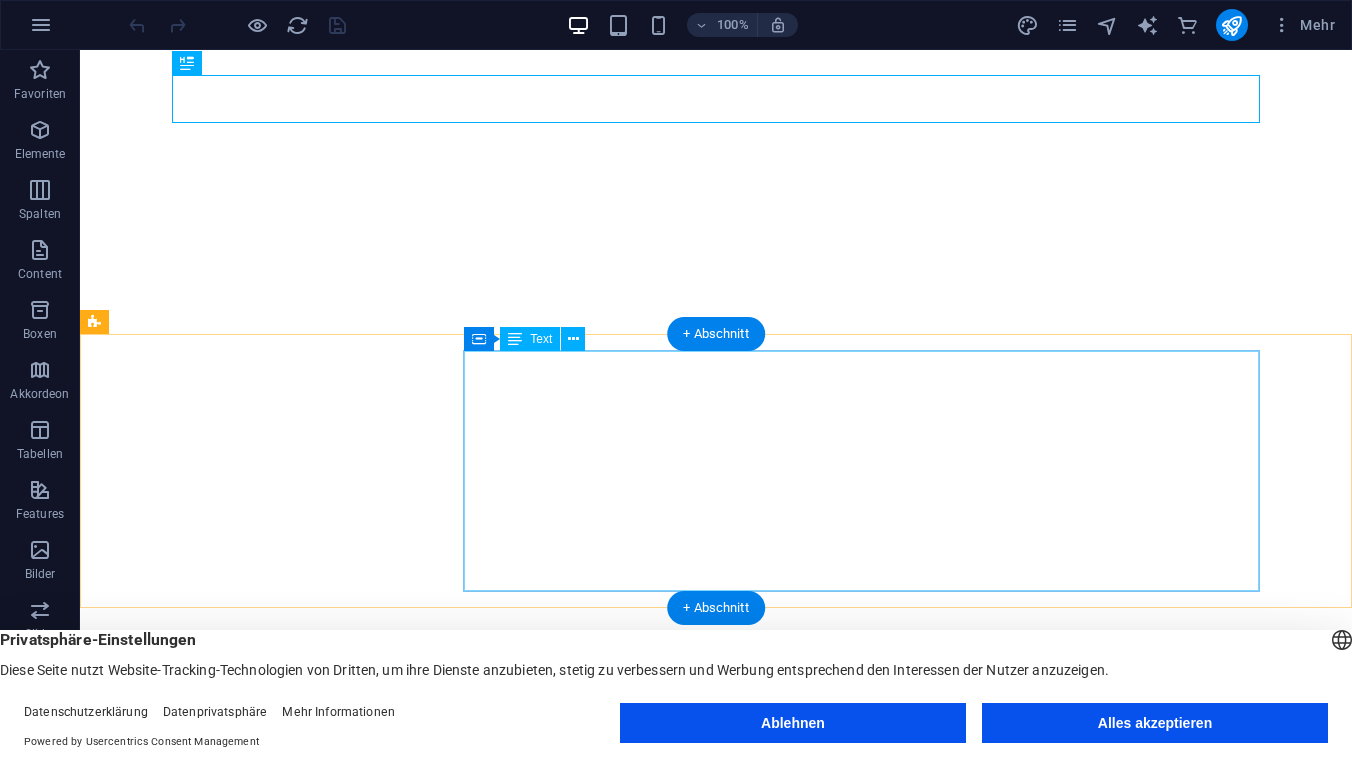 scroll, scrollTop: 0, scrollLeft: 0, axis: both 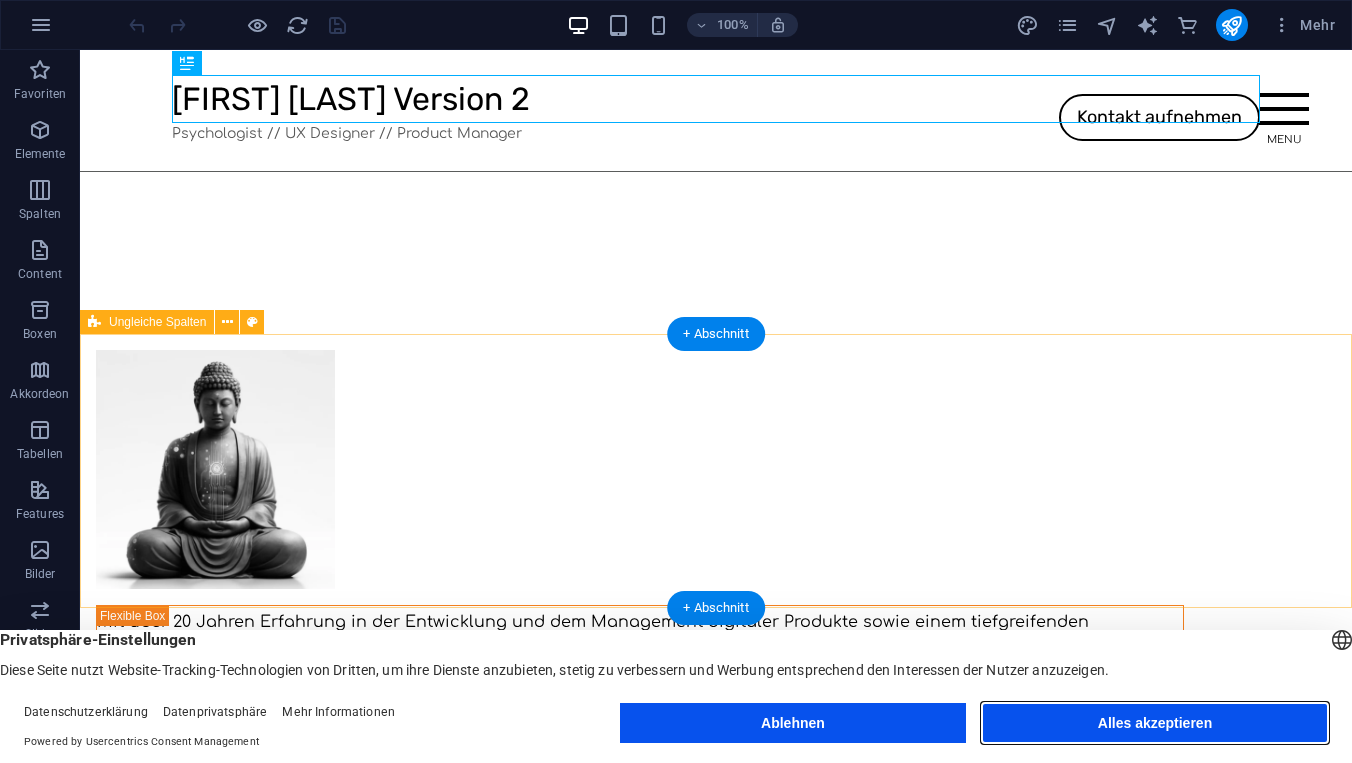 click on "Alles akzeptieren" at bounding box center (1155, 723) 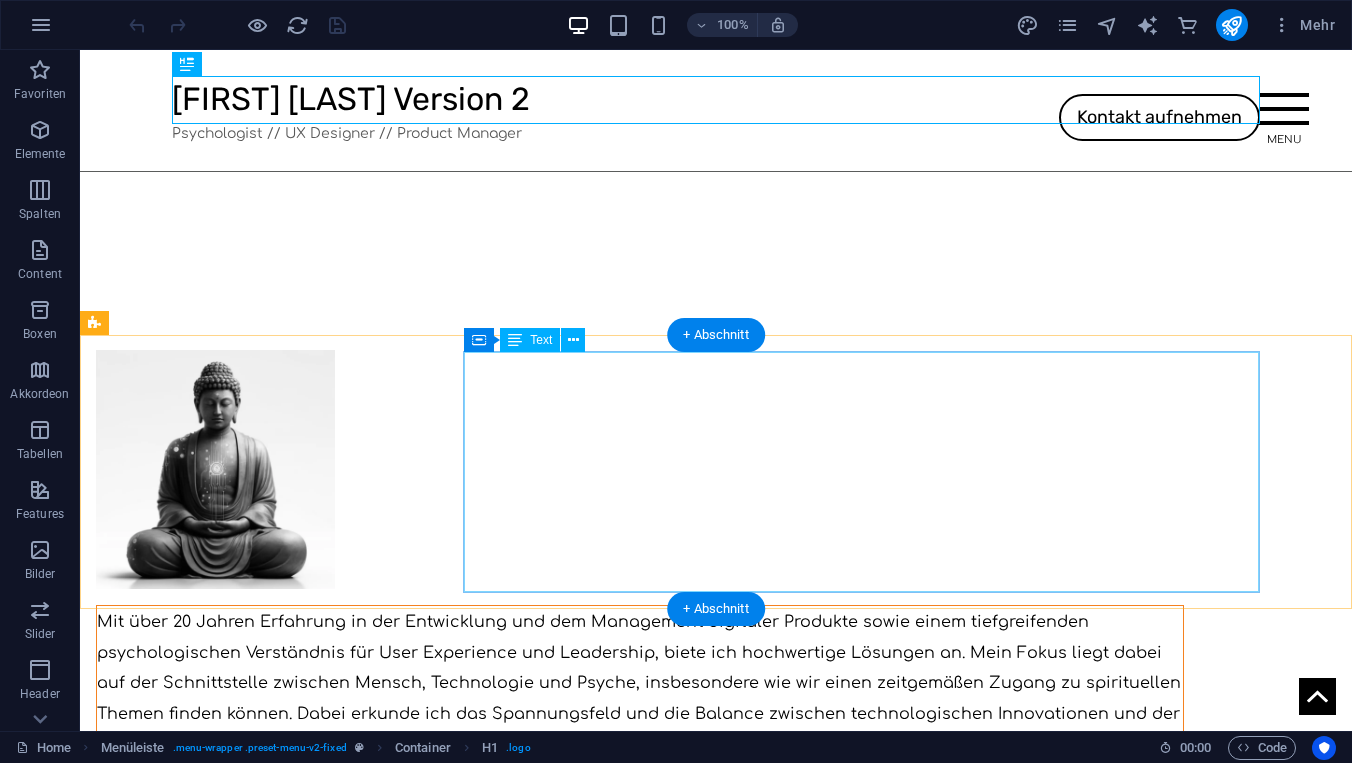 scroll, scrollTop: 0, scrollLeft: 0, axis: both 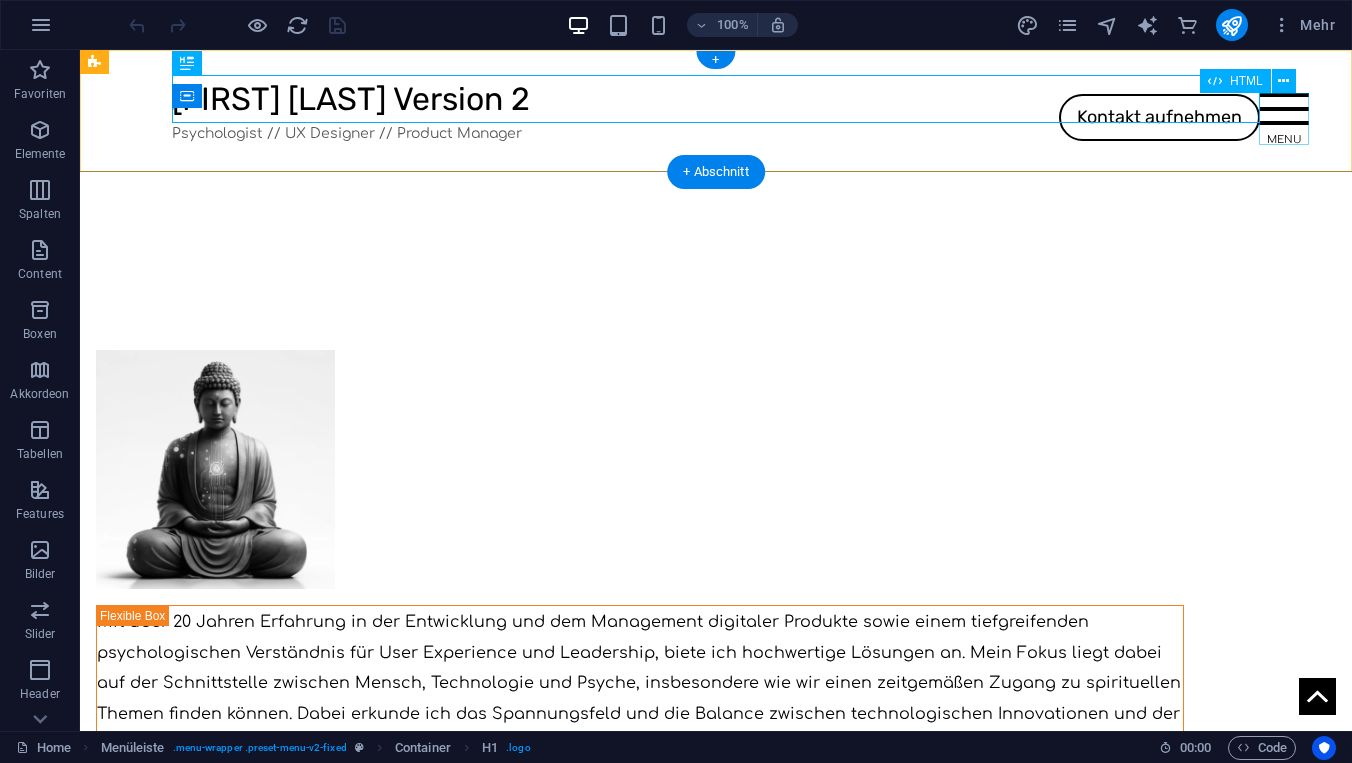 click at bounding box center (1284, 119) 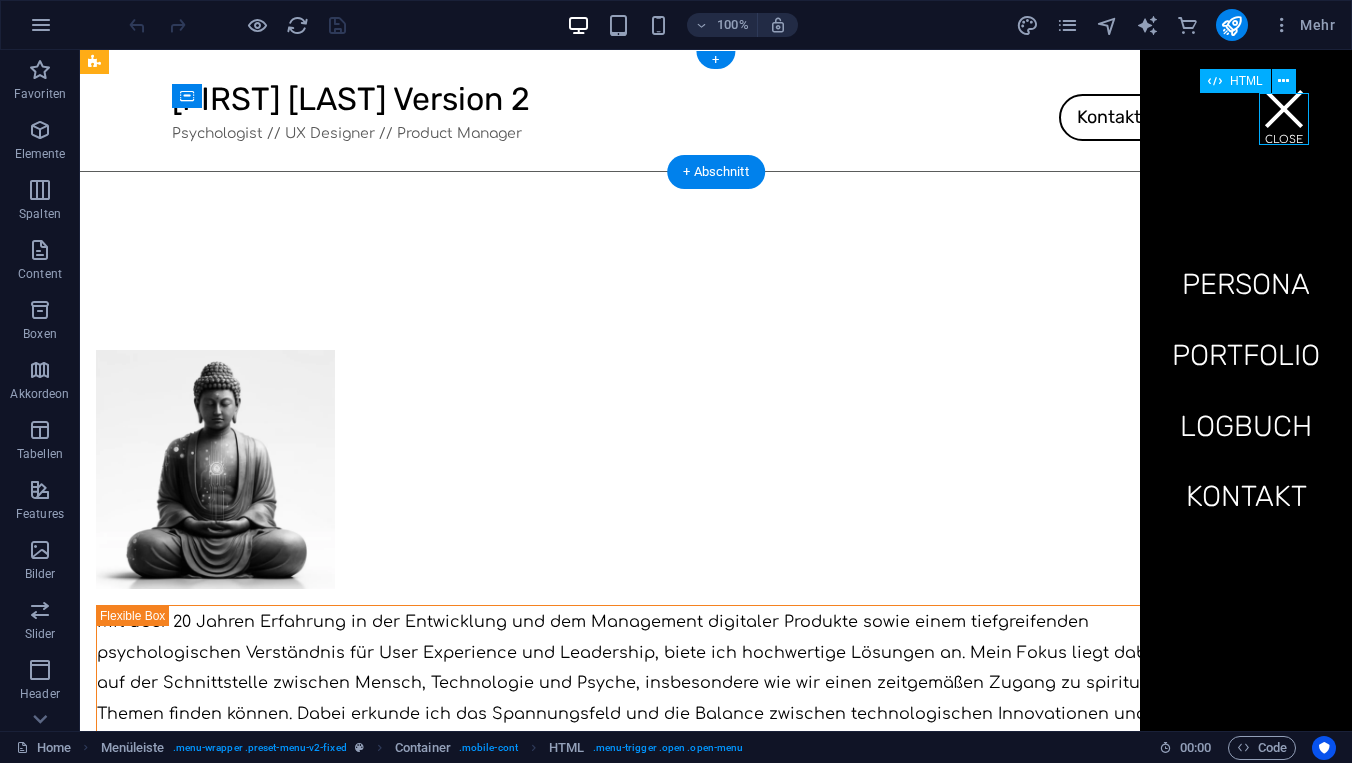 click at bounding box center (1284, 119) 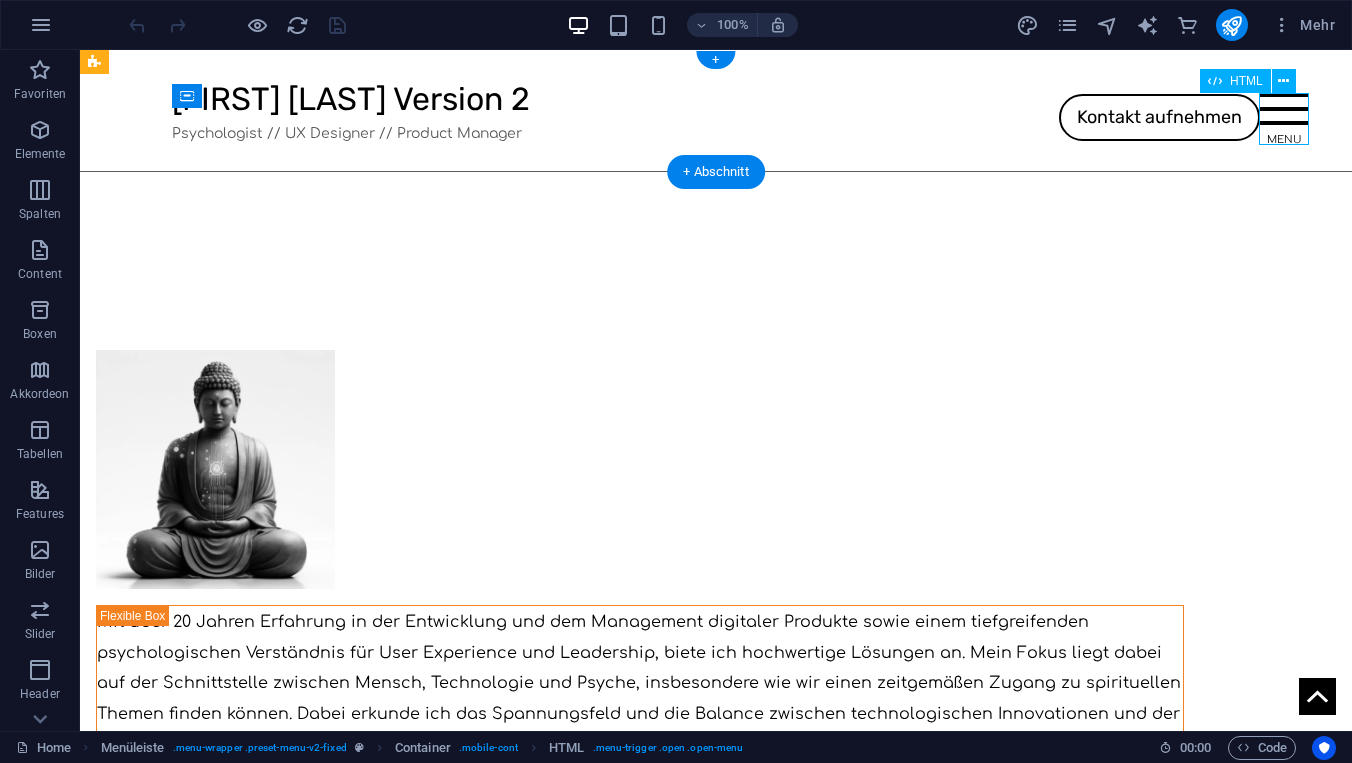 click at bounding box center [1284, 119] 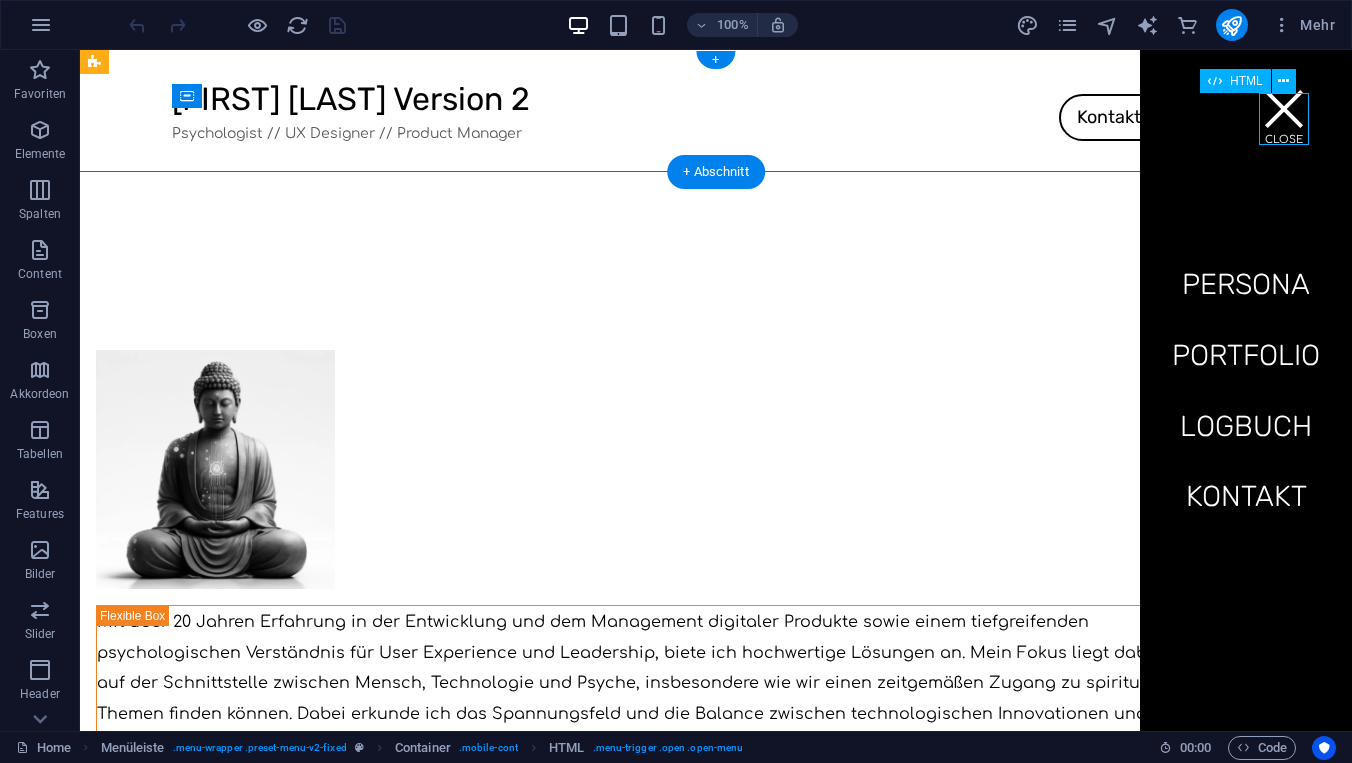 click at bounding box center [1284, 119] 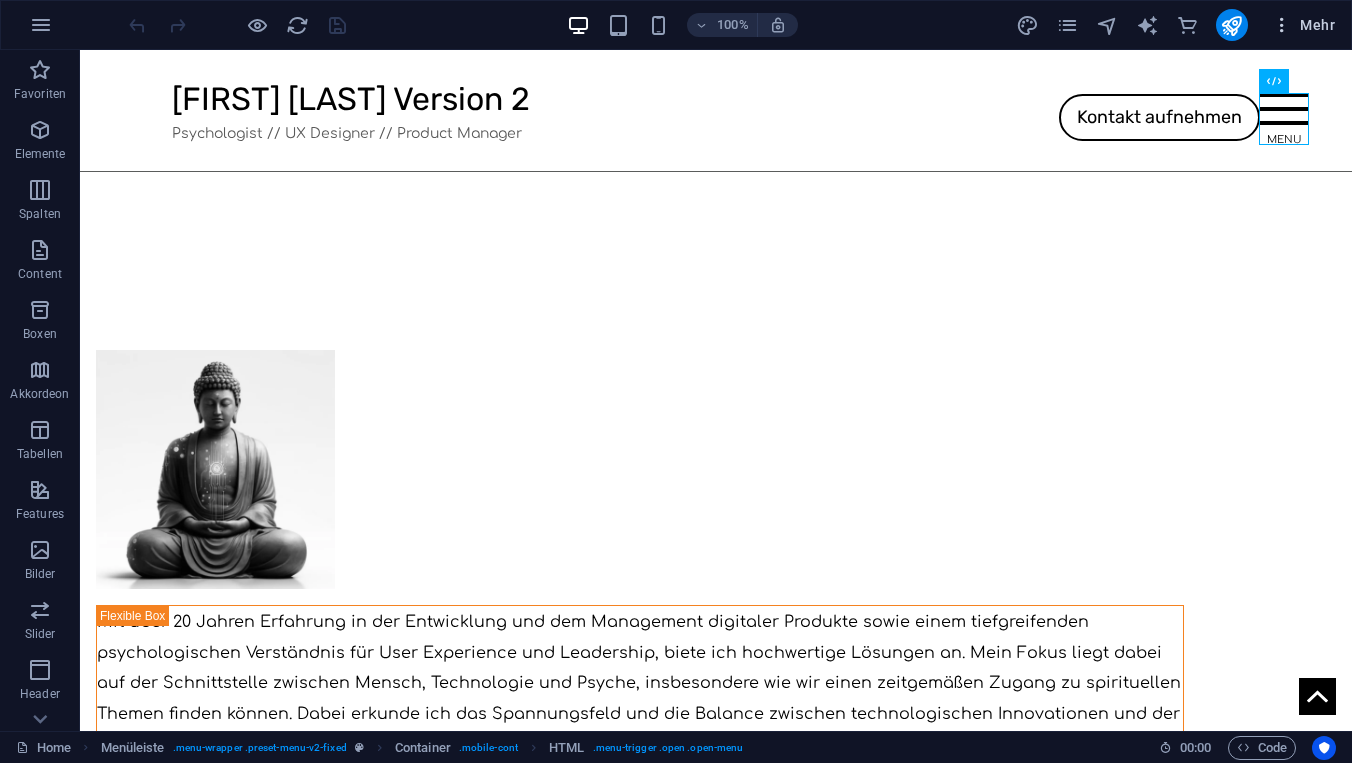 click at bounding box center [1282, 25] 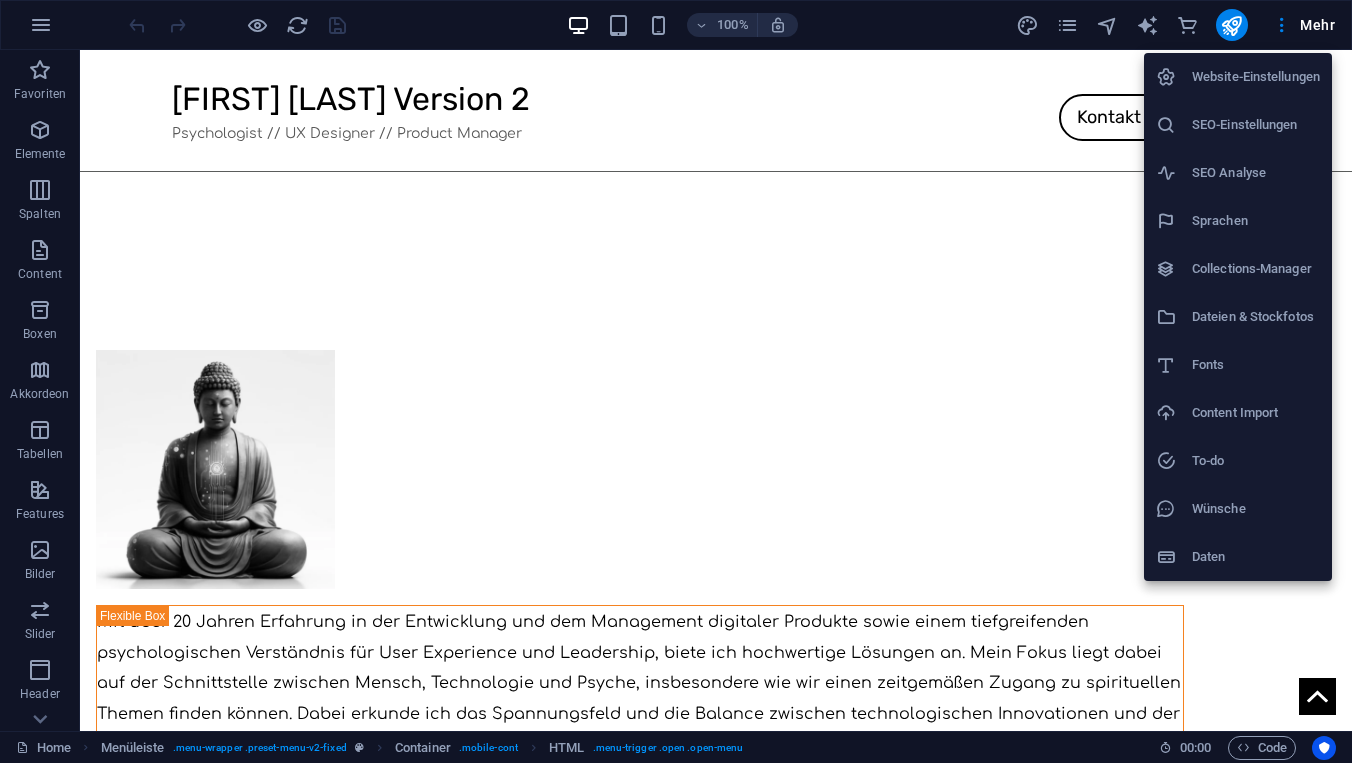 click at bounding box center (676, 381) 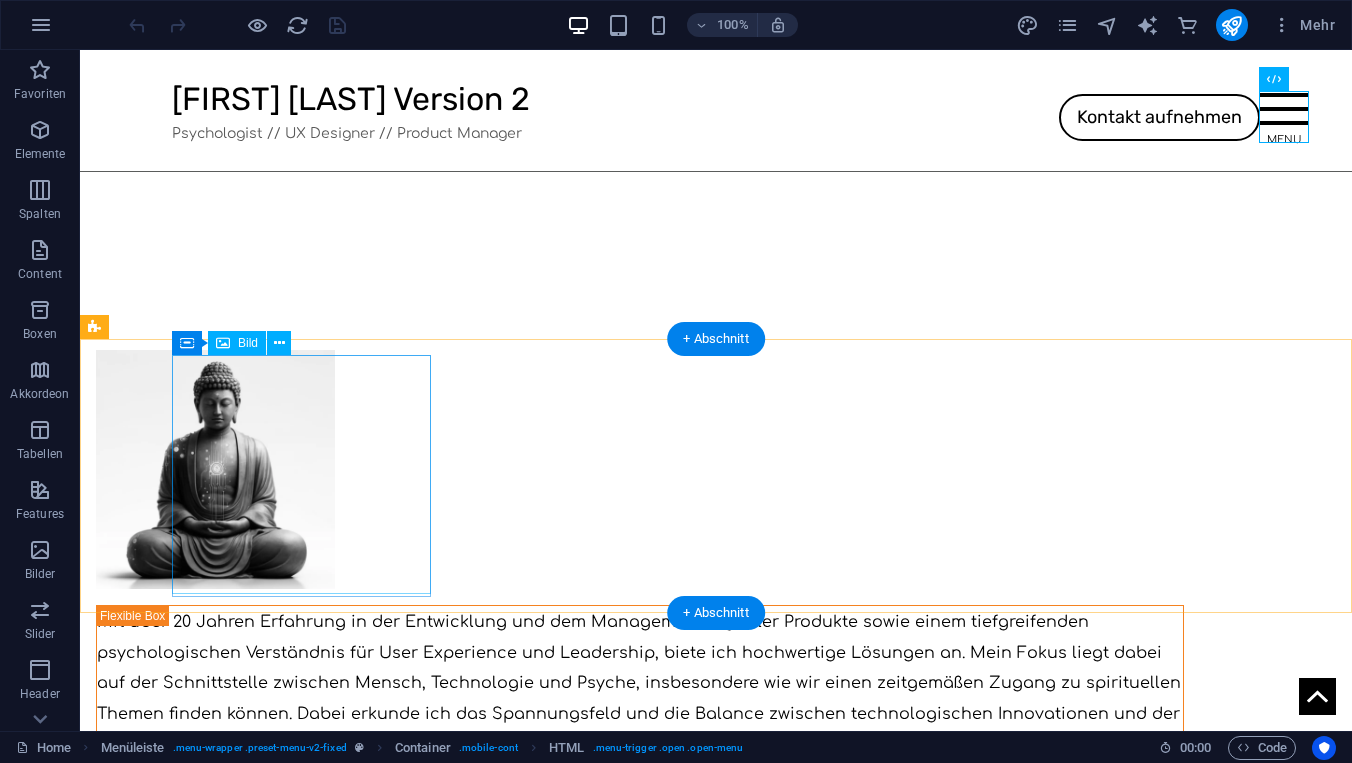 scroll, scrollTop: 0, scrollLeft: 0, axis: both 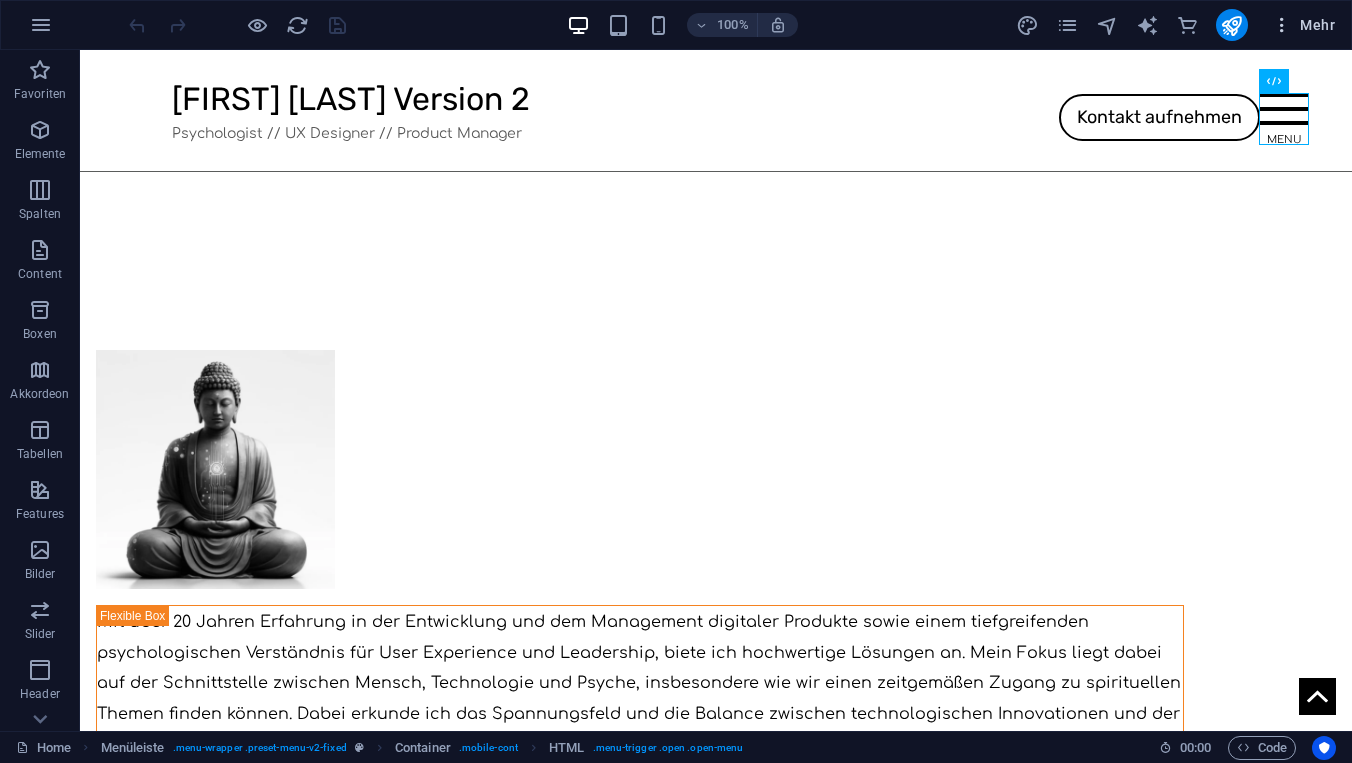 click at bounding box center (1282, 25) 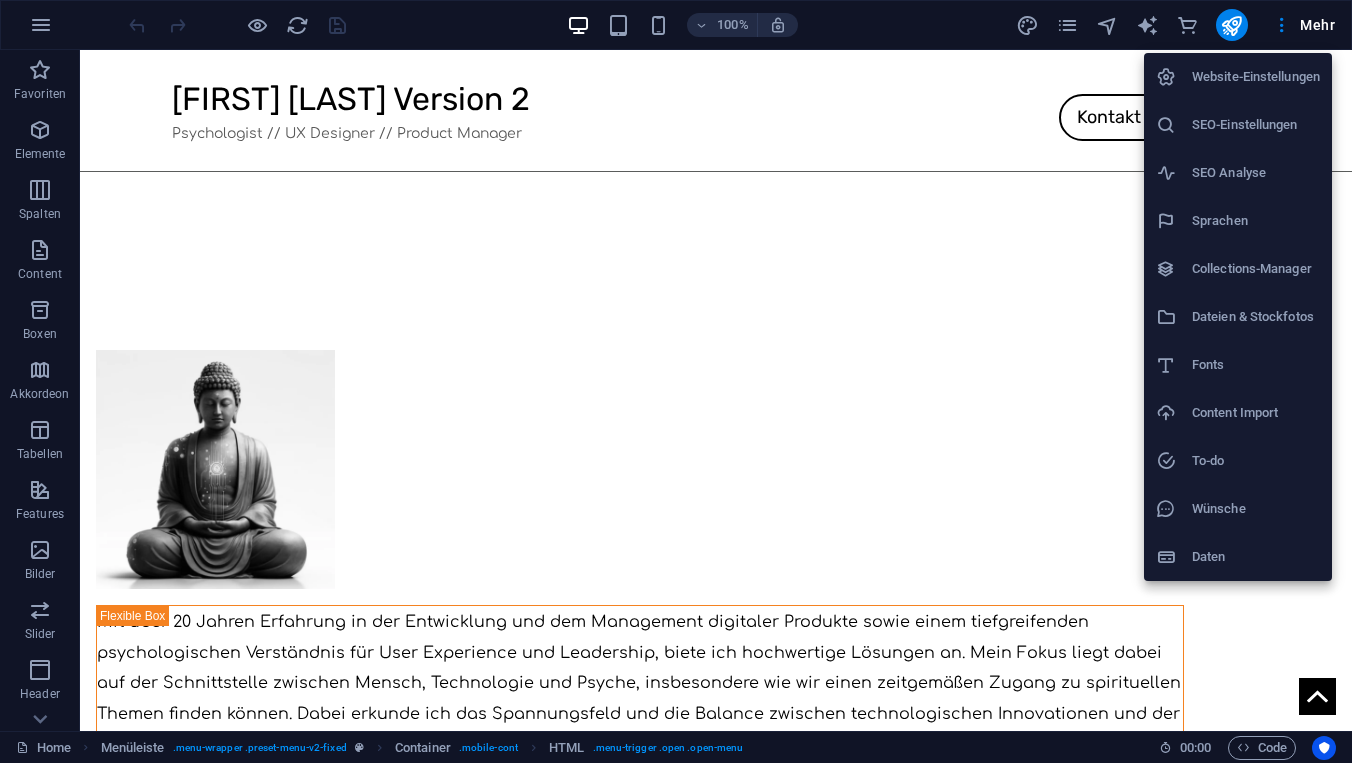 click on "Website-Einstellungen" at bounding box center [1256, 77] 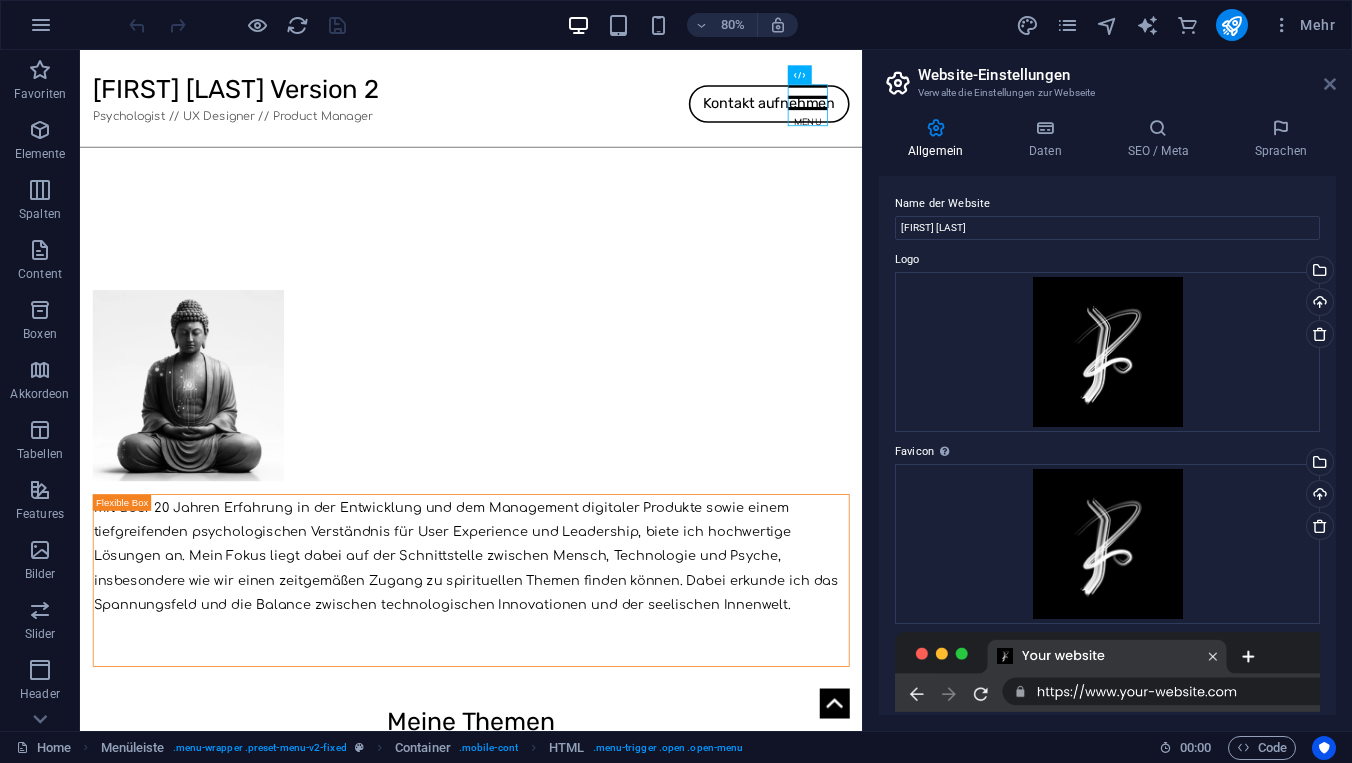 click at bounding box center (1330, 84) 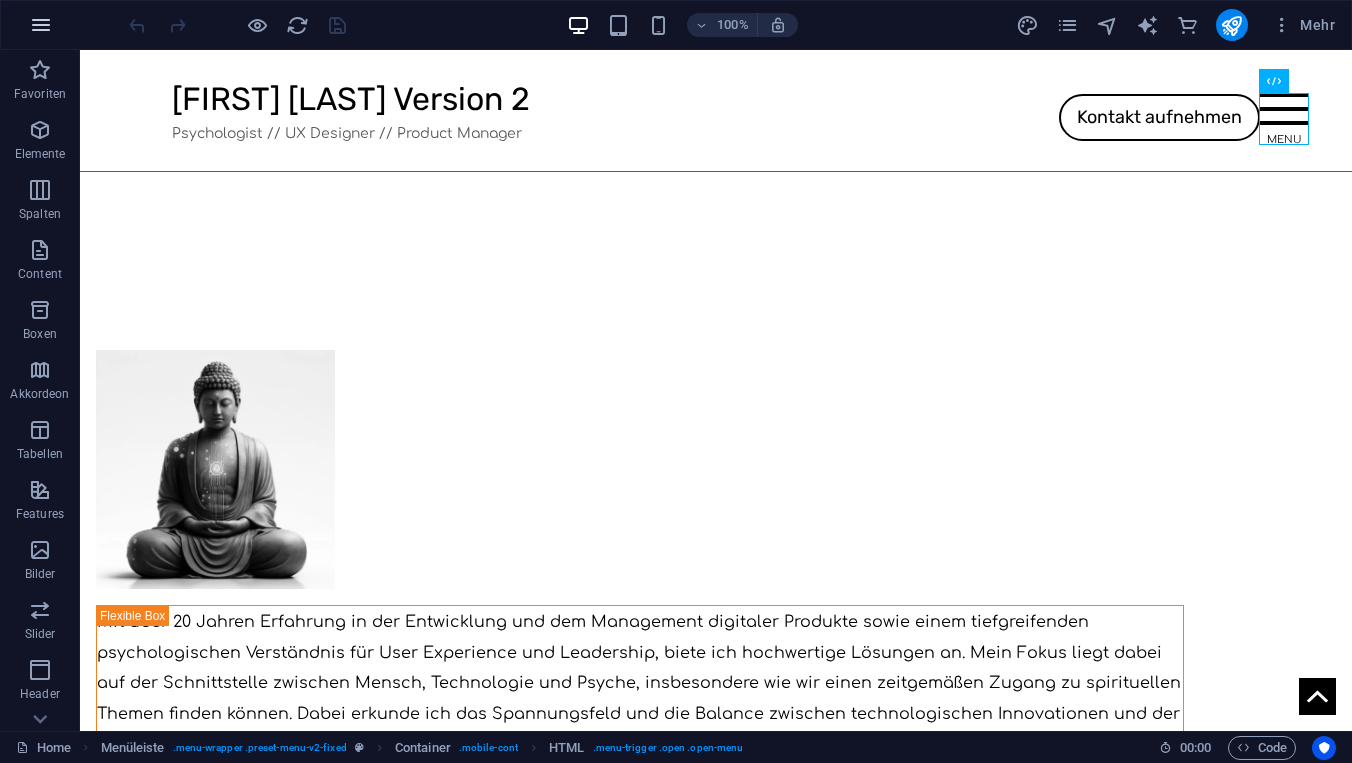 click at bounding box center [41, 25] 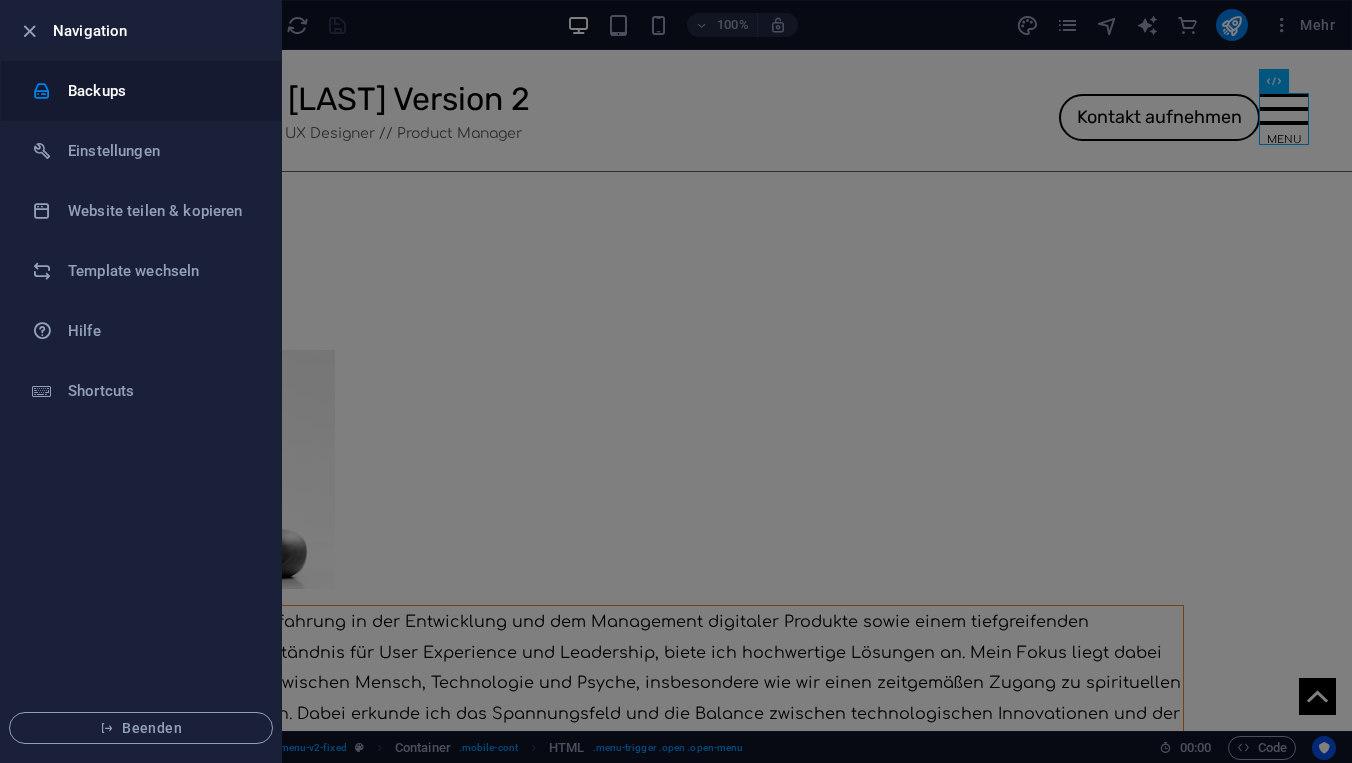 click on "Backups" at bounding box center (160, 91) 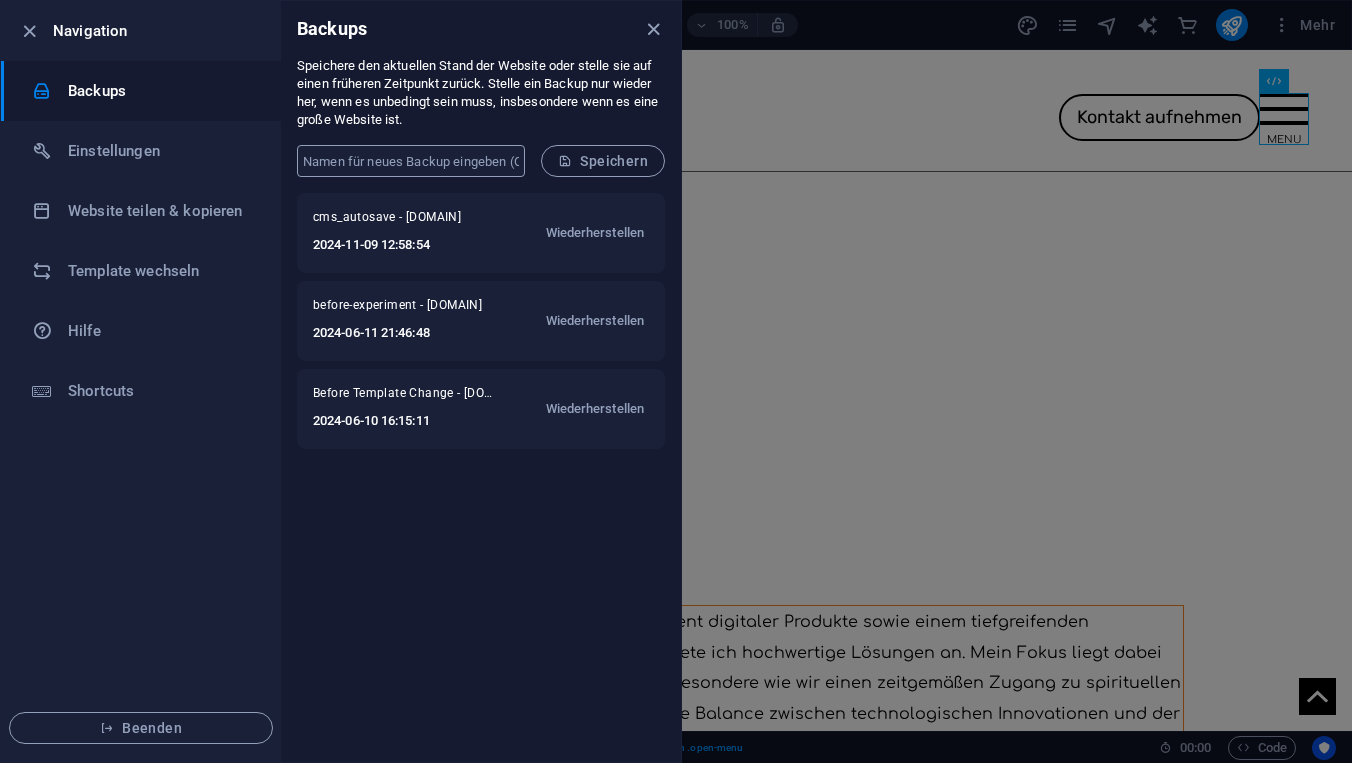 click at bounding box center [411, 161] 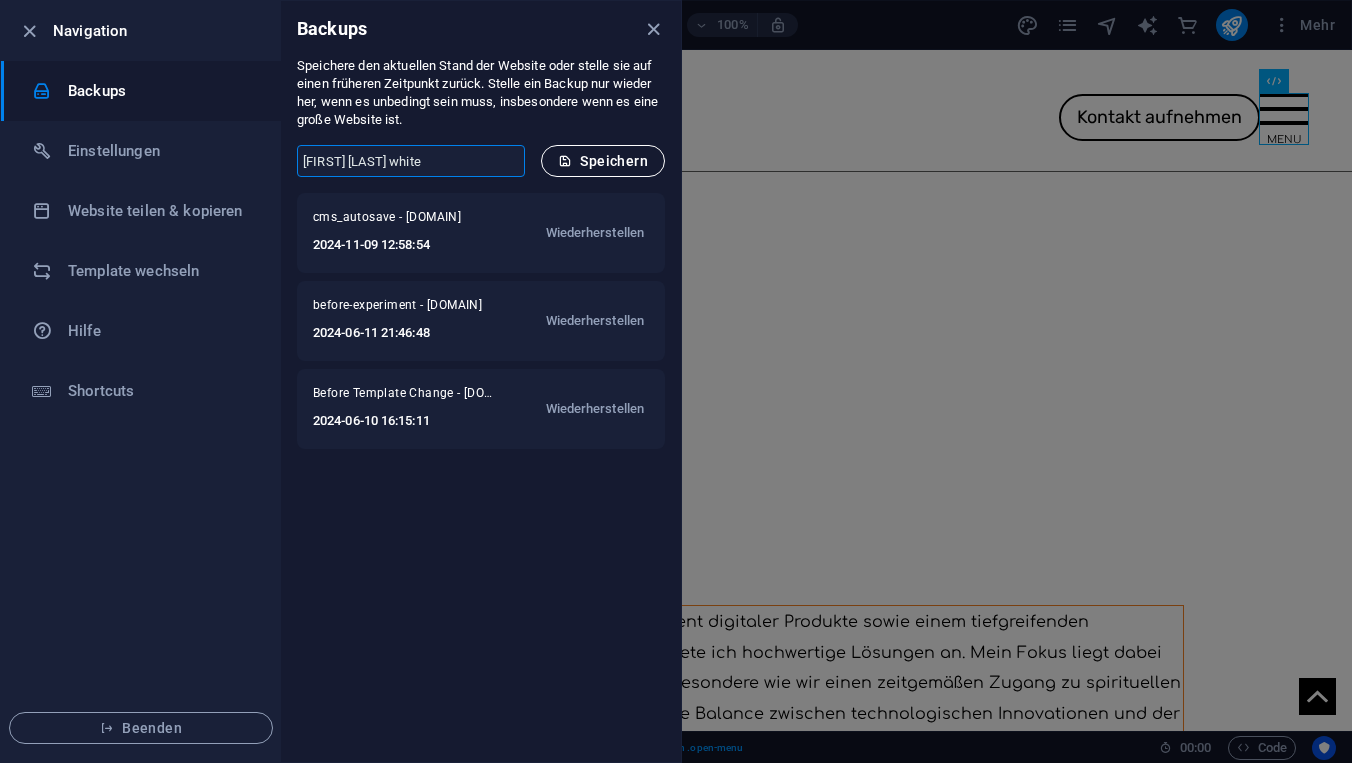 type on "robert otto white" 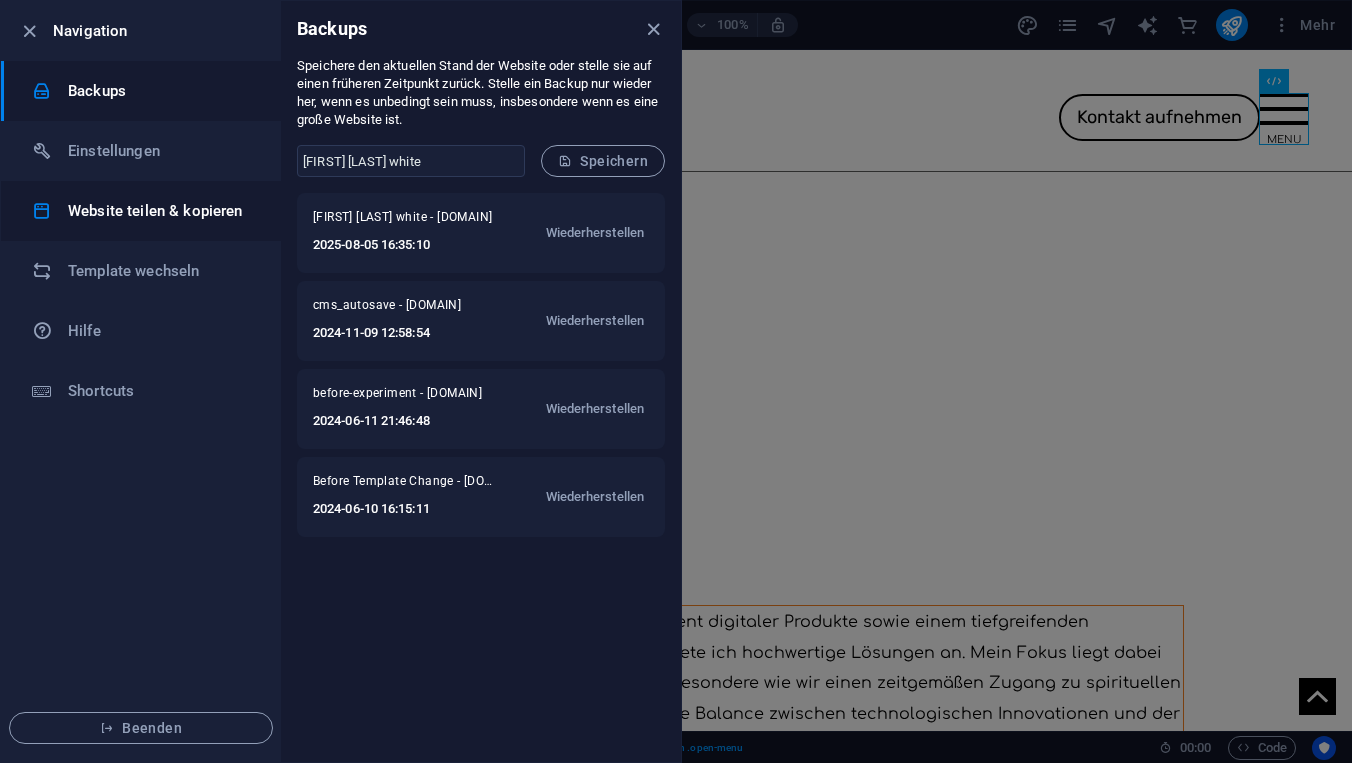 click on "Website teilen & kopieren" at bounding box center (160, 211) 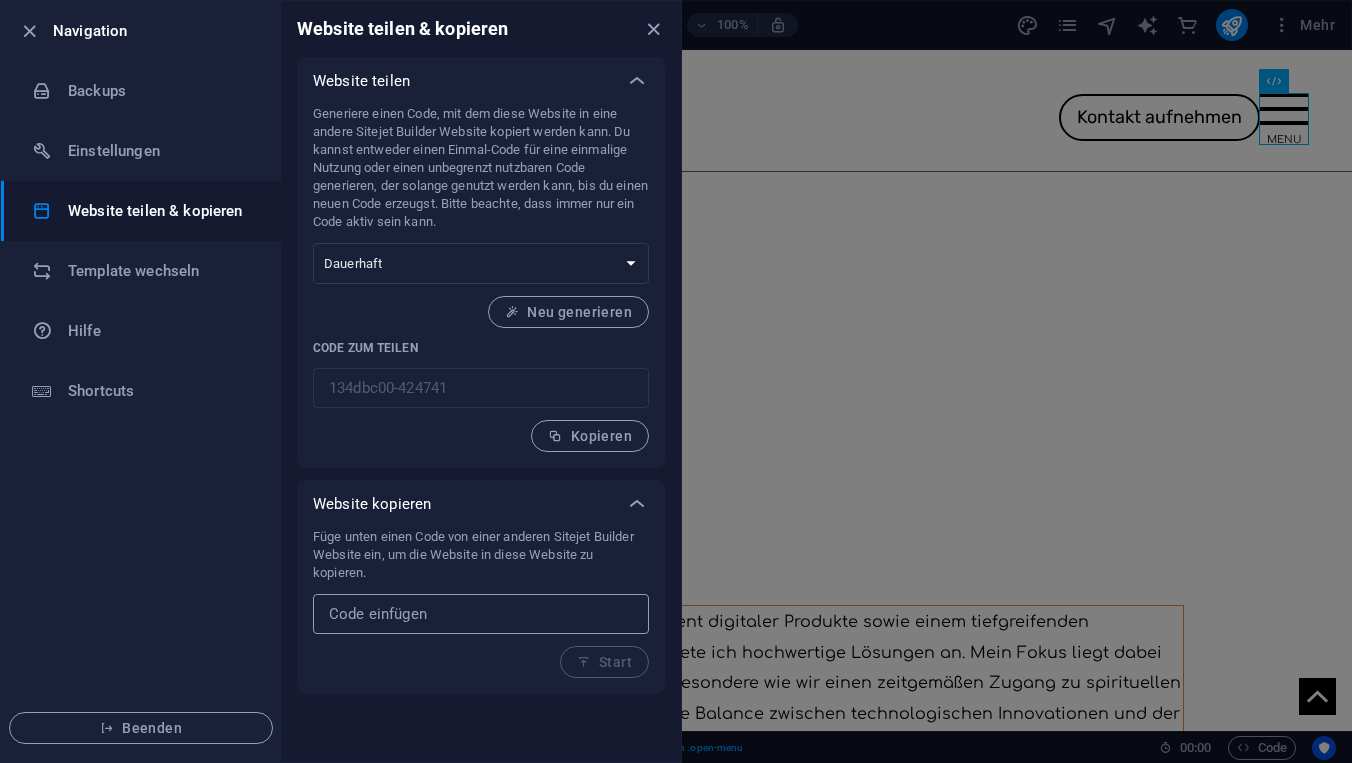 click at bounding box center (481, 614) 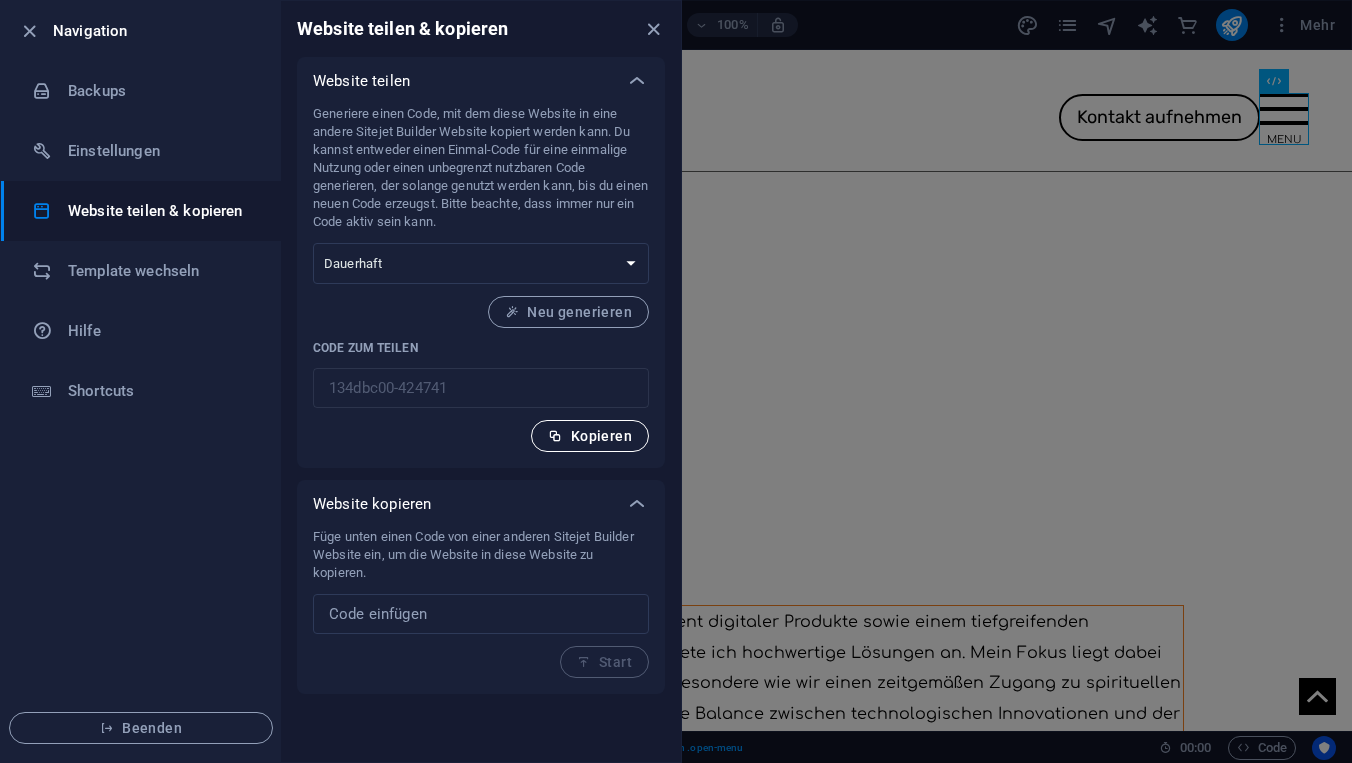click on "Kopieren" at bounding box center (590, 436) 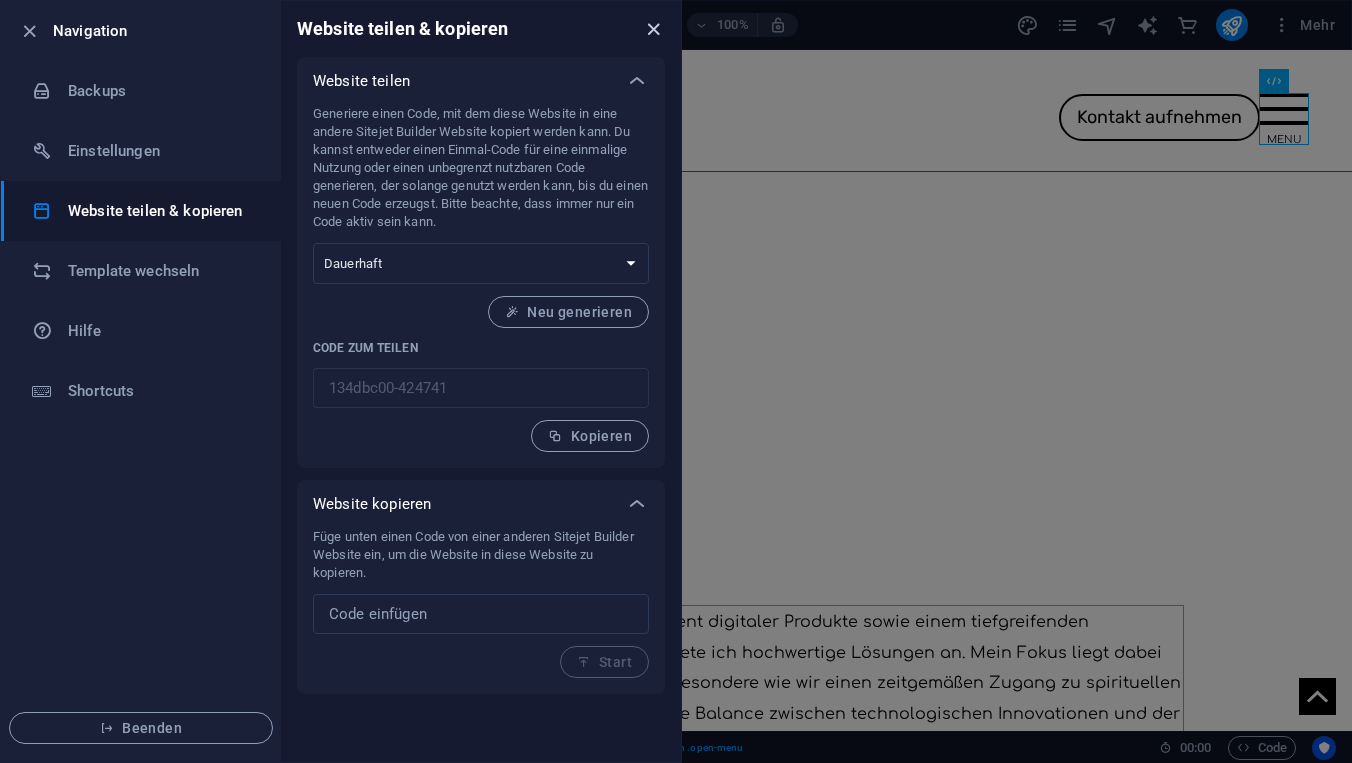click at bounding box center [653, 29] 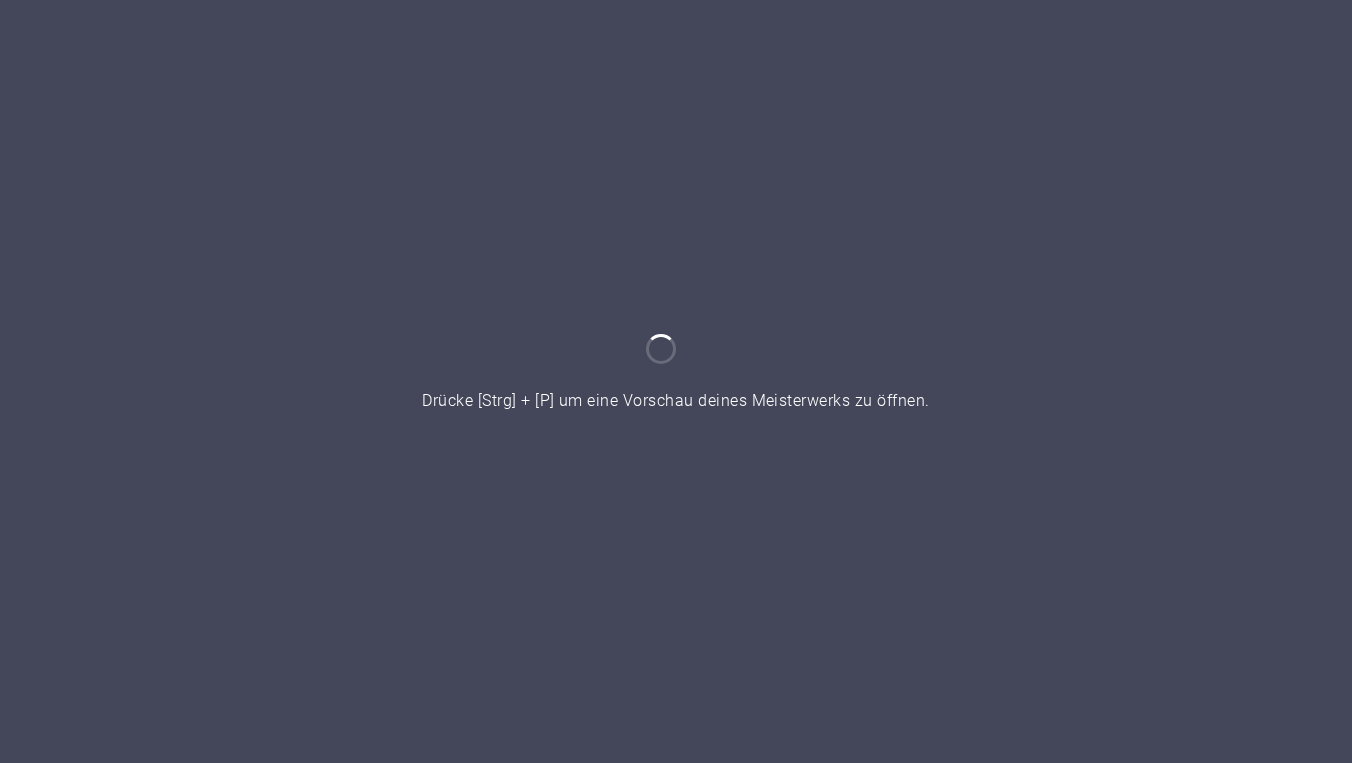 scroll, scrollTop: 0, scrollLeft: 0, axis: both 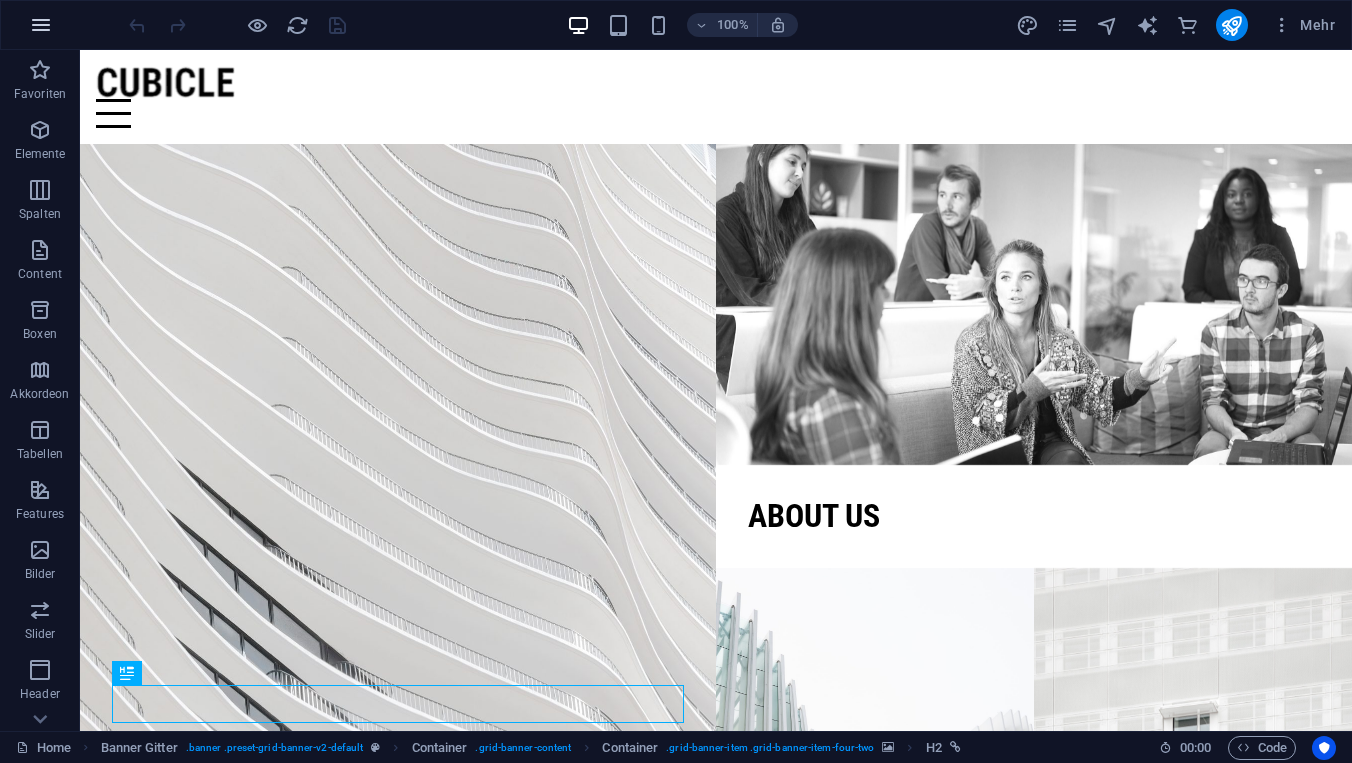 click at bounding box center (41, 25) 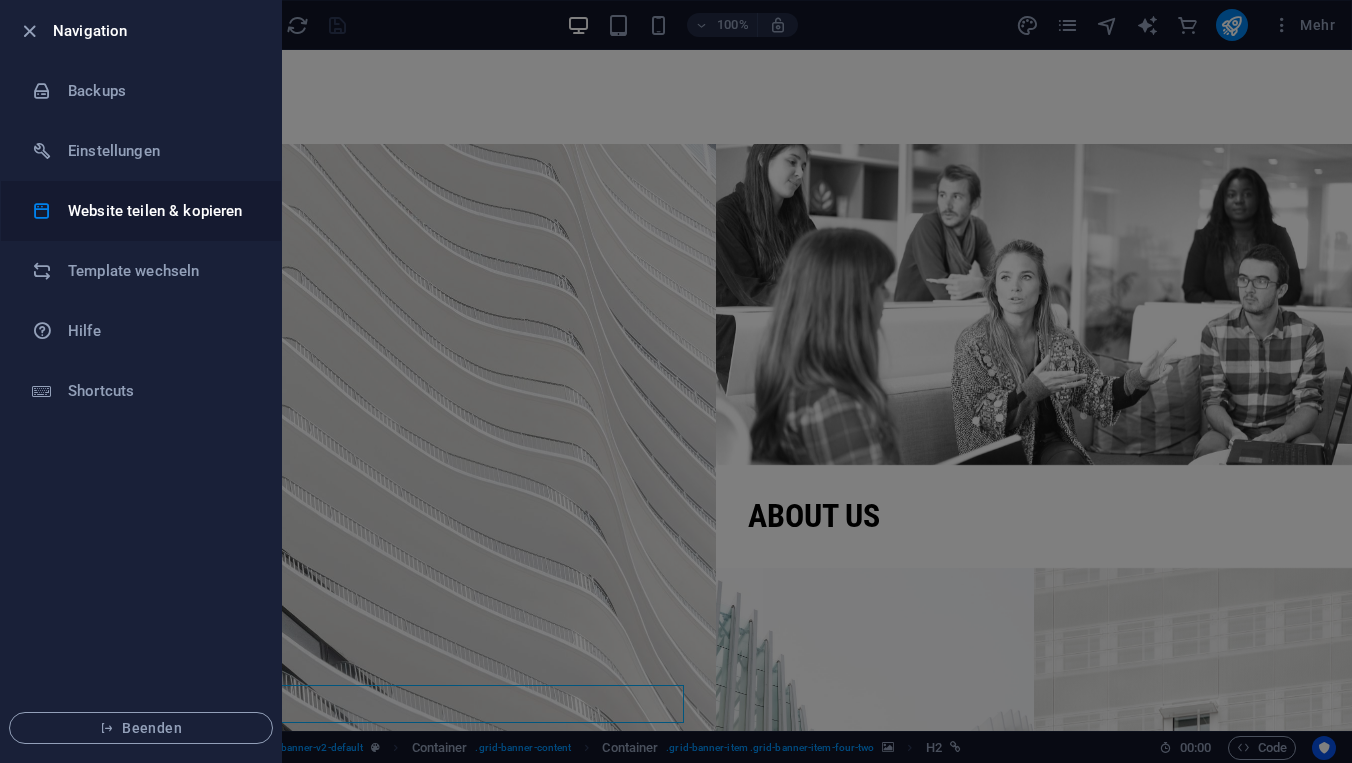 click on "Website teilen & kopieren" at bounding box center (160, 211) 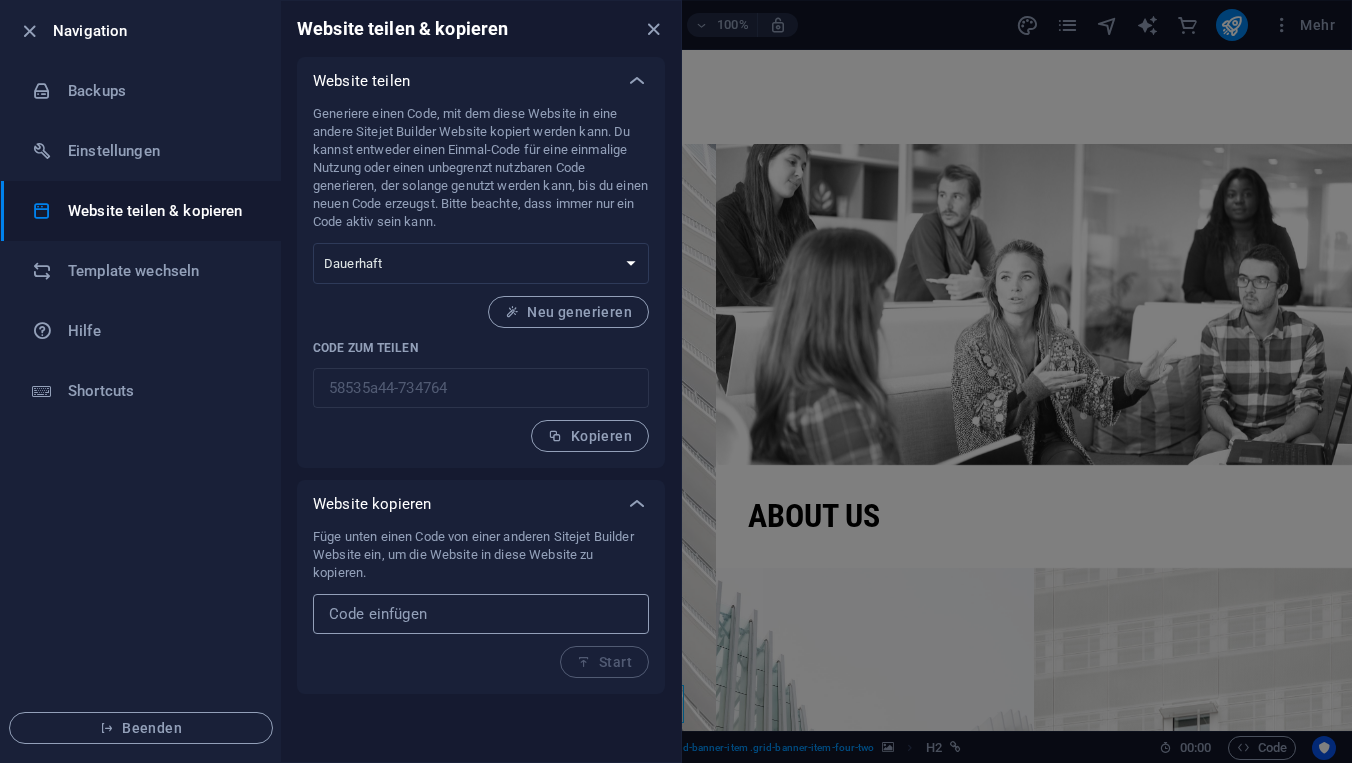 click at bounding box center (481, 614) 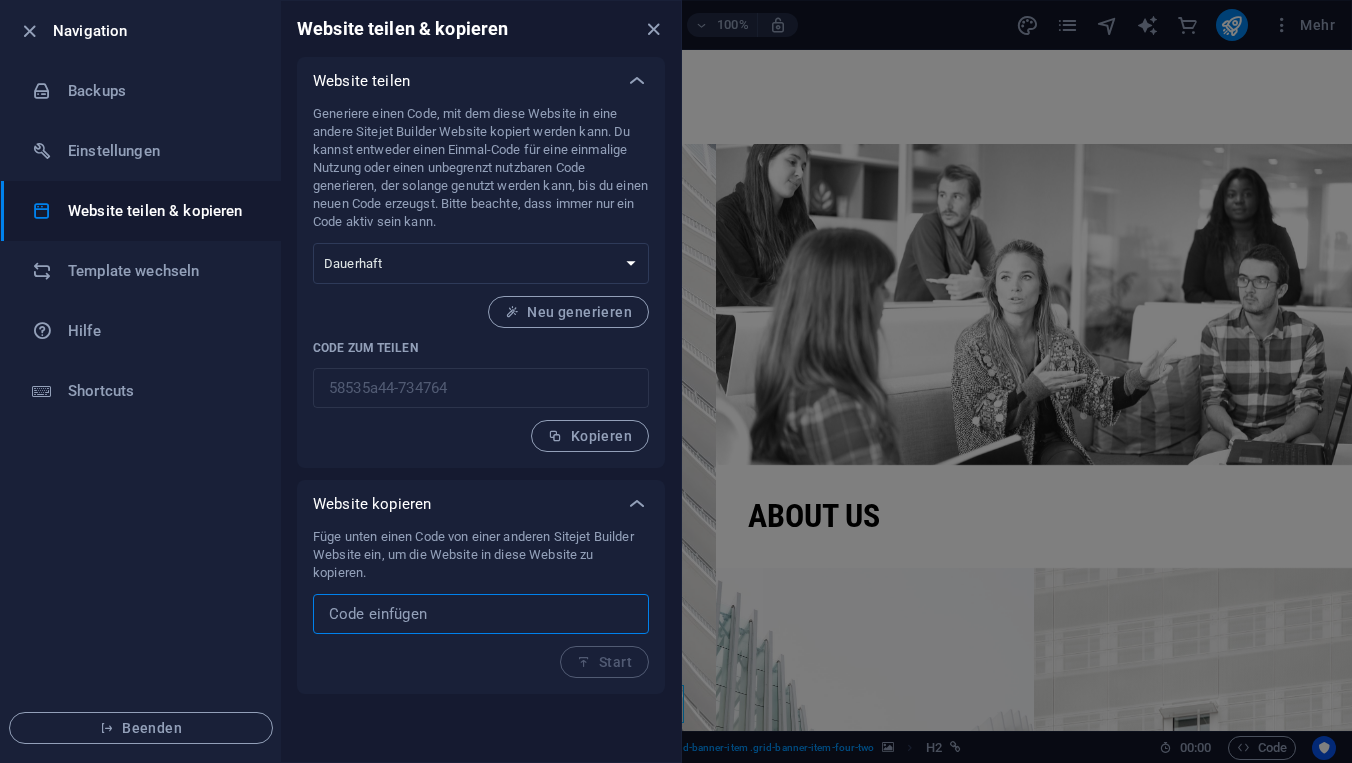 paste on "134dbc00-424741" 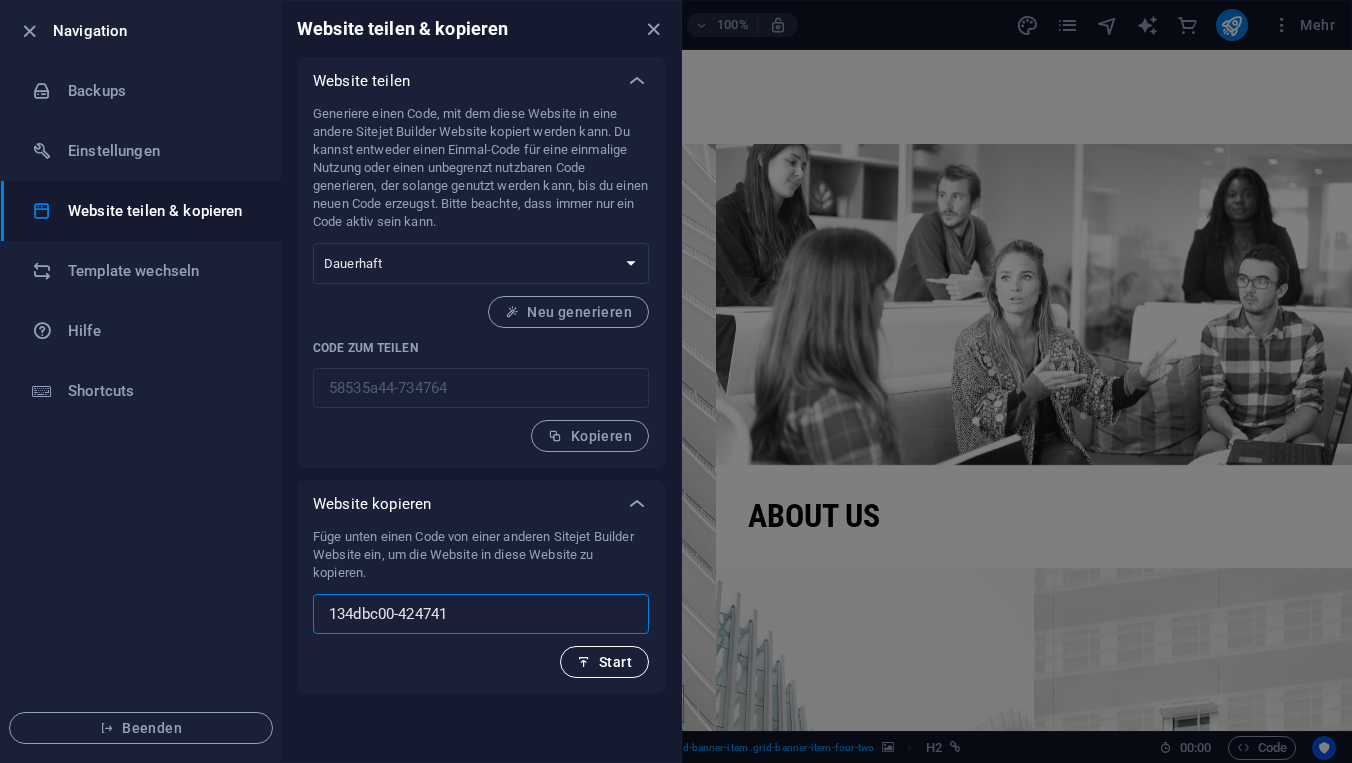 type on "134dbc00-424741" 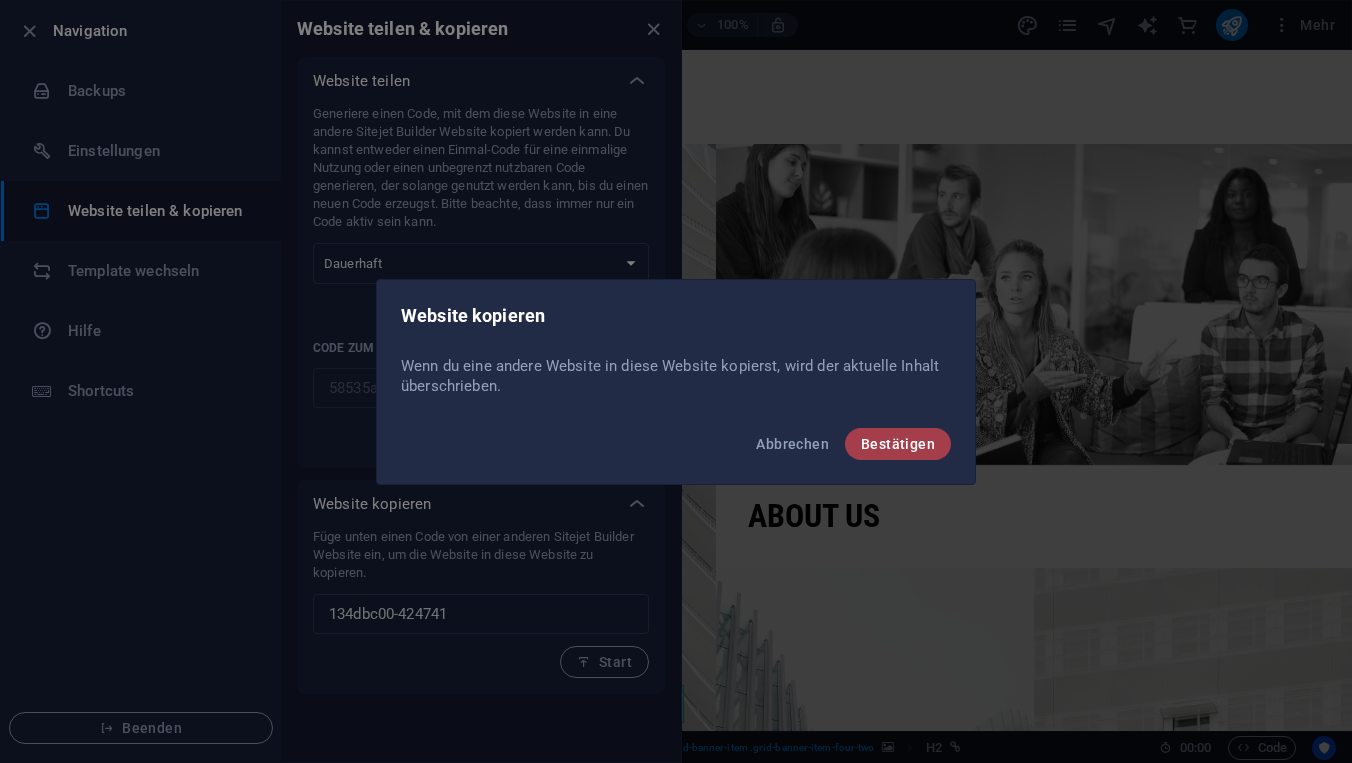 click on "Bestätigen" at bounding box center (898, 444) 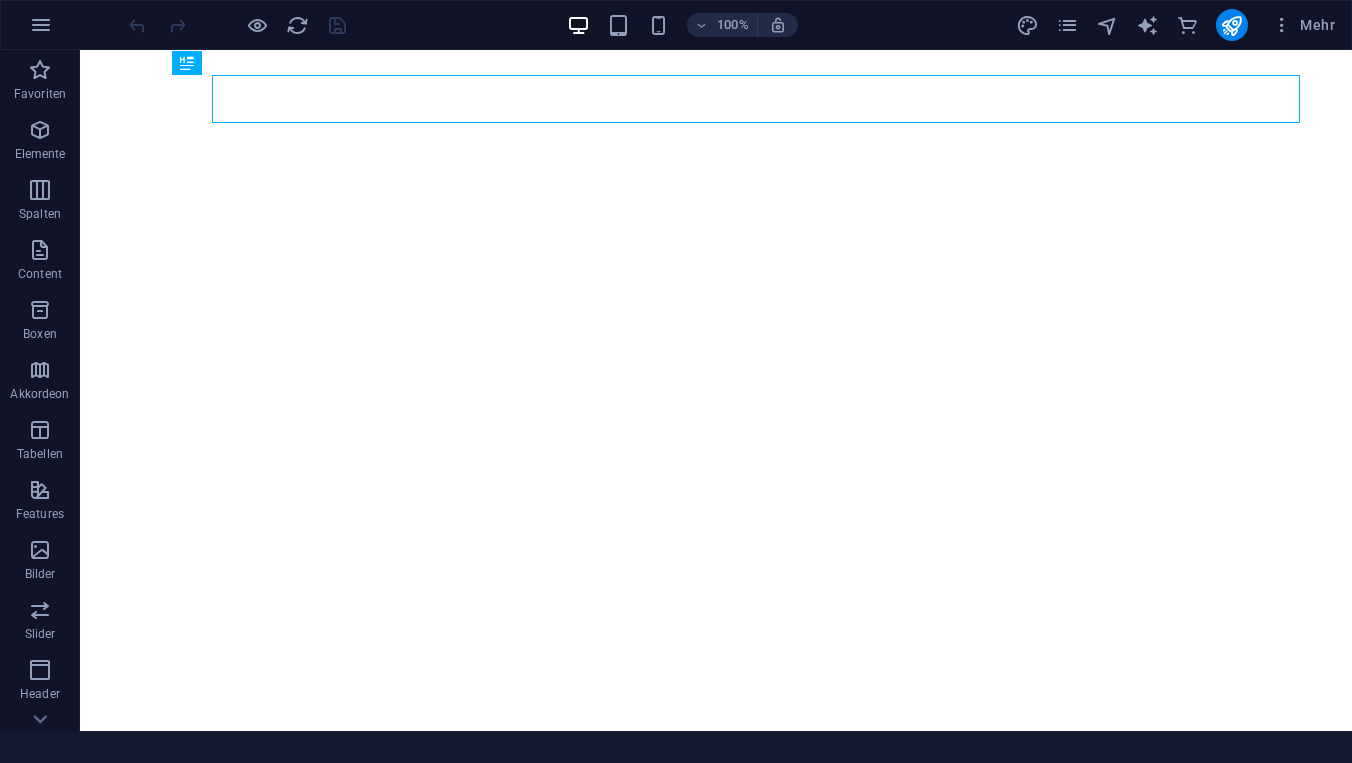 scroll, scrollTop: 0, scrollLeft: 0, axis: both 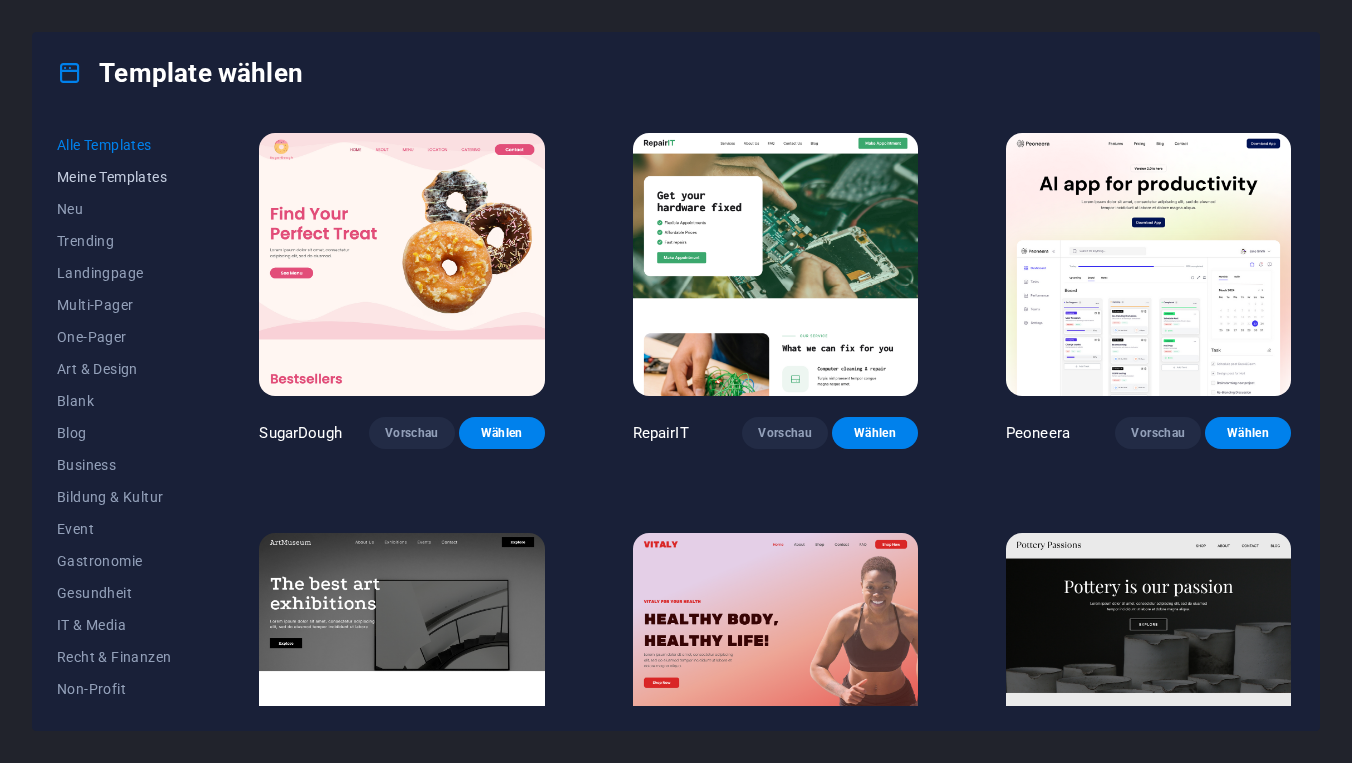 click on "Meine Templates" at bounding box center [114, 177] 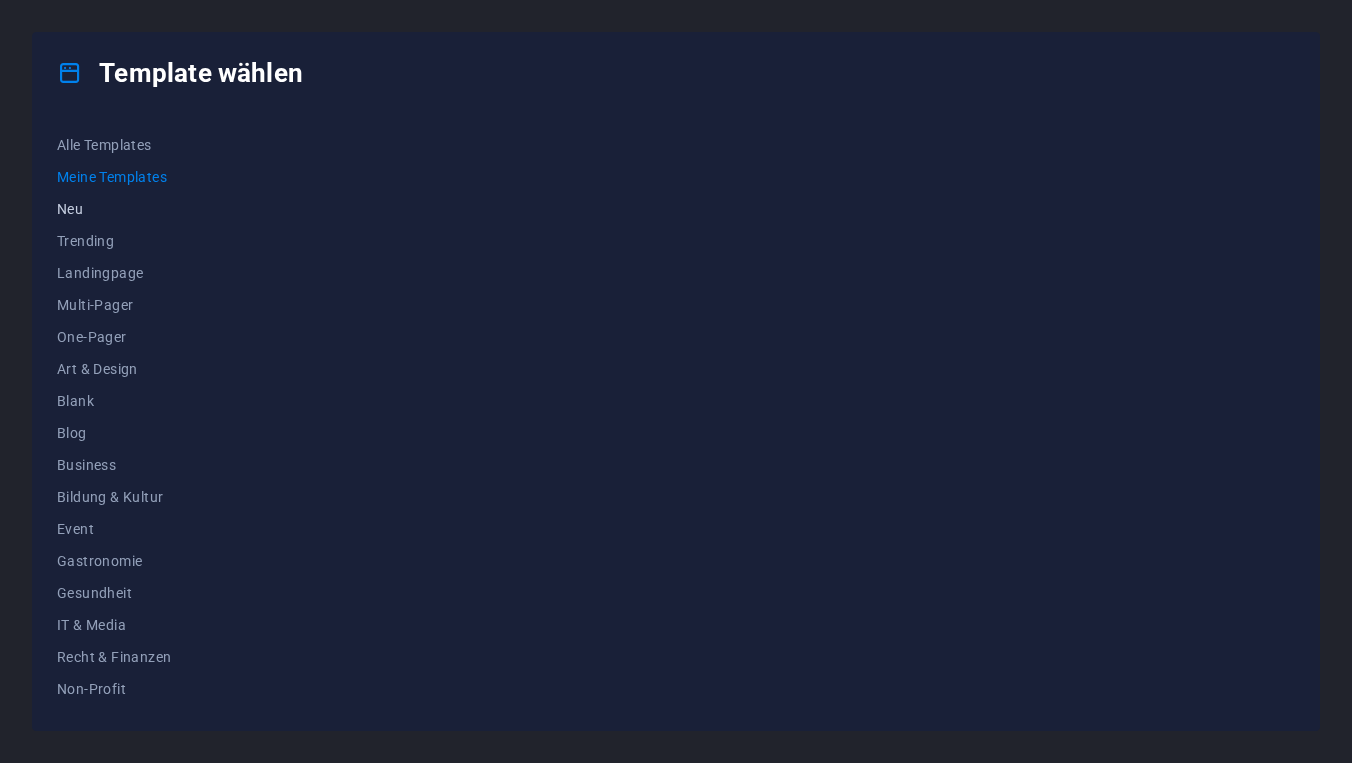 click on "Neu" at bounding box center [114, 209] 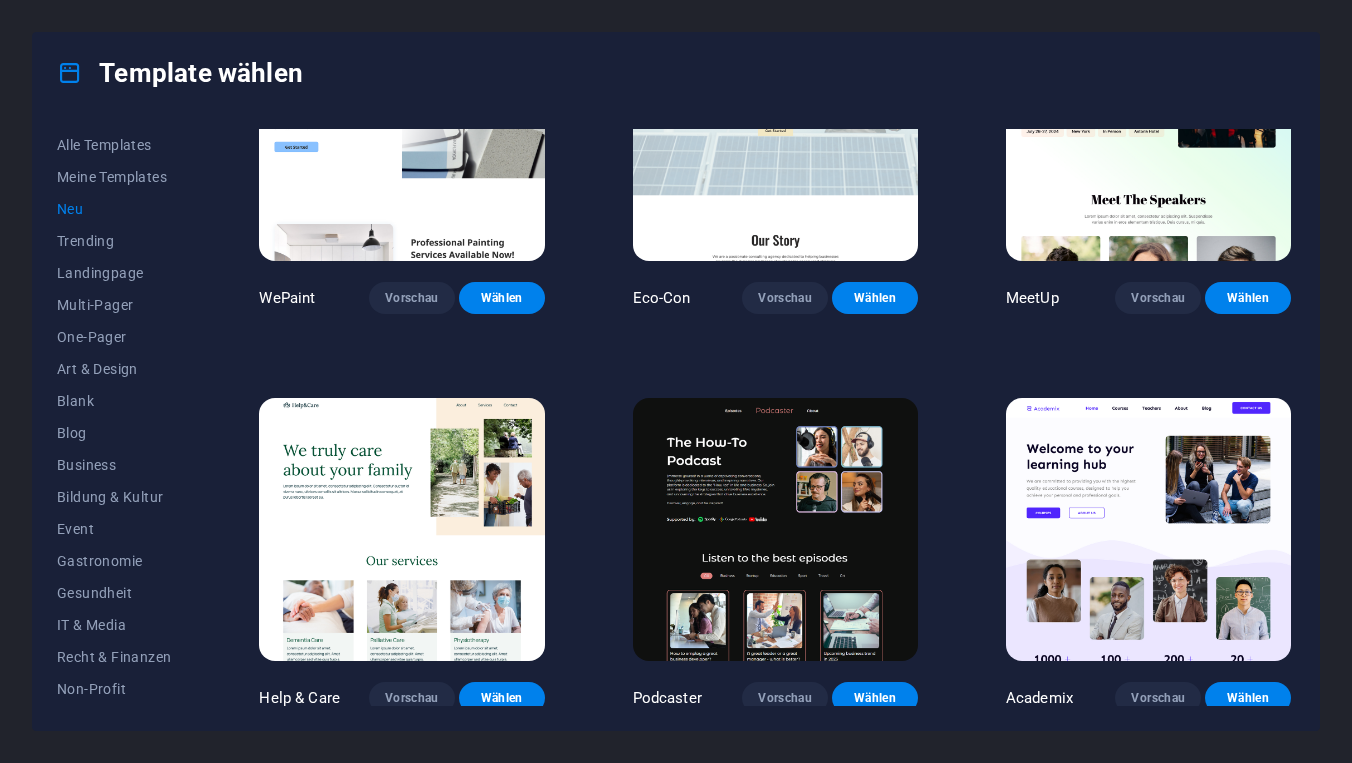 scroll, scrollTop: 1741, scrollLeft: 0, axis: vertical 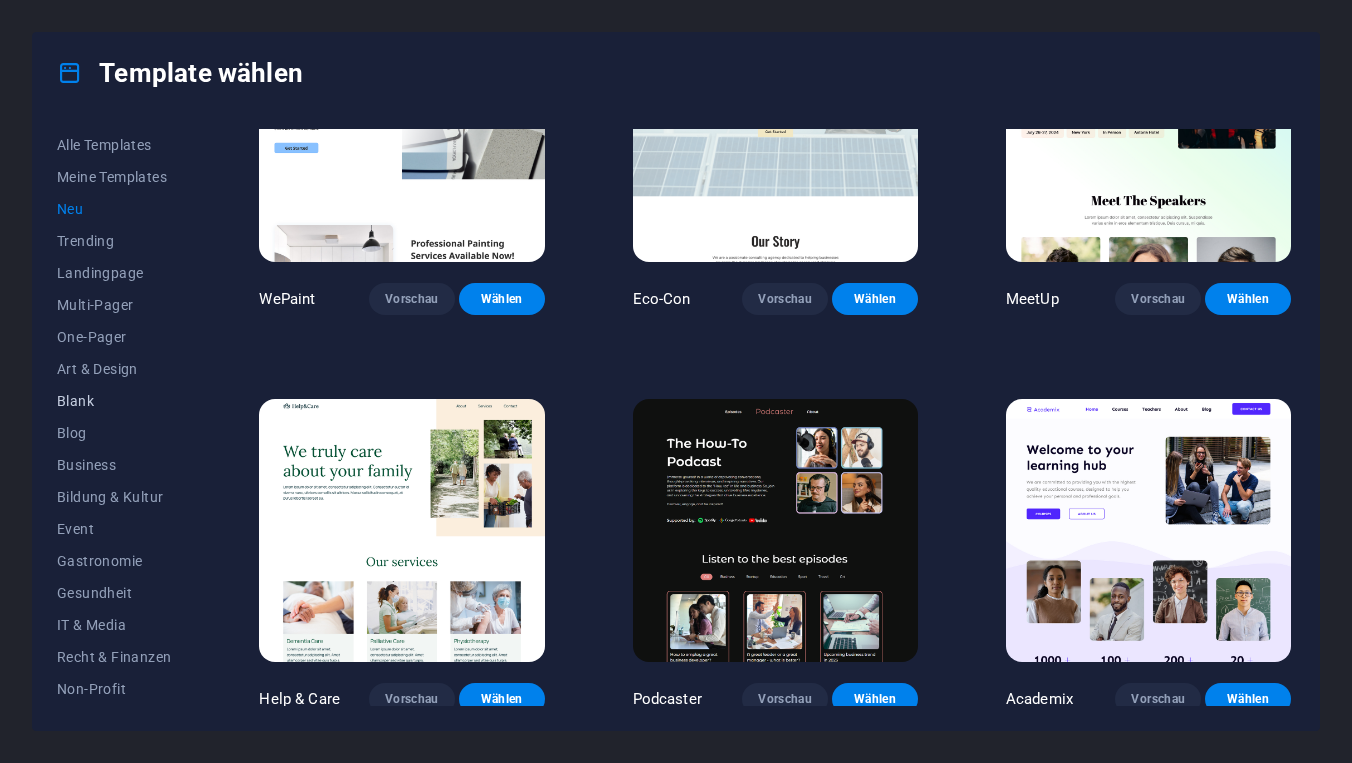 click on "Blank" at bounding box center [114, 401] 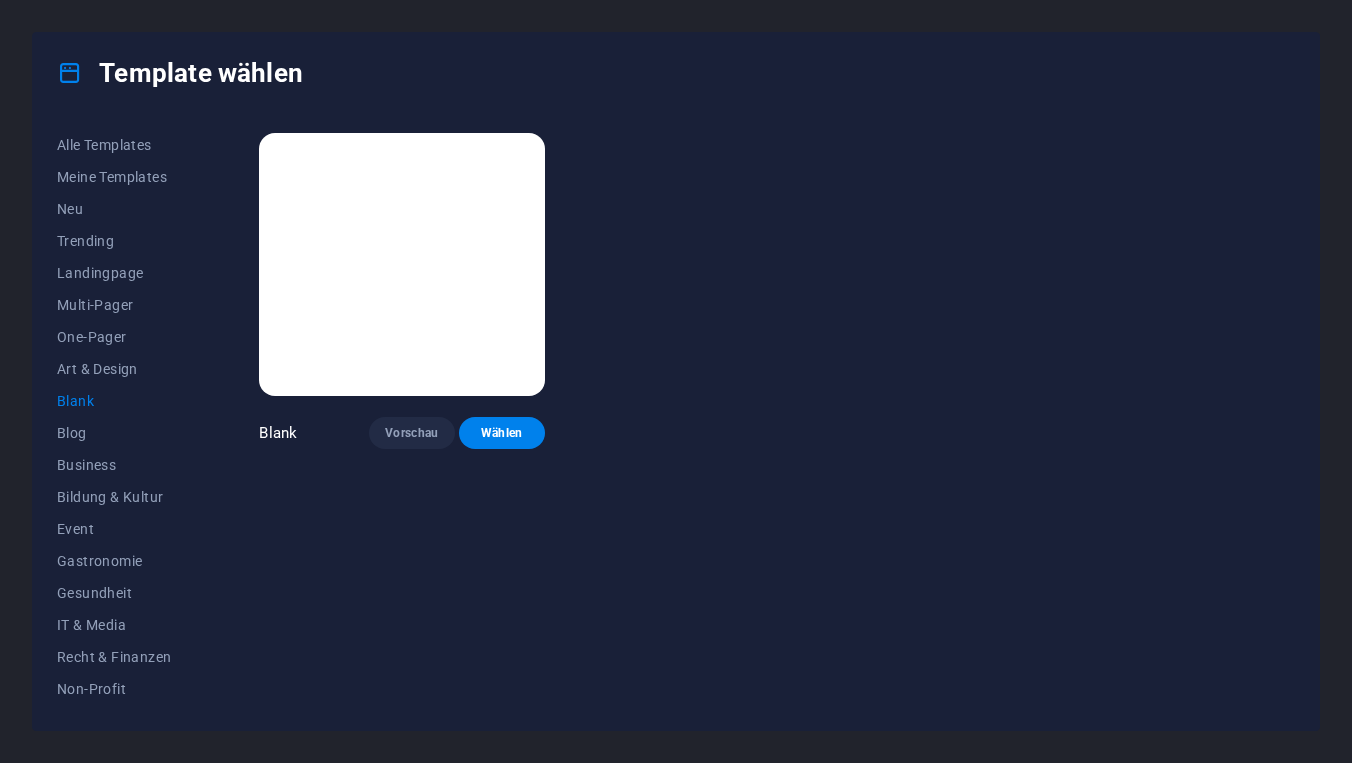 scroll, scrollTop: 0, scrollLeft: 0, axis: both 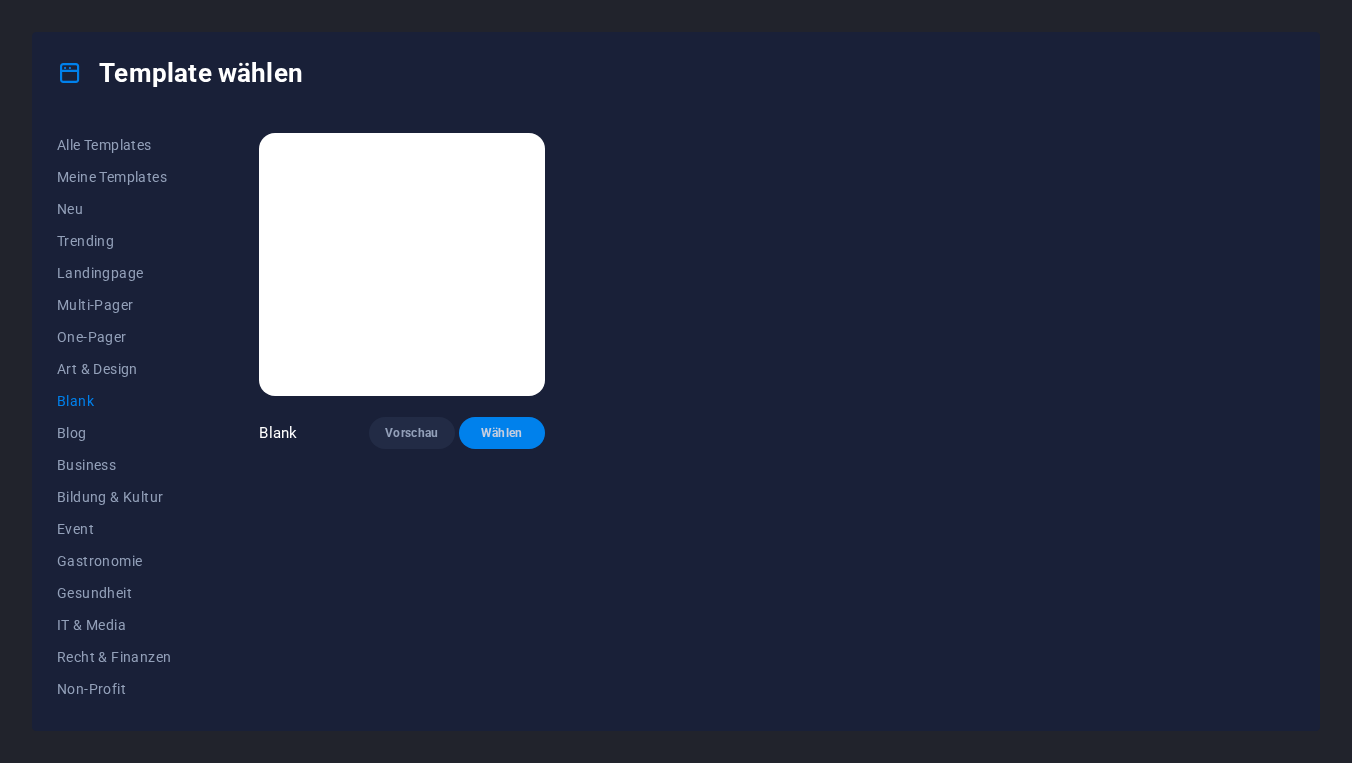 click on "Wählen" at bounding box center (502, 433) 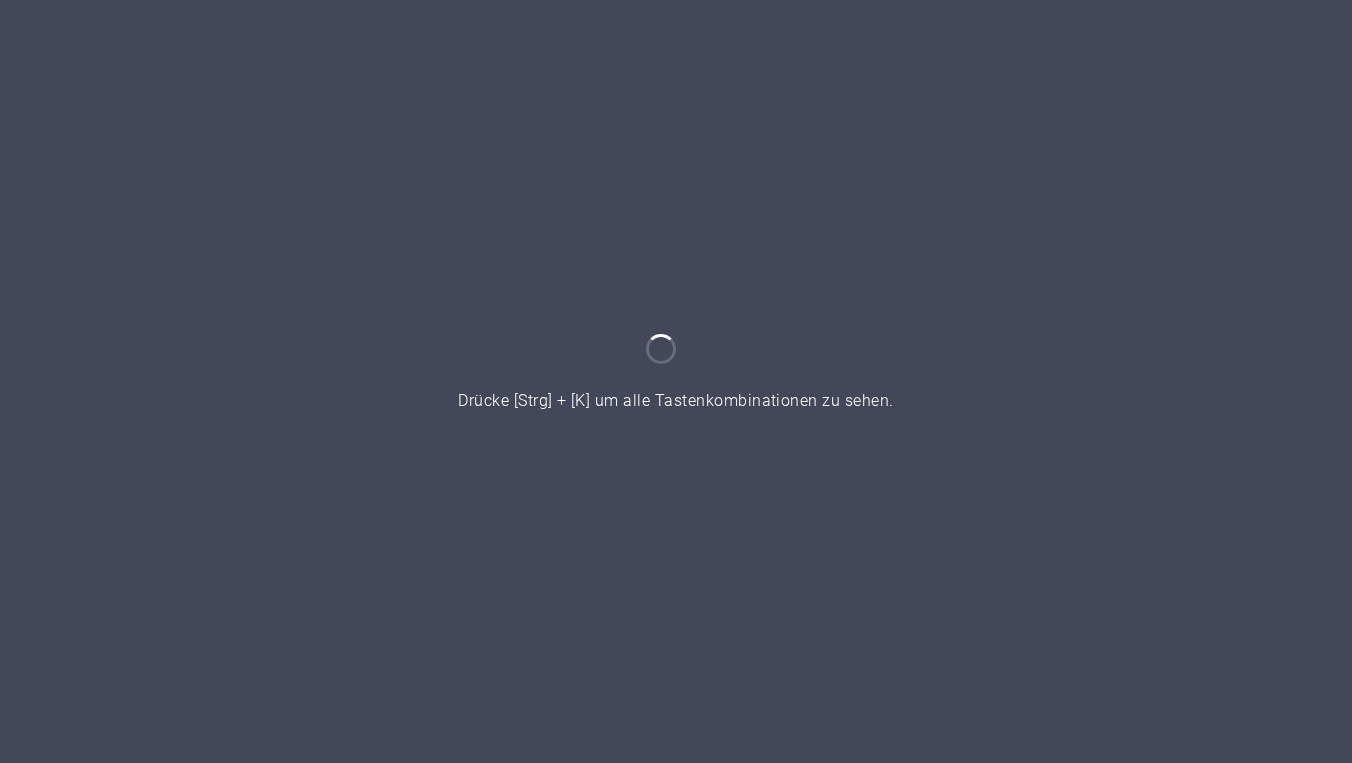scroll, scrollTop: 0, scrollLeft: 0, axis: both 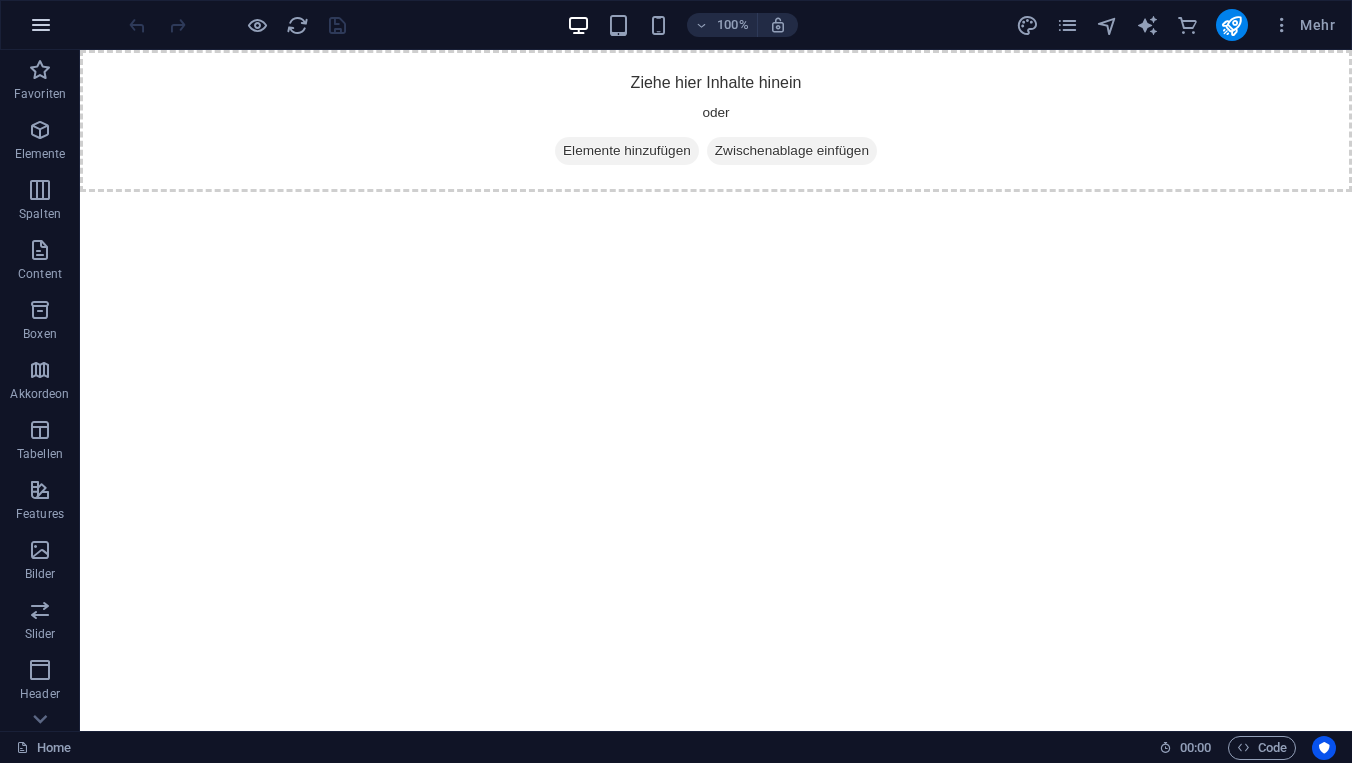 click at bounding box center (41, 25) 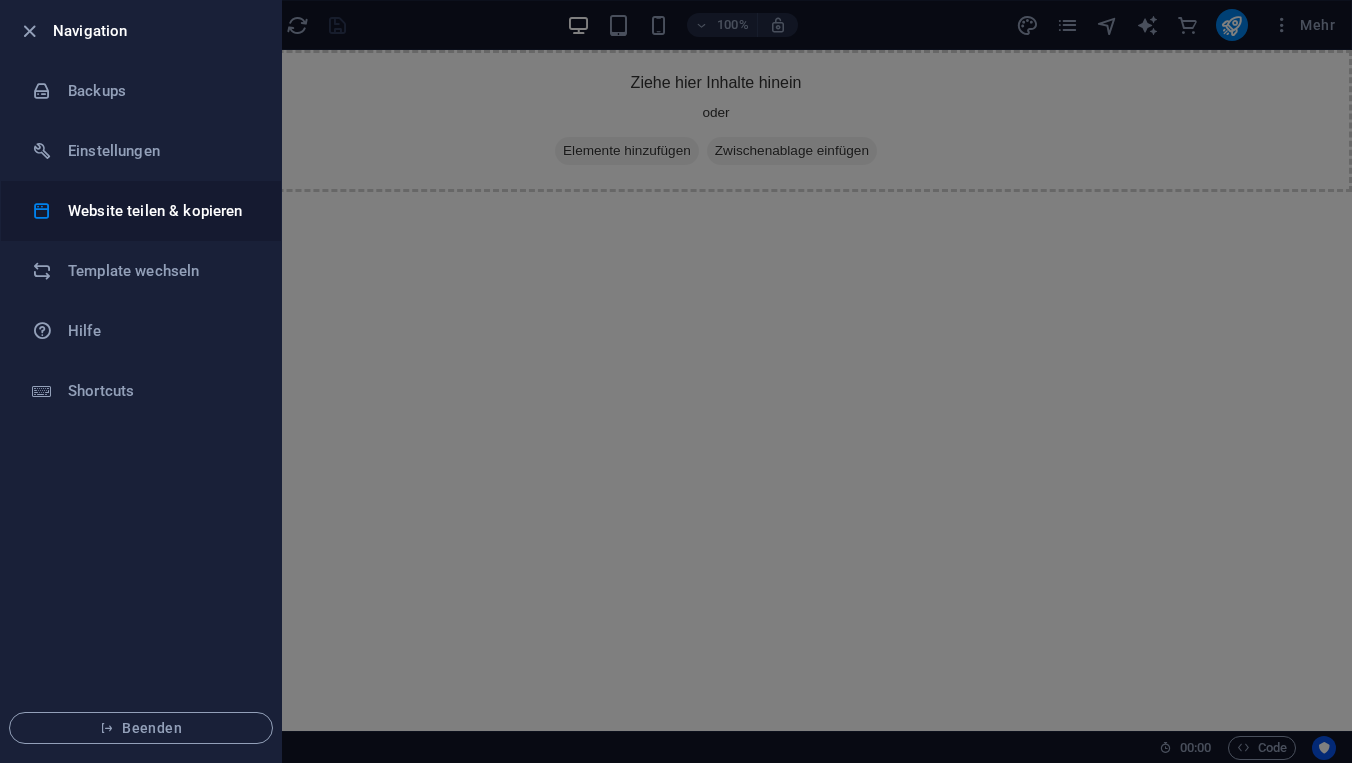 click on "Website teilen & kopieren" at bounding box center [141, 211] 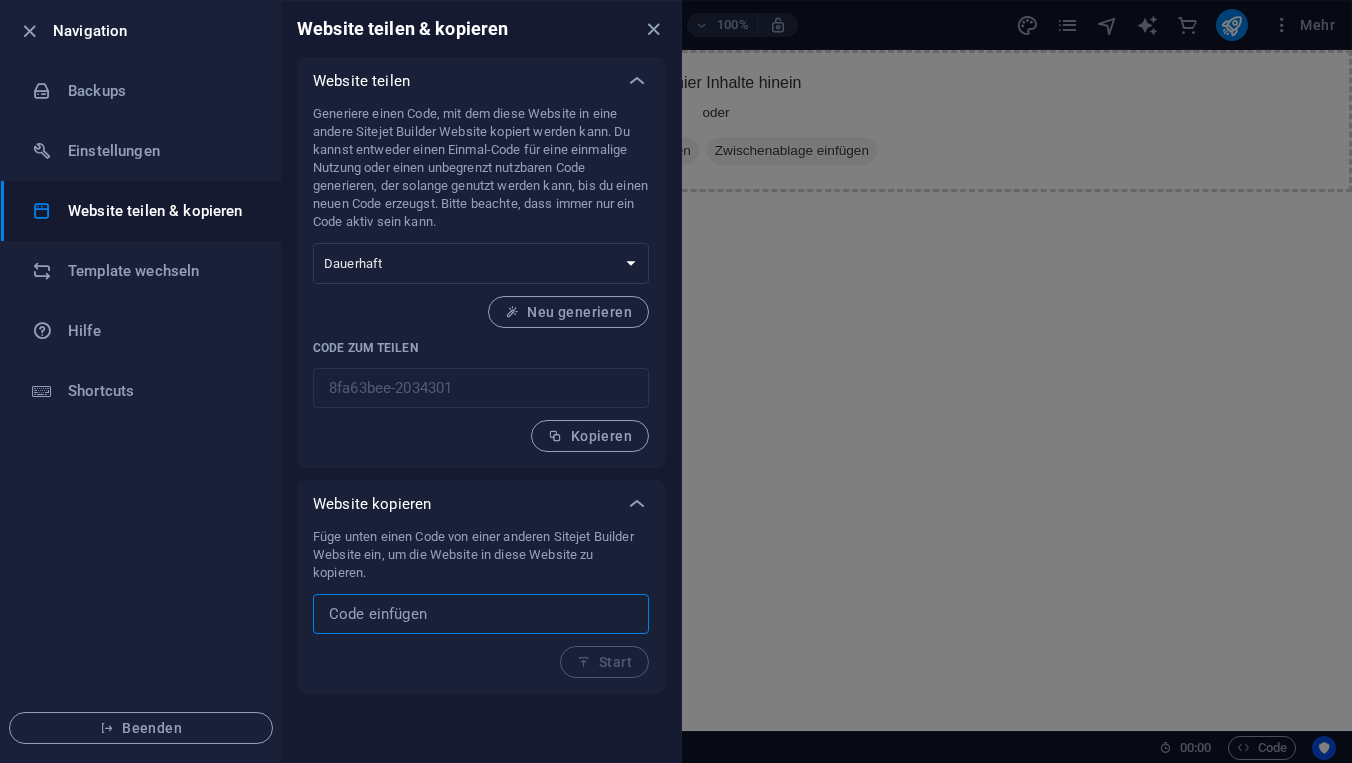 click at bounding box center [481, 614] 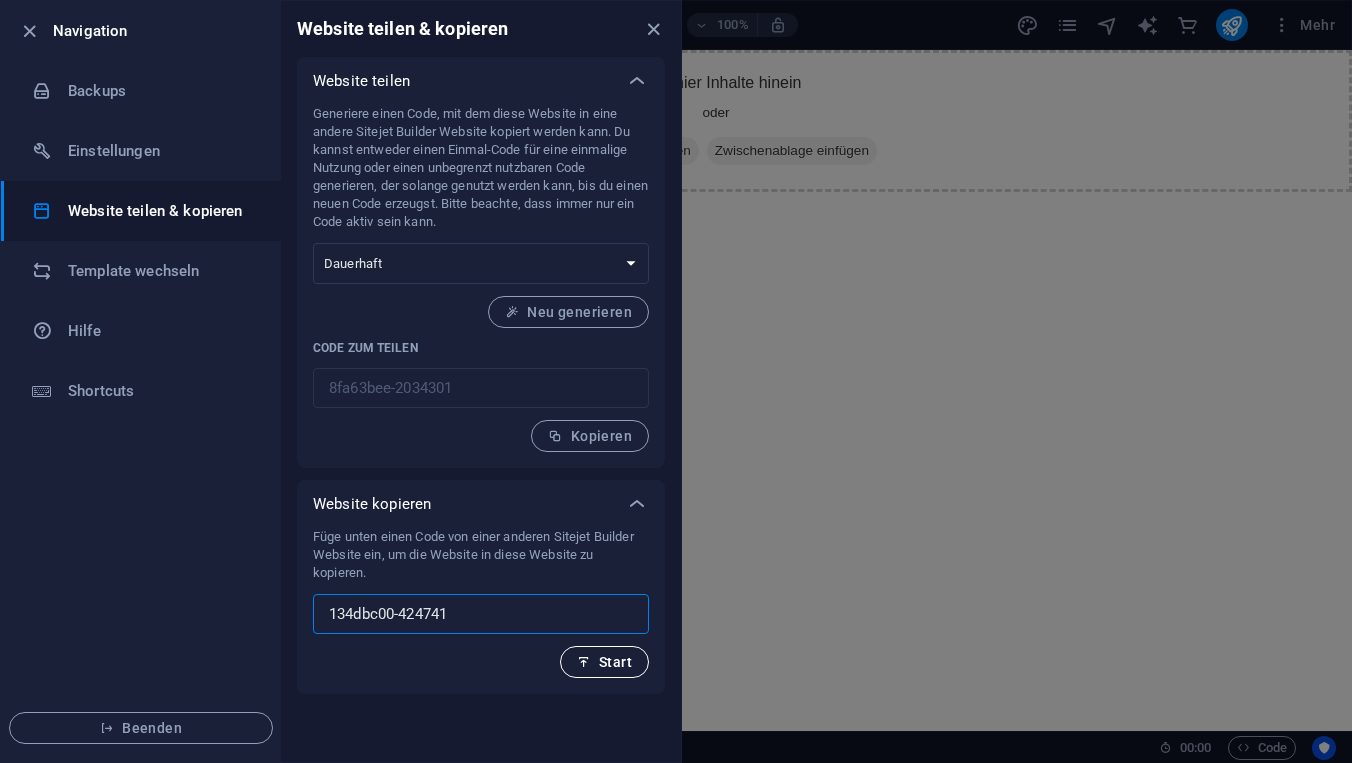 type on "134dbc00-424741" 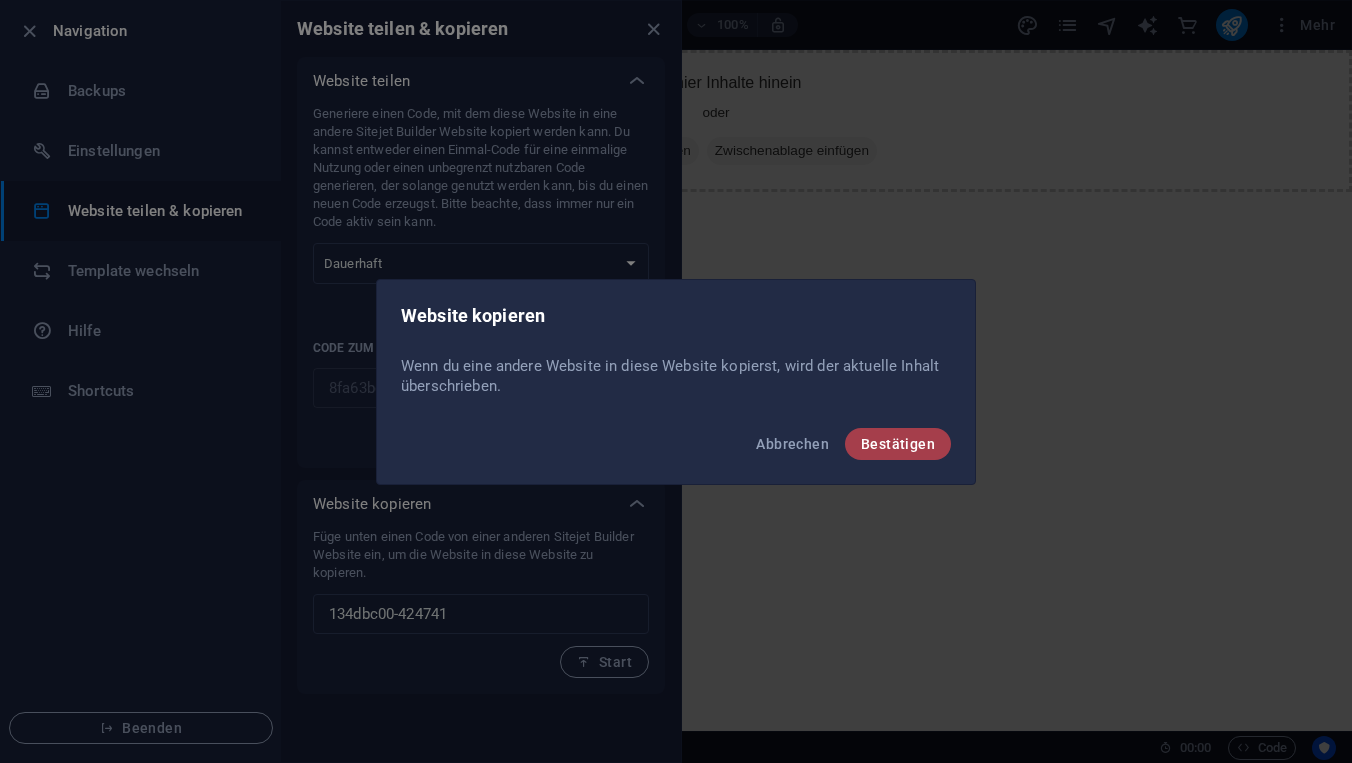 click on "Bestätigen" at bounding box center (898, 444) 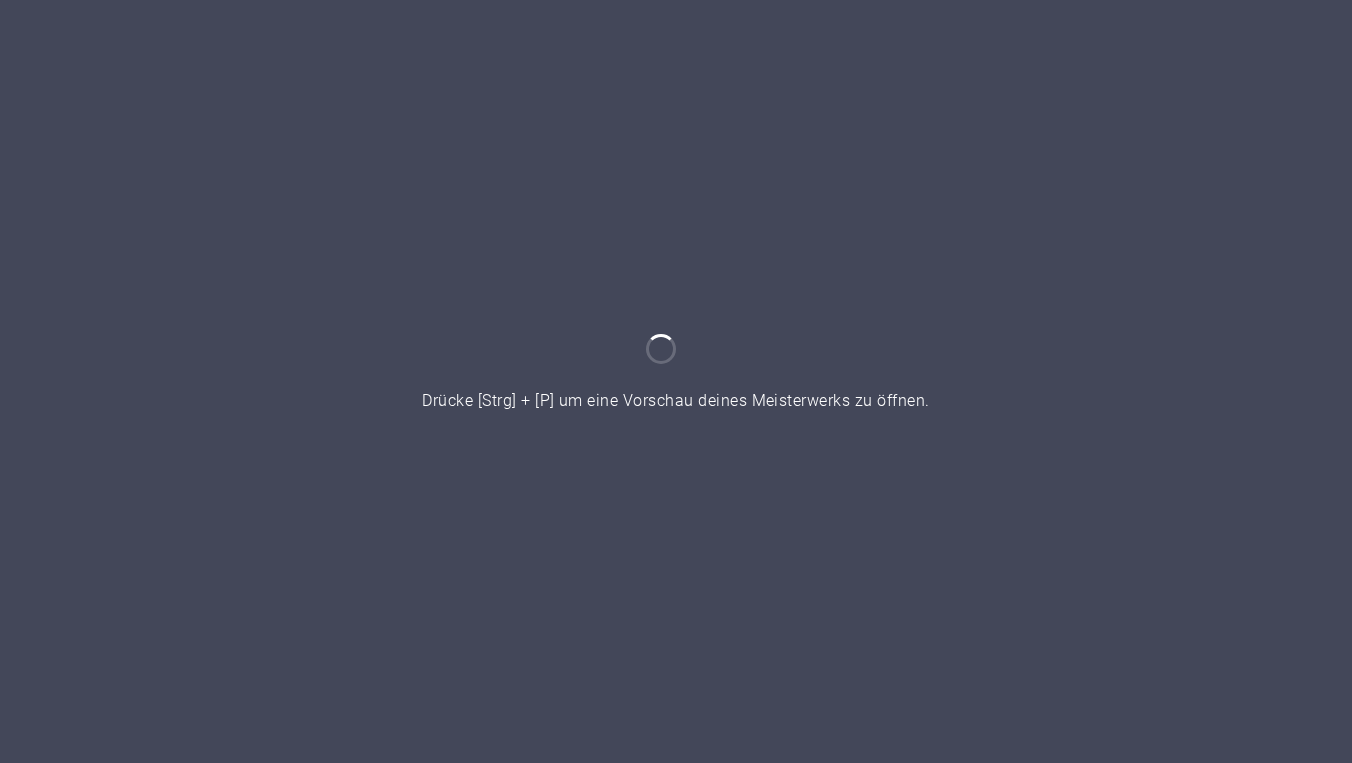 scroll, scrollTop: 0, scrollLeft: 0, axis: both 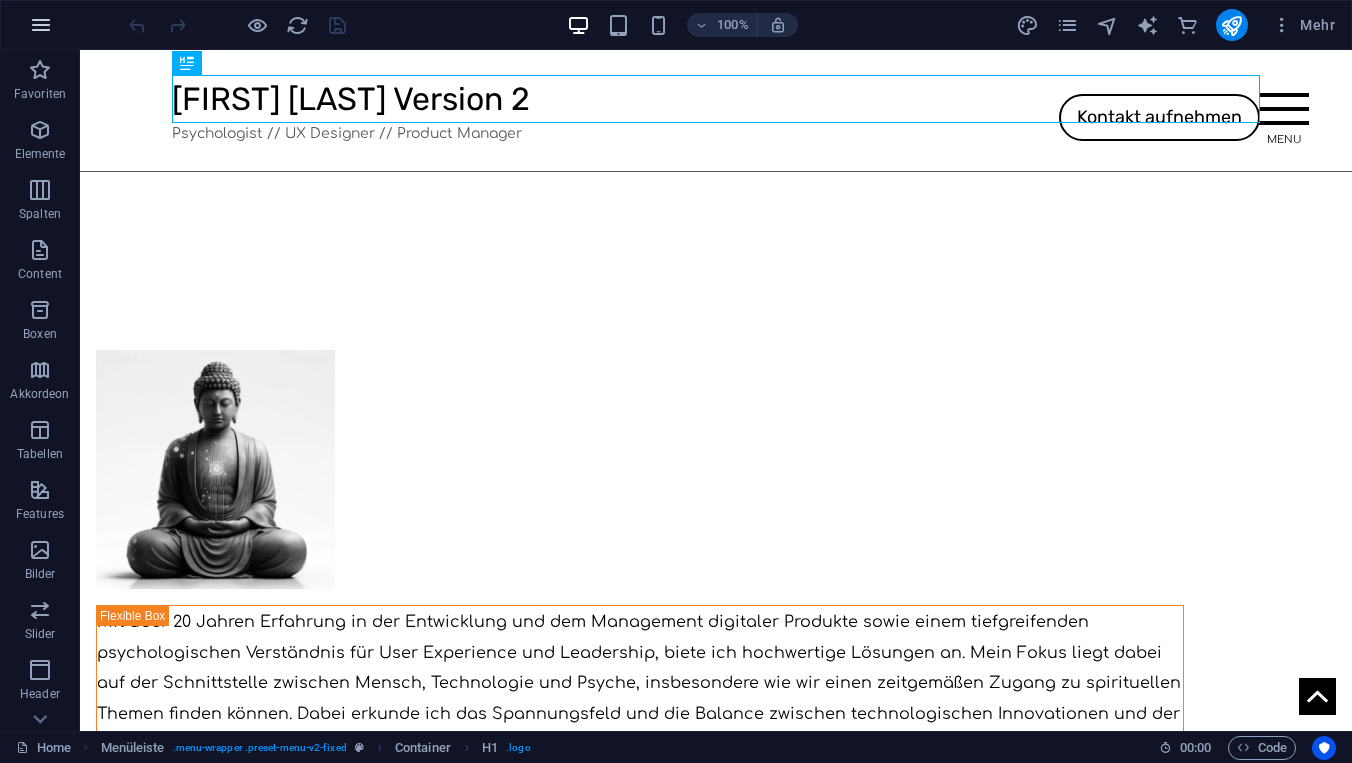 click at bounding box center (41, 25) 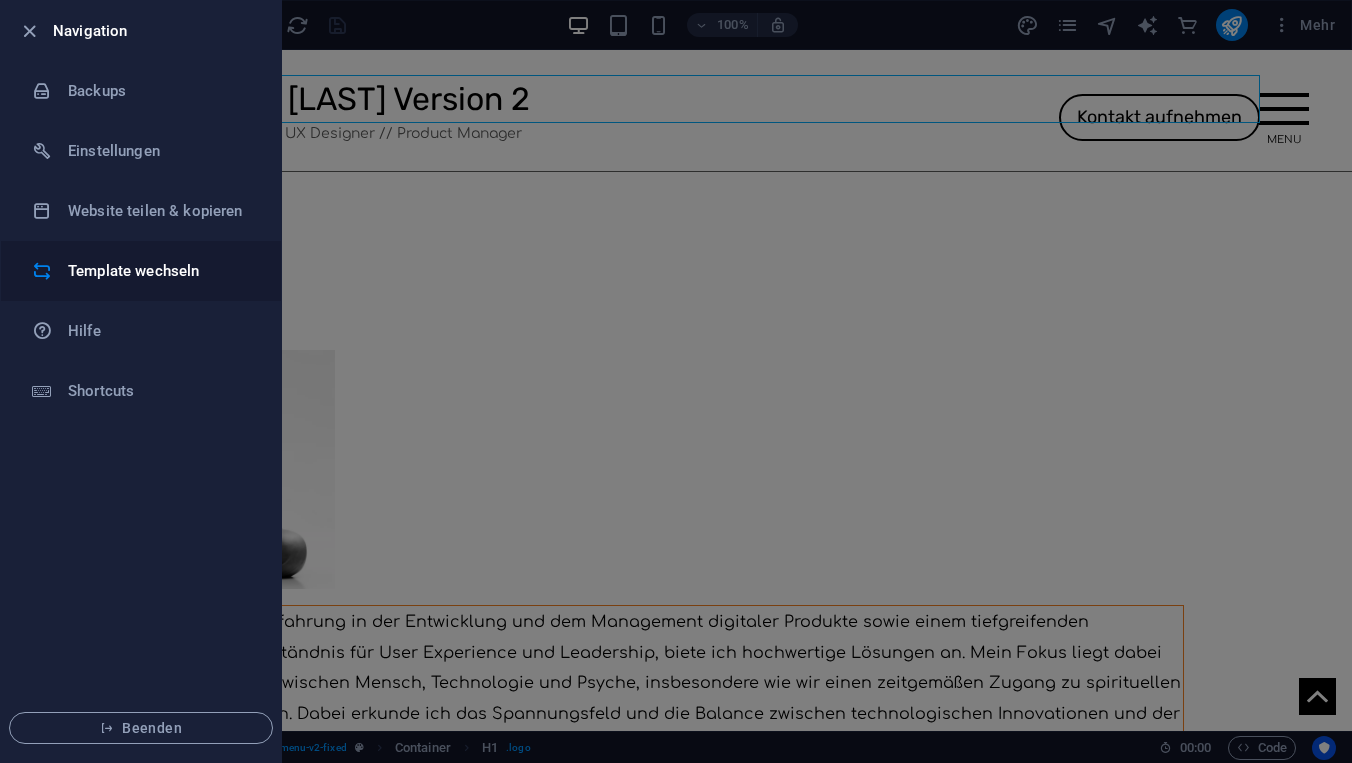 click on "Template wechseln" at bounding box center [160, 271] 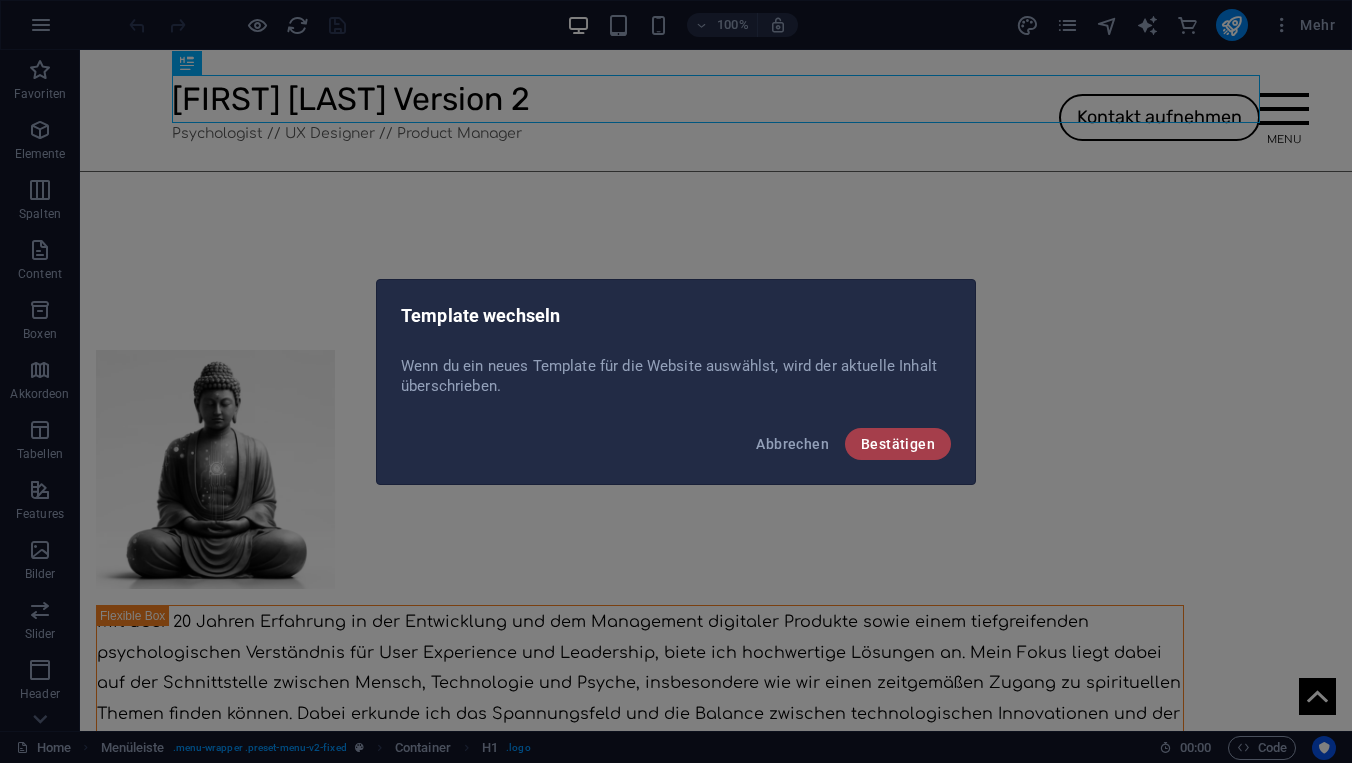 click on "Bestätigen" at bounding box center [898, 444] 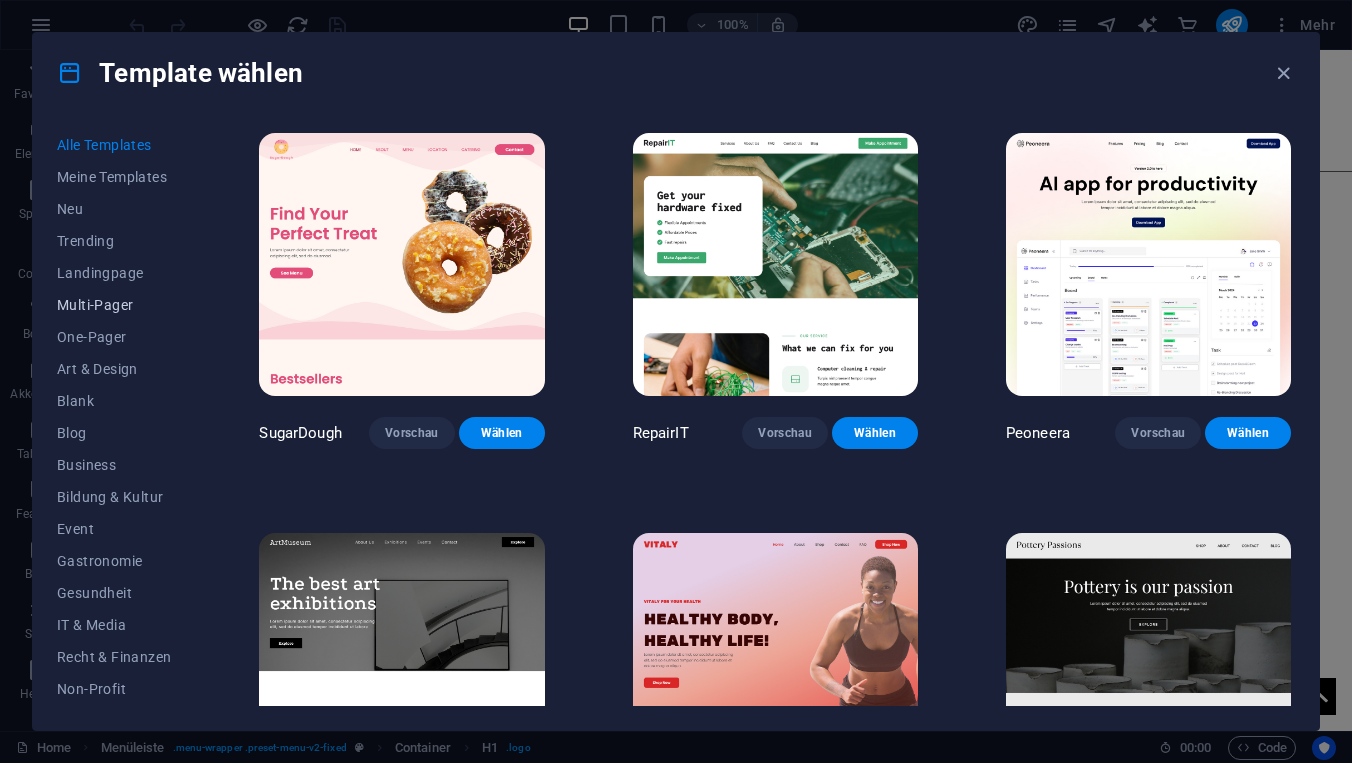 click on "Multi-Pager" at bounding box center [114, 305] 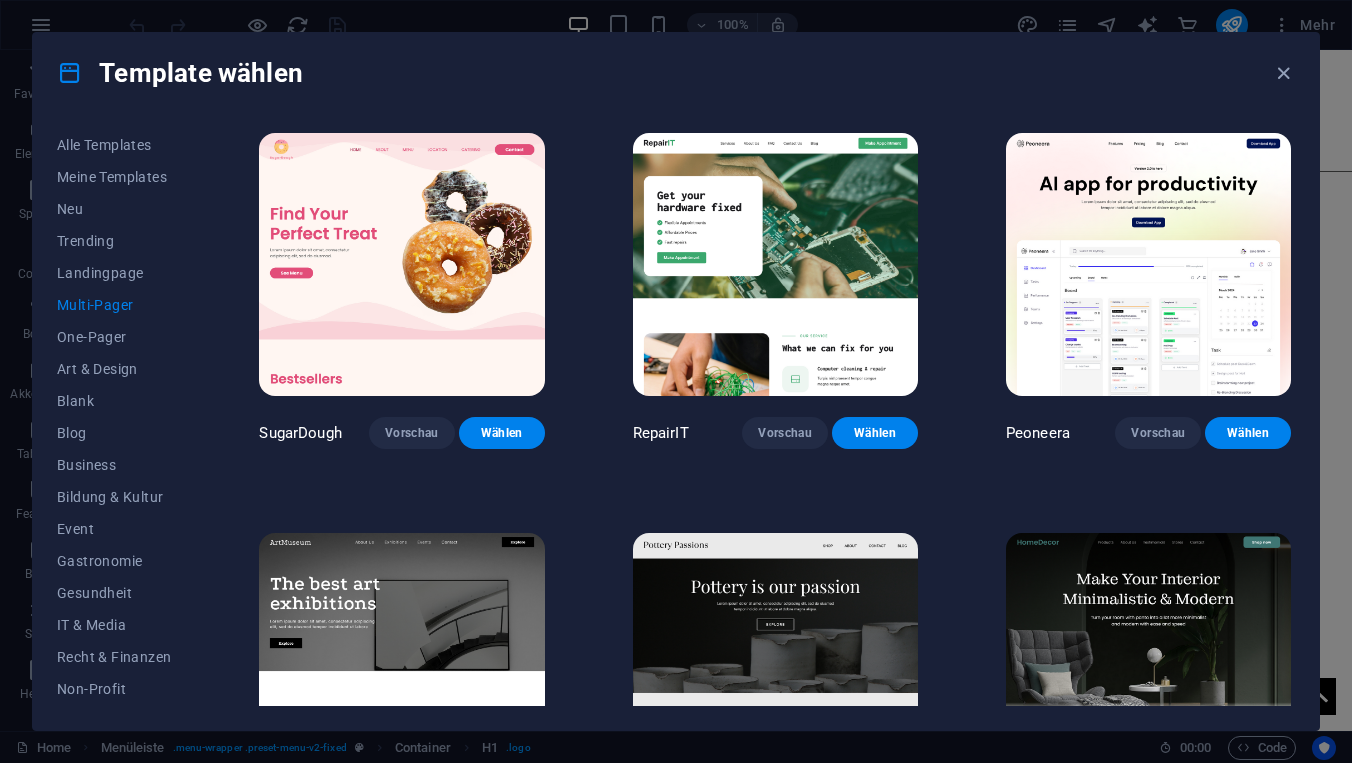 click on "Multi-Pager" at bounding box center (114, 305) 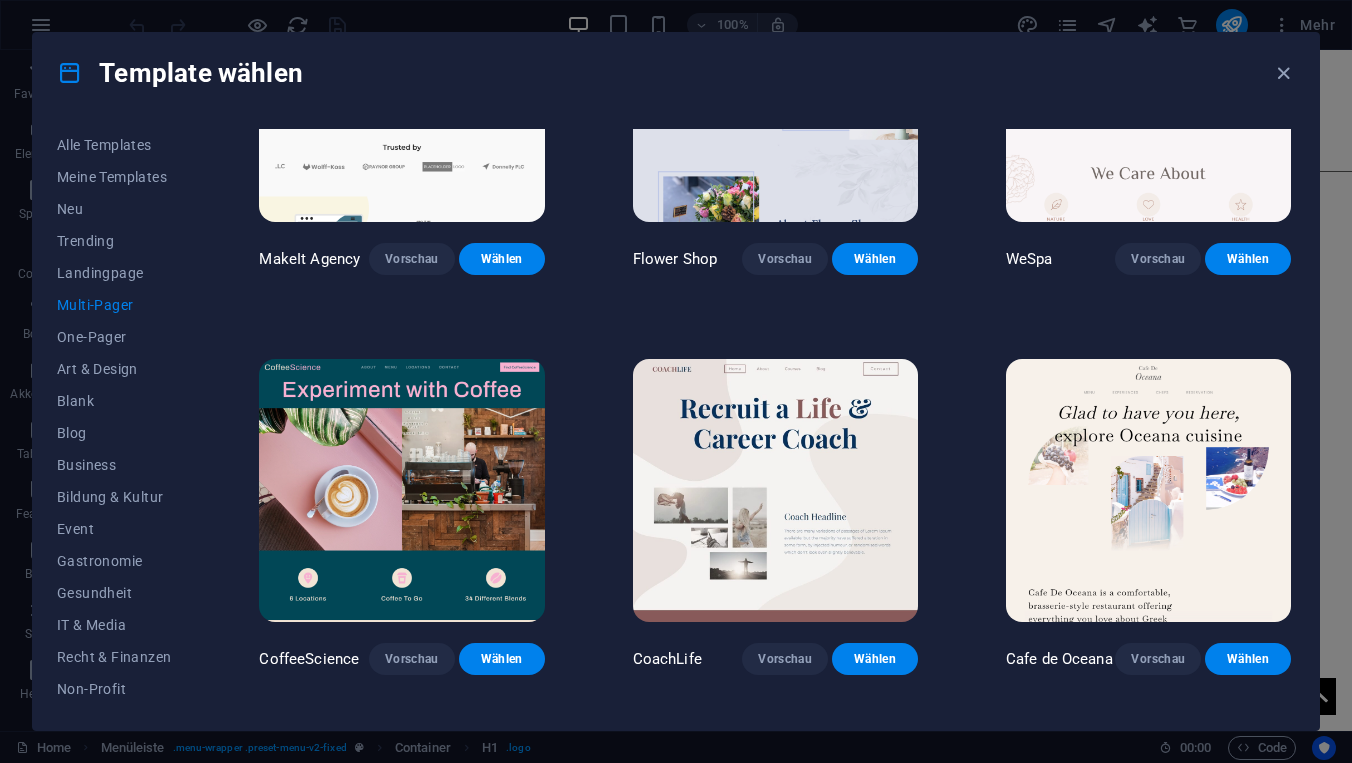 scroll, scrollTop: 3003, scrollLeft: 0, axis: vertical 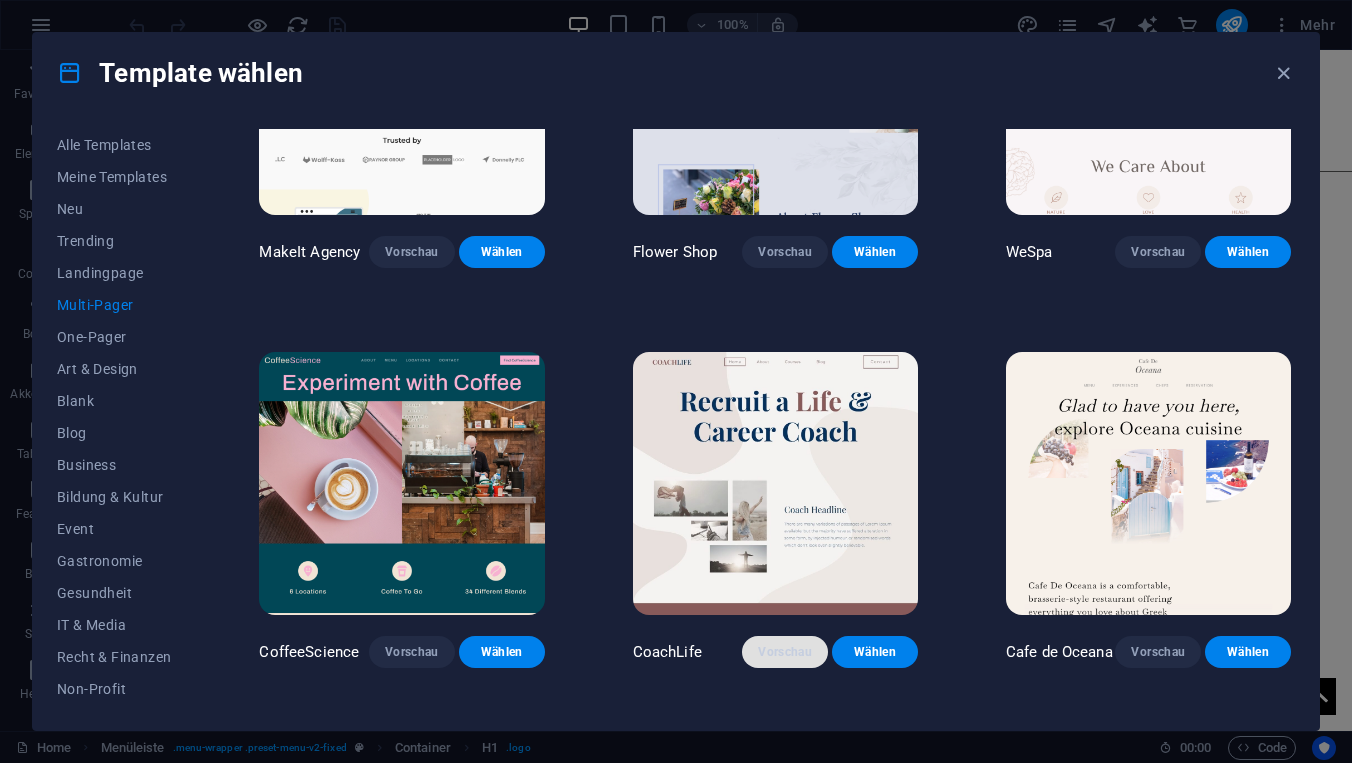 click on "Vorschau" at bounding box center [785, 652] 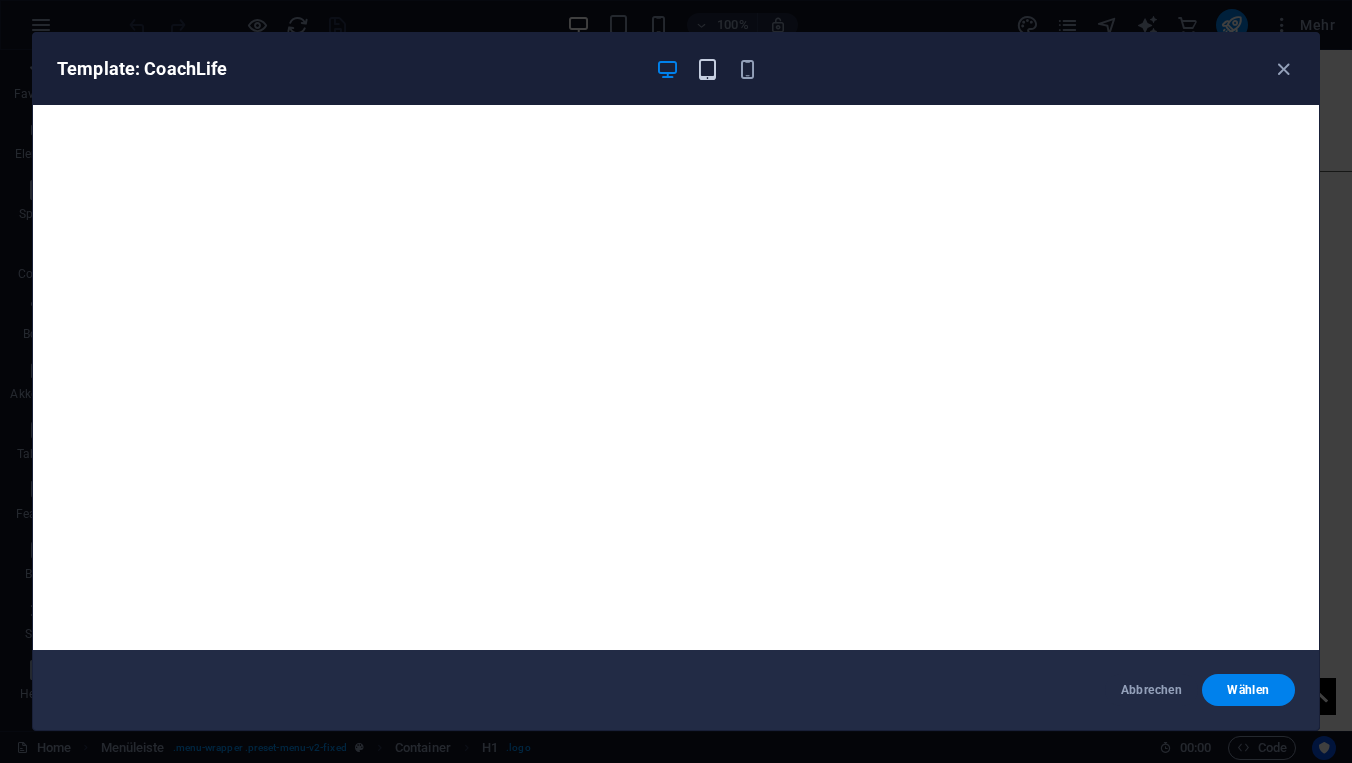 click at bounding box center [707, 69] 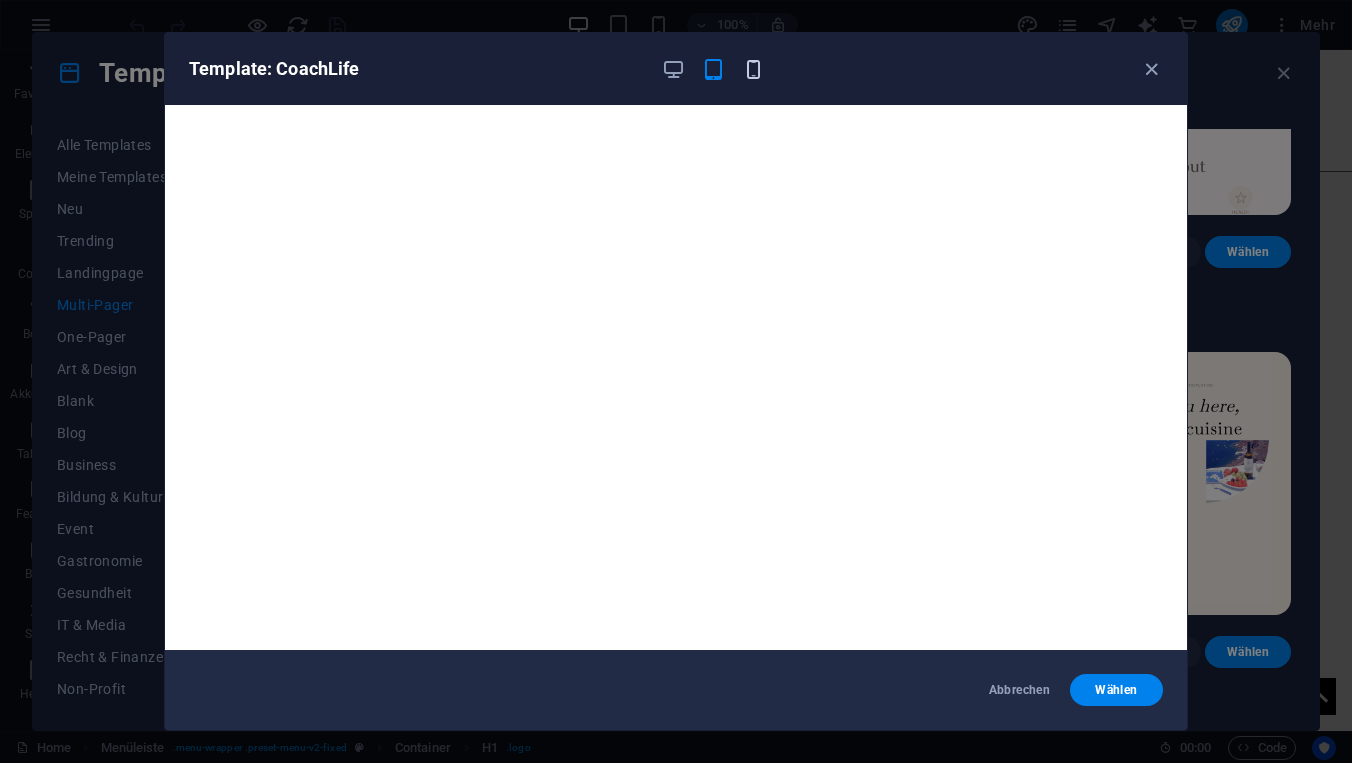 click at bounding box center [753, 69] 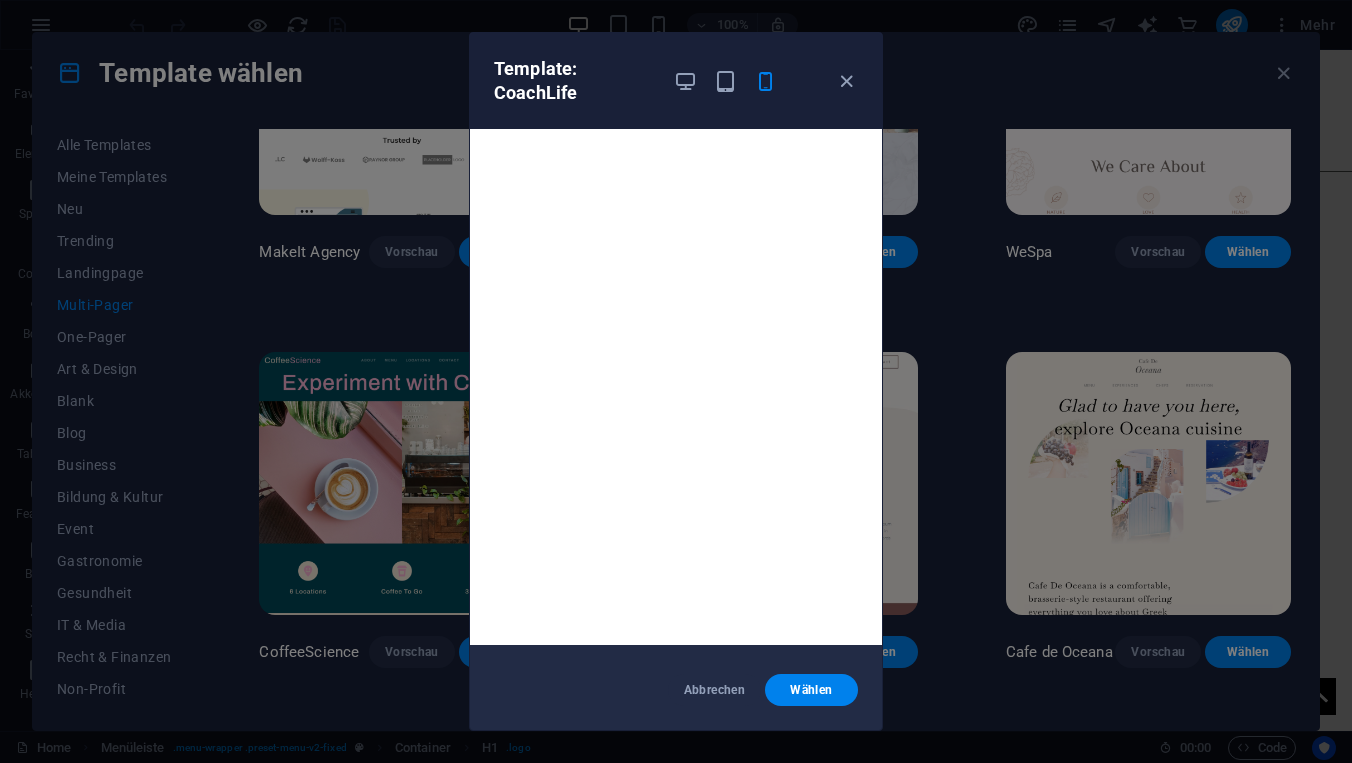 scroll, scrollTop: 0, scrollLeft: 0, axis: both 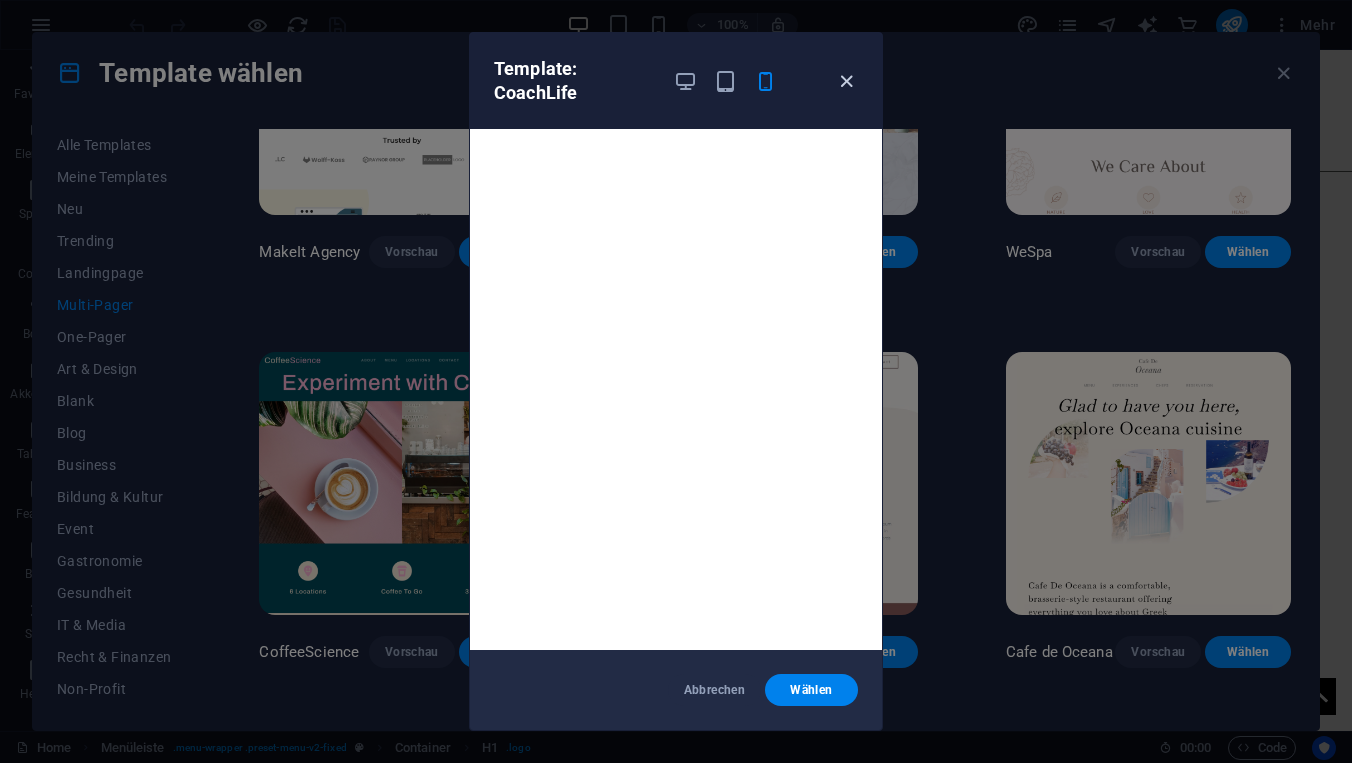 click at bounding box center [846, 81] 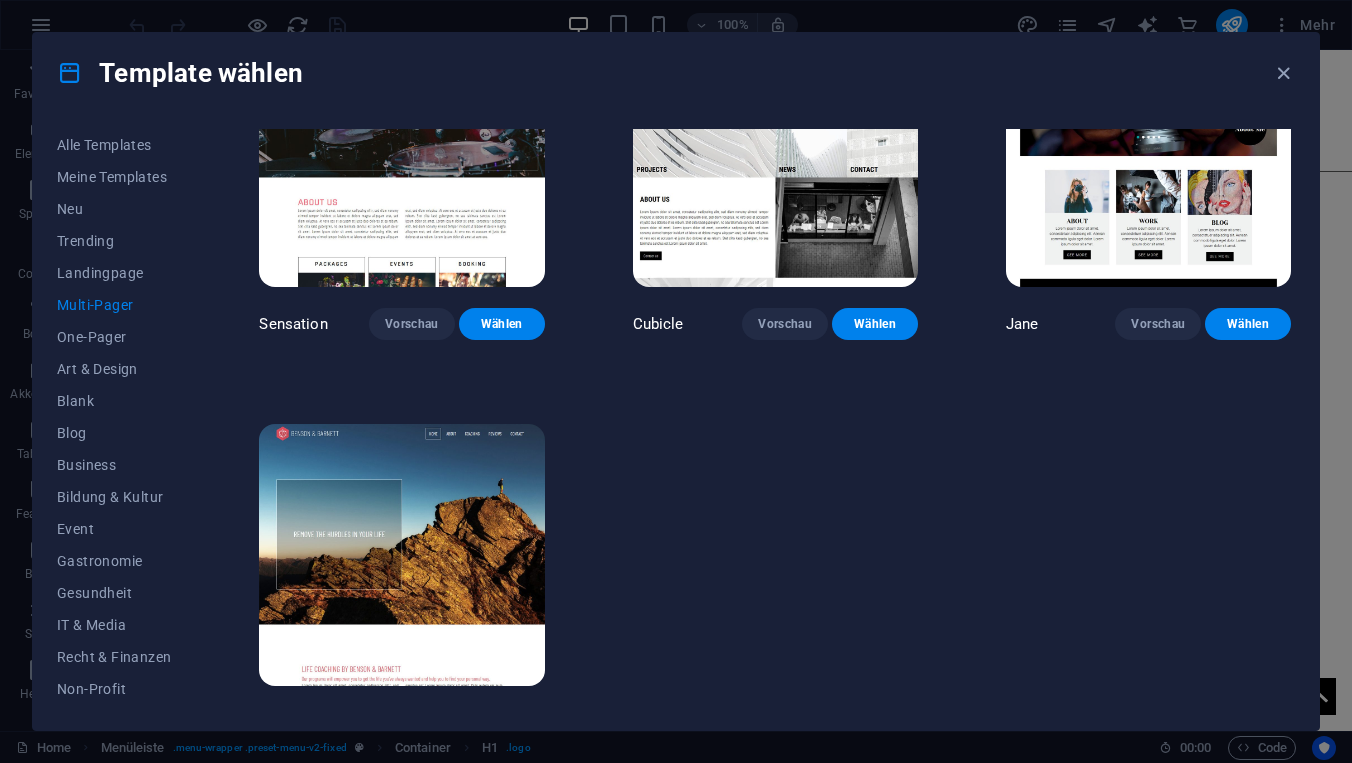 scroll, scrollTop: 8959, scrollLeft: 0, axis: vertical 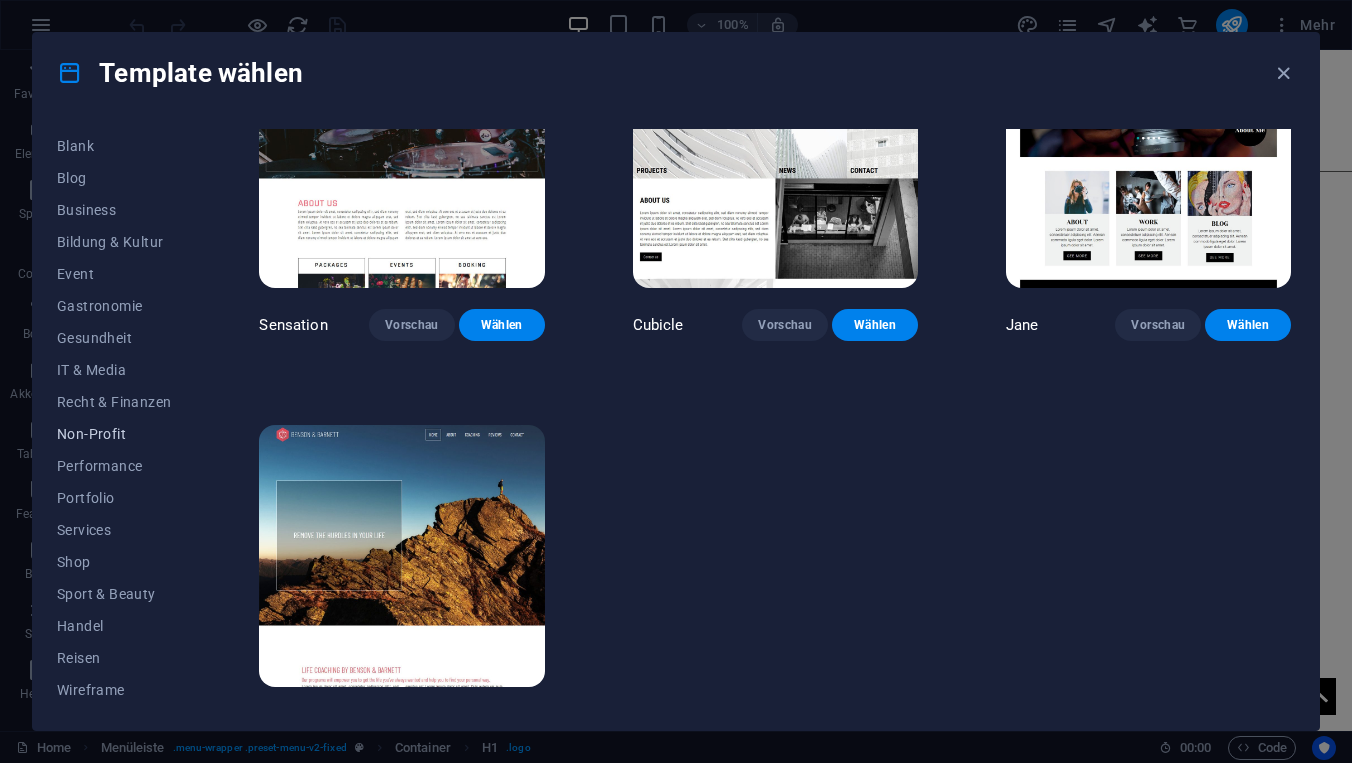 click on "Non-Profit" at bounding box center [114, 434] 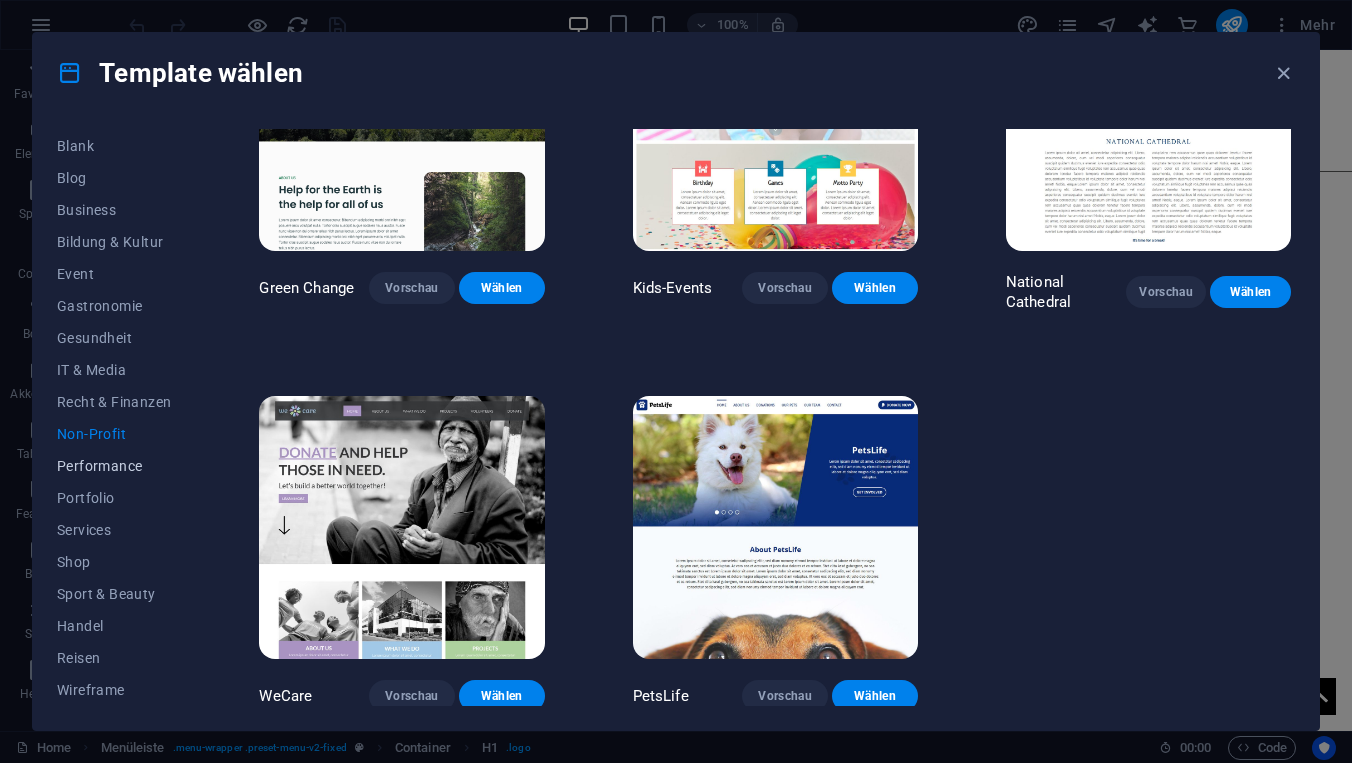 click on "Performance" at bounding box center (114, 466) 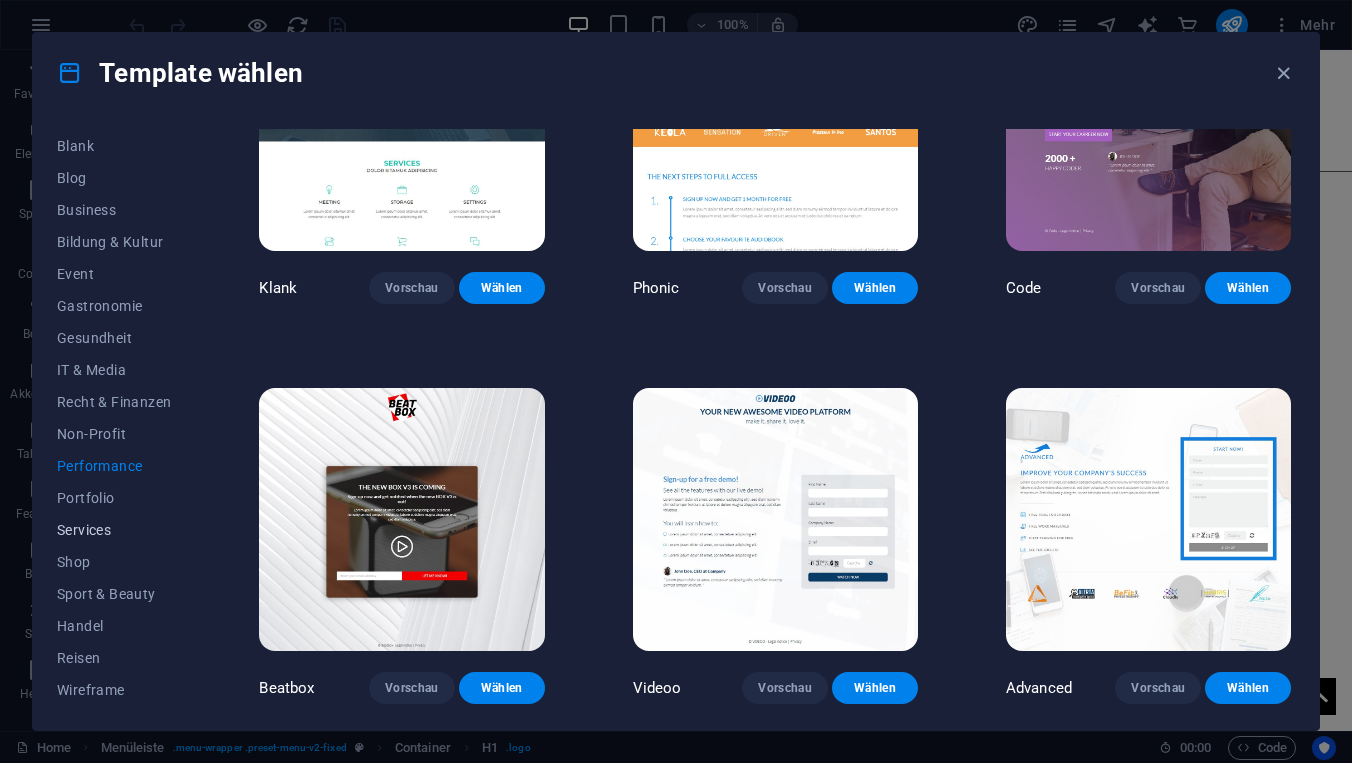 click on "Services" at bounding box center (114, 530) 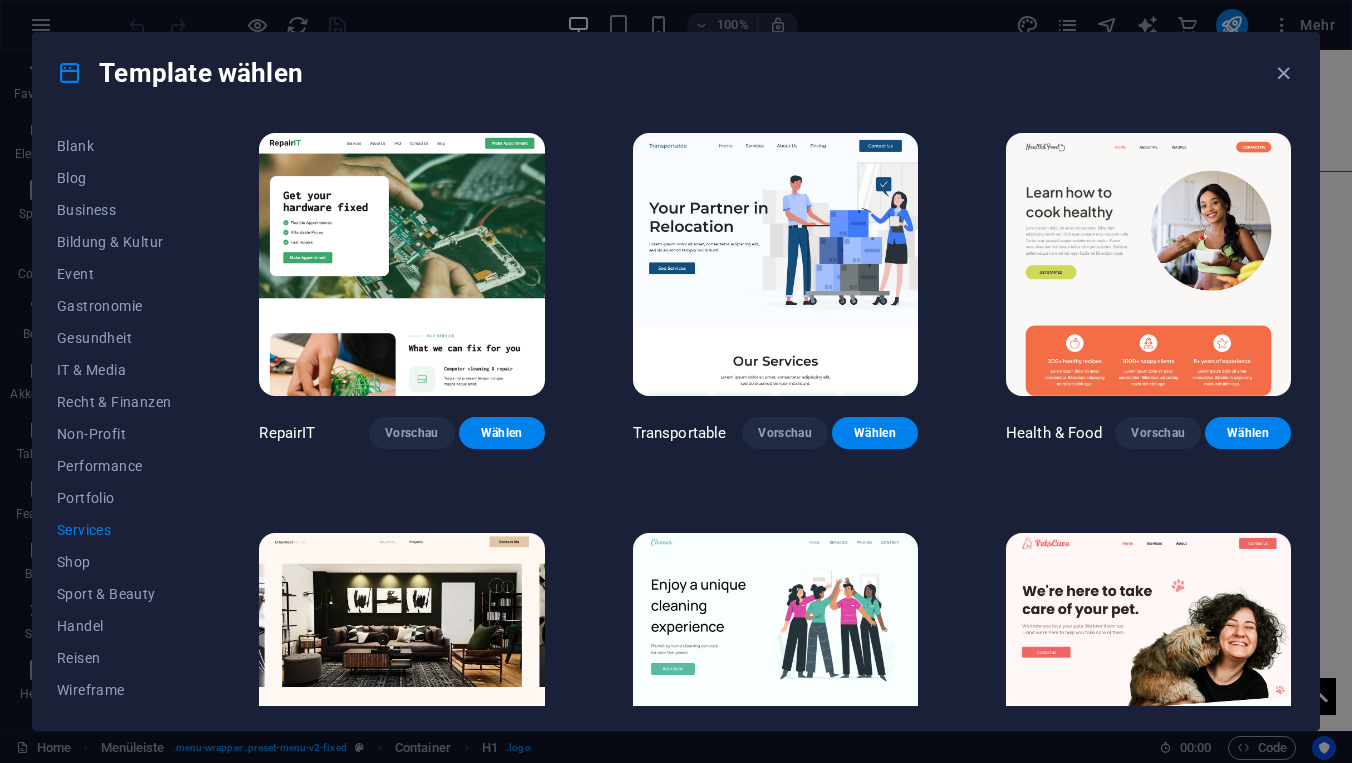 scroll, scrollTop: 0, scrollLeft: 0, axis: both 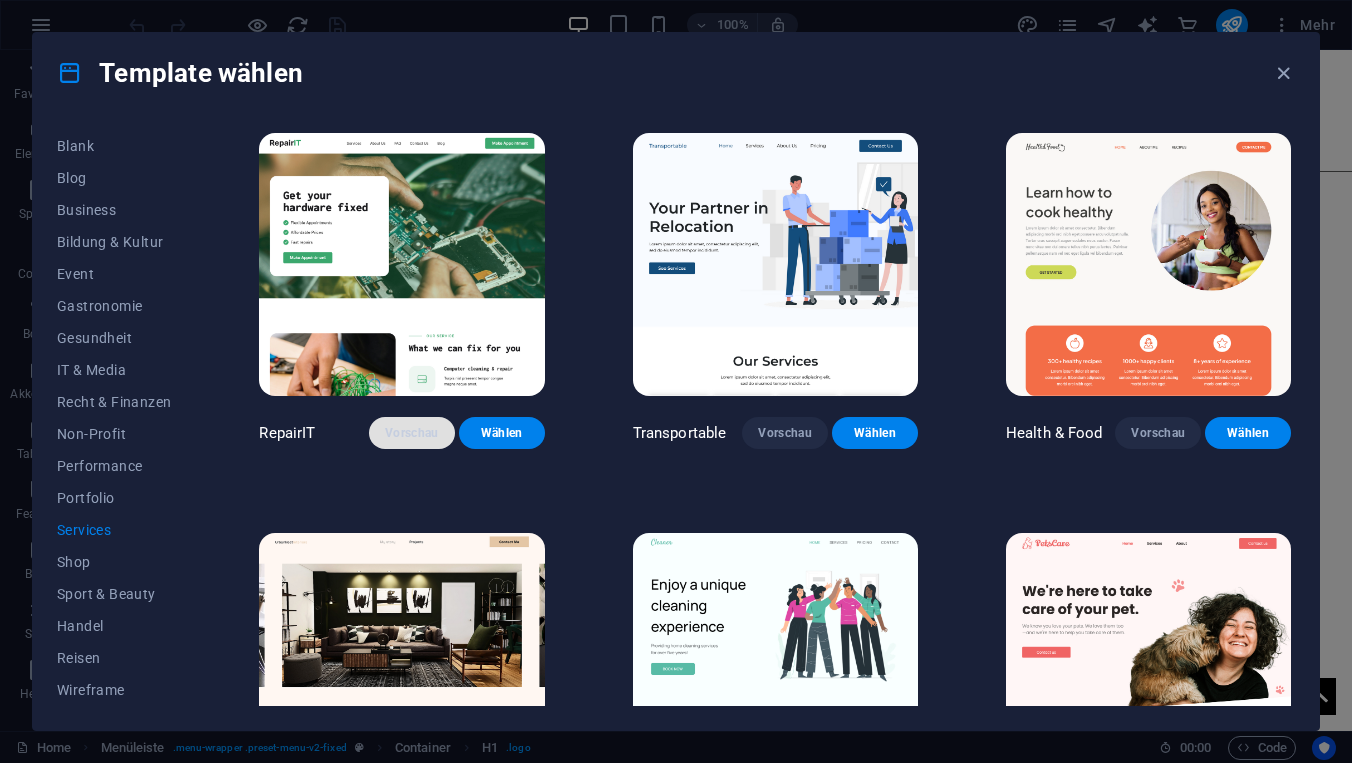 click on "Vorschau" at bounding box center (412, 433) 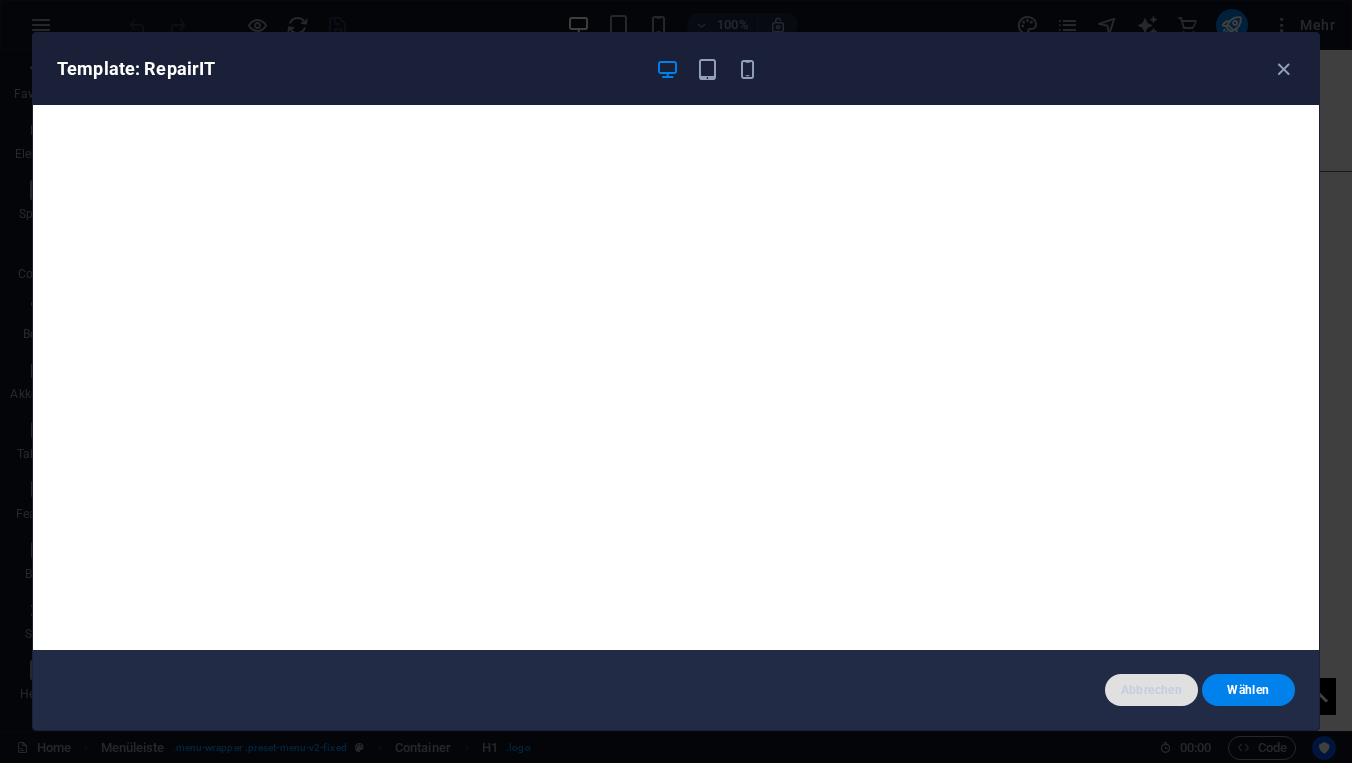 click on "Abbrechen" at bounding box center (1151, 690) 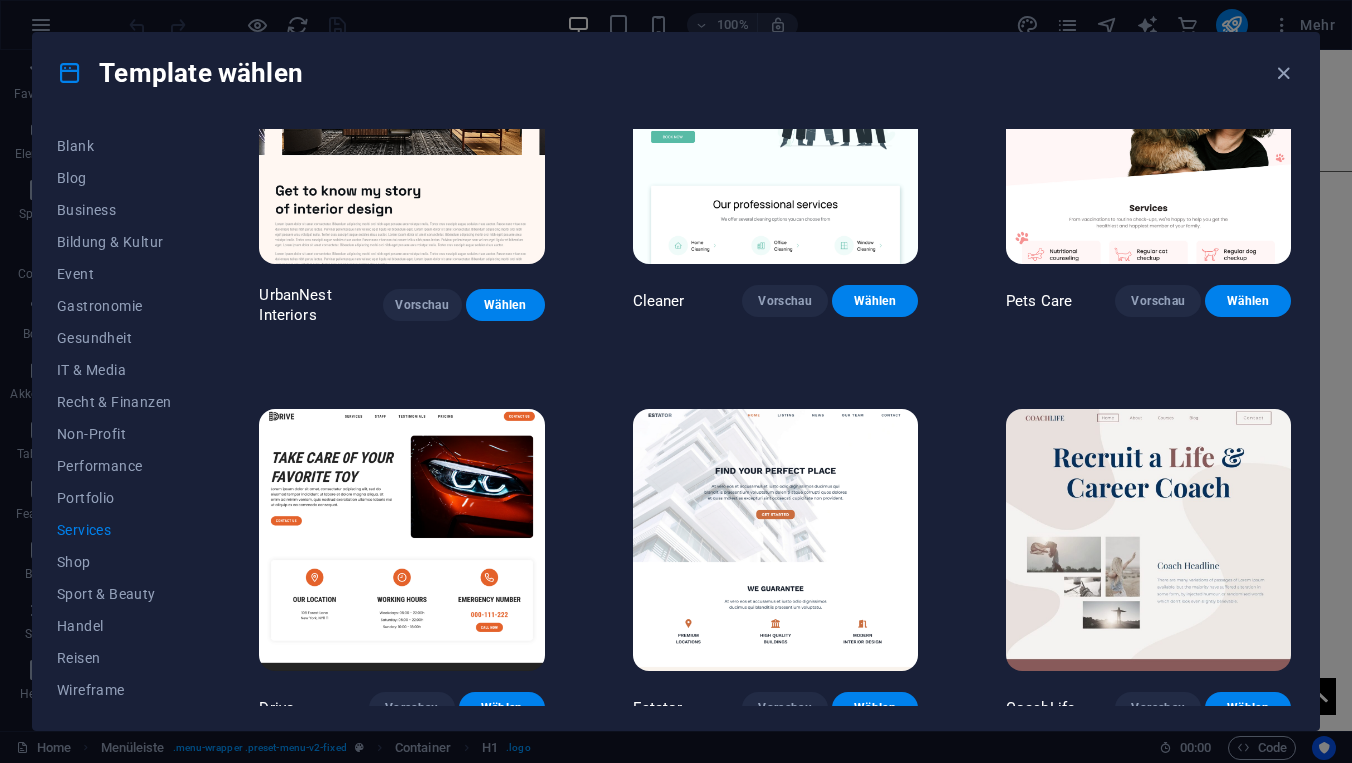 scroll, scrollTop: 545, scrollLeft: 0, axis: vertical 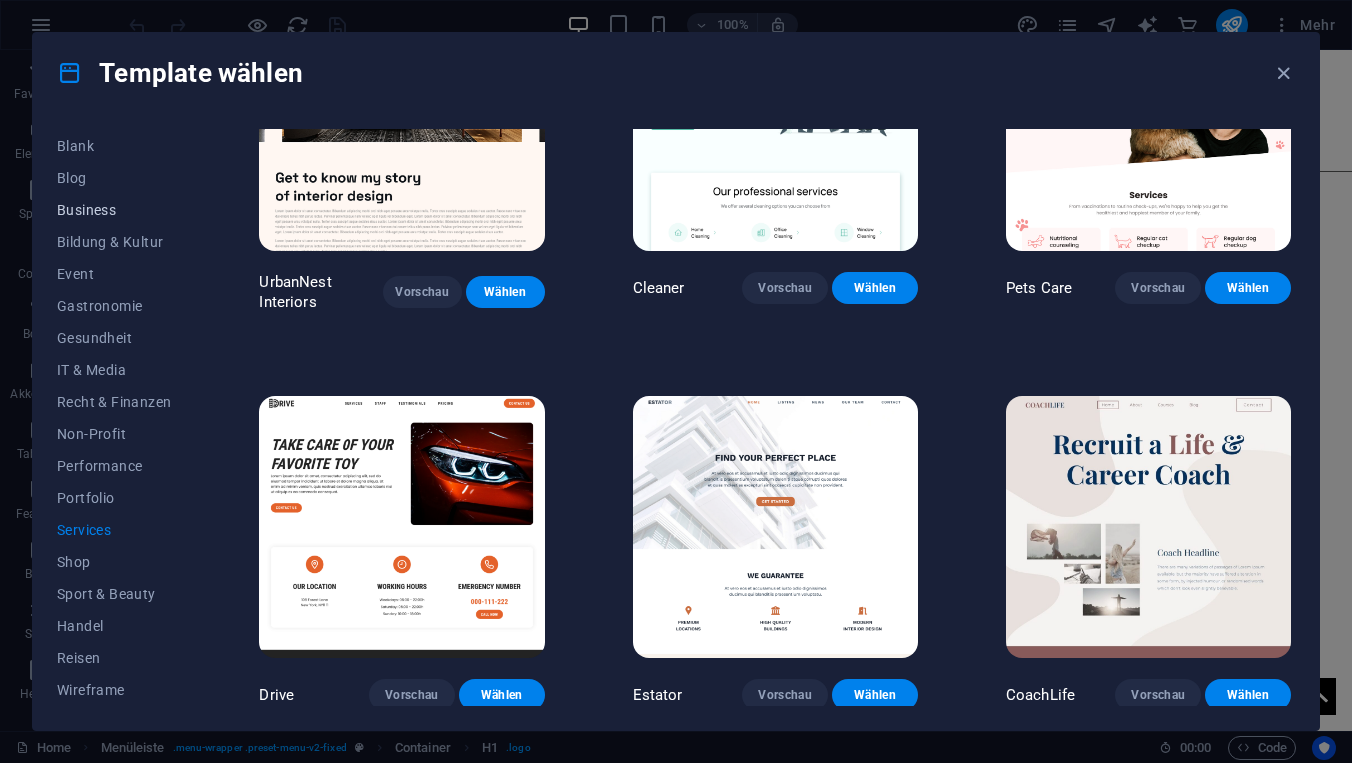click on "Business" at bounding box center [114, 210] 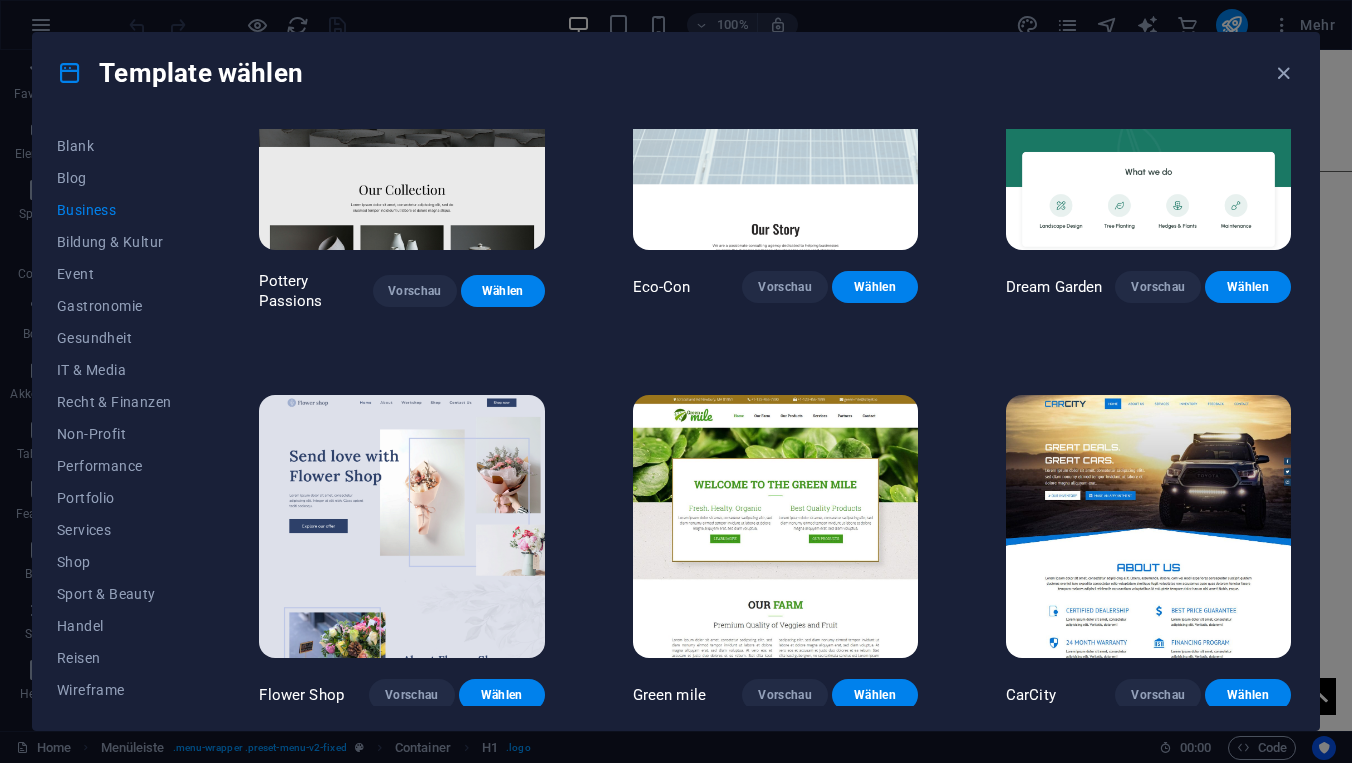 scroll, scrollTop: 108, scrollLeft: 0, axis: vertical 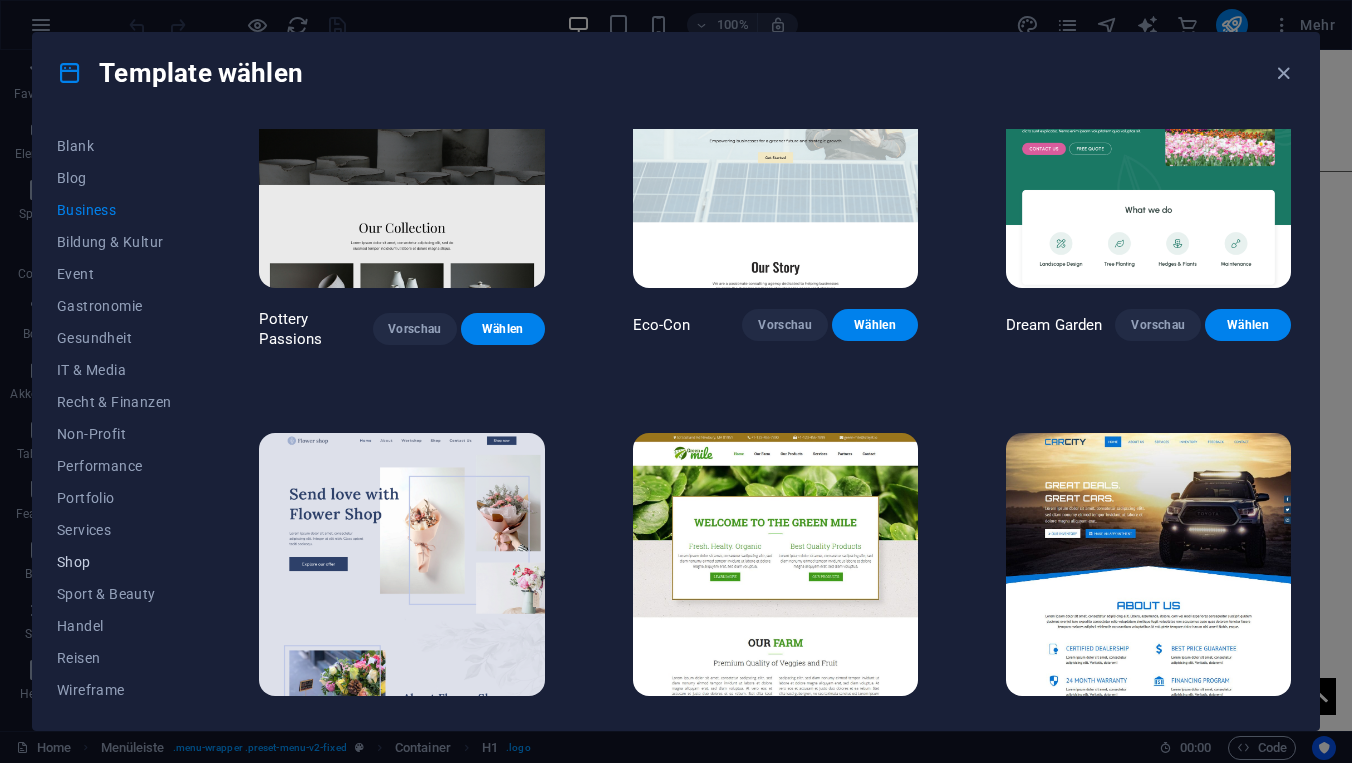click on "Shop" at bounding box center (114, 562) 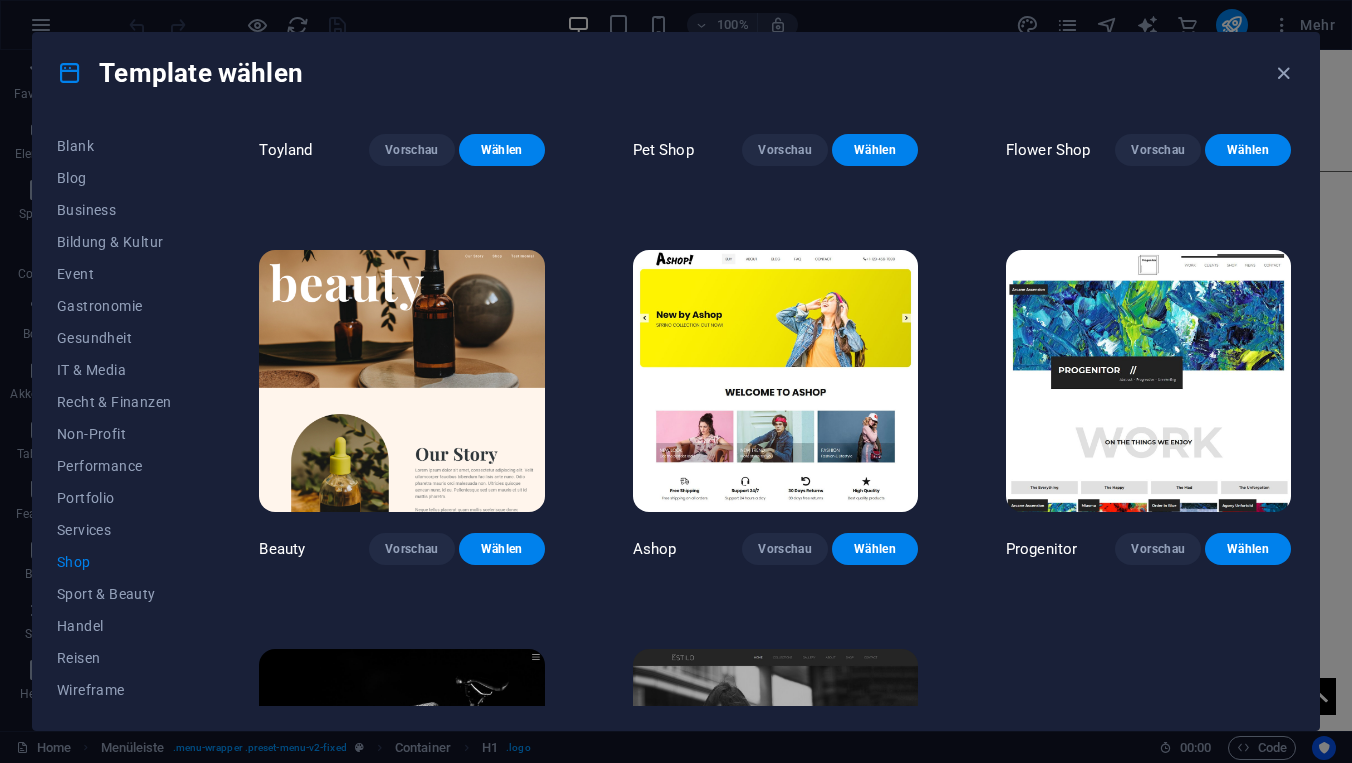 scroll, scrollTop: 796, scrollLeft: 0, axis: vertical 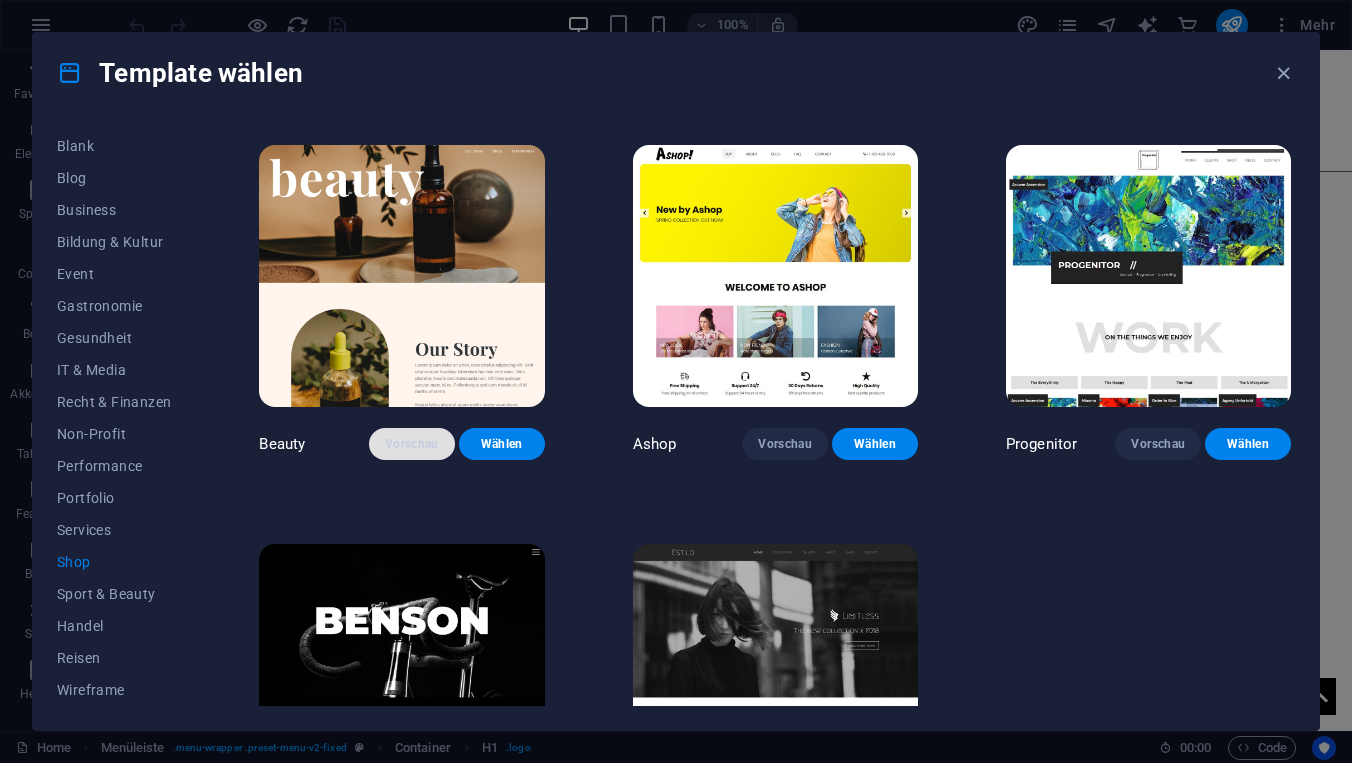 click on "Vorschau" at bounding box center [412, 444] 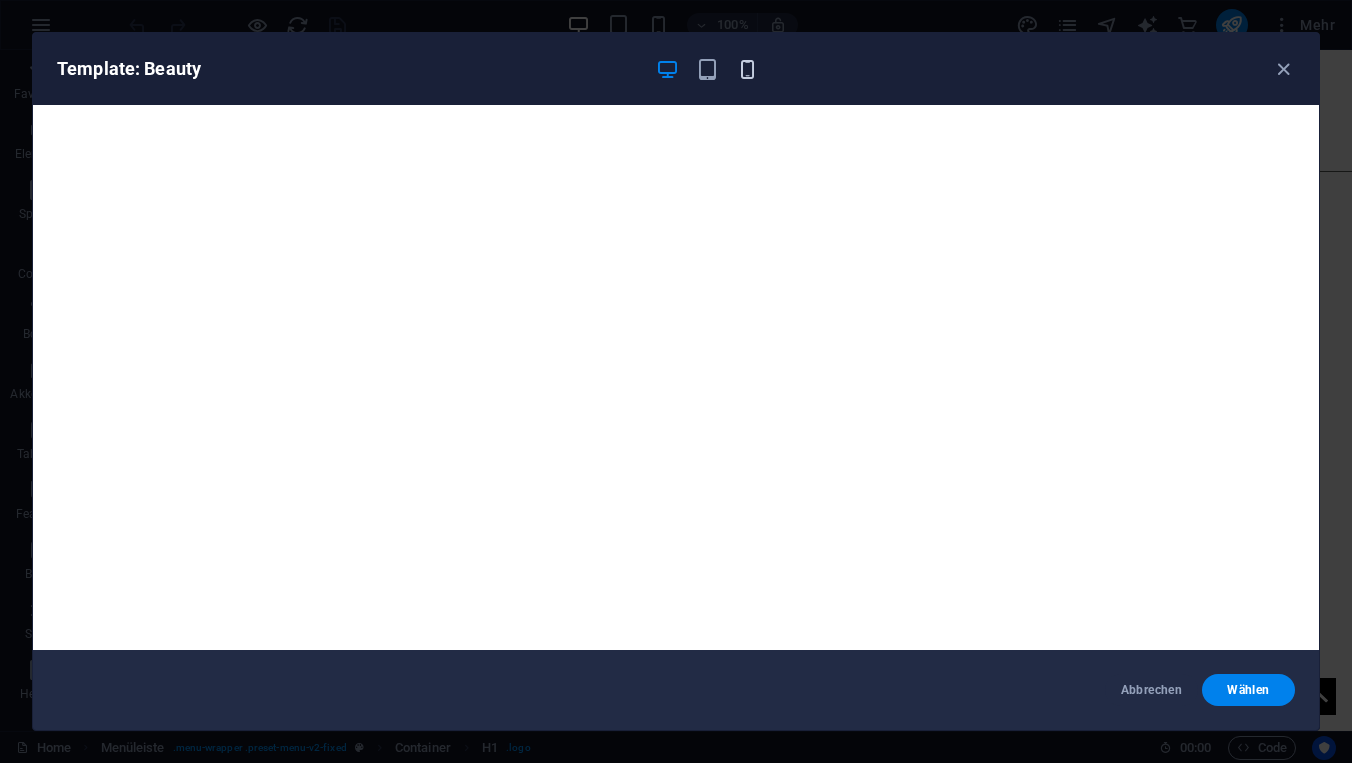 click at bounding box center (747, 69) 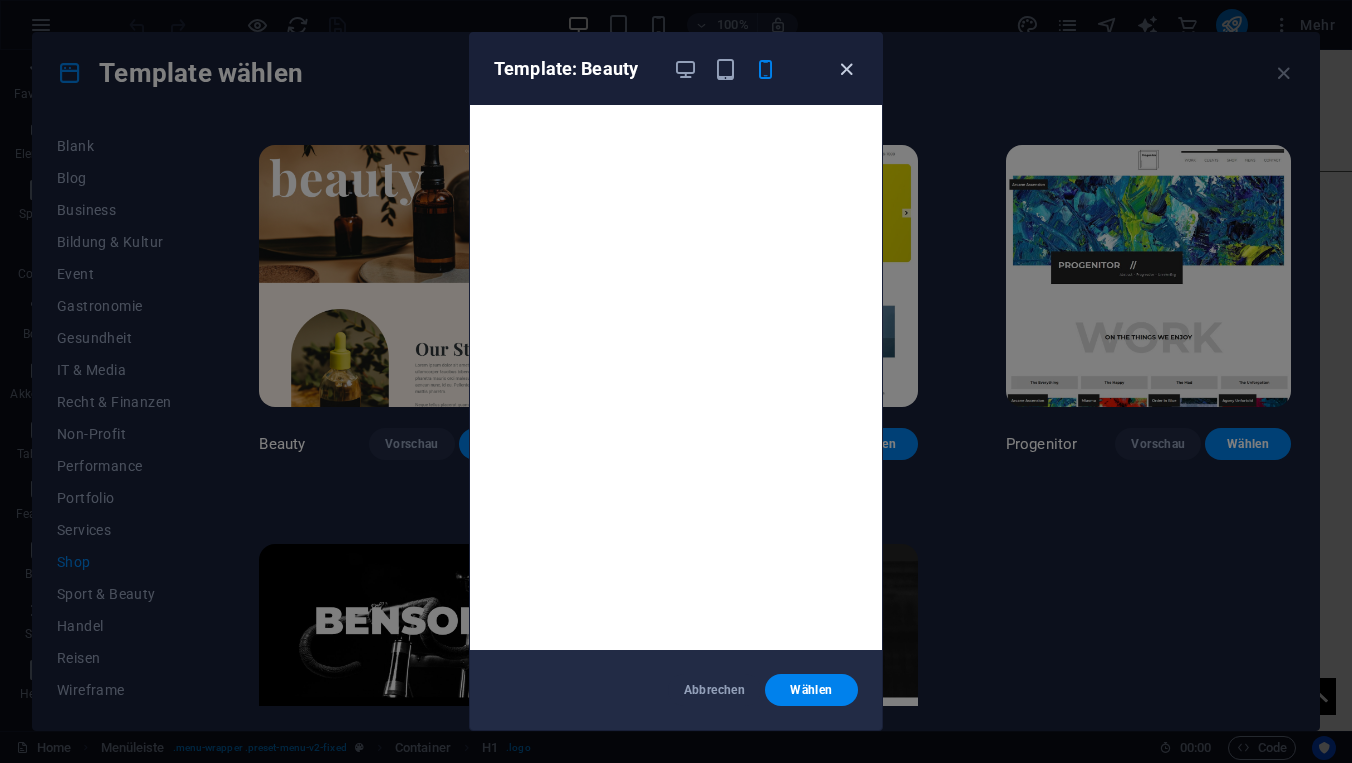 click at bounding box center (846, 69) 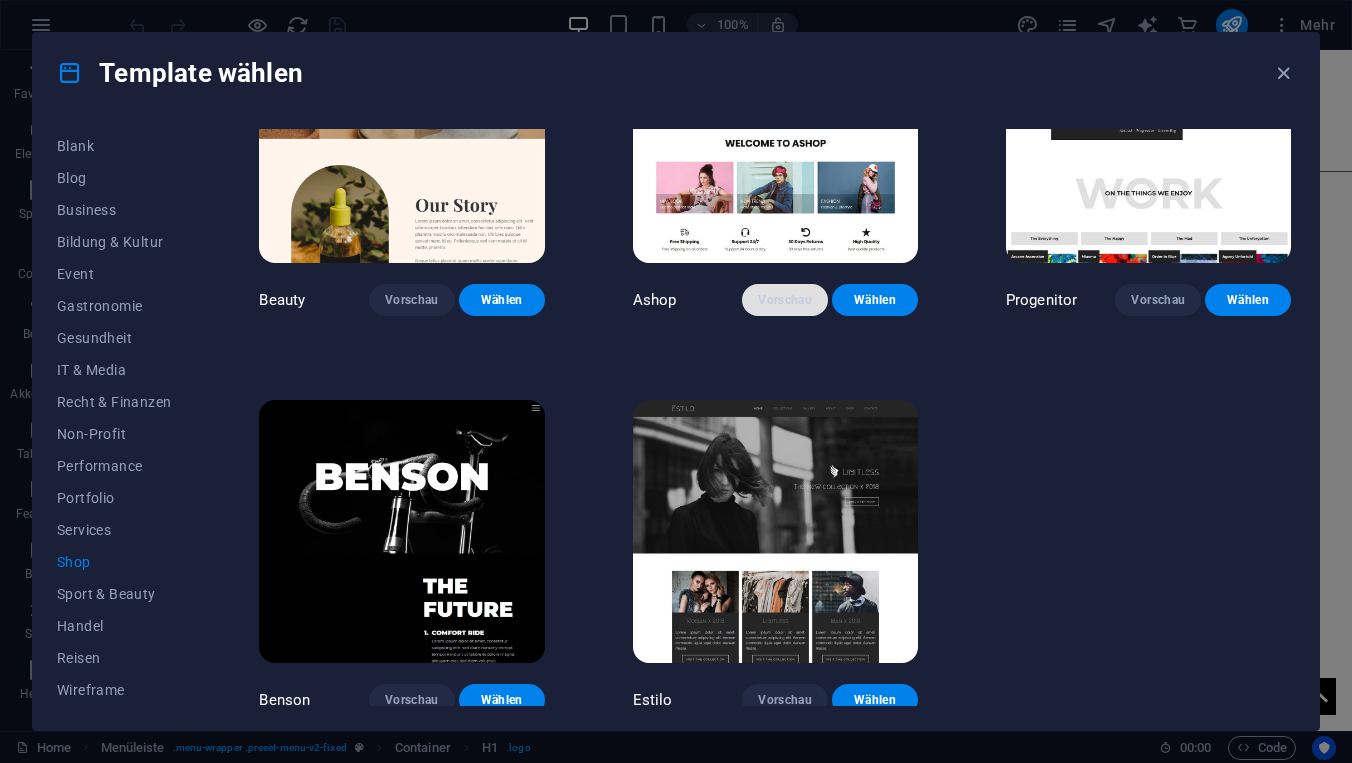 scroll, scrollTop: 939, scrollLeft: 0, axis: vertical 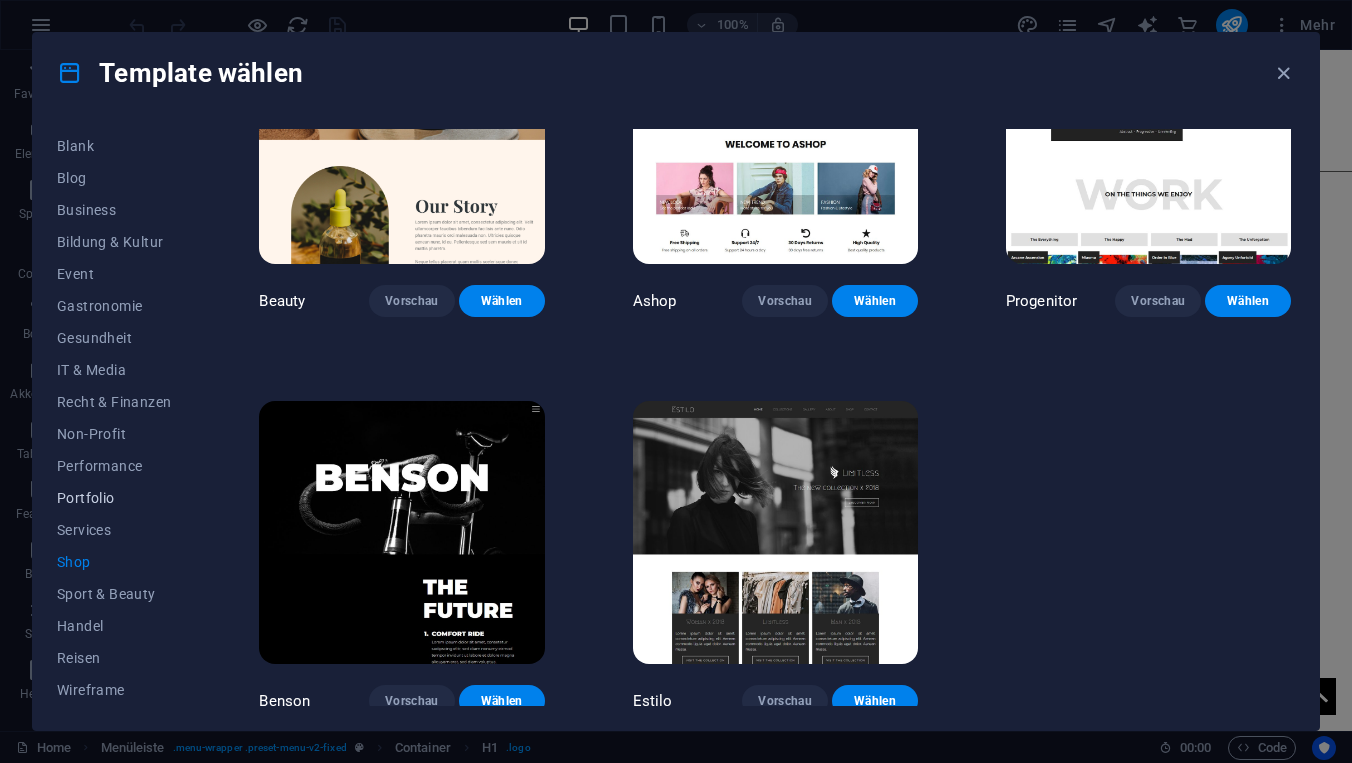 click on "Portfolio" at bounding box center [114, 498] 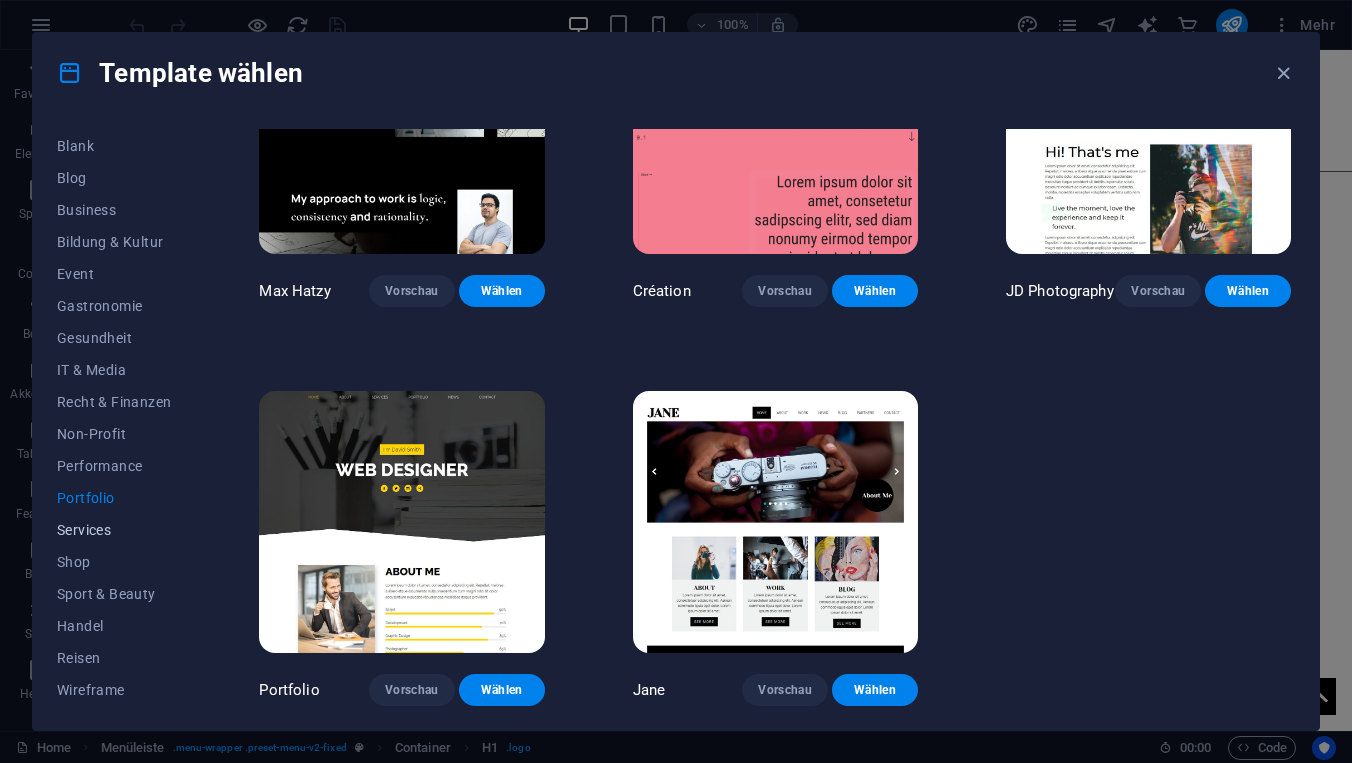 scroll, scrollTop: 550, scrollLeft: 0, axis: vertical 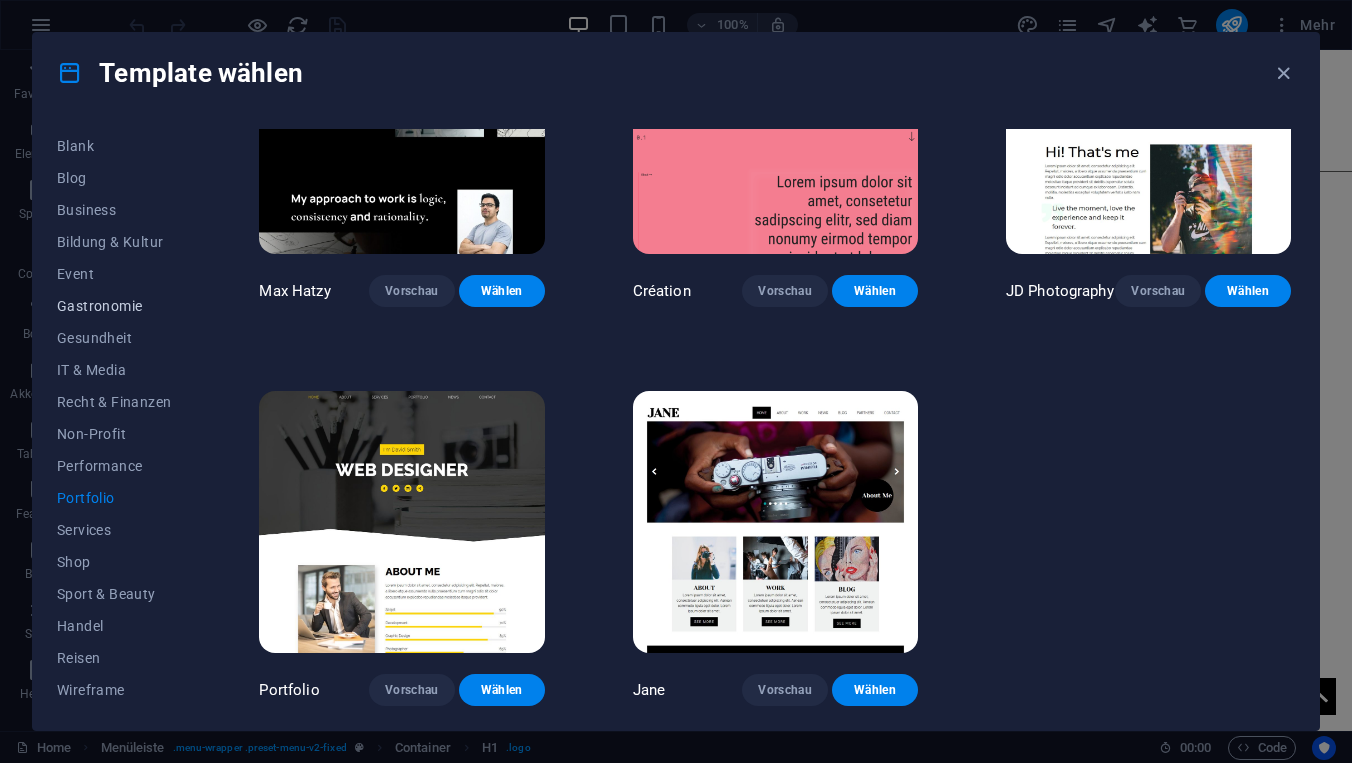 click on "Gastronomie" at bounding box center [114, 306] 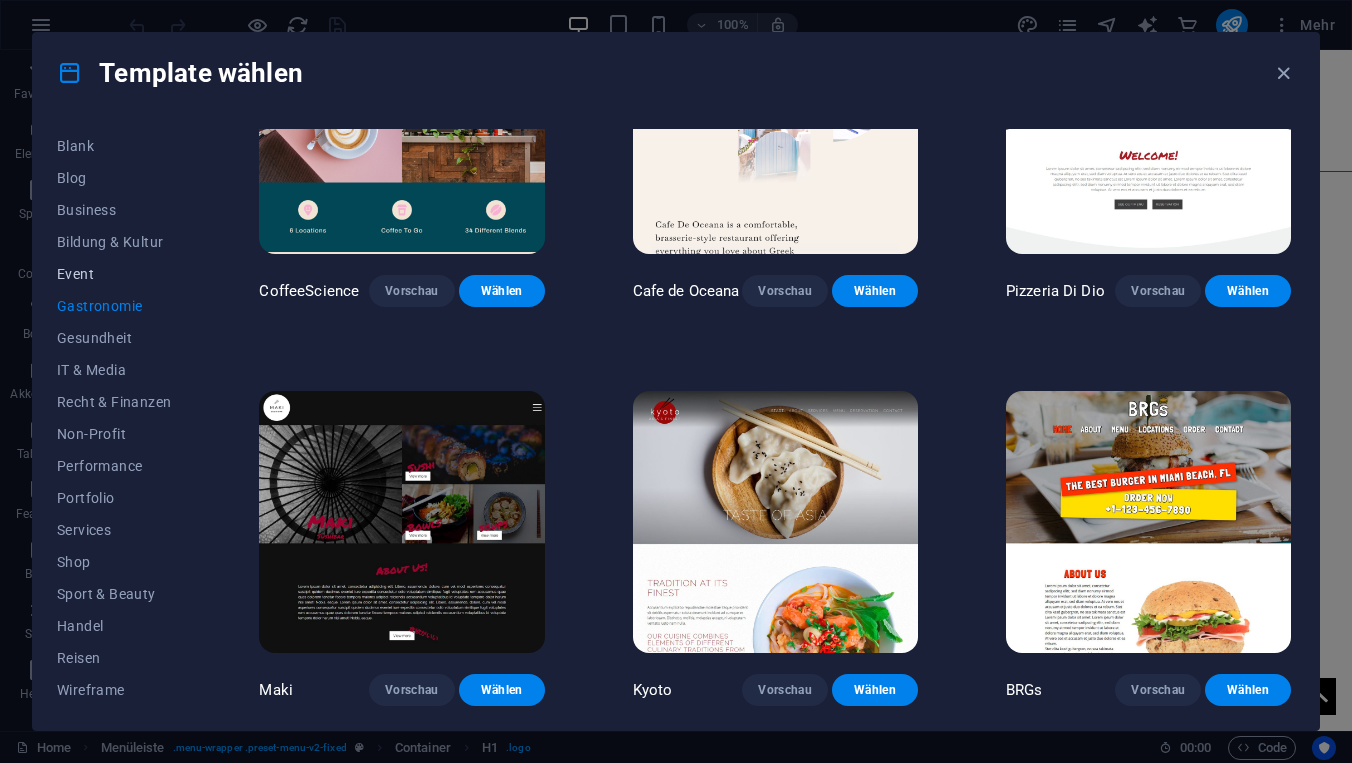click on "Event" at bounding box center [114, 274] 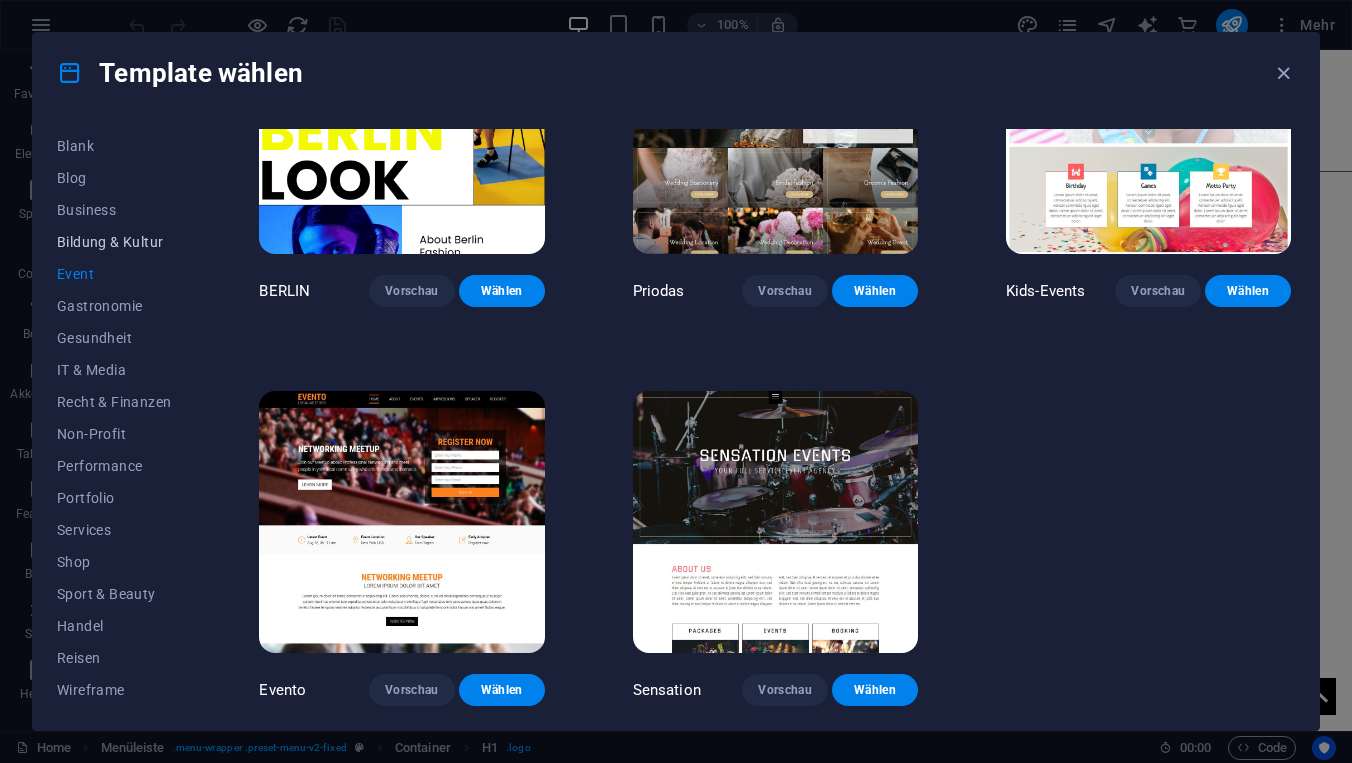 click on "Bildung & Kultur" at bounding box center [114, 242] 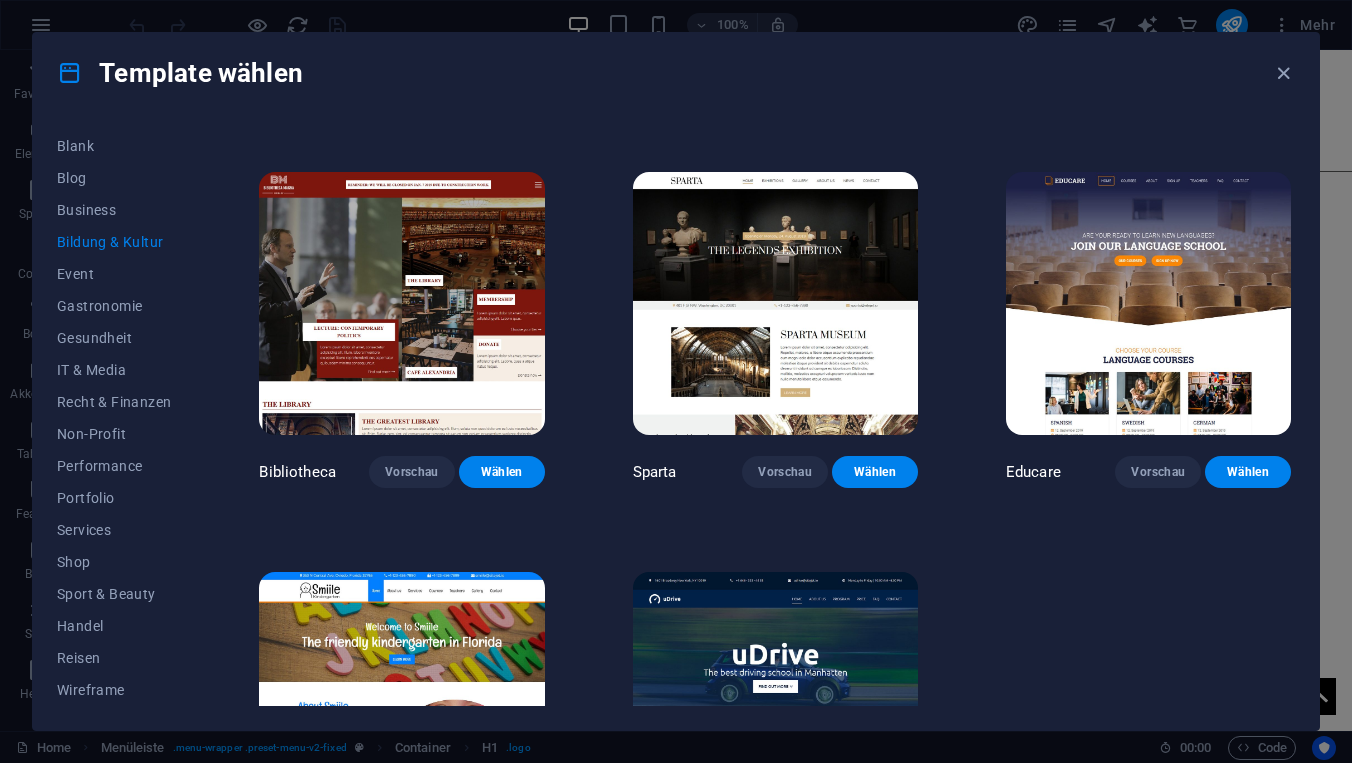 scroll, scrollTop: 360, scrollLeft: 0, axis: vertical 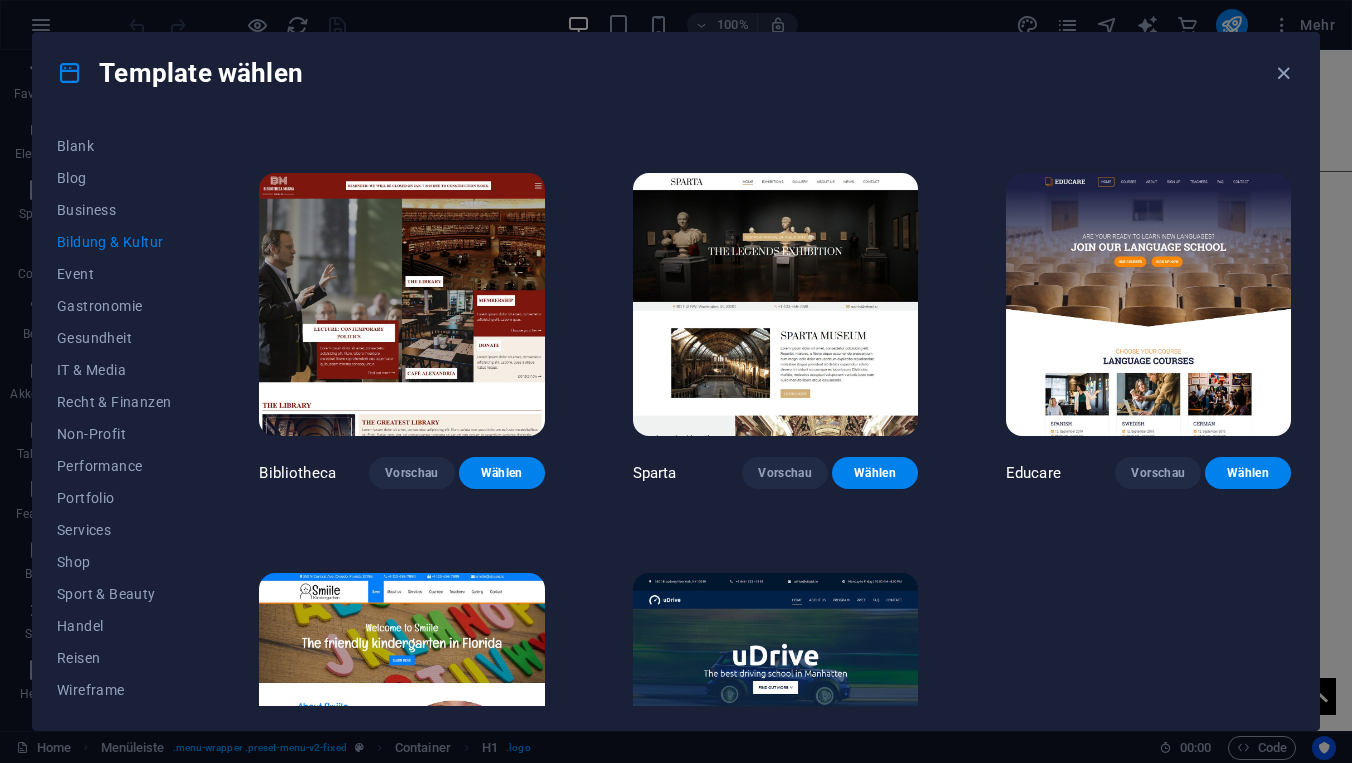 click at bounding box center (775, 304) 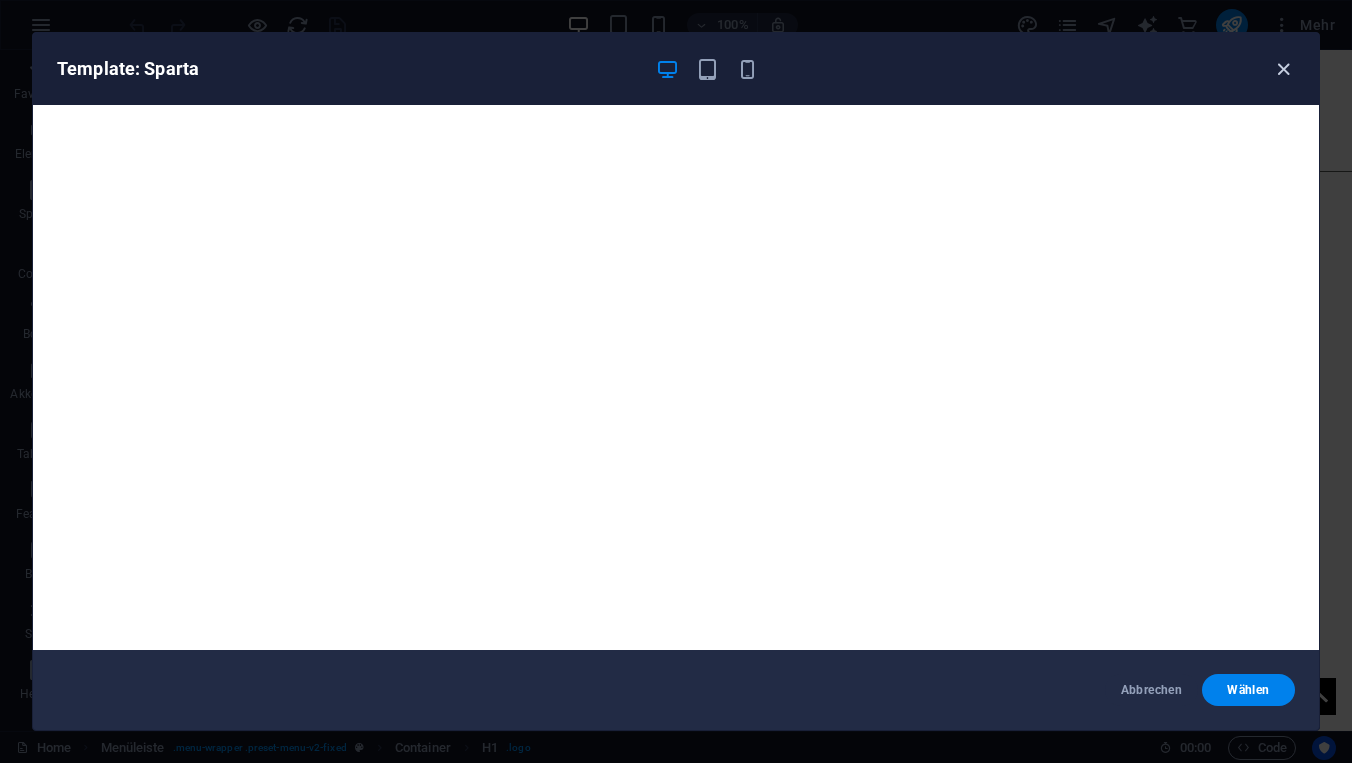 click at bounding box center [1283, 69] 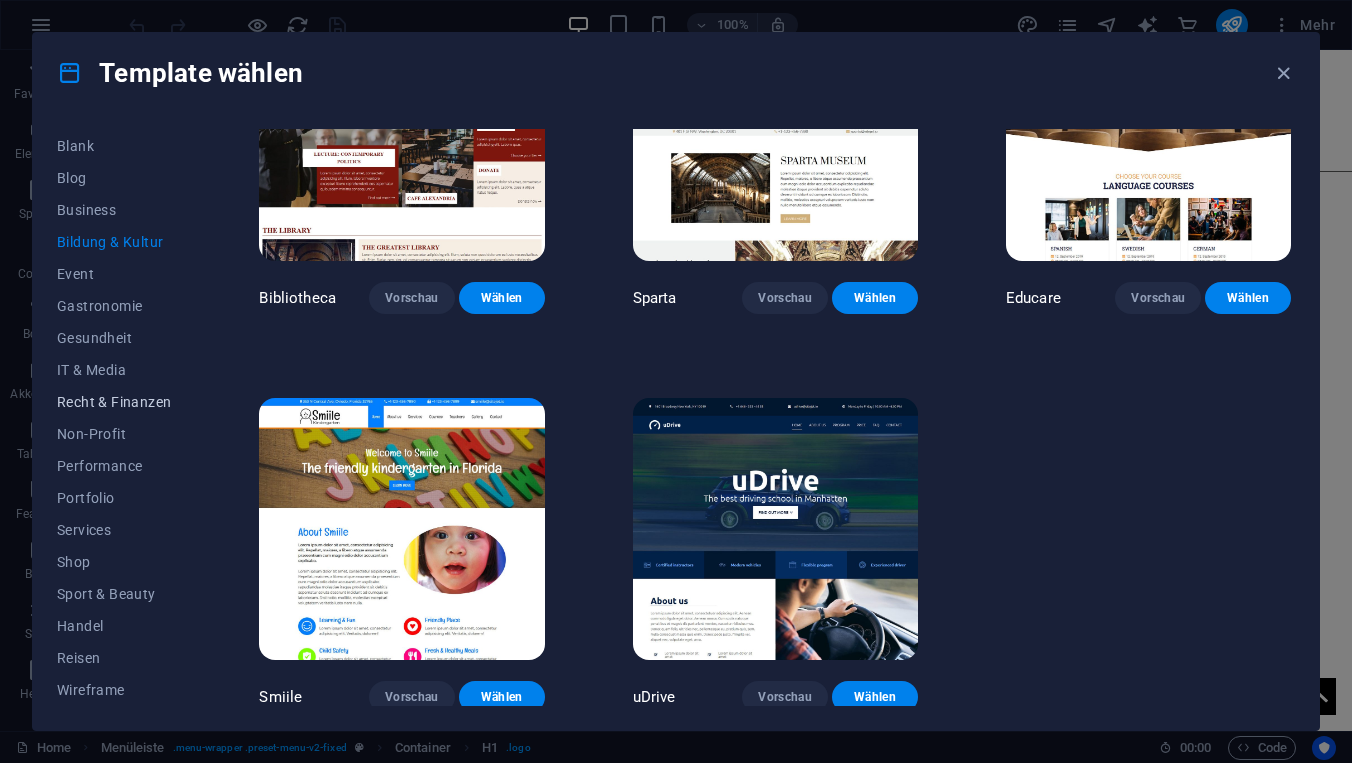 scroll, scrollTop: 534, scrollLeft: 0, axis: vertical 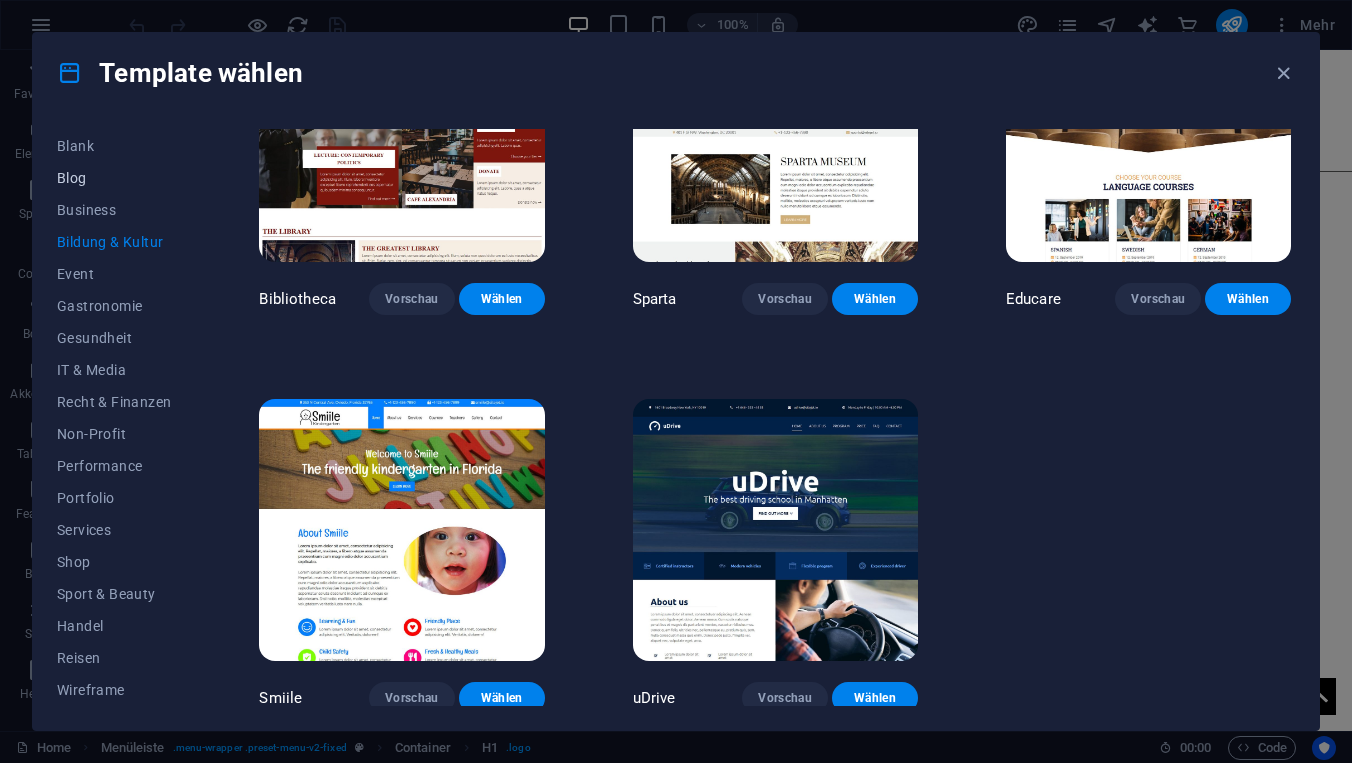 click on "Blog" at bounding box center (114, 178) 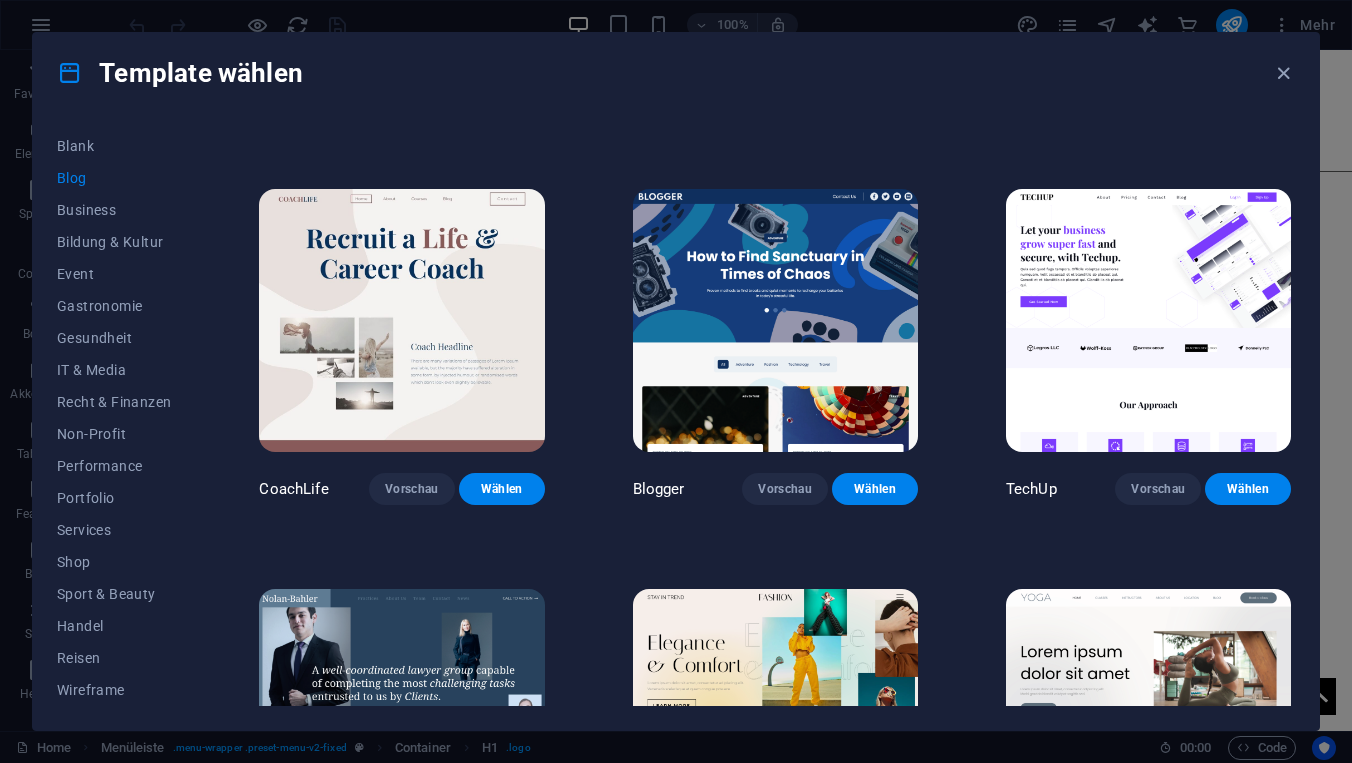 scroll, scrollTop: 1555, scrollLeft: 0, axis: vertical 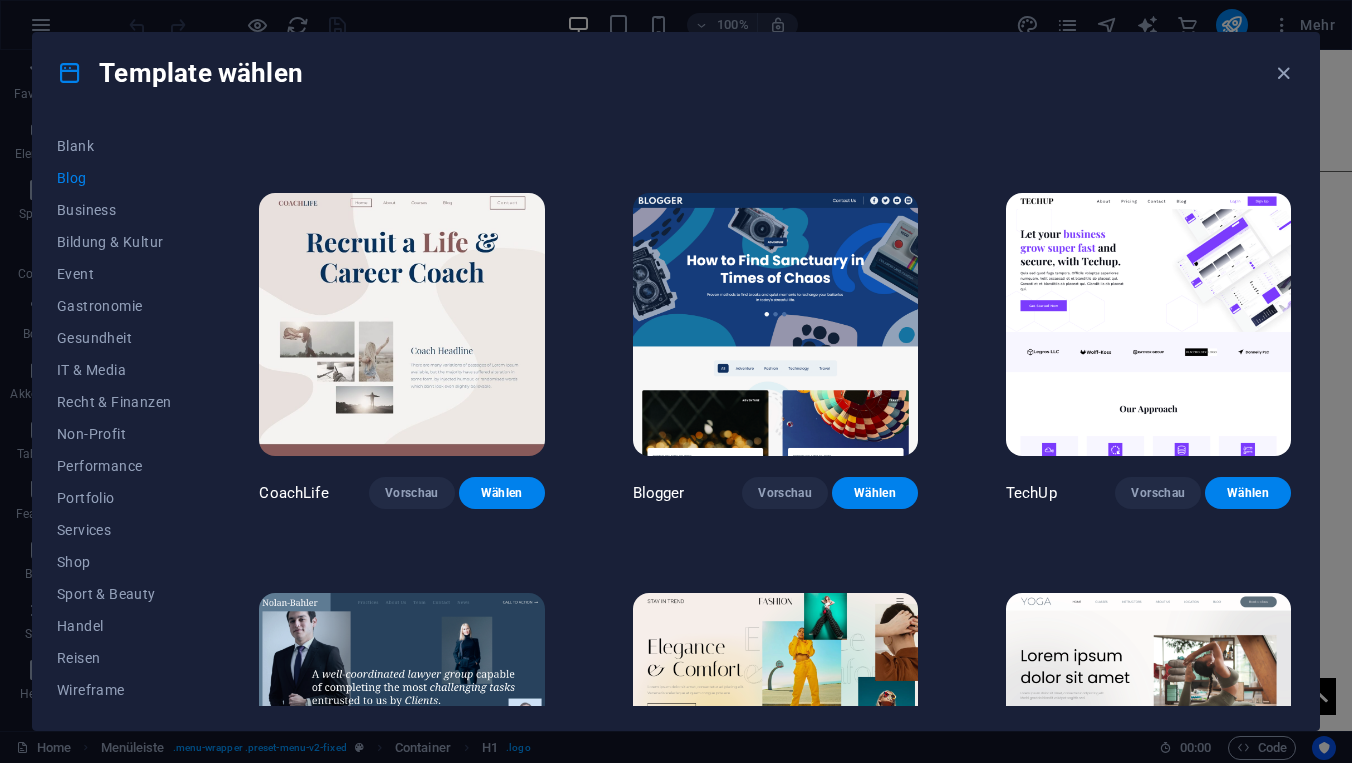 click at bounding box center [401, 324] 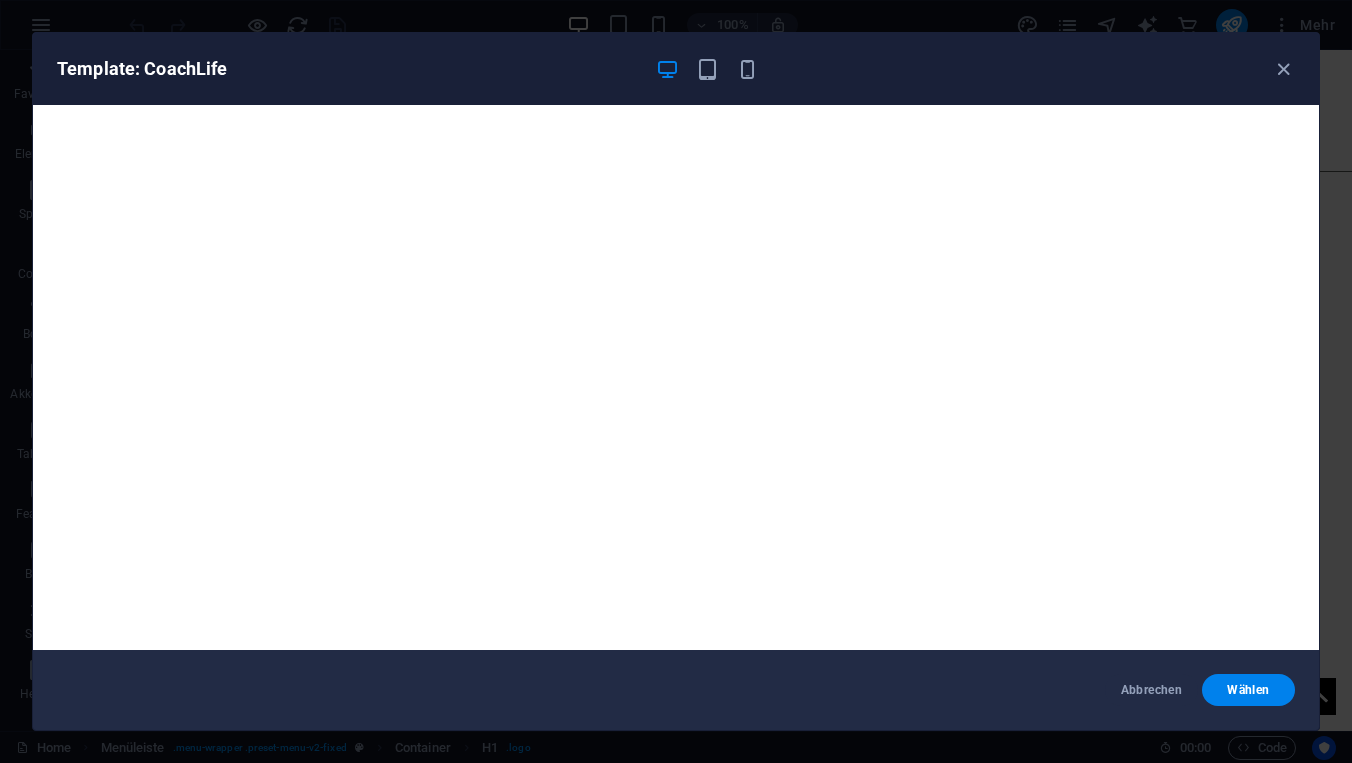 click on "Template: CoachLife" at bounding box center [676, 69] 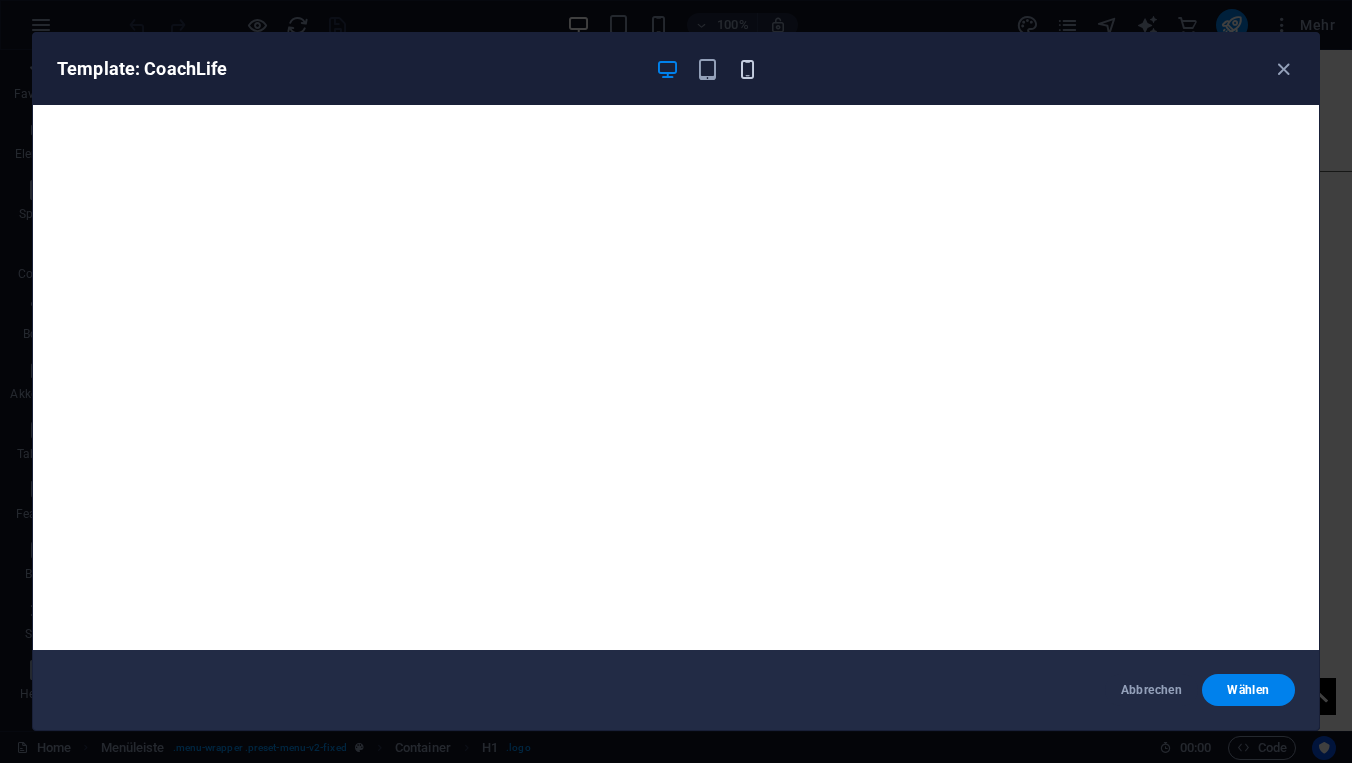 click at bounding box center [747, 69] 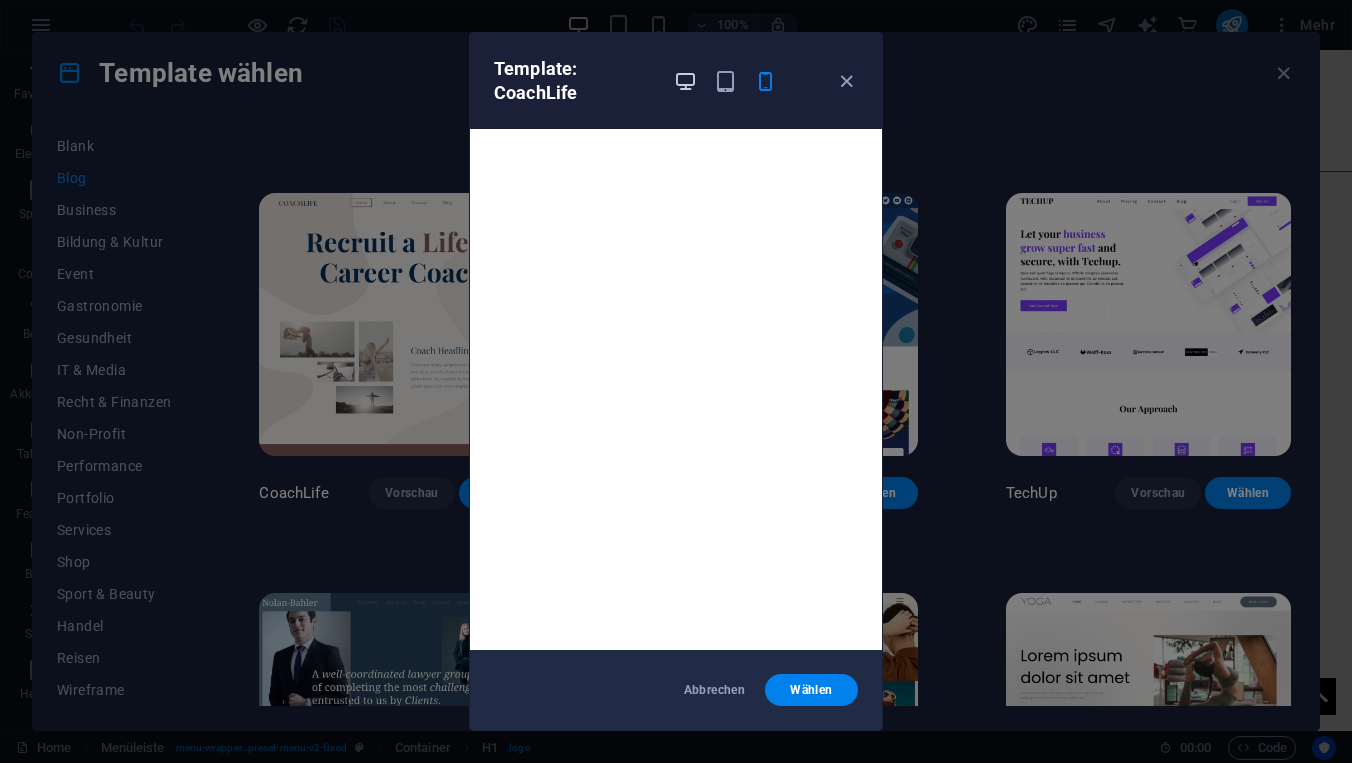 click at bounding box center (685, 81) 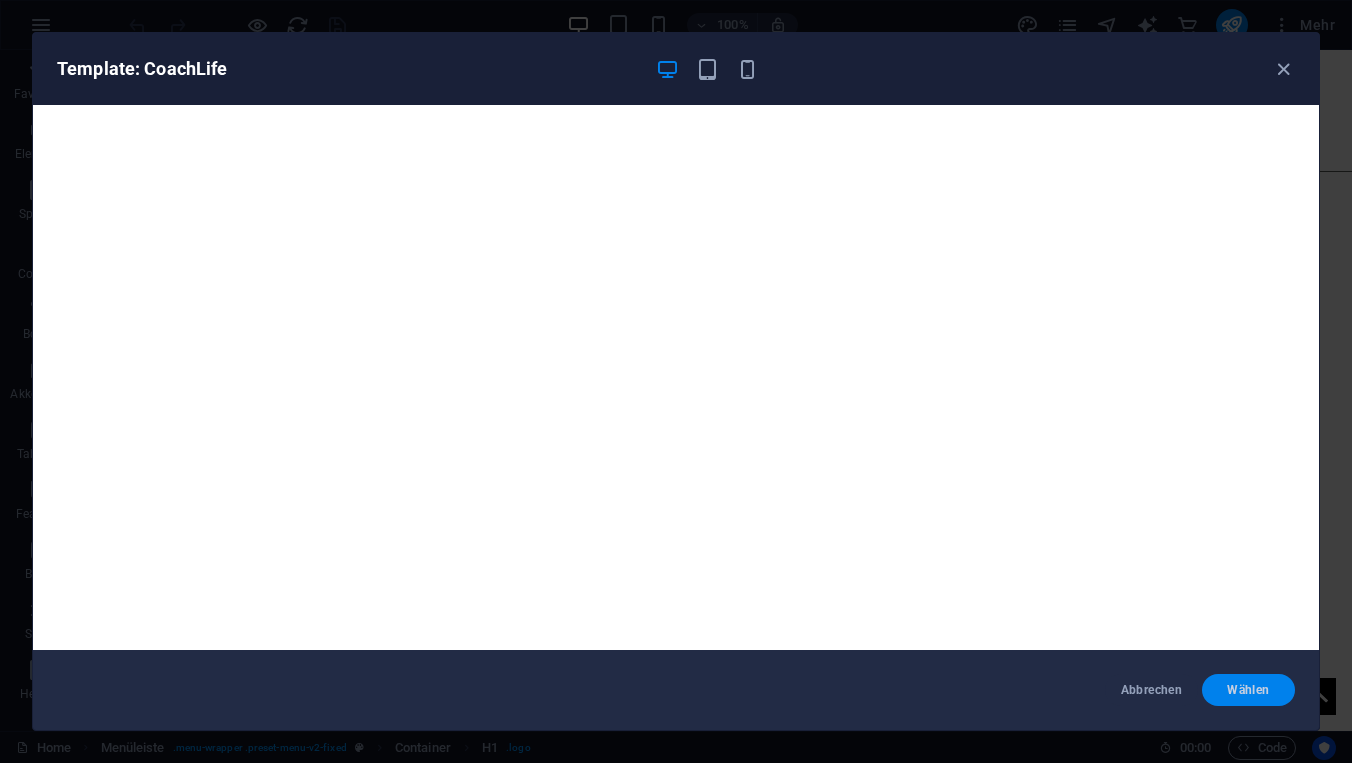 click on "Wählen" at bounding box center [1248, 690] 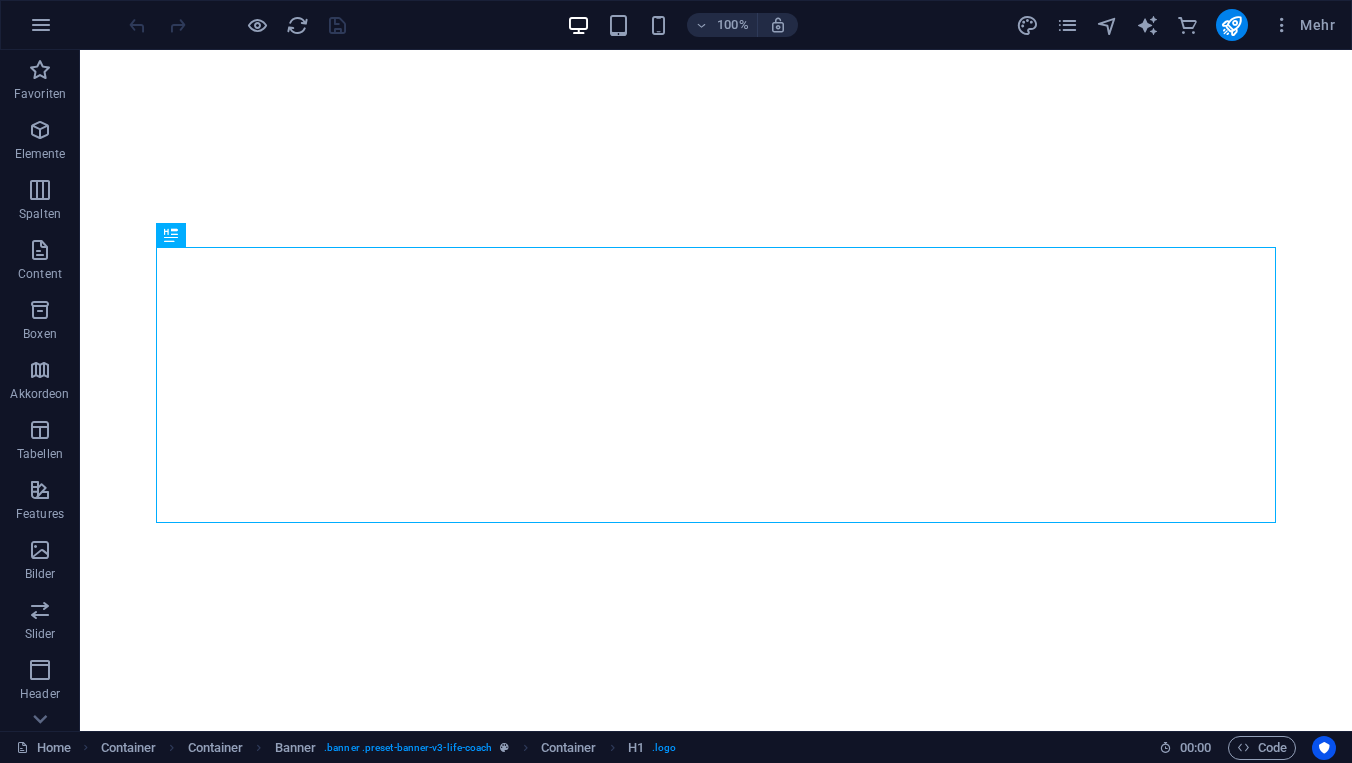 scroll, scrollTop: 0, scrollLeft: 0, axis: both 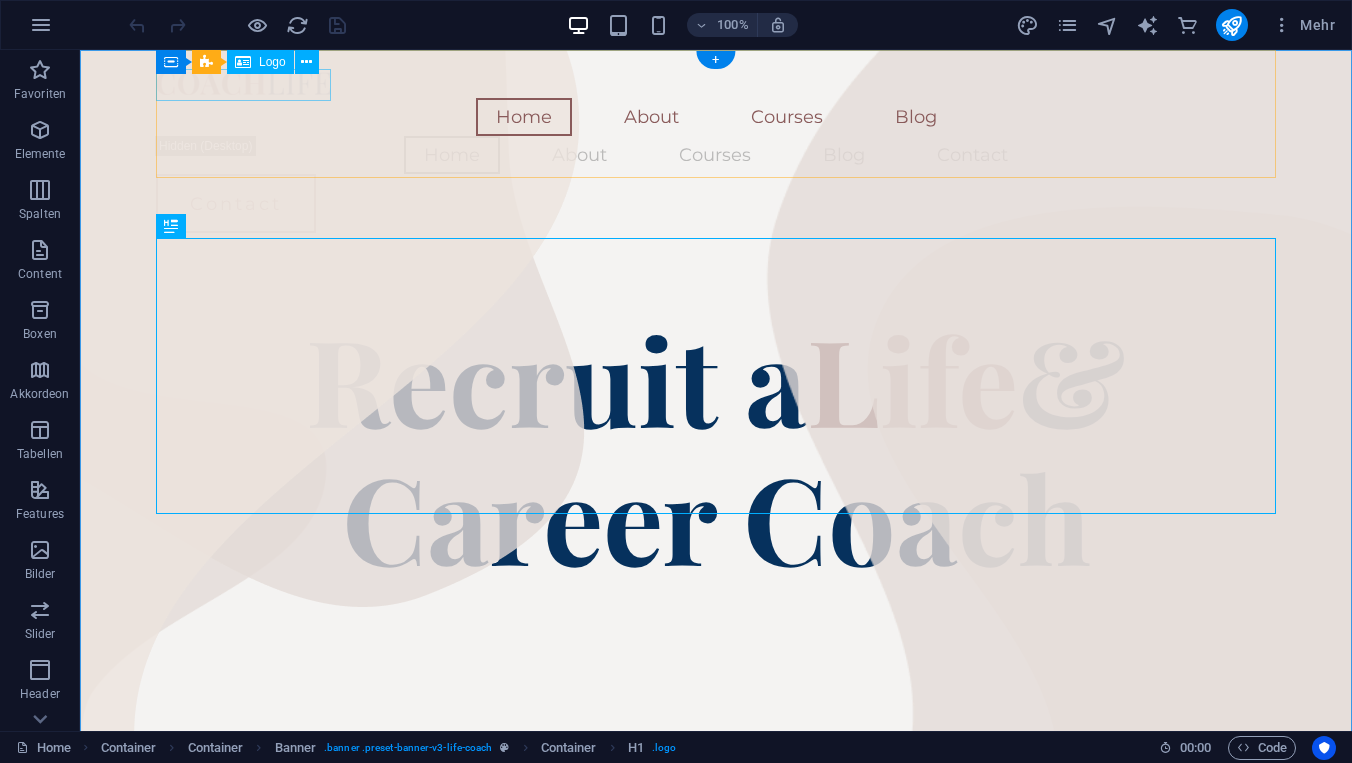 click at bounding box center (716, 82) 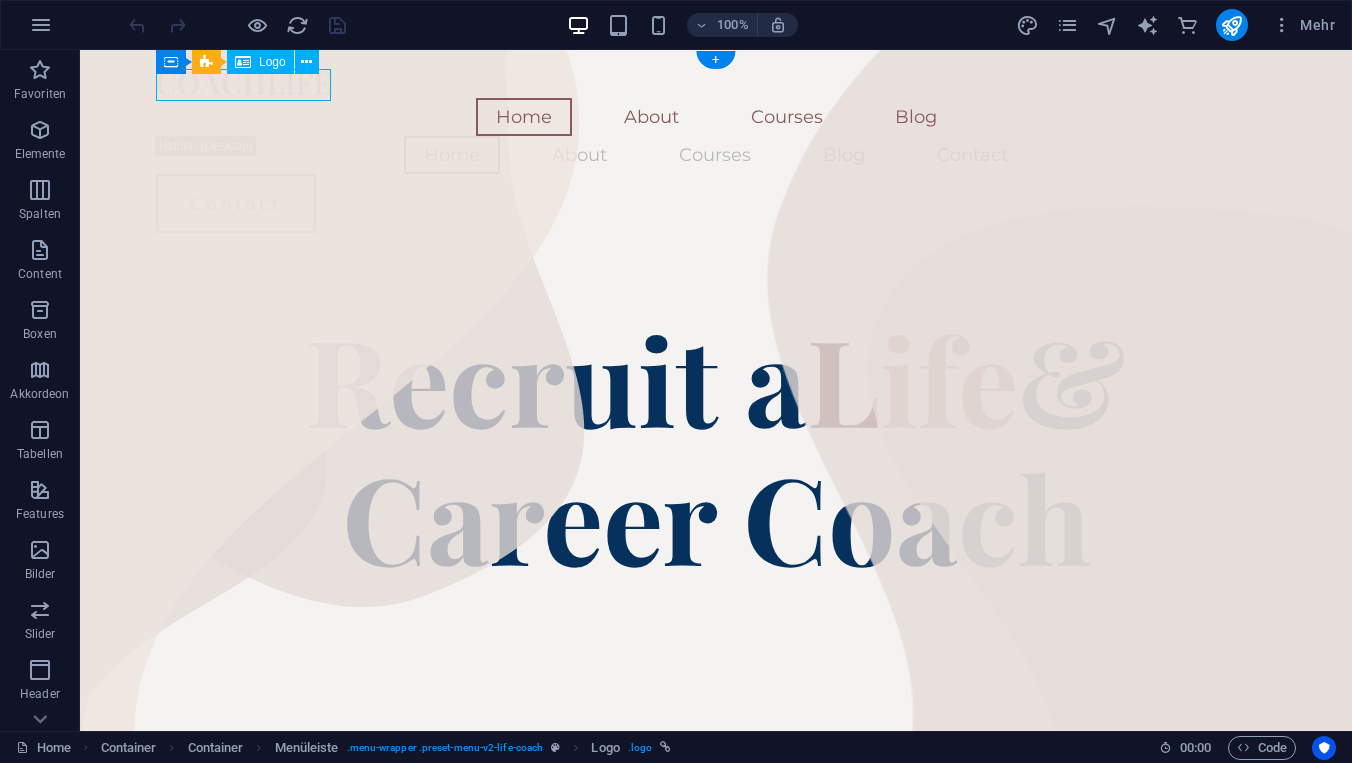 click at bounding box center [716, 82] 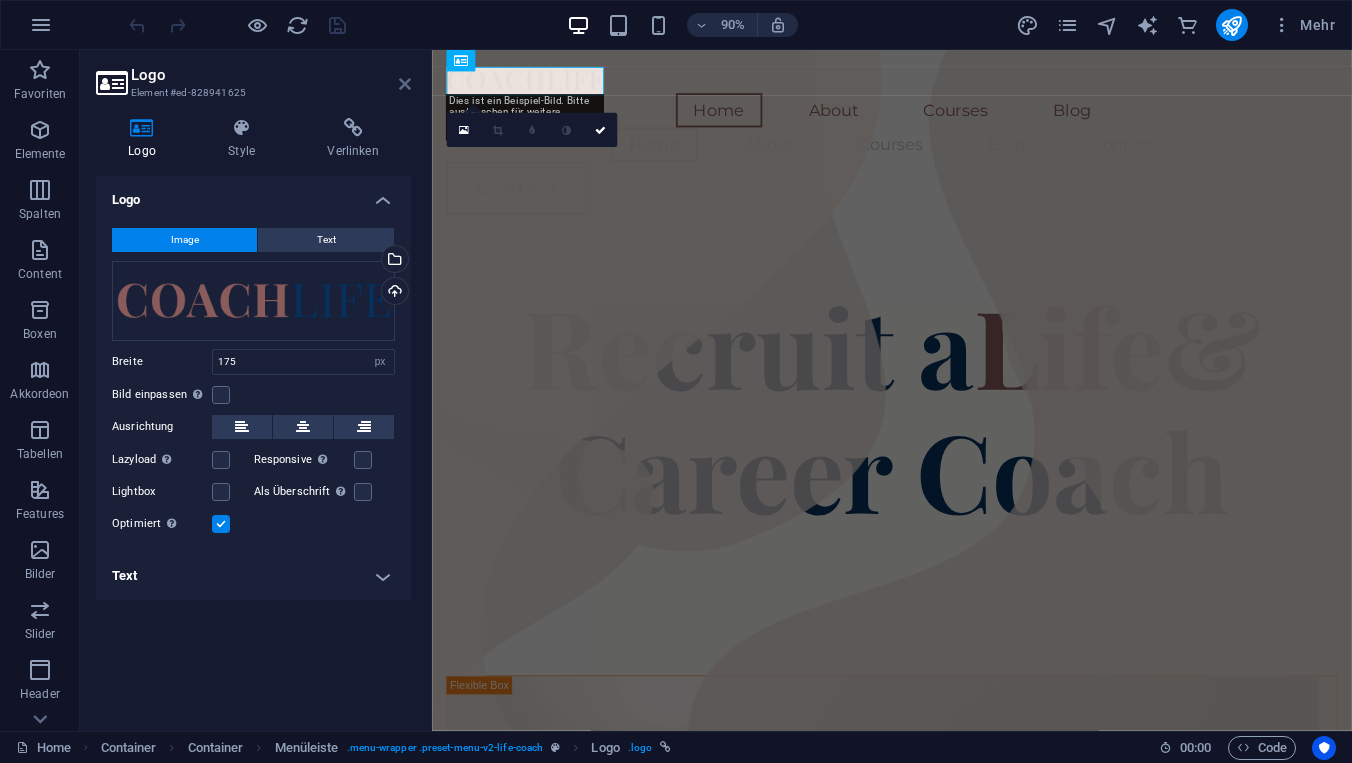 click at bounding box center (405, 84) 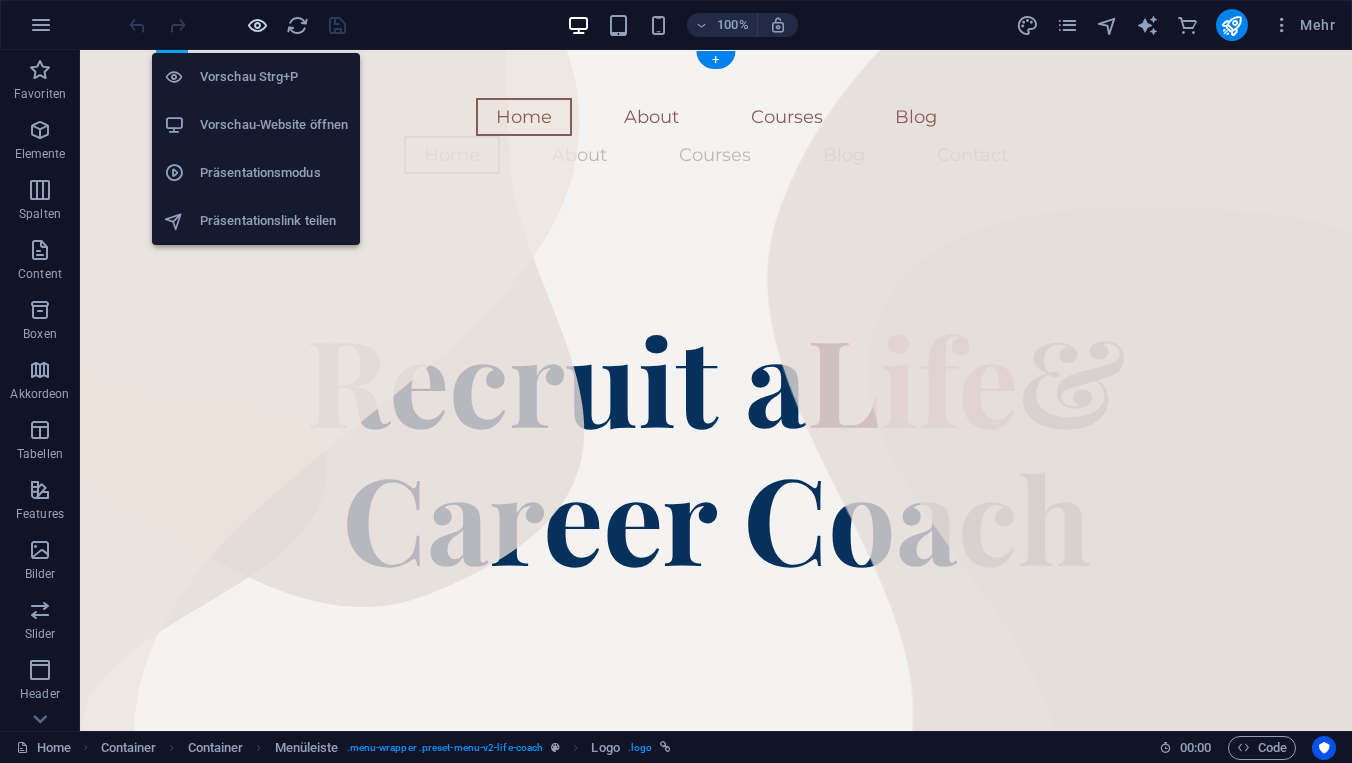 click at bounding box center [257, 25] 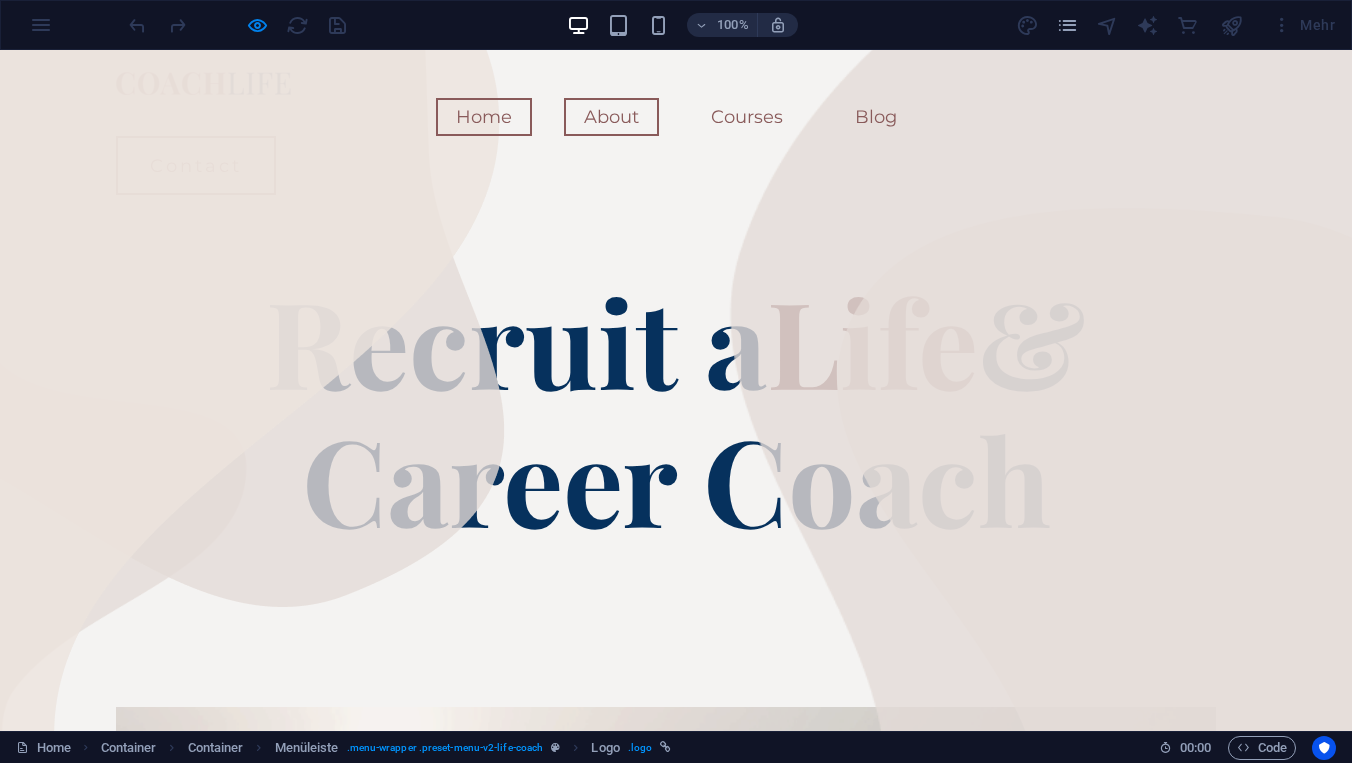 click on "About" at bounding box center [611, 117] 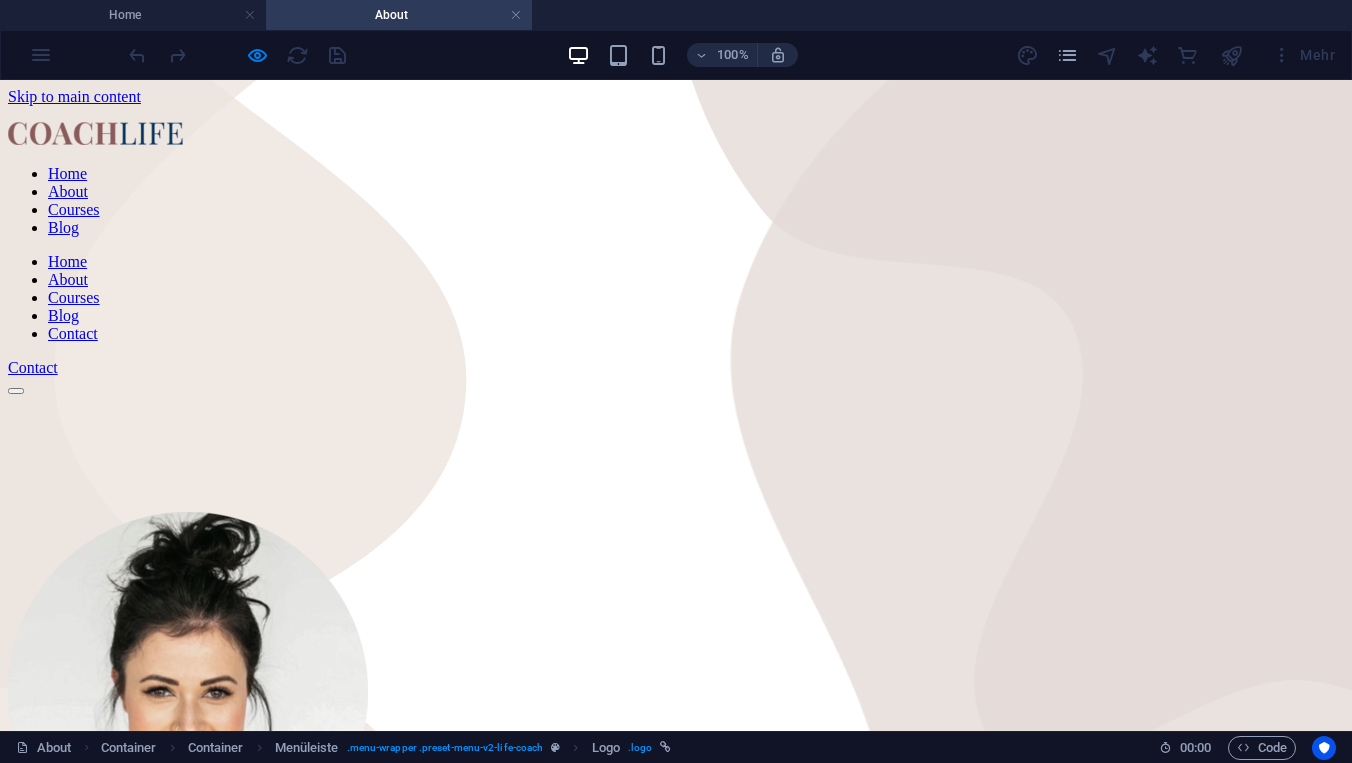 scroll, scrollTop: 0, scrollLeft: 0, axis: both 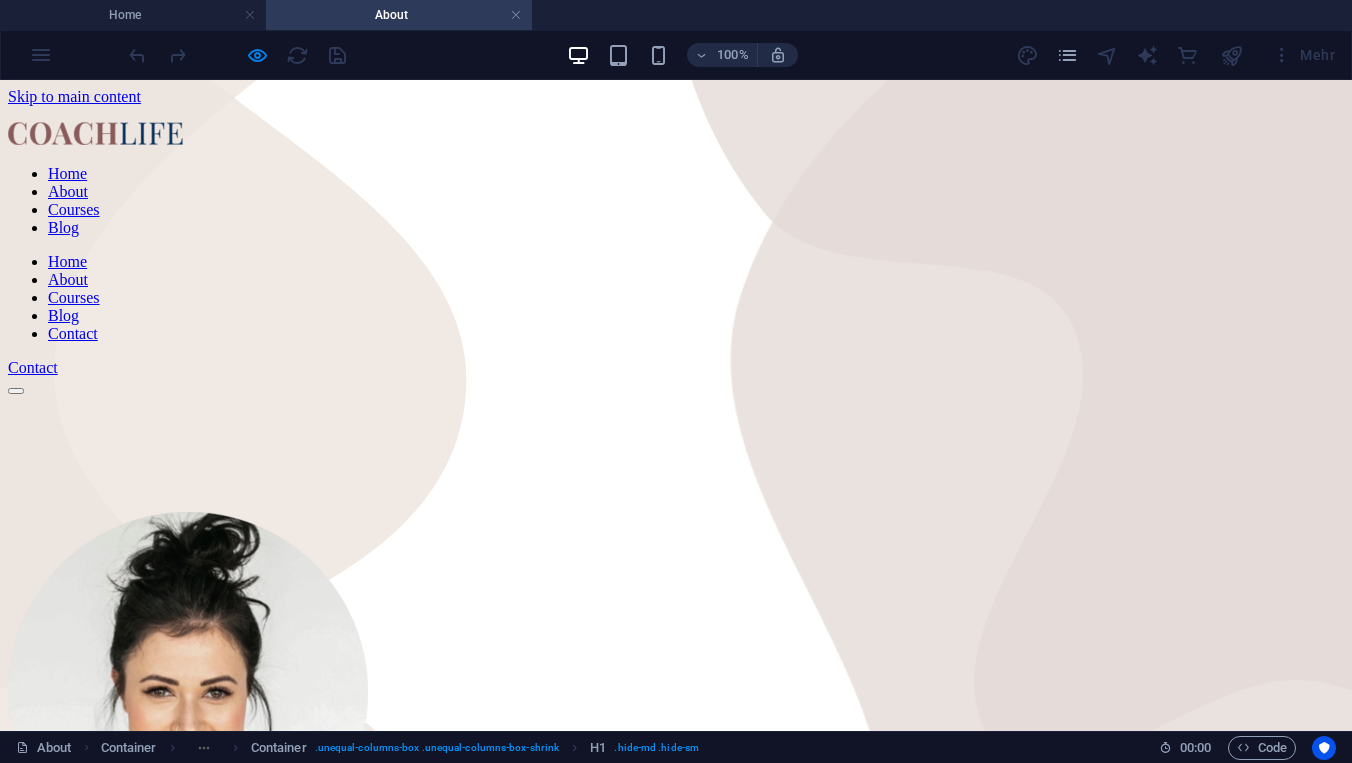 click on "Home About Courses Blog" at bounding box center [676, 201] 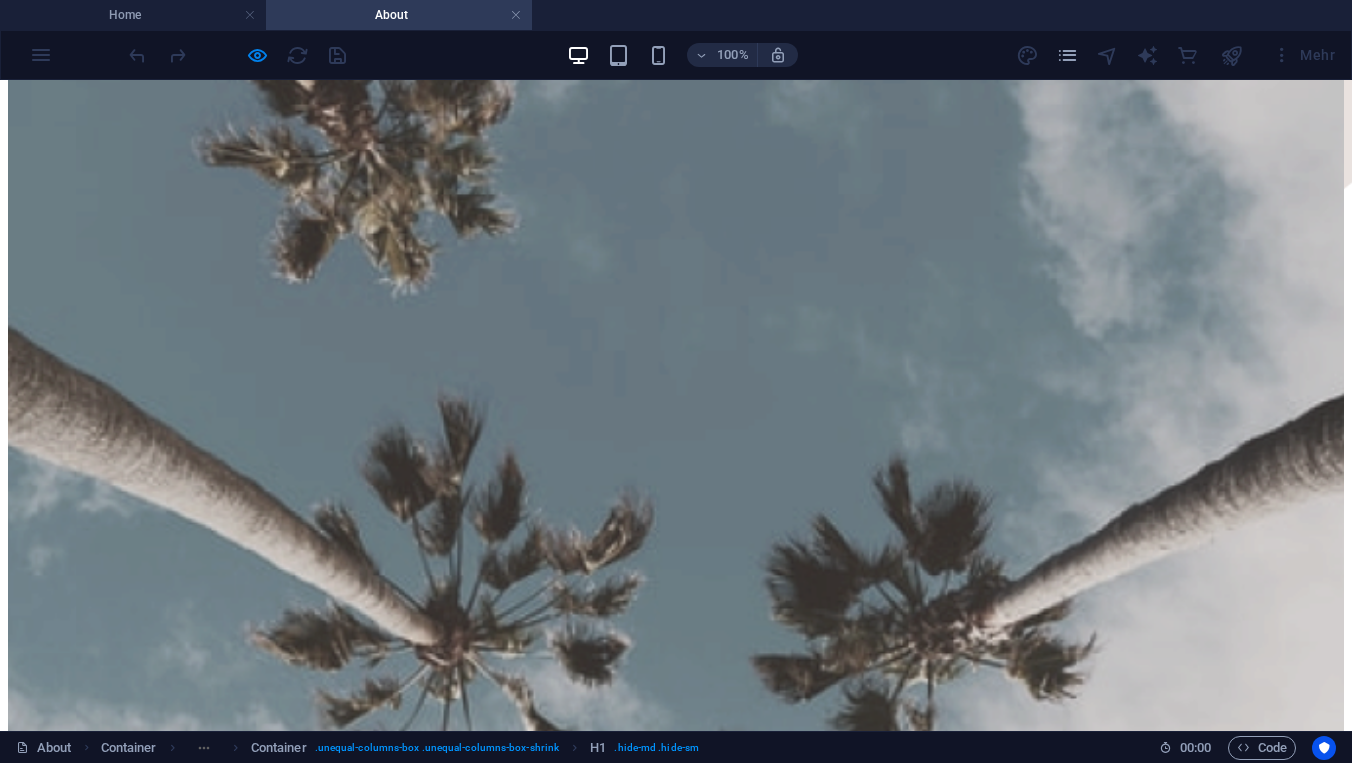 scroll, scrollTop: 1931, scrollLeft: 0, axis: vertical 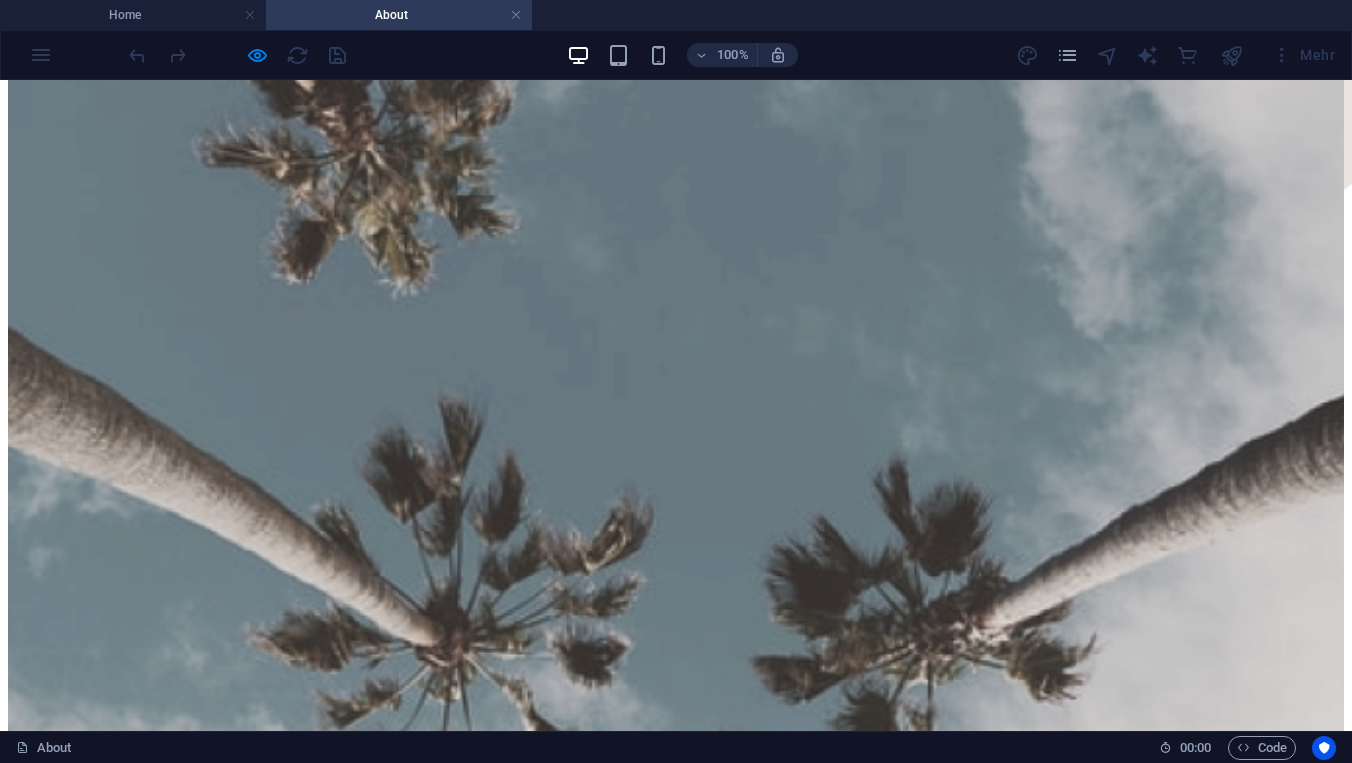 click on "Home About Courses" at bounding box center (676, 17591) 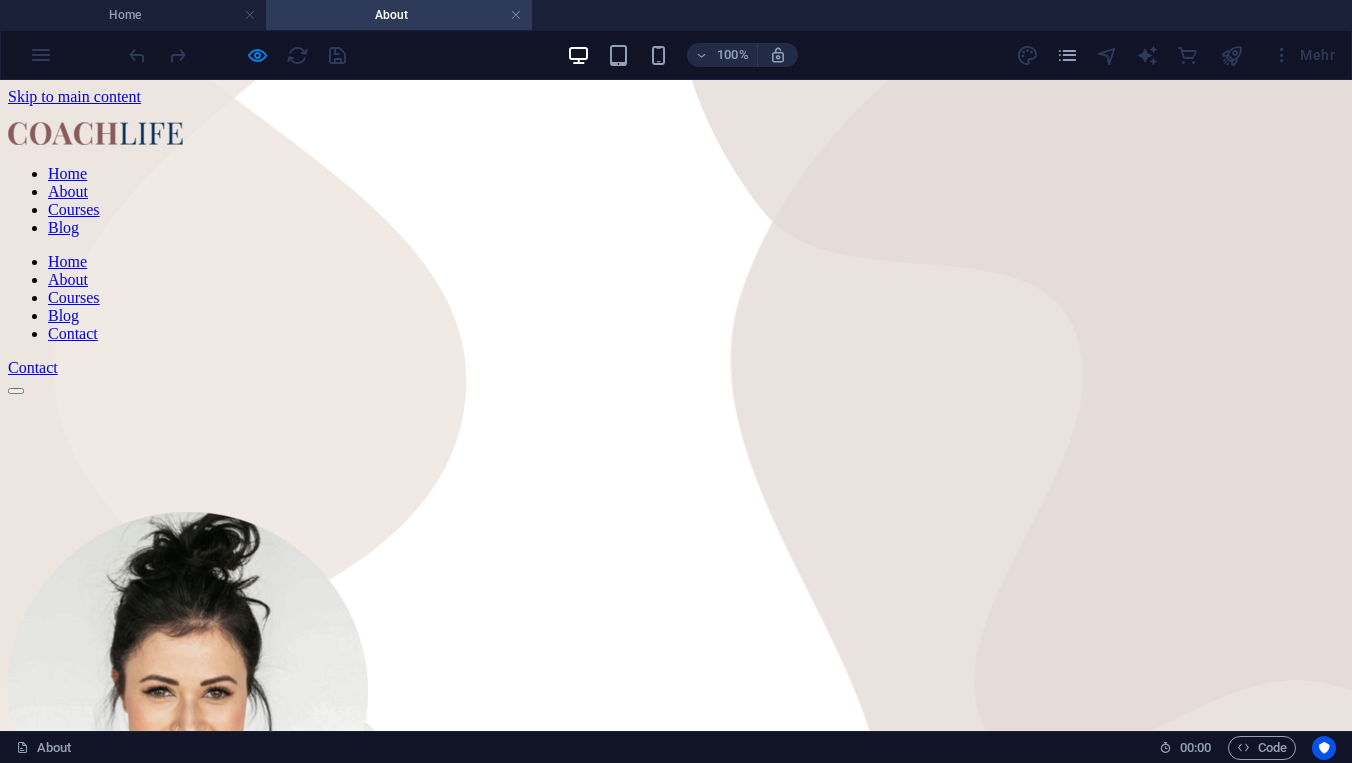 scroll, scrollTop: 0, scrollLeft: 0, axis: both 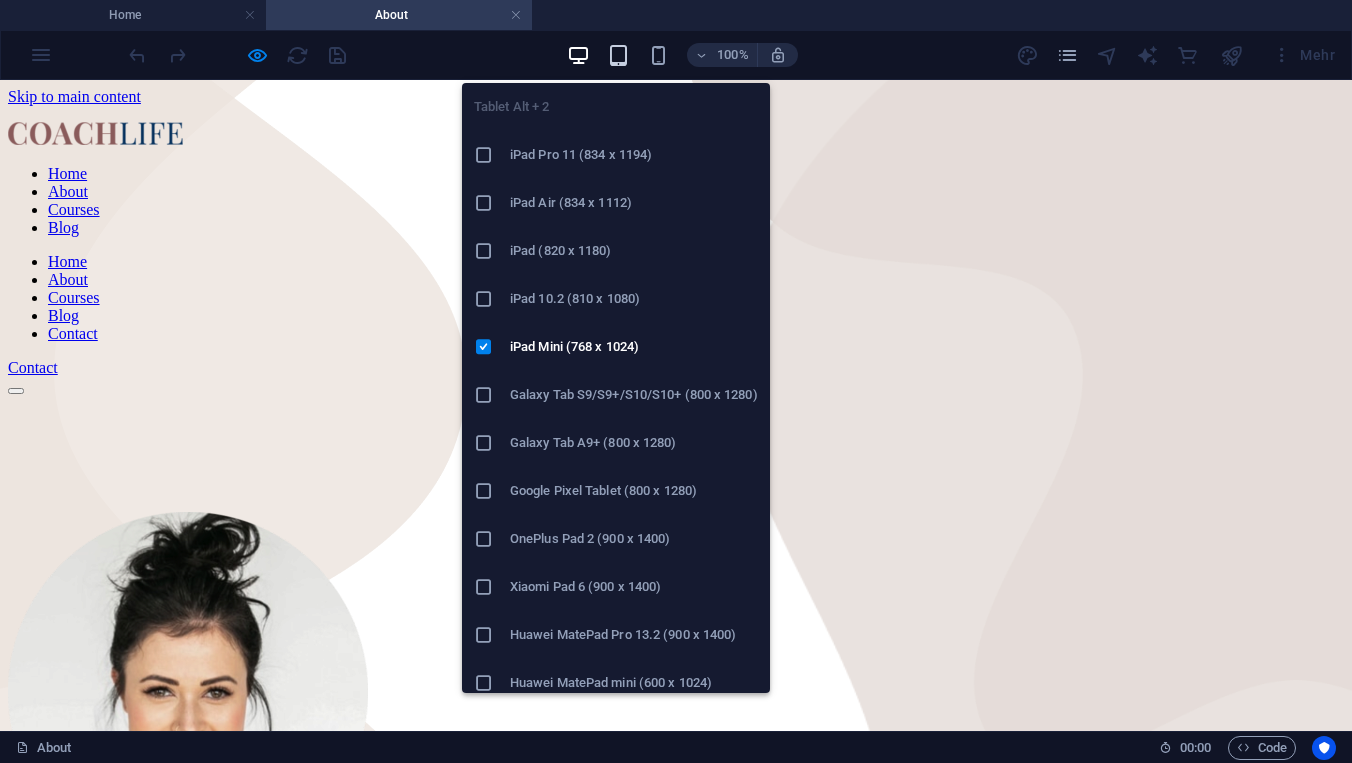 click at bounding box center (618, 55) 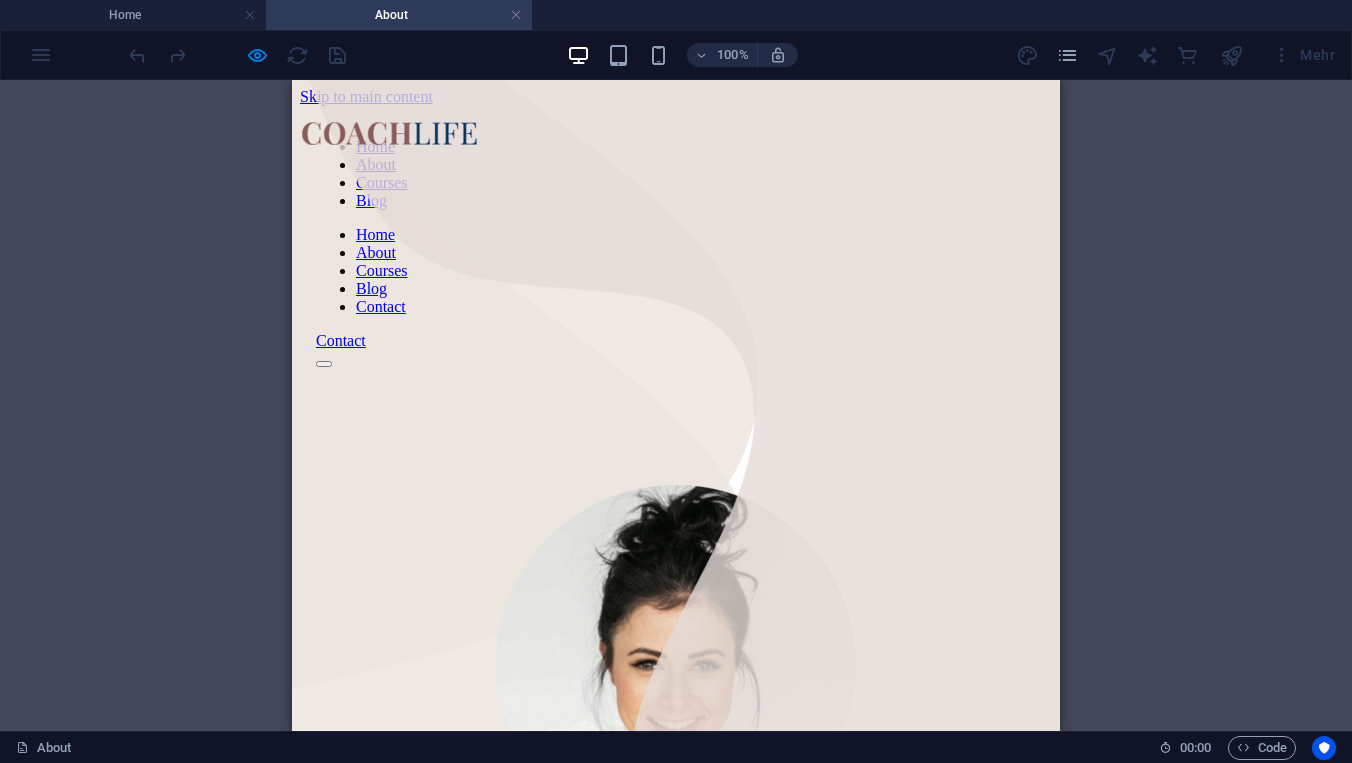 click at bounding box center (676, 359) 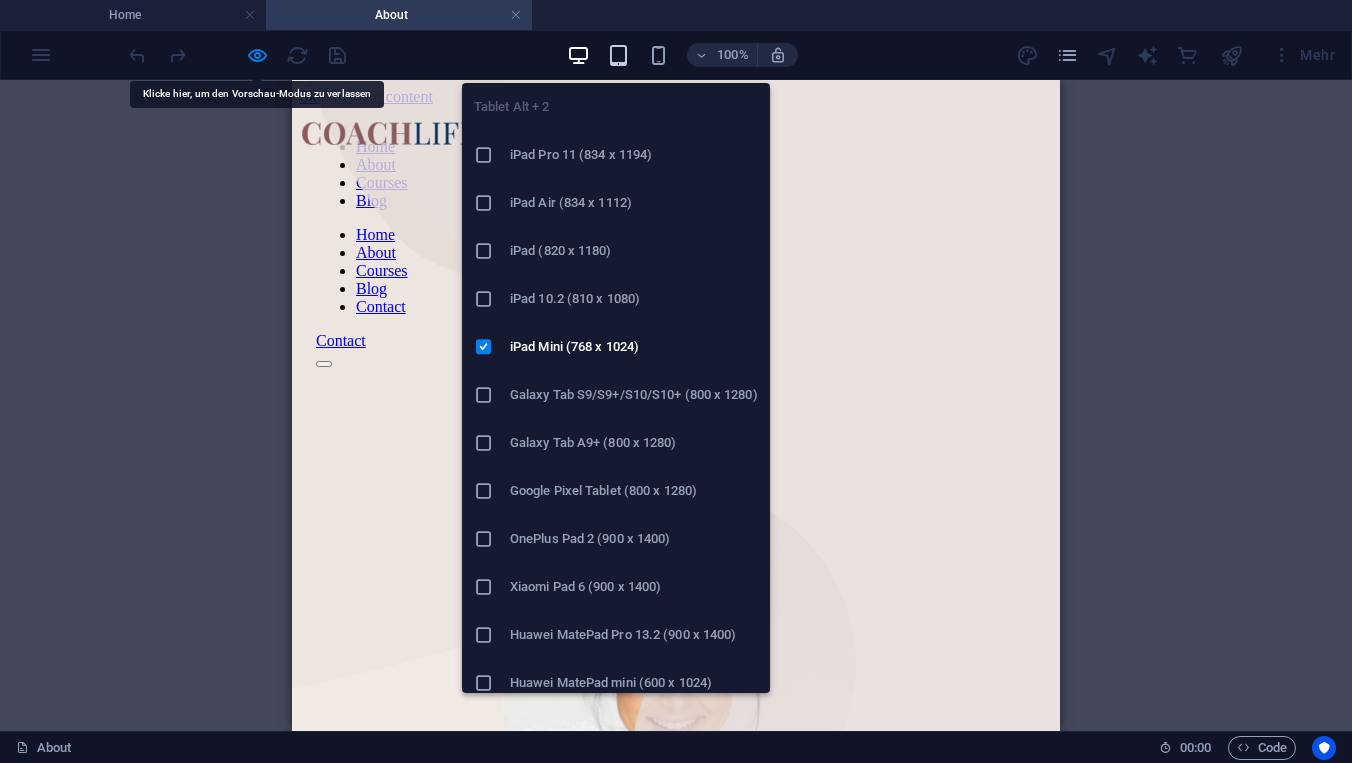 click at bounding box center [618, 55] 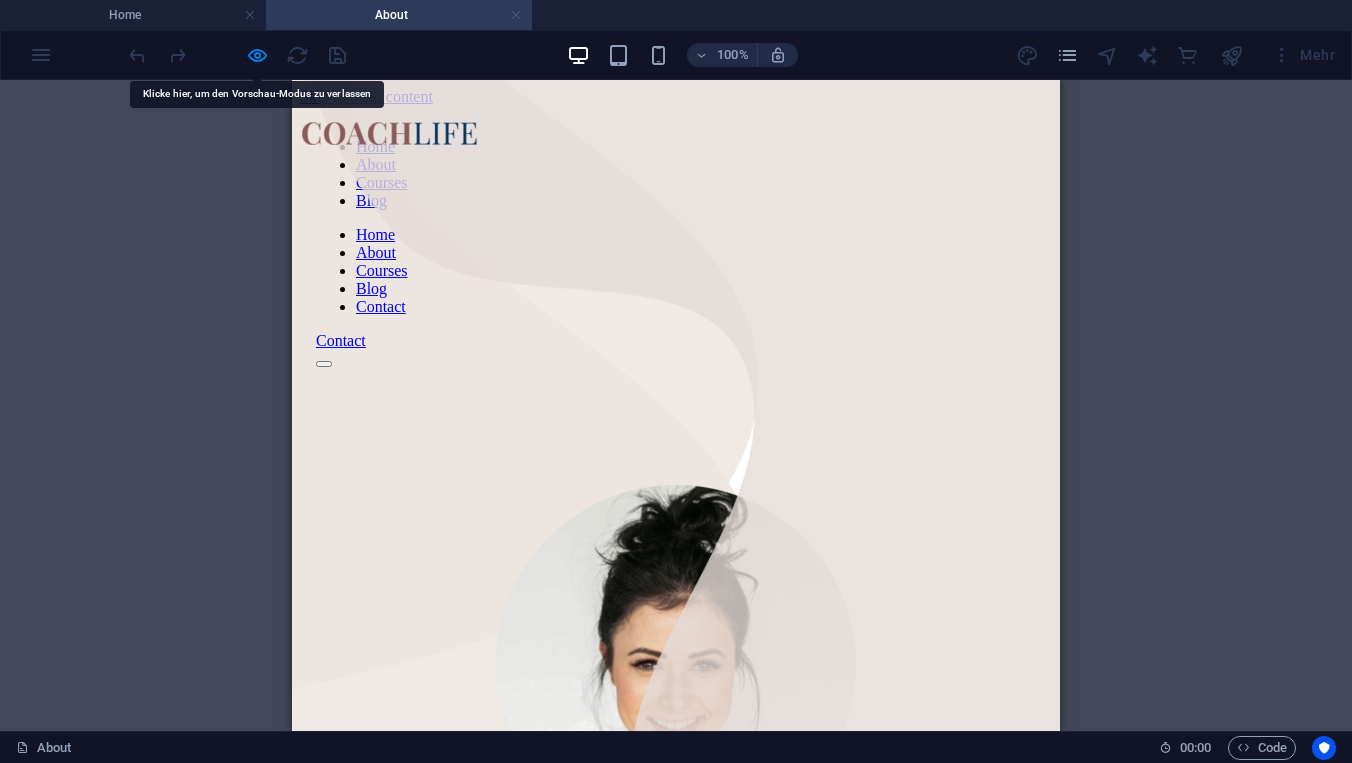 click at bounding box center [516, 15] 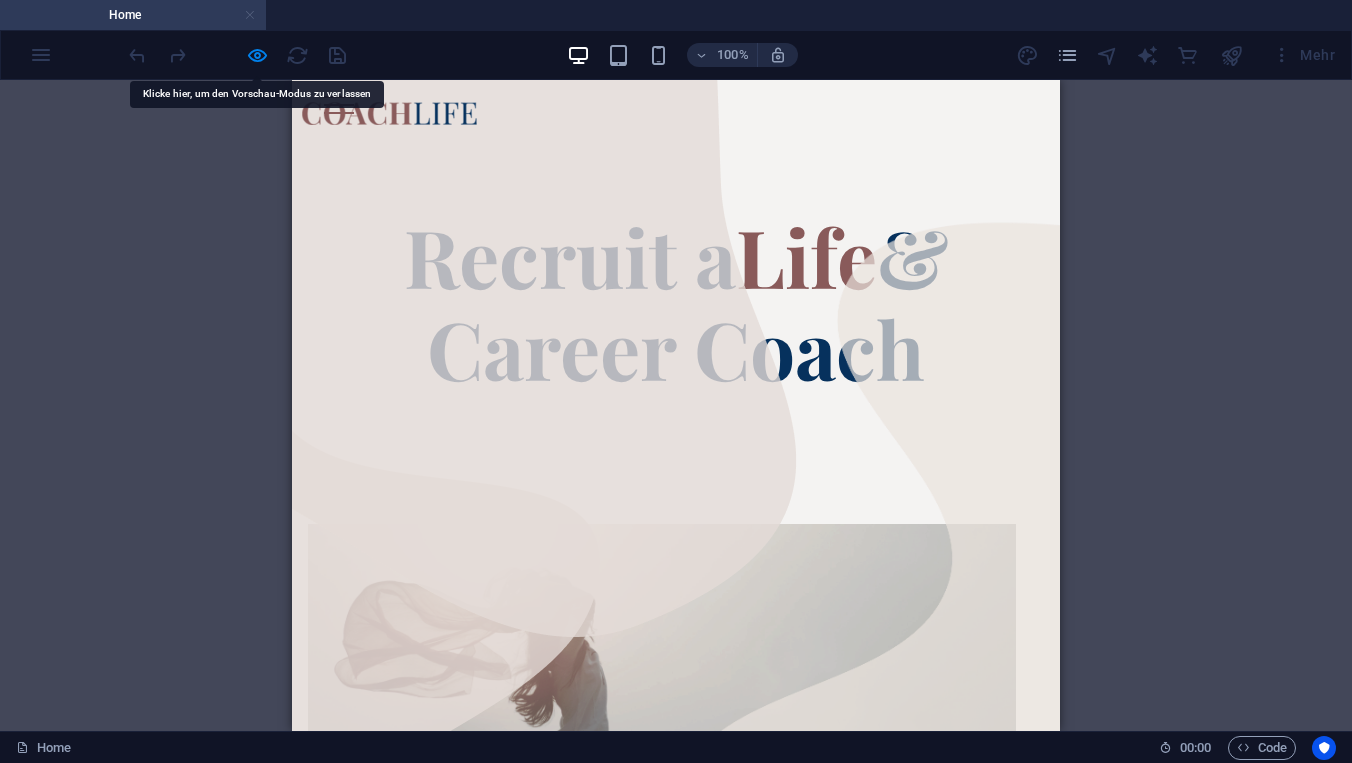 click at bounding box center [250, 15] 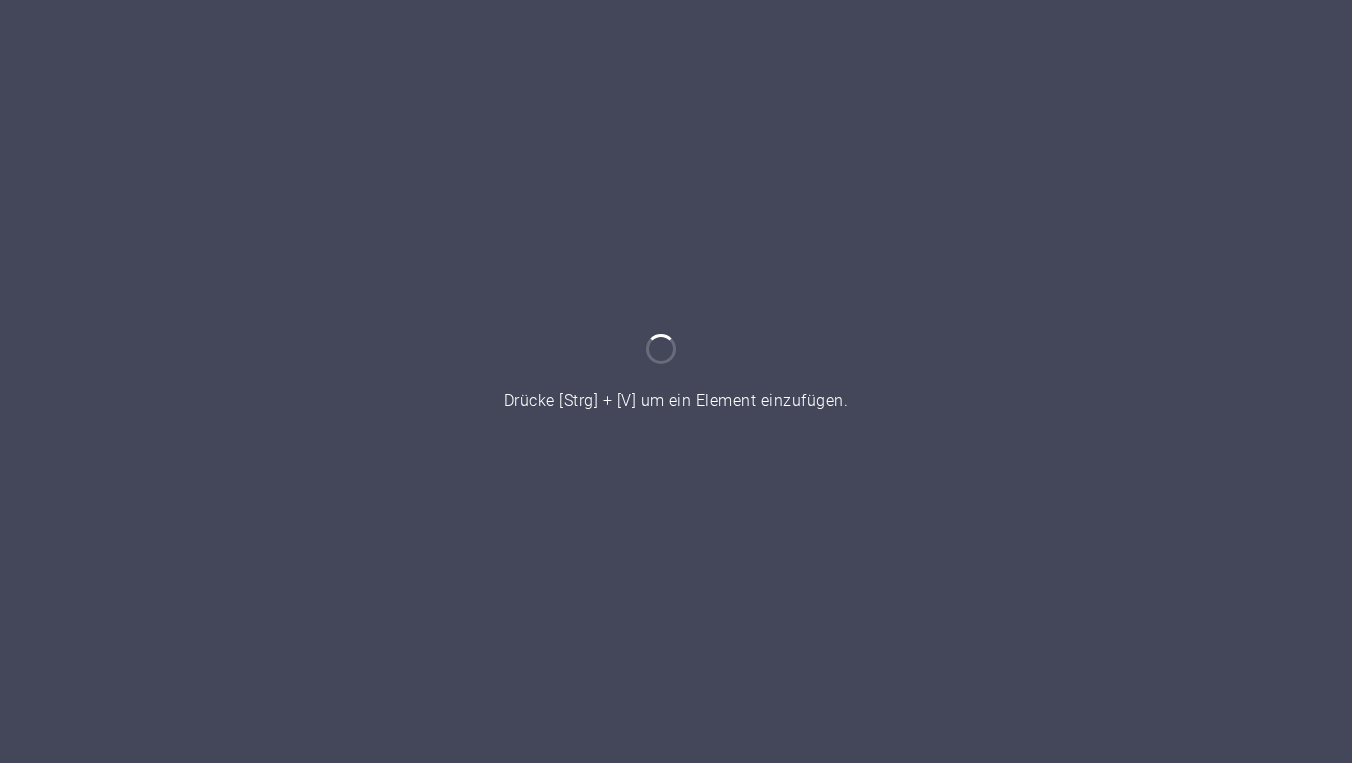 scroll, scrollTop: 0, scrollLeft: 0, axis: both 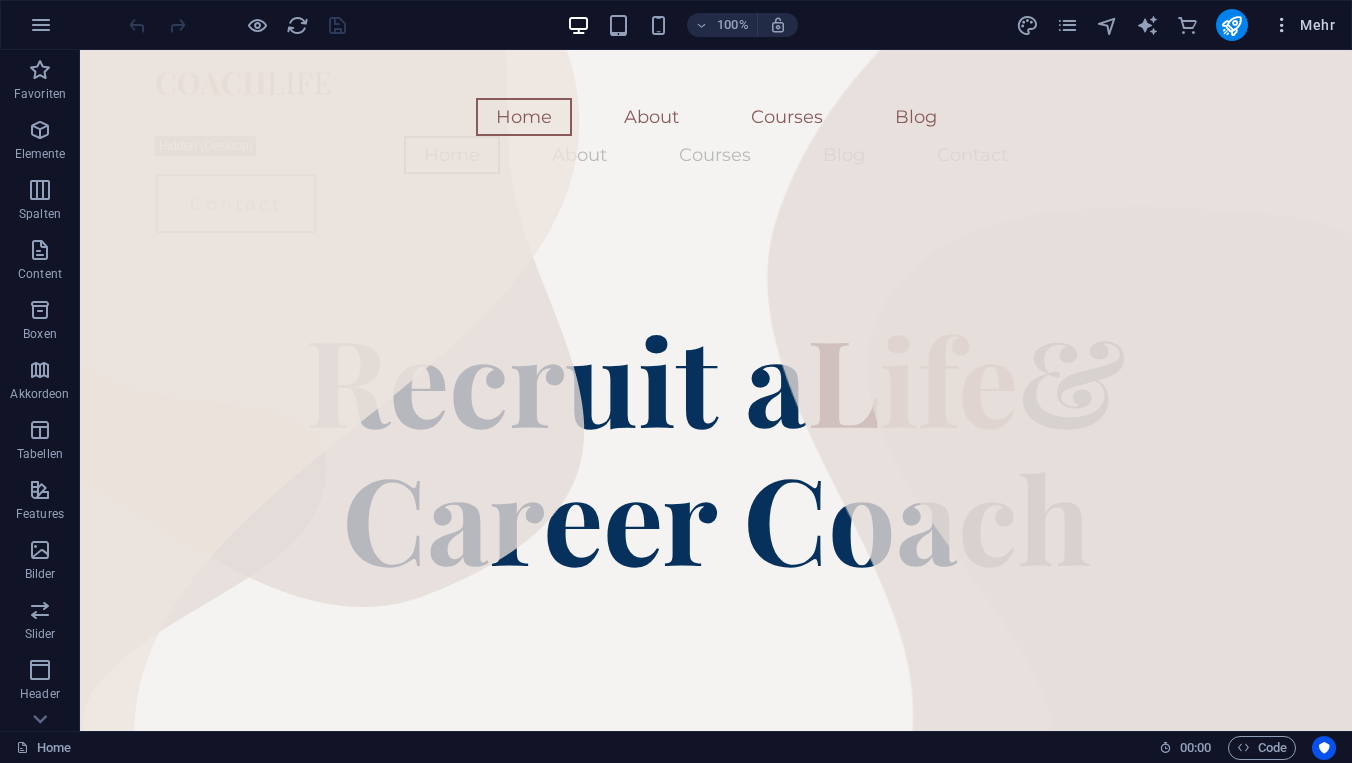 click on "Mehr" at bounding box center [1303, 25] 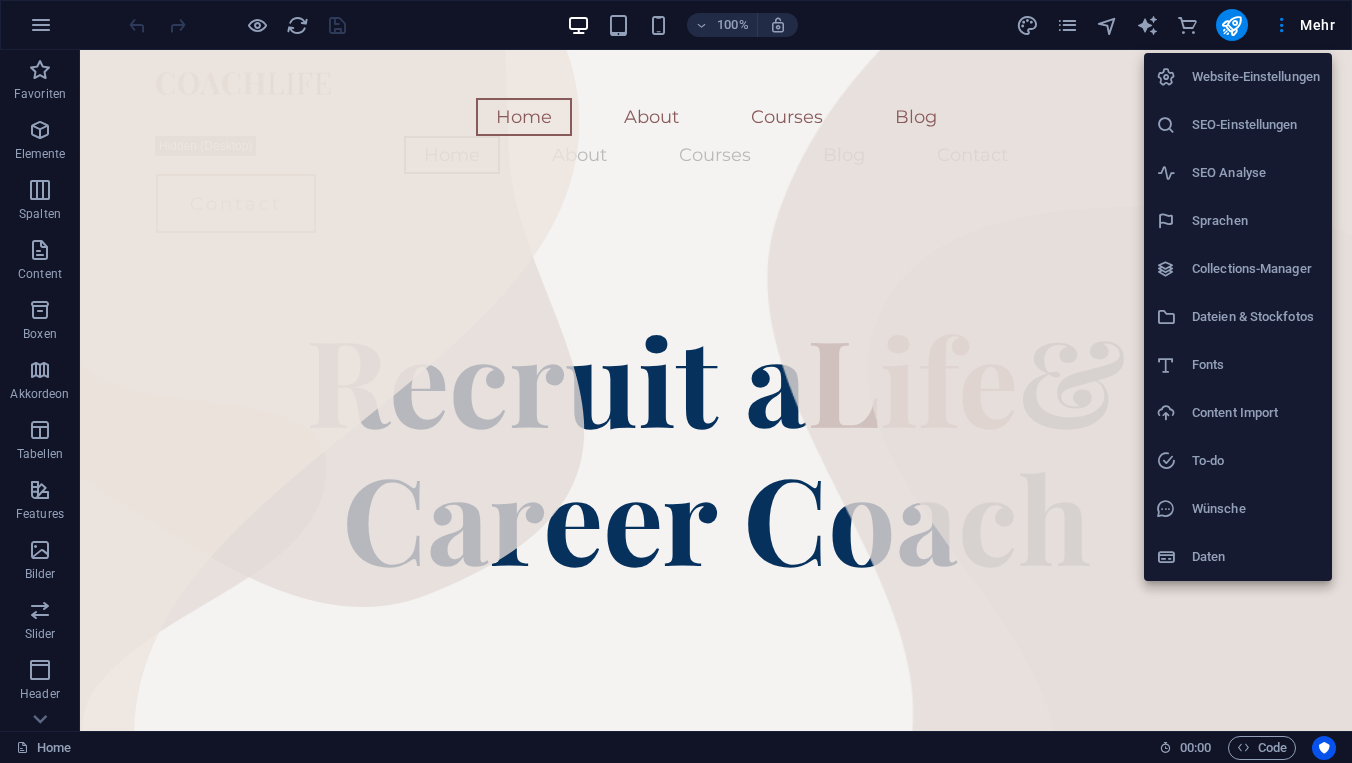 click at bounding box center (676, 381) 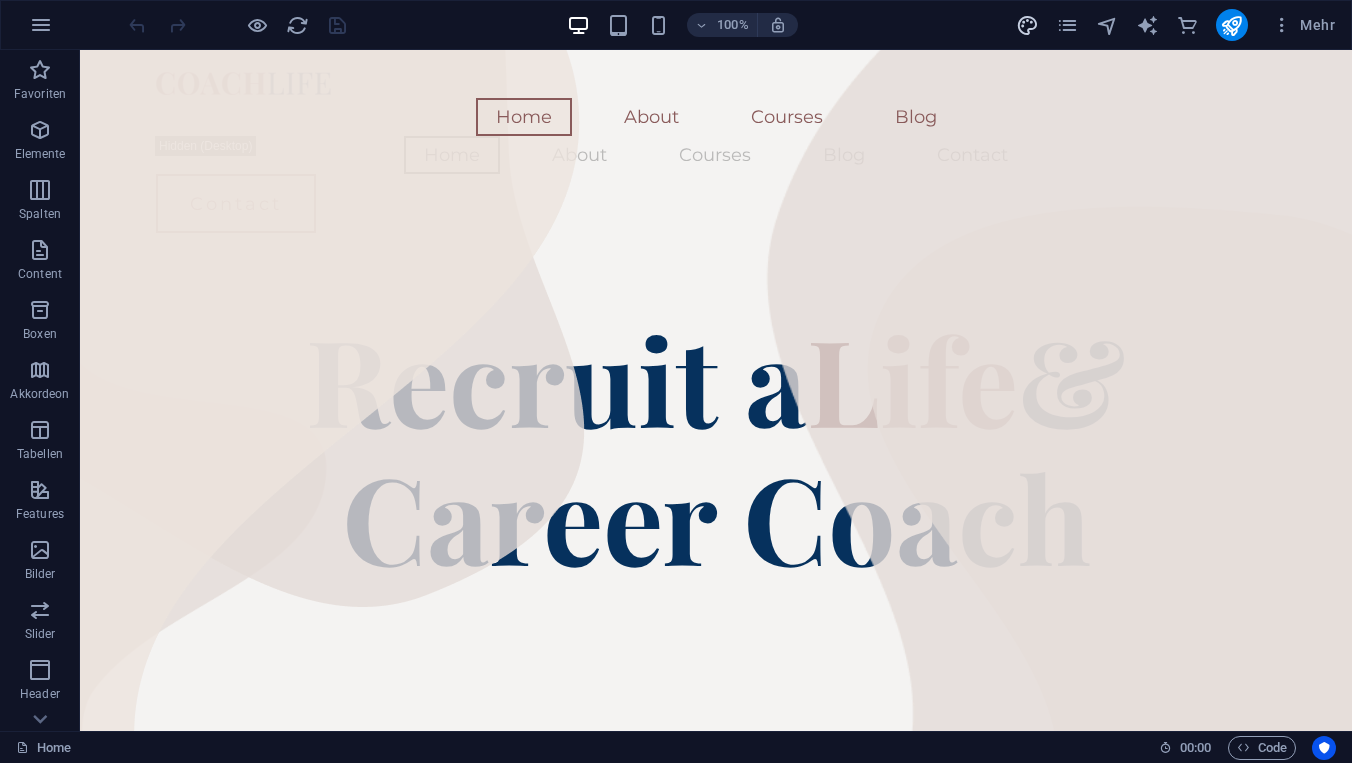 click at bounding box center [1027, 25] 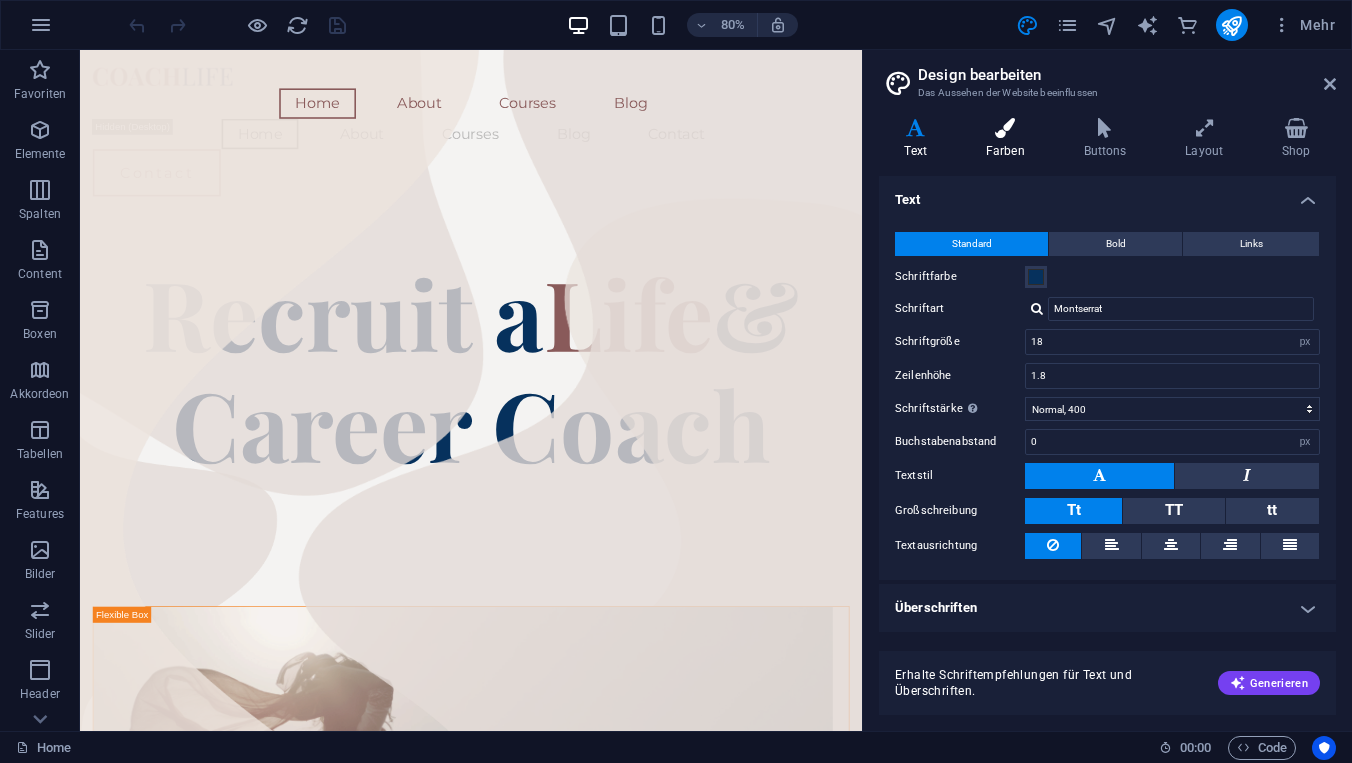 click at bounding box center (1005, 128) 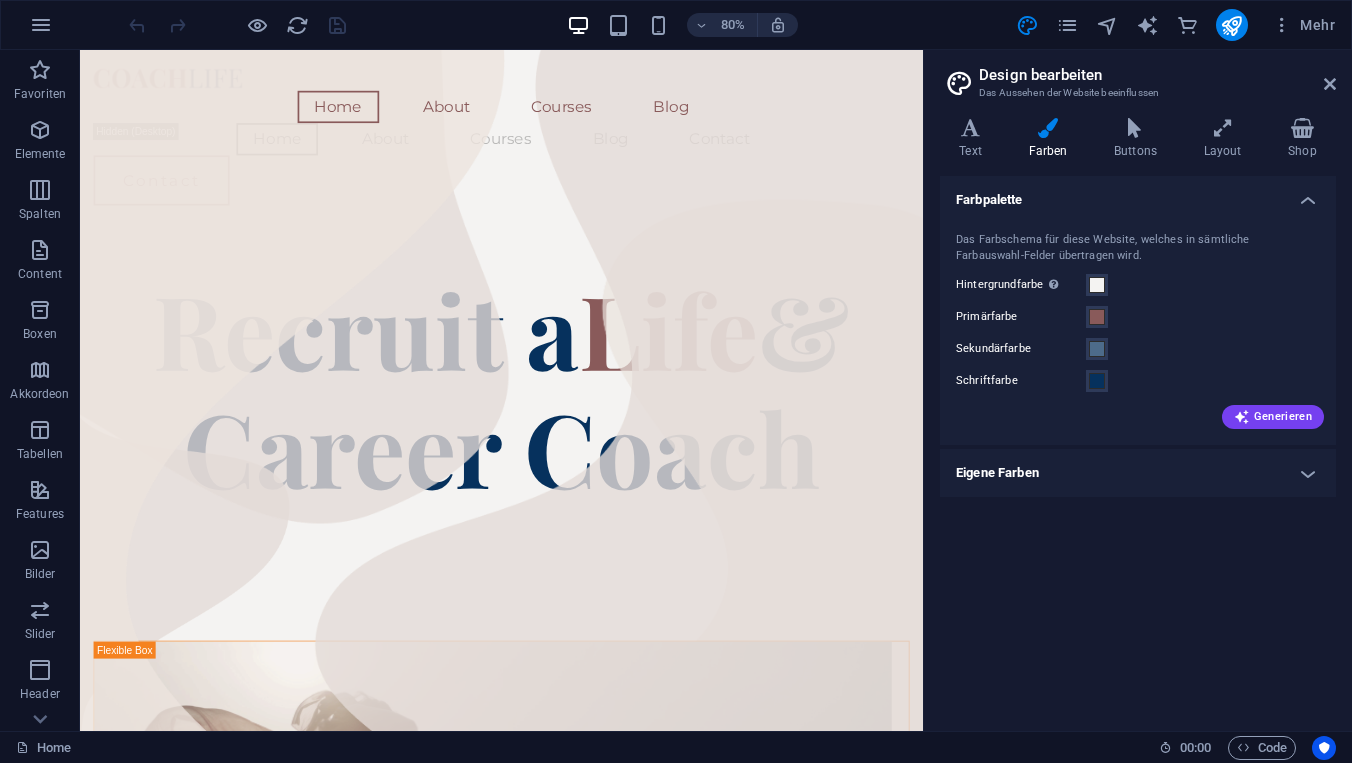 drag, startPoint x: 864, startPoint y: 139, endPoint x: 920, endPoint y: 139, distance: 56 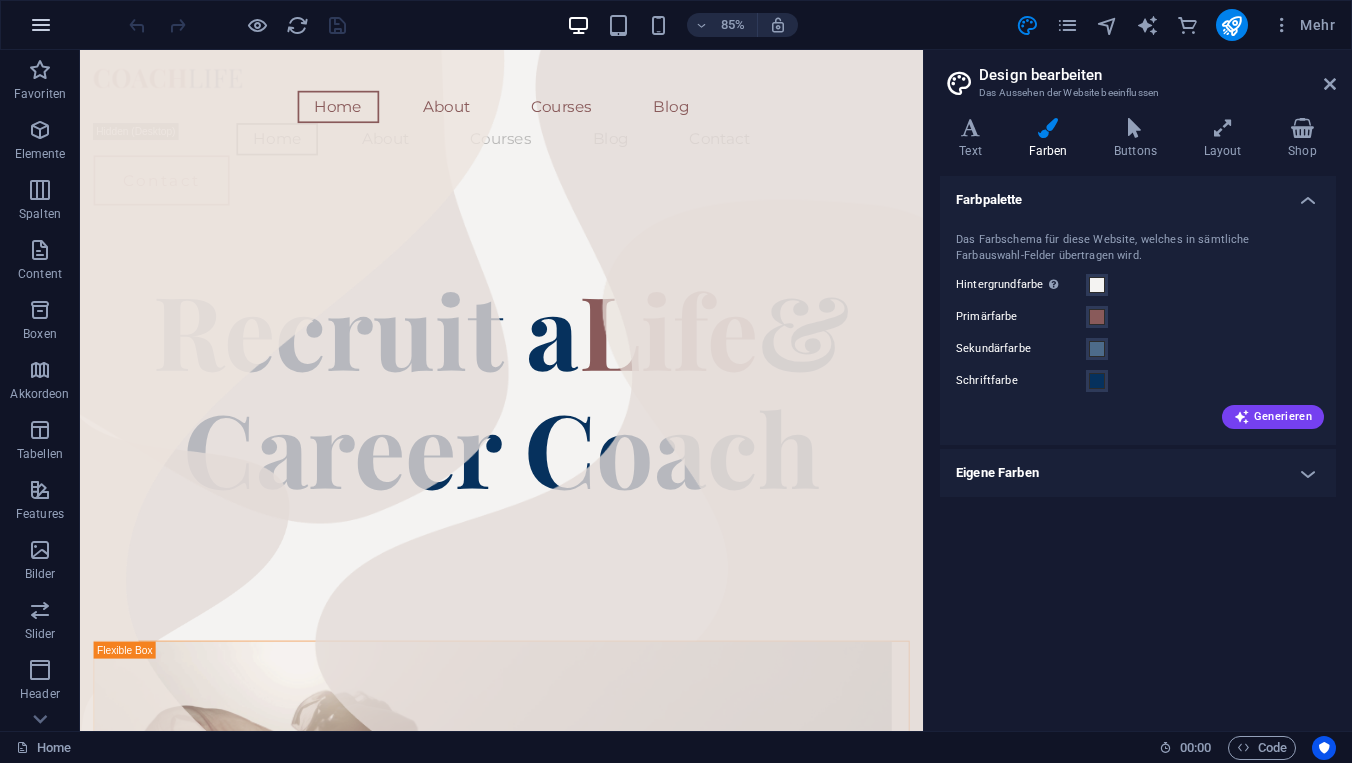 click at bounding box center (41, 25) 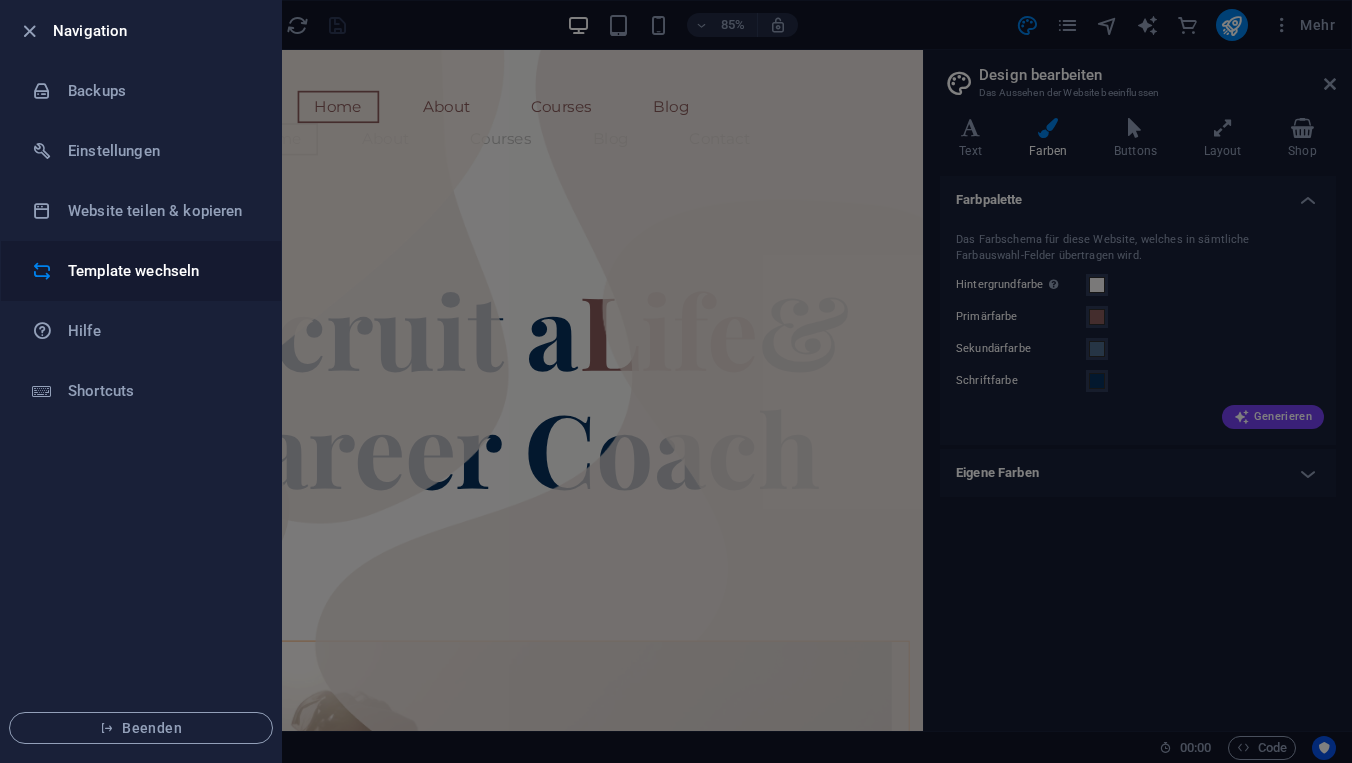 click on "Template wechseln" at bounding box center [160, 271] 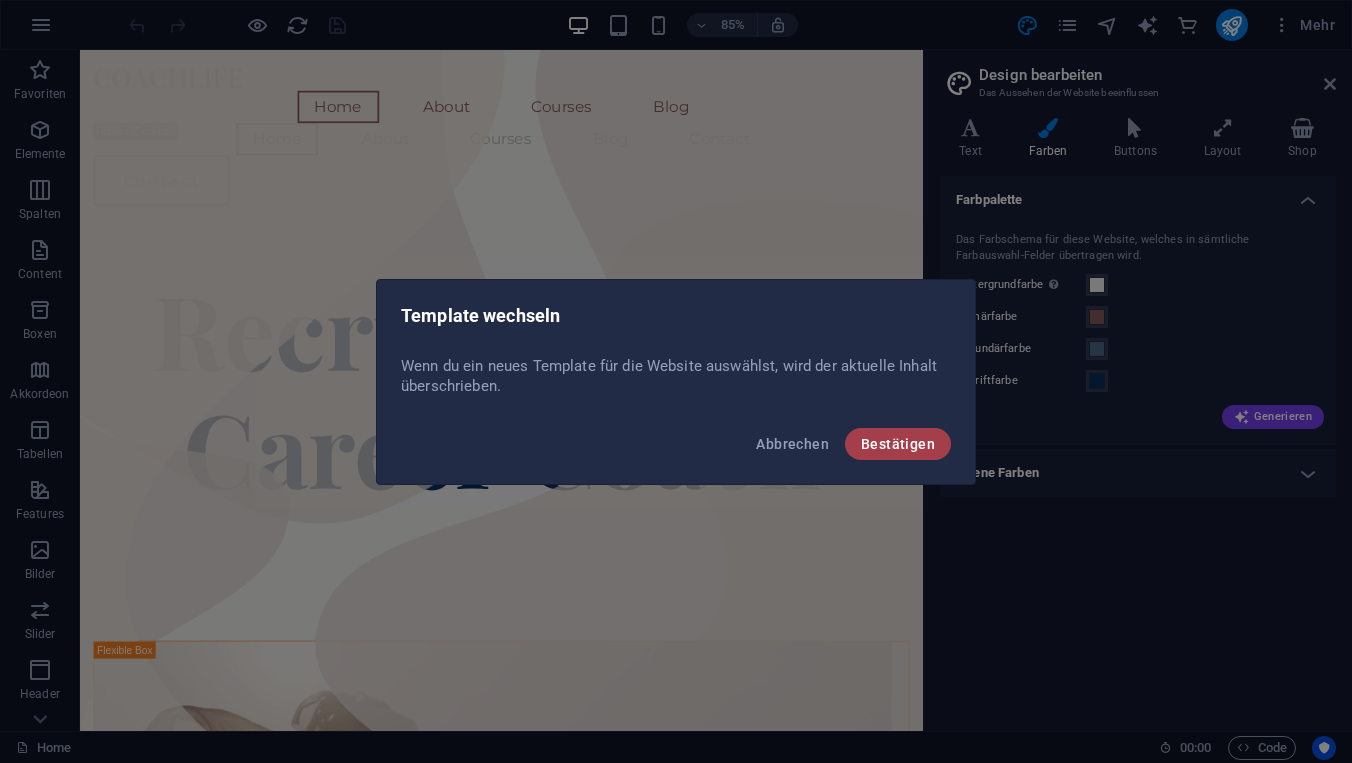 click on "Bestätigen" at bounding box center [898, 444] 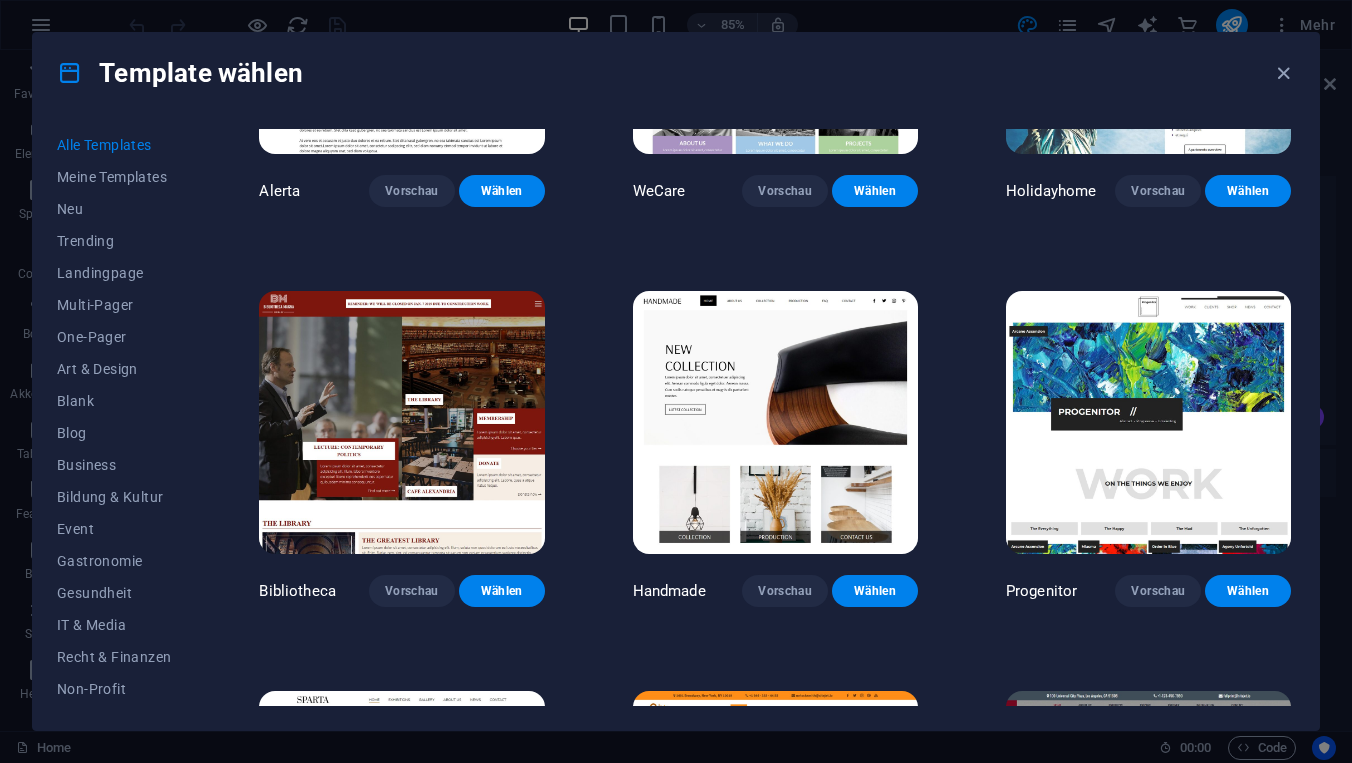 scroll, scrollTop: 11483, scrollLeft: 0, axis: vertical 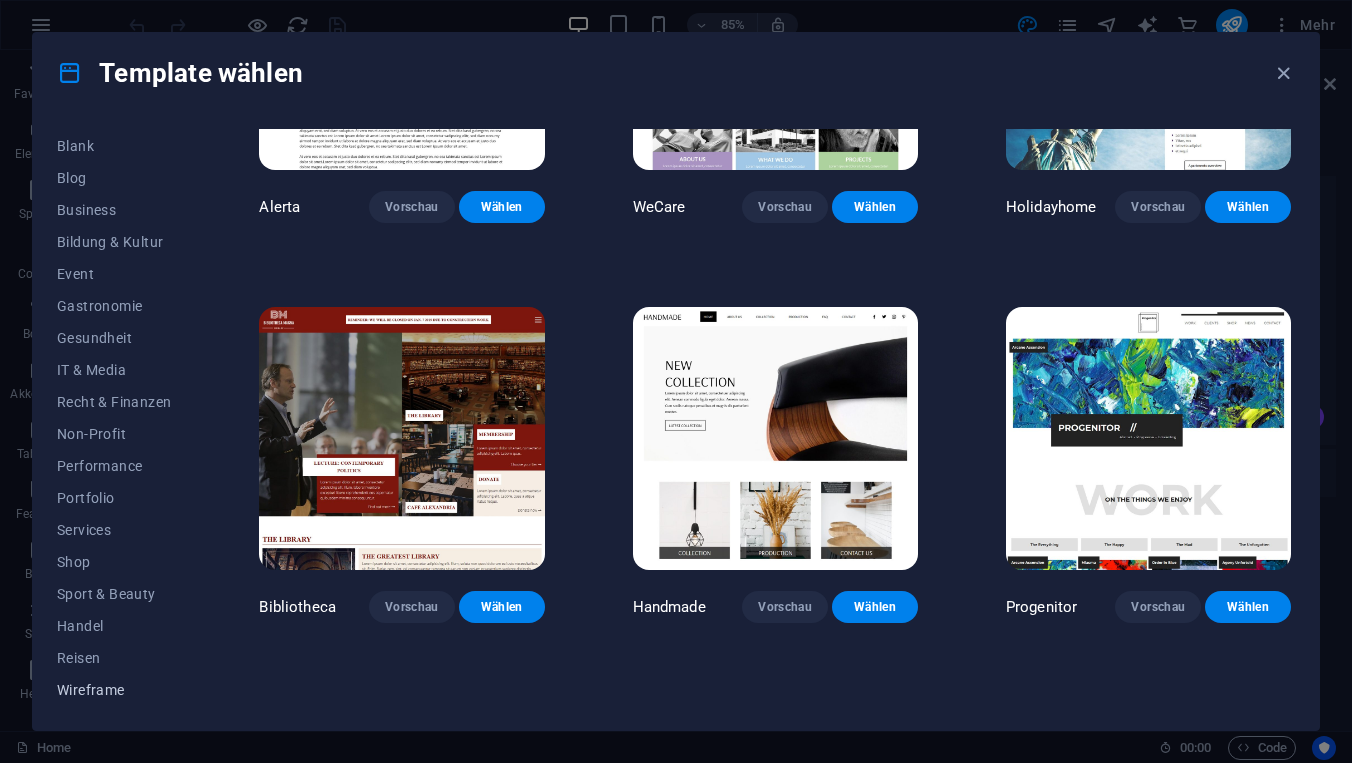 click on "Wireframe" at bounding box center [114, 690] 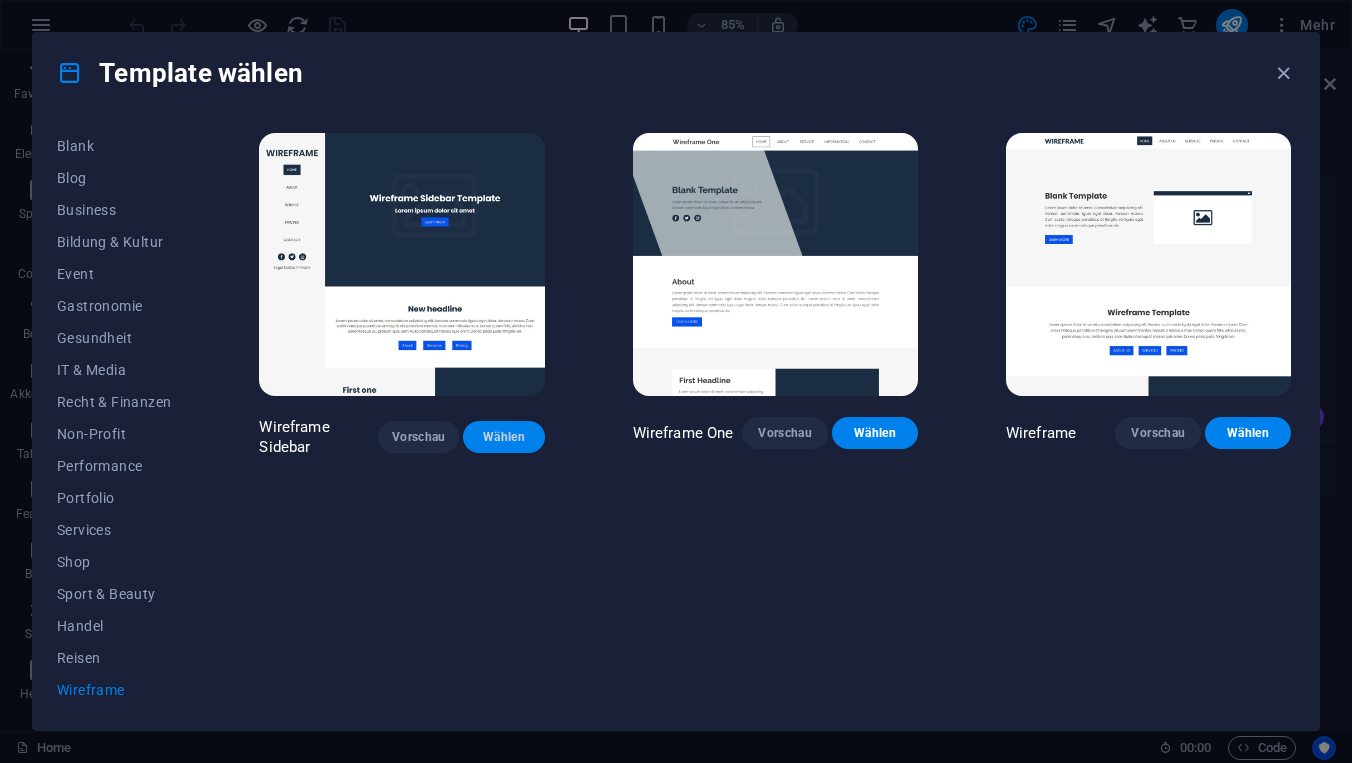 click on "Wählen" at bounding box center [503, 437] 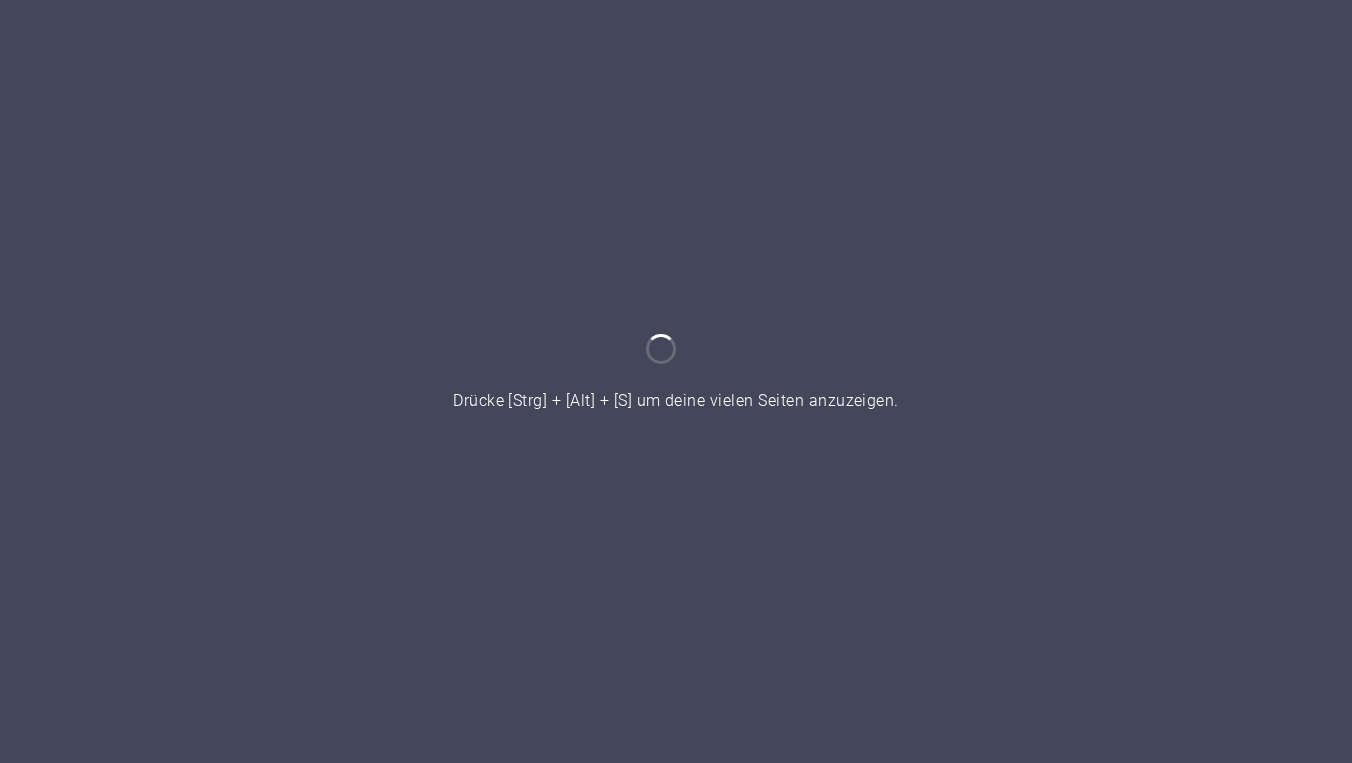 scroll, scrollTop: 0, scrollLeft: 0, axis: both 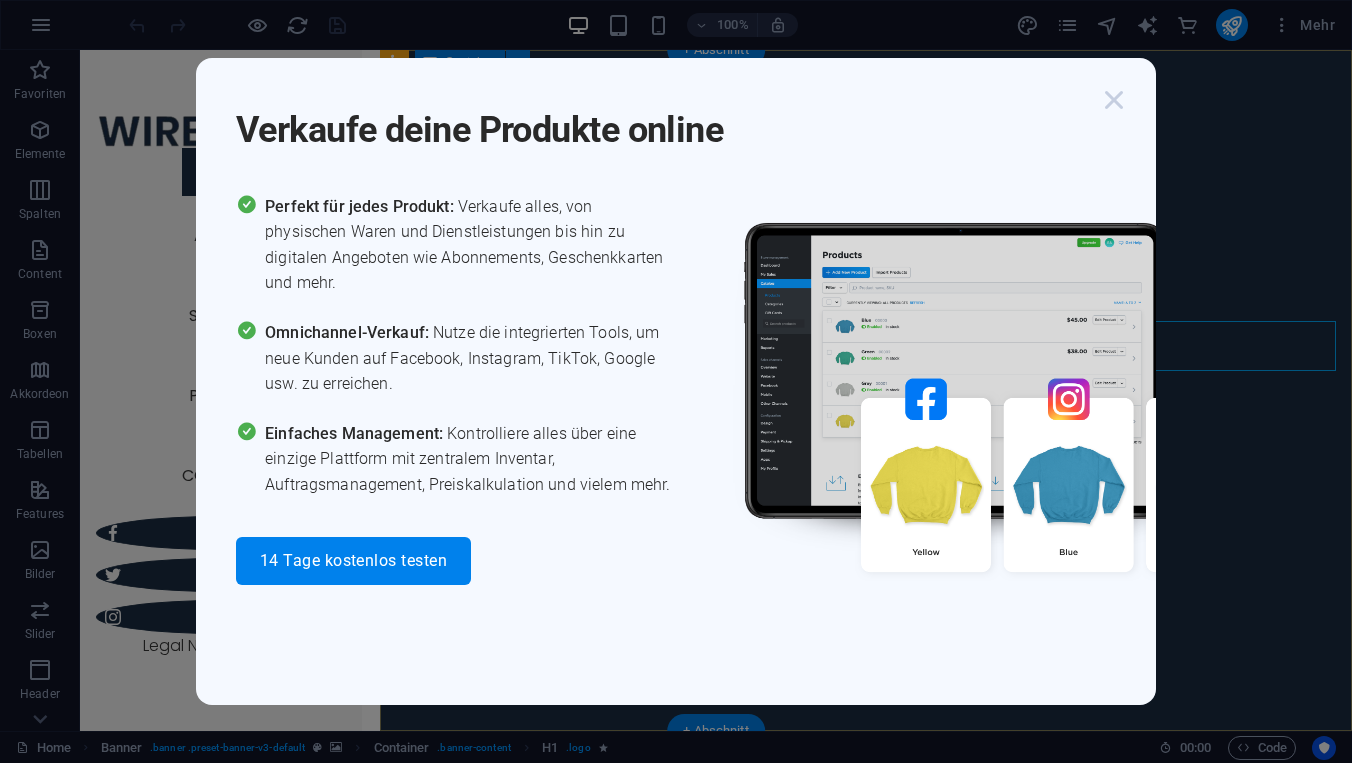click at bounding box center (1114, 100) 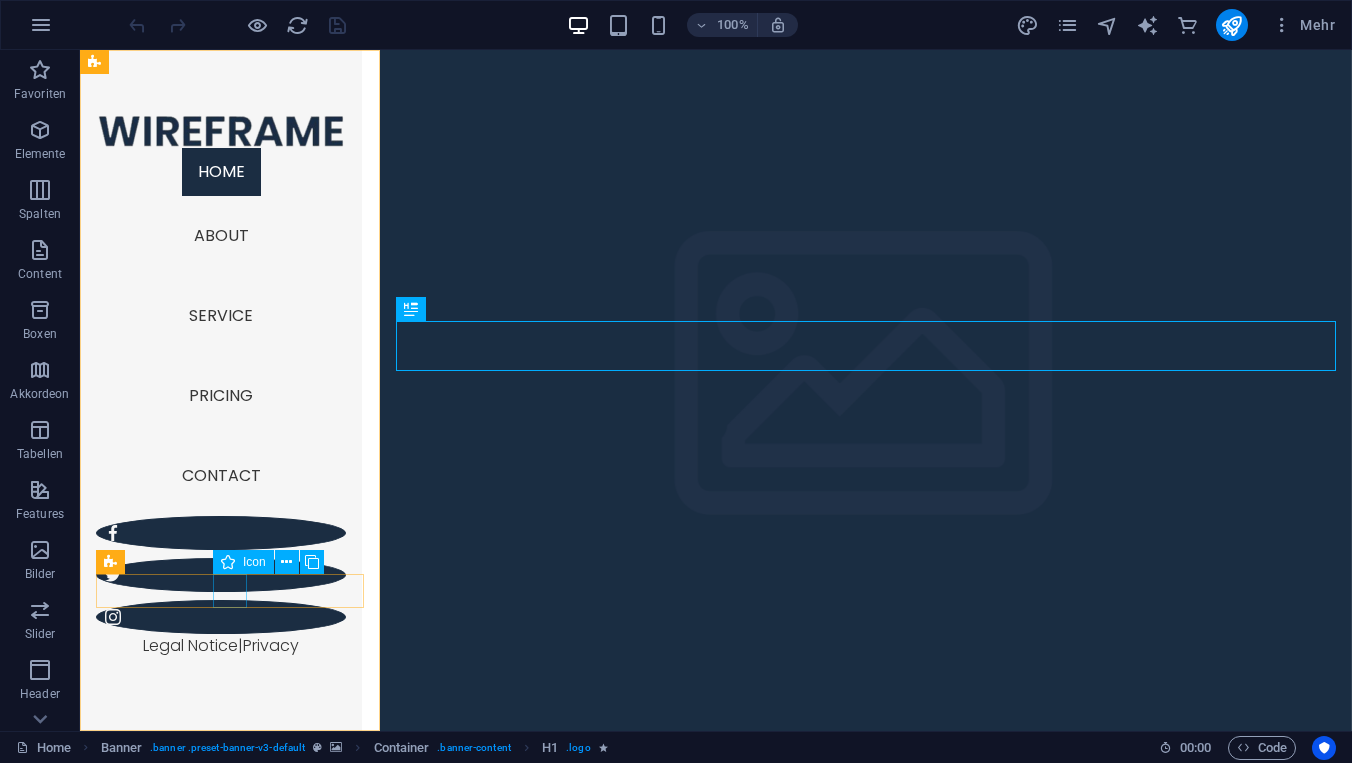 click at bounding box center (221, 575) 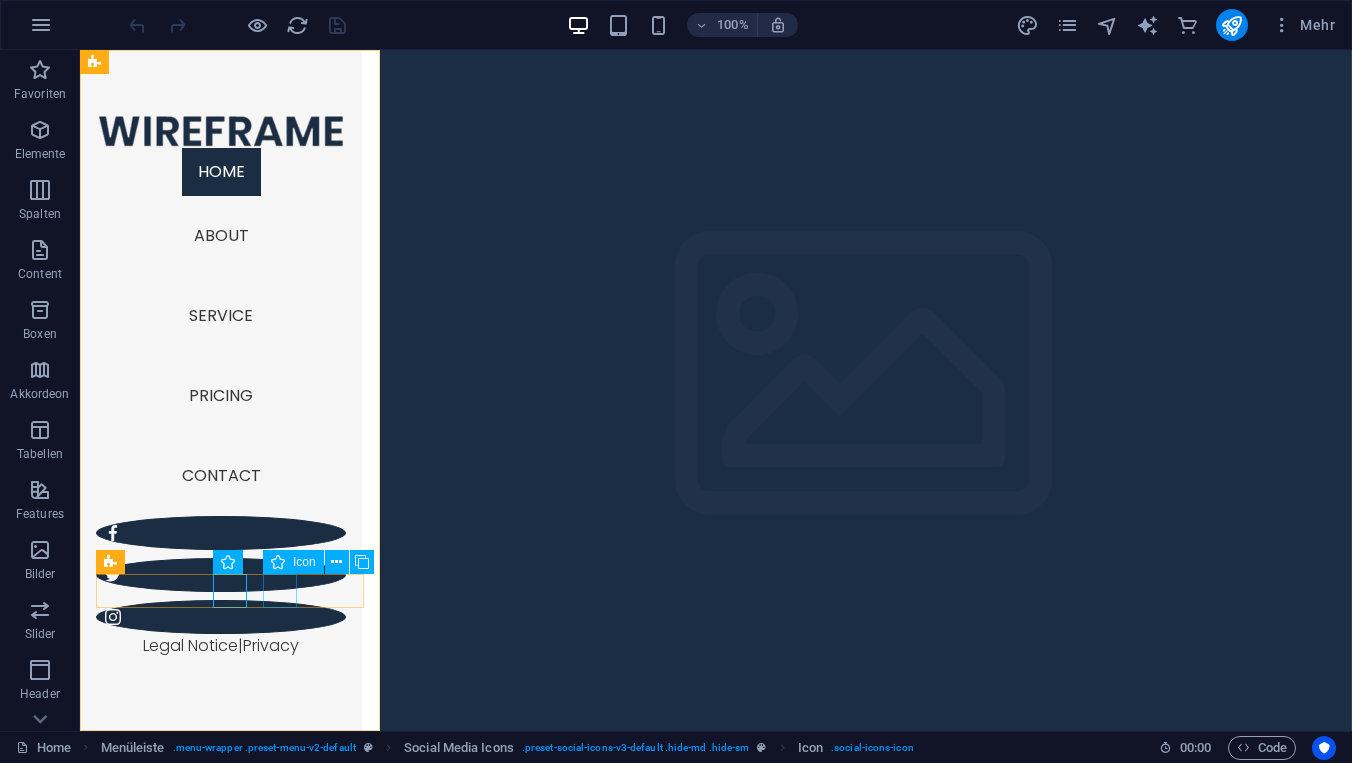click at bounding box center (221, 617) 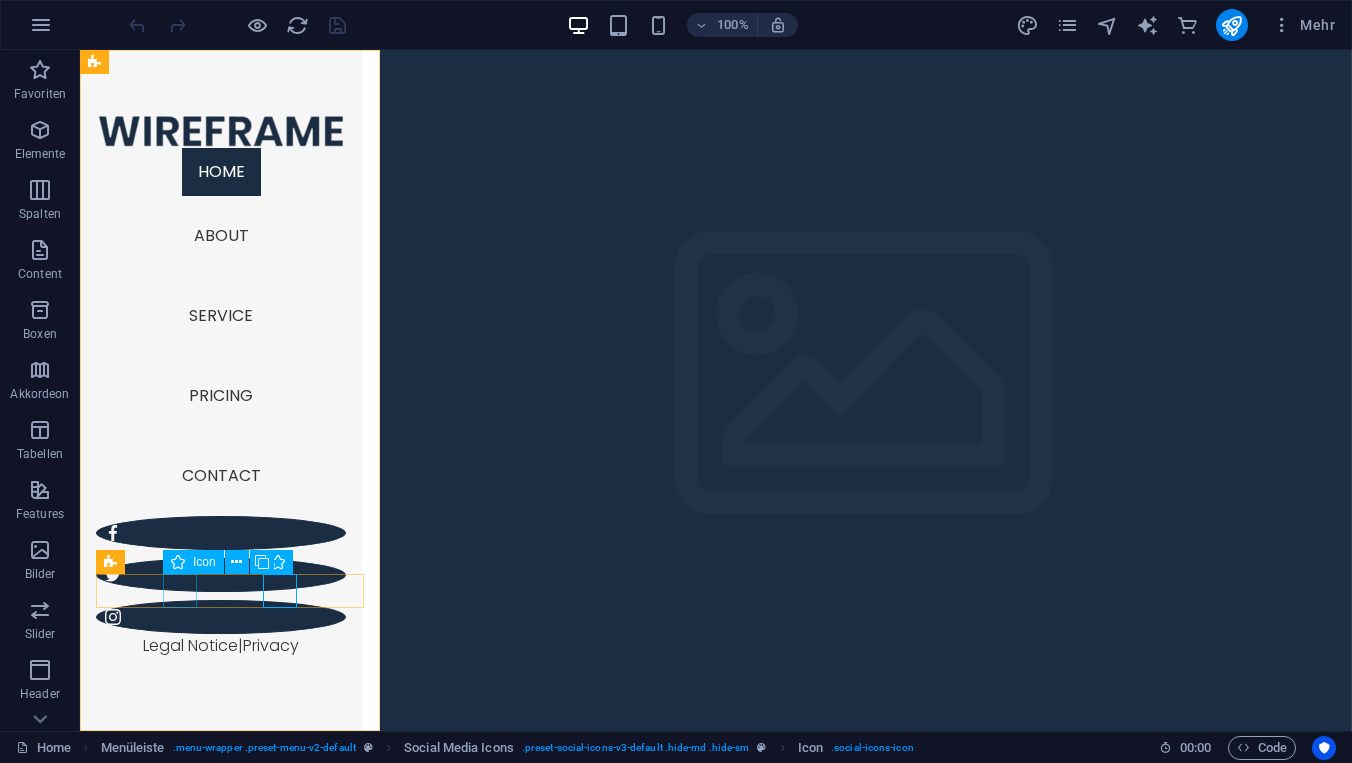 click at bounding box center [221, 533] 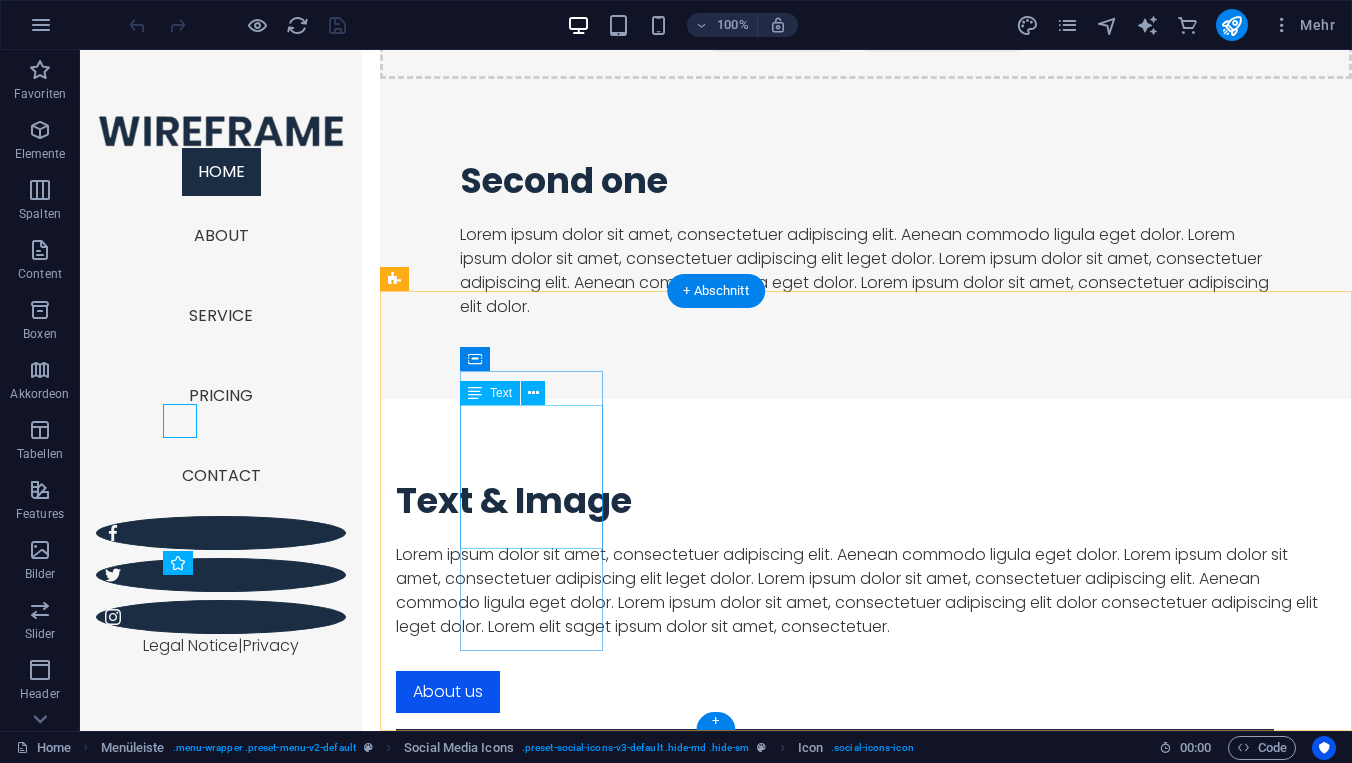 scroll, scrollTop: 2990, scrollLeft: 0, axis: vertical 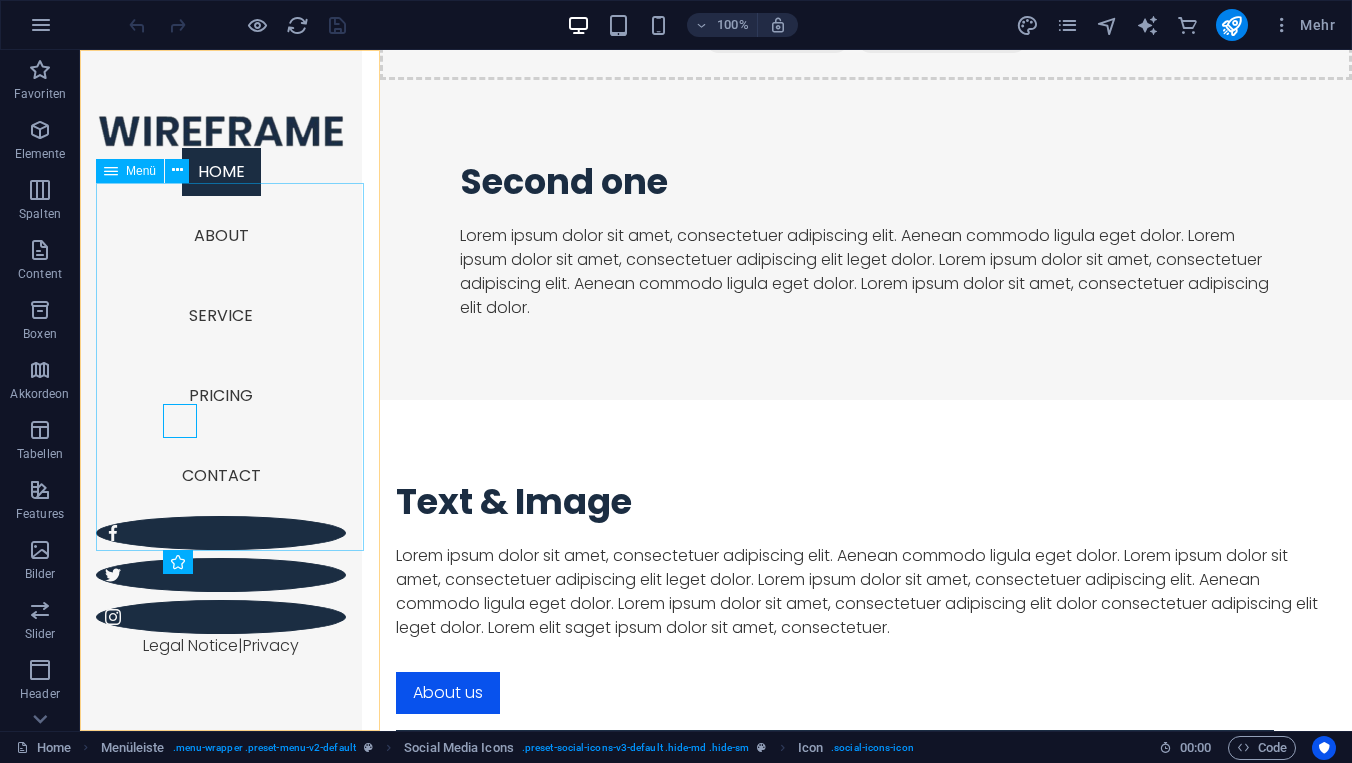 click on "Home About Service Pricing Contact" at bounding box center (221, 332) 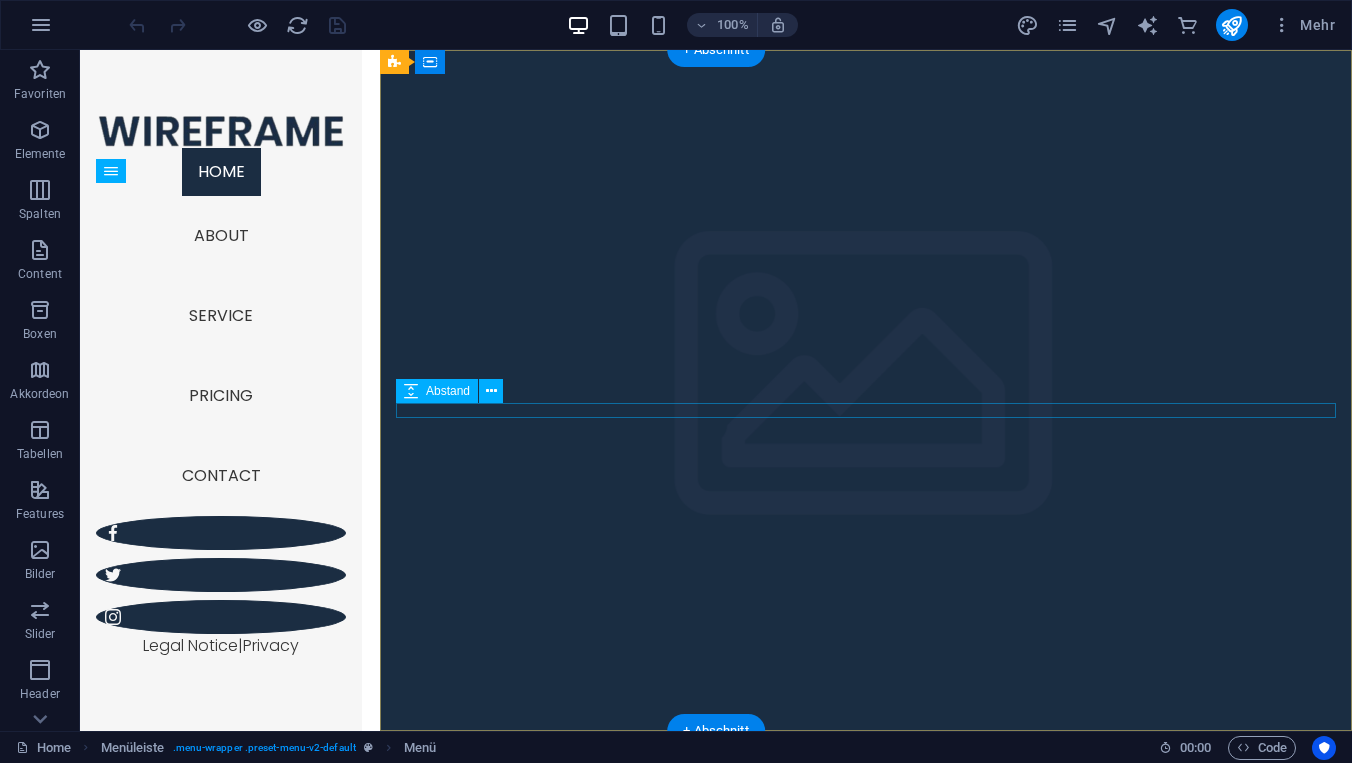 scroll, scrollTop: 0, scrollLeft: 0, axis: both 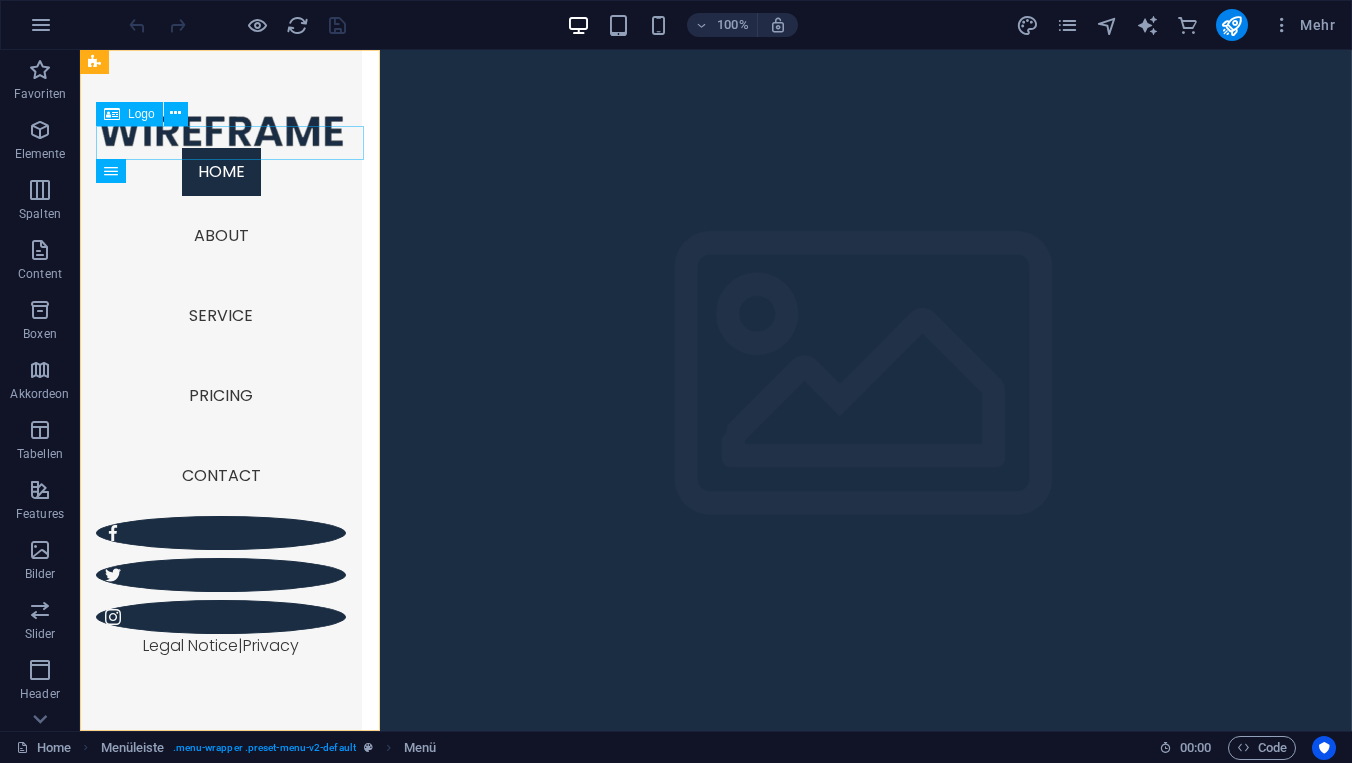 click at bounding box center (221, 131) 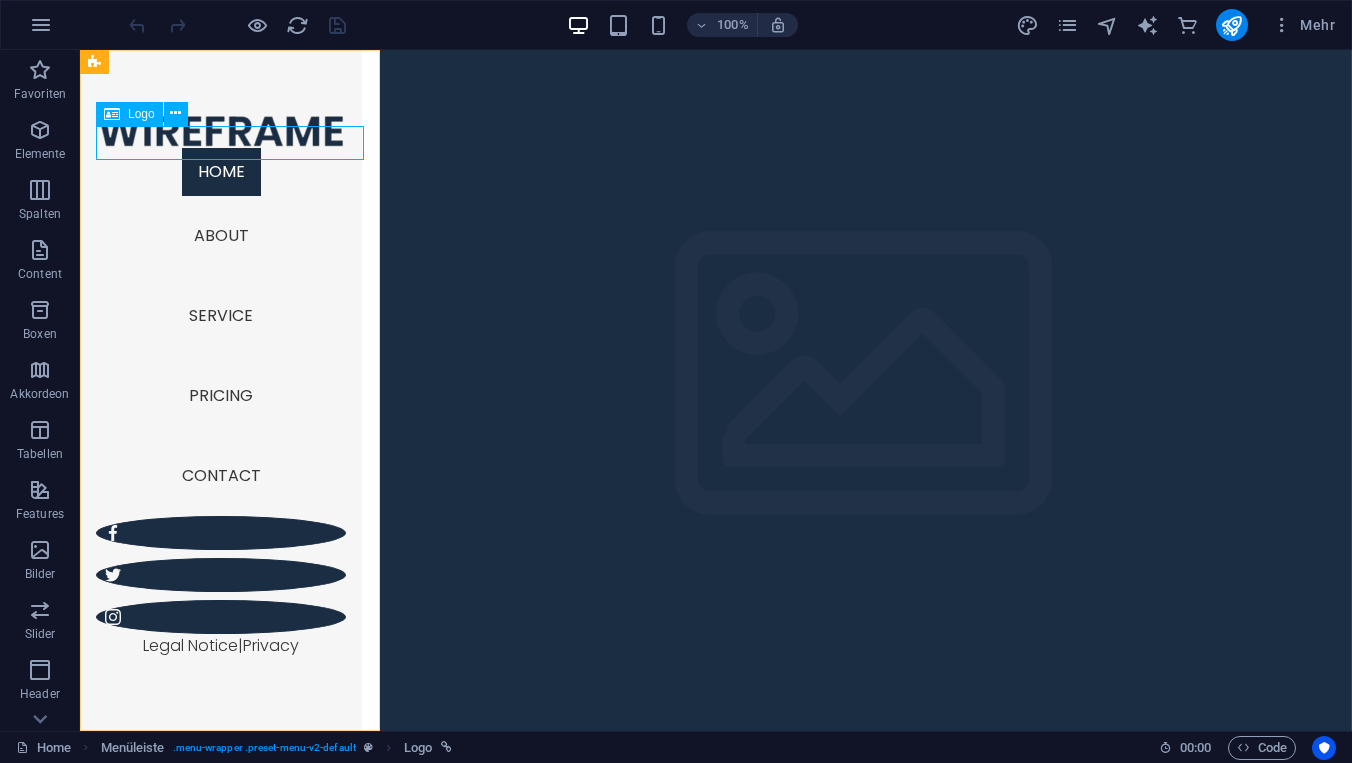 click on "Logo" at bounding box center [129, 114] 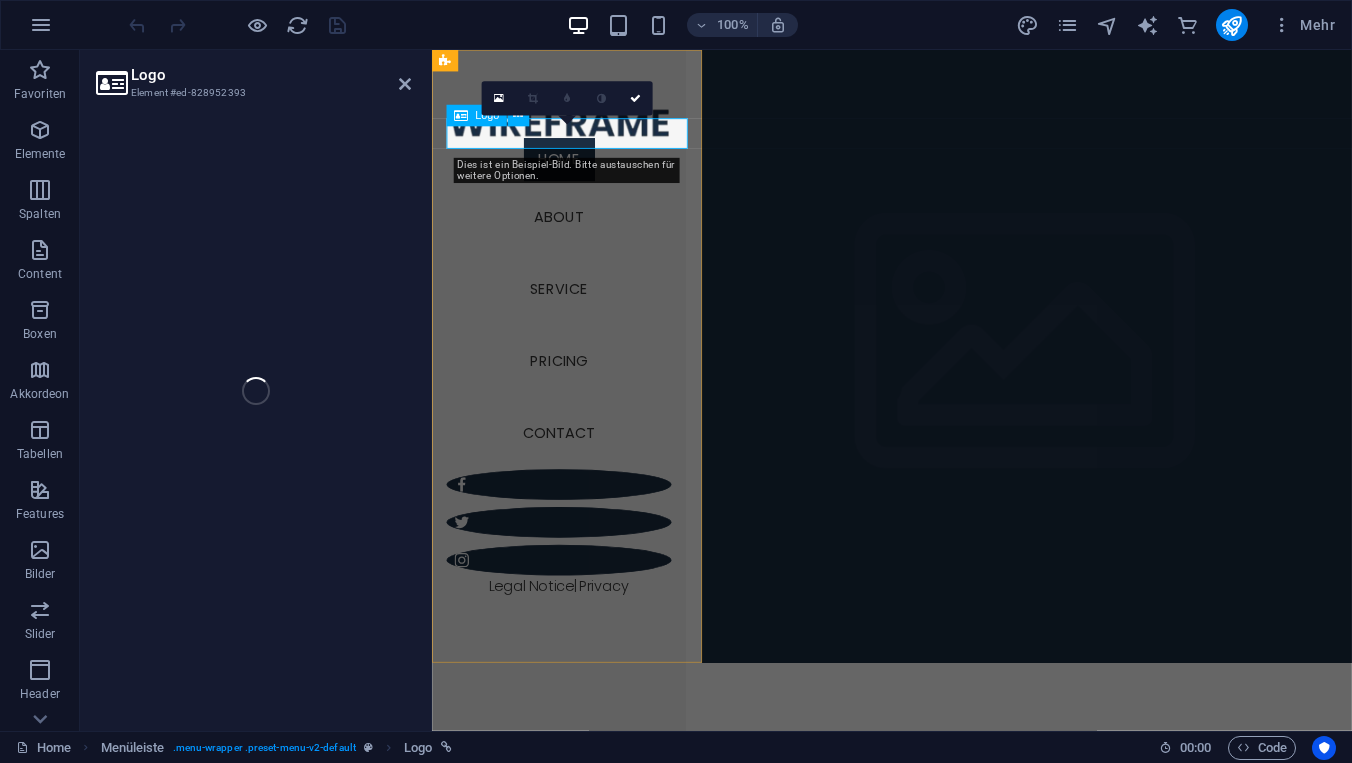 select on "px" 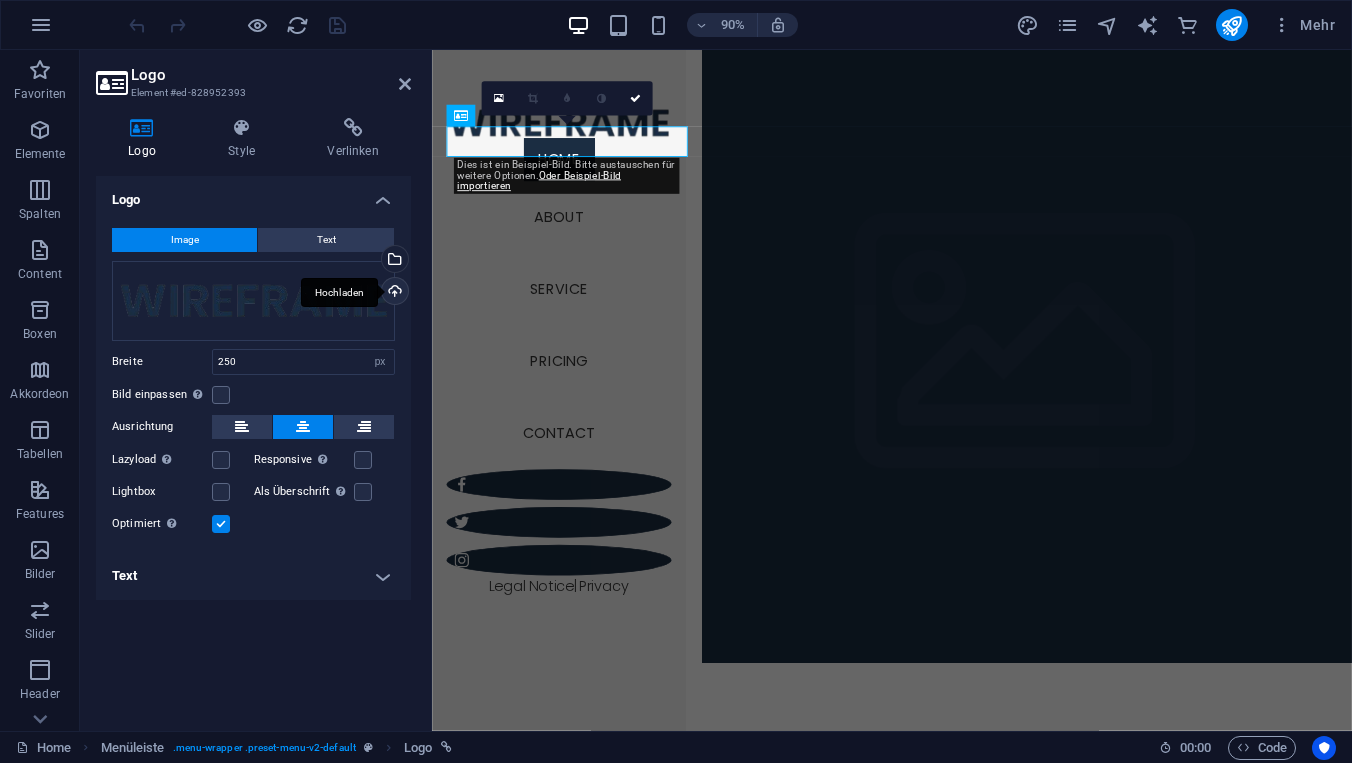 click on "Hochladen" at bounding box center (393, 293) 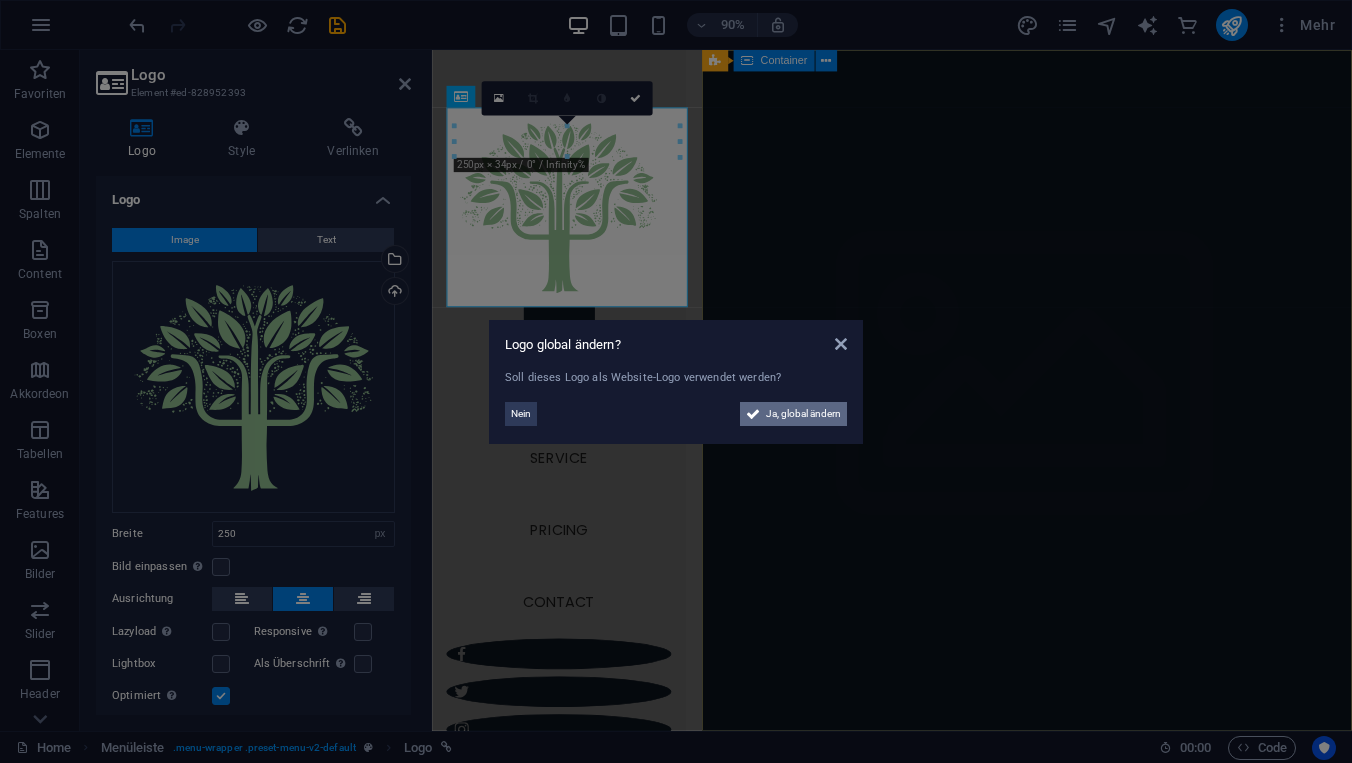 click on "Ja, global ändern" at bounding box center [803, 414] 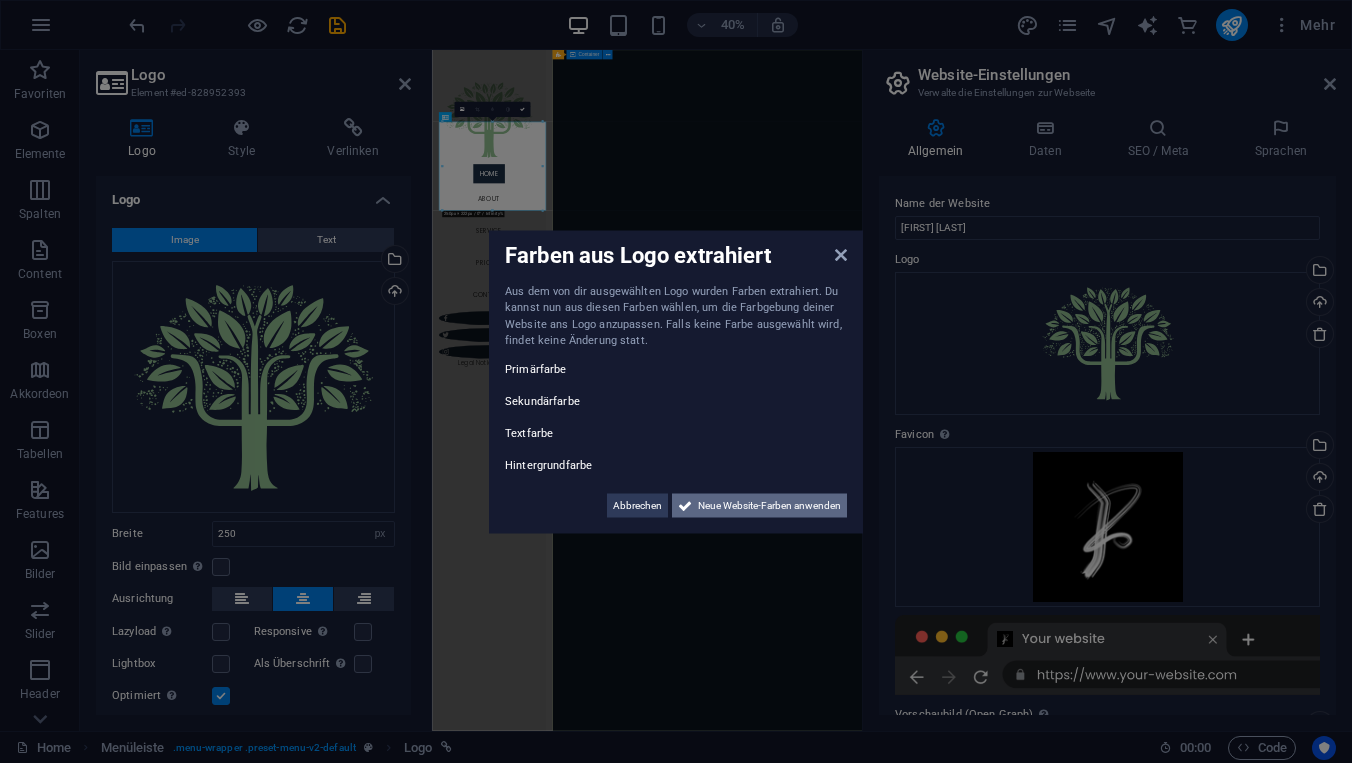 click on "Neue Website-Farben anwenden" at bounding box center (769, 505) 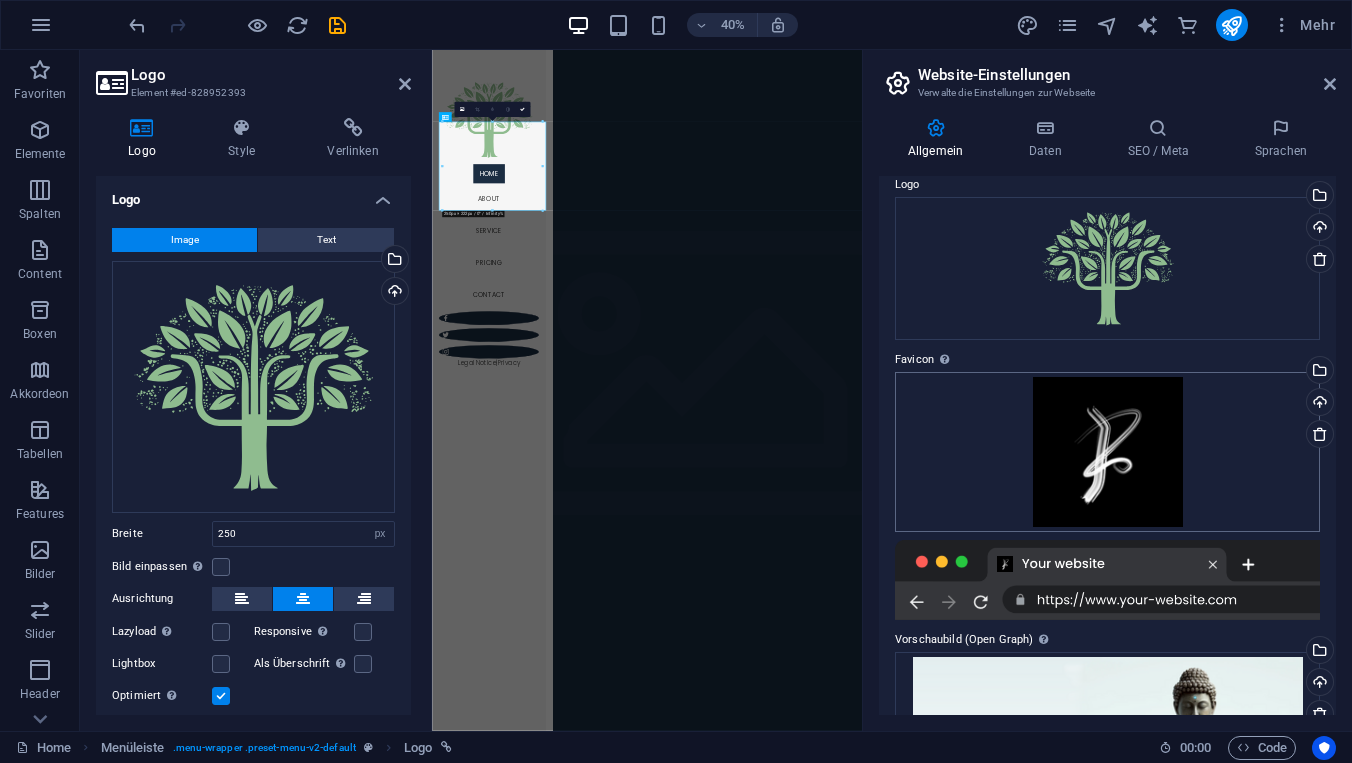 scroll, scrollTop: 73, scrollLeft: 0, axis: vertical 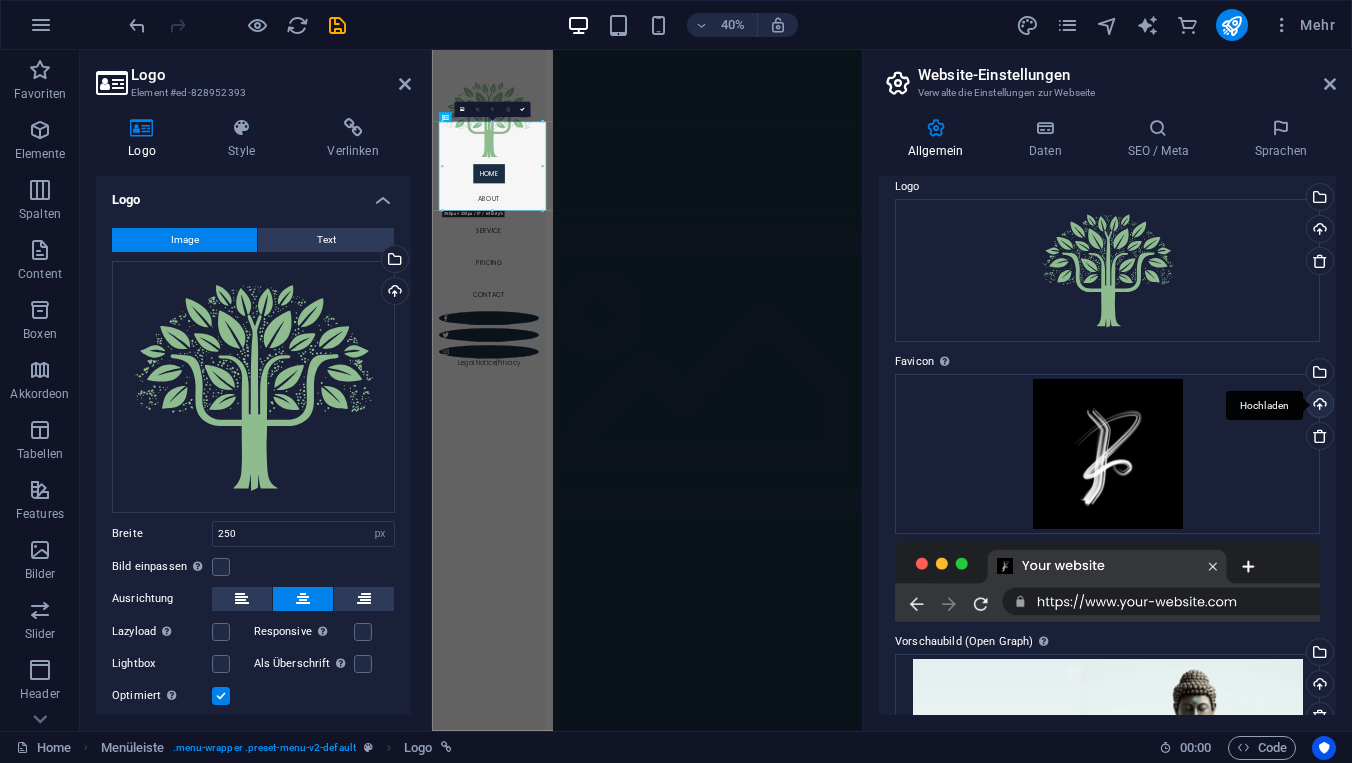 click on "Hochladen" at bounding box center (1318, 406) 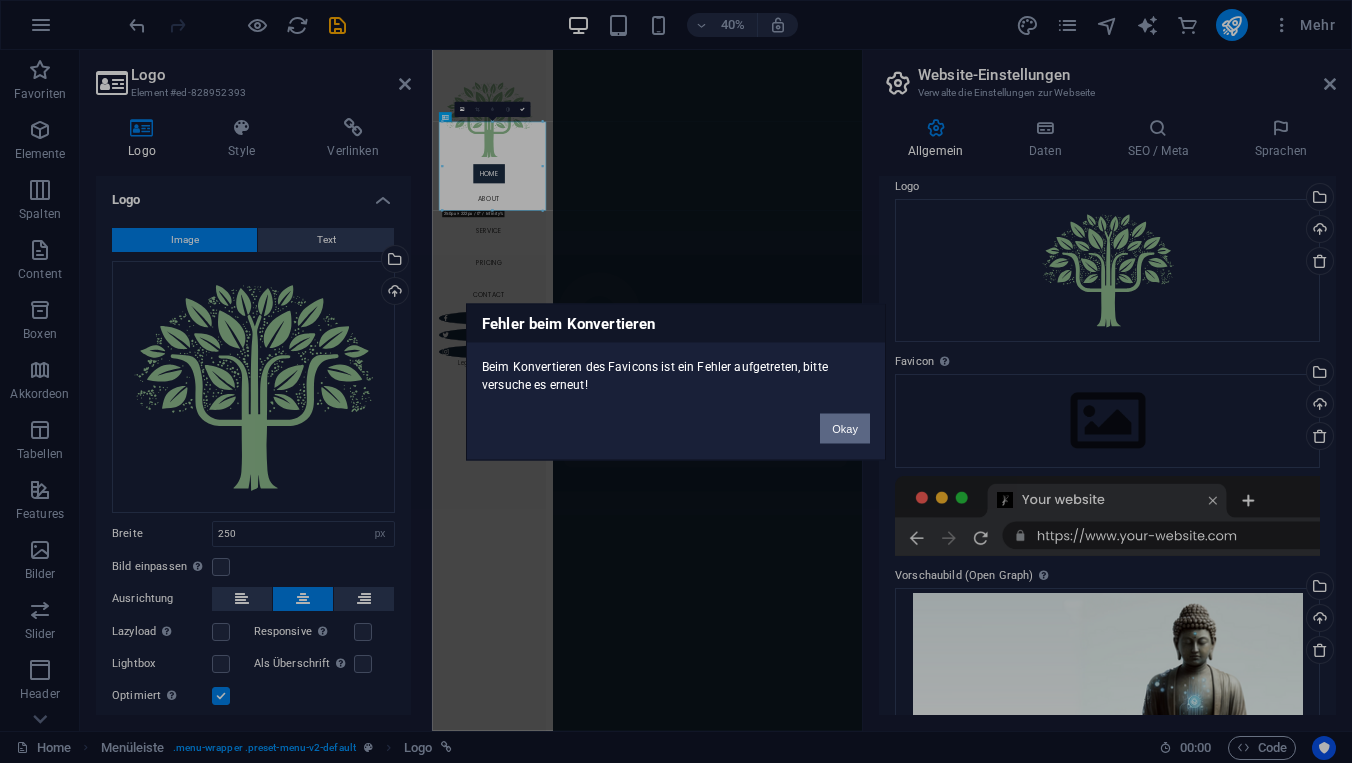 click on "Okay" at bounding box center [845, 428] 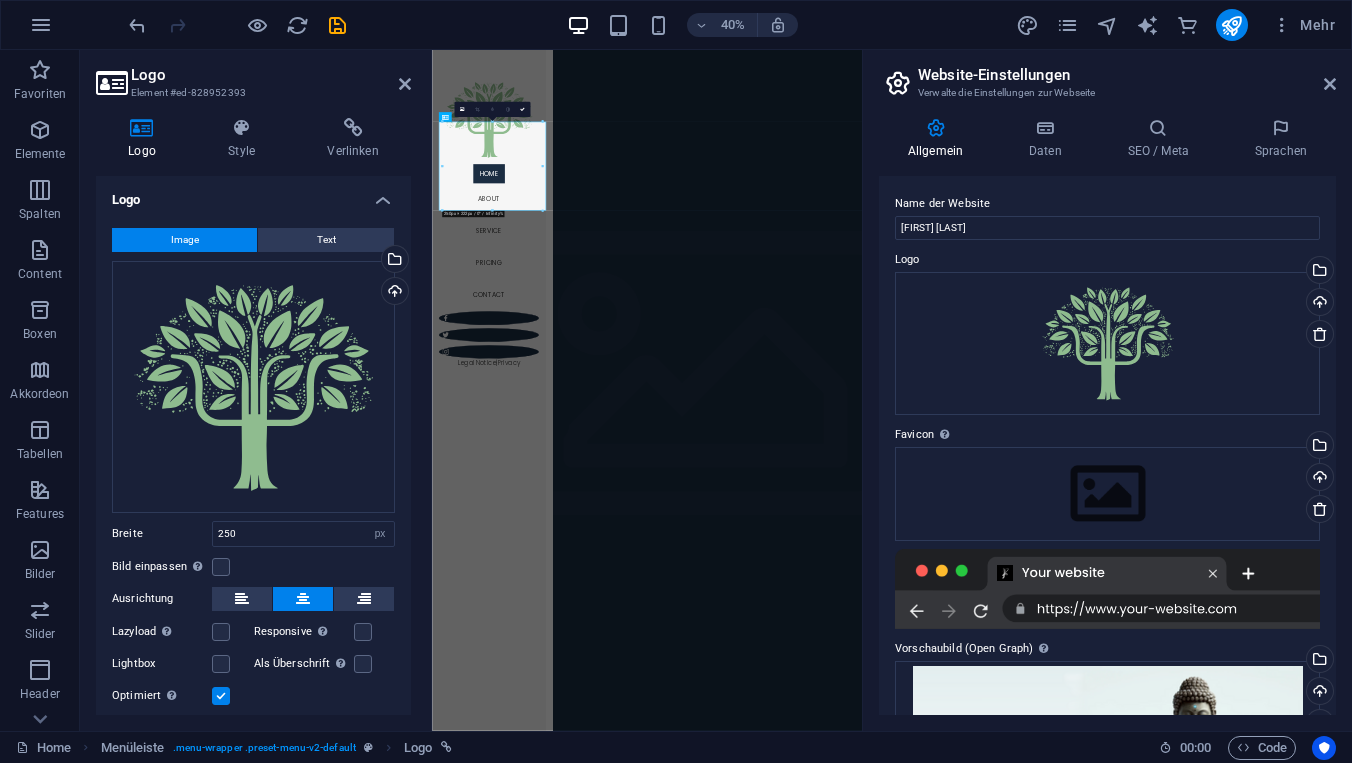 scroll, scrollTop: 0, scrollLeft: 0, axis: both 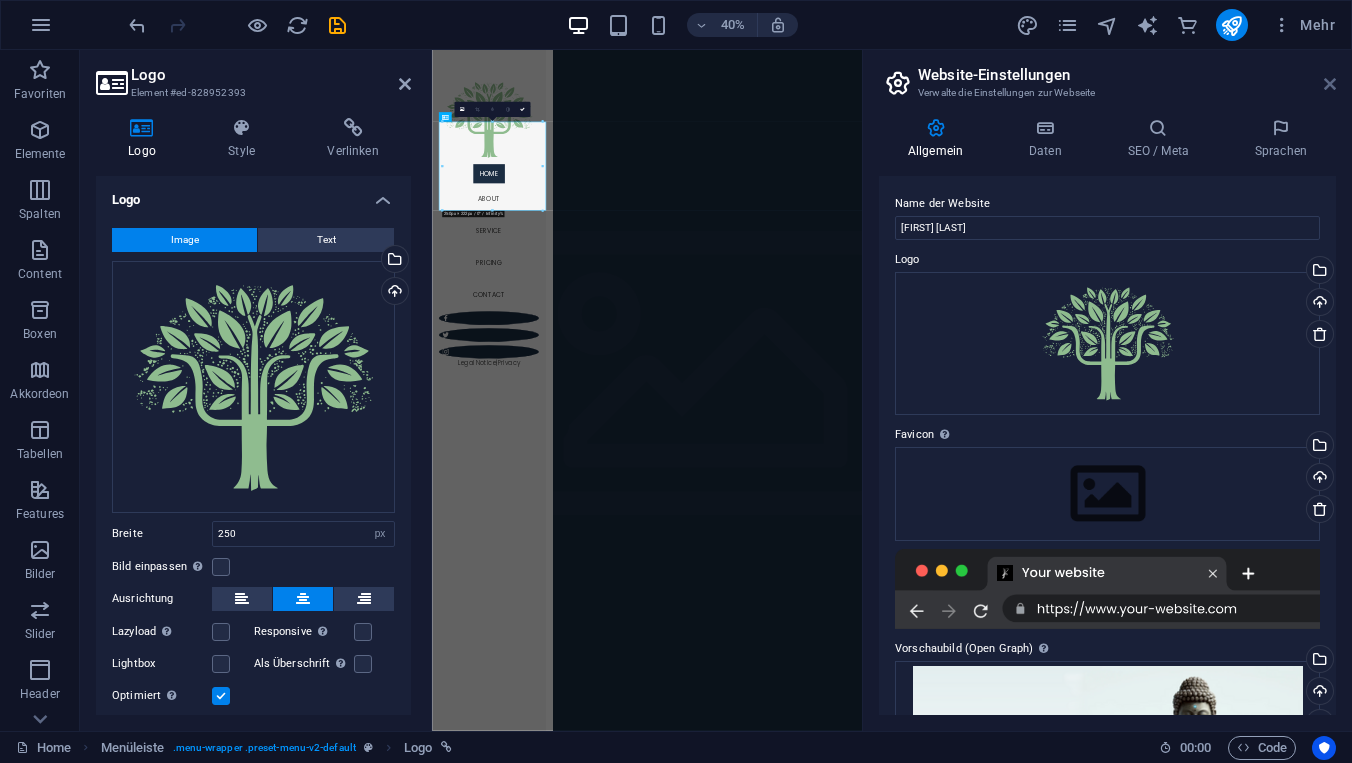 click at bounding box center (1330, 84) 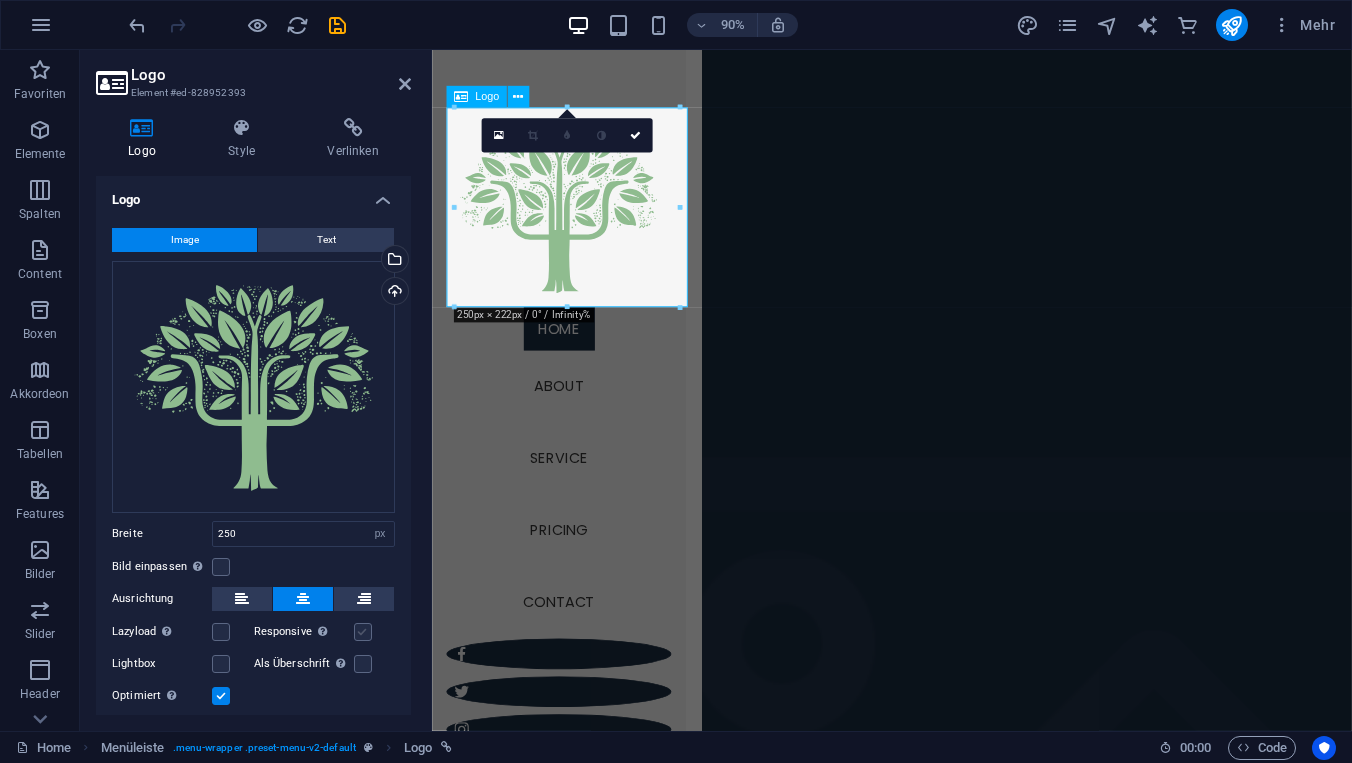 click at bounding box center (363, 632) 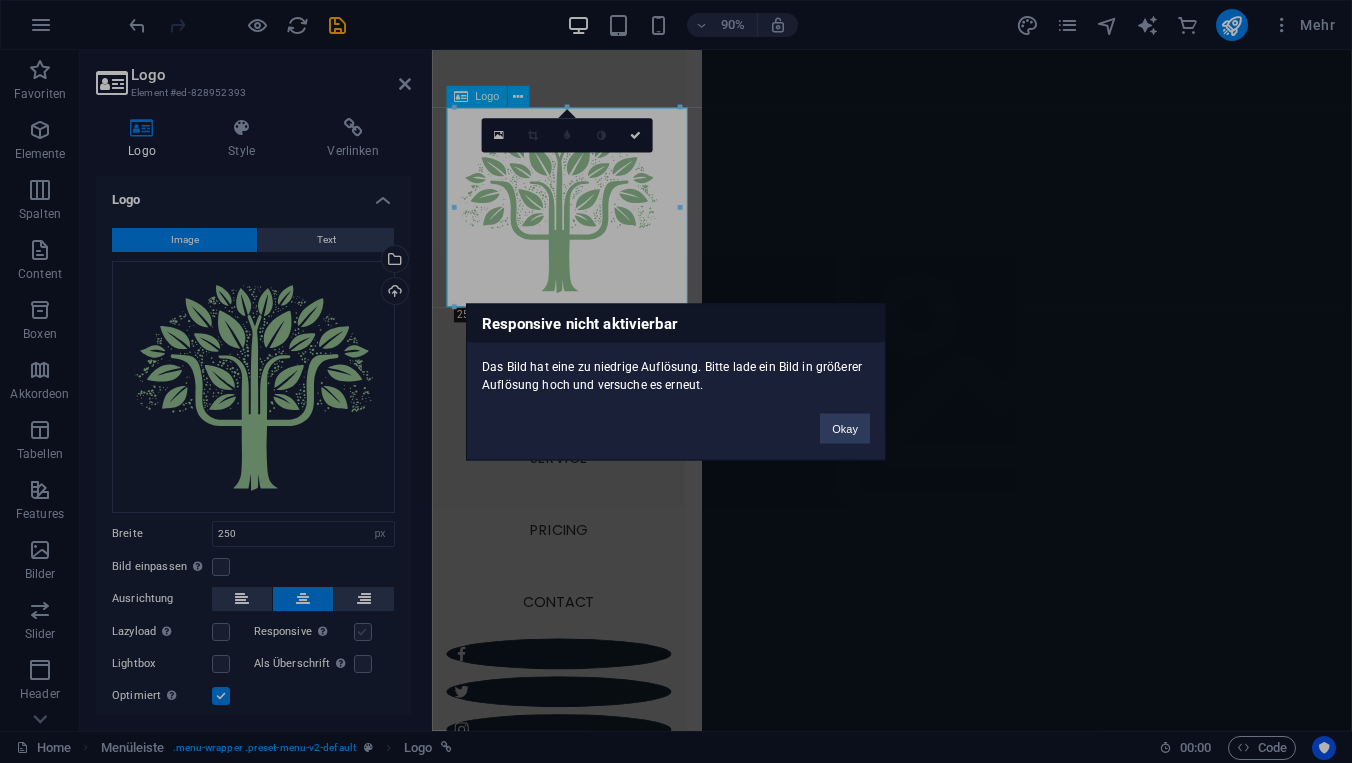 click on "Responsive nicht aktivierbar Das Bild hat eine zu niedrige Auflösung. Bitte lade ein Bild in größerer Auflösung hoch und versuche es erneut. Okay" at bounding box center [676, 381] 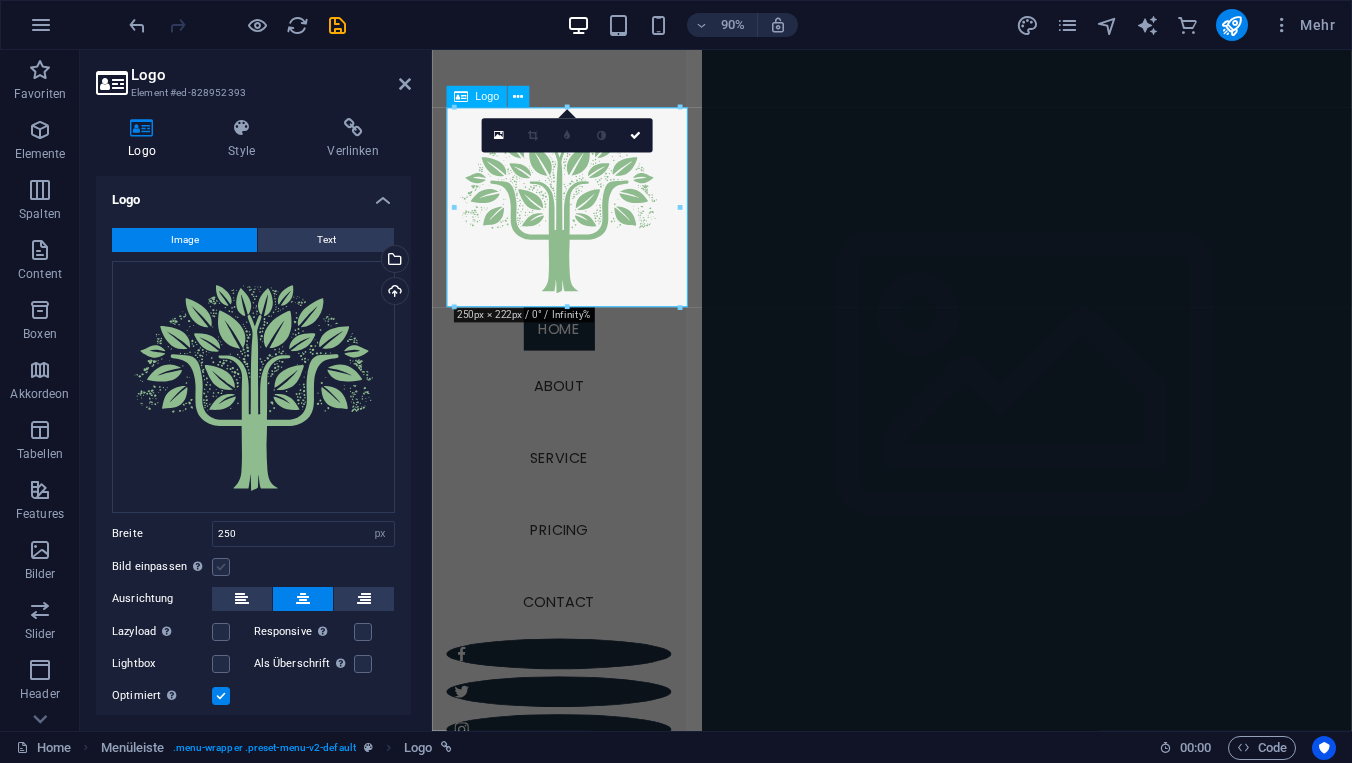 click at bounding box center [221, 567] 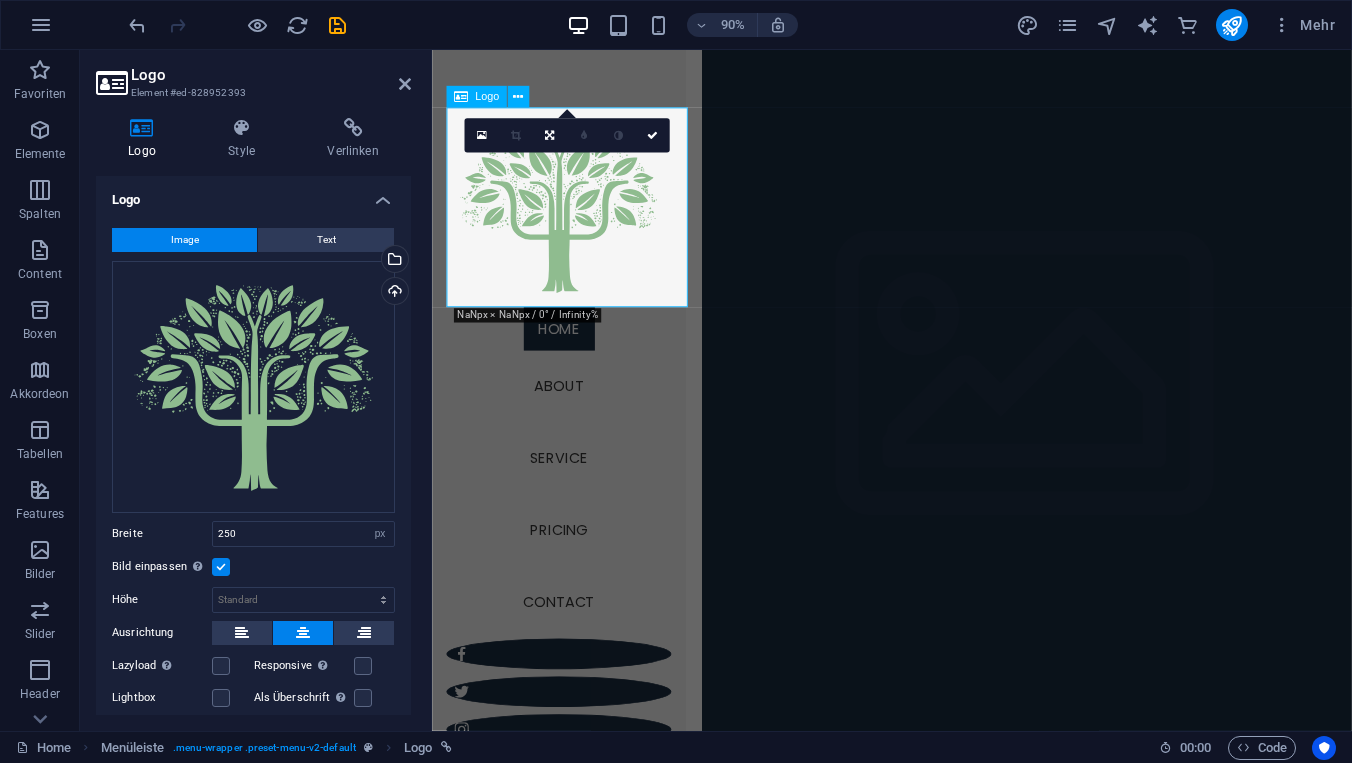 click at bounding box center (221, 567) 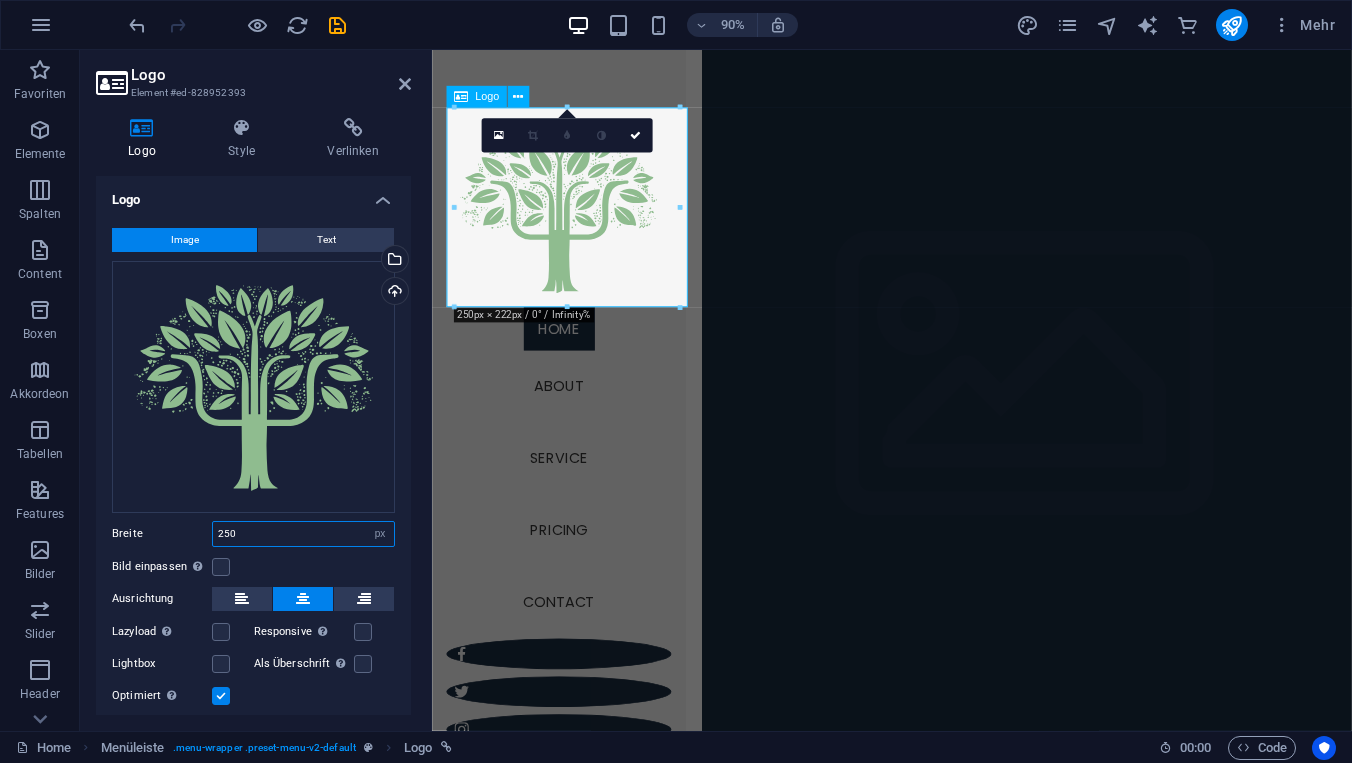 click on "250" at bounding box center [303, 534] 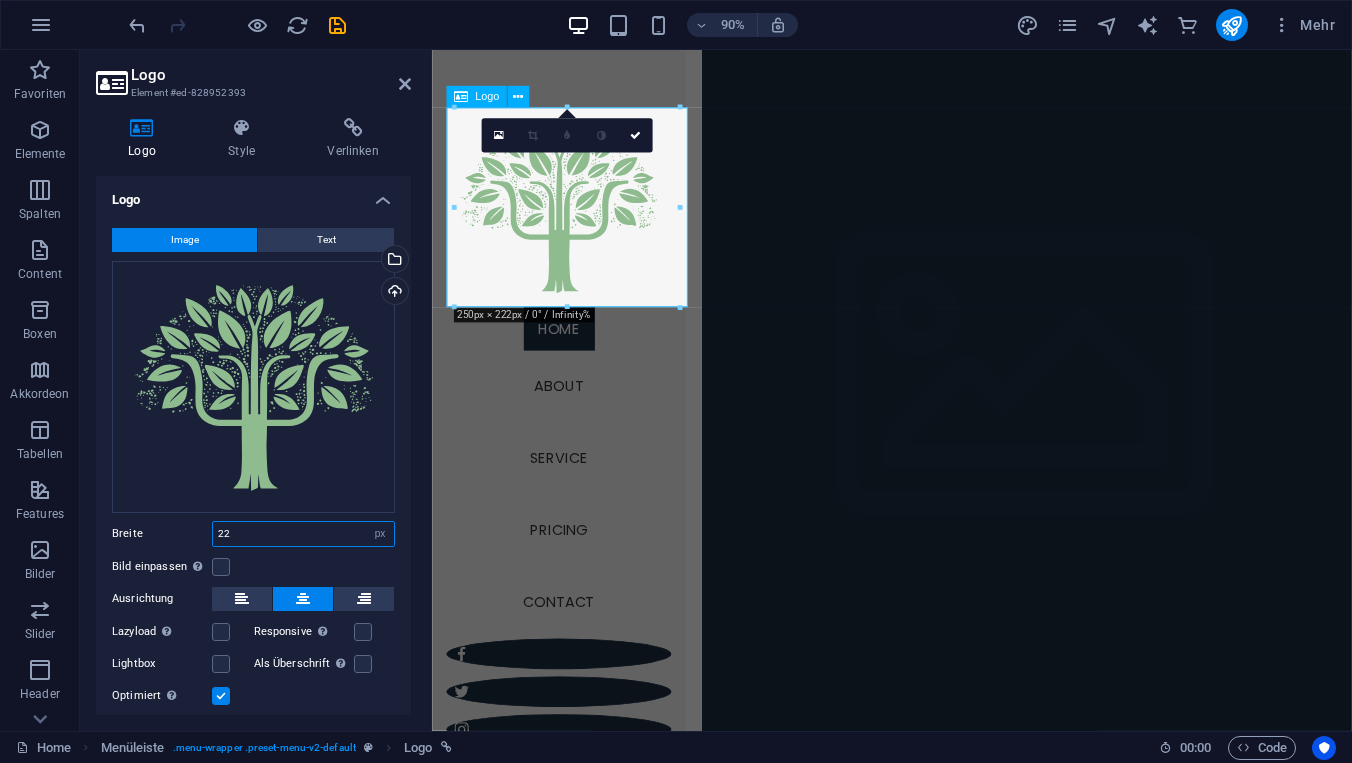 type on "2" 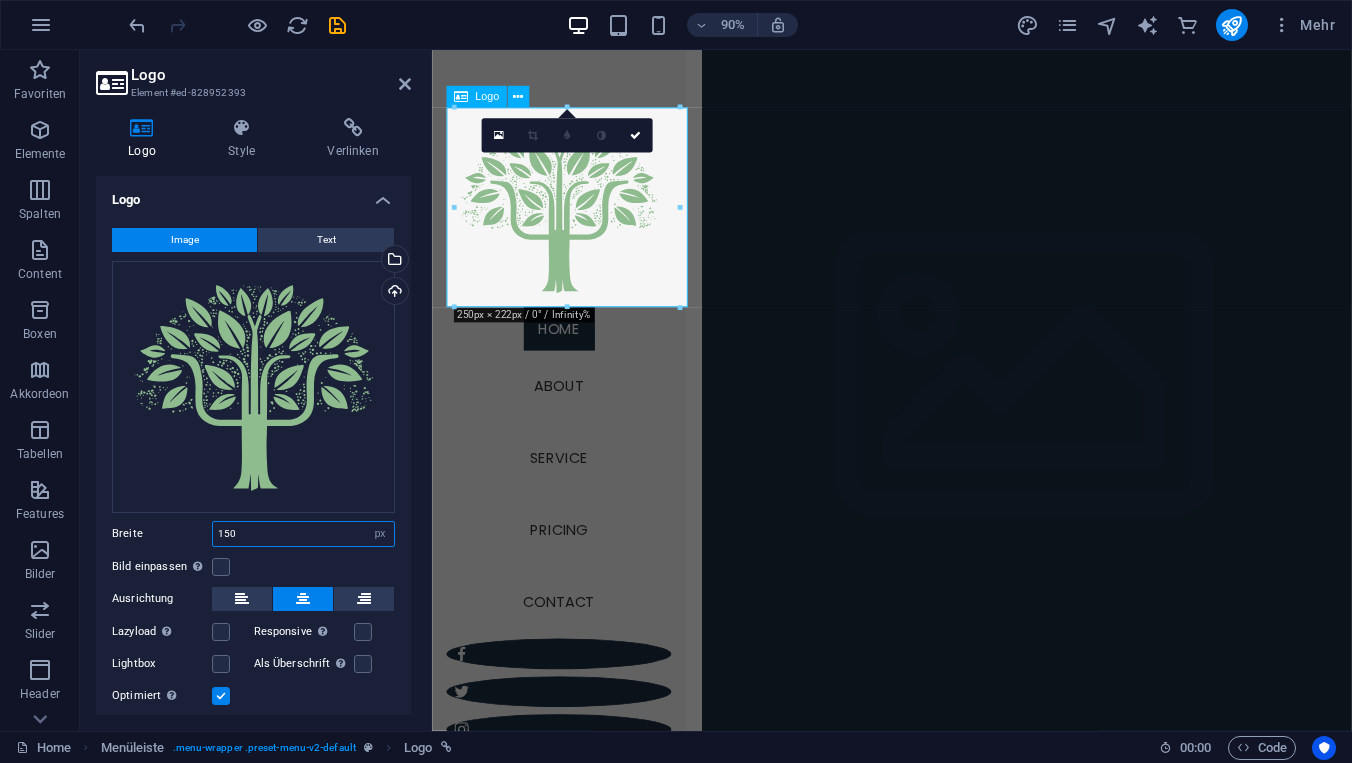 type on "150" 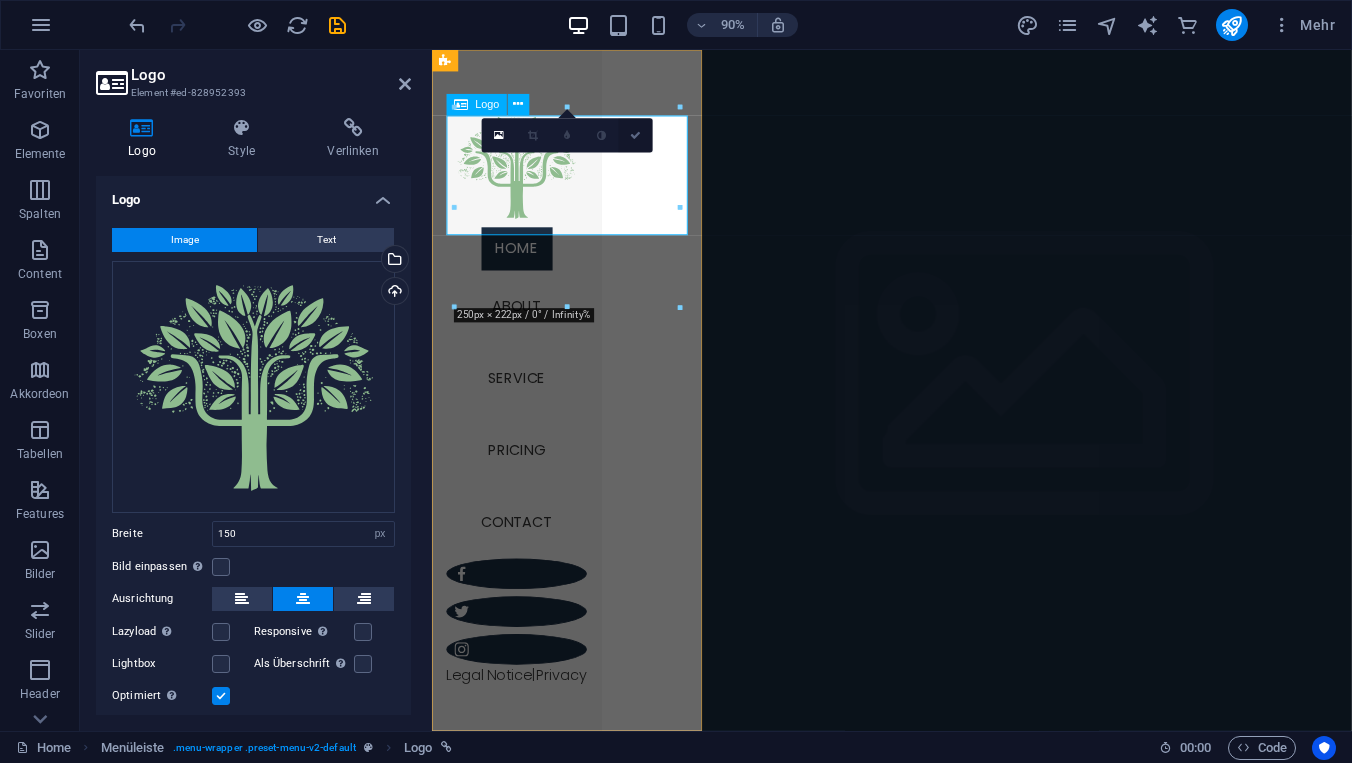 click at bounding box center (635, 135) 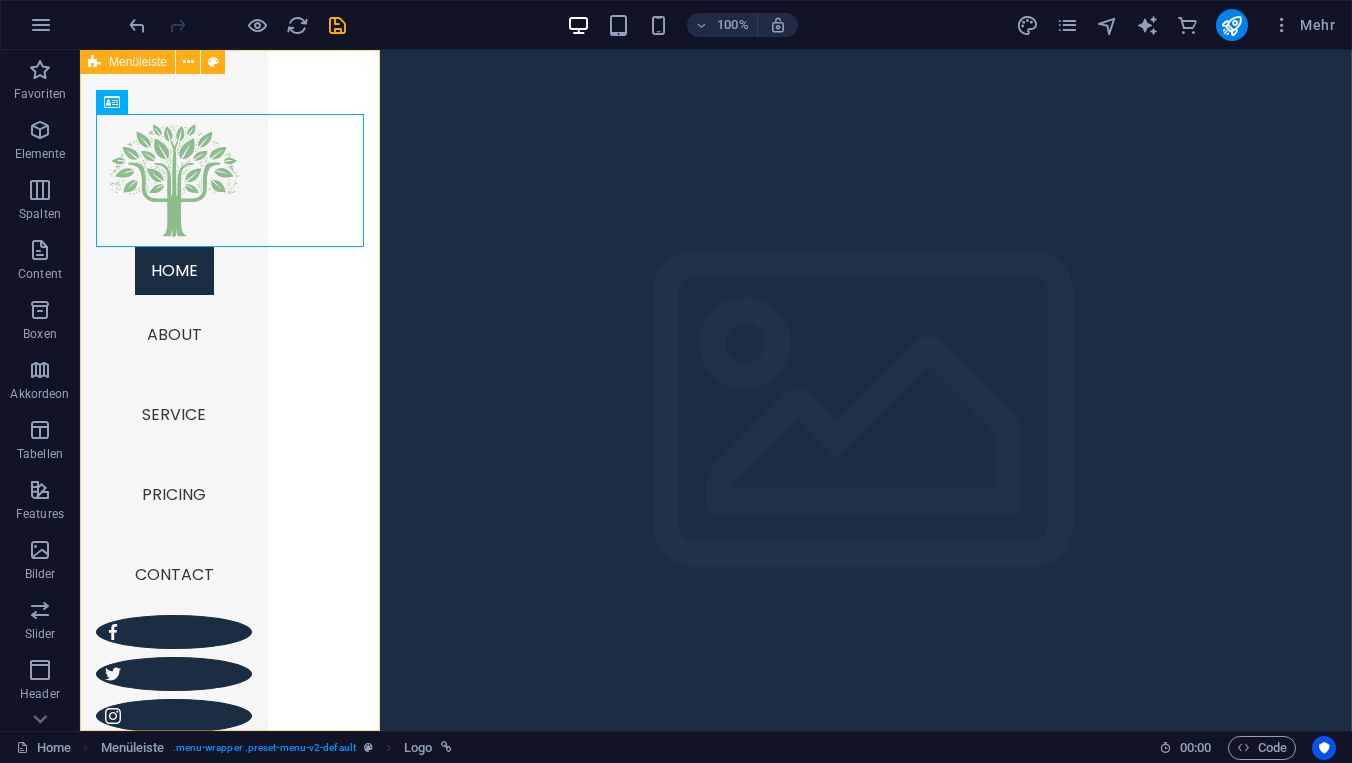 click on "Home About Service Pricing Contact Legal Notice  |  Privacy" at bounding box center [174, 390] 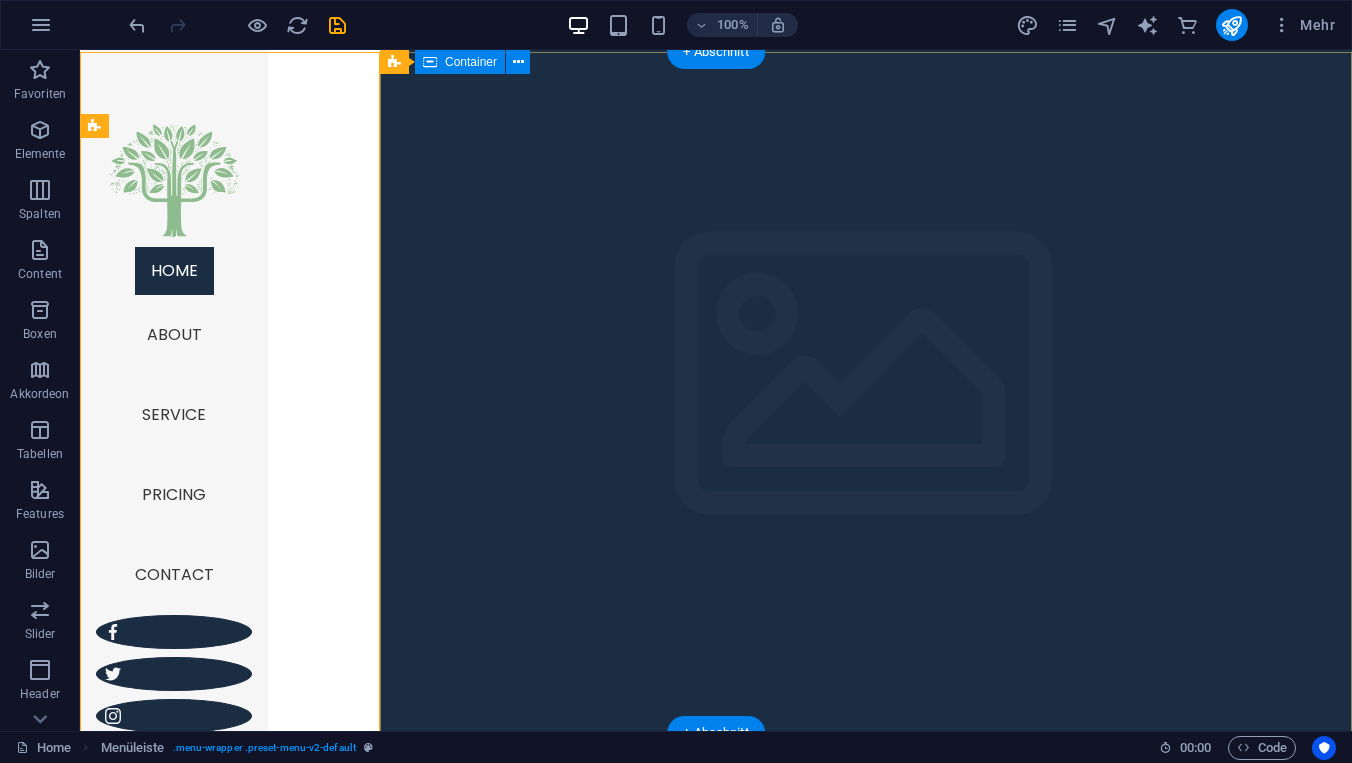 scroll, scrollTop: 0, scrollLeft: 0, axis: both 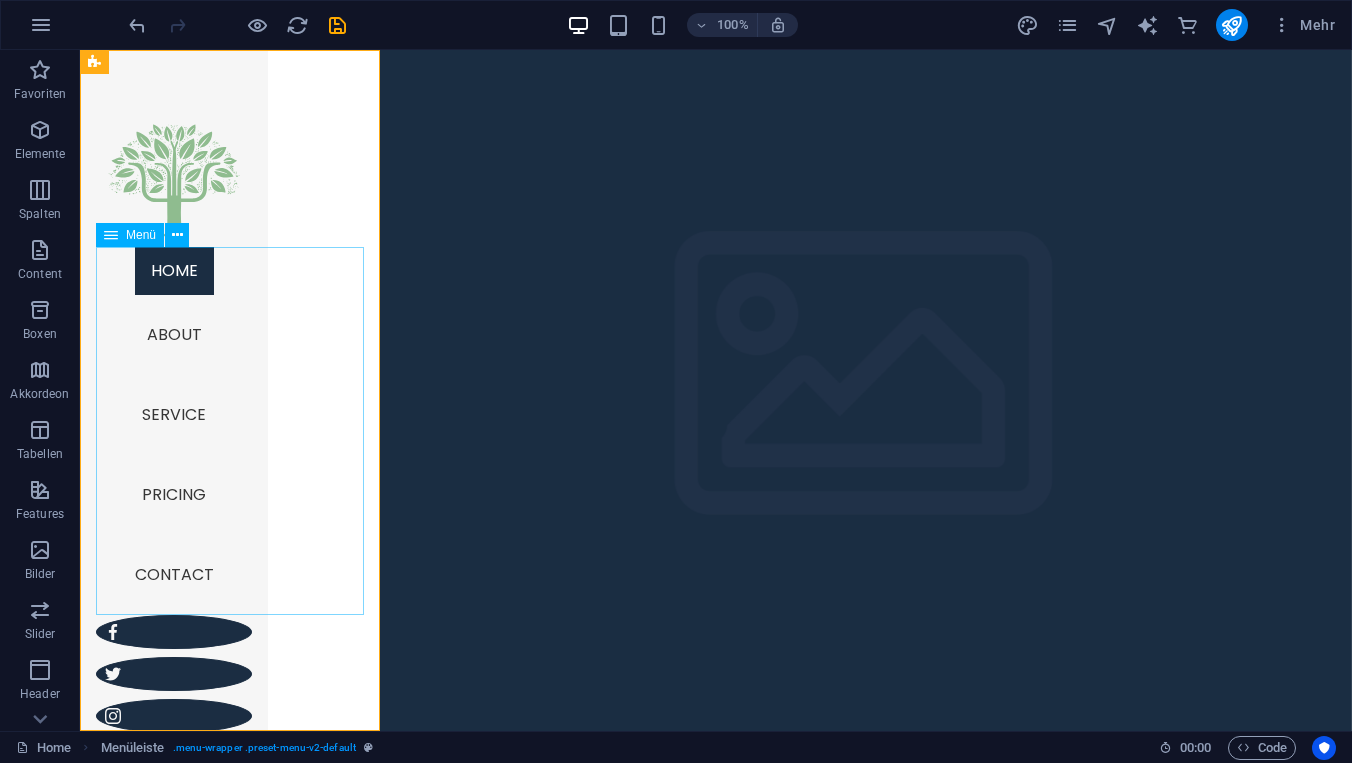click on "Home About Service Pricing Contact" at bounding box center [174, 431] 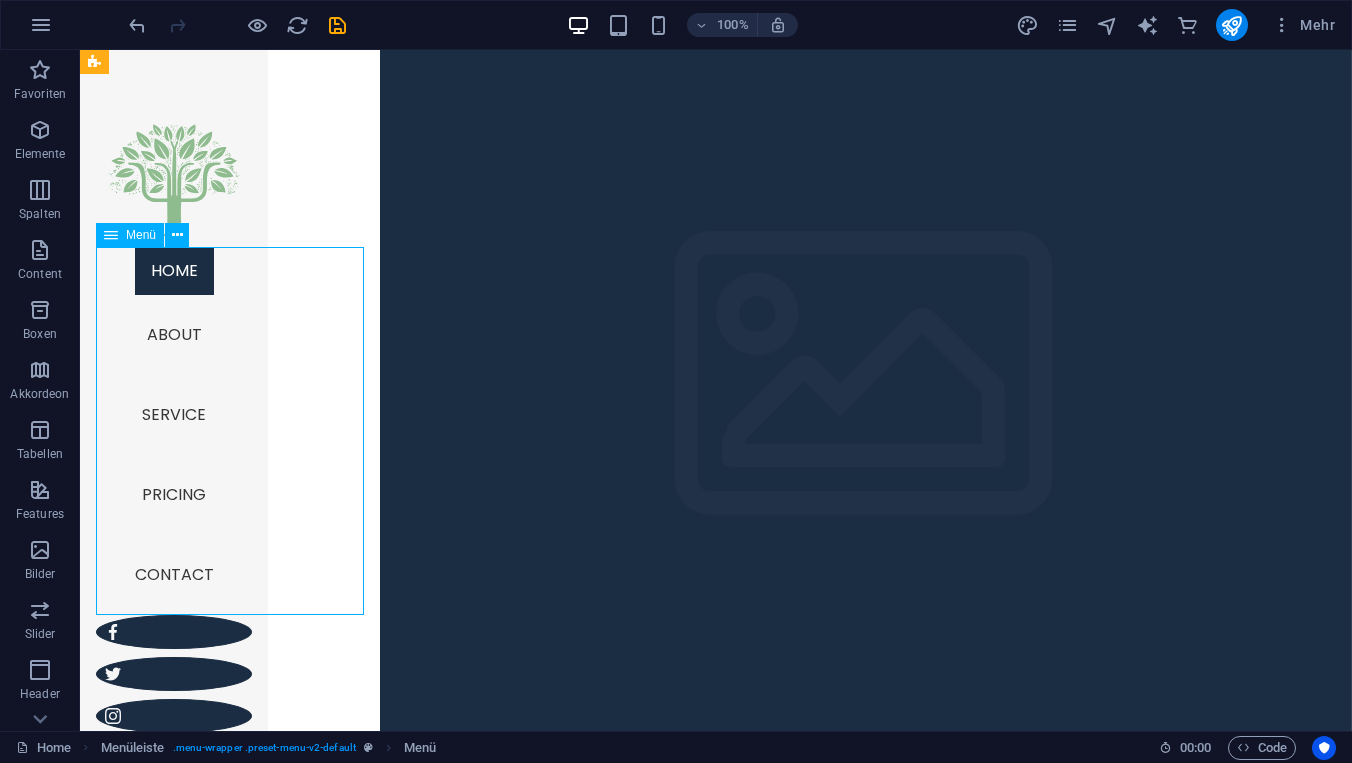 click on "Home About Service Pricing Contact" at bounding box center (174, 431) 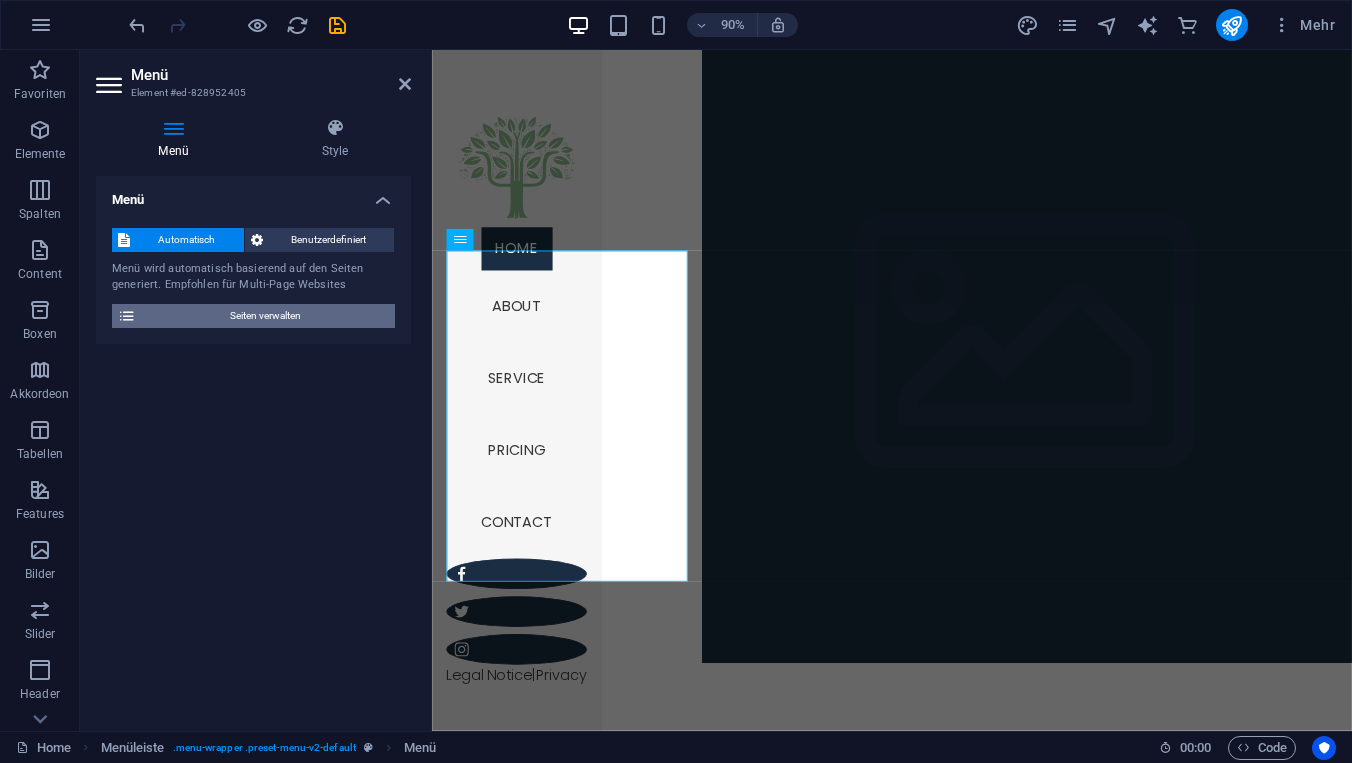click on "Seiten verwalten" at bounding box center (265, 316) 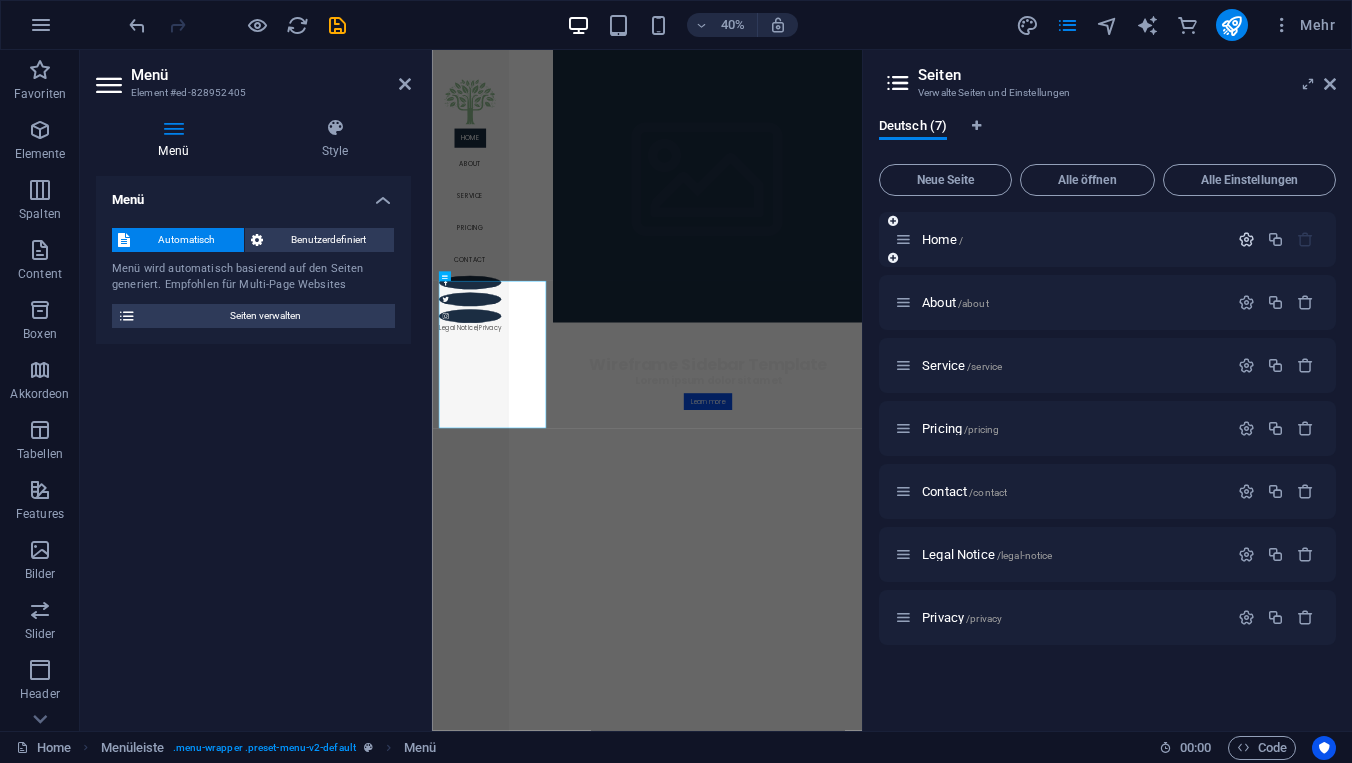 click at bounding box center [1246, 239] 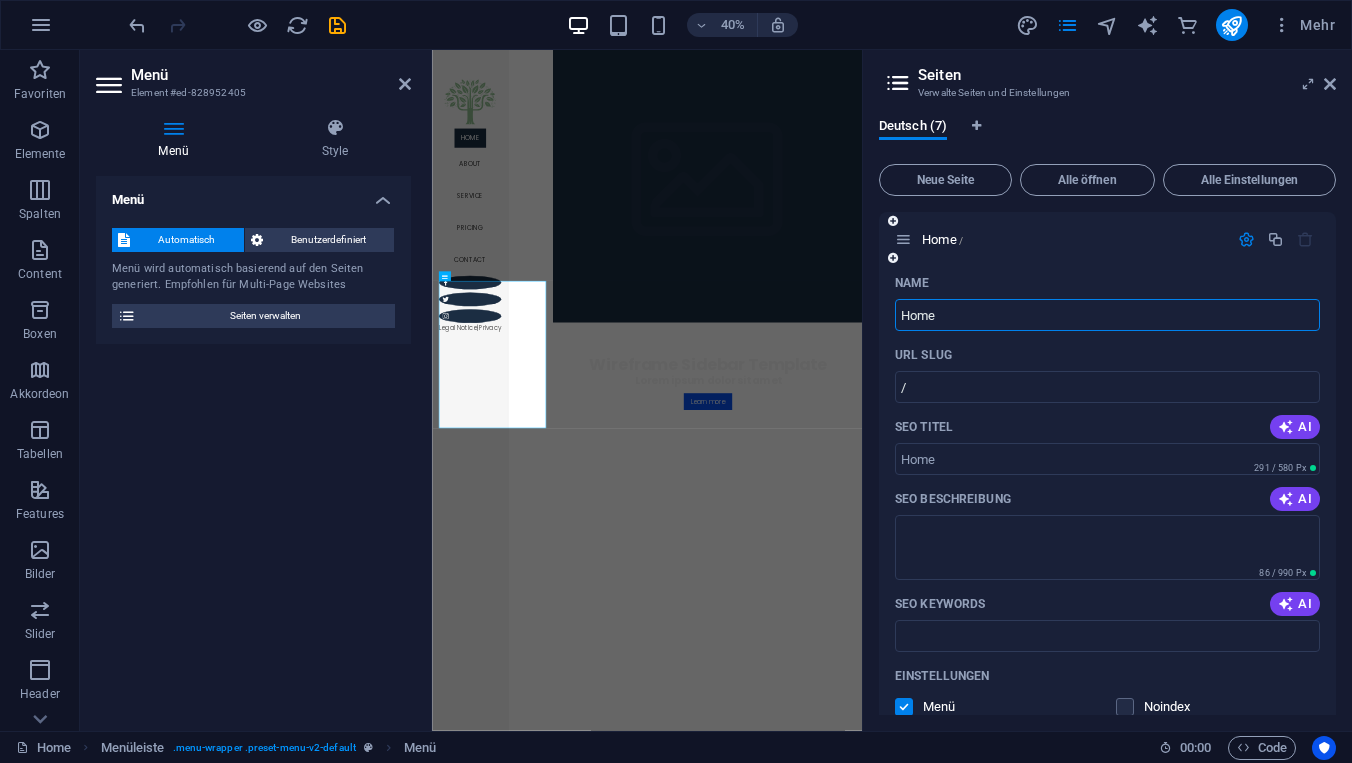 drag, startPoint x: 956, startPoint y: 318, endPoint x: 897, endPoint y: 314, distance: 59.135437 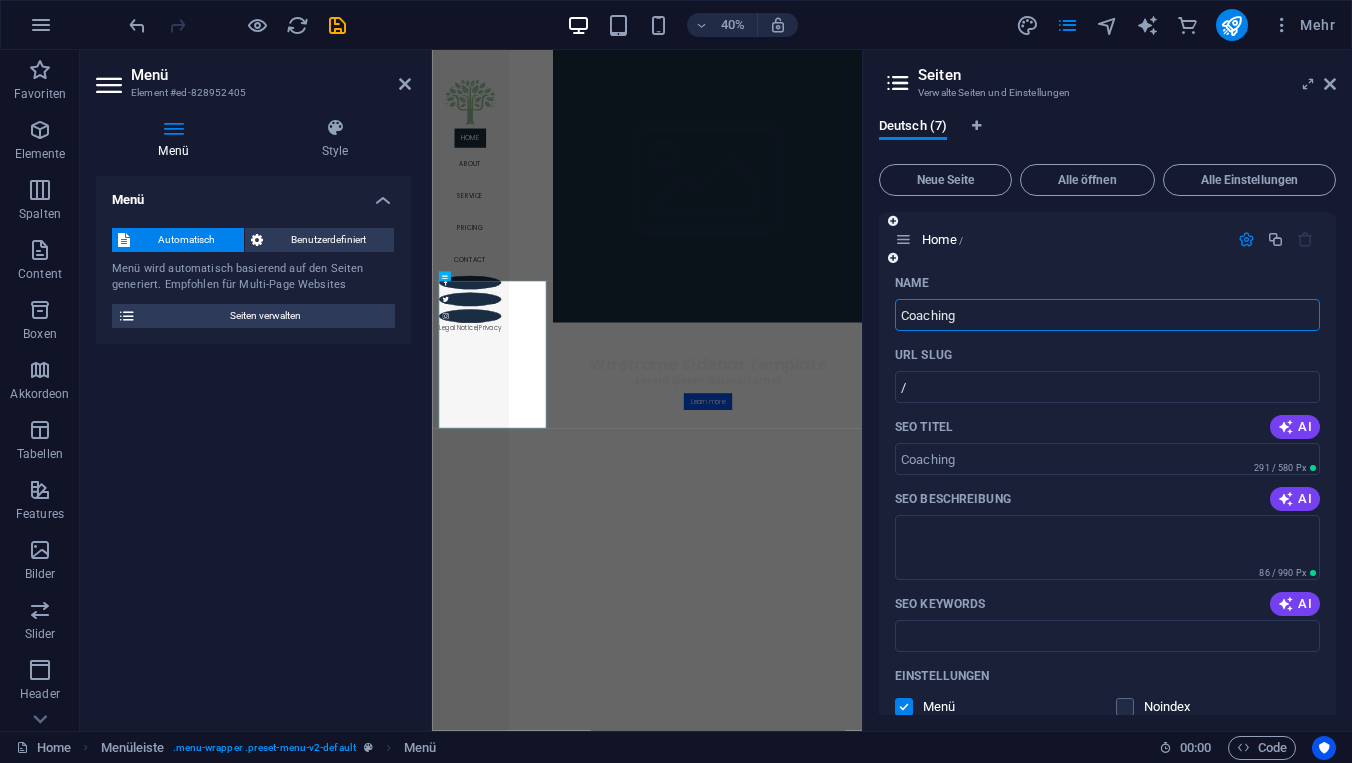 type on "Coaching" 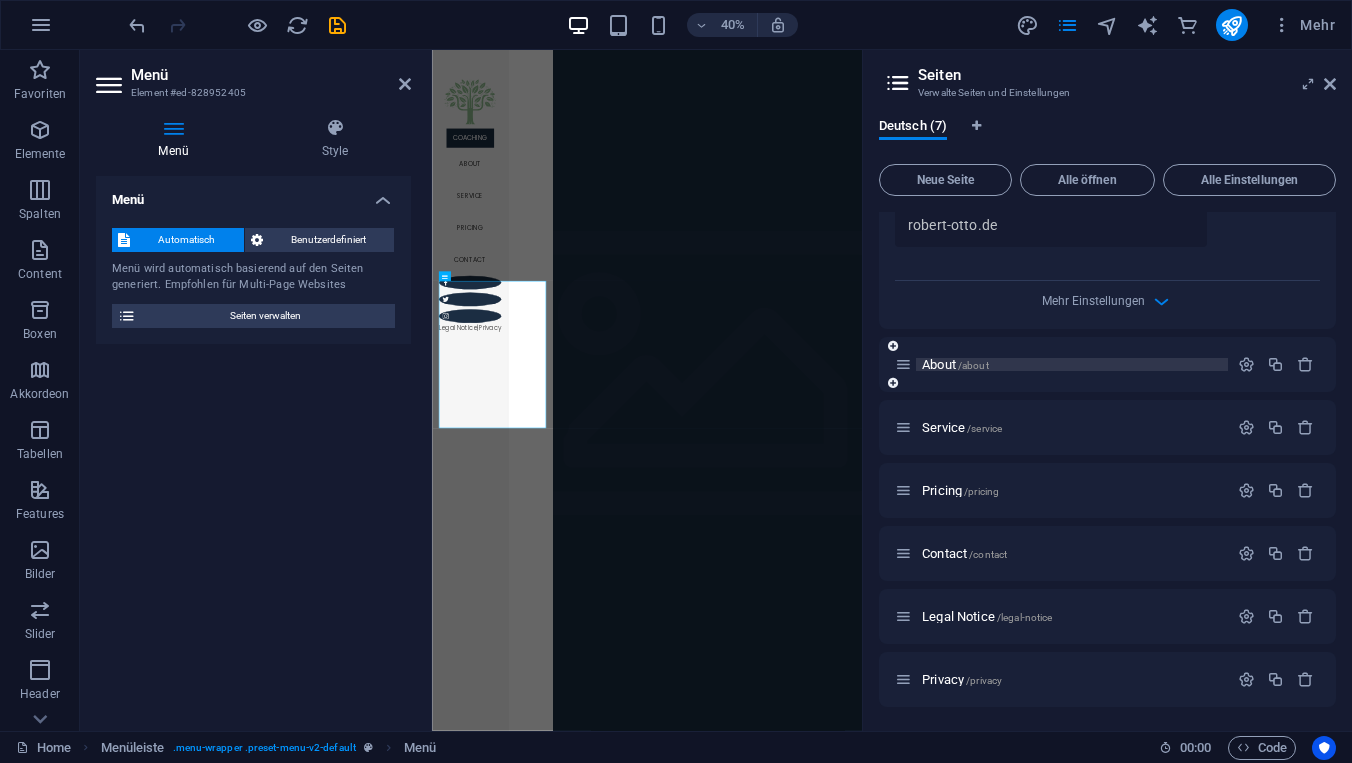 click on "About /about" at bounding box center [955, 364] 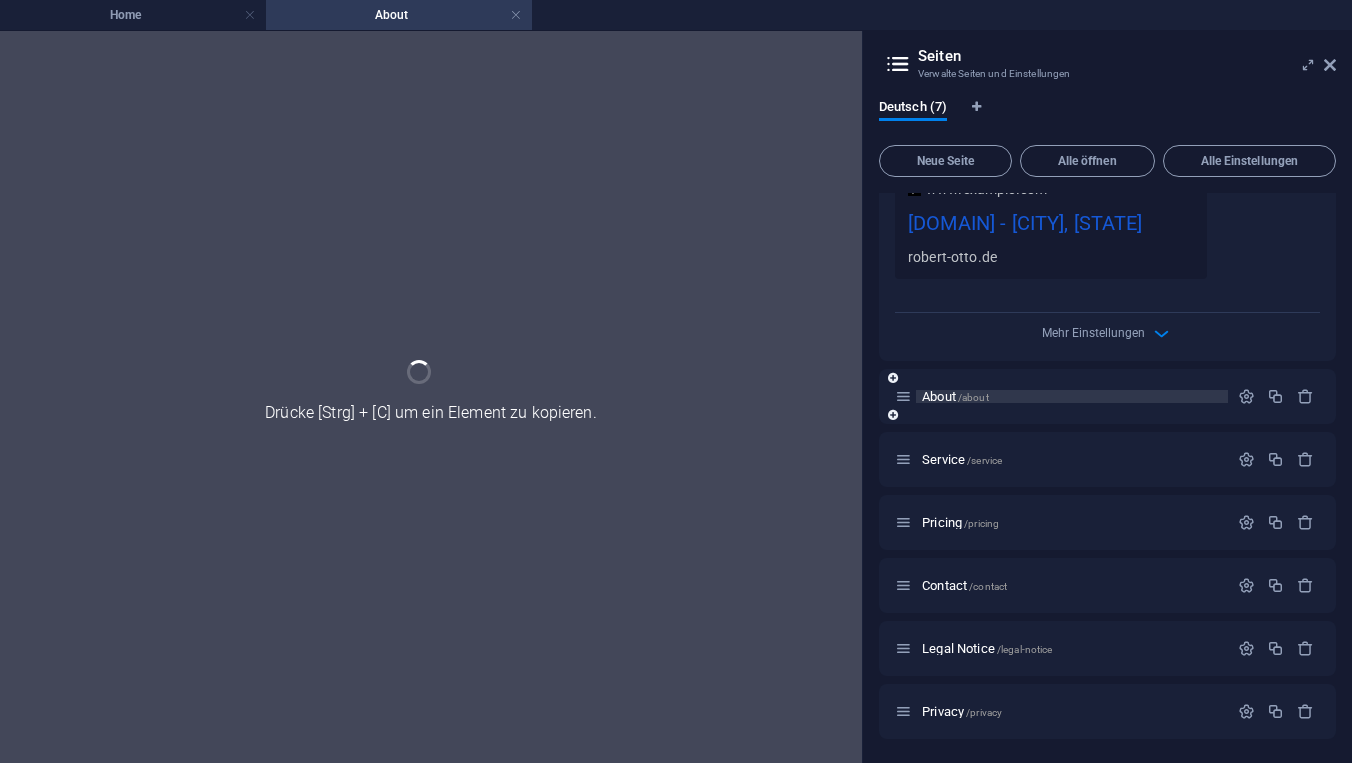 scroll, scrollTop: 658, scrollLeft: 0, axis: vertical 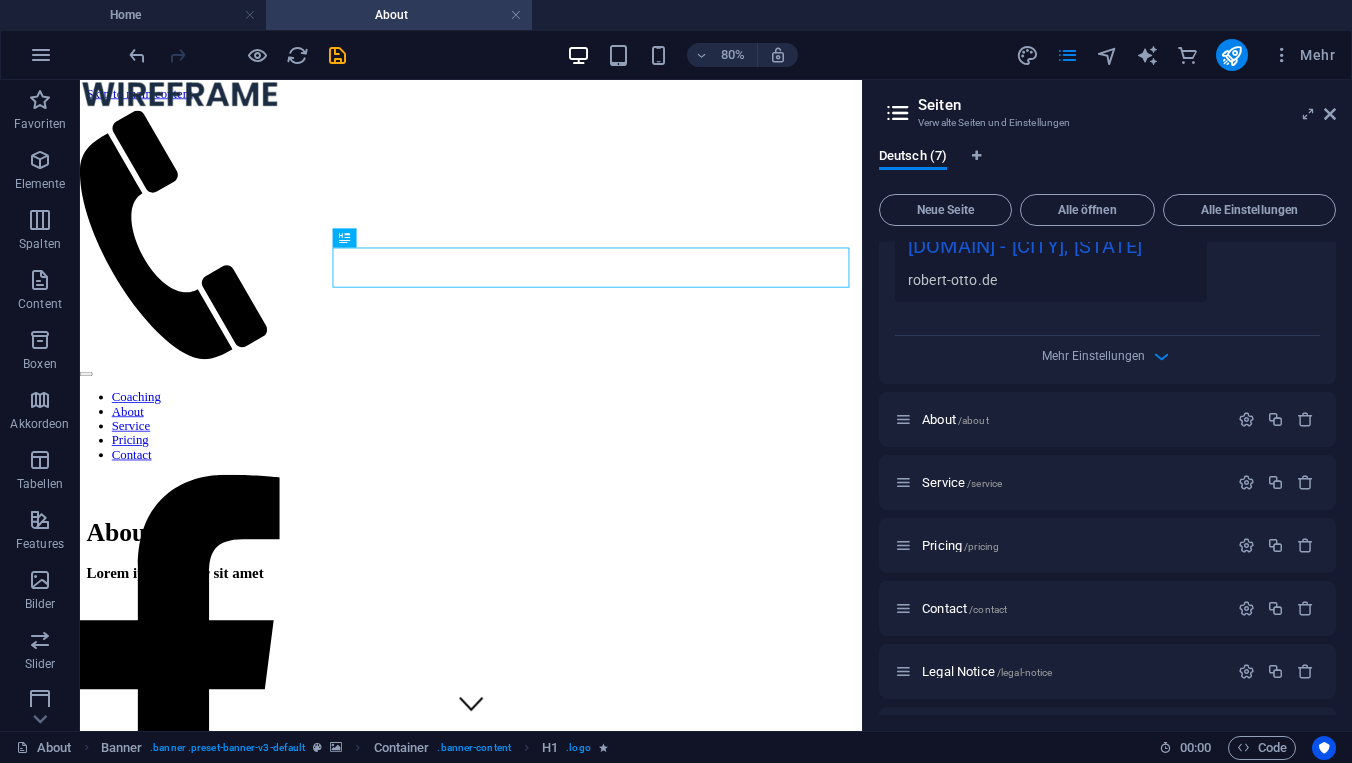 click on "Seiten Verwalte Seiten und Einstellungen Deutsch (7) Neue Seite Alle öffnen Alle Einstellungen Coaching / Name Coaching ​ URL SLUG / ​ SEO Titel AI ​ 291 / 580 Px SEO Beschreibung AI ​ 86 / 990 Px SEO Keywords AI ​ Einstellungen Menü Noindex Vorschau Mobil Desktop www.example.com robert-otto.de - Los Angeles, CA robert-otto.de Metatags ​ Vorschaubild (Open Graph) Dateien hierher ziehen, klicken um Dateien auszuwählen oder wähle aus deinen Dateien oder Stockfotos & -Videos Mehr Einstellungen About /about Service /service Pricing /pricing Contact /contact Legal Notice /legal-notice Privacy /privacy" at bounding box center (1107, 405) 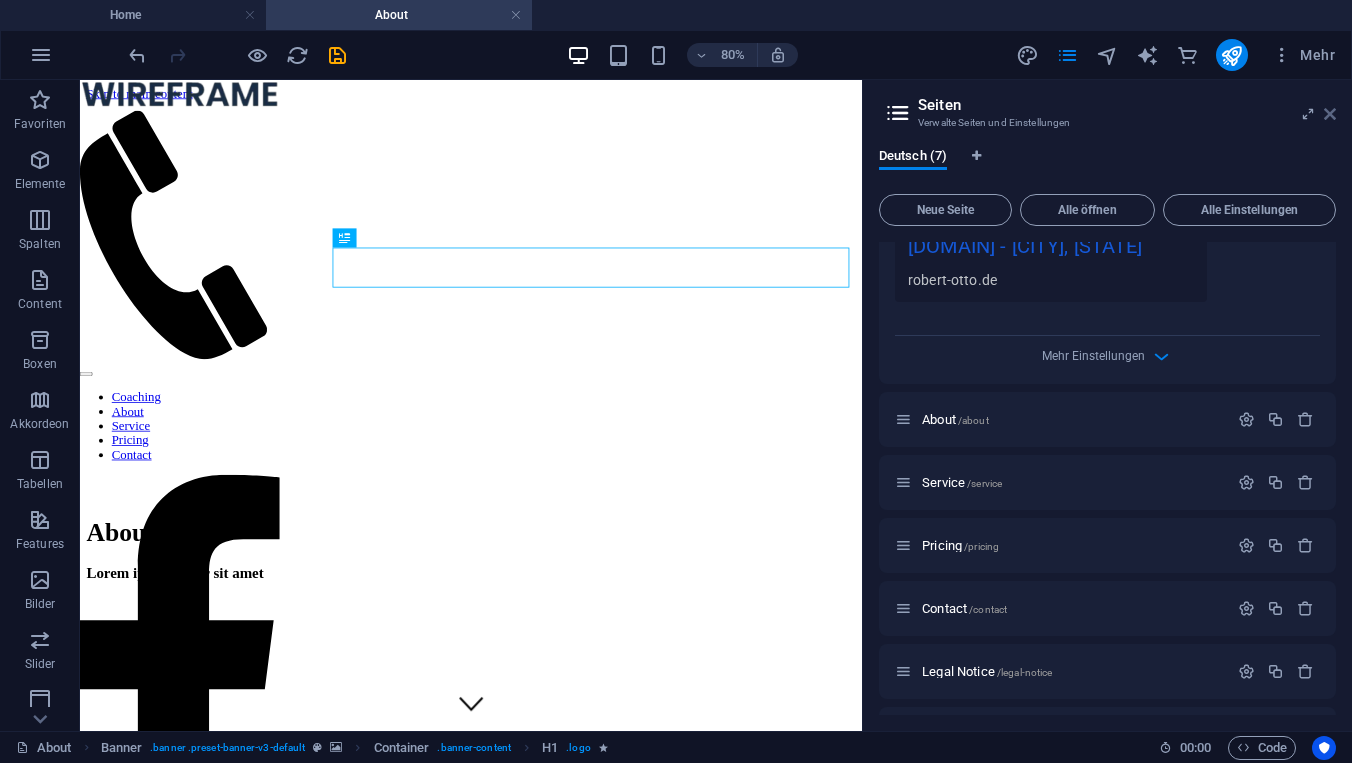 click at bounding box center (1330, 114) 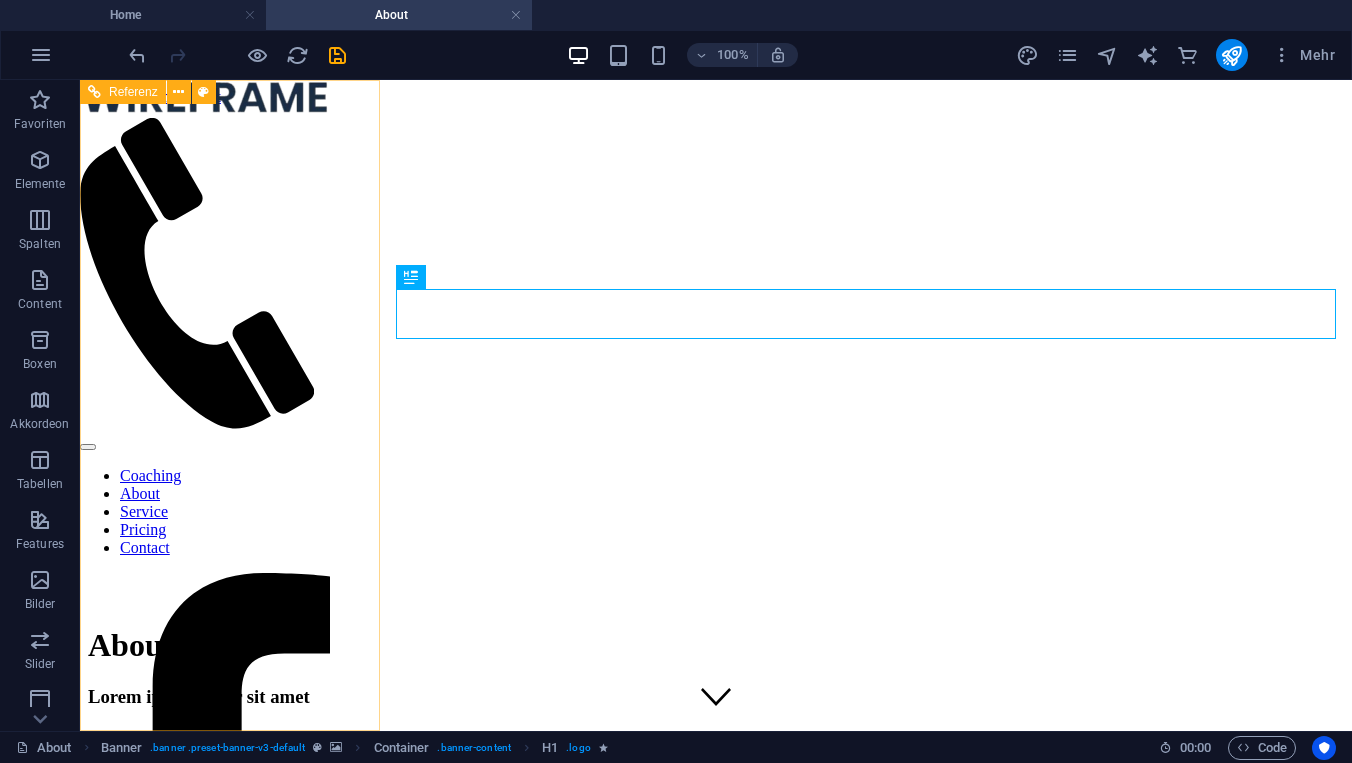 click on "Coaching About Service Pricing Contact" at bounding box center (205, 512) 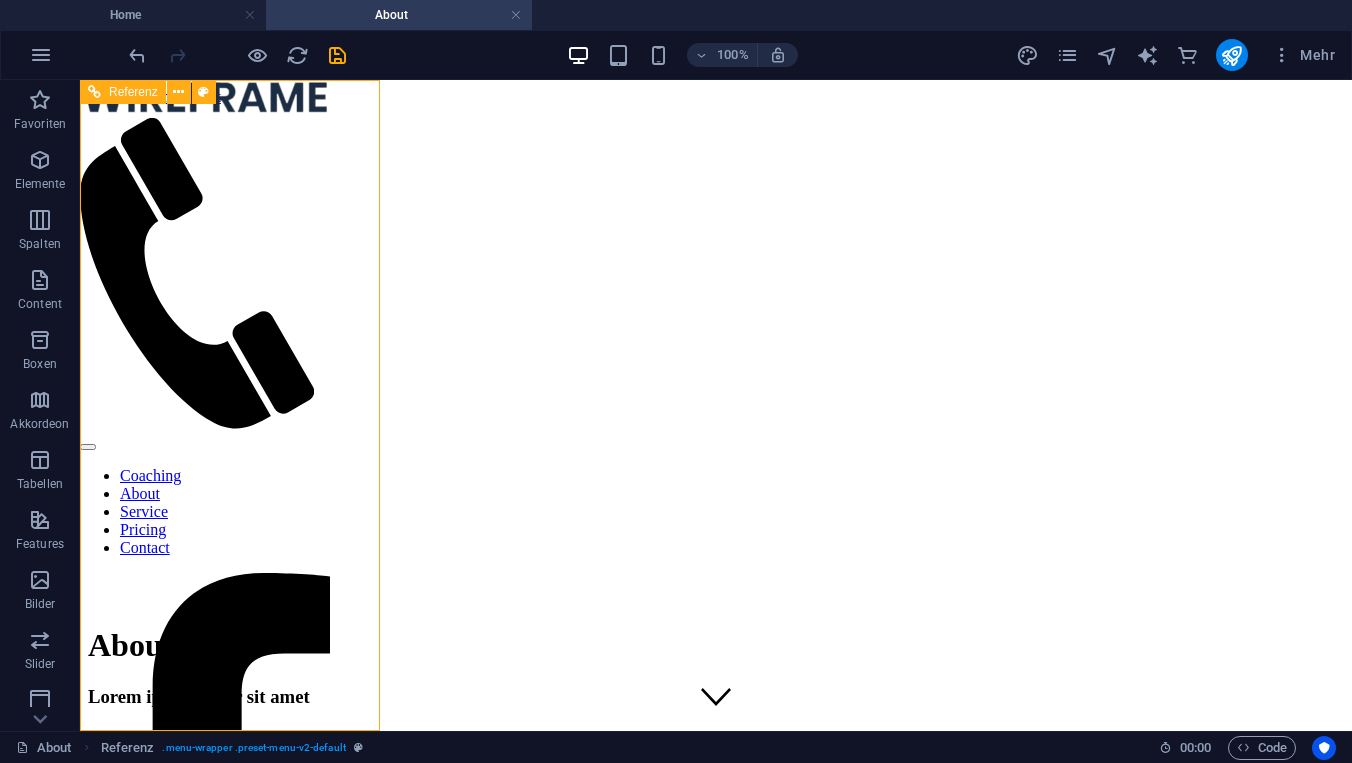 click on "Coaching About Service Pricing Contact" at bounding box center [205, 512] 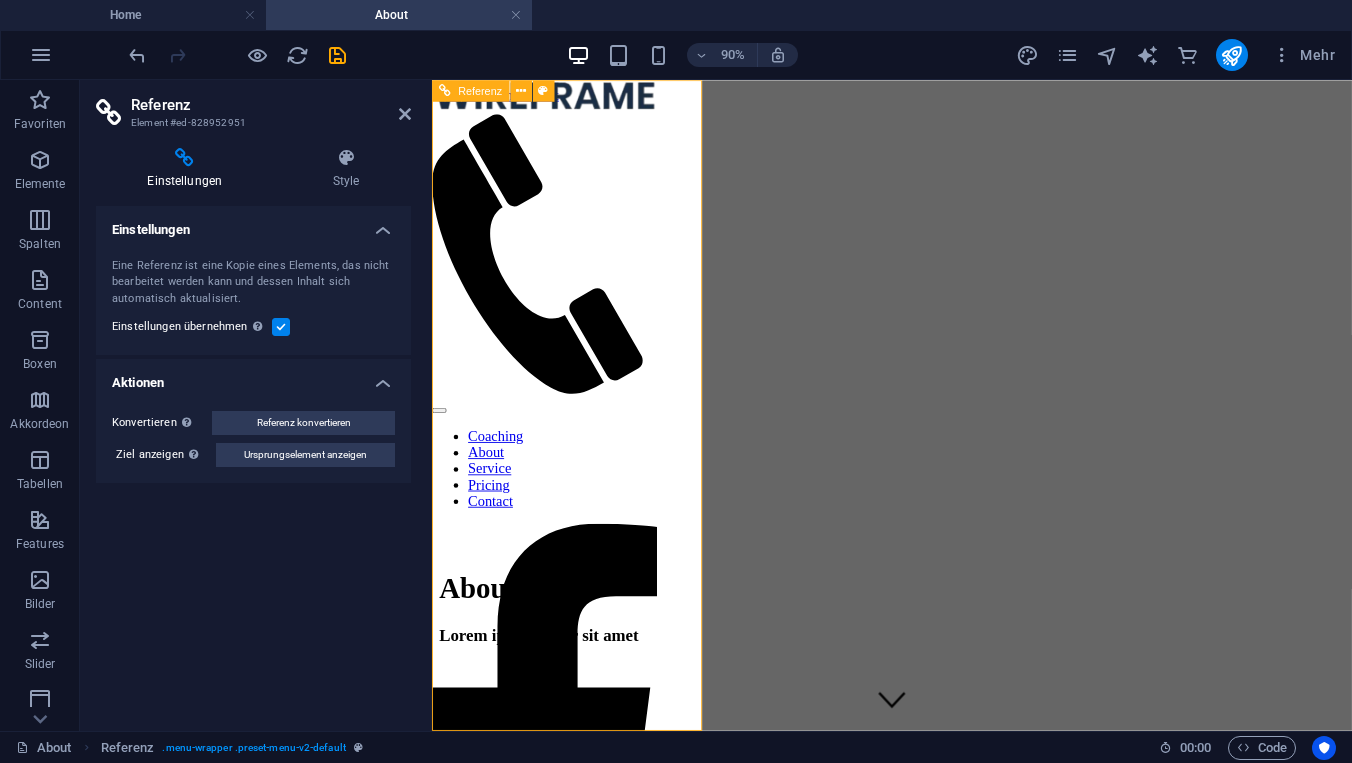 click on "Coaching About Service Pricing Contact" at bounding box center (557, 512) 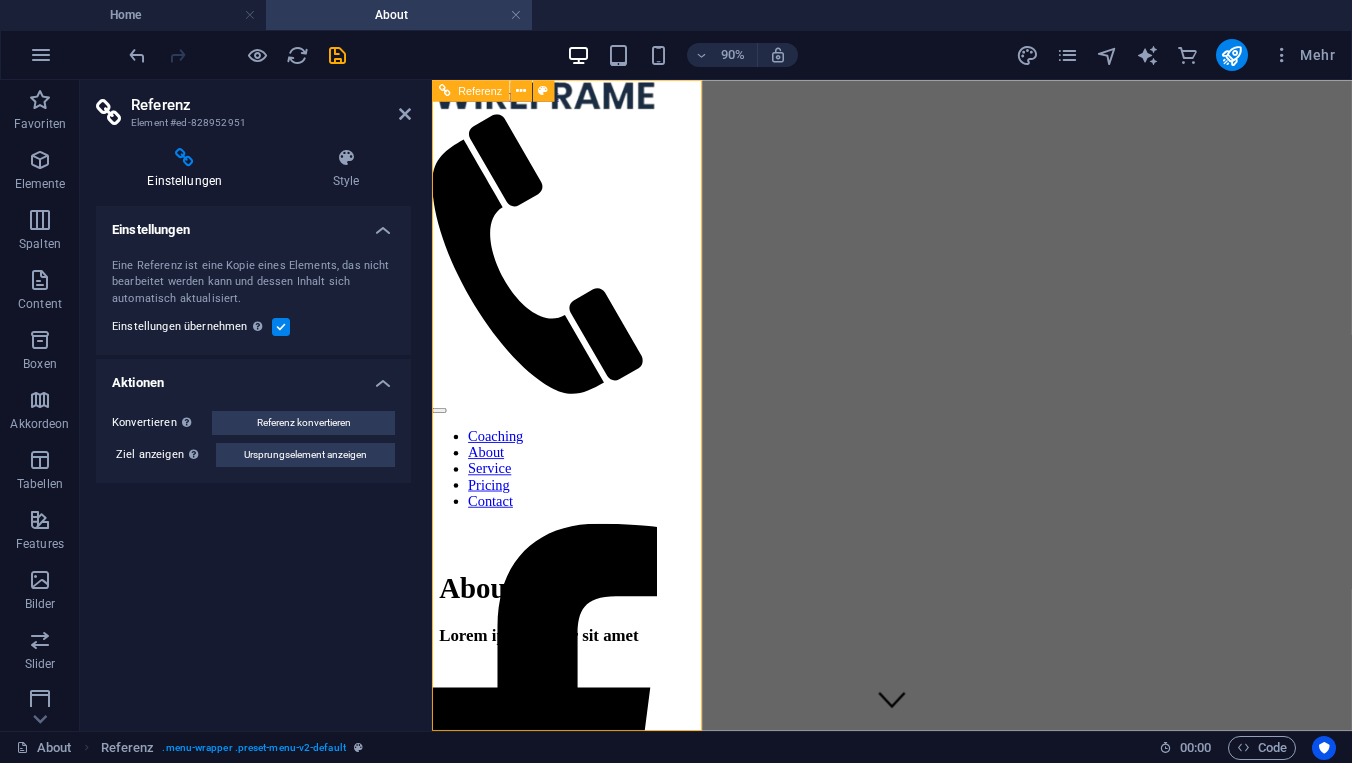 click on "Coaching About Service Pricing Contact" at bounding box center (557, 512) 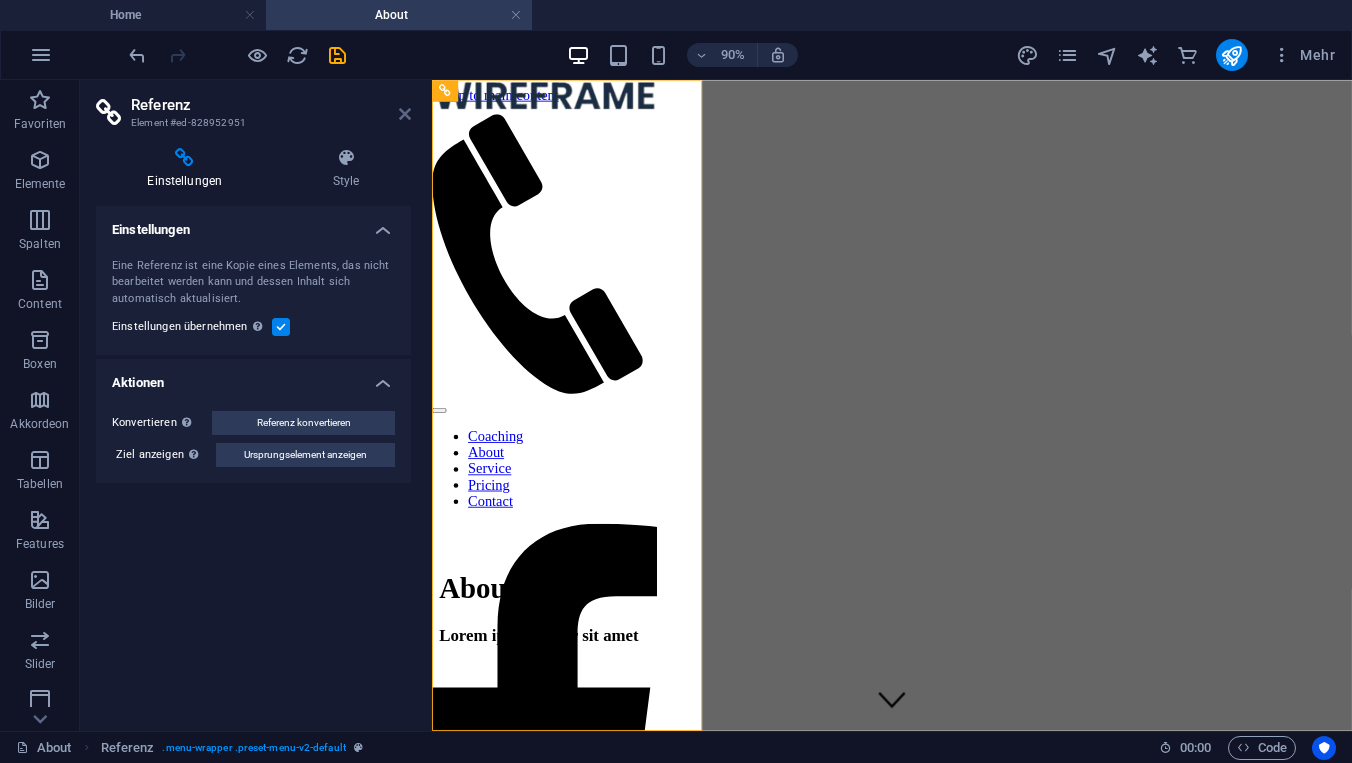 click at bounding box center [405, 114] 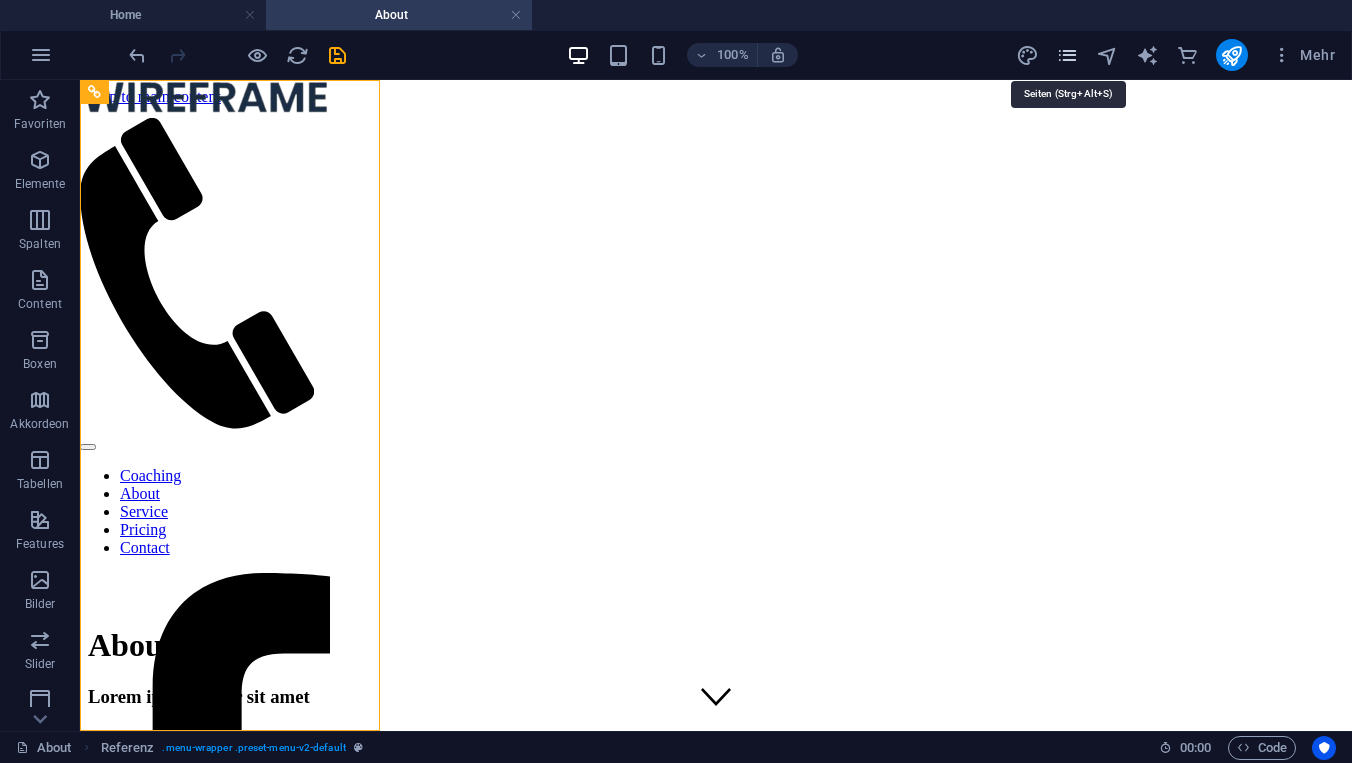 click at bounding box center (1067, 55) 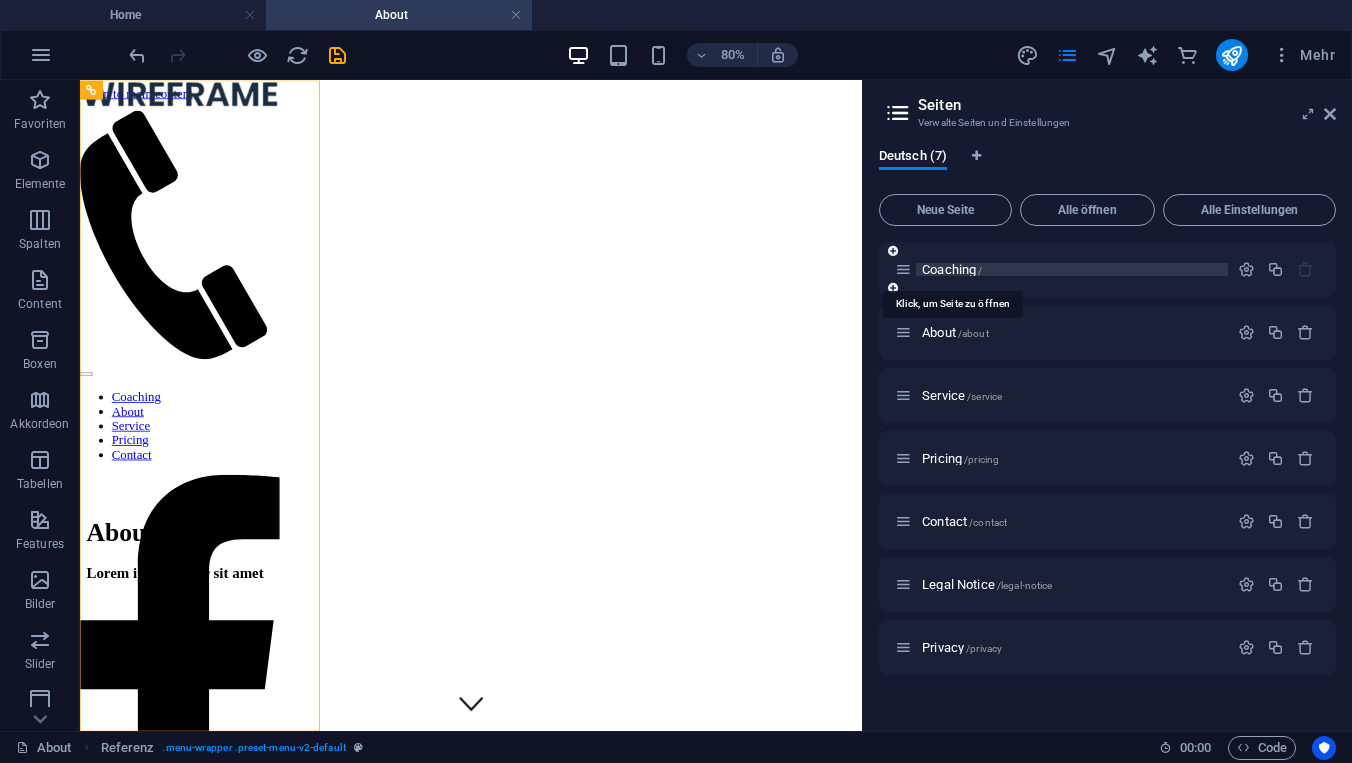 click on "Coaching /" at bounding box center [952, 269] 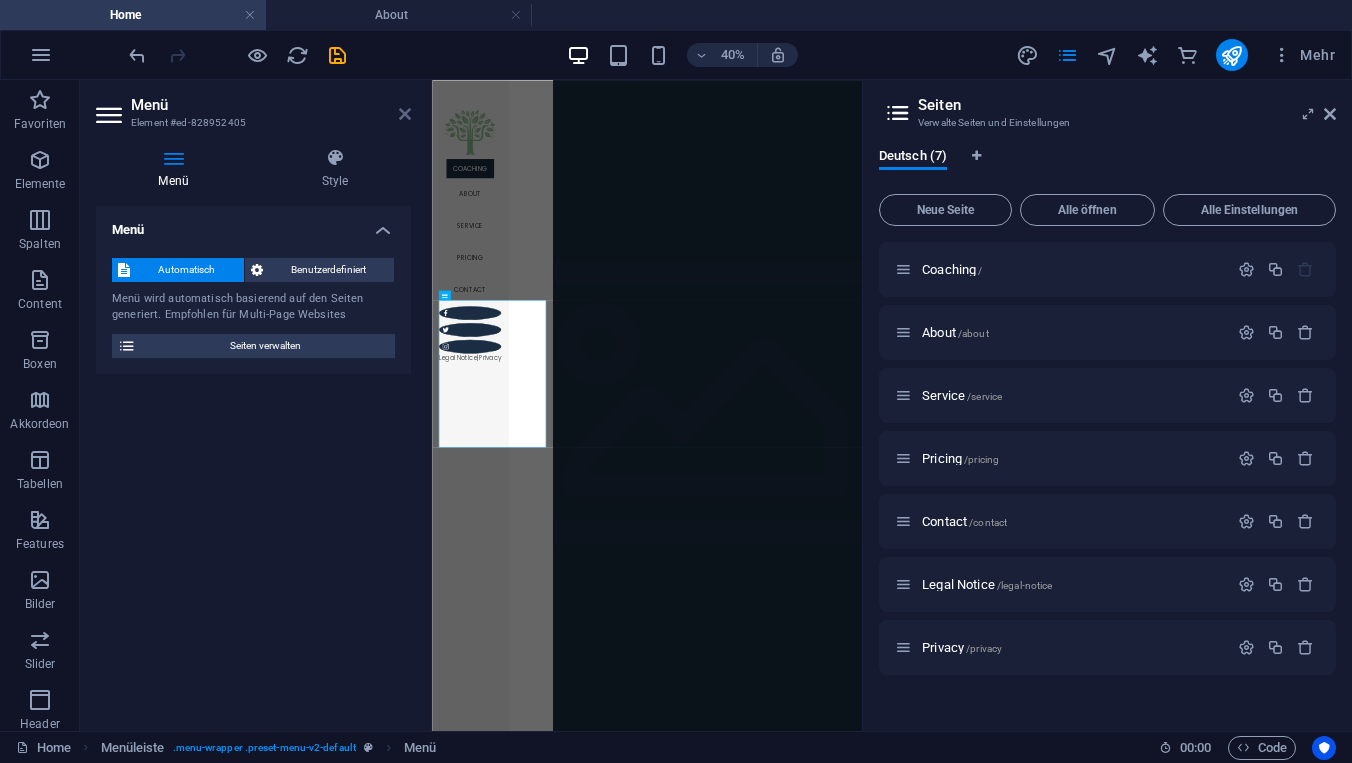 click at bounding box center (405, 114) 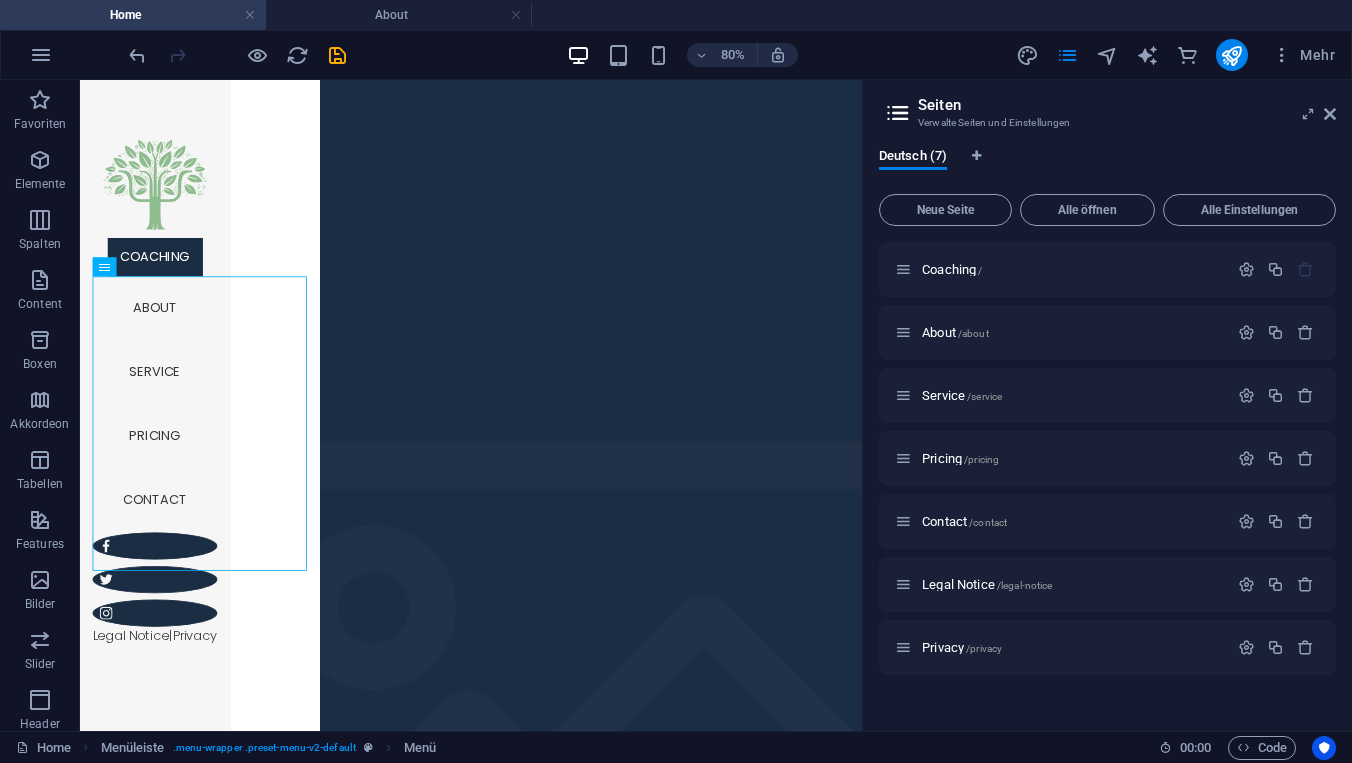 click on "Seiten Verwalte Seiten und Einstellungen Deutsch (7) Neue Seite Alle öffnen Alle Einstellungen Coaching / About /about Service /service Pricing /pricing Contact /contact Legal Notice /legal-notice Privacy /privacy" at bounding box center [1107, 405] 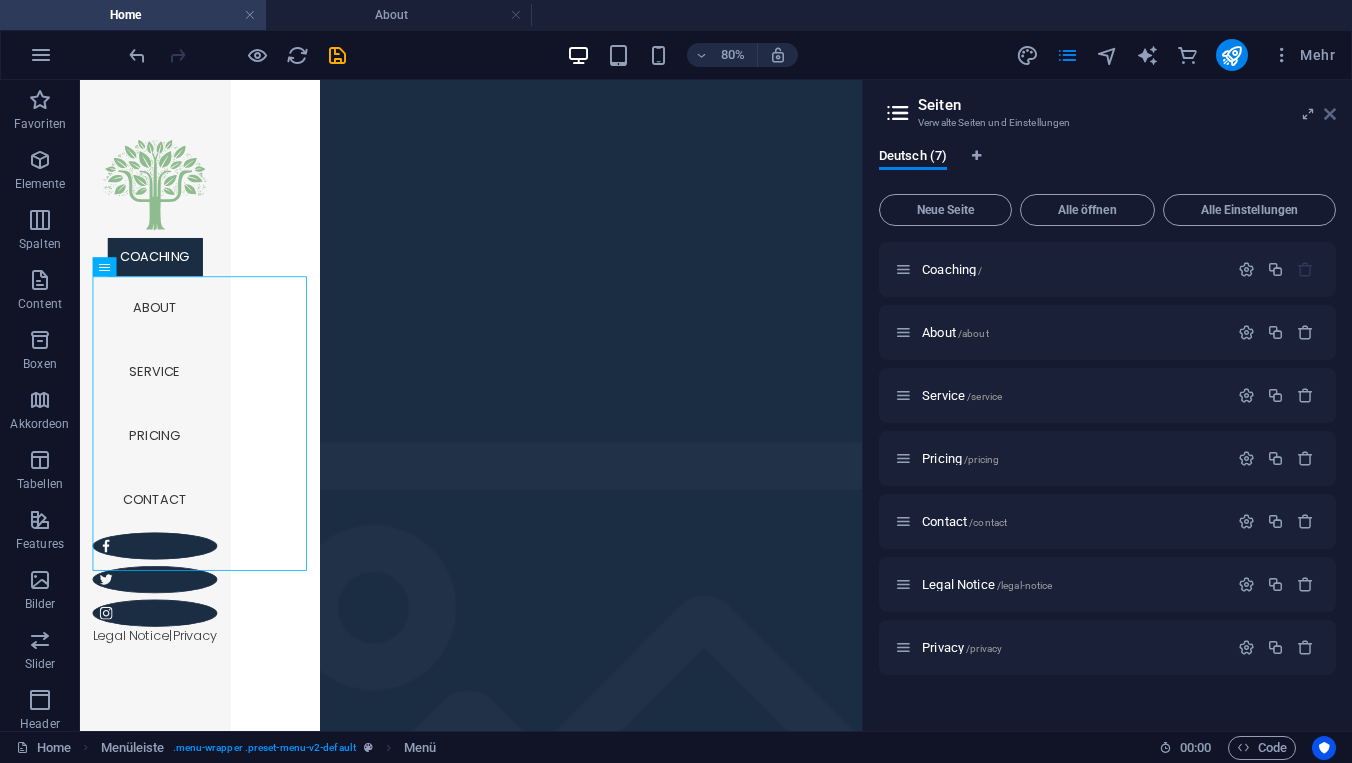 click at bounding box center [1330, 114] 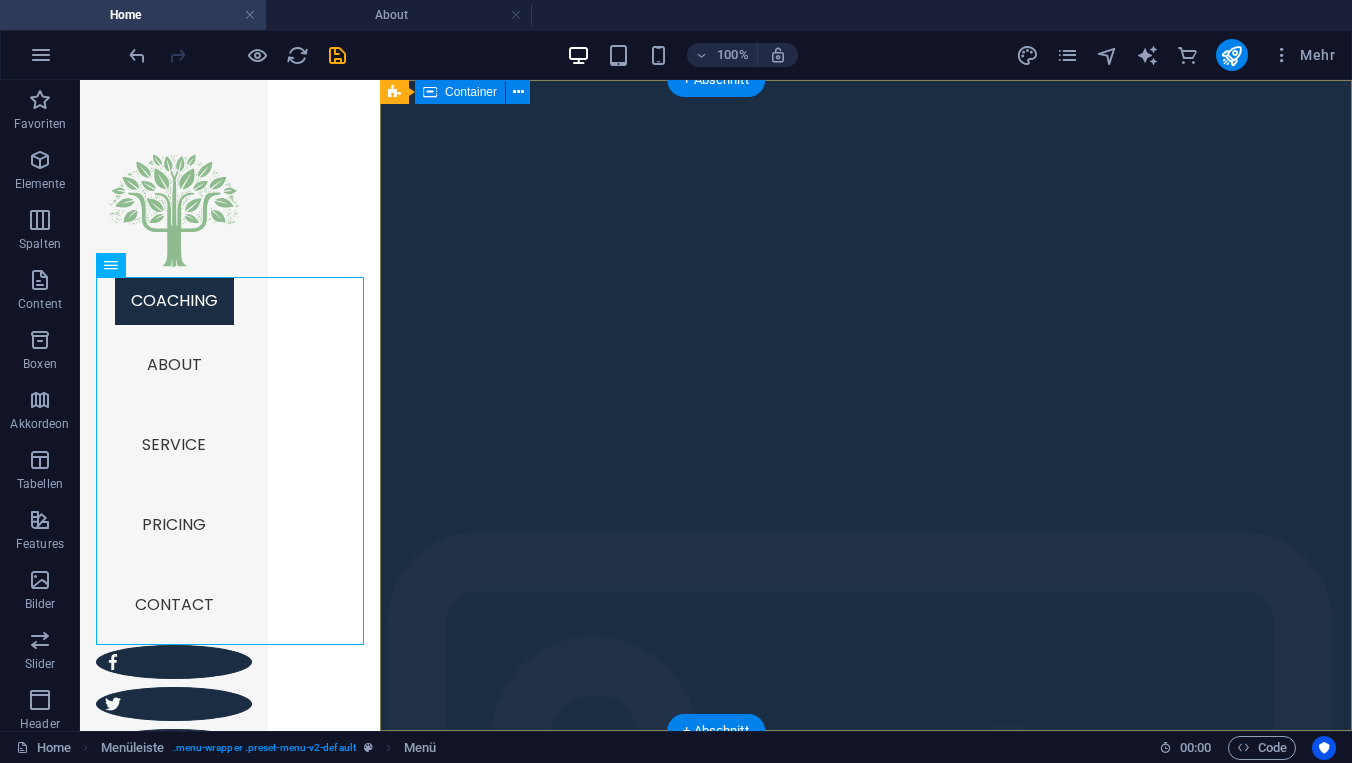 click on "Wireframe Sidebar Template Lorem ipsum dolor sit amet Learn more" at bounding box center (866, 1932) 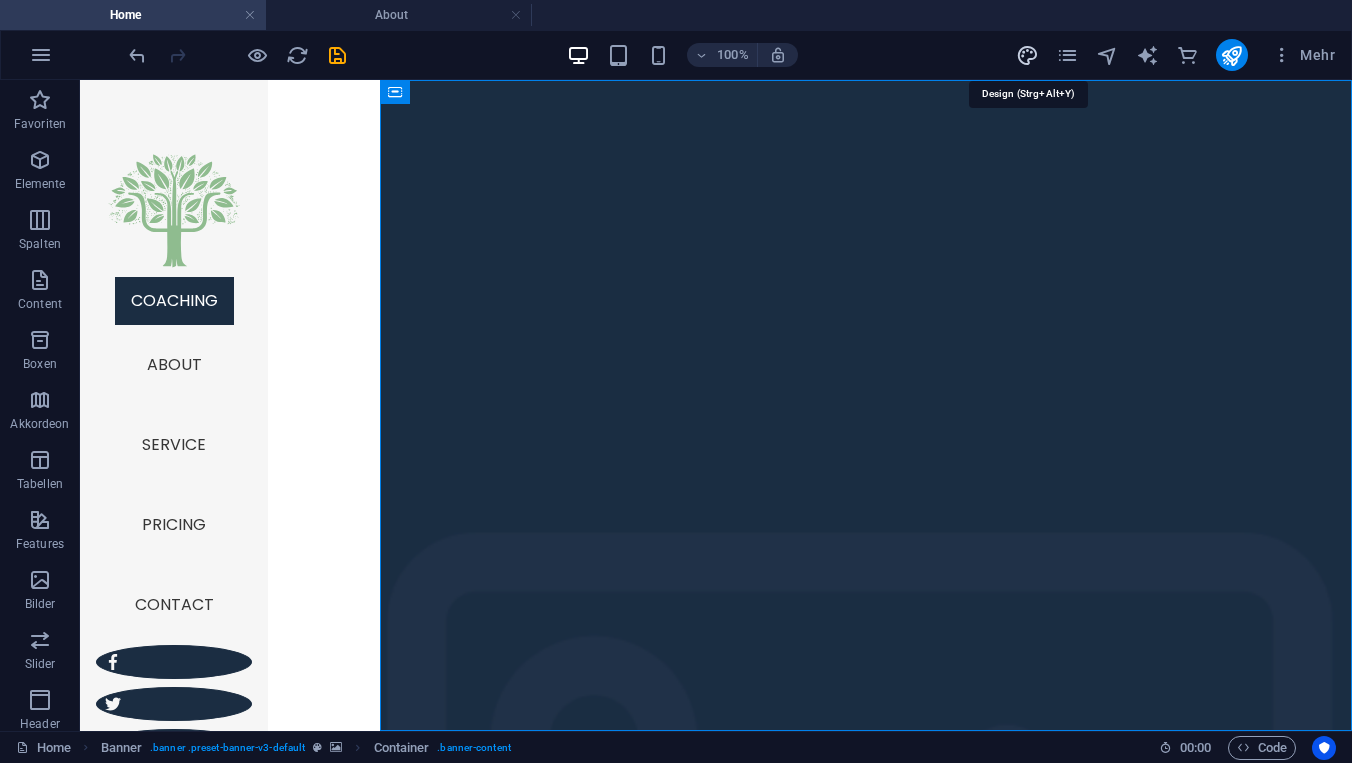 click at bounding box center [1027, 55] 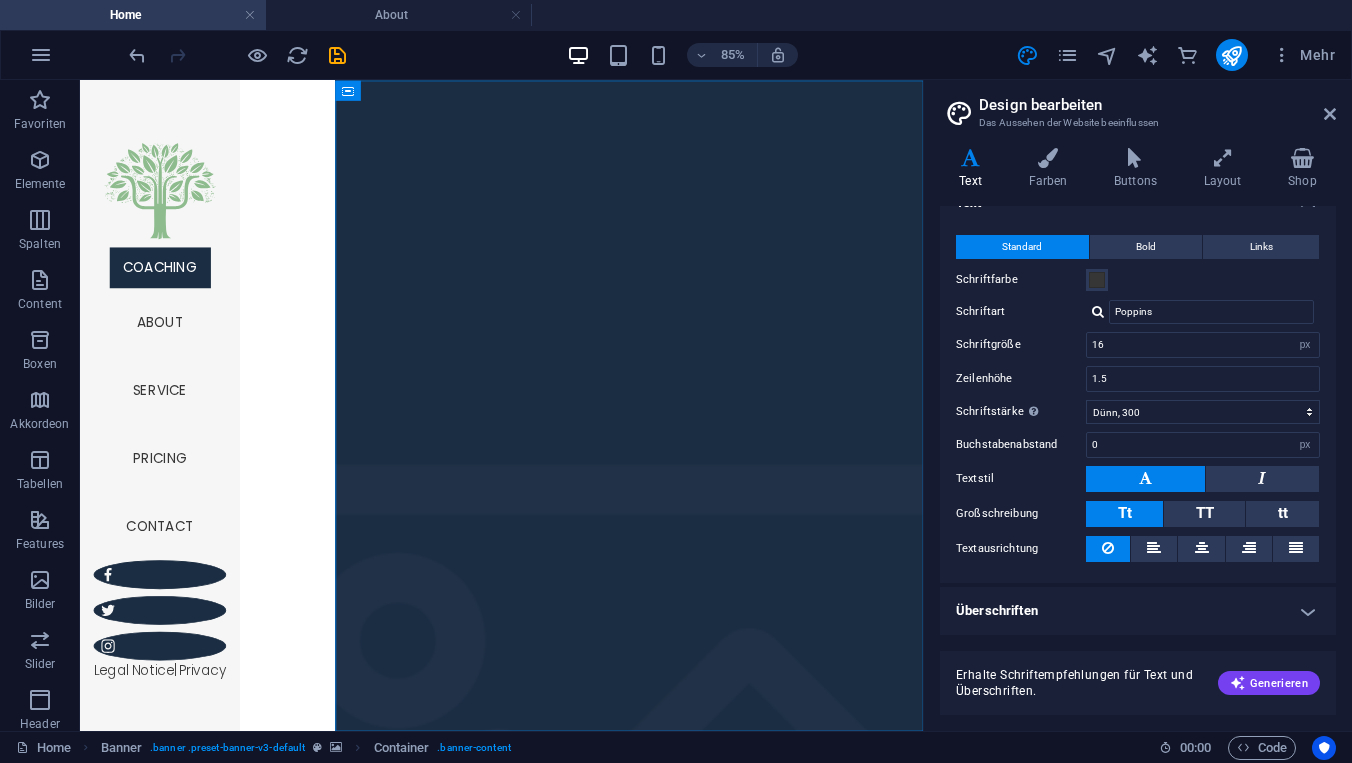 scroll, scrollTop: 26, scrollLeft: 0, axis: vertical 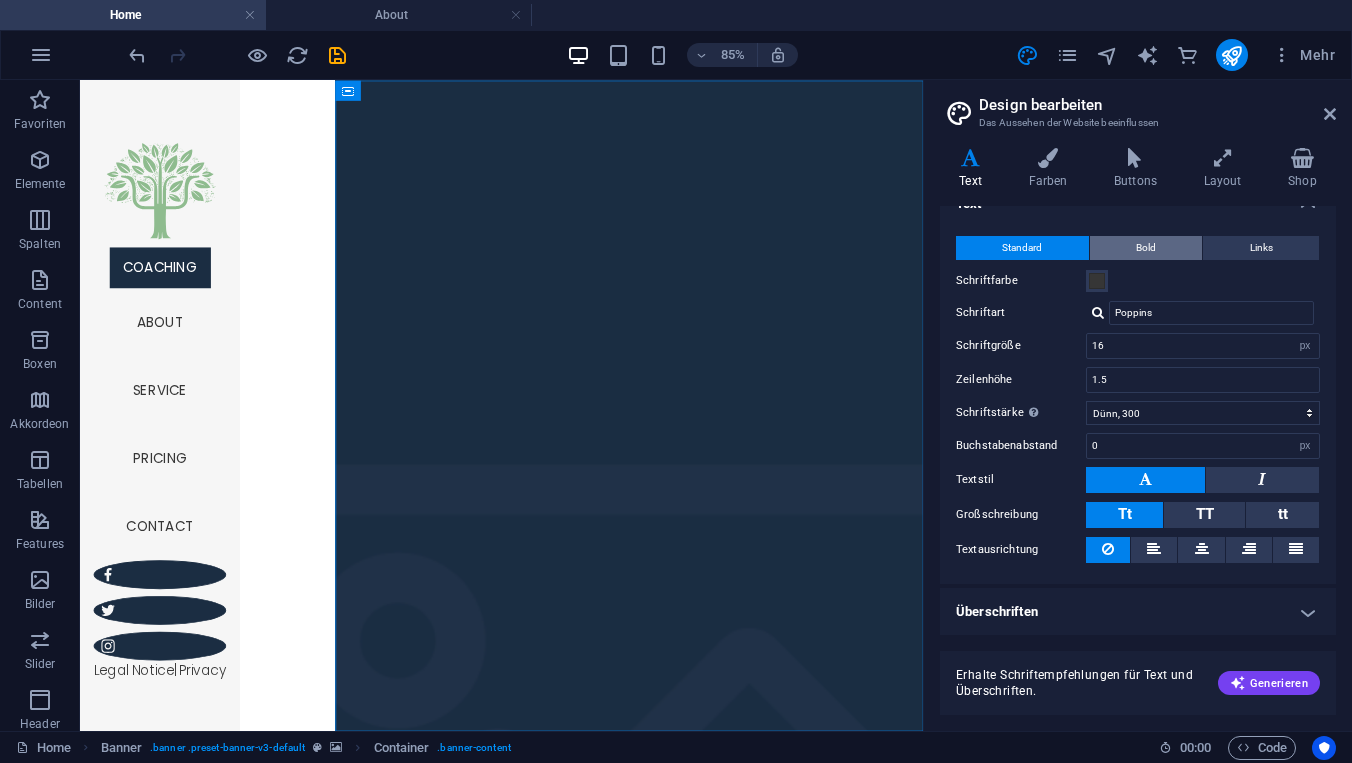 click on "Bold" at bounding box center (1146, 248) 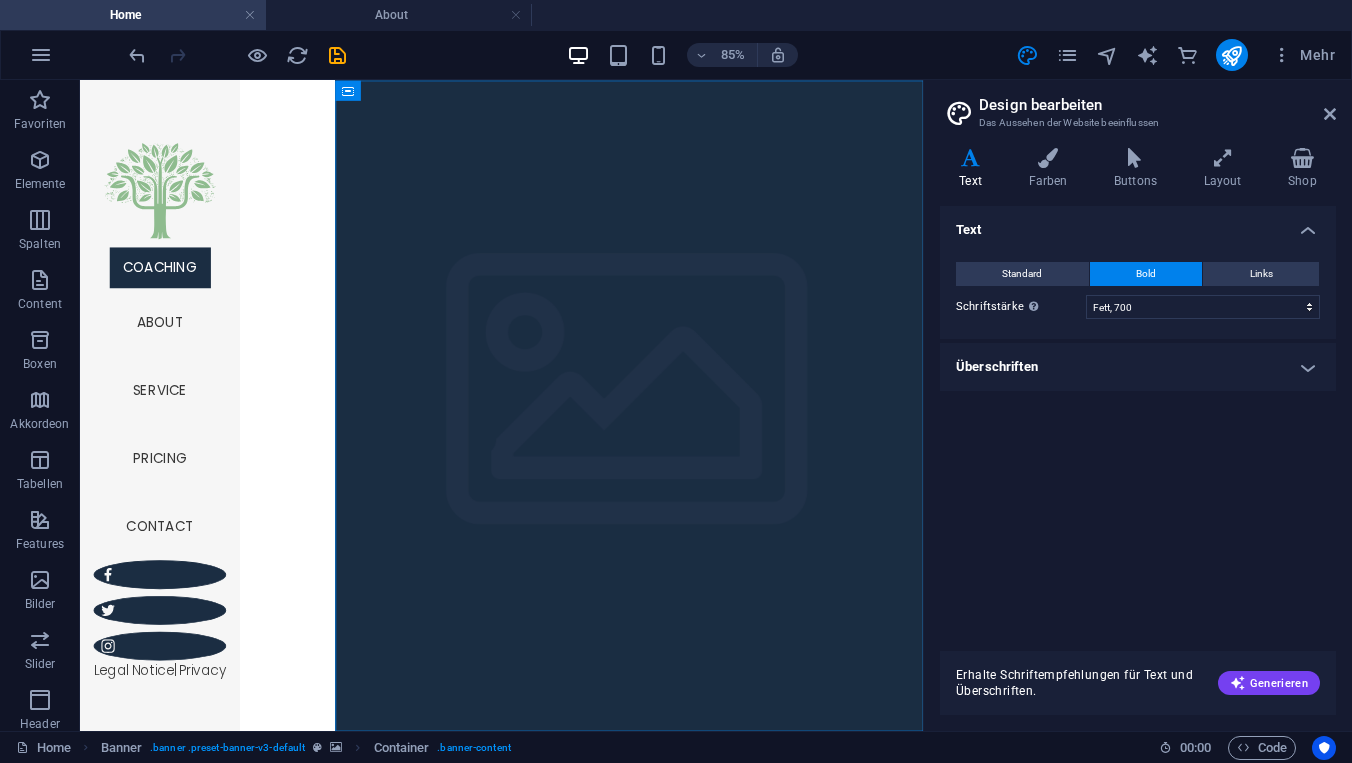 scroll, scrollTop: 0, scrollLeft: 0, axis: both 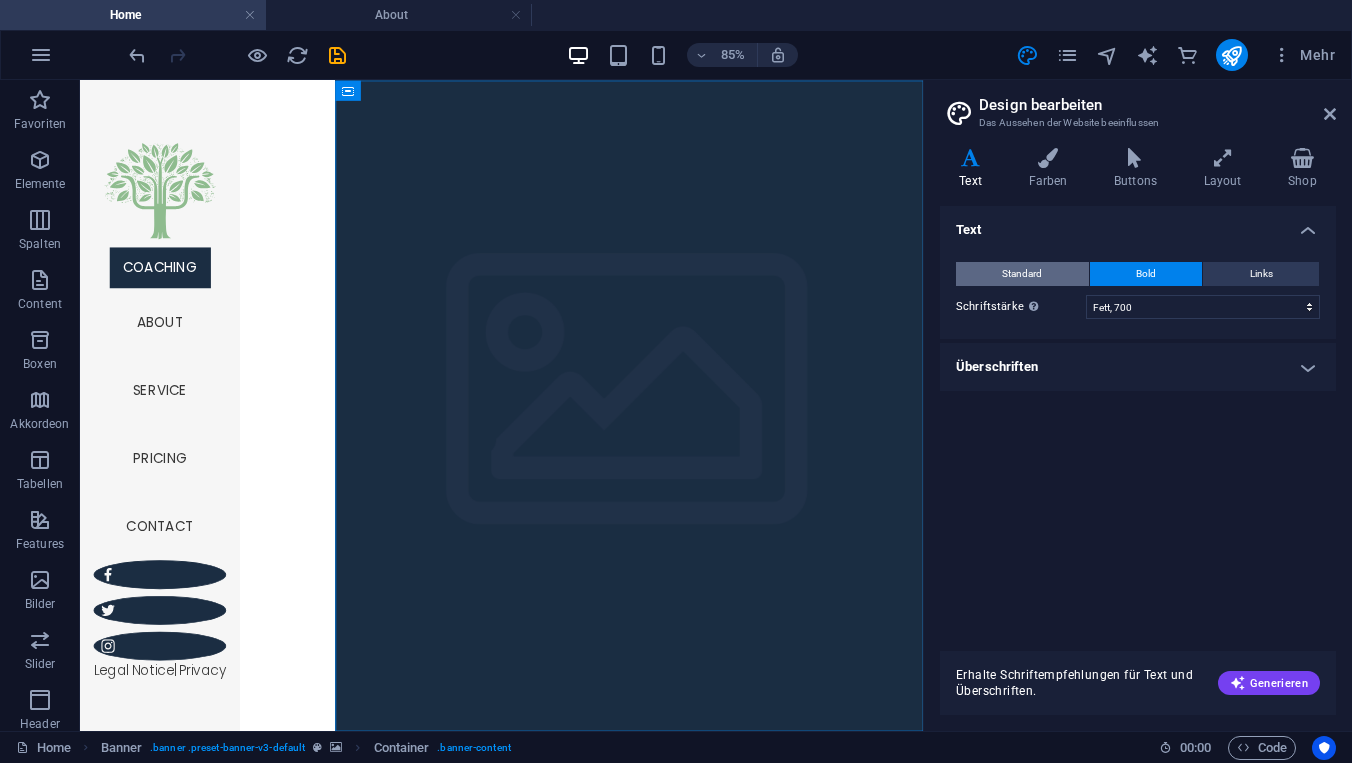click on "Standard" at bounding box center [1022, 274] 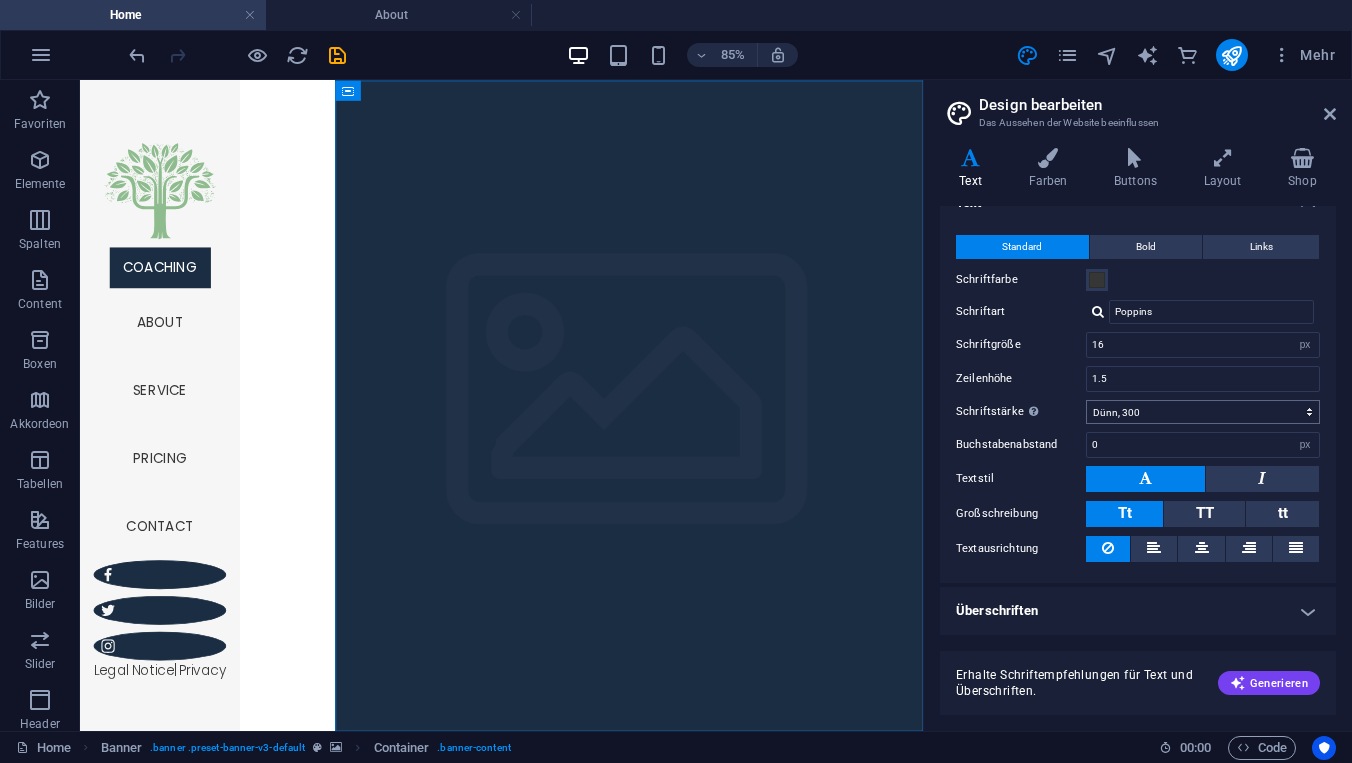 scroll, scrollTop: 26, scrollLeft: 0, axis: vertical 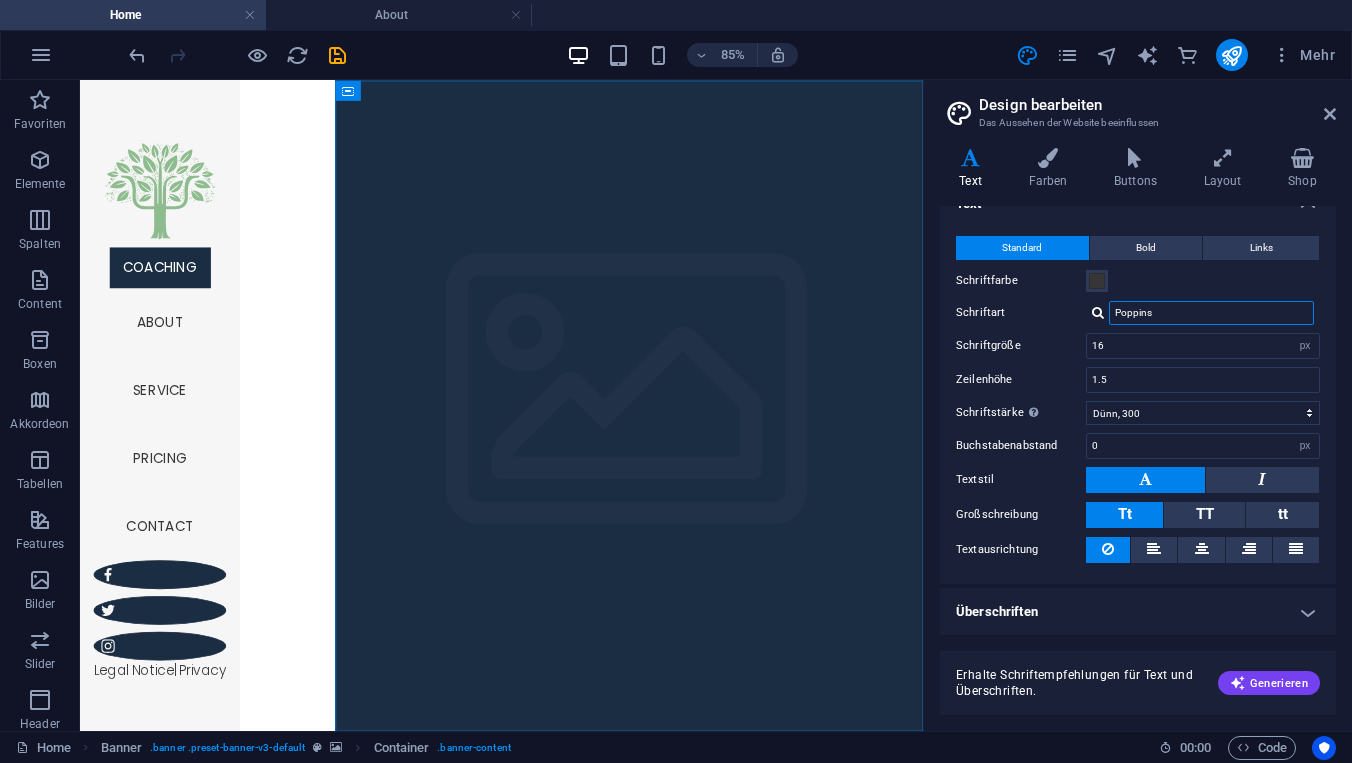click on "Poppins" at bounding box center [1211, 313] 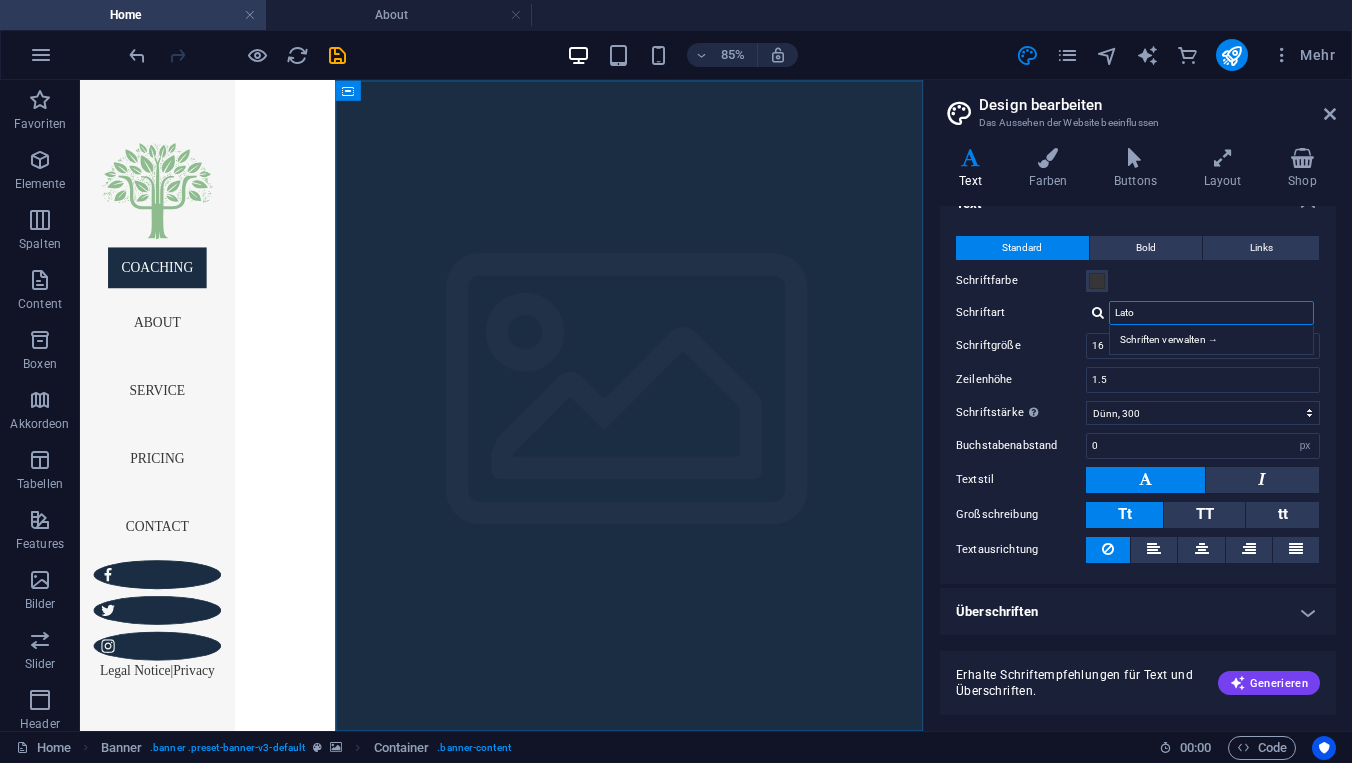 type on "Lato" 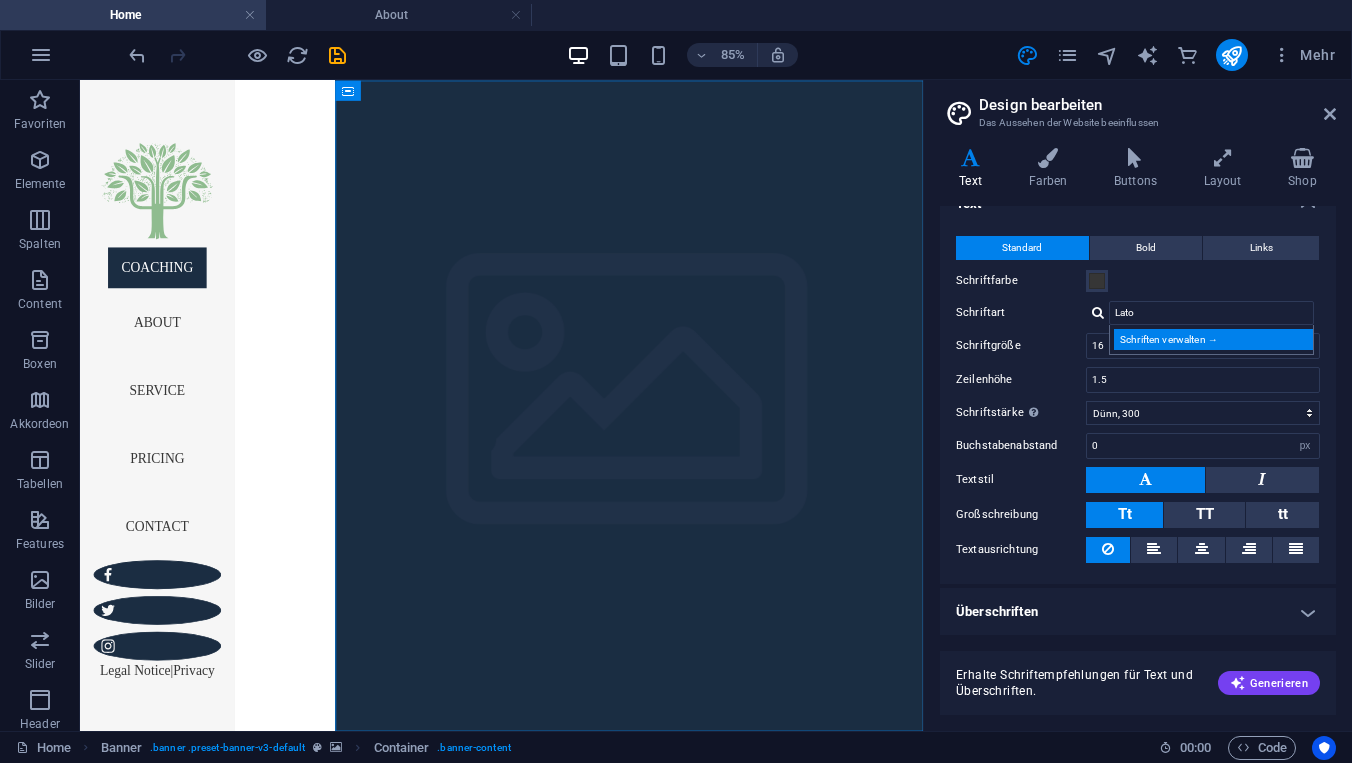 click on "Schriften verwalten →" at bounding box center [1215, 339] 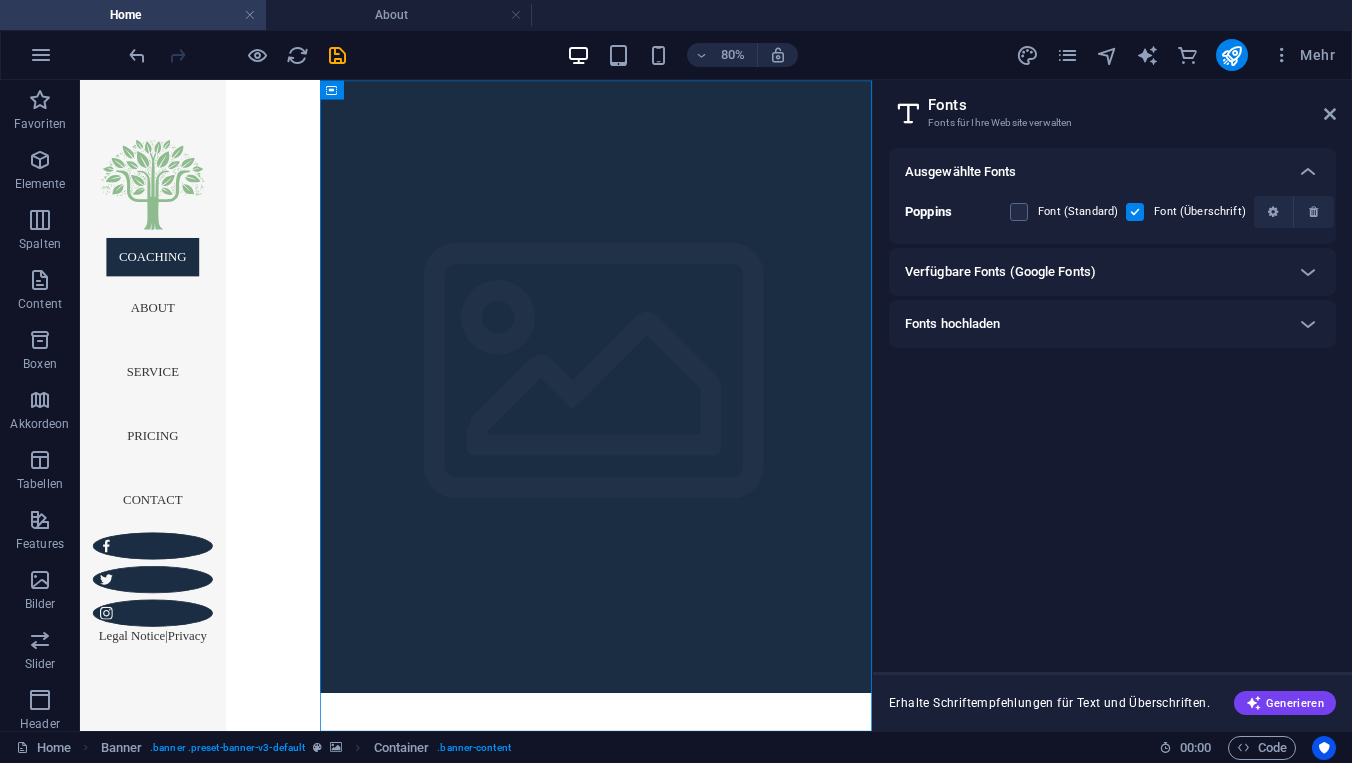 click on "Fonts hochladen" at bounding box center (1094, 324) 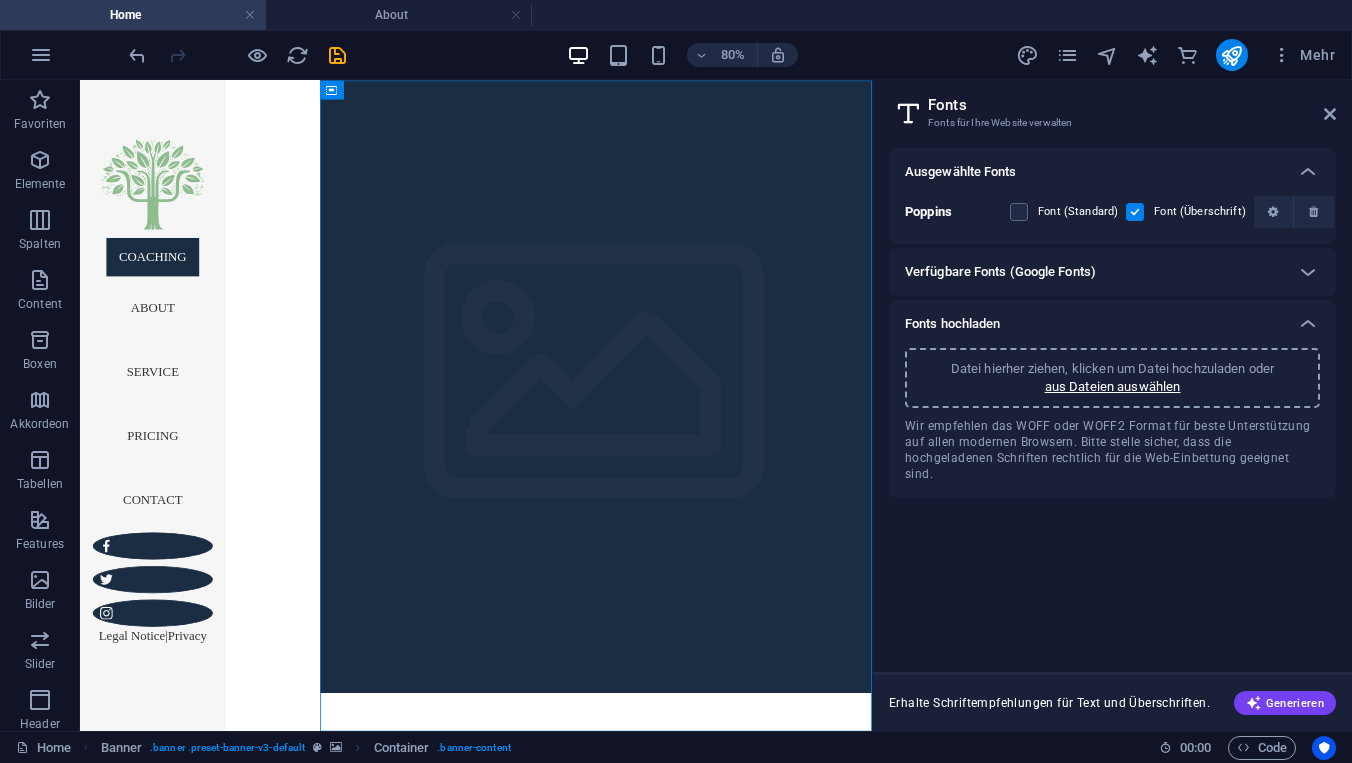 click at bounding box center [1135, 212] 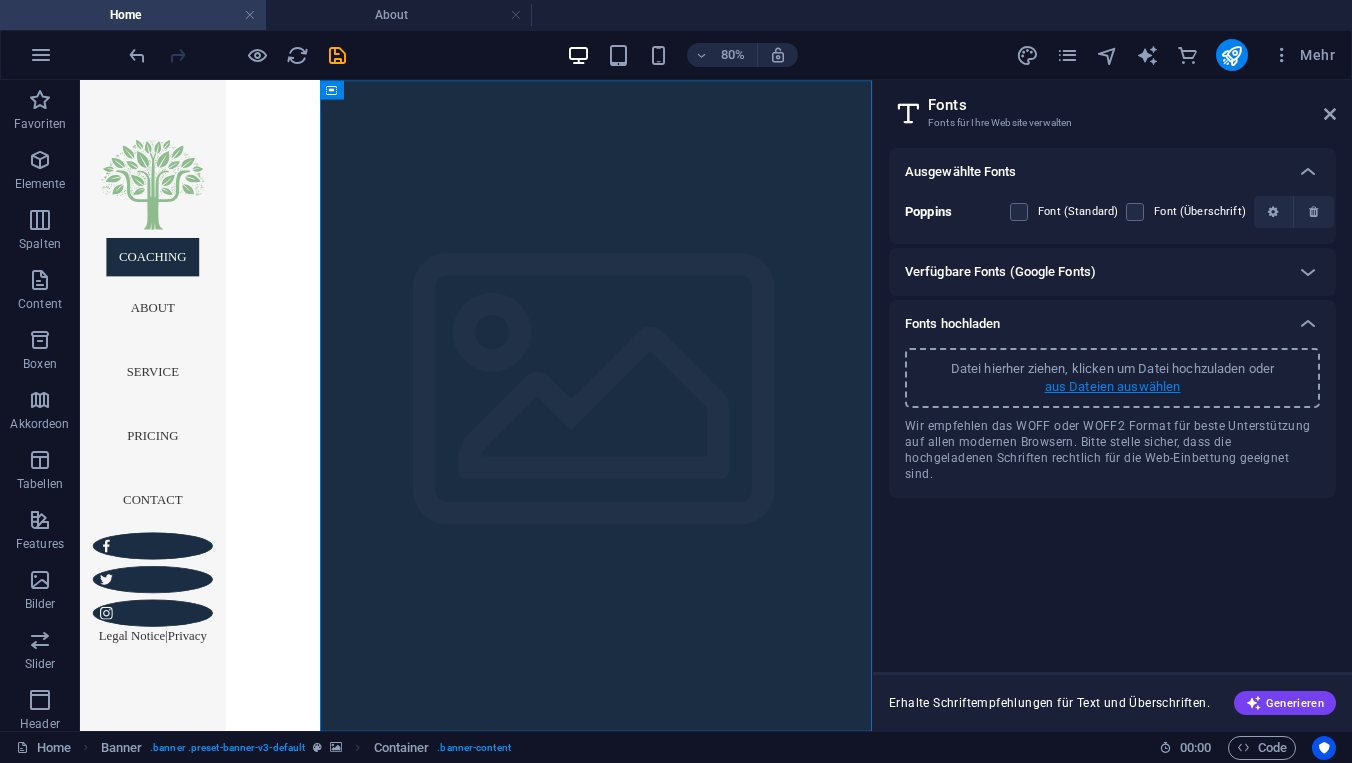 click on "aus Dateien auswählen" at bounding box center (1113, 387) 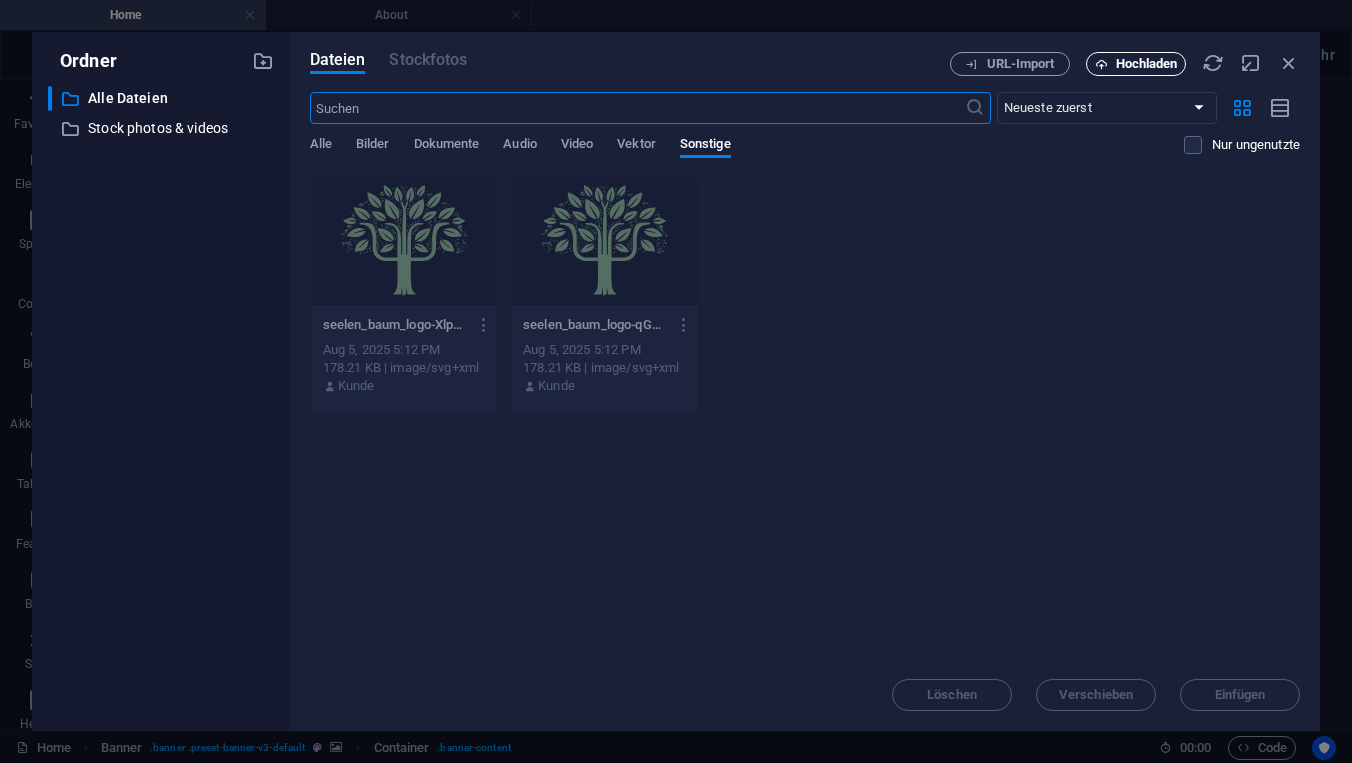 click on "Hochladen" at bounding box center (1147, 64) 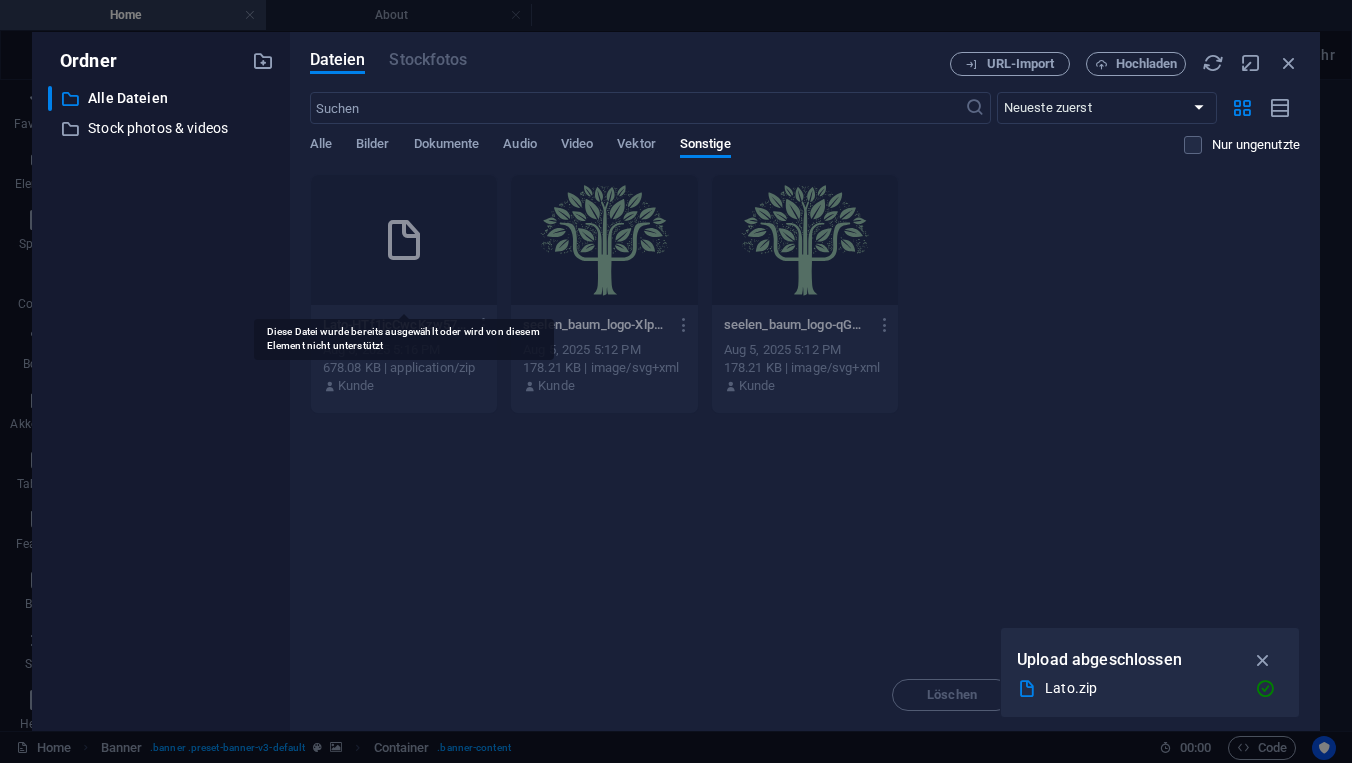 click at bounding box center (404, 240) 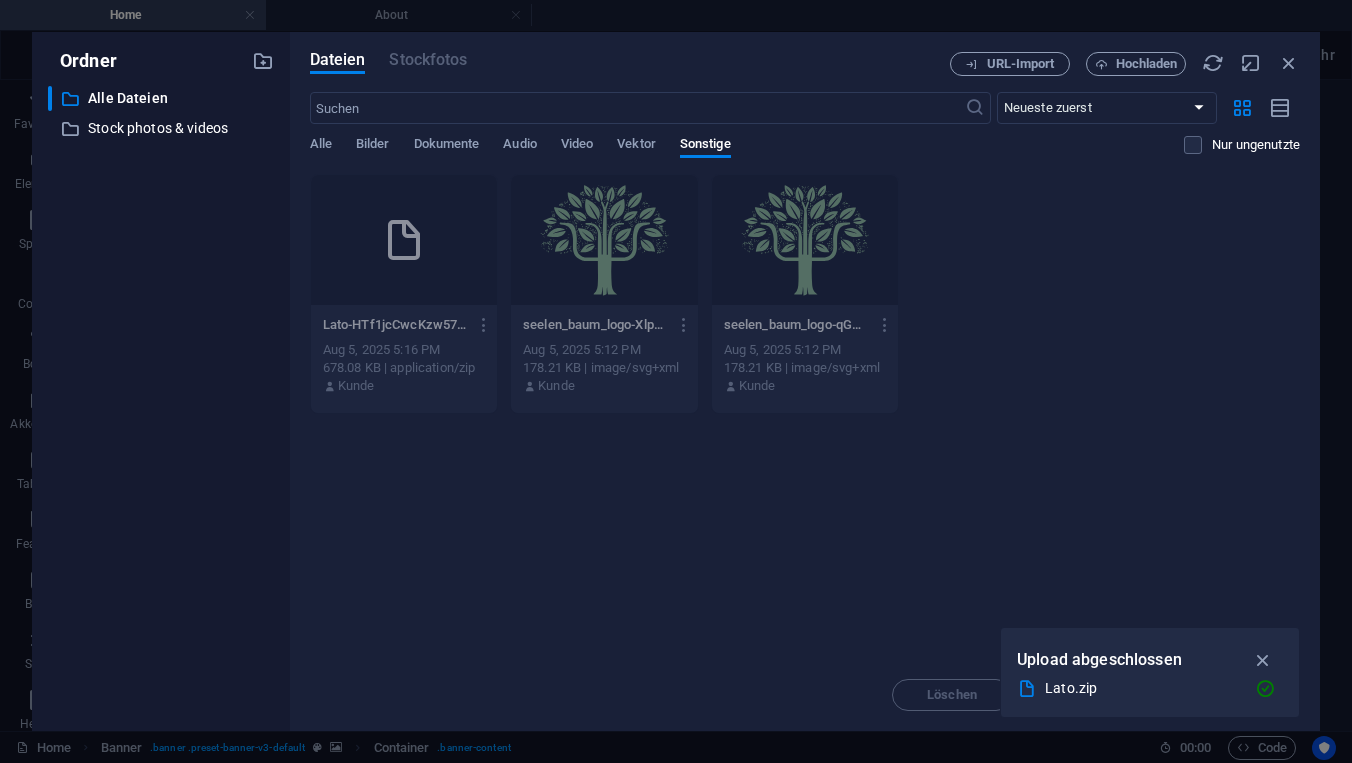 click on "Lato-HTf1jcCwcKzw57SE1buoqQ.zip" at bounding box center [395, 325] 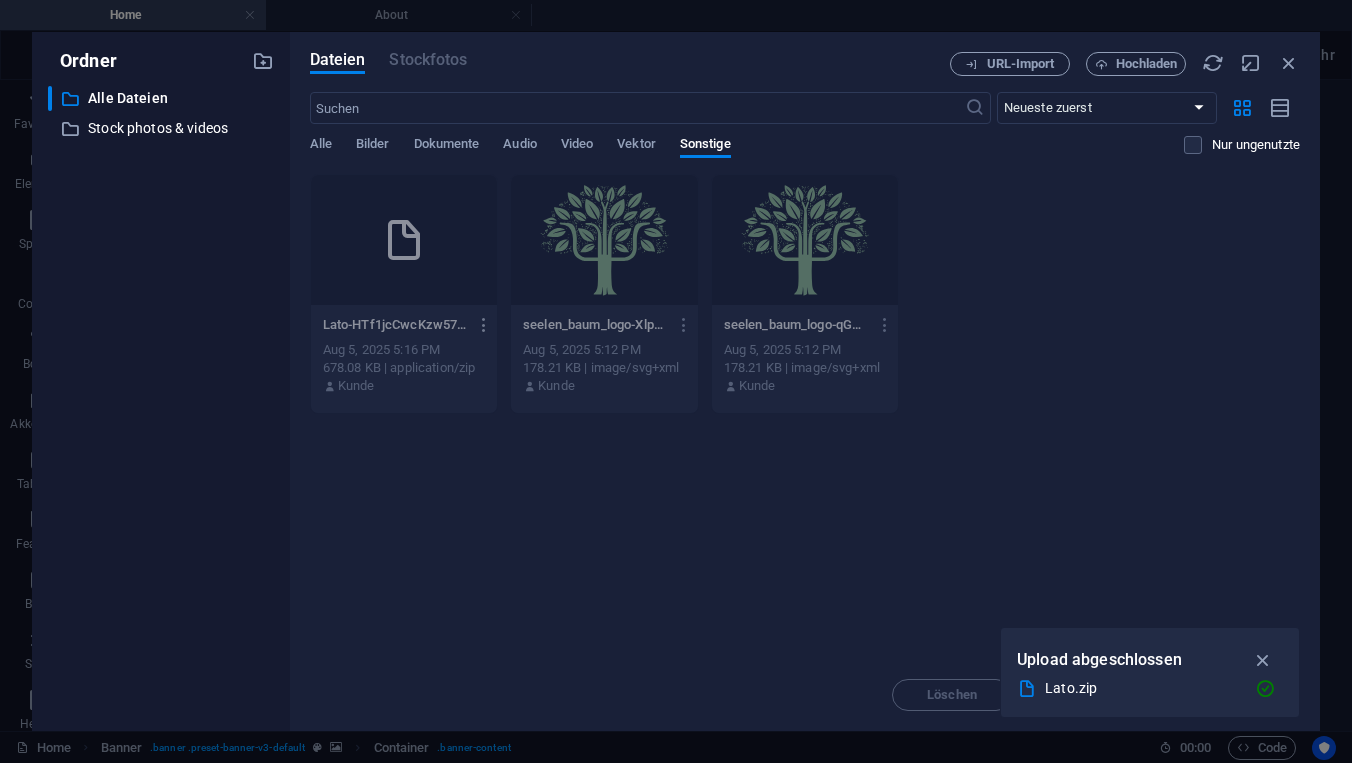 click at bounding box center [484, 325] 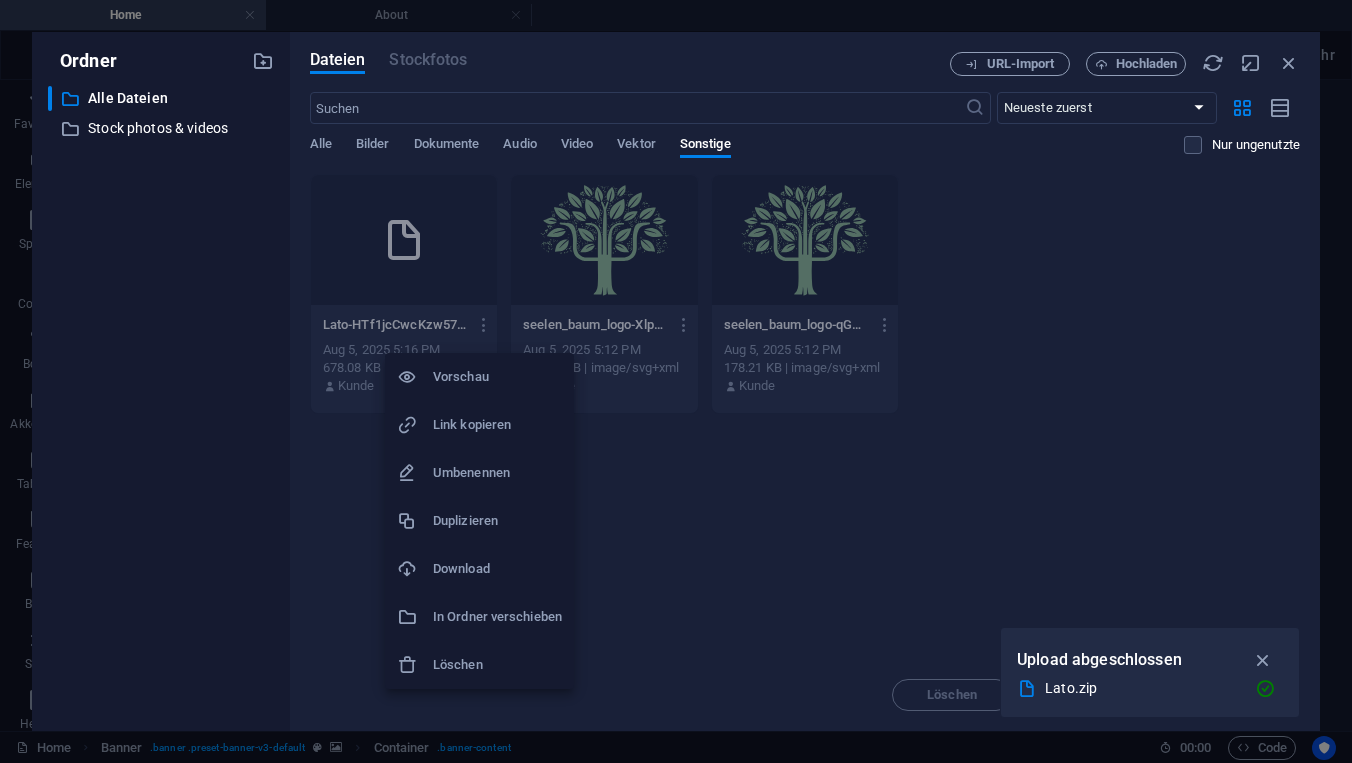 click on "Löschen" at bounding box center (497, 665) 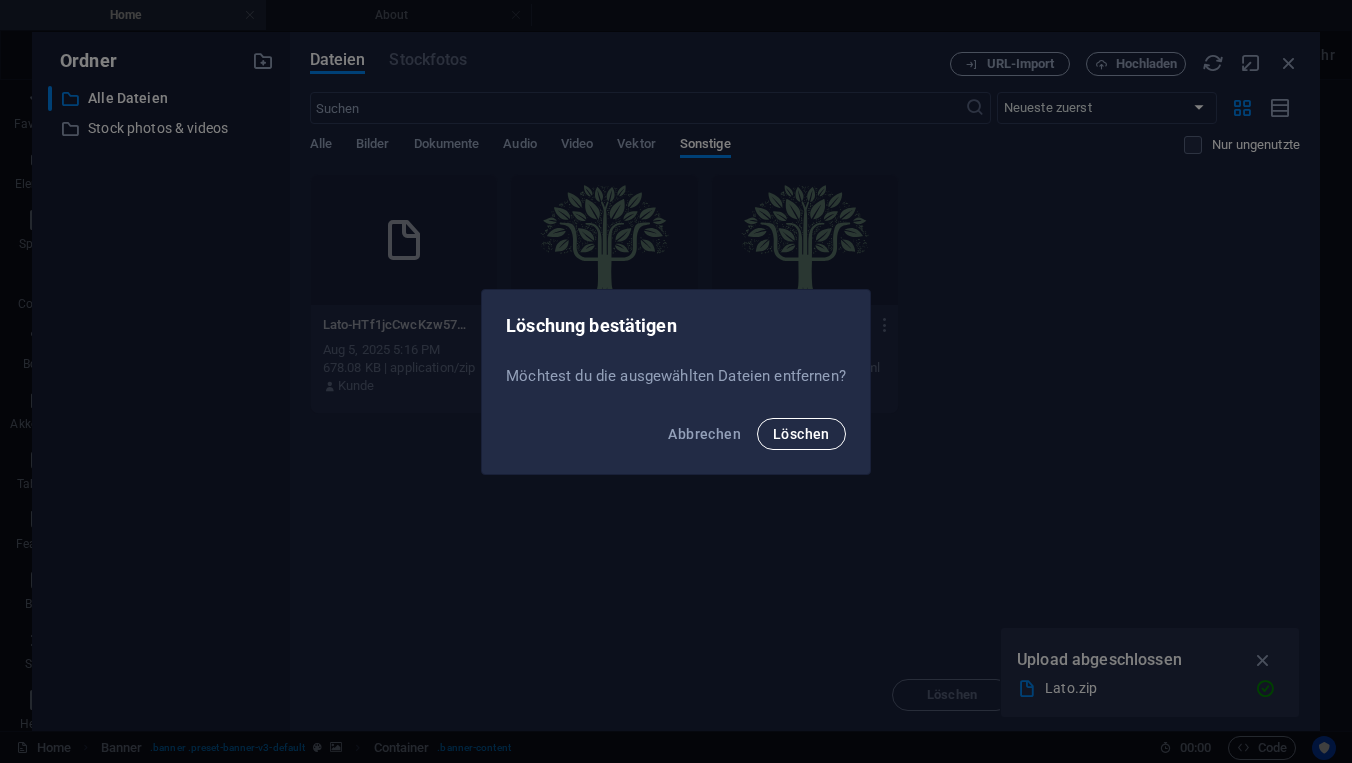 click on "Löschen" at bounding box center [801, 434] 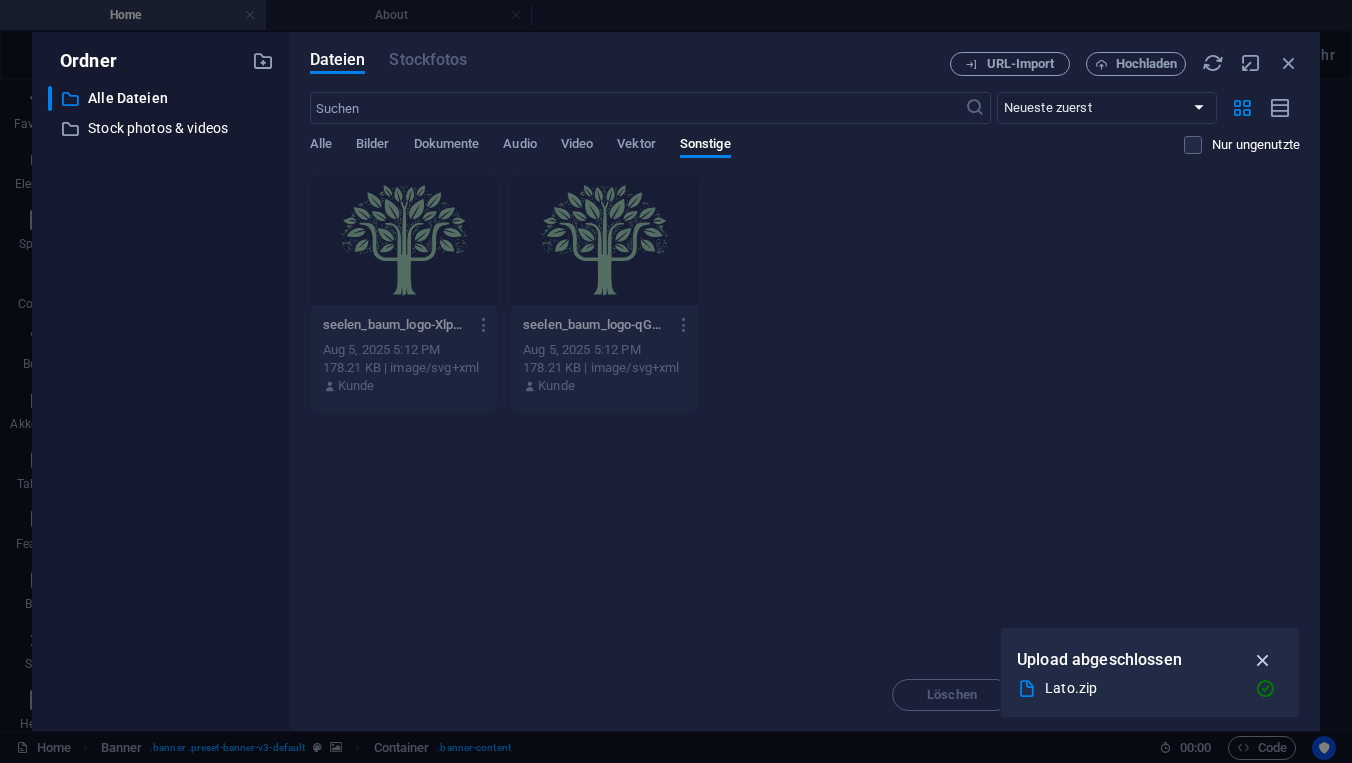 click at bounding box center [1263, 660] 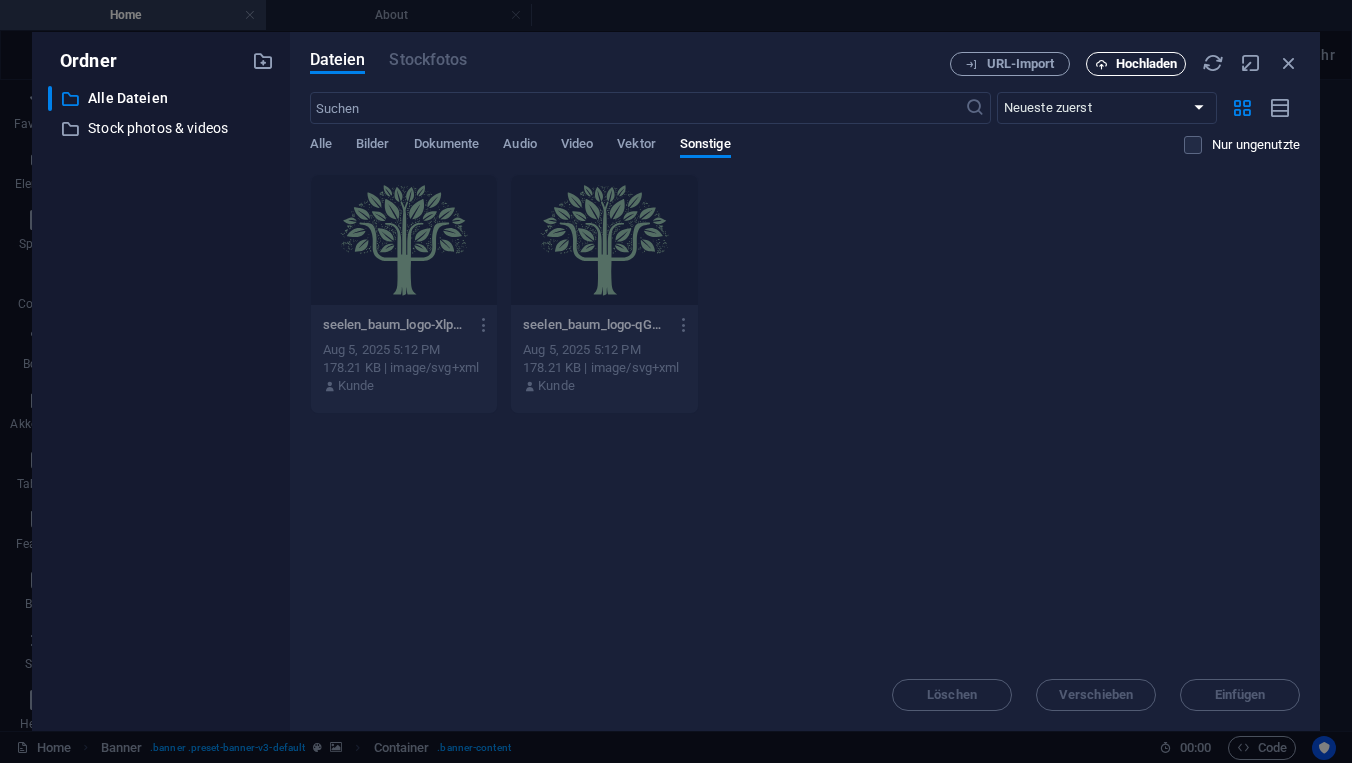 click on "Hochladen" at bounding box center (1147, 64) 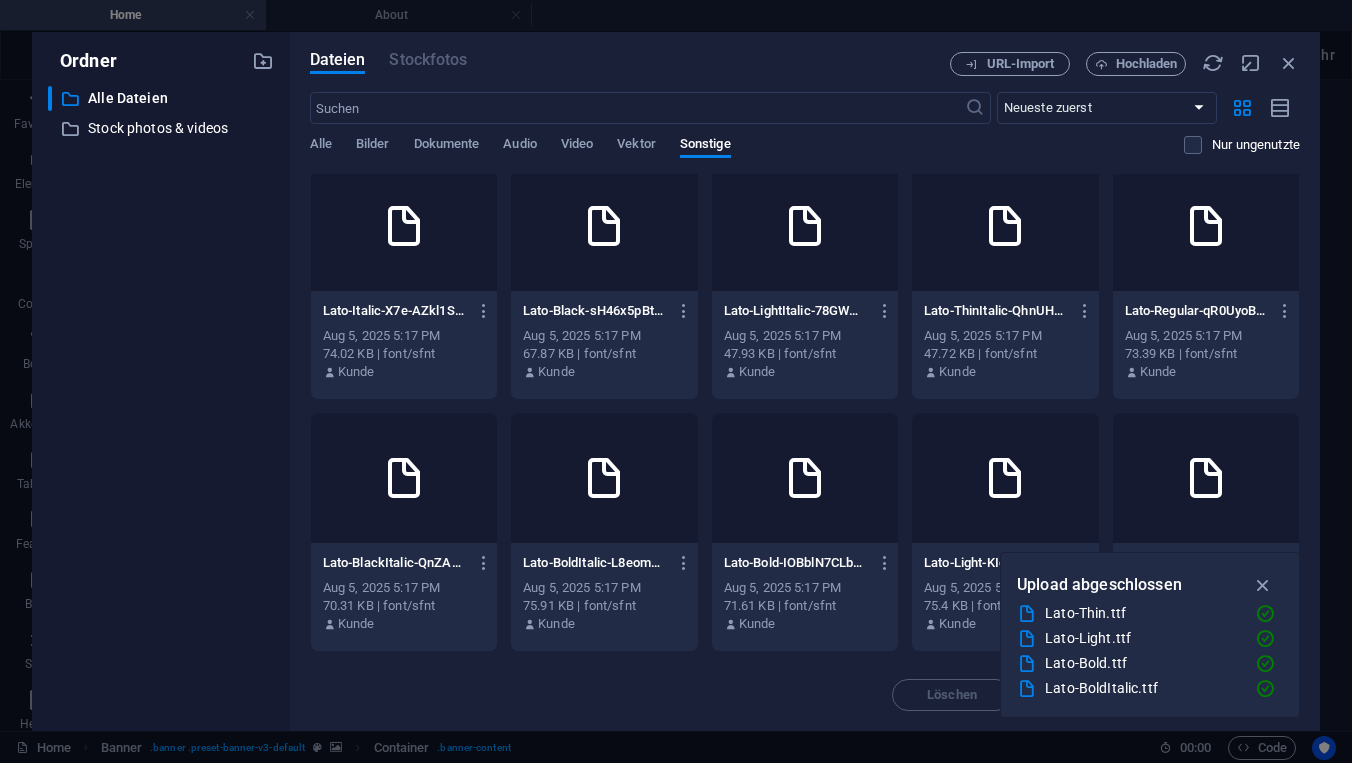 scroll, scrollTop: 0, scrollLeft: 0, axis: both 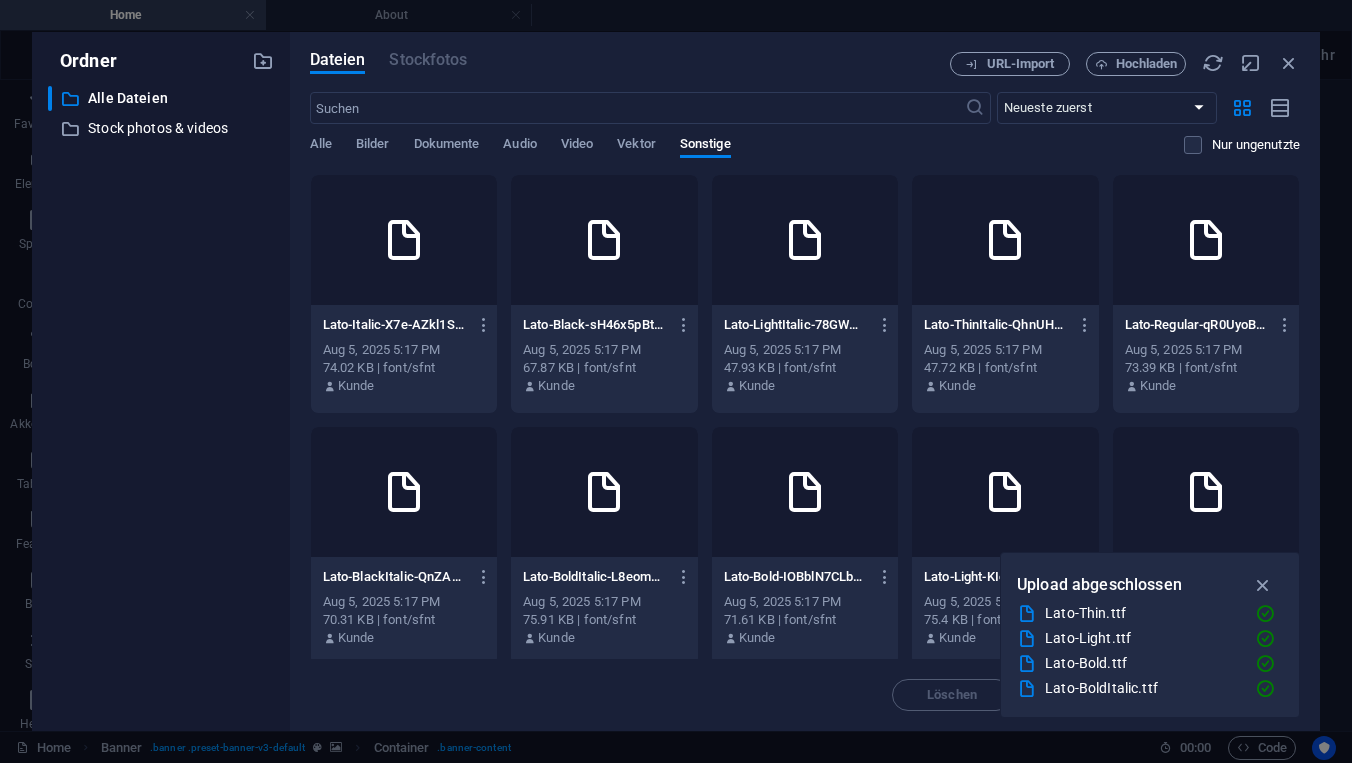 click at bounding box center (1206, 240) 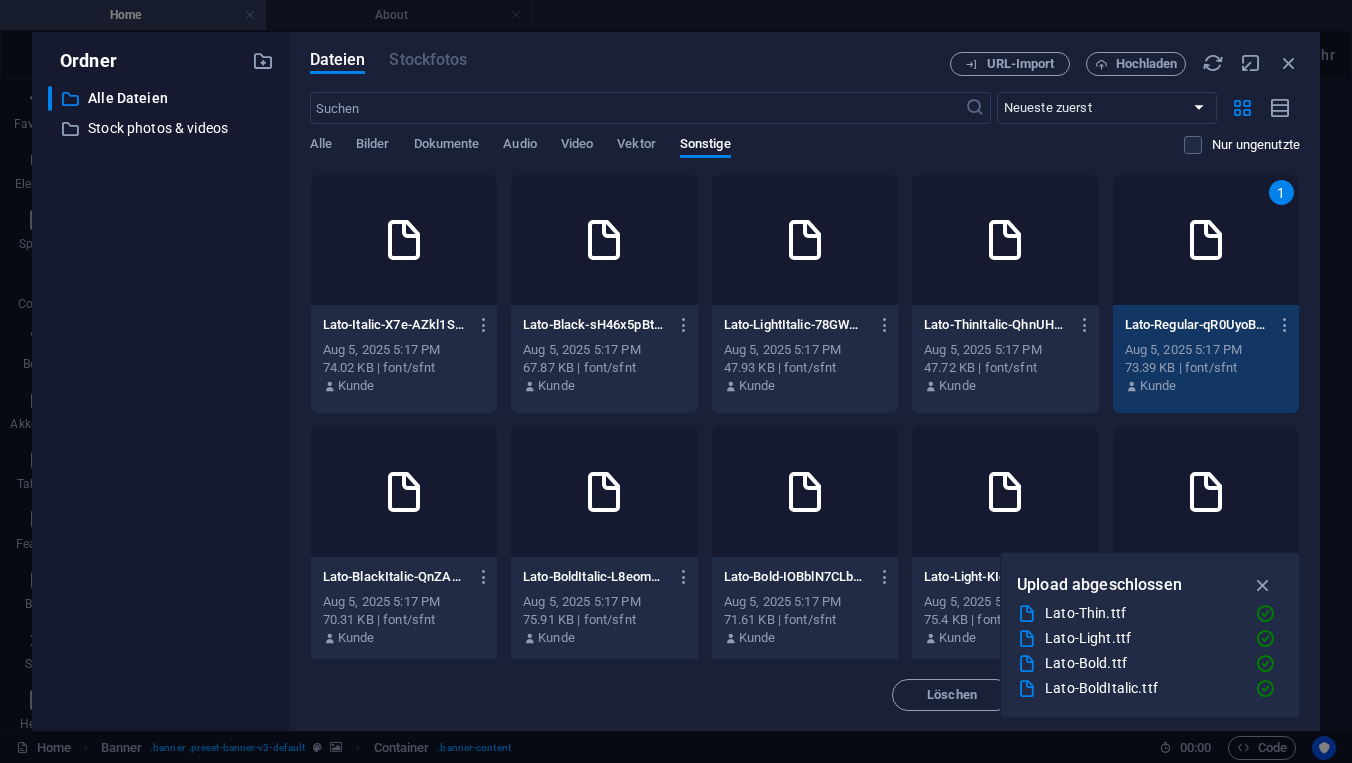 click at bounding box center [1206, 240] 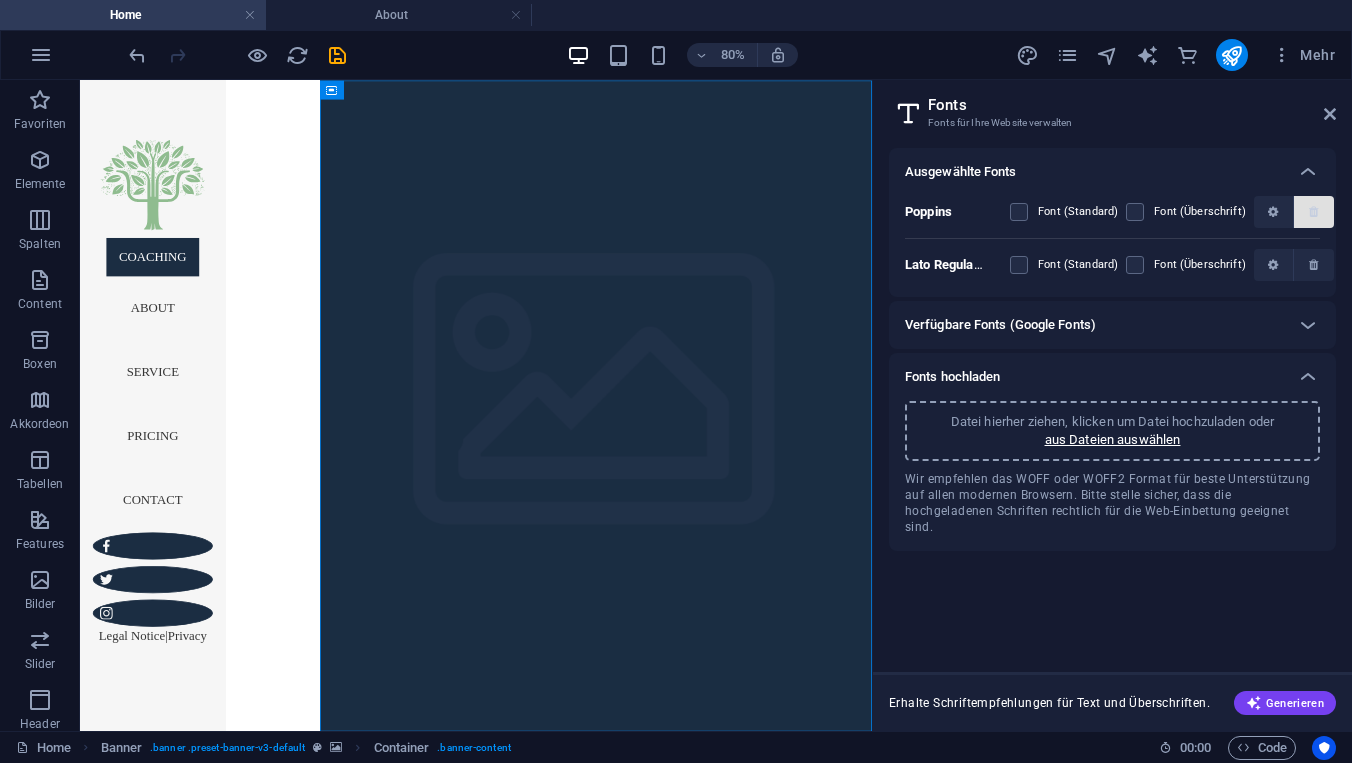 click at bounding box center (1313, 212) 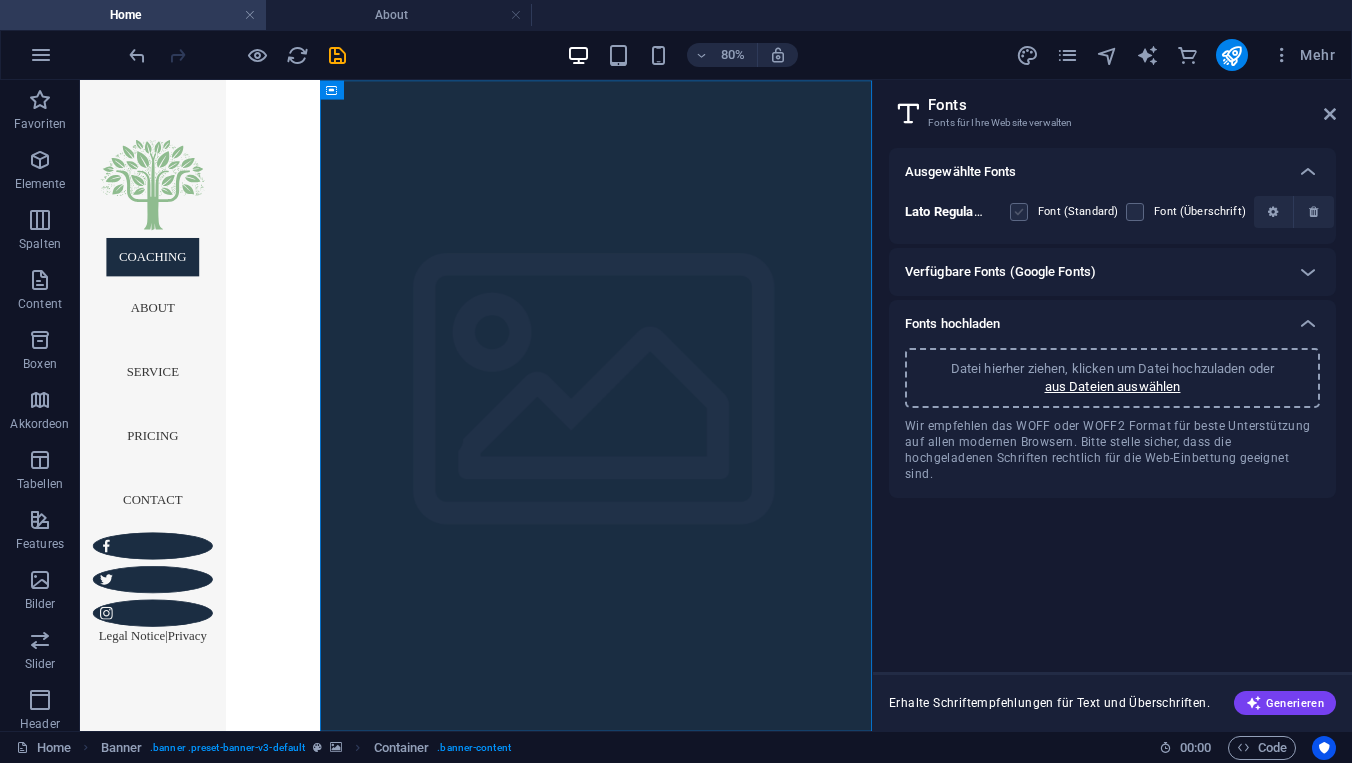 click at bounding box center [1019, 212] 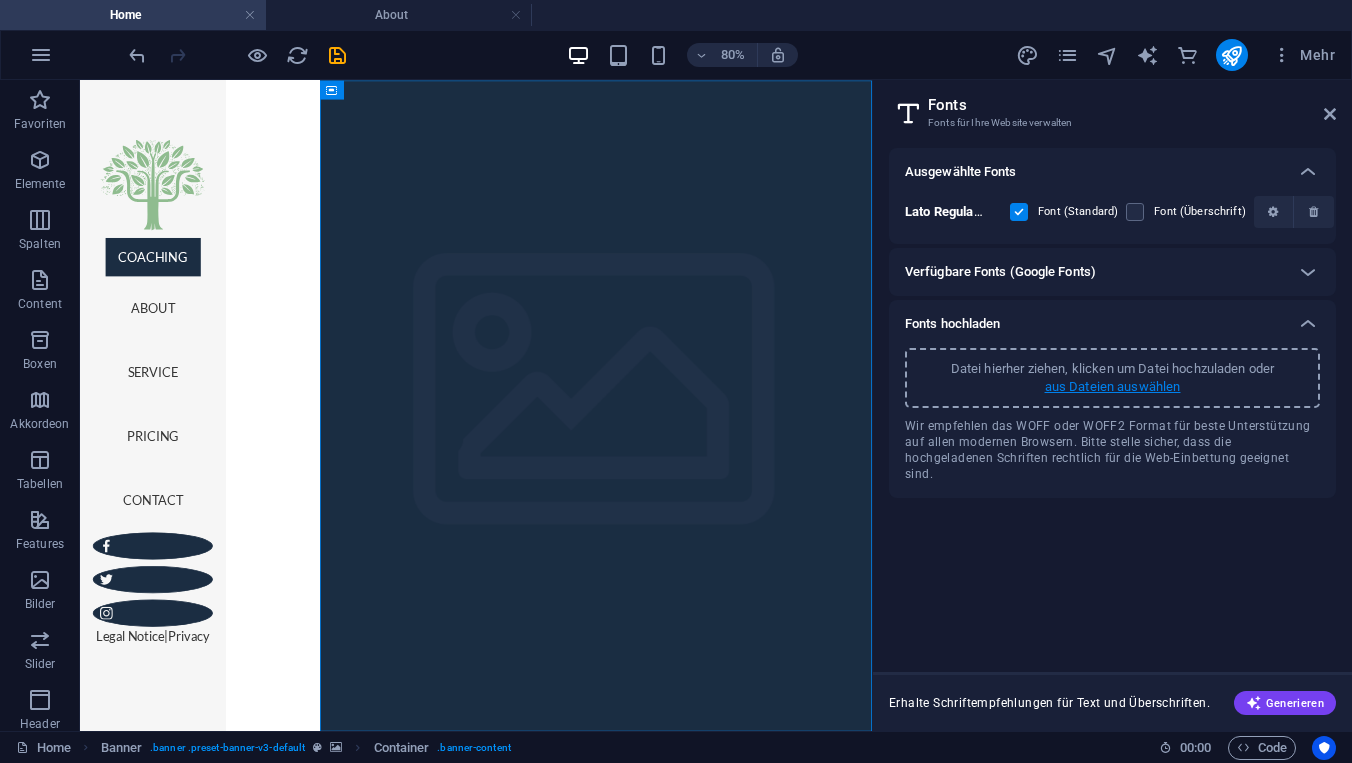 click on "aus Dateien auswählen" at bounding box center (1113, 387) 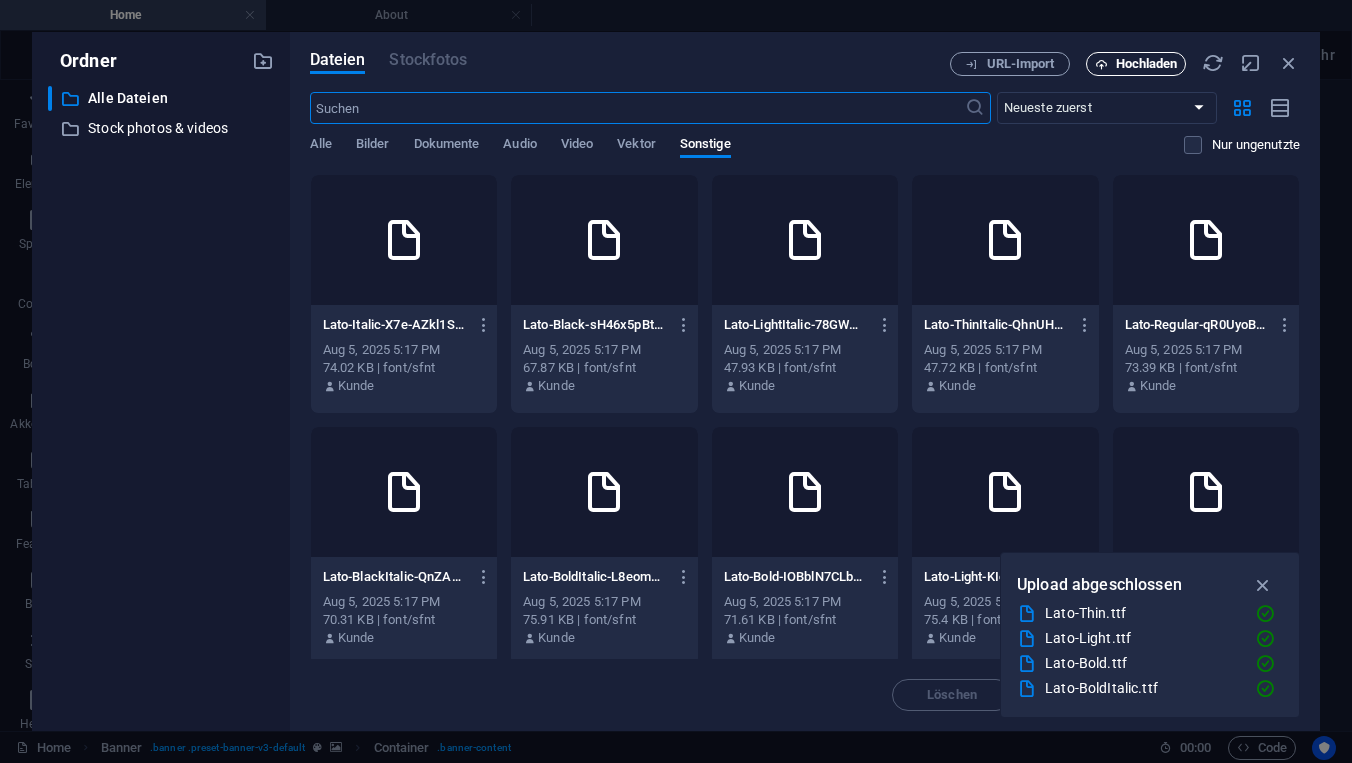 click on "Hochladen" at bounding box center (1147, 64) 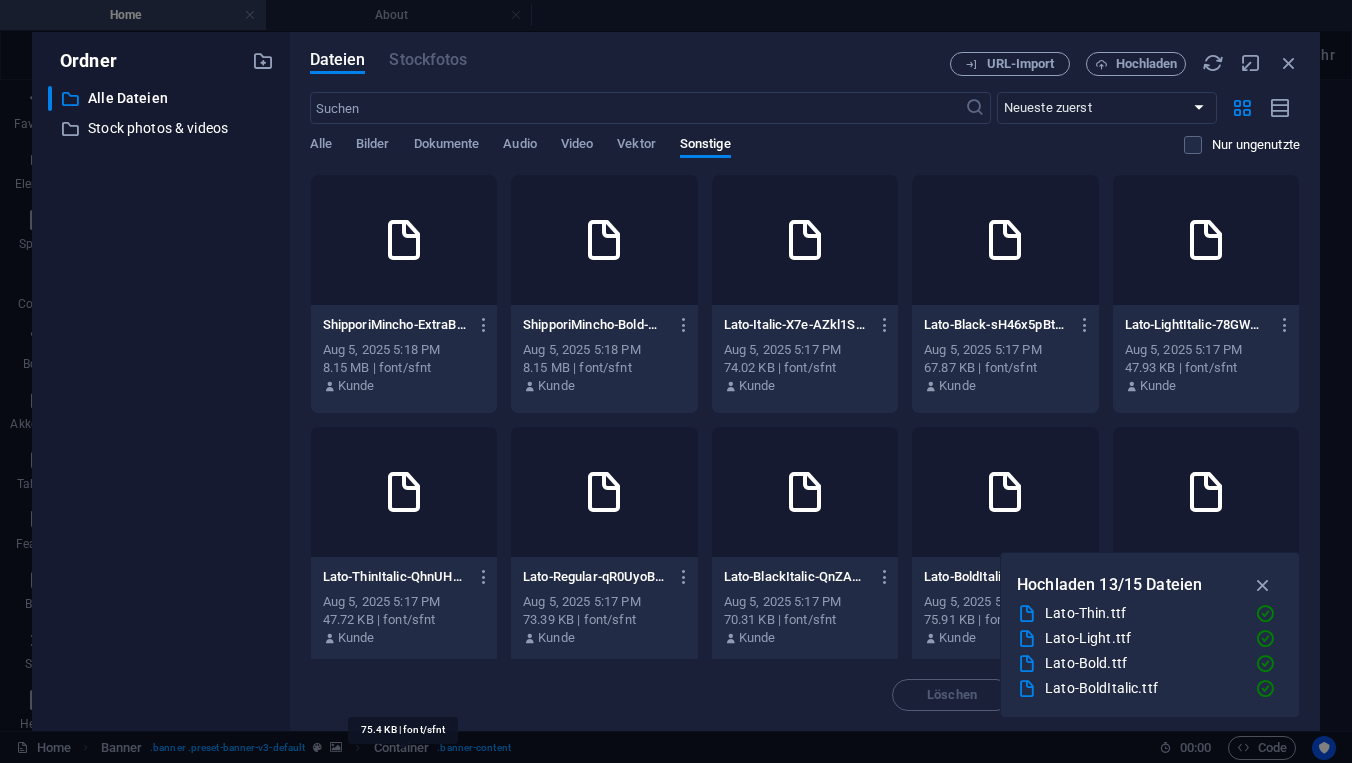 scroll, scrollTop: 0, scrollLeft: 0, axis: both 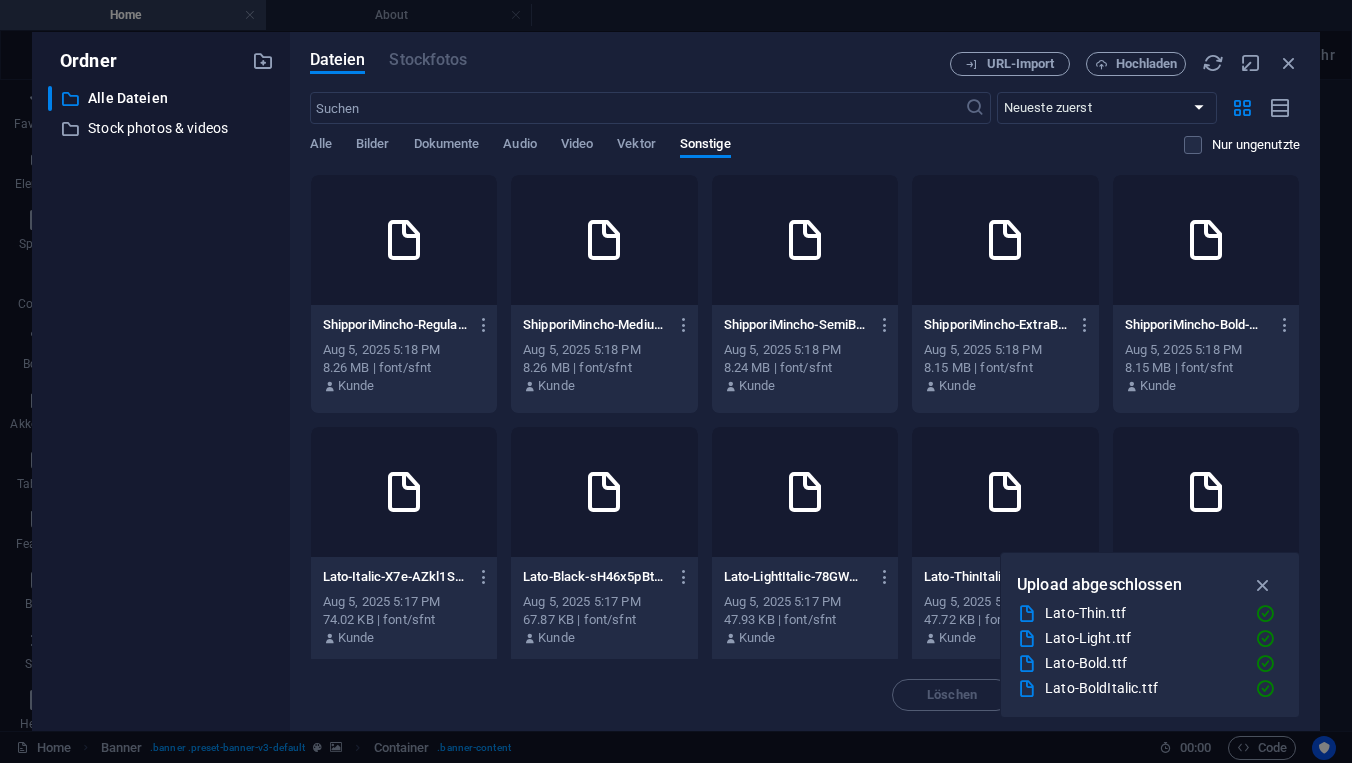 click at bounding box center [1206, 240] 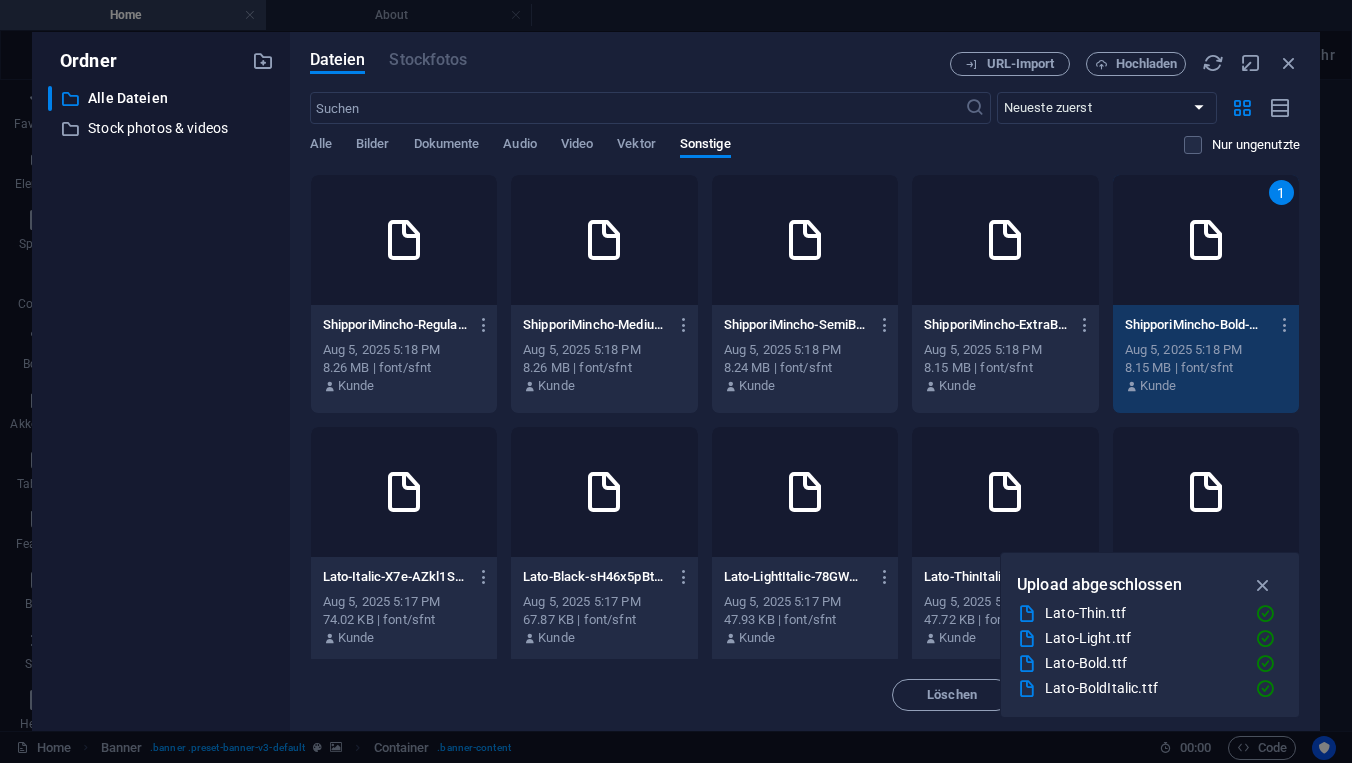 click on "1" at bounding box center (1206, 240) 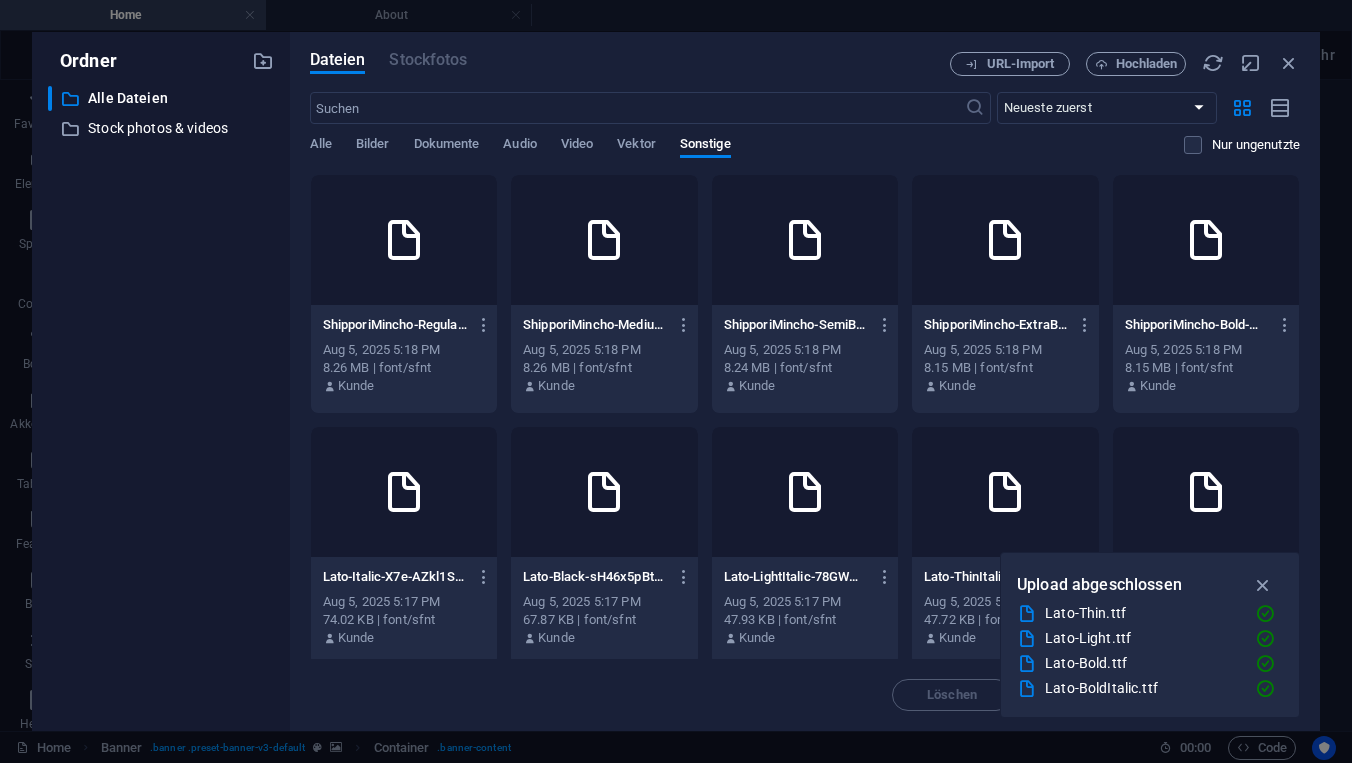 click at bounding box center (1206, 240) 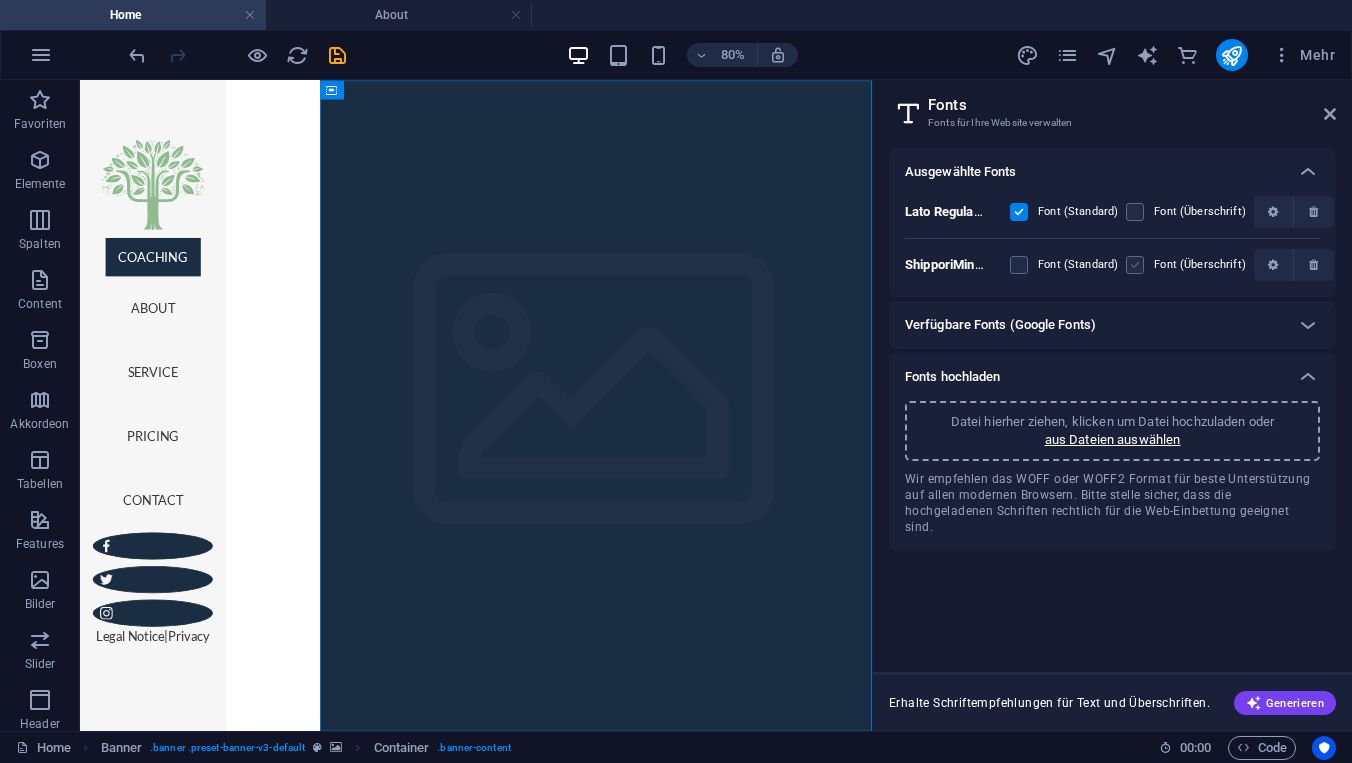 click at bounding box center [1135, 265] 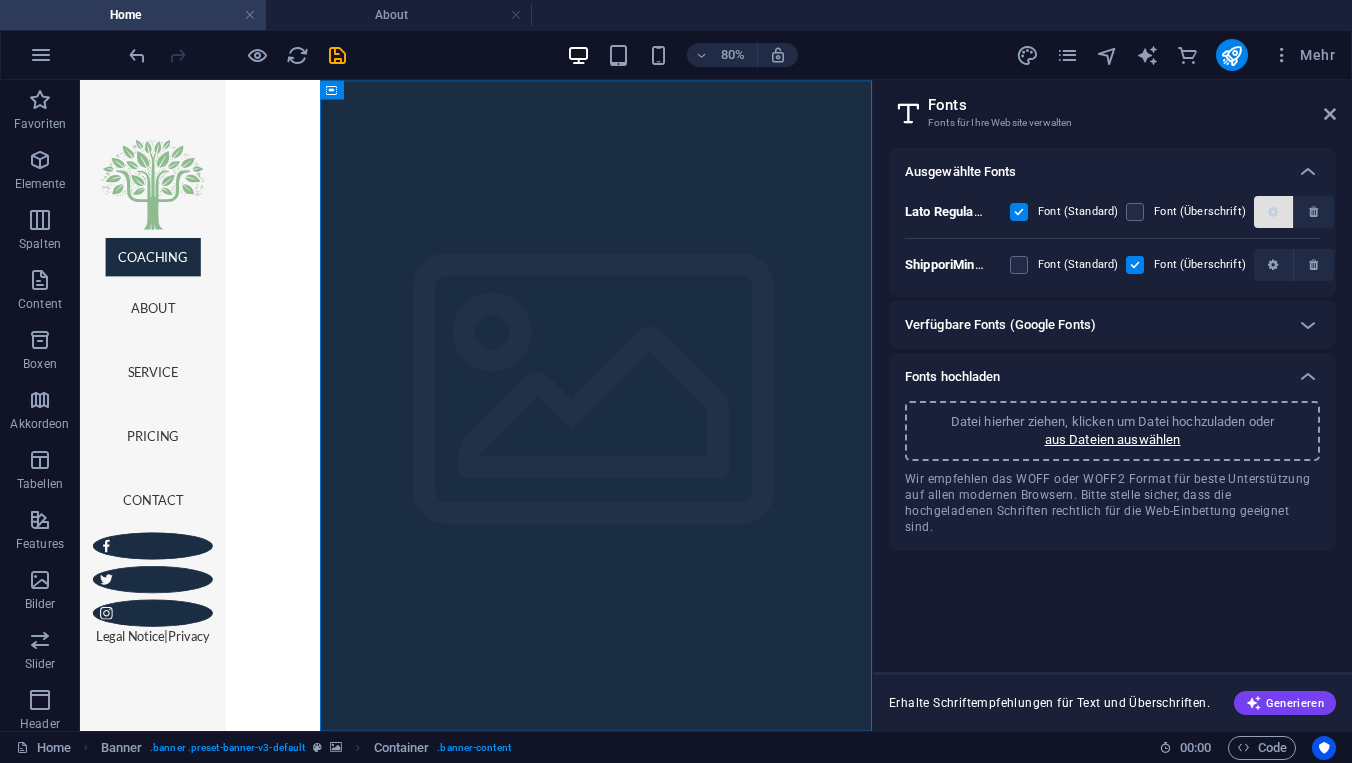 click at bounding box center [1273, 212] 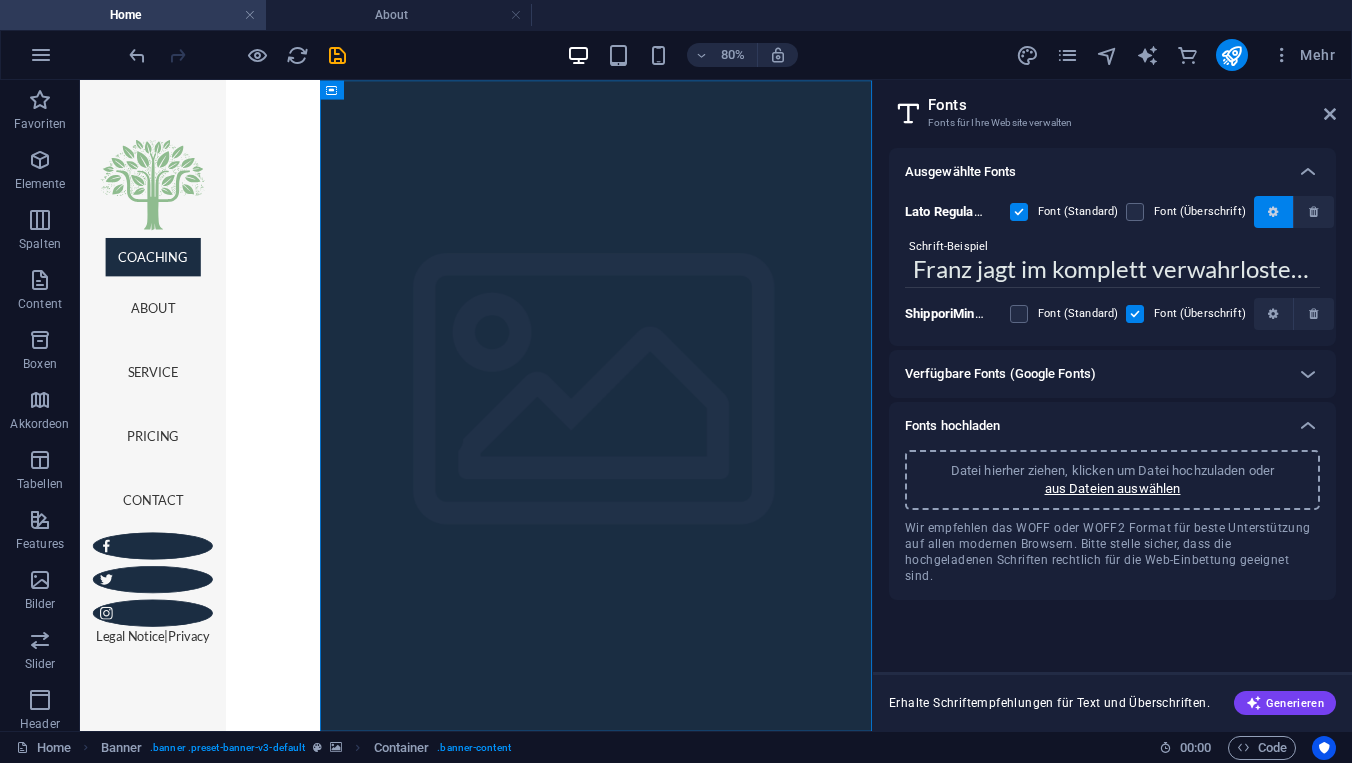 click at bounding box center [1273, 212] 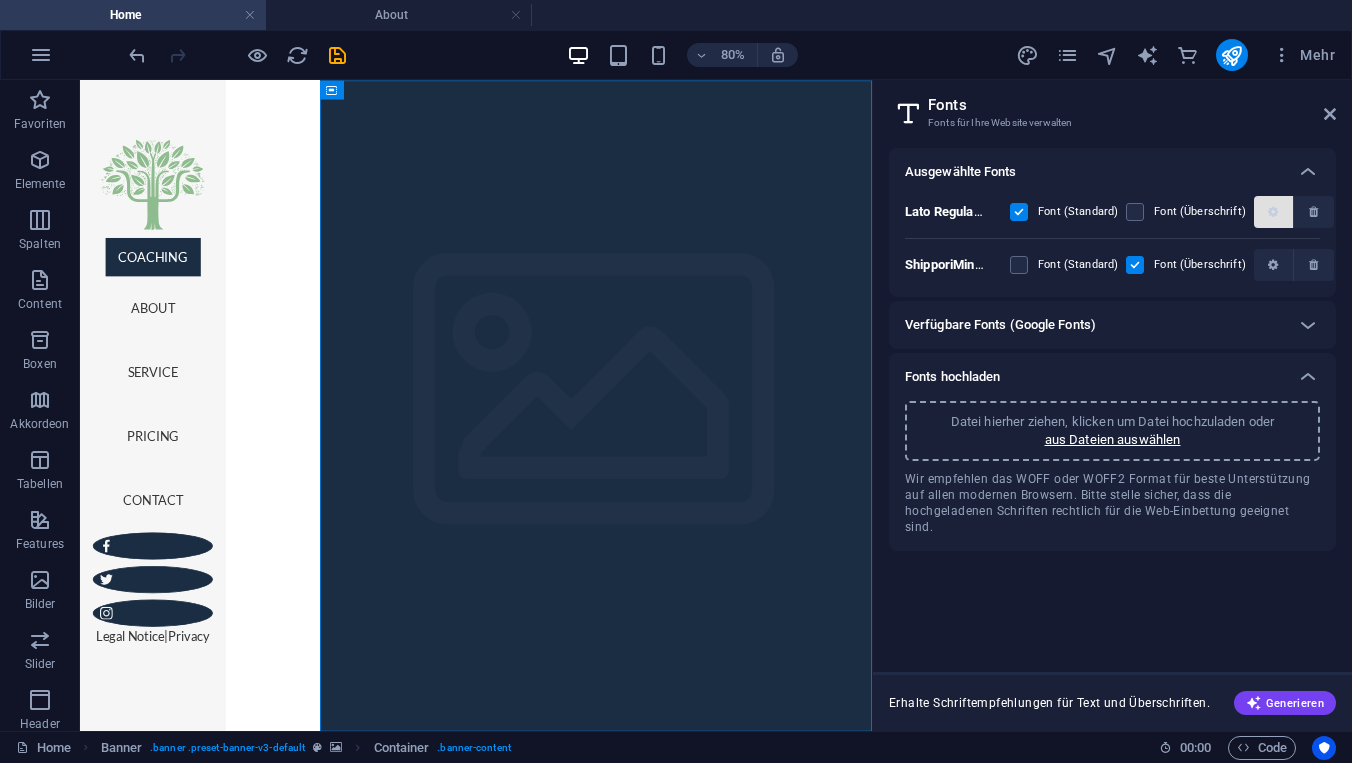 click at bounding box center (1273, 212) 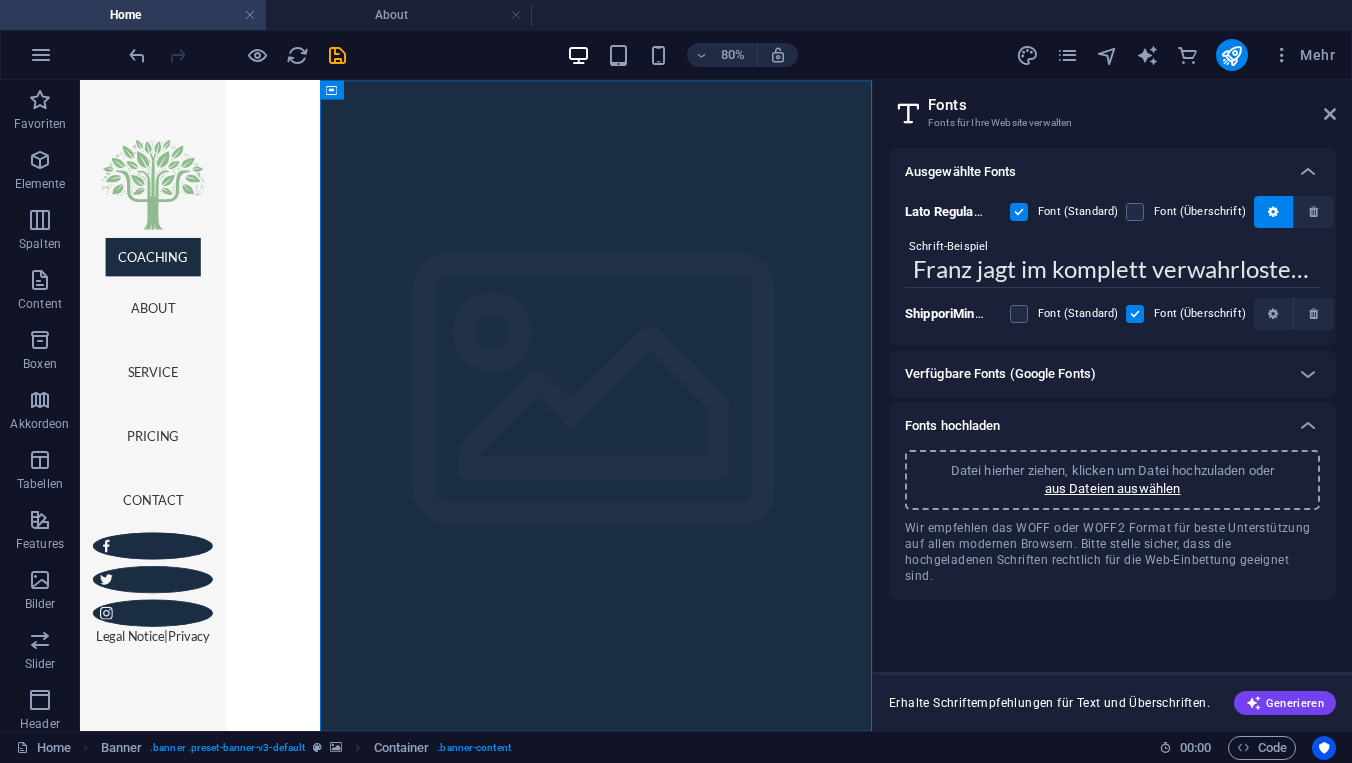 click at bounding box center (1019, 212) 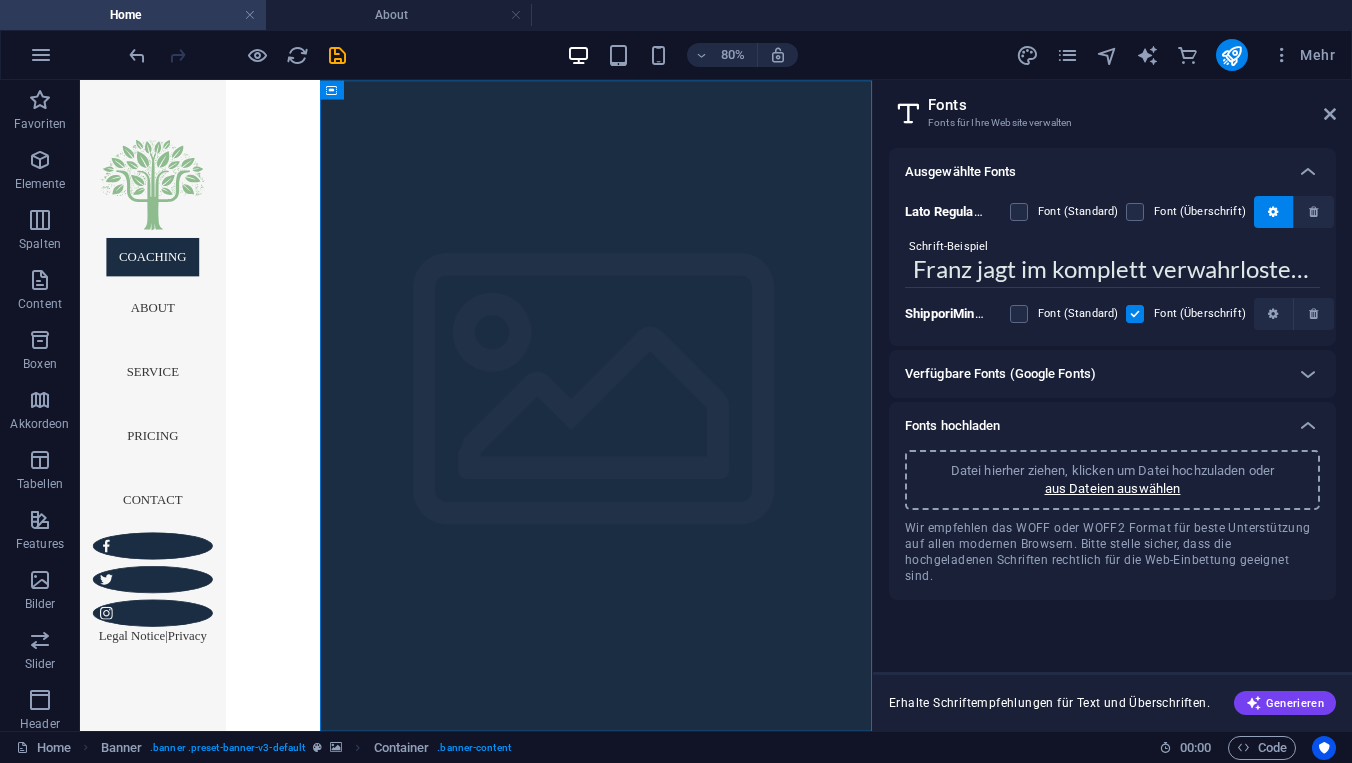 click on "Datei hierher ziehen, klicken um Datei hochzuladen oder" at bounding box center (1113, 471) 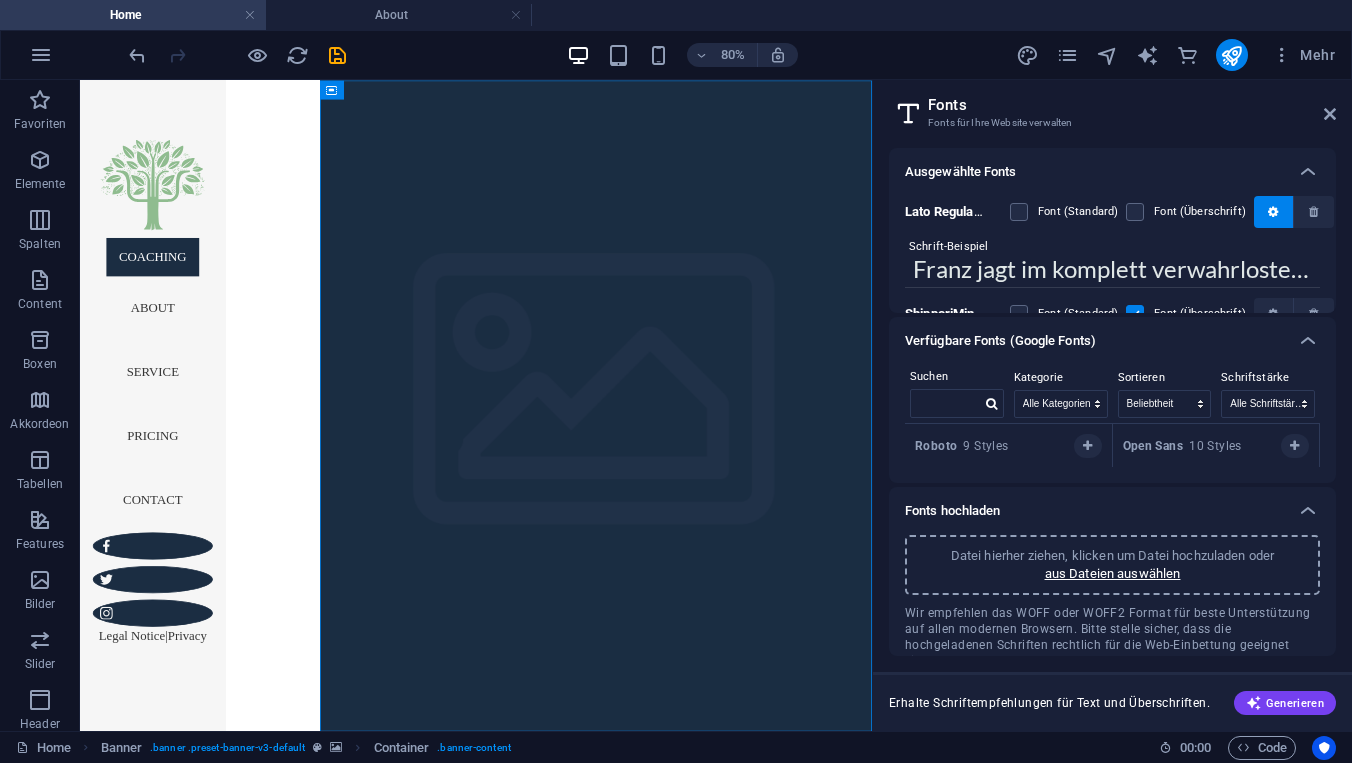 scroll, scrollTop: 0, scrollLeft: 0, axis: both 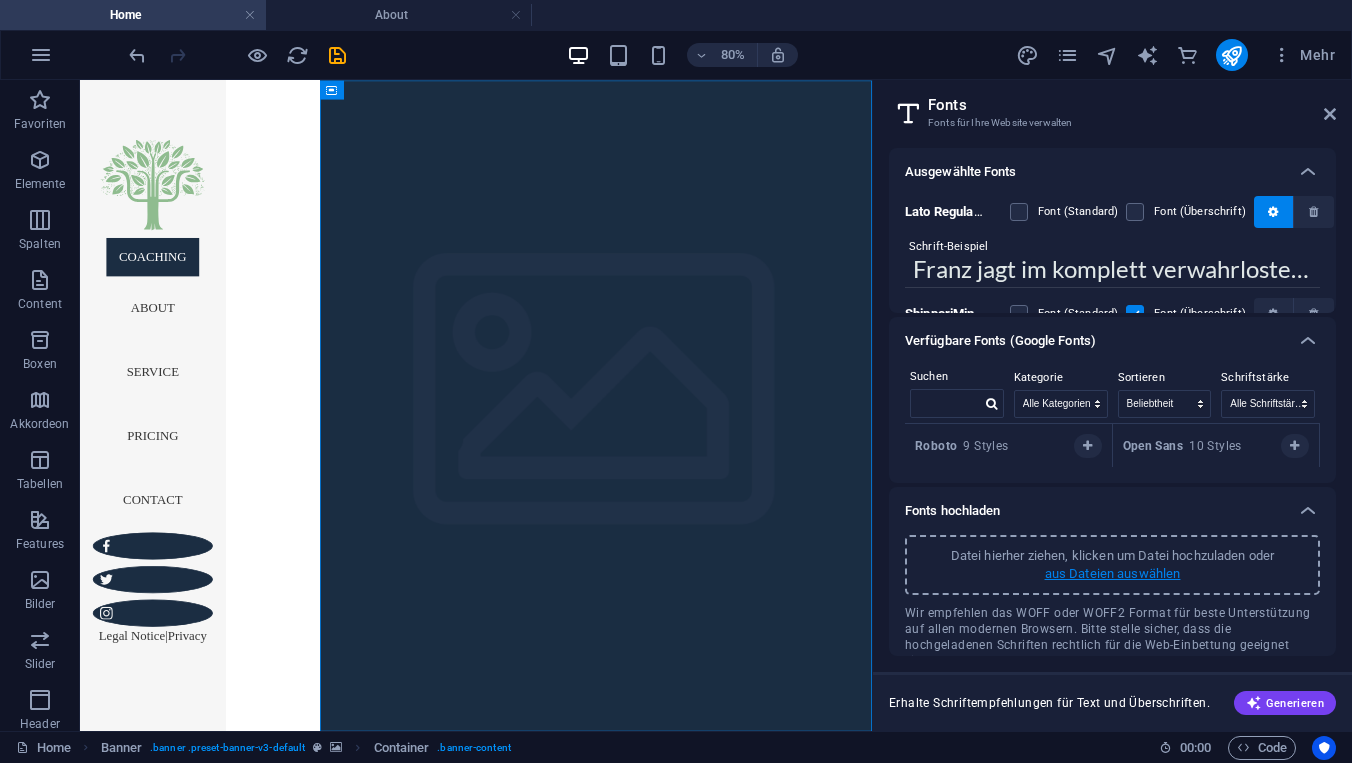 click on "aus Dateien auswählen" at bounding box center (1113, 574) 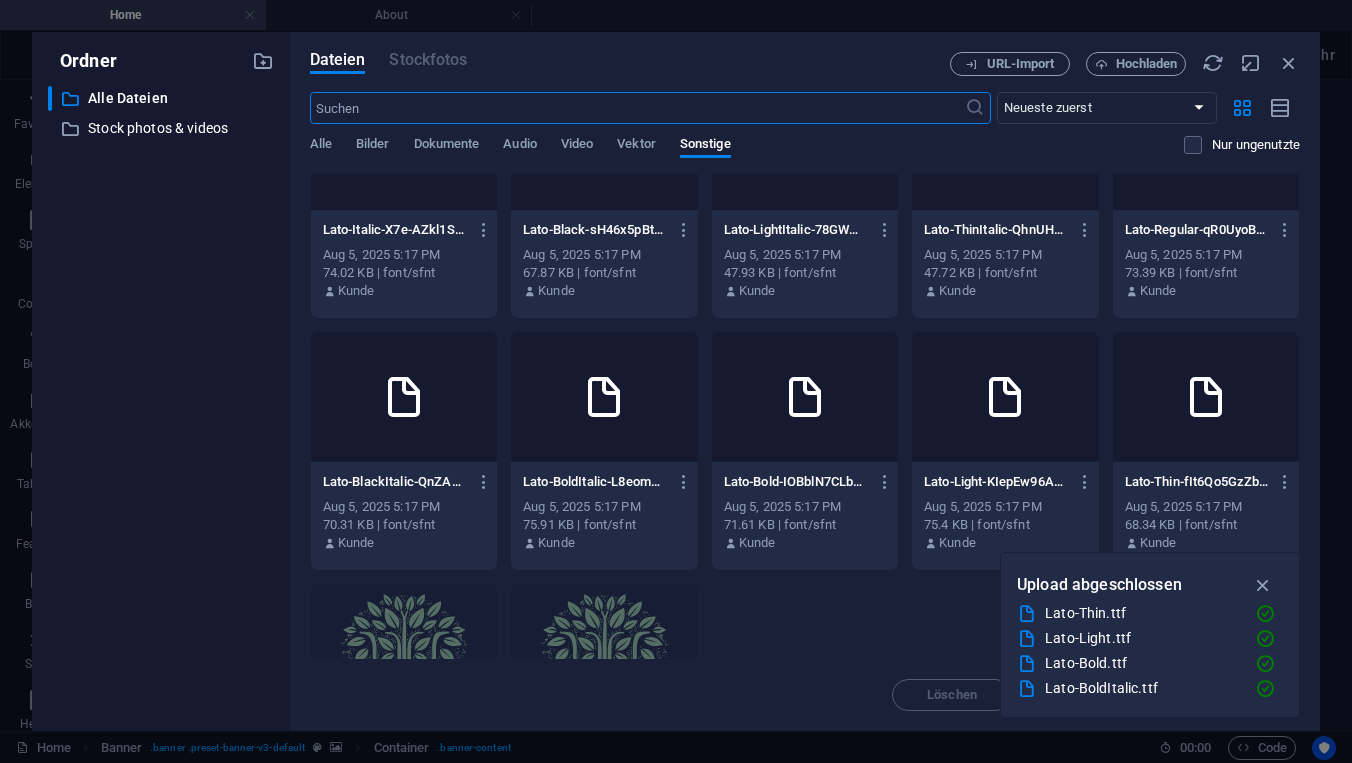 scroll, scrollTop: 349, scrollLeft: 0, axis: vertical 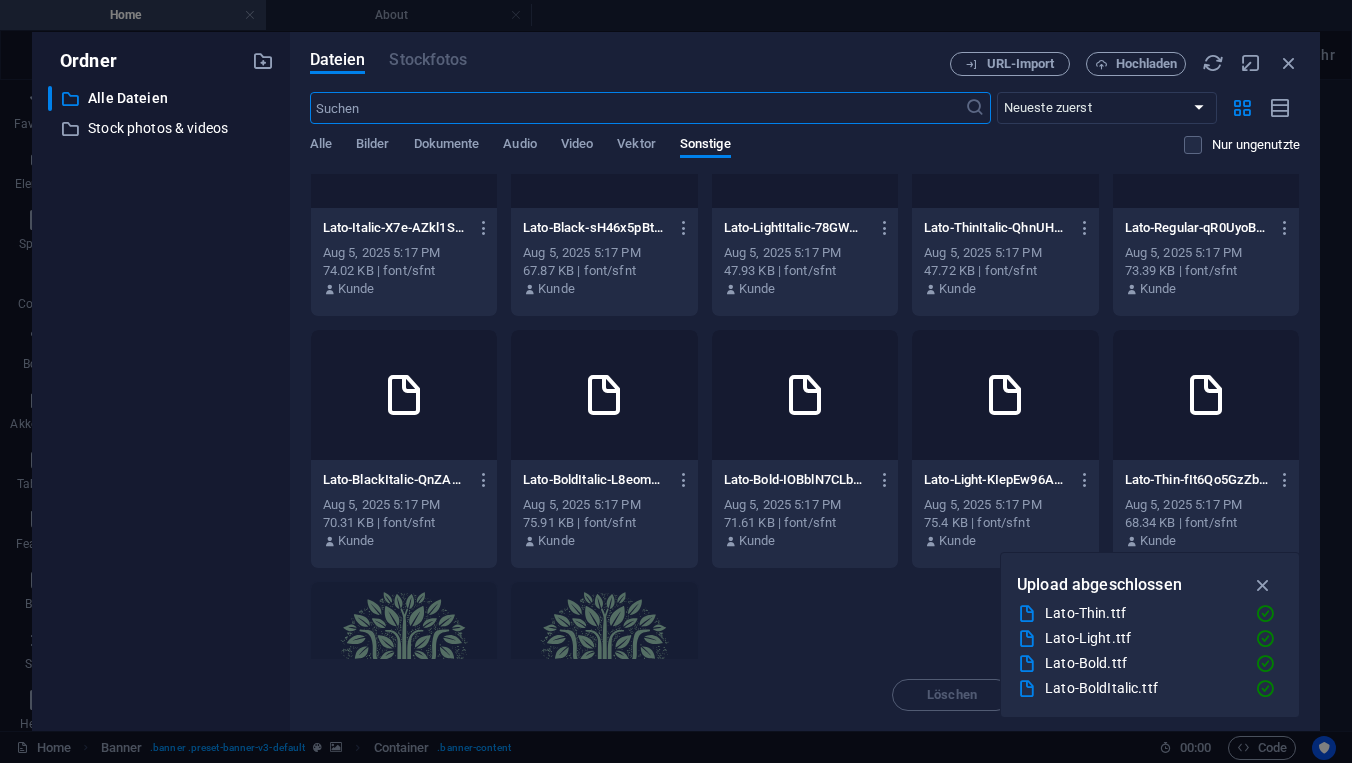click at bounding box center (1005, 395) 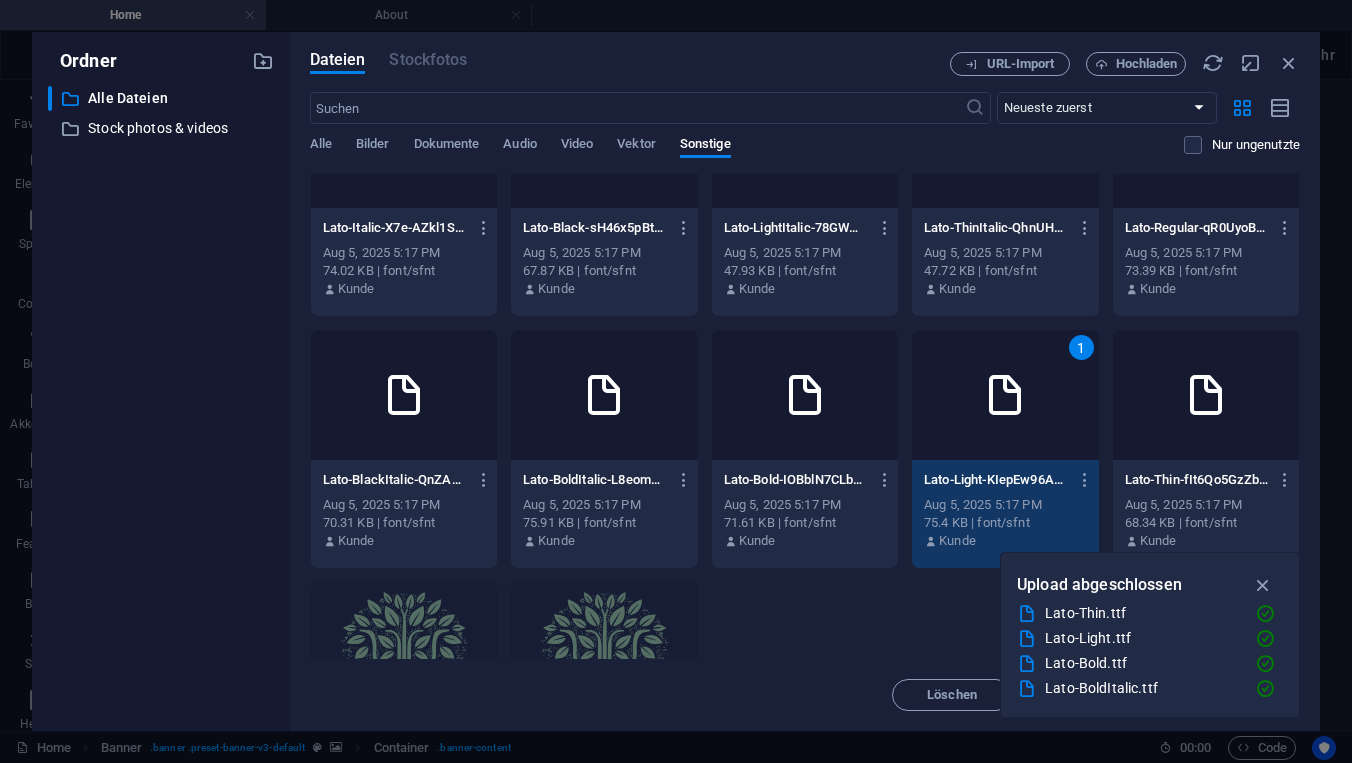 click on "1" at bounding box center [1005, 395] 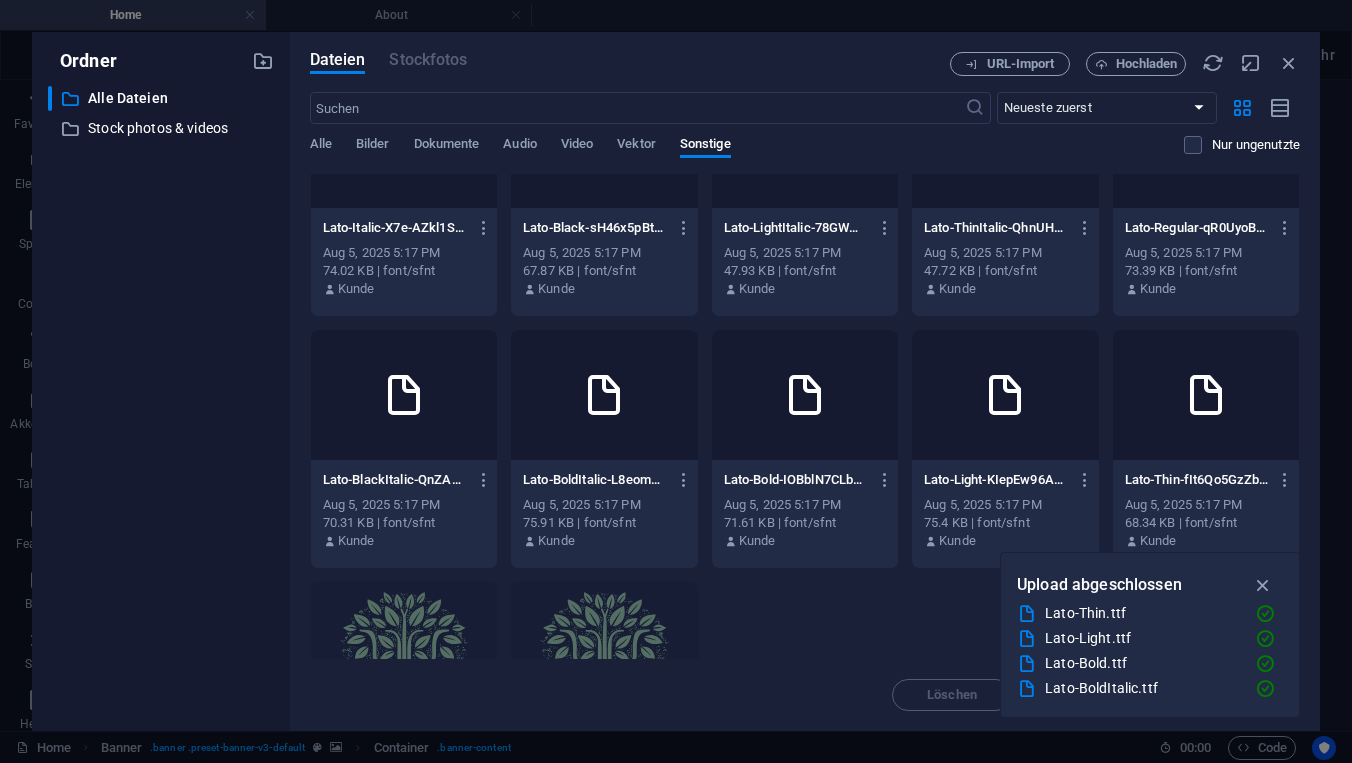 click at bounding box center [1005, 395] 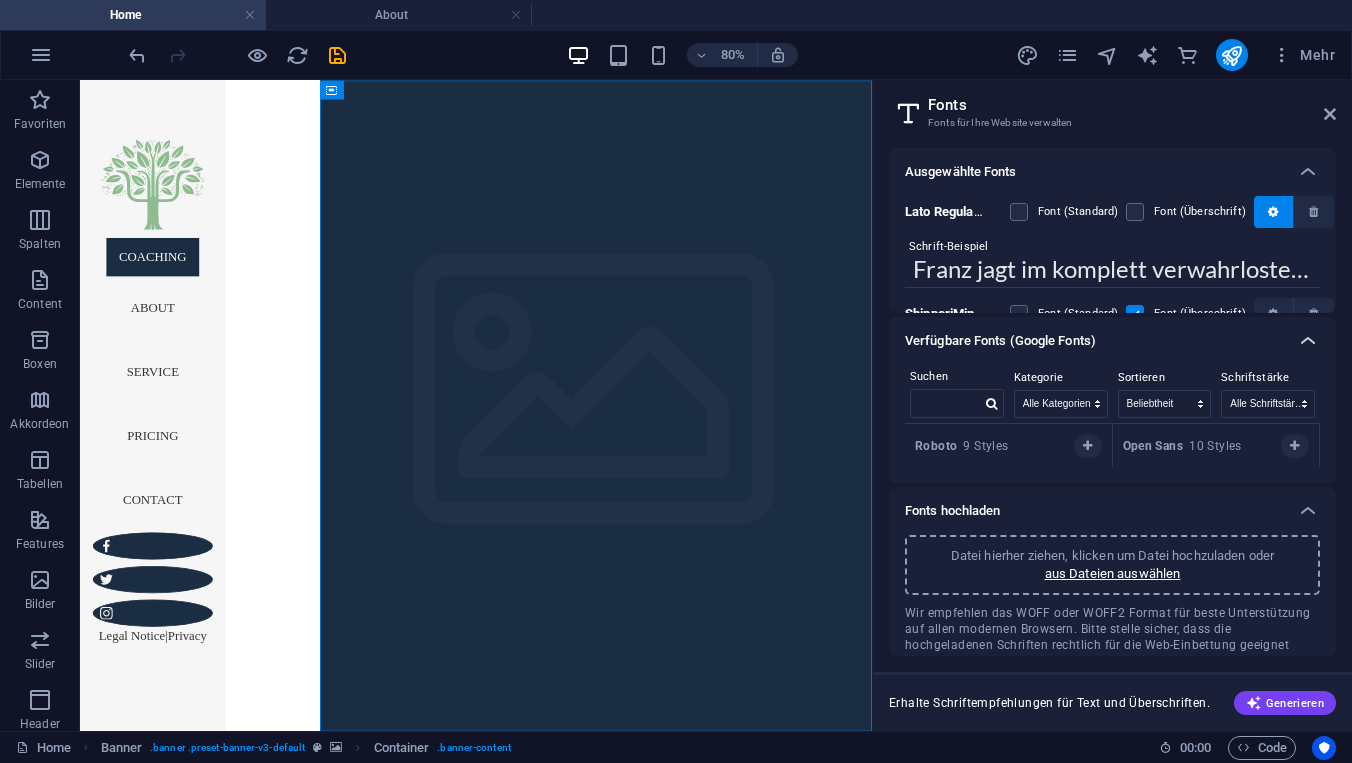 click at bounding box center [1308, 341] 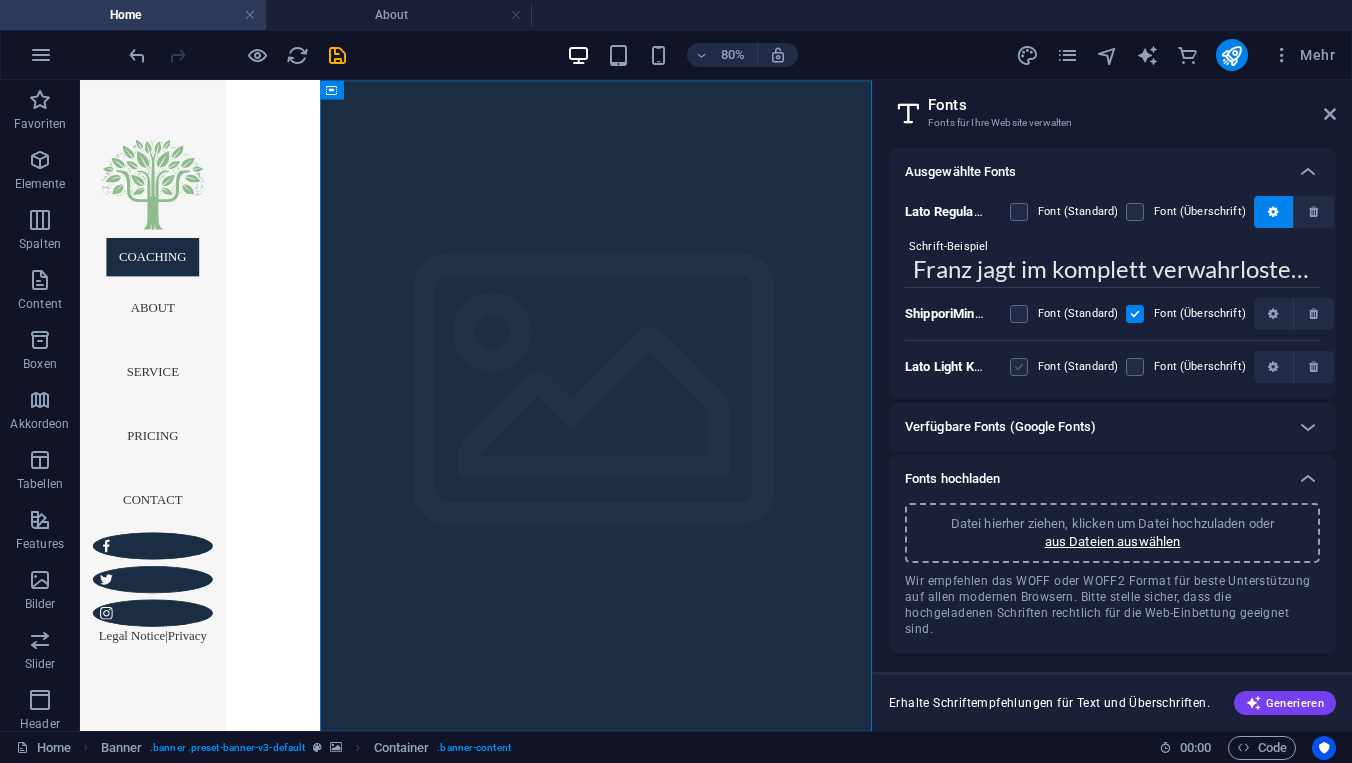 click at bounding box center (1019, 367) 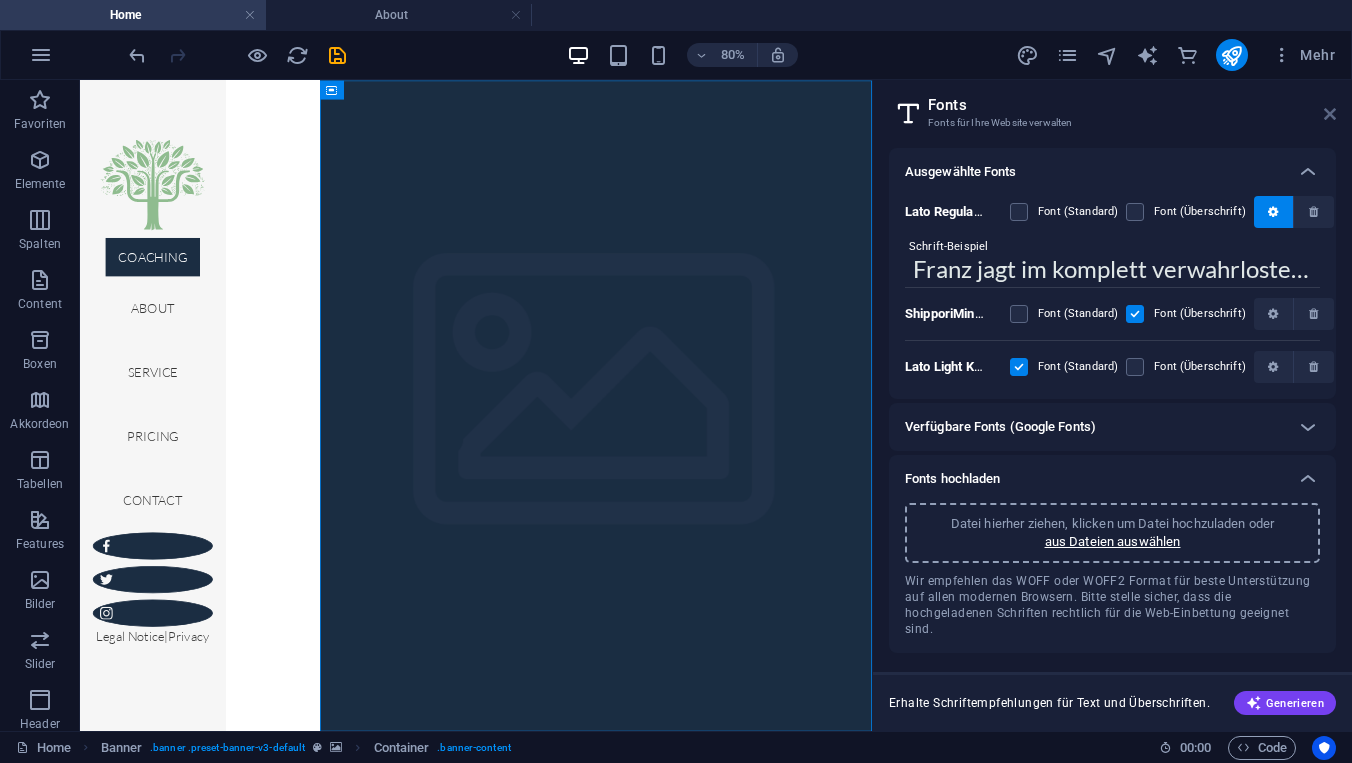 click at bounding box center (1330, 114) 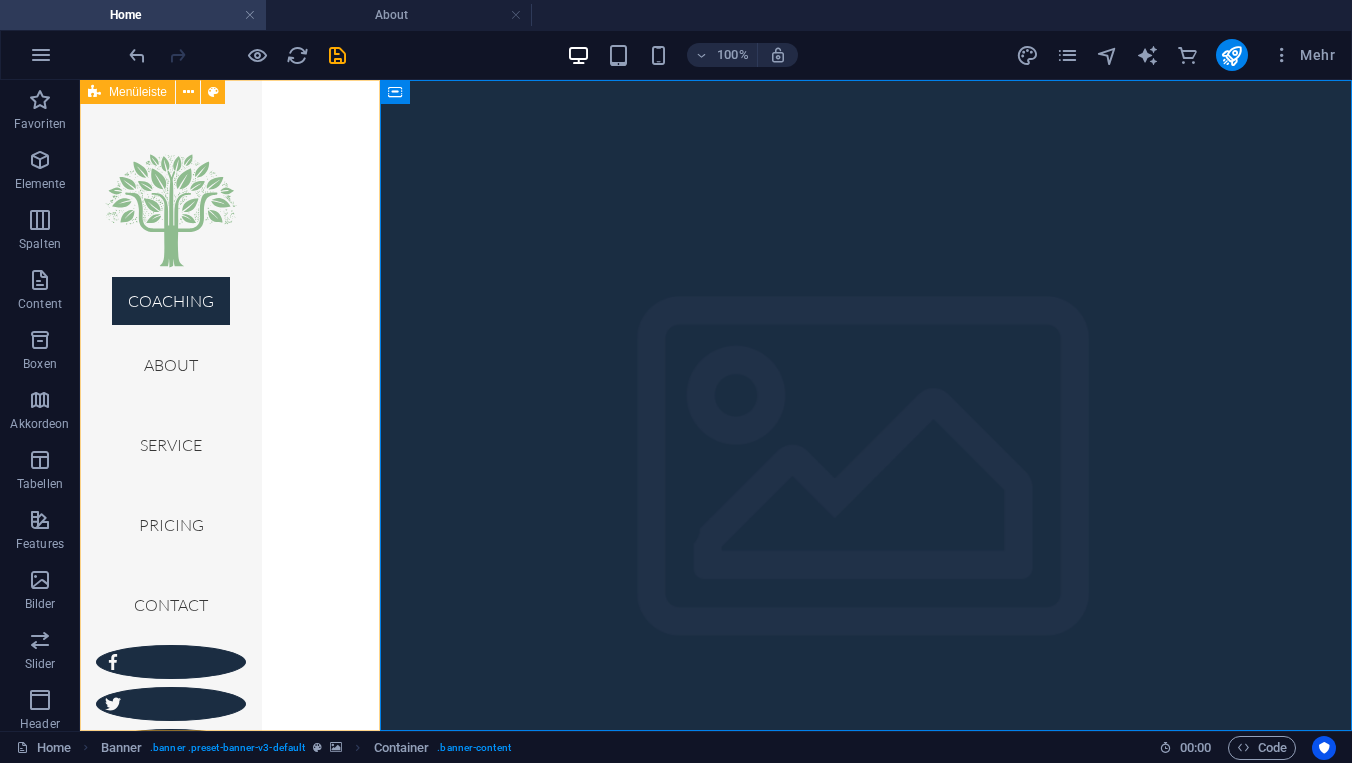 click on "Coaching About Service Pricing Contact Legal Notice  |  Privacy" at bounding box center (171, 405) 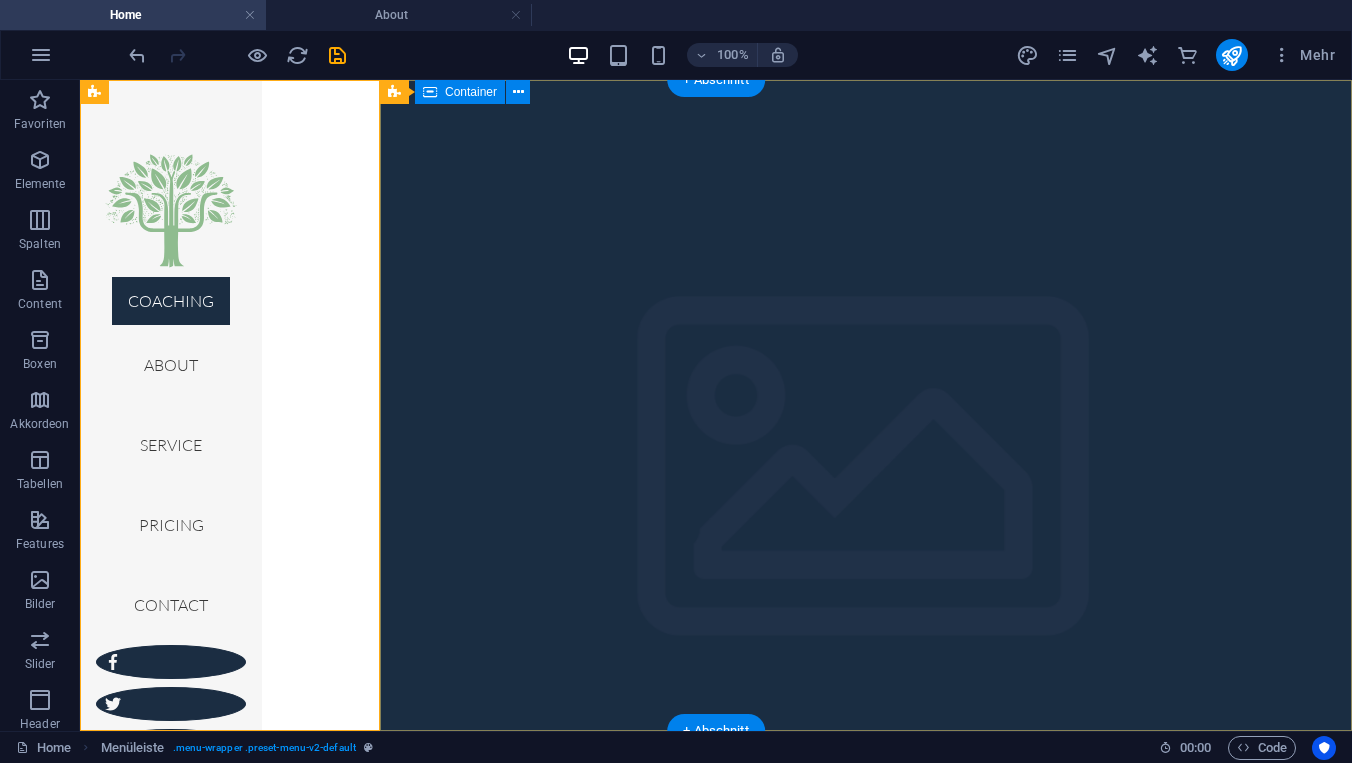click on "Wireframe Sidebar Template Lorem ipsum dolor sit amet Learn more" at bounding box center (866, 1043) 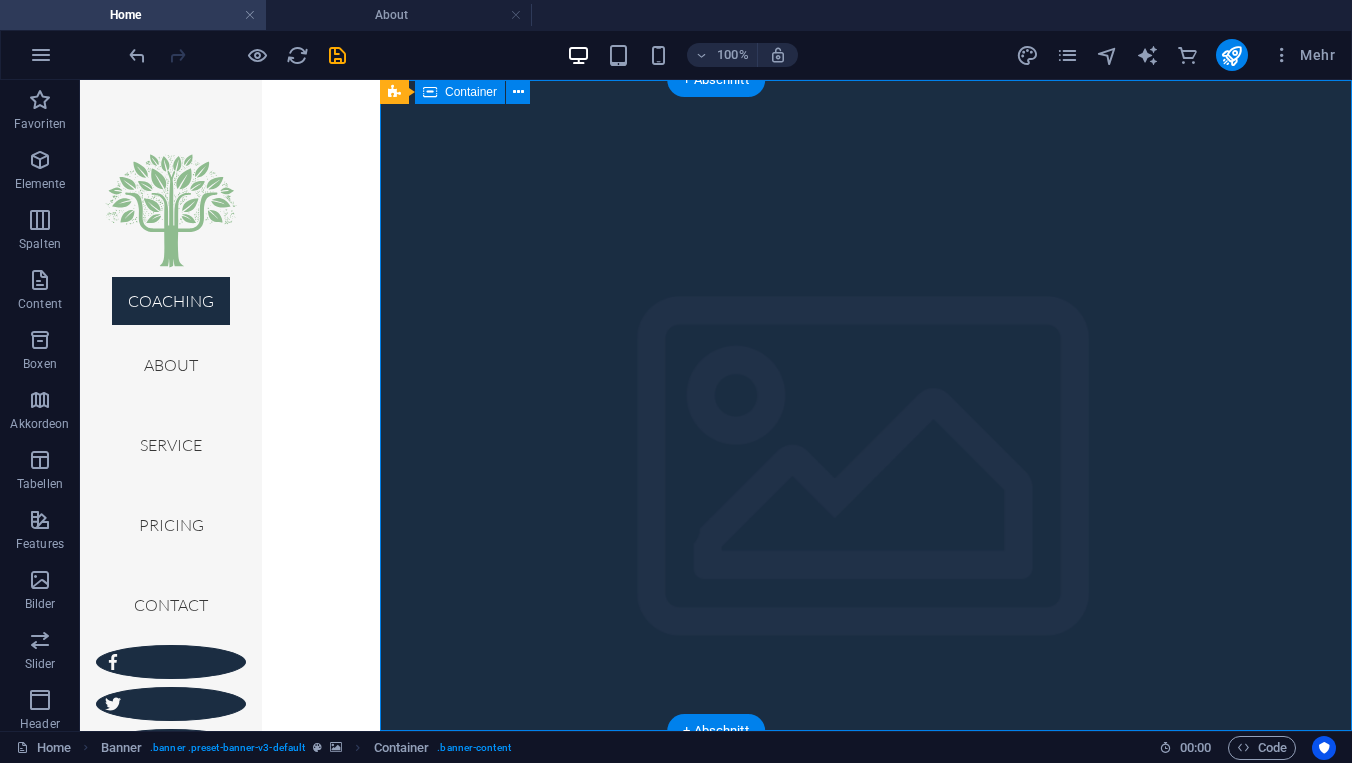 click on "Wireframe Sidebar Template Lorem ipsum dolor sit amet Learn more" at bounding box center [866, 1043] 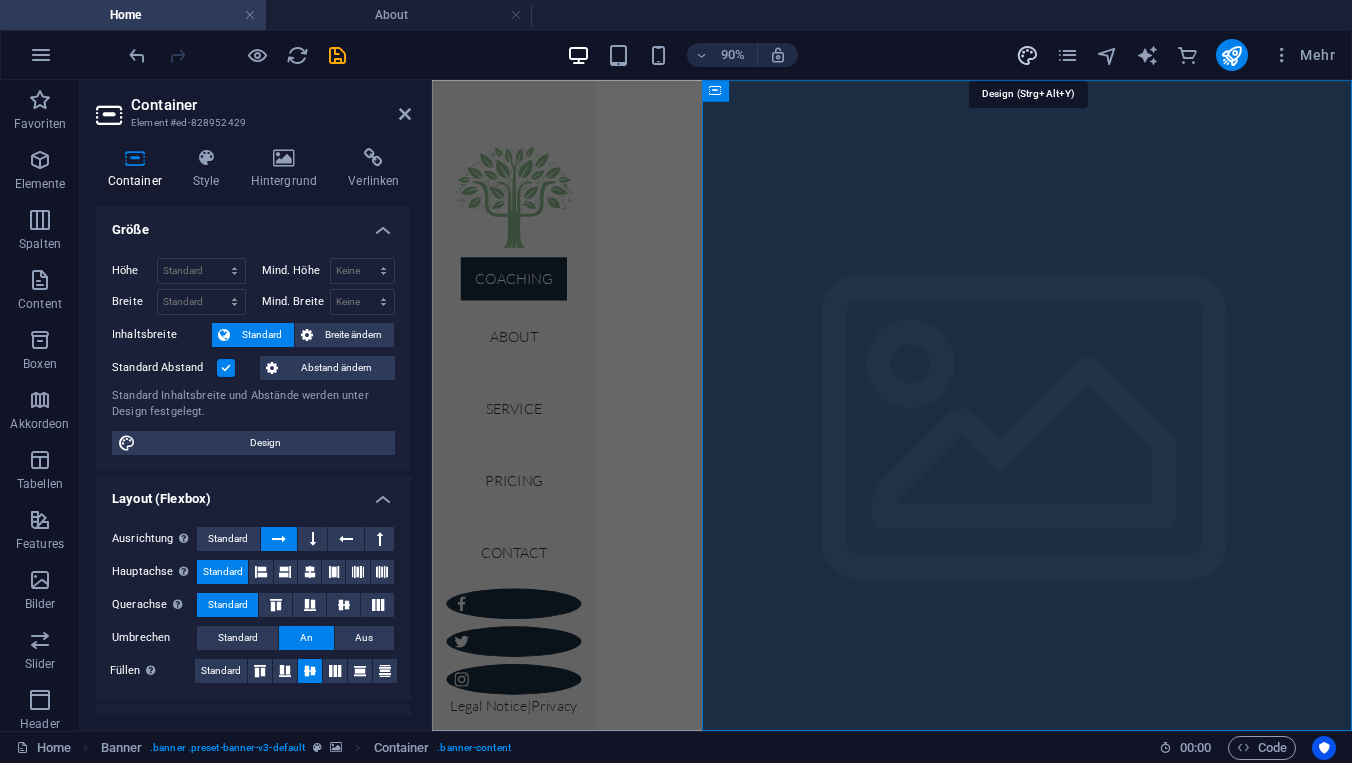 click at bounding box center [1027, 55] 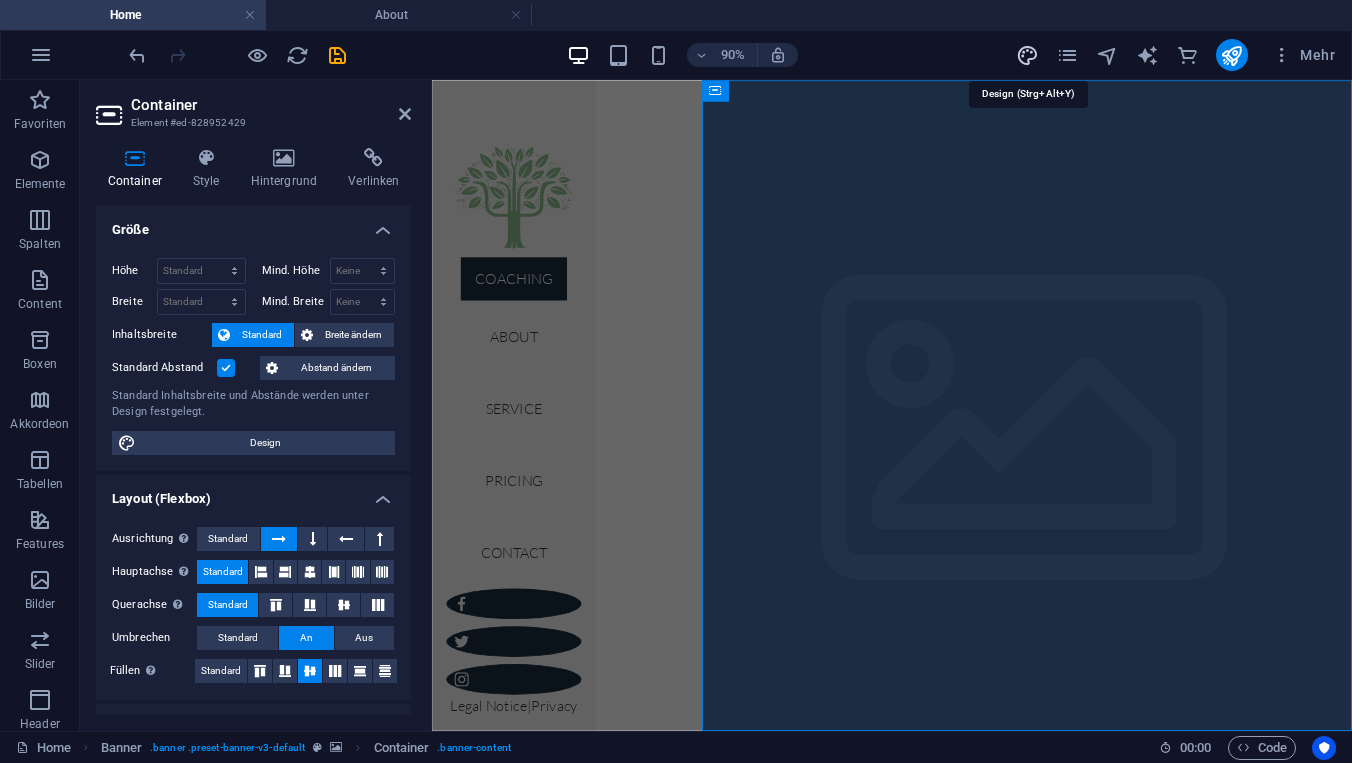 select on "px" 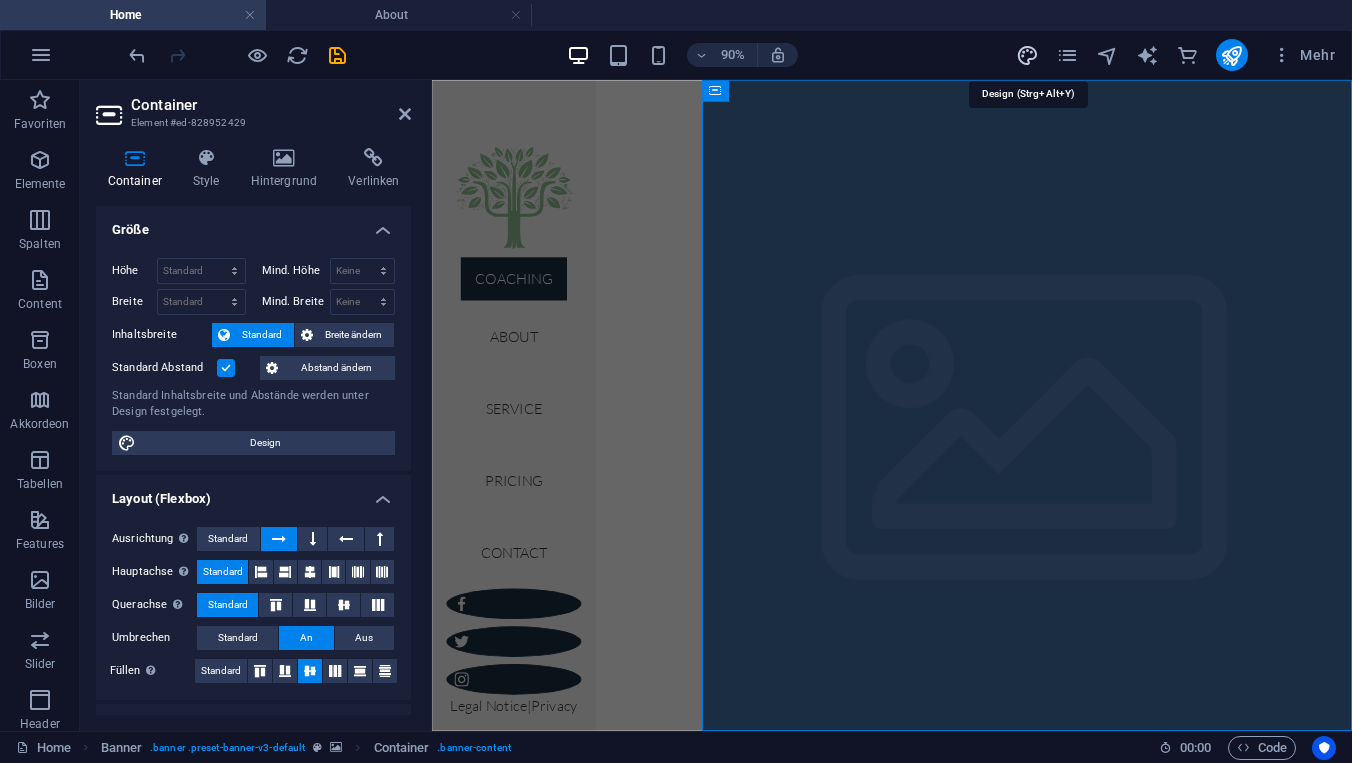 select on "px" 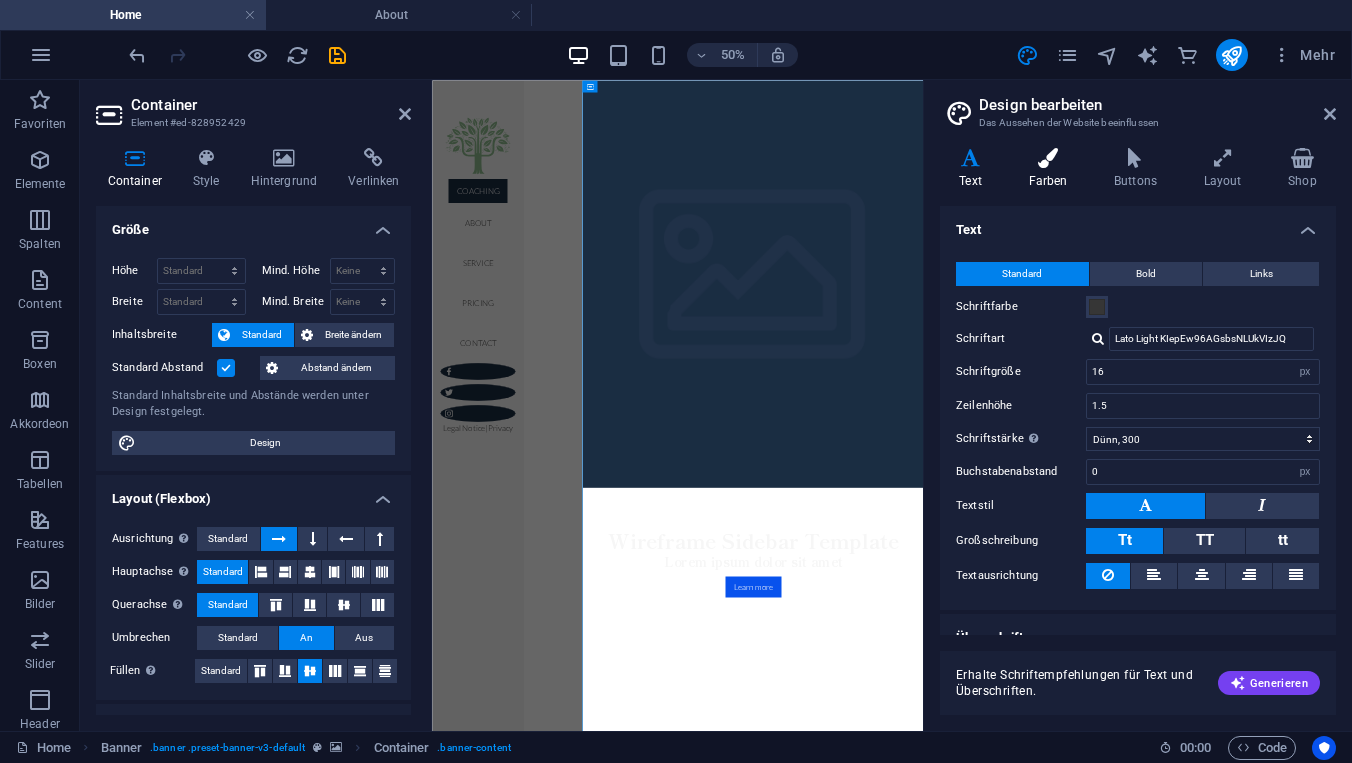 click at bounding box center (1047, 158) 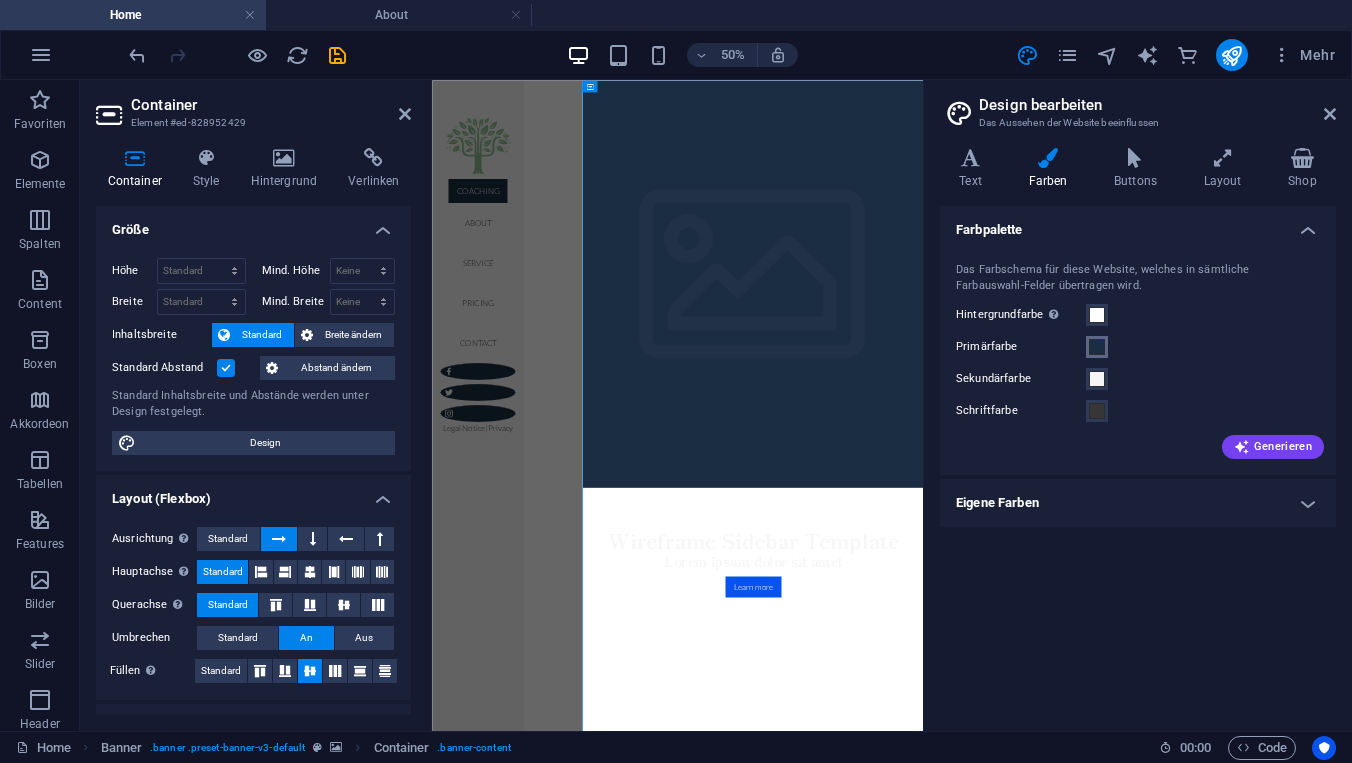 click at bounding box center (1097, 347) 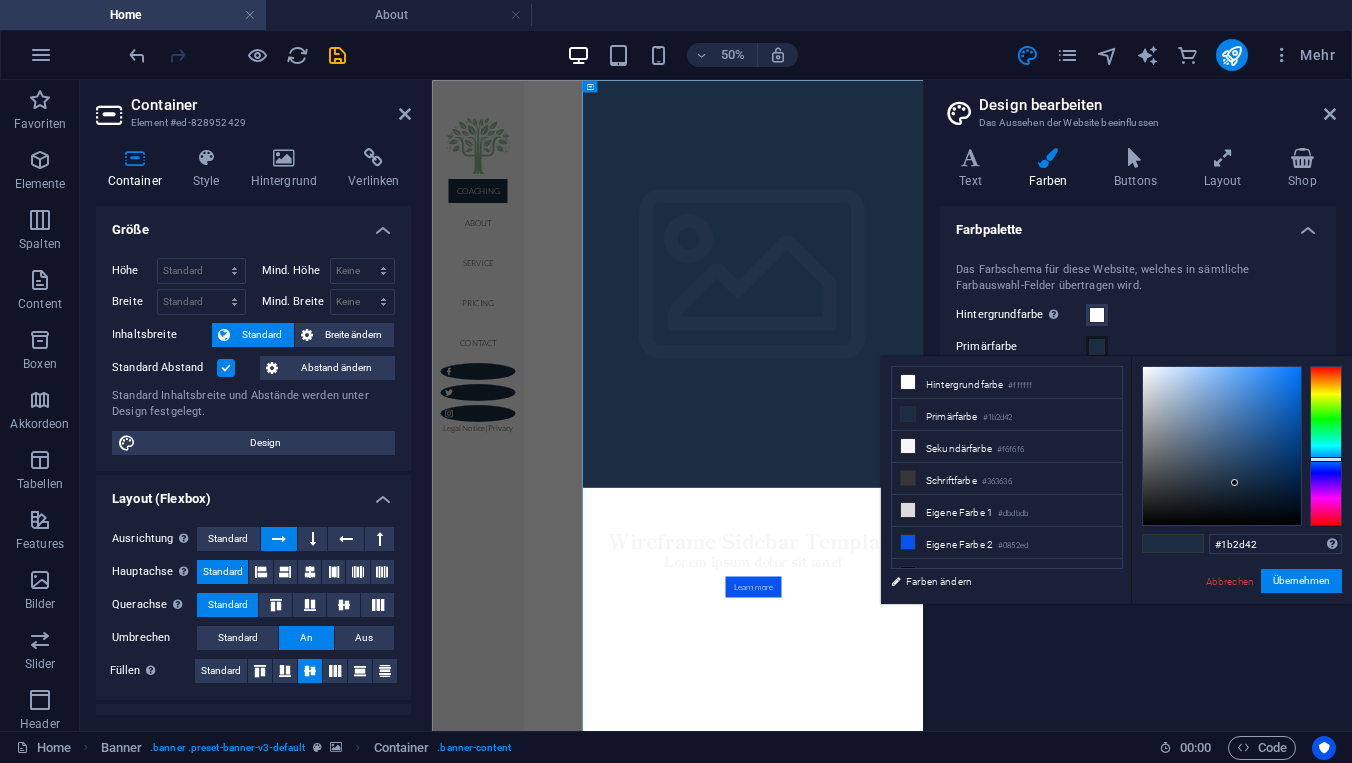 click on "Hintergrundfarbe Nur sichtbar, wenn er nicht von Hintergünden überlagert wird." at bounding box center [1138, 315] 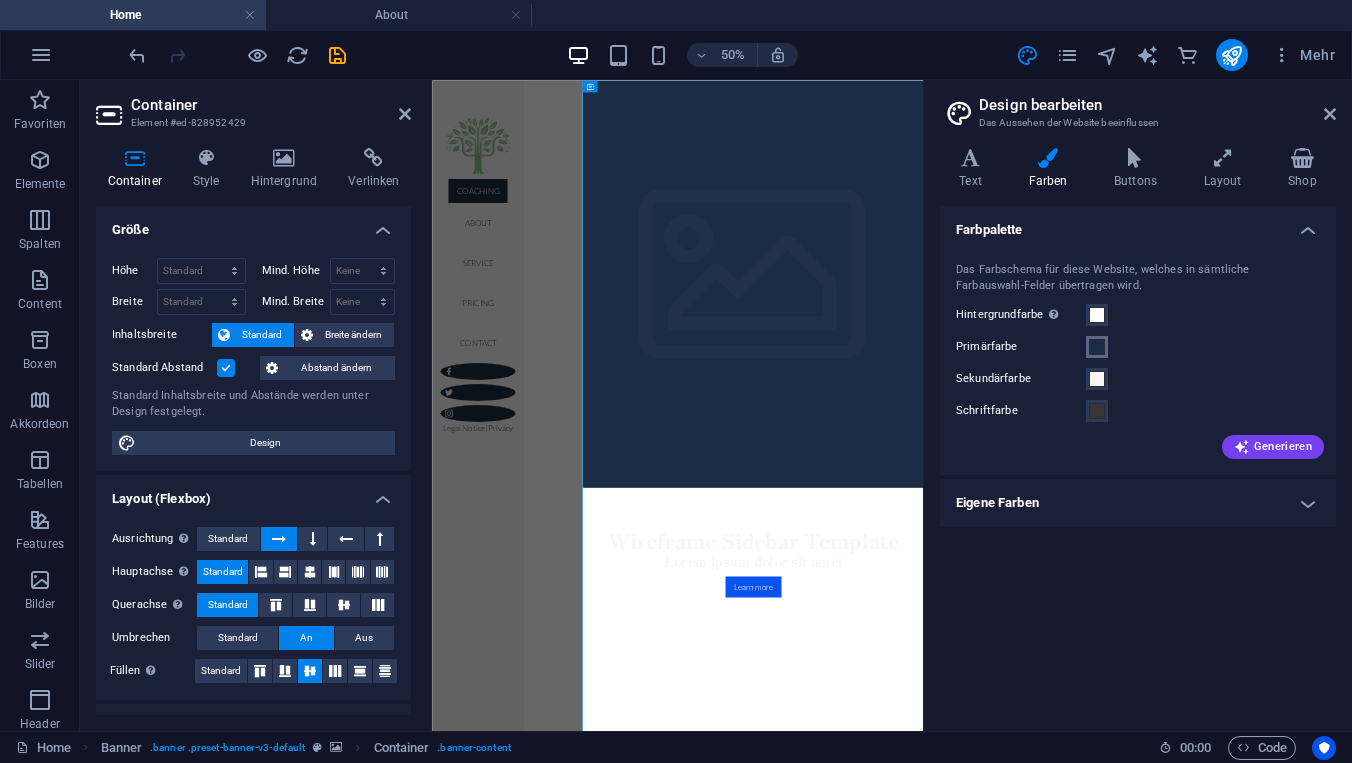 click at bounding box center (1097, 347) 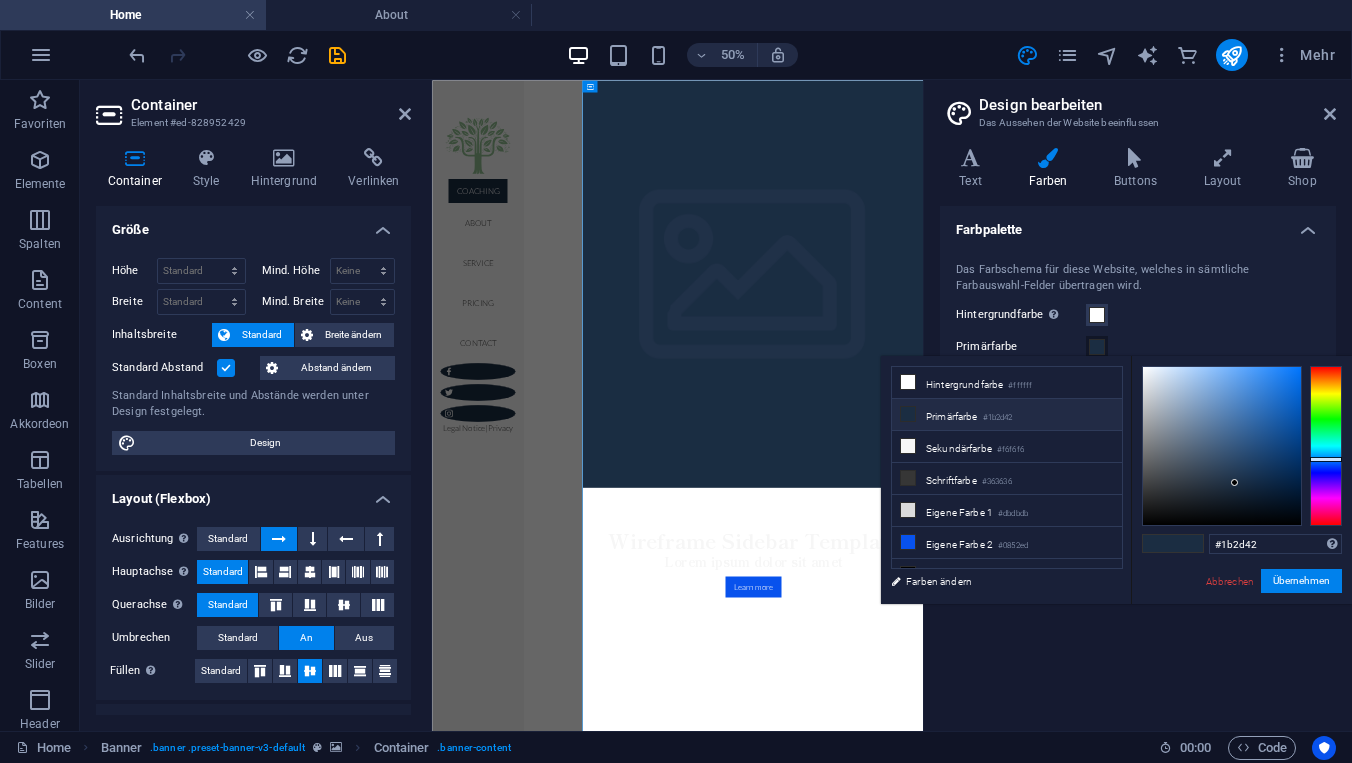 click on "#1b2d42" at bounding box center (998, 418) 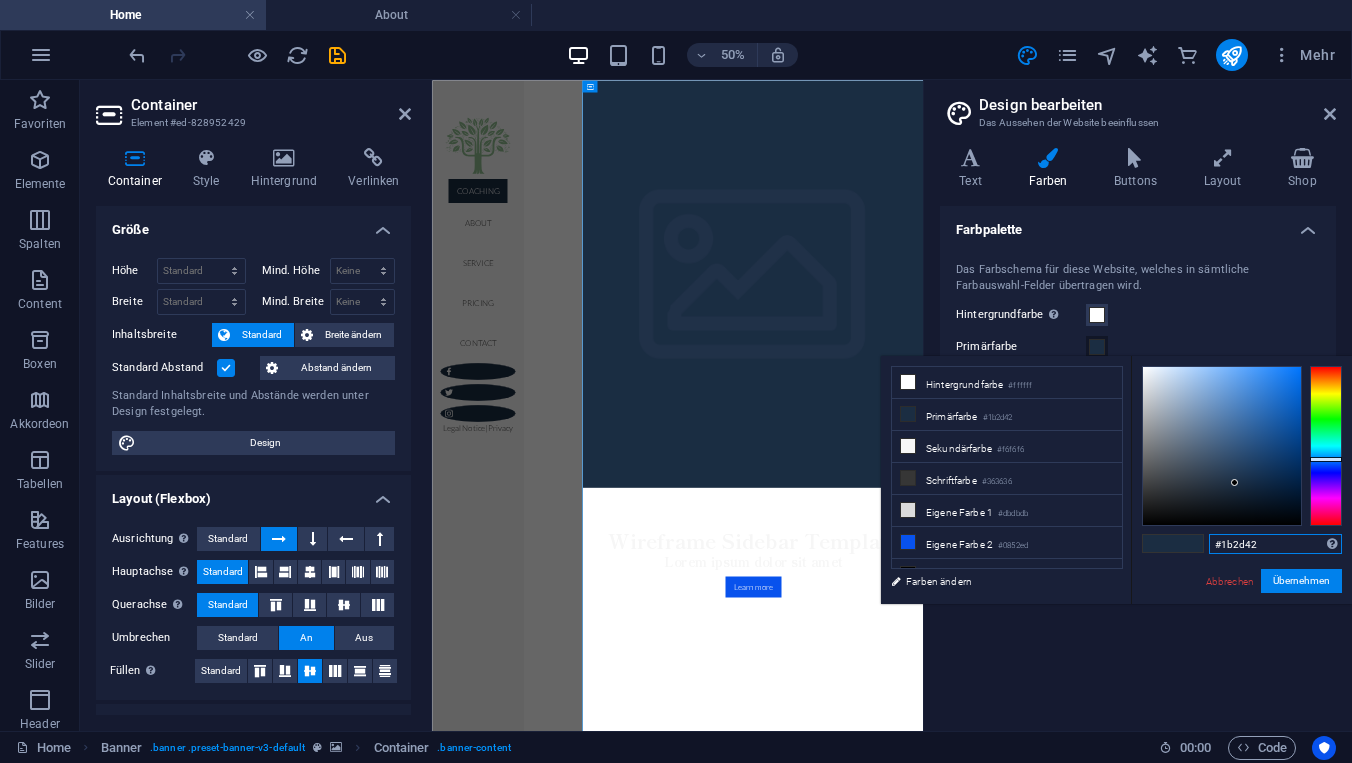 drag, startPoint x: 1258, startPoint y: 544, endPoint x: 1216, endPoint y: 547, distance: 42.107006 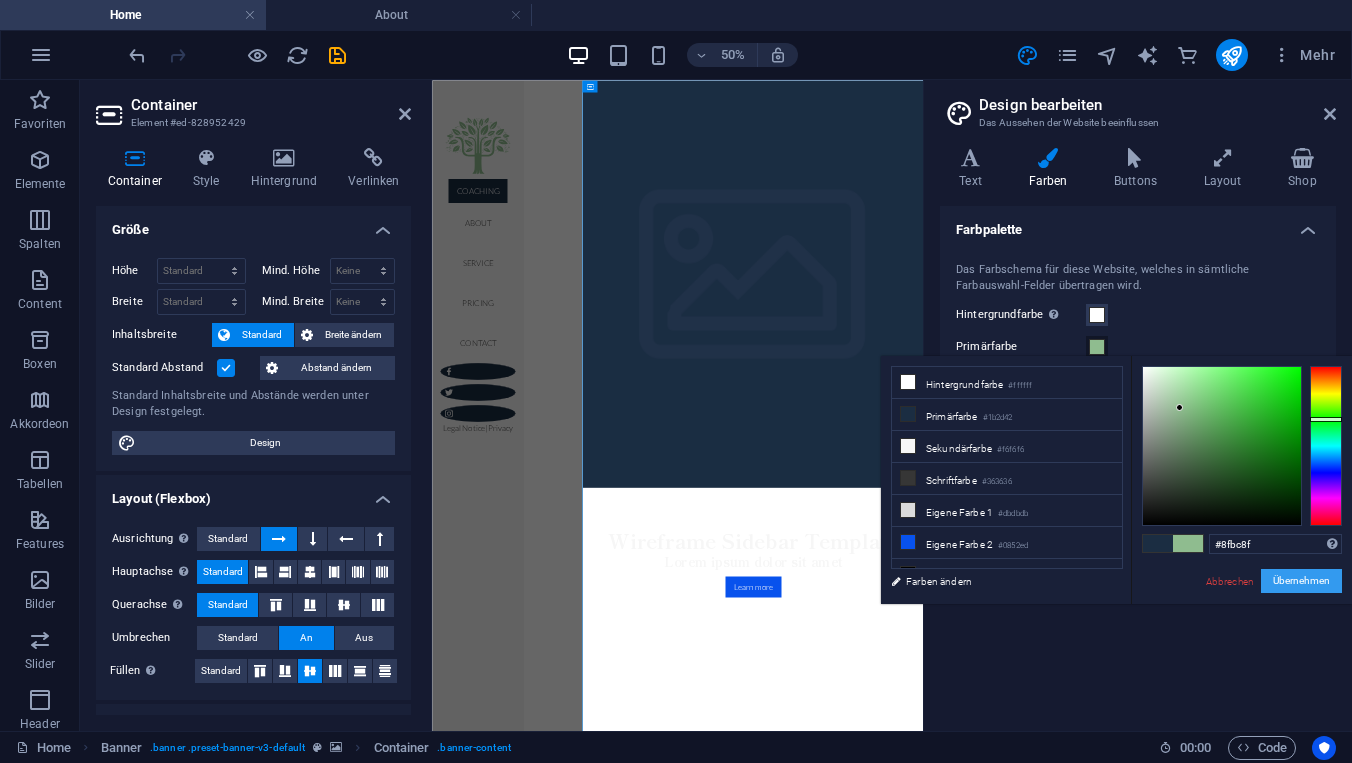click on "Übernehmen" at bounding box center (1301, 581) 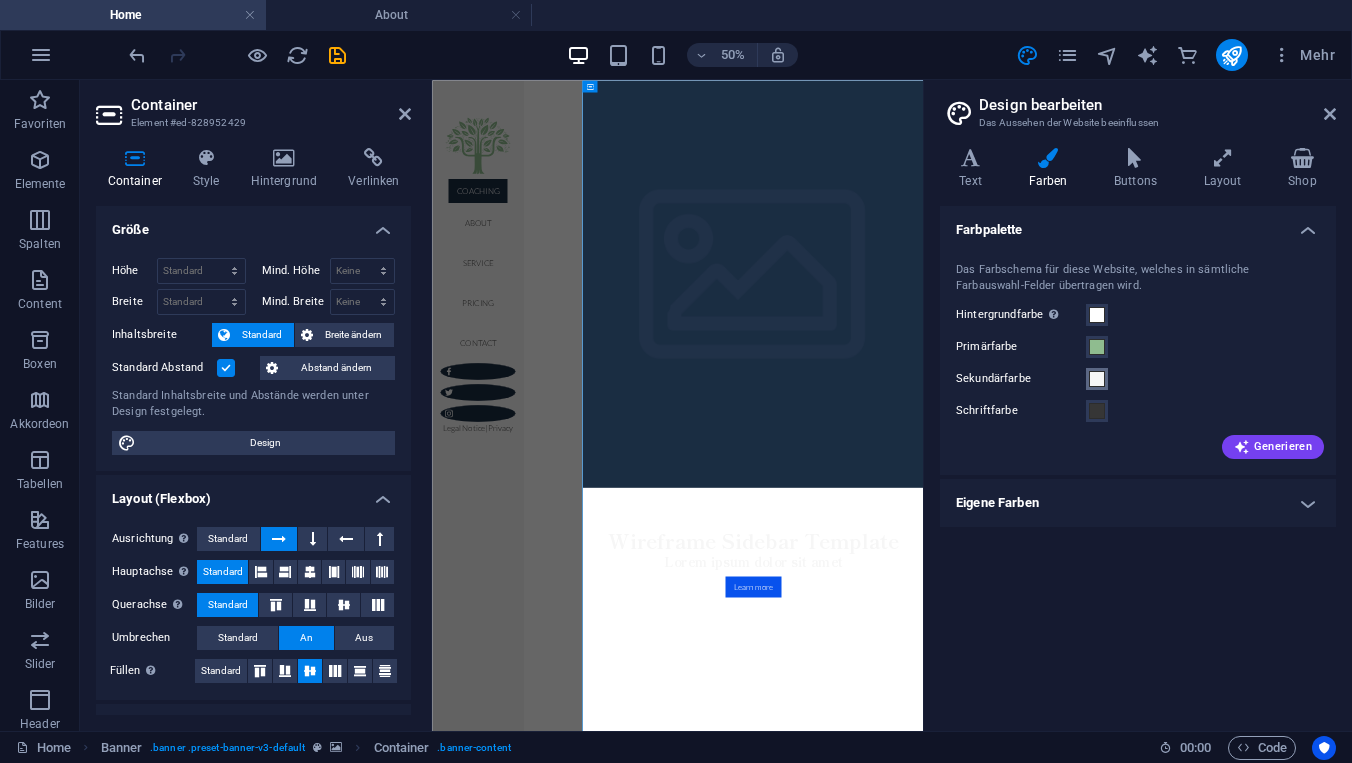 click at bounding box center (1097, 379) 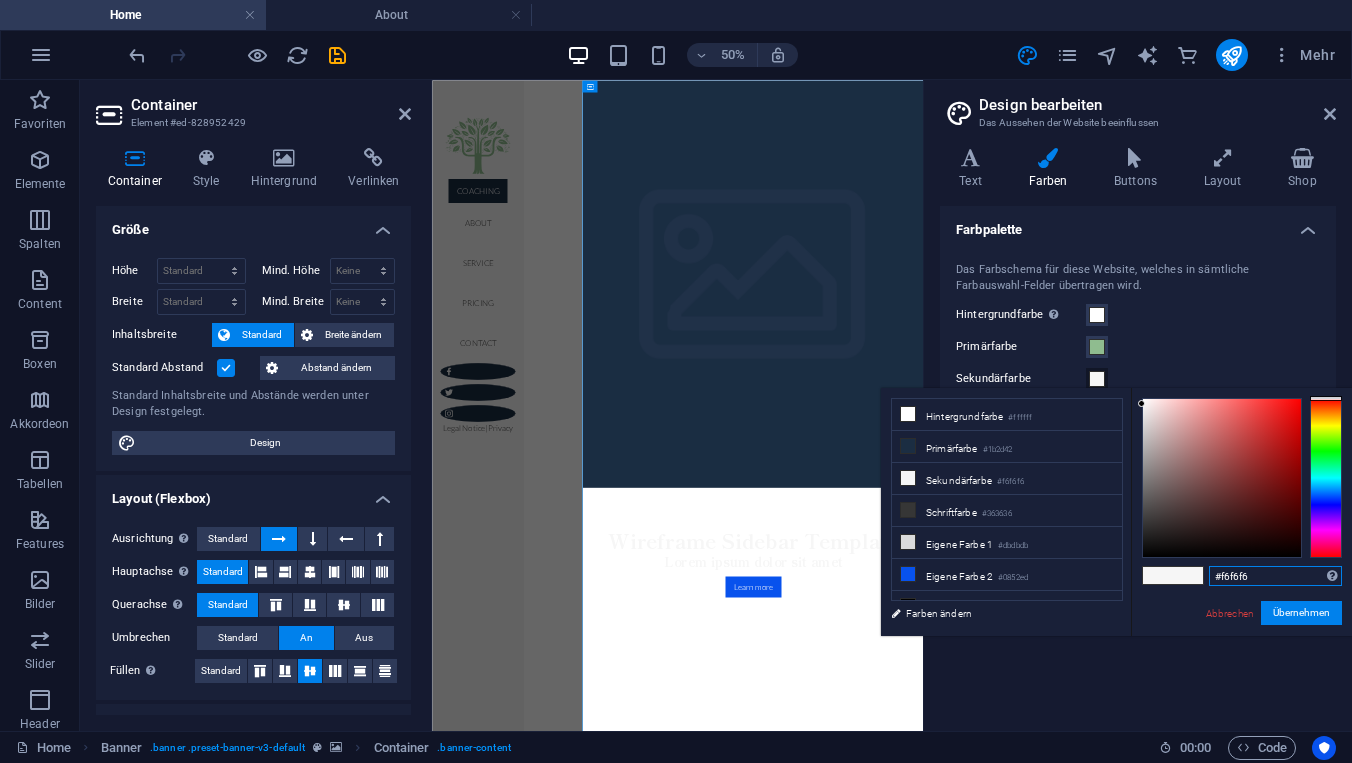 click on "#f6f6f6" at bounding box center [1275, 576] 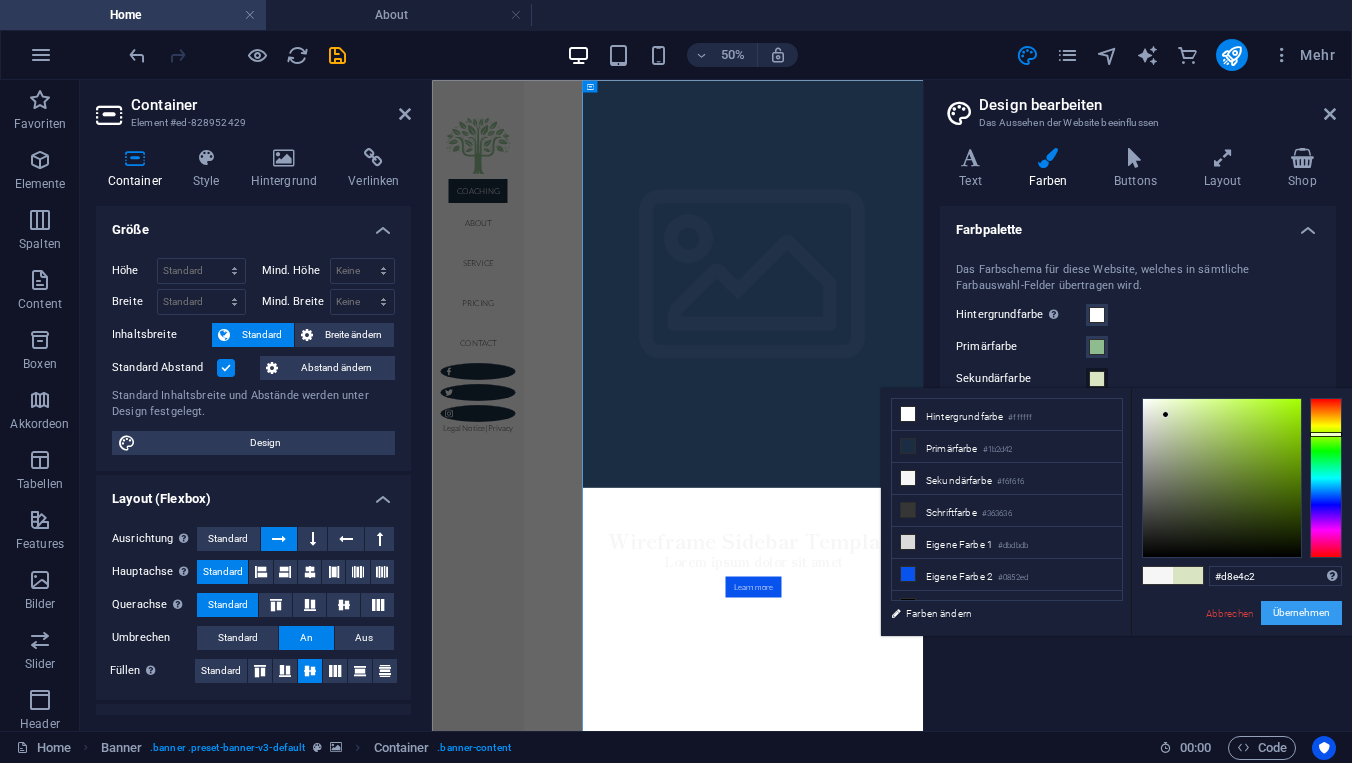 click on "Übernehmen" at bounding box center [1301, 613] 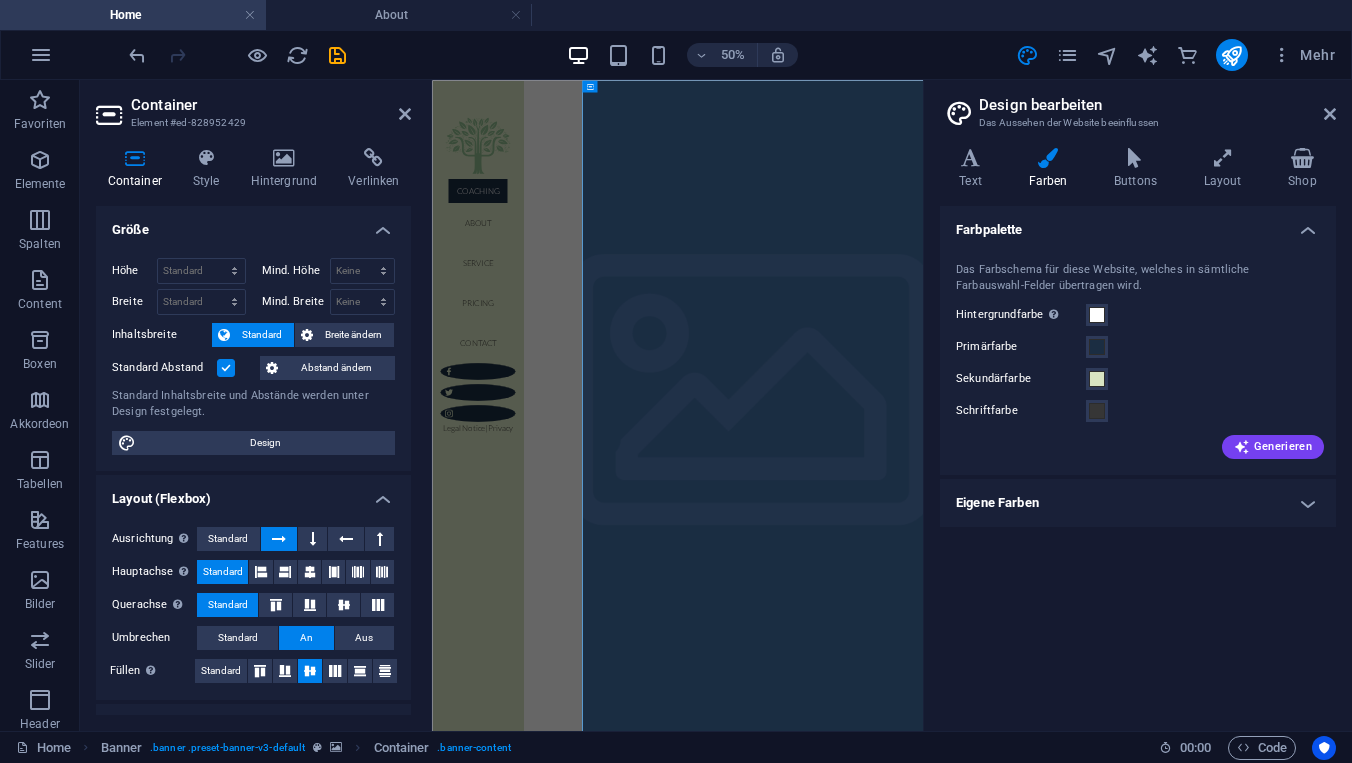 click on "Farbpalette Das Farbschema für diese Website, welches in sämtliche Farbauswahl-Felder übertragen wird. Hintergrundfarbe Nur sichtbar, wenn er nicht von Hintergünden überlagert wird. Primärfarbe Sekundärfarbe Schriftfarbe Generieren Eigene Farben Eigene Farbe 1 Eigene Farbe 2 Eigene Farbe 3 Eigene Farbe 4 Eigene Farbe 5" at bounding box center (1138, 460) 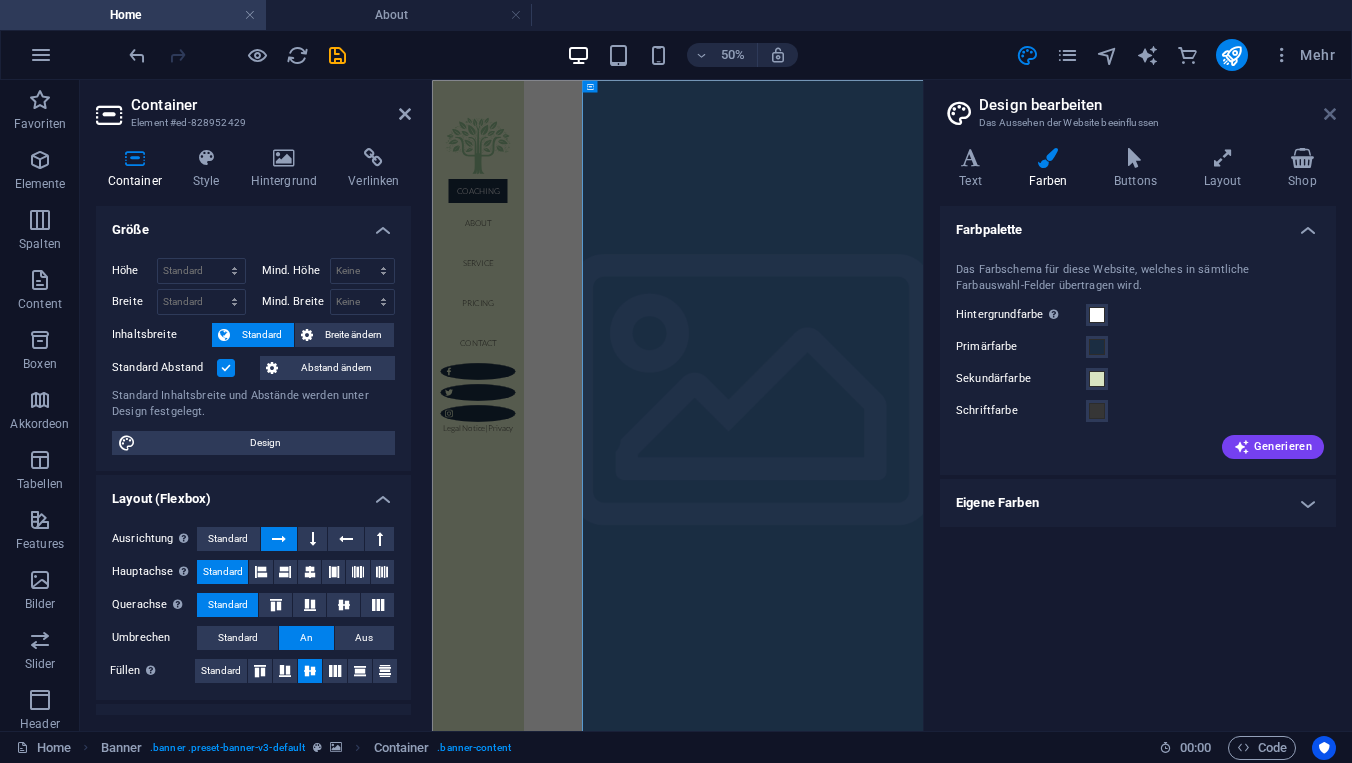 click at bounding box center (1330, 114) 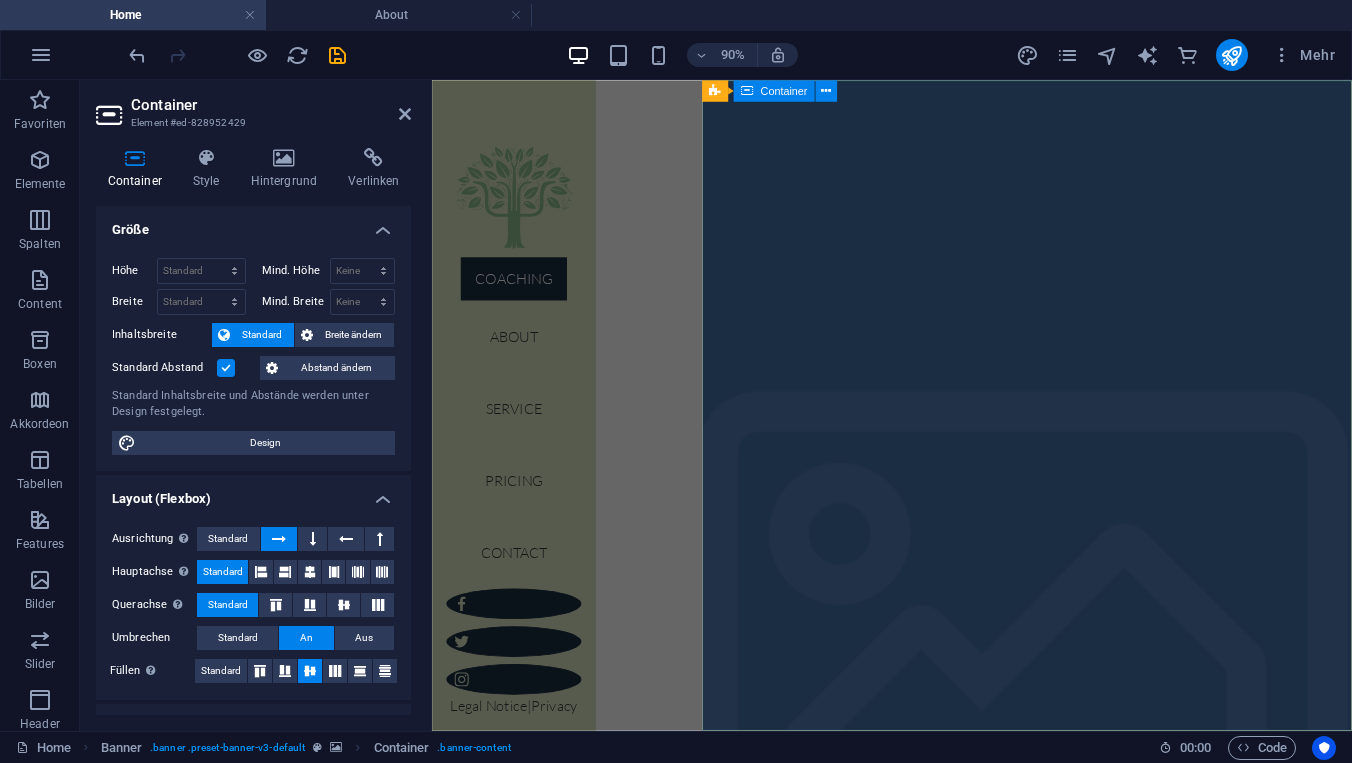 click on "Wireframe Sidebar Template Lorem ipsum dolor sit amet Learn more" at bounding box center [1093, 1531] 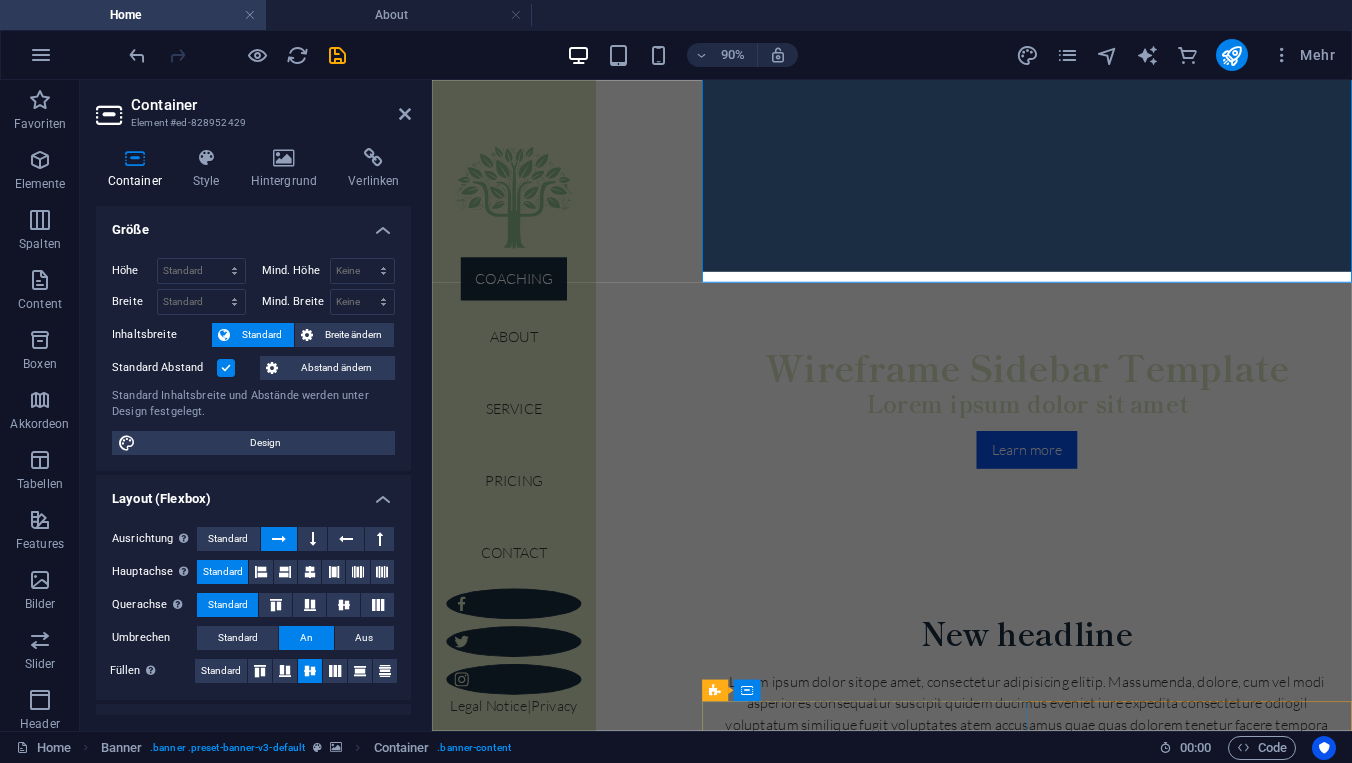 scroll, scrollTop: 498, scrollLeft: 0, axis: vertical 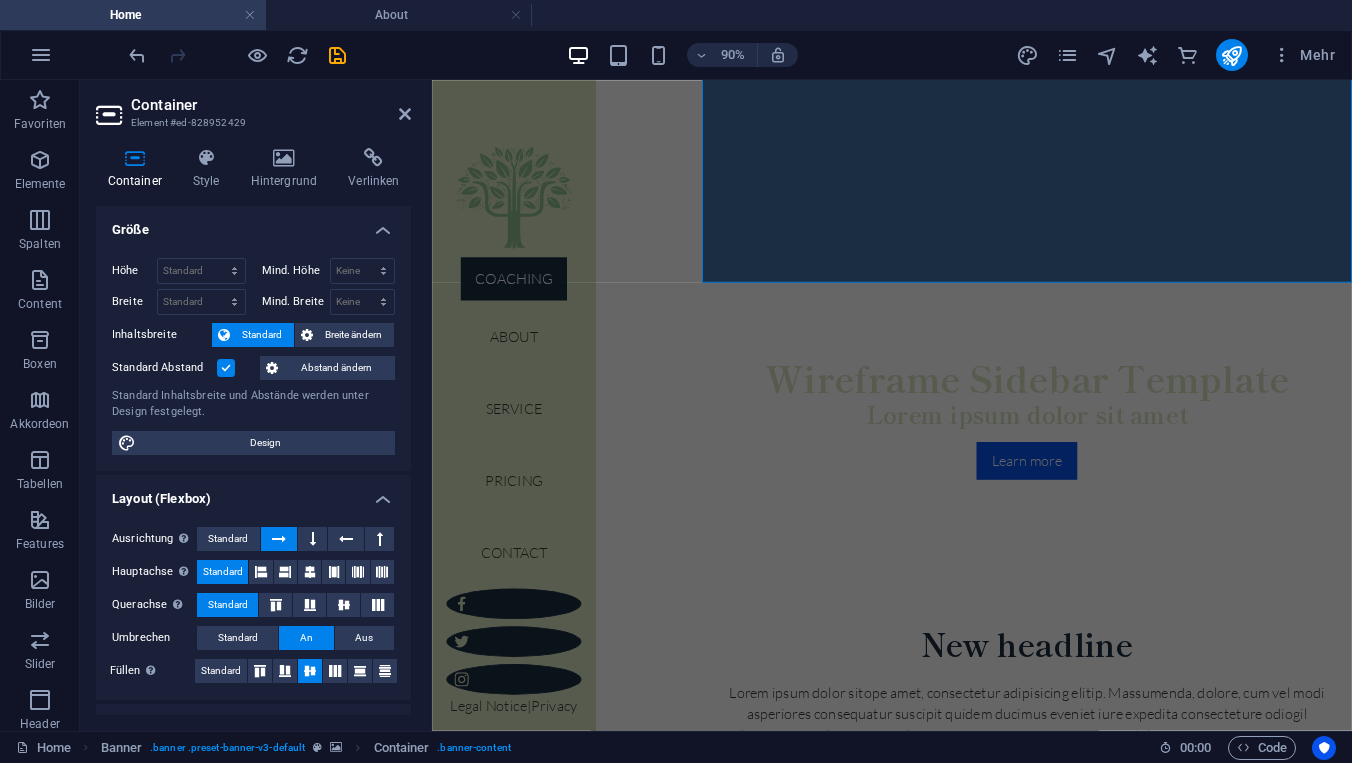 click on "Container" at bounding box center (271, 105) 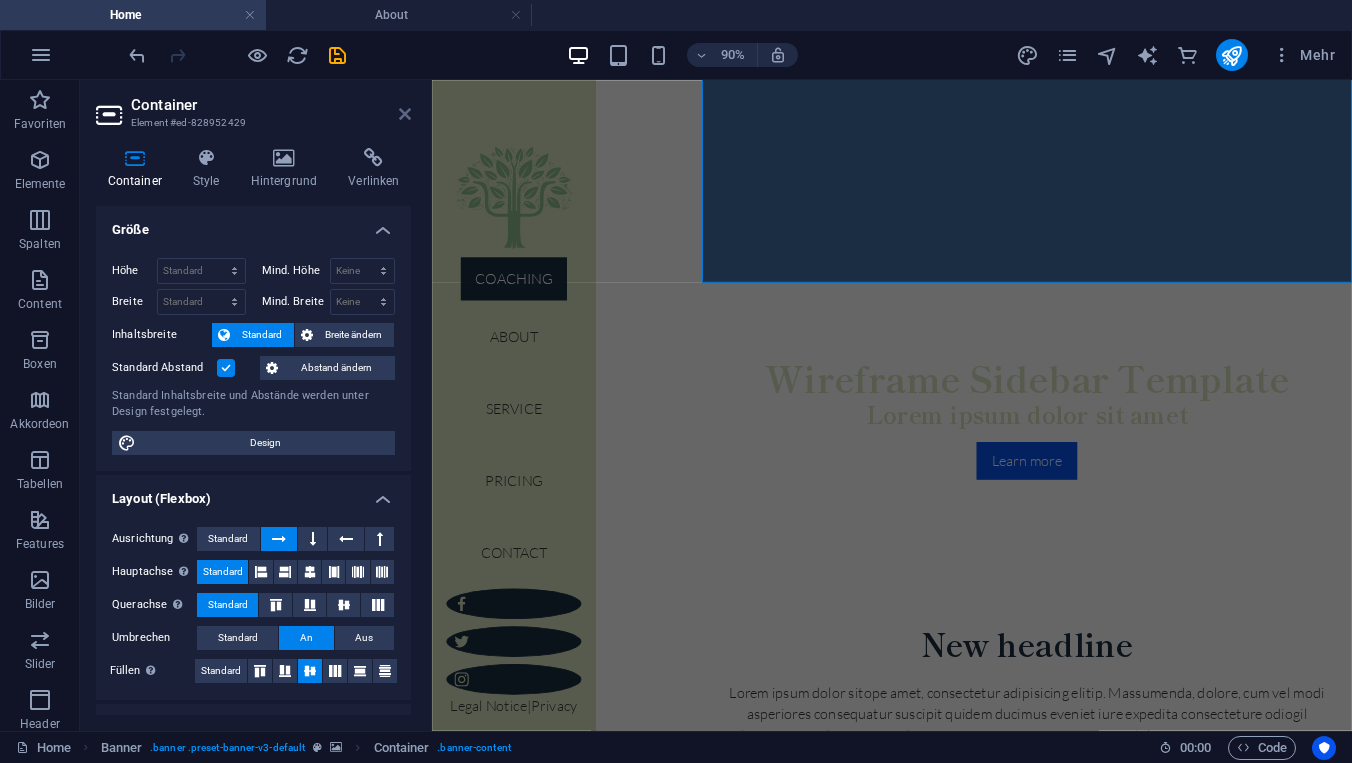 click at bounding box center (405, 114) 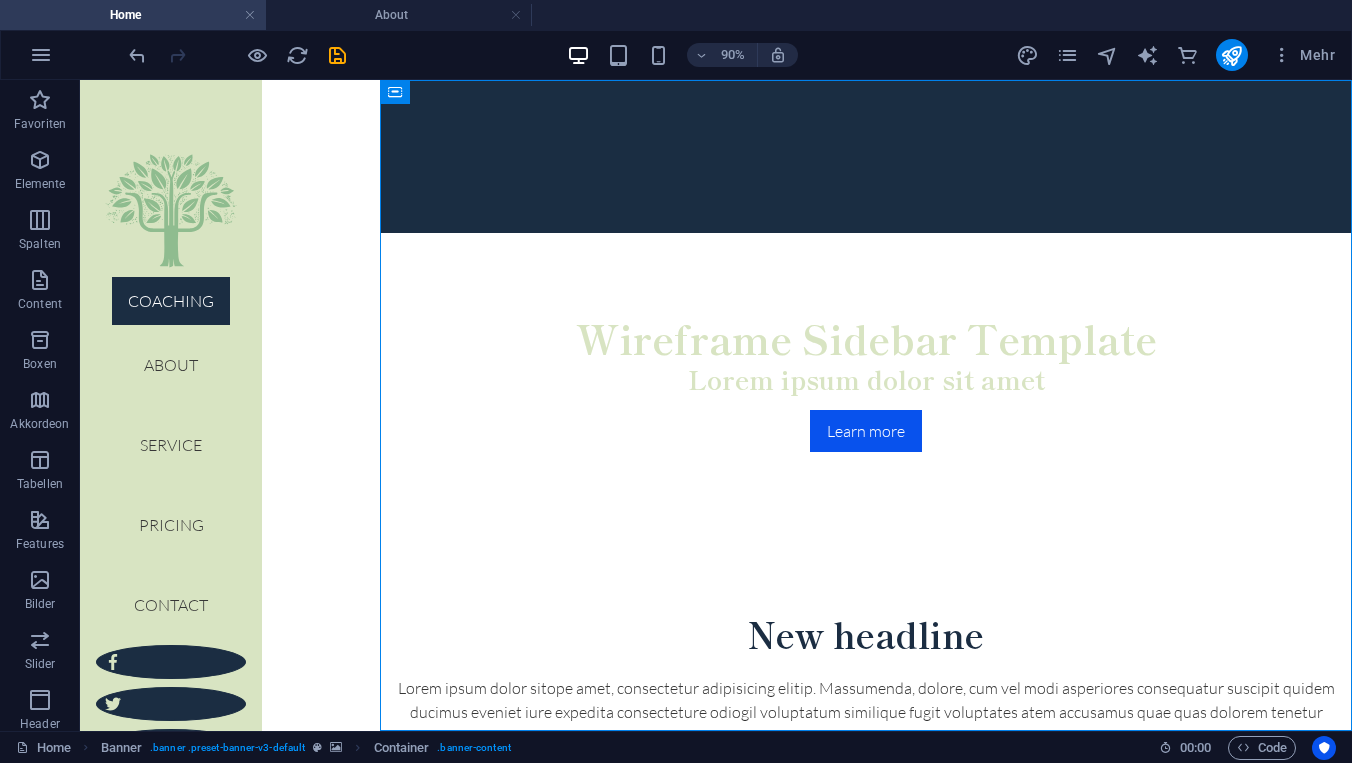 scroll, scrollTop: 0, scrollLeft: 0, axis: both 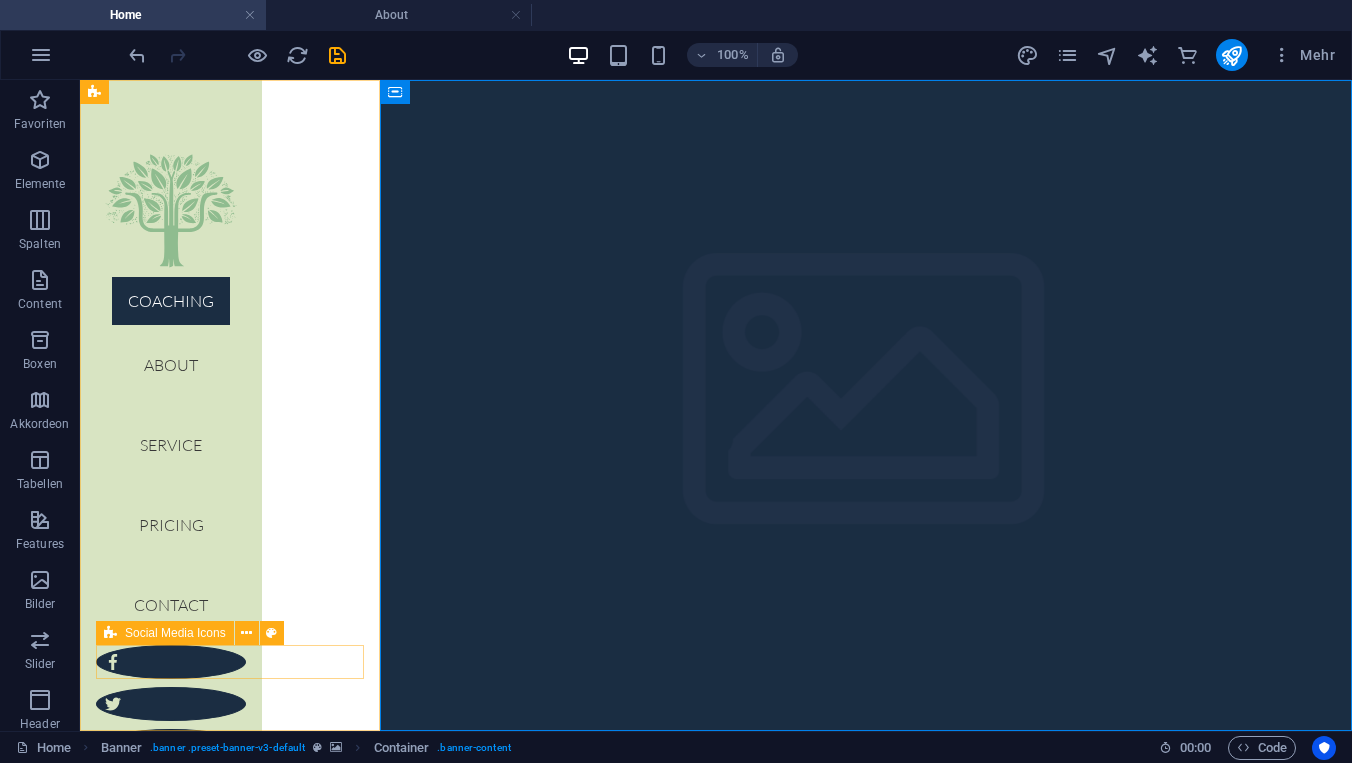 click at bounding box center [171, 704] 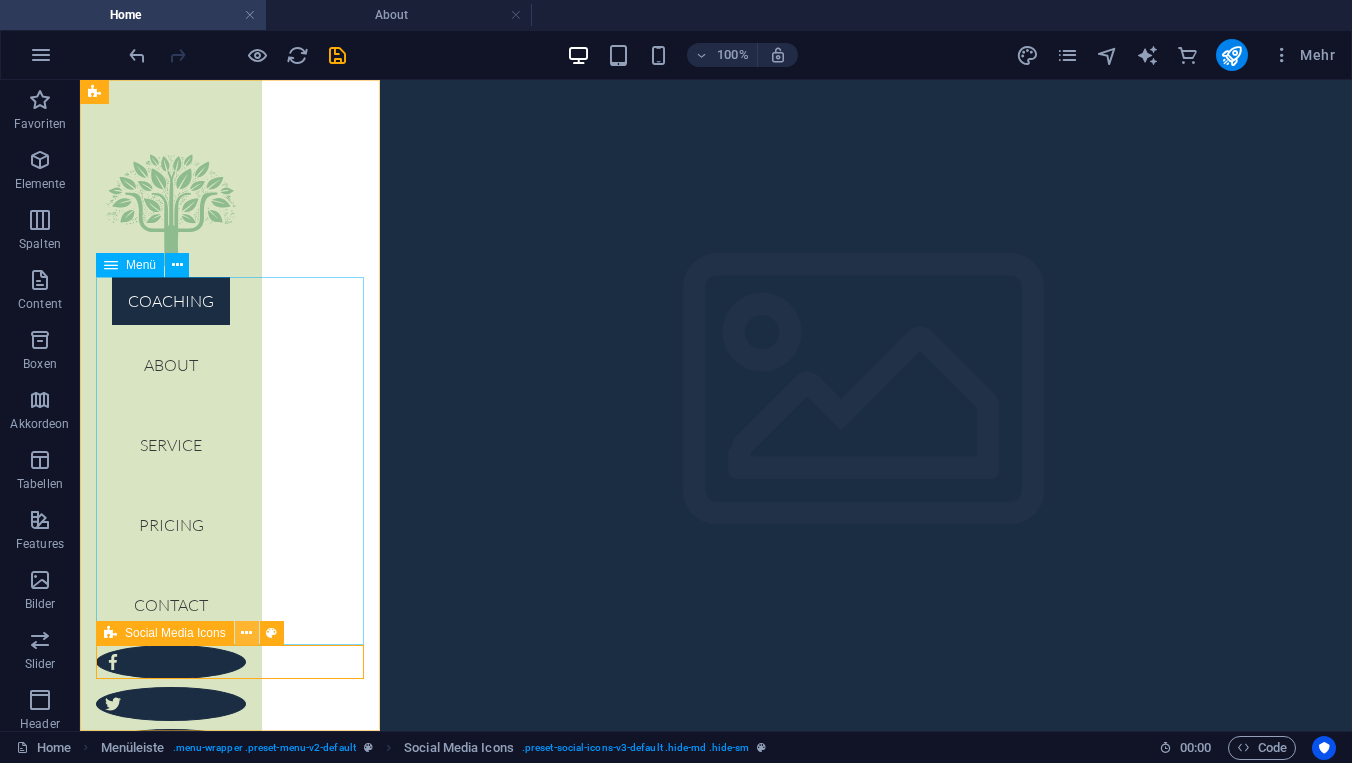 click at bounding box center [246, 633] 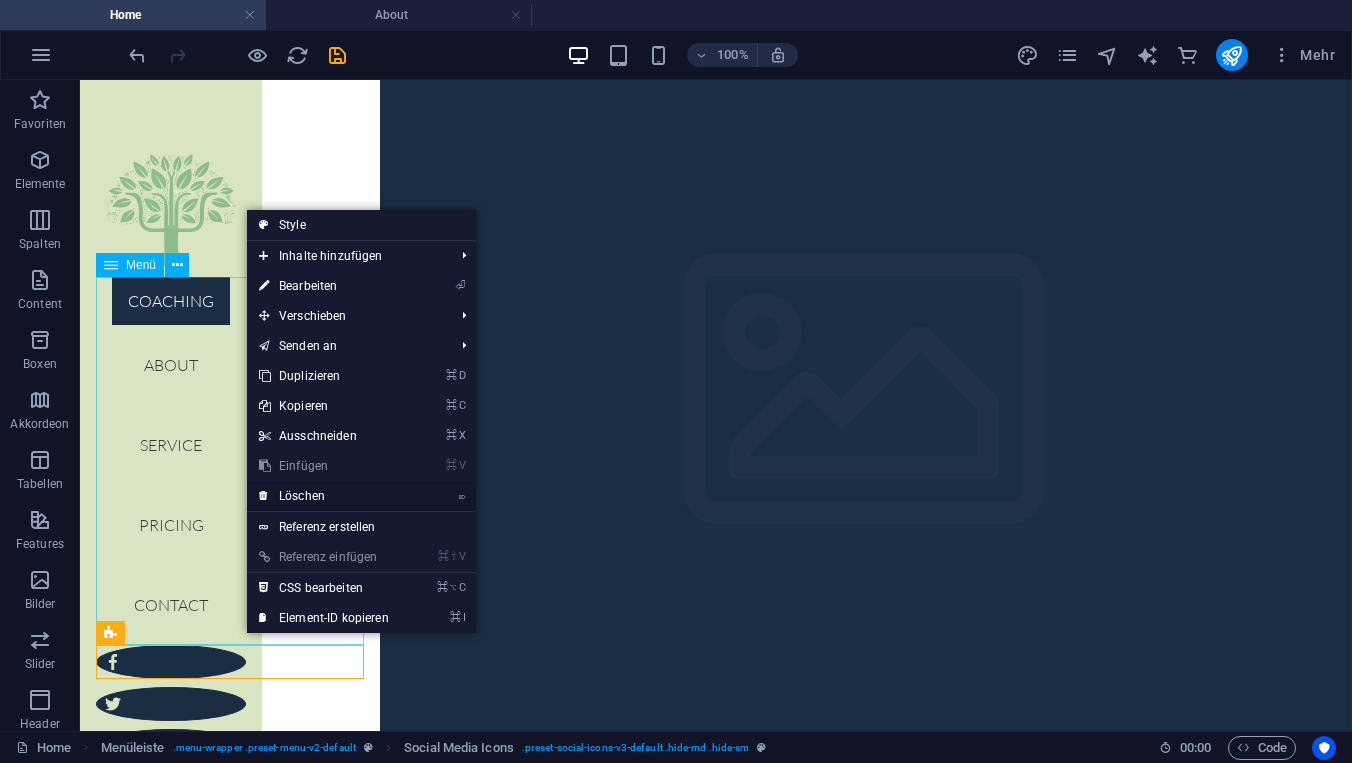 click on "⌦  Löschen" at bounding box center [324, 496] 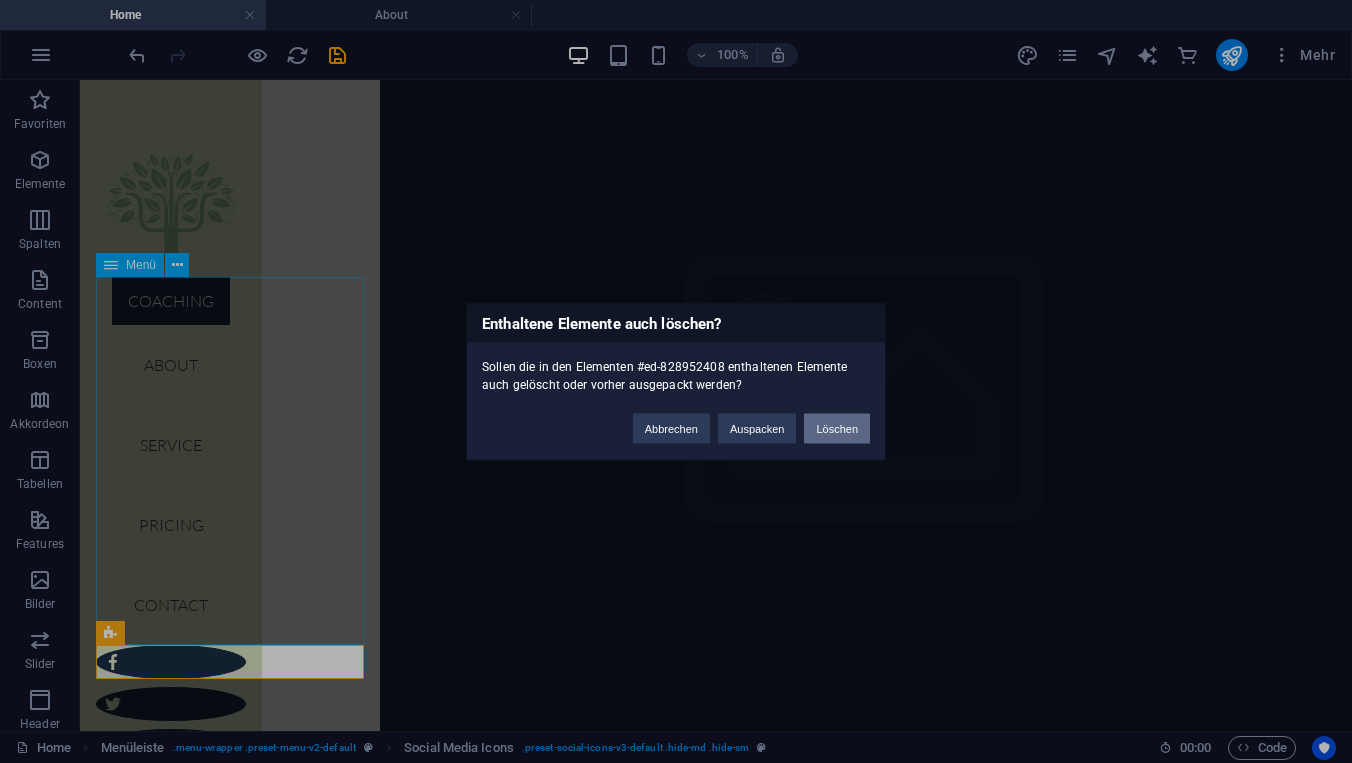 click on "Löschen" at bounding box center (837, 428) 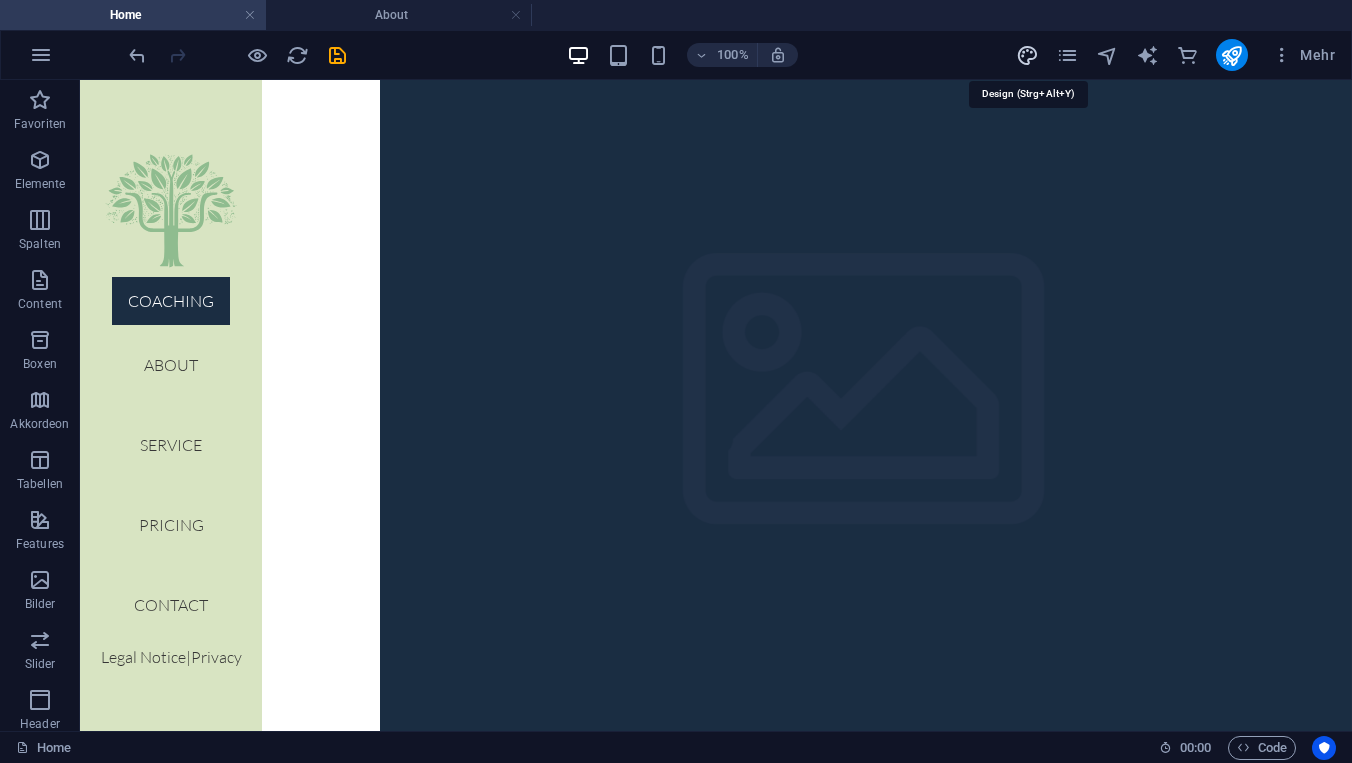 click at bounding box center (1027, 55) 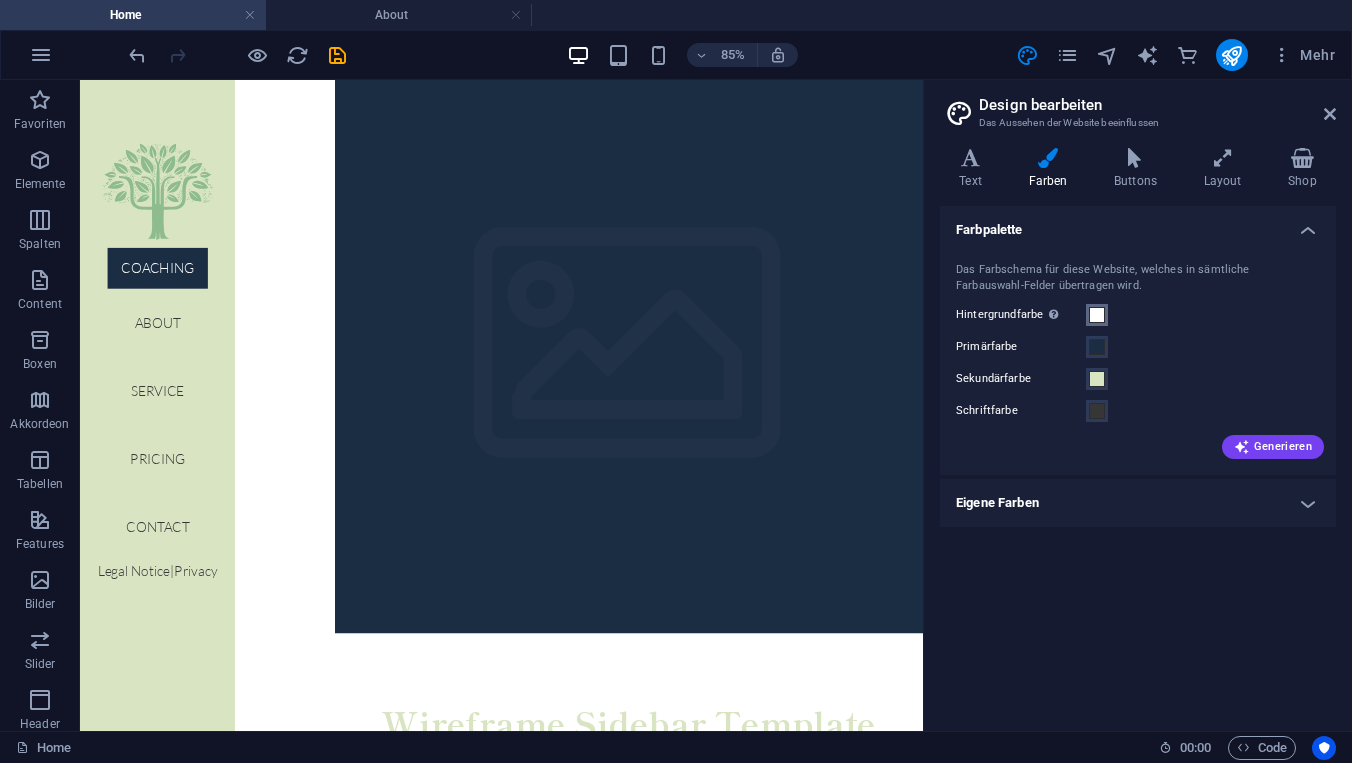 click at bounding box center (1097, 315) 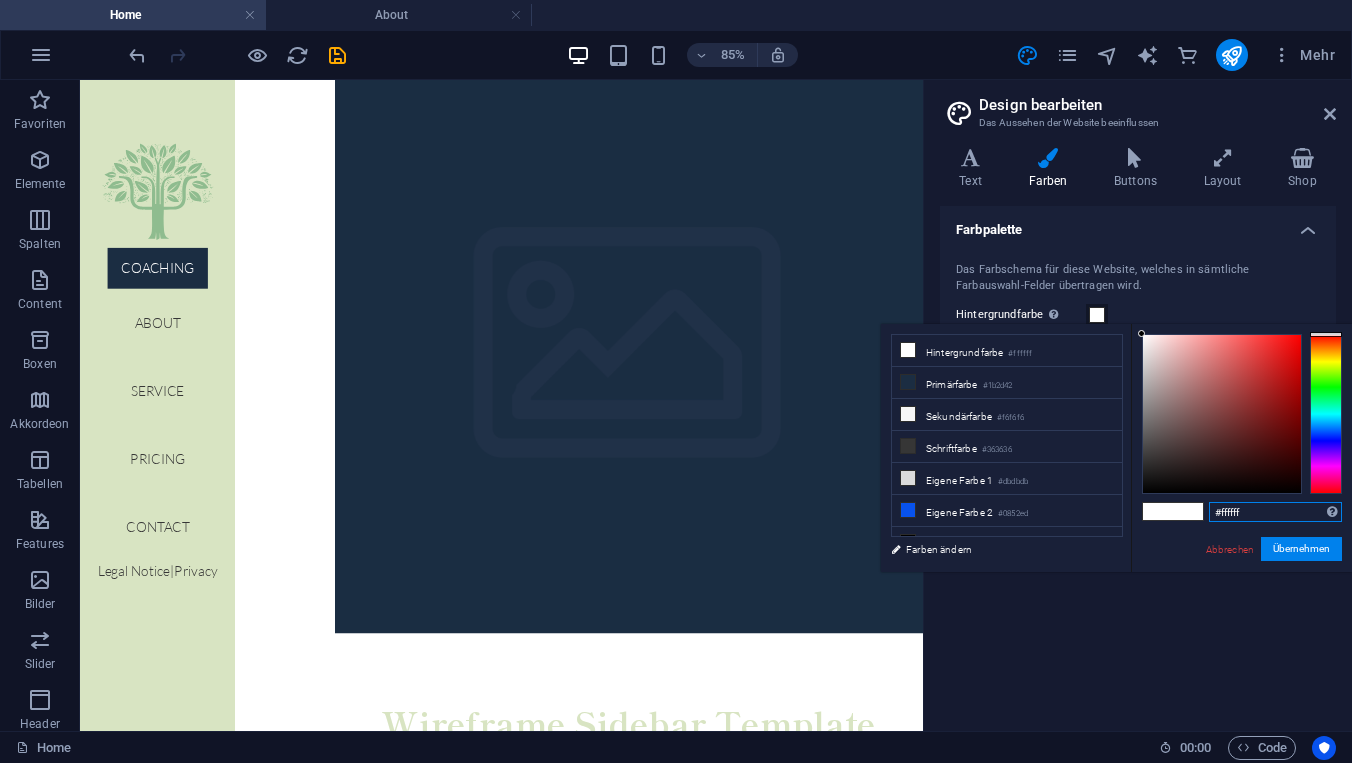 click on "#ffffff" at bounding box center (1275, 512) 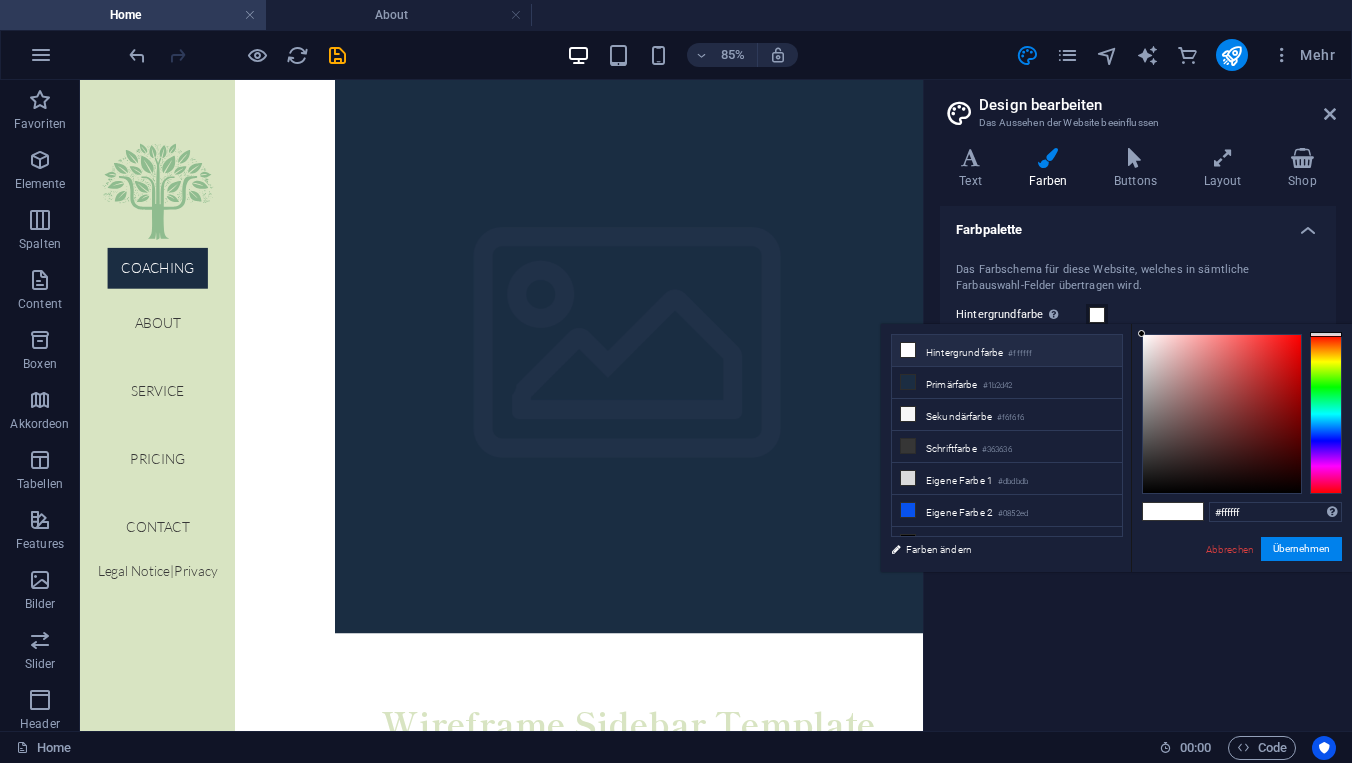 click on "Hintergrundfarbe
#ffffff" at bounding box center (1007, 351) 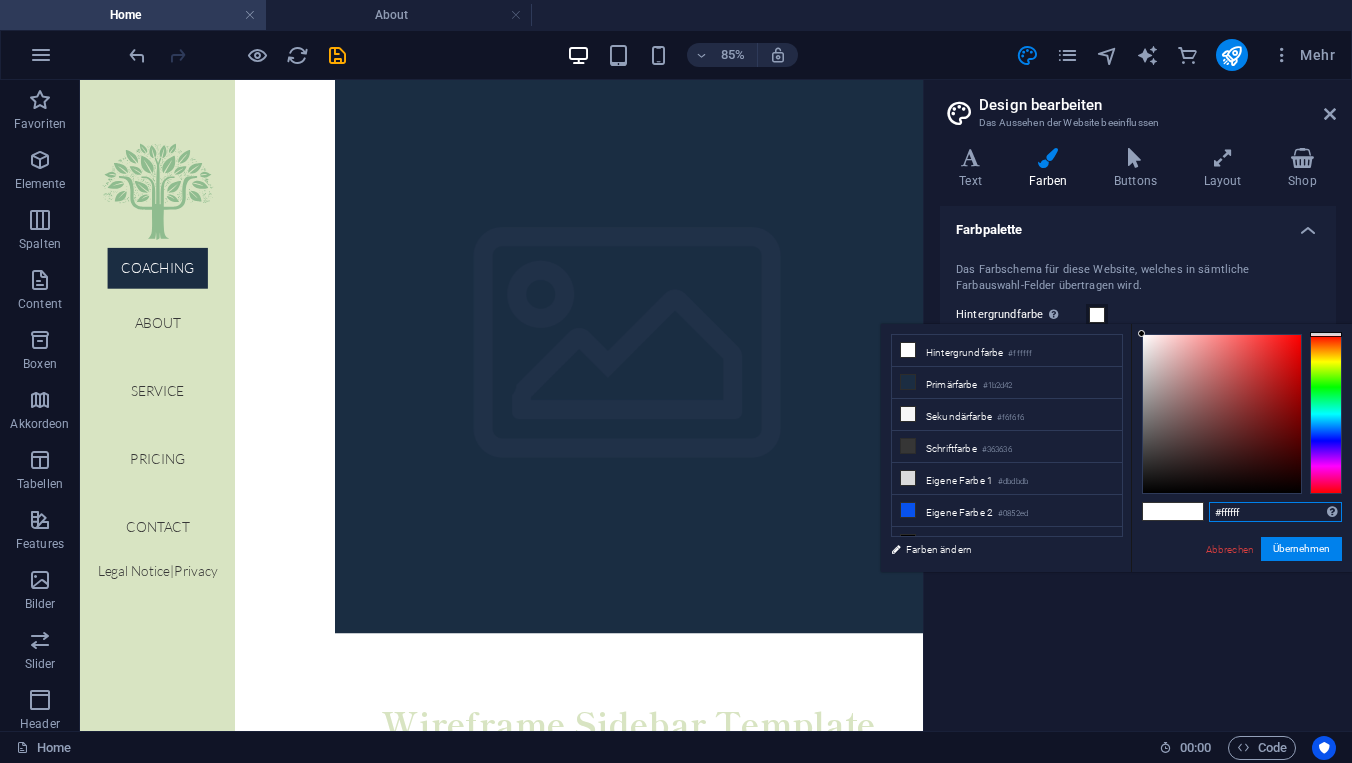 click on "#ffffff" at bounding box center [1275, 512] 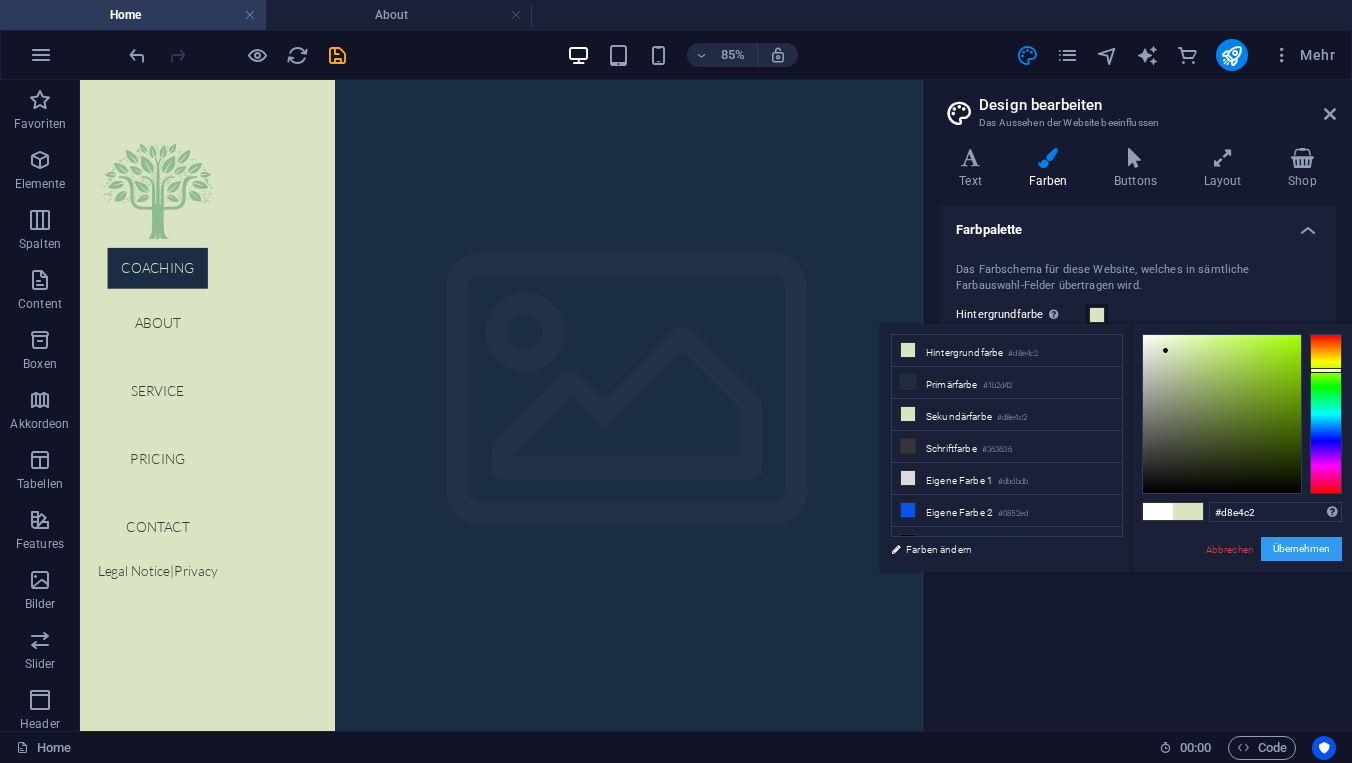 click on "Übernehmen" at bounding box center (1301, 549) 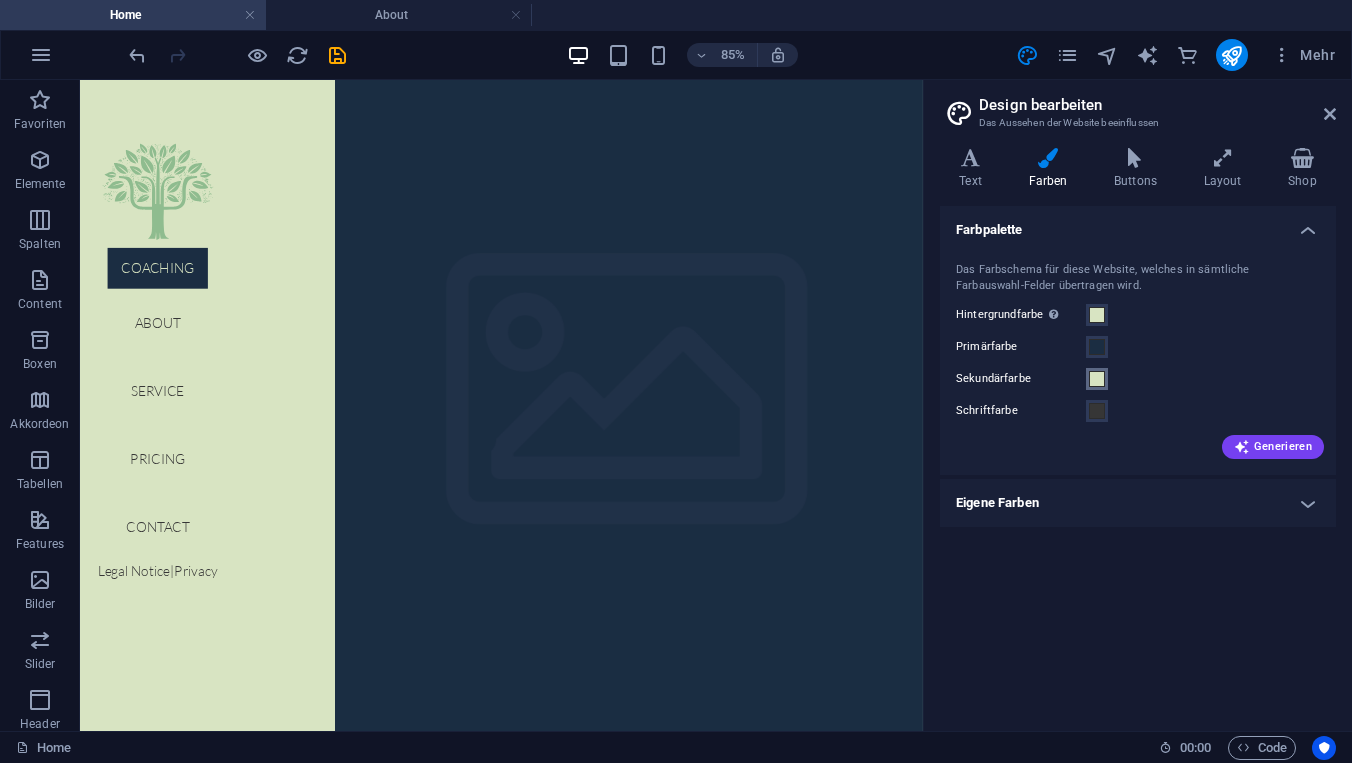 click at bounding box center [1097, 379] 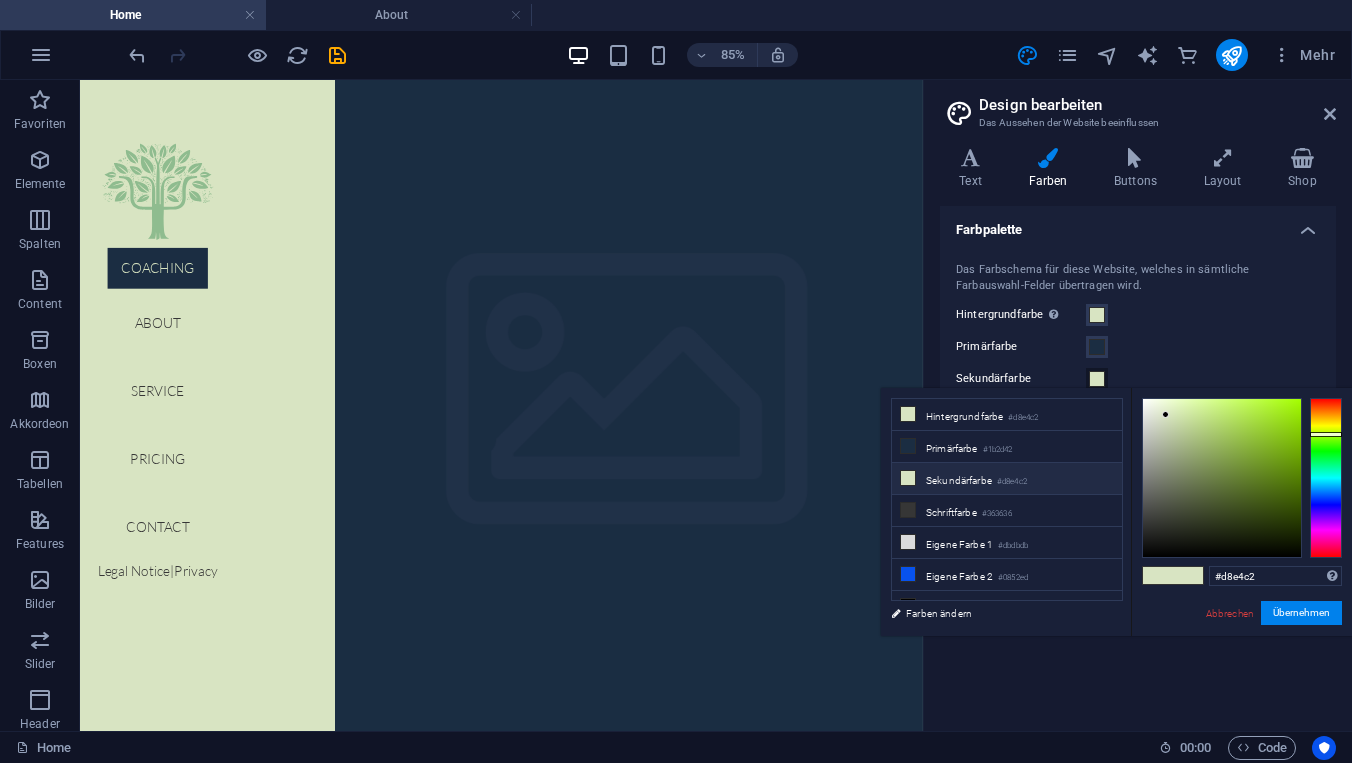 click on "Sekundärfarbe
#d8e4c2" at bounding box center [1007, 479] 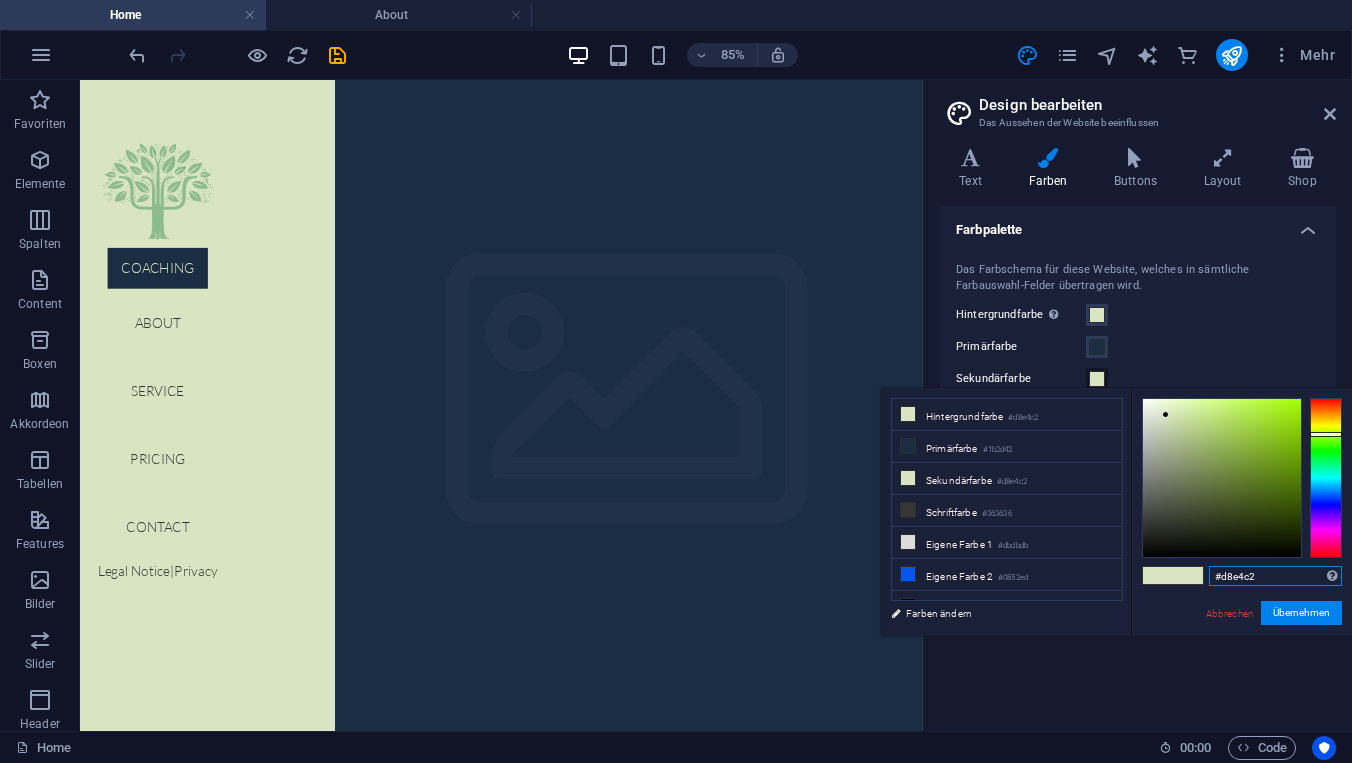 click on "#d8e4c2" at bounding box center [1275, 576] 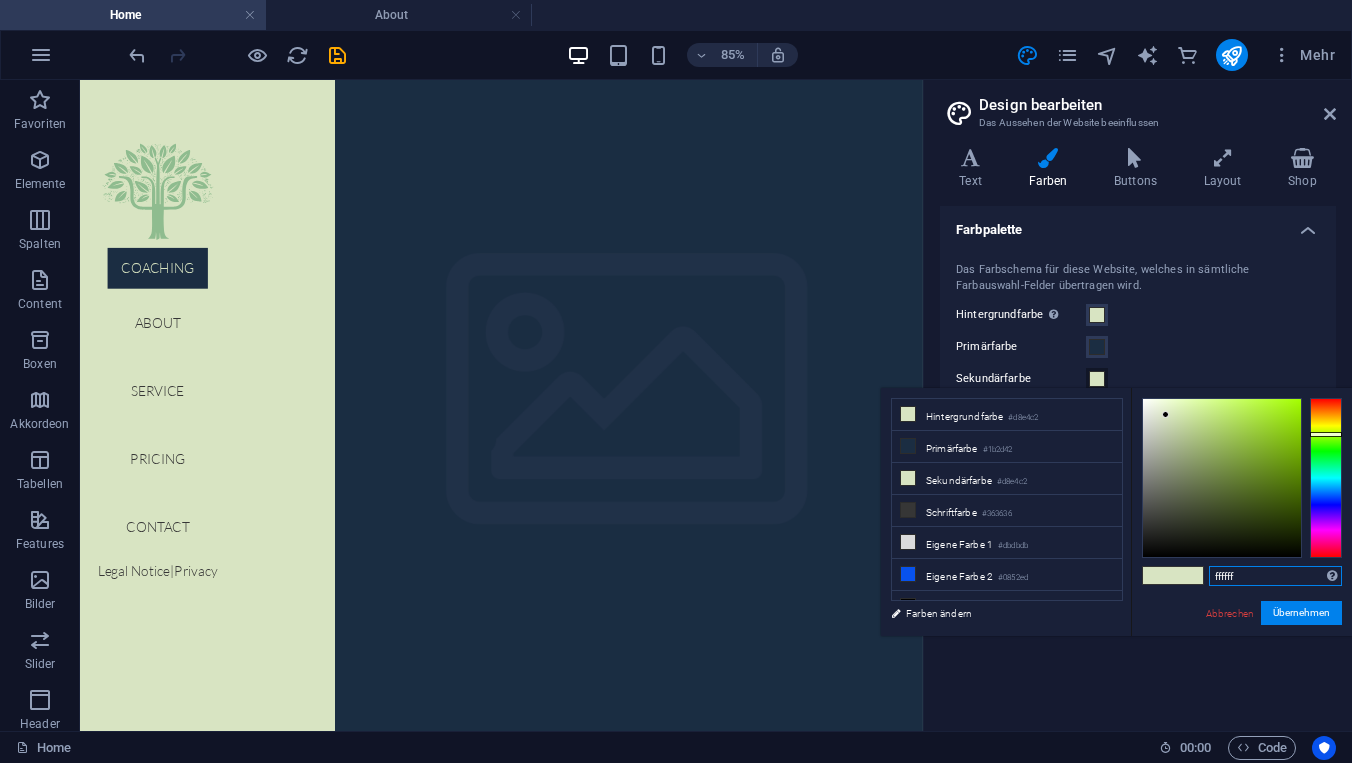 click on "ffffff" at bounding box center (1275, 576) 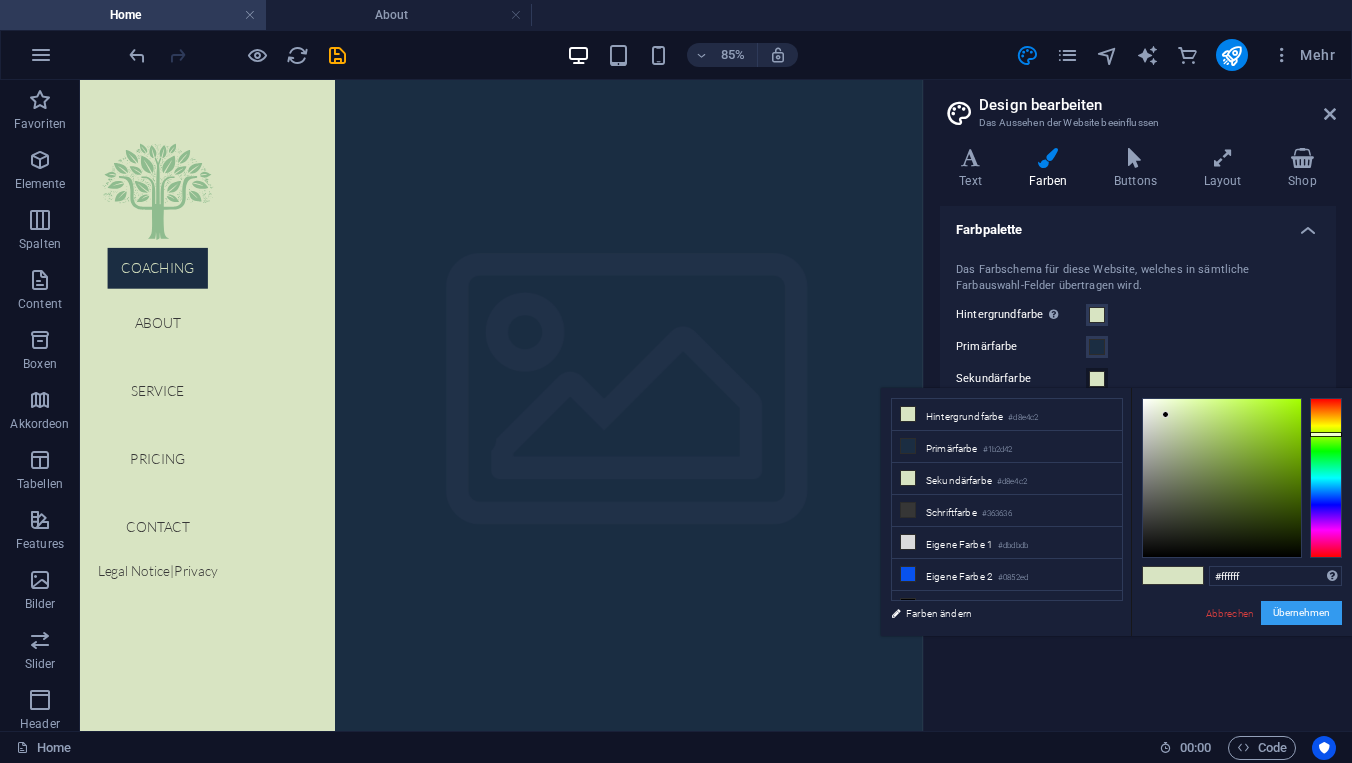 click on "Übernehmen" at bounding box center (1301, 613) 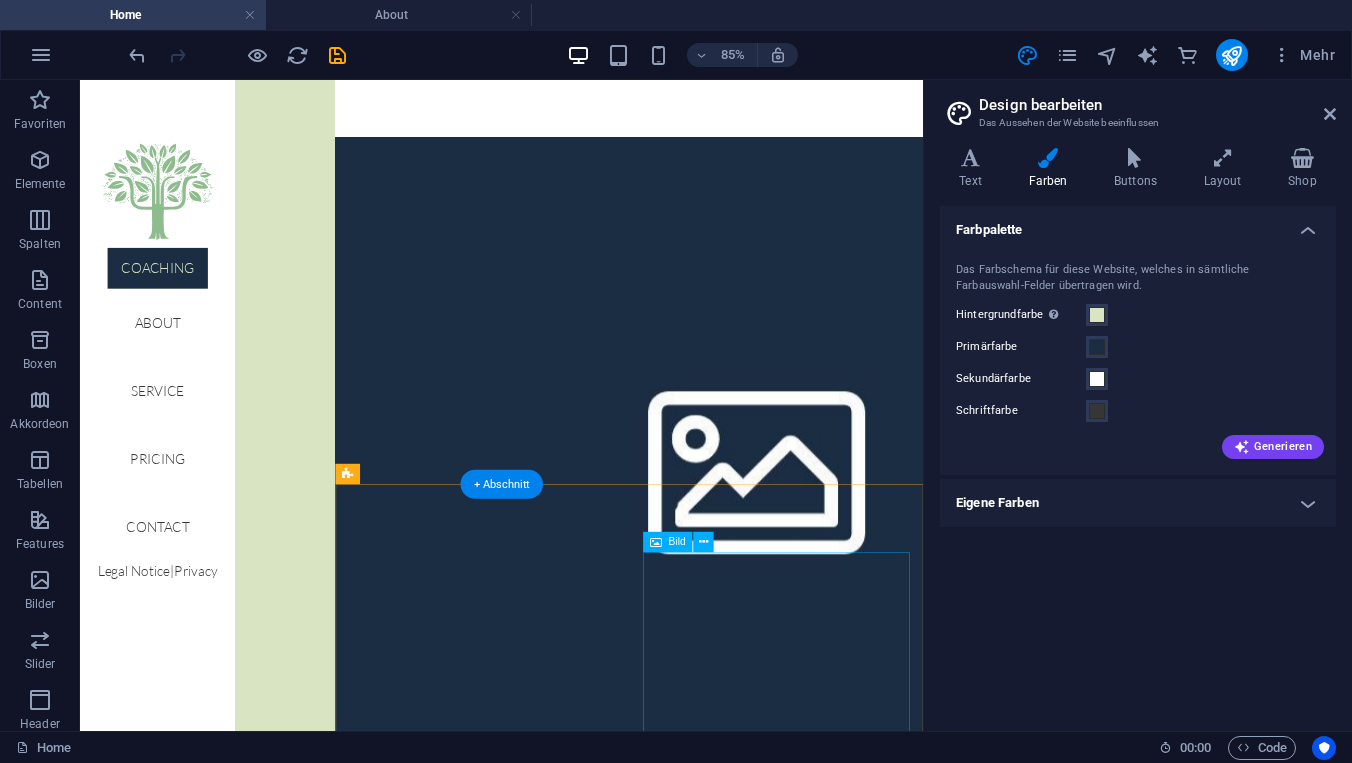 scroll, scrollTop: 1831, scrollLeft: 0, axis: vertical 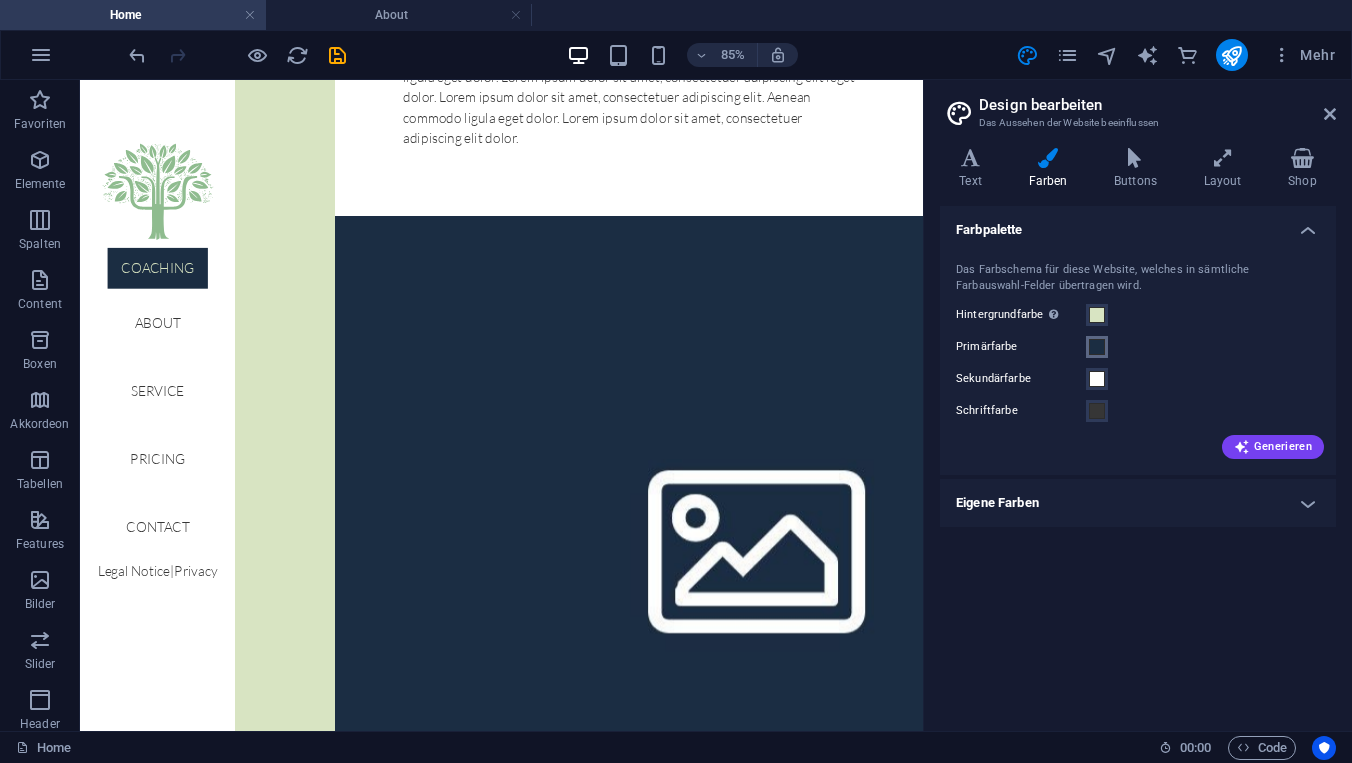 click at bounding box center [1097, 347] 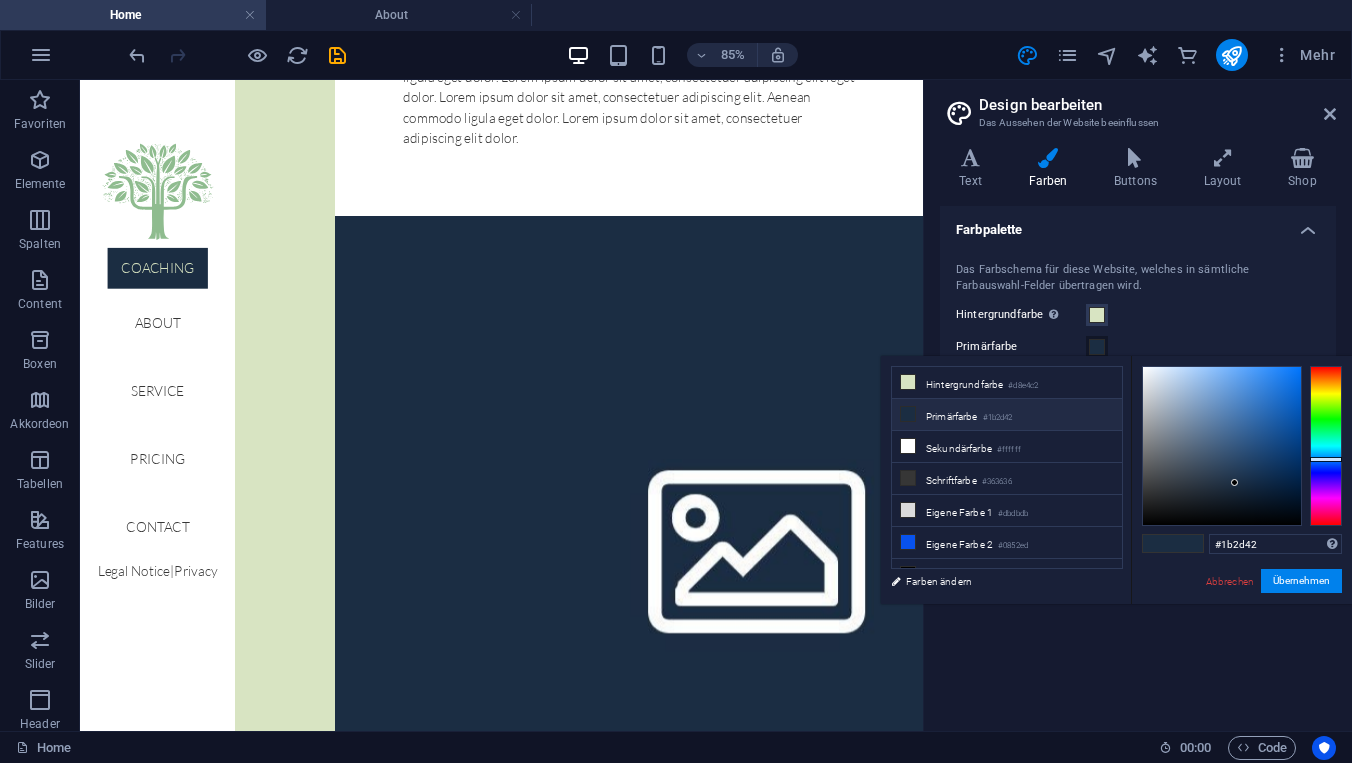 click on "#1b2d42" at bounding box center (998, 418) 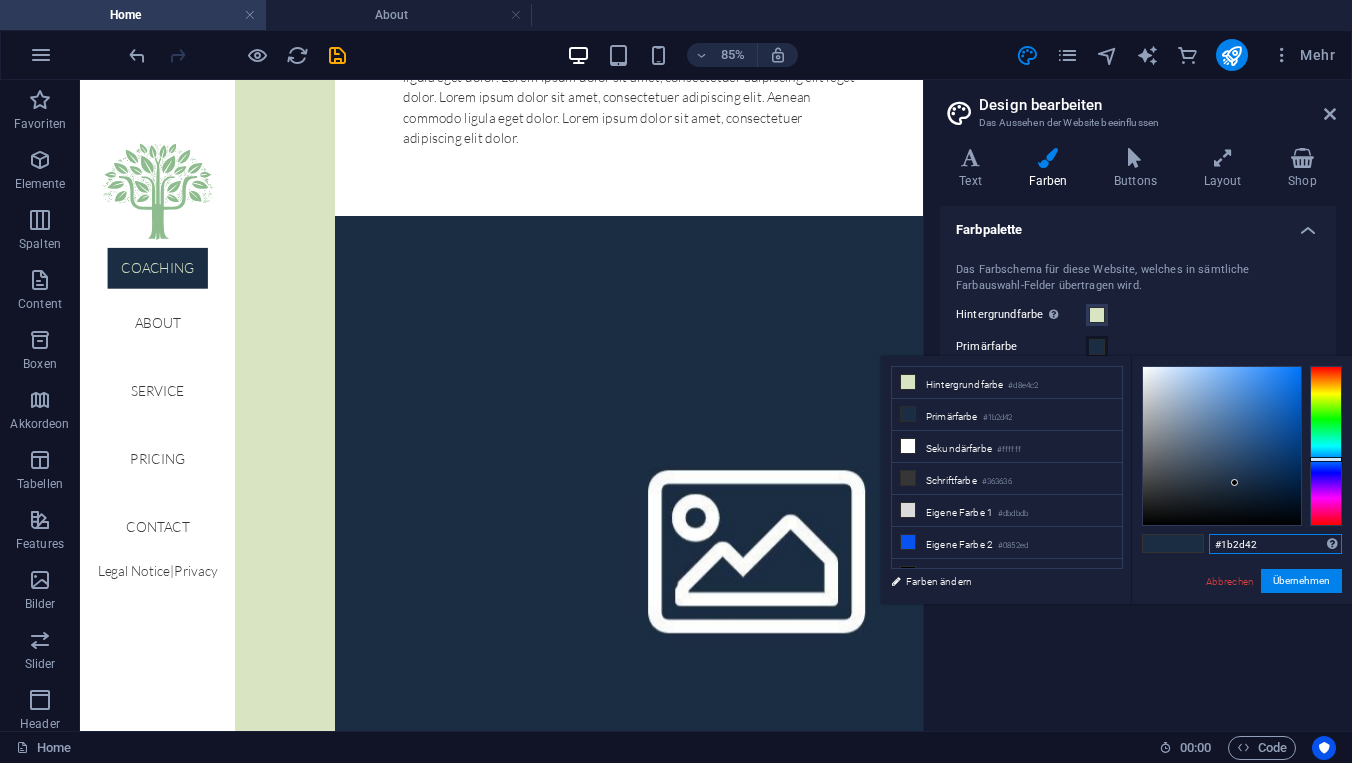 click on "#1b2d42" at bounding box center [1275, 544] 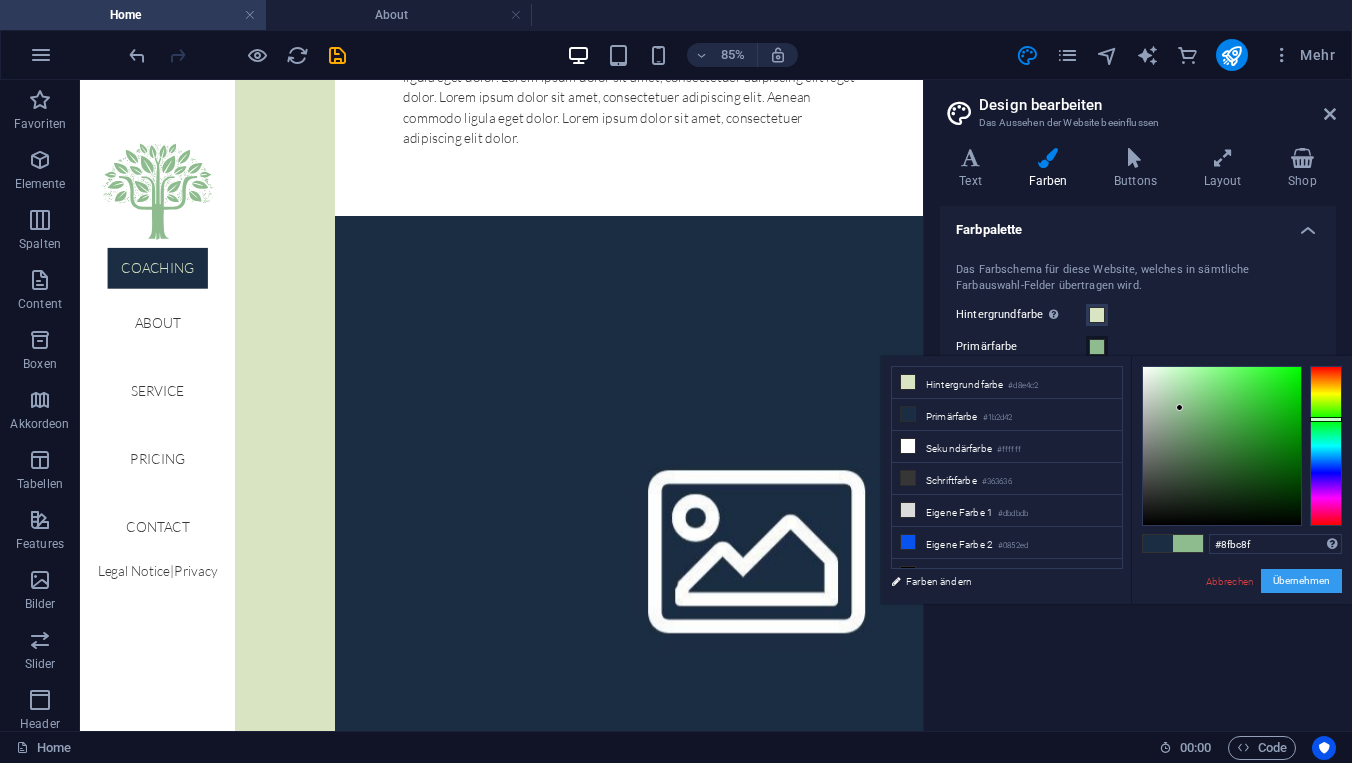 click on "Übernehmen" at bounding box center [1301, 581] 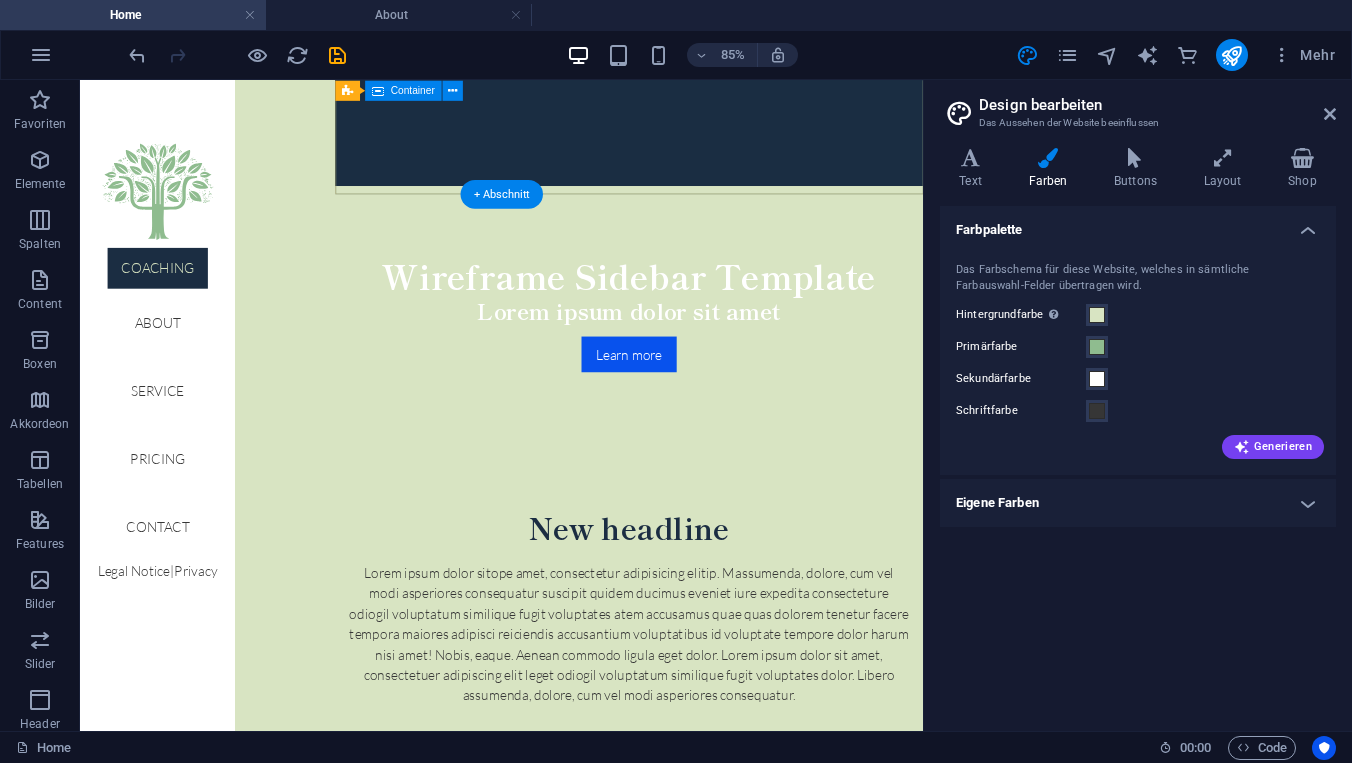 scroll, scrollTop: 643, scrollLeft: 0, axis: vertical 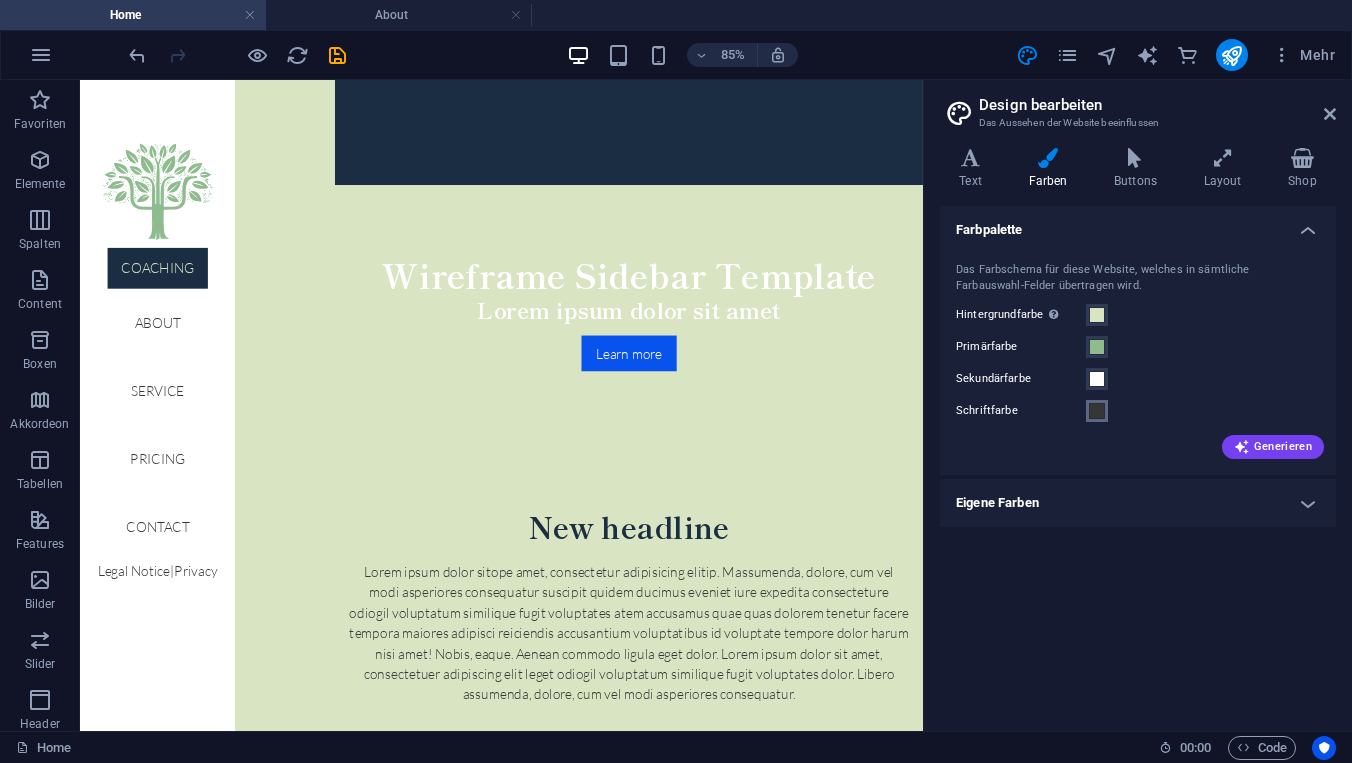 click at bounding box center (1097, 411) 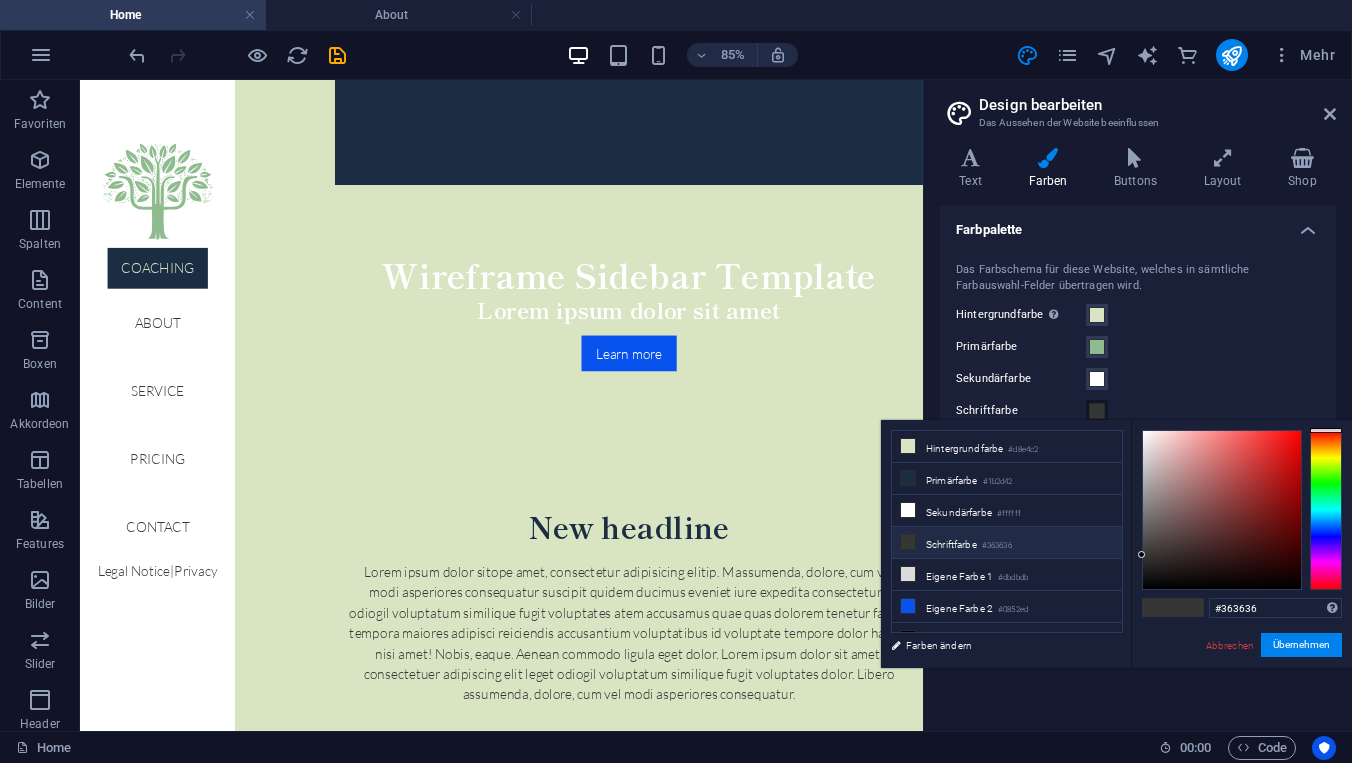click on "Schriftfarbe
#363636" at bounding box center (1007, 543) 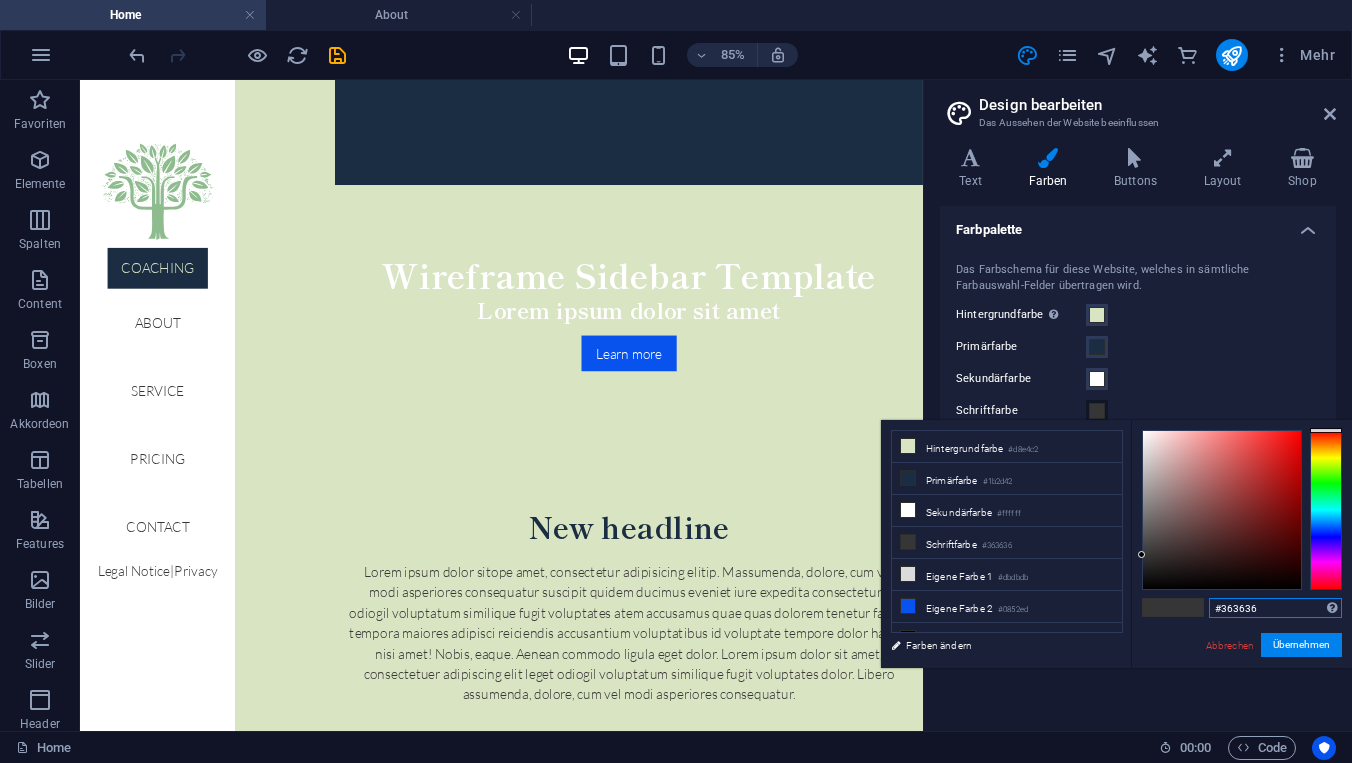 drag, startPoint x: 1257, startPoint y: 607, endPoint x: 1215, endPoint y: 612, distance: 42.296574 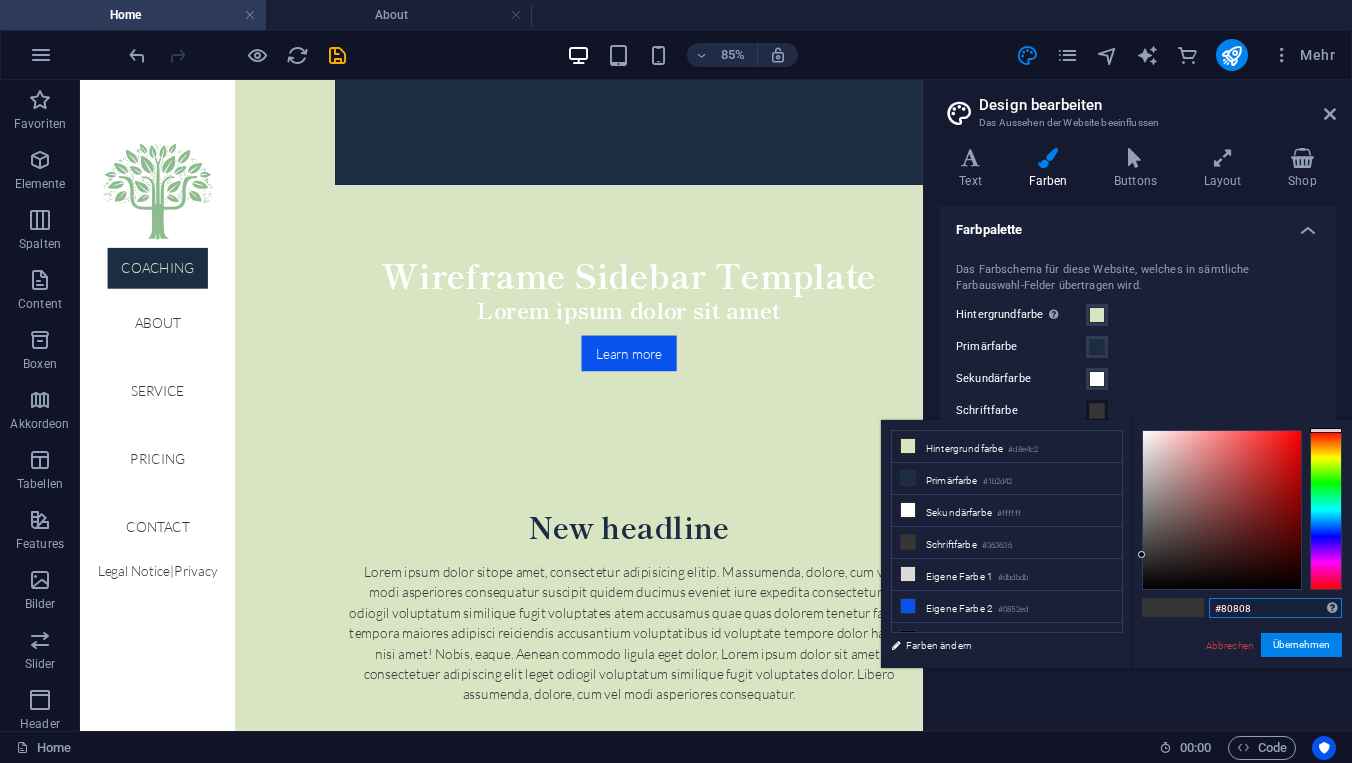type on "#808080" 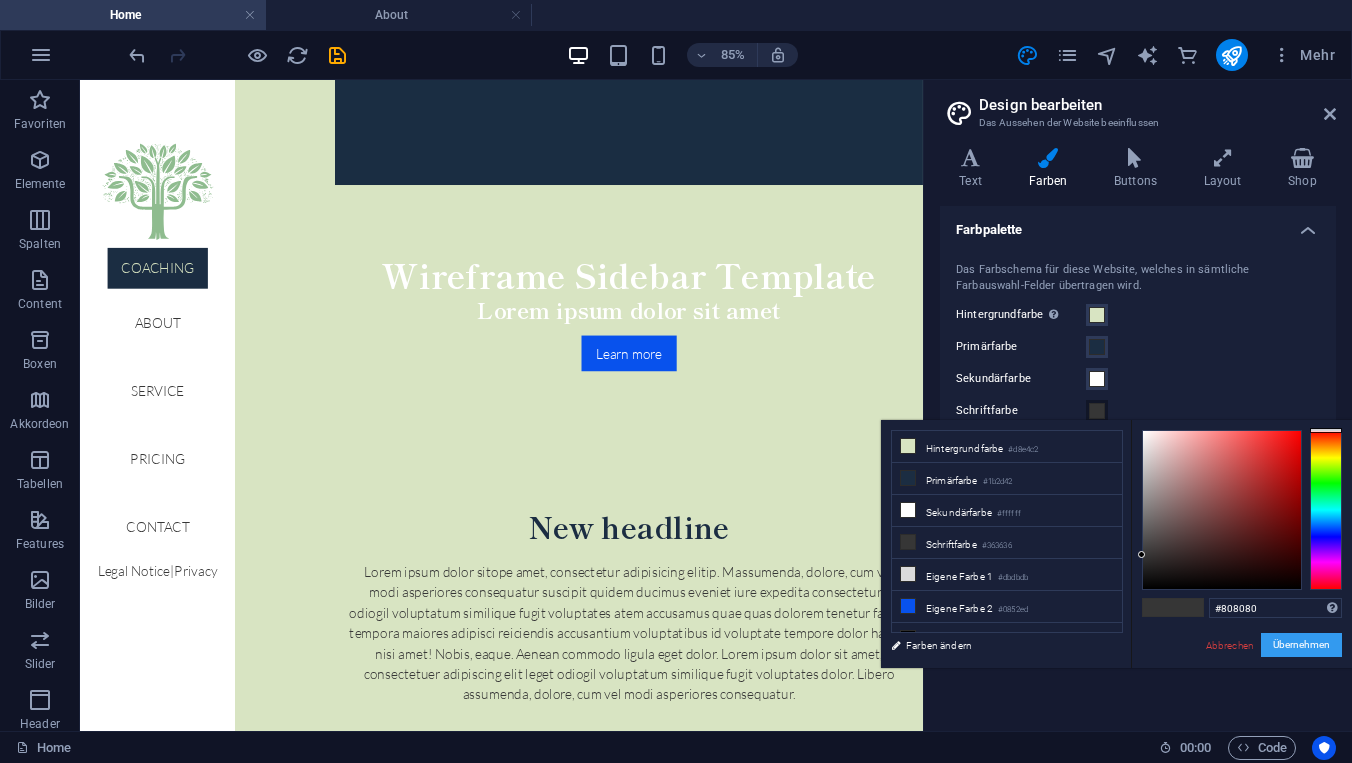 click on "Übernehmen" at bounding box center [1301, 645] 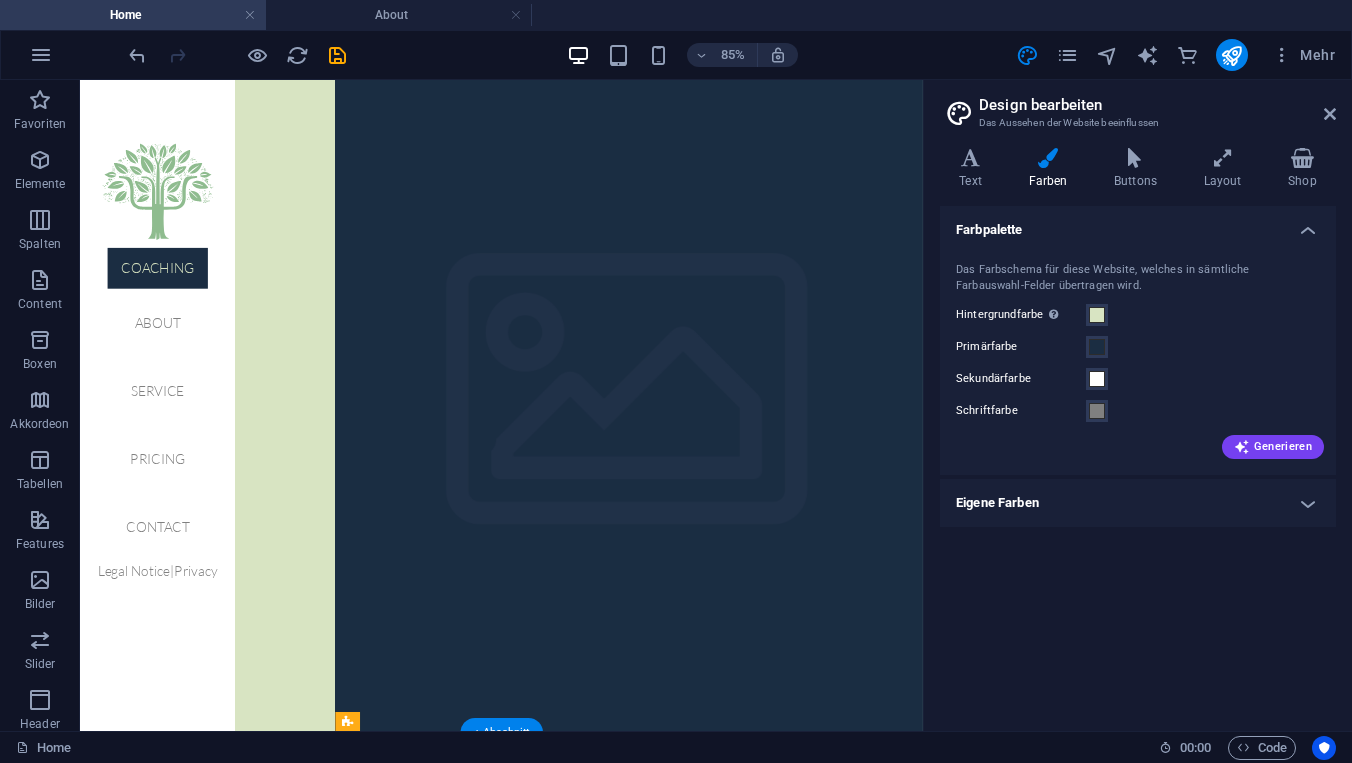 scroll, scrollTop: 0, scrollLeft: 0, axis: both 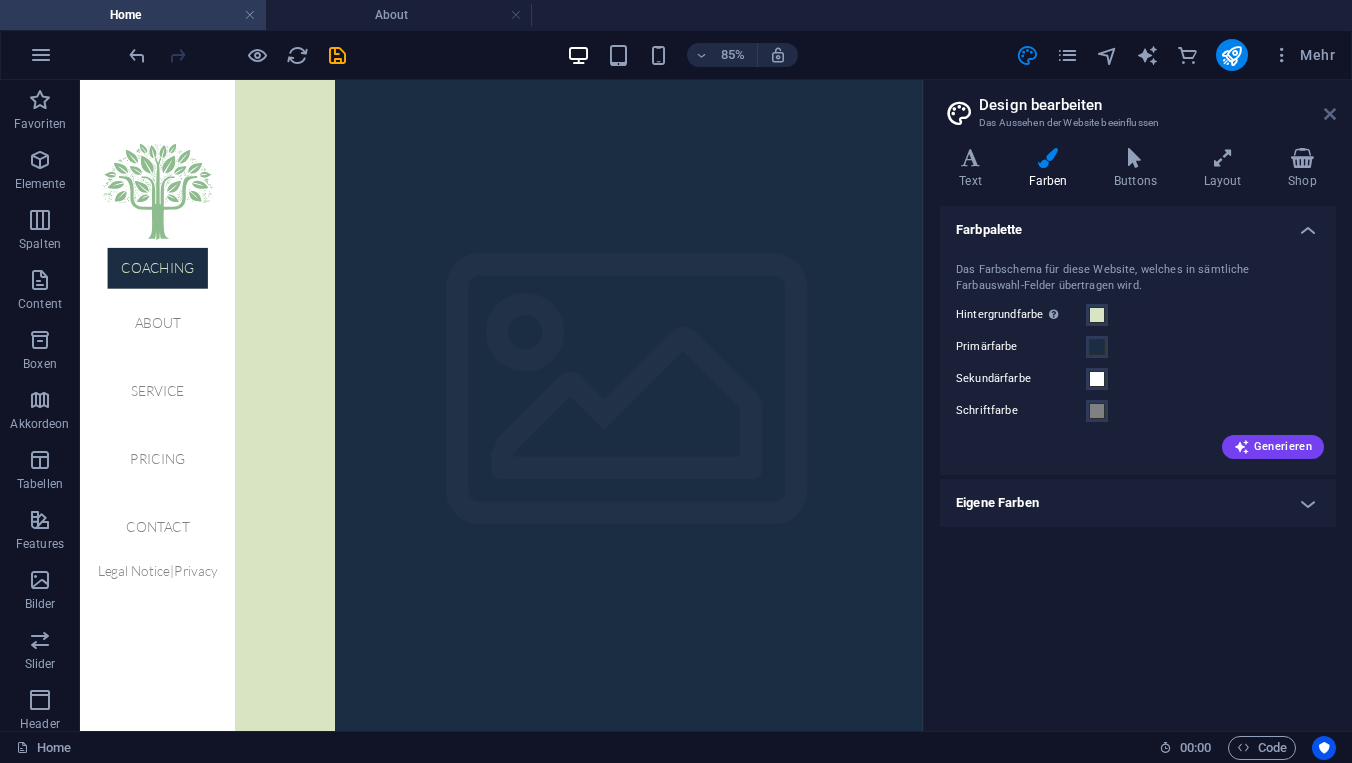 click at bounding box center [1330, 114] 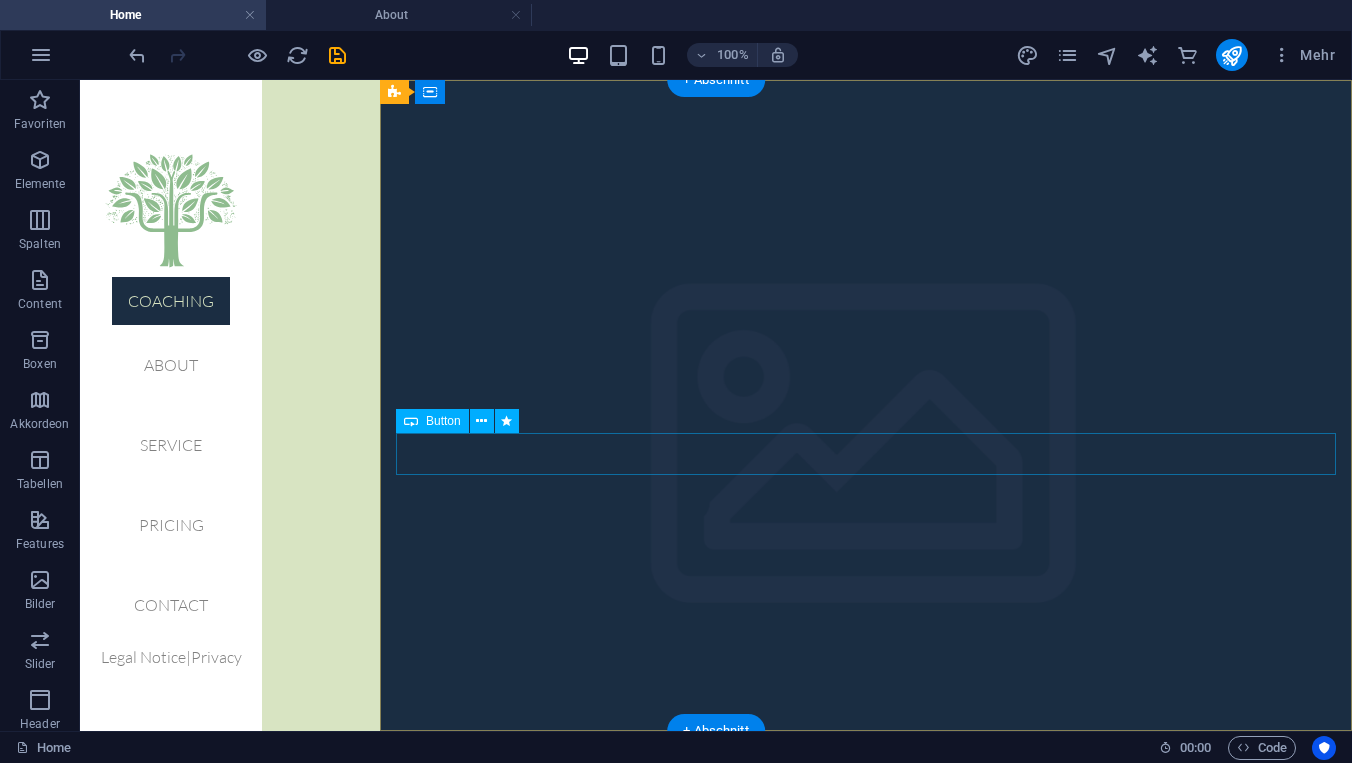 click on "Learn more" at bounding box center [866, 1044] 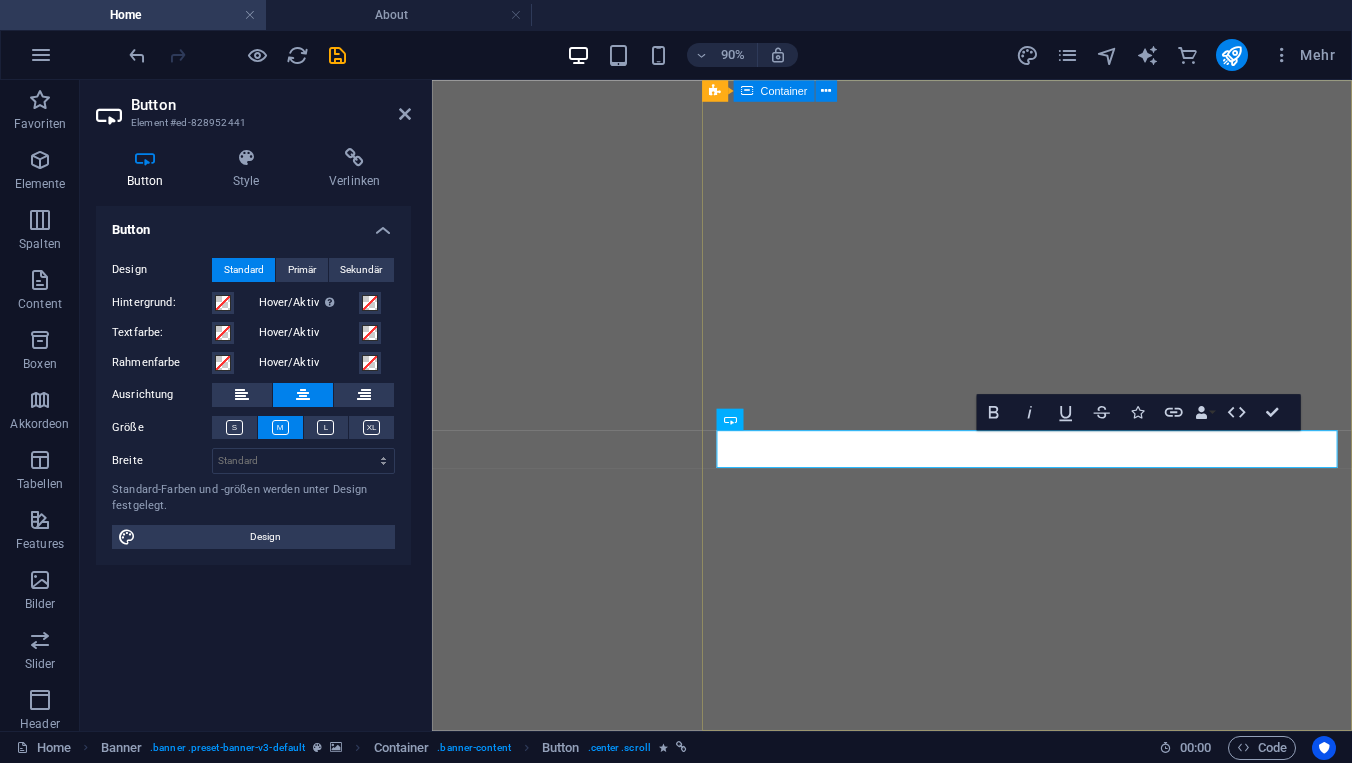 scroll, scrollTop: 0, scrollLeft: 0, axis: both 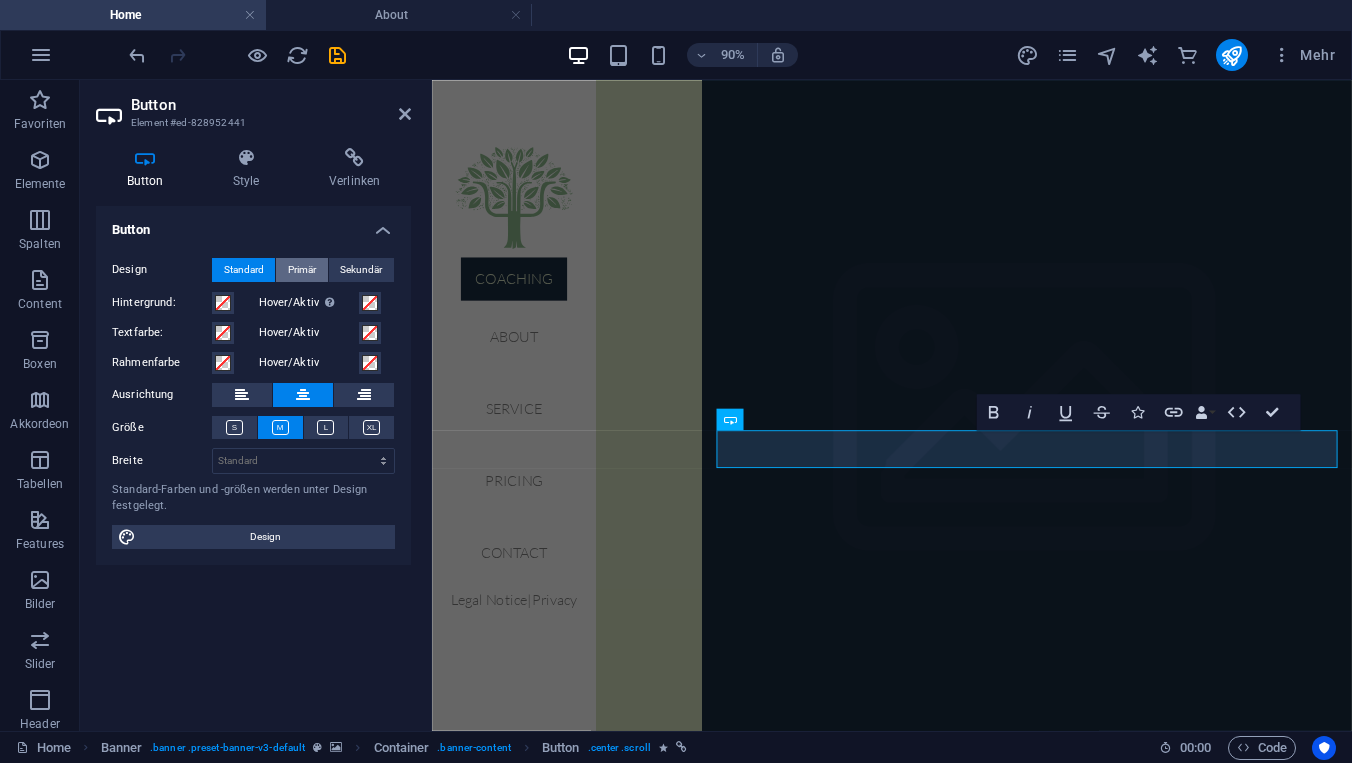 click on "Primär" at bounding box center (302, 270) 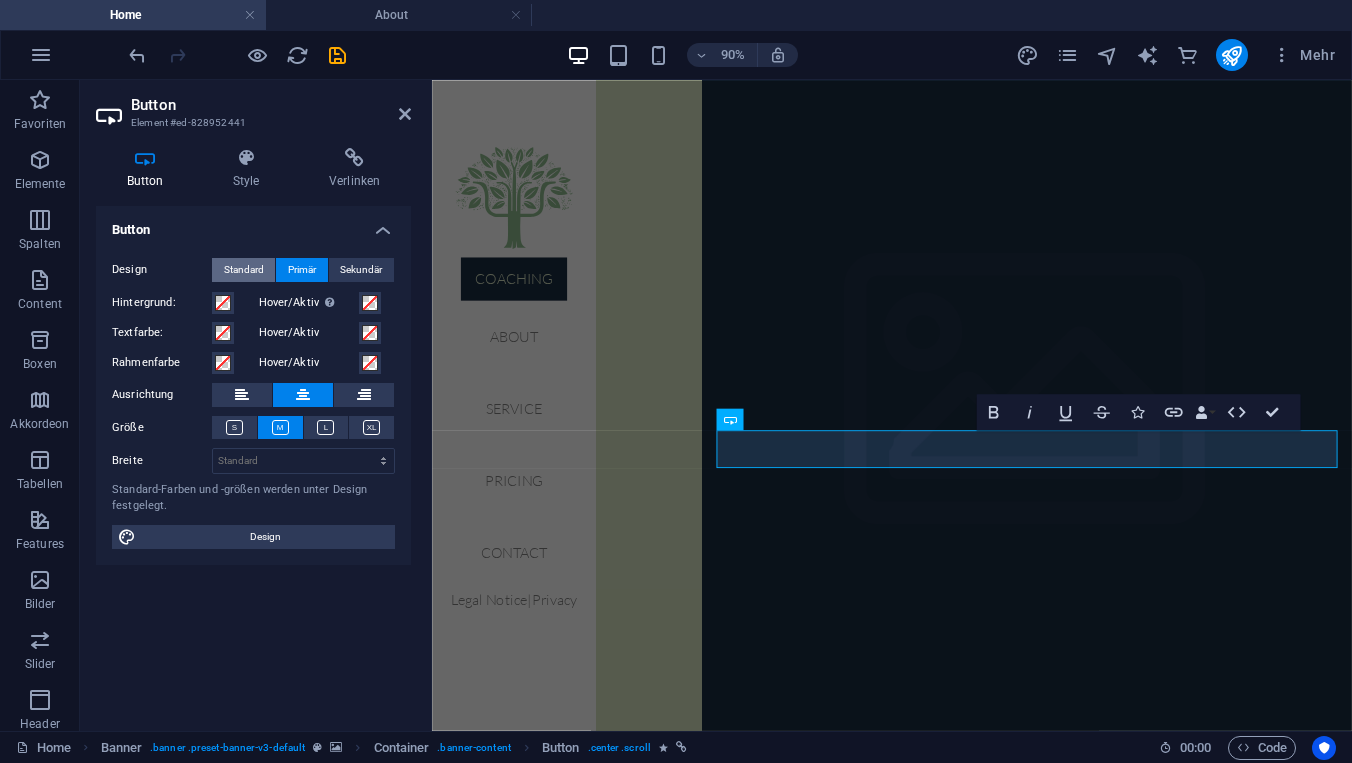 click on "Standard" at bounding box center [244, 270] 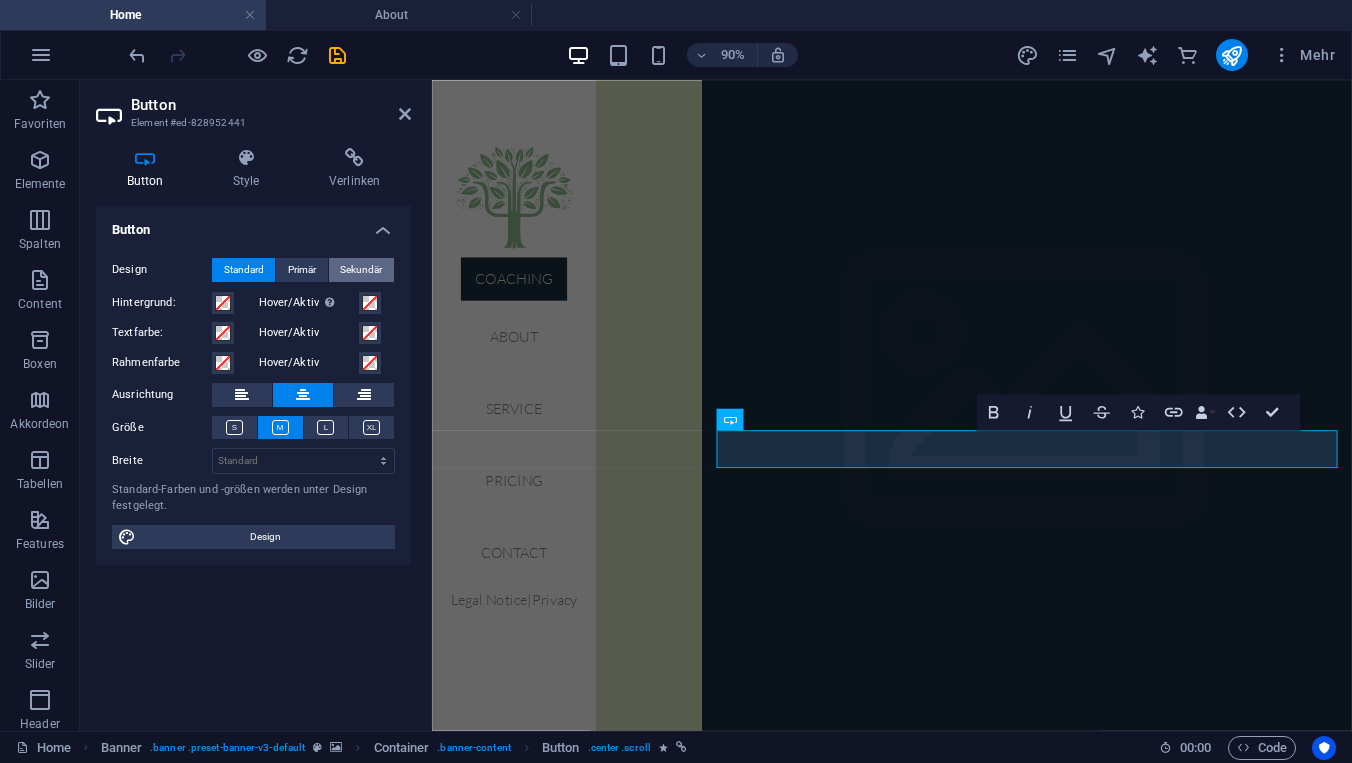 click on "Sekundär" at bounding box center [361, 270] 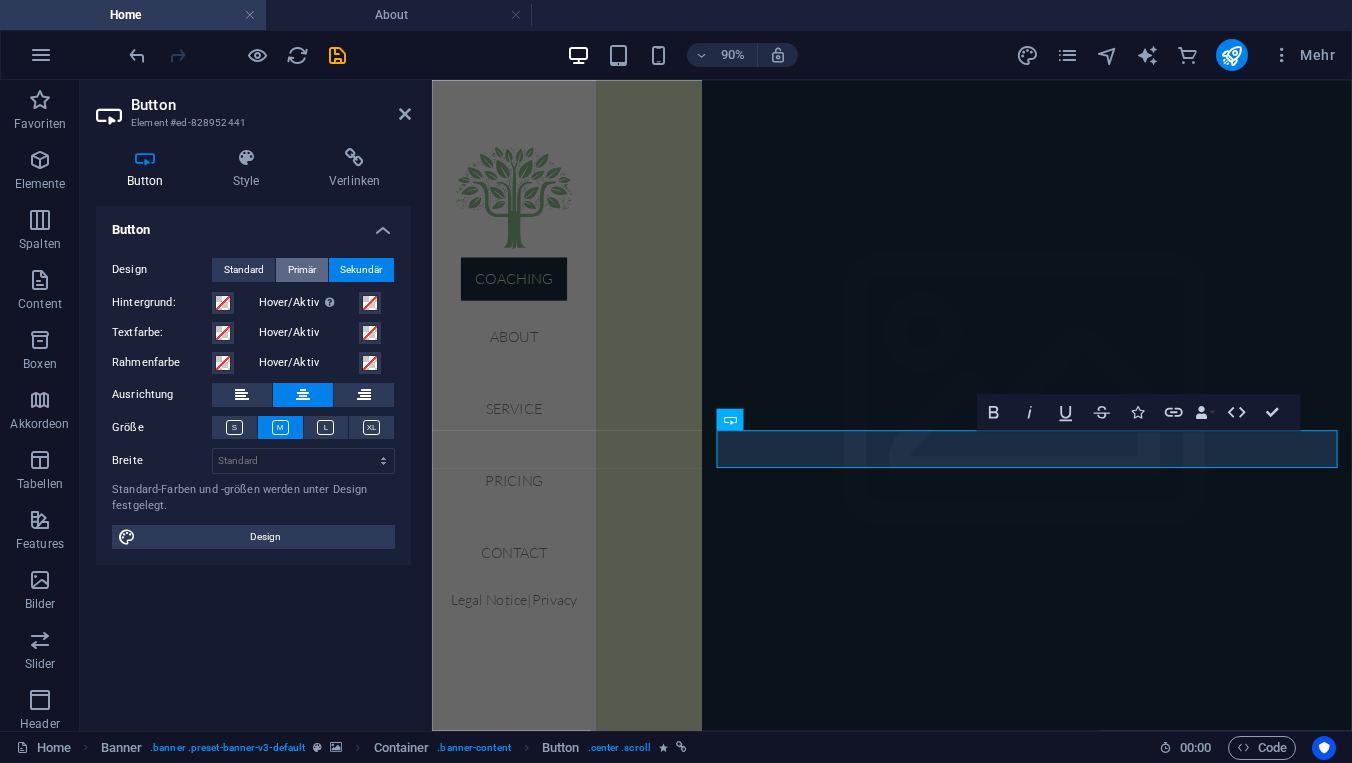 click on "Primär" at bounding box center [302, 270] 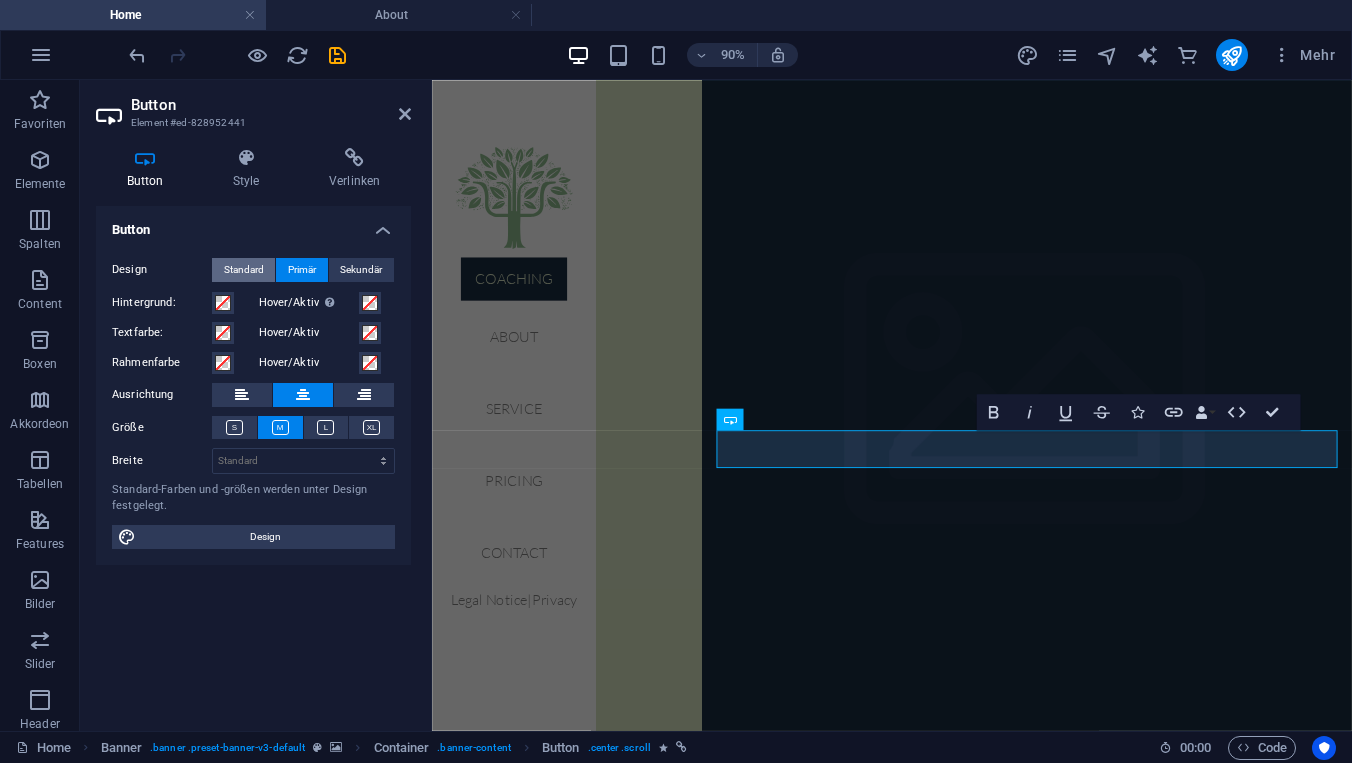 click on "Standard" at bounding box center [244, 270] 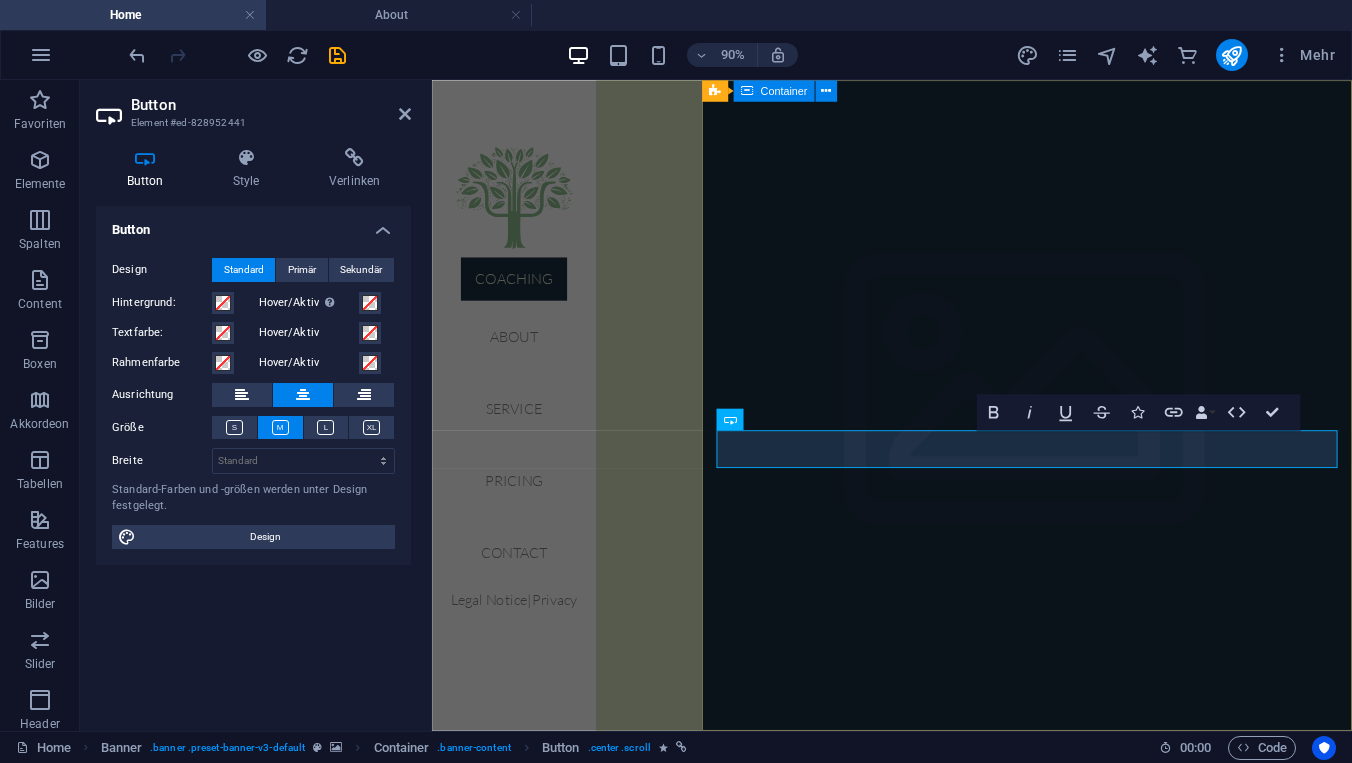 click on "Wireframe Sidebar Template Lorem ipsum dolor sit amet Learn more" at bounding box center [1093, 952] 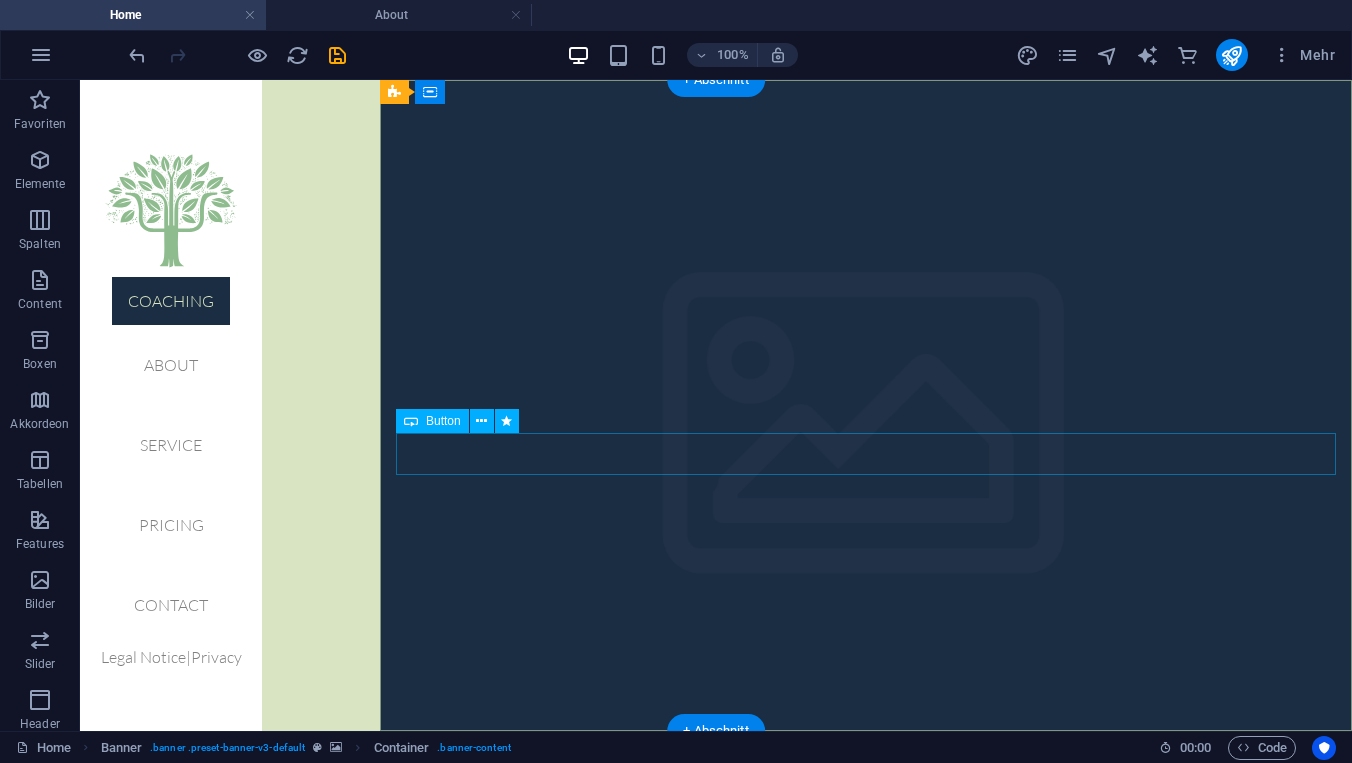 click on "Learn more" at bounding box center (866, 1001) 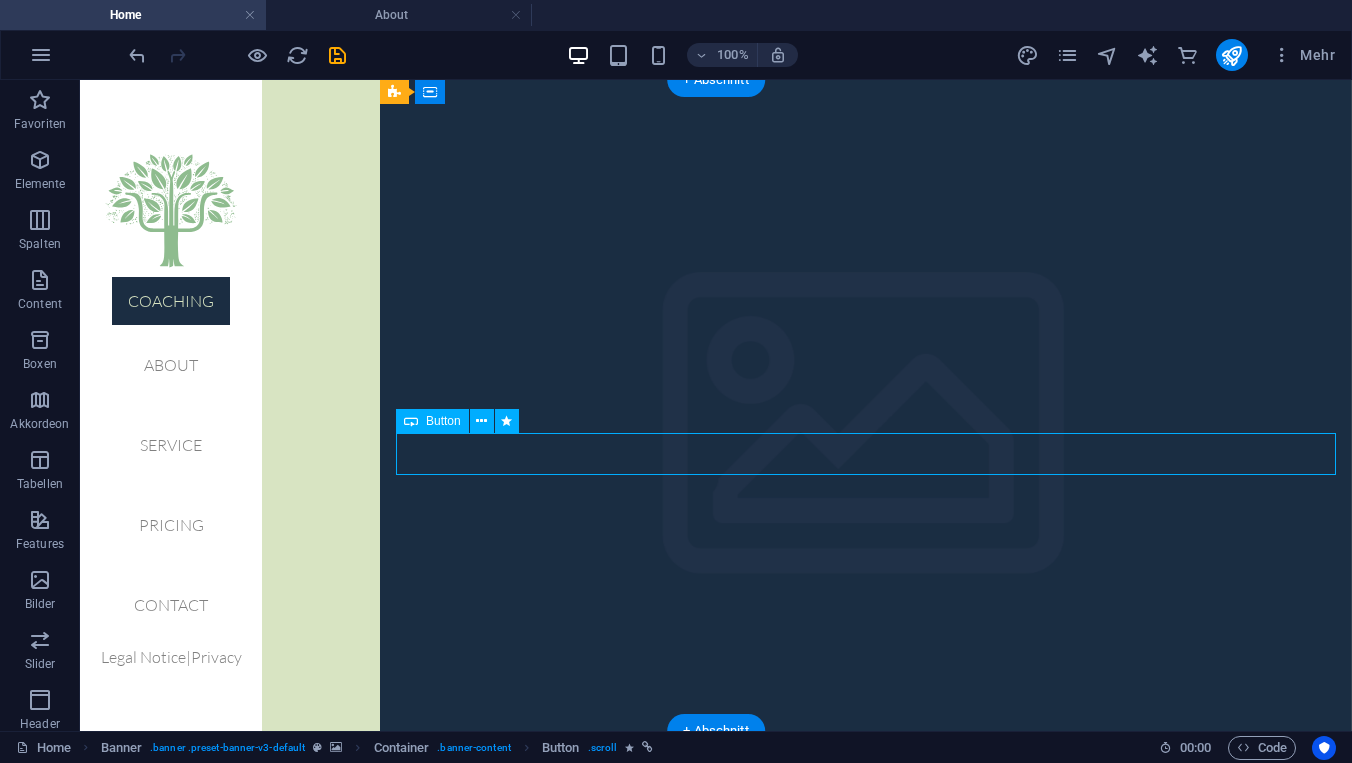 click on "Learn more" at bounding box center [866, 1001] 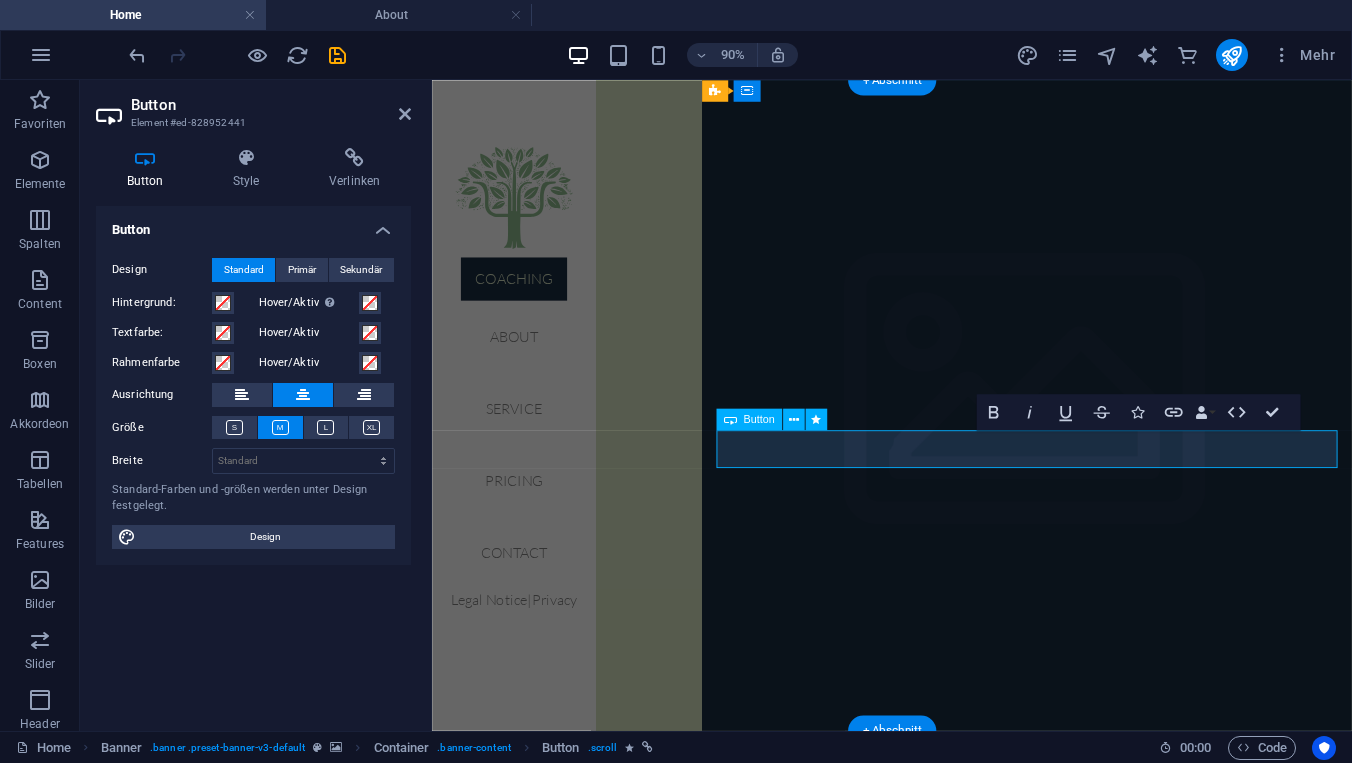 click on "Learn more" at bounding box center [1093, 1001] 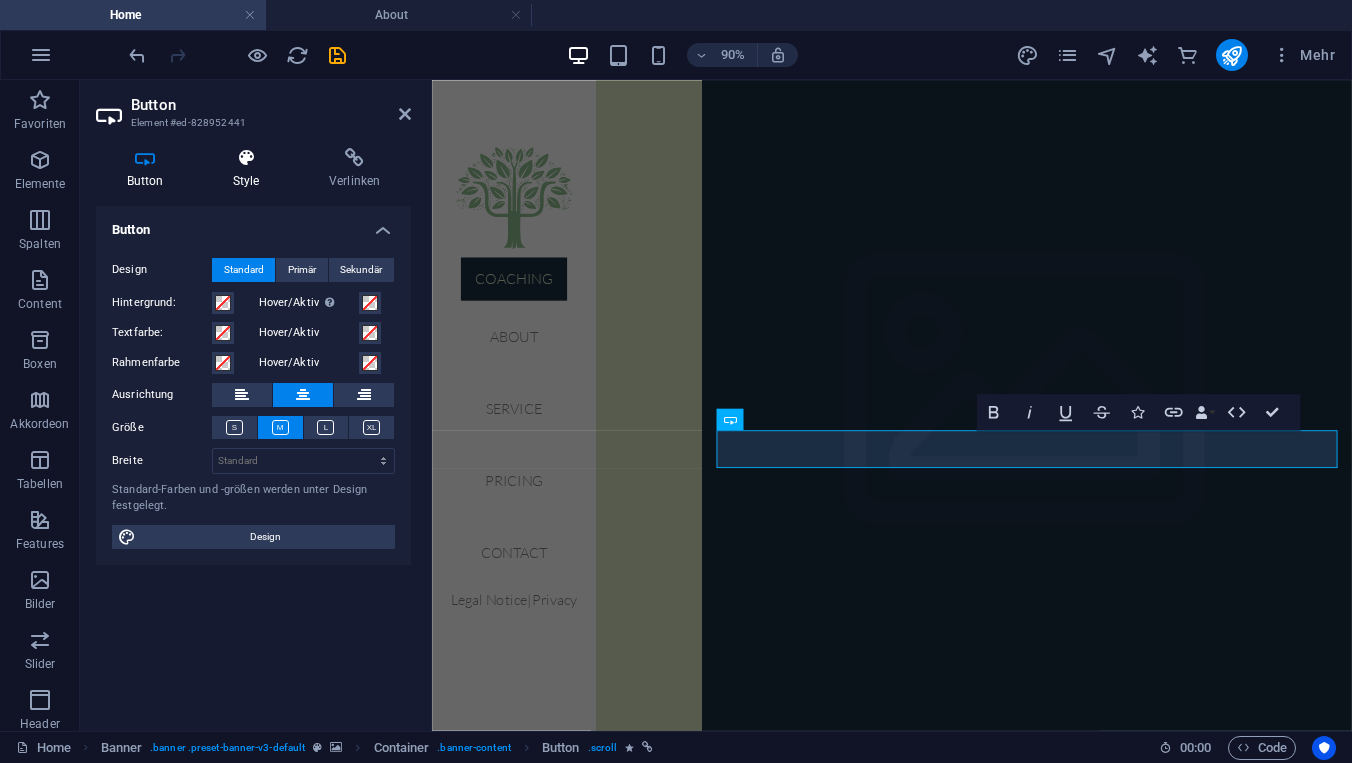 click on "Style" at bounding box center [250, 169] 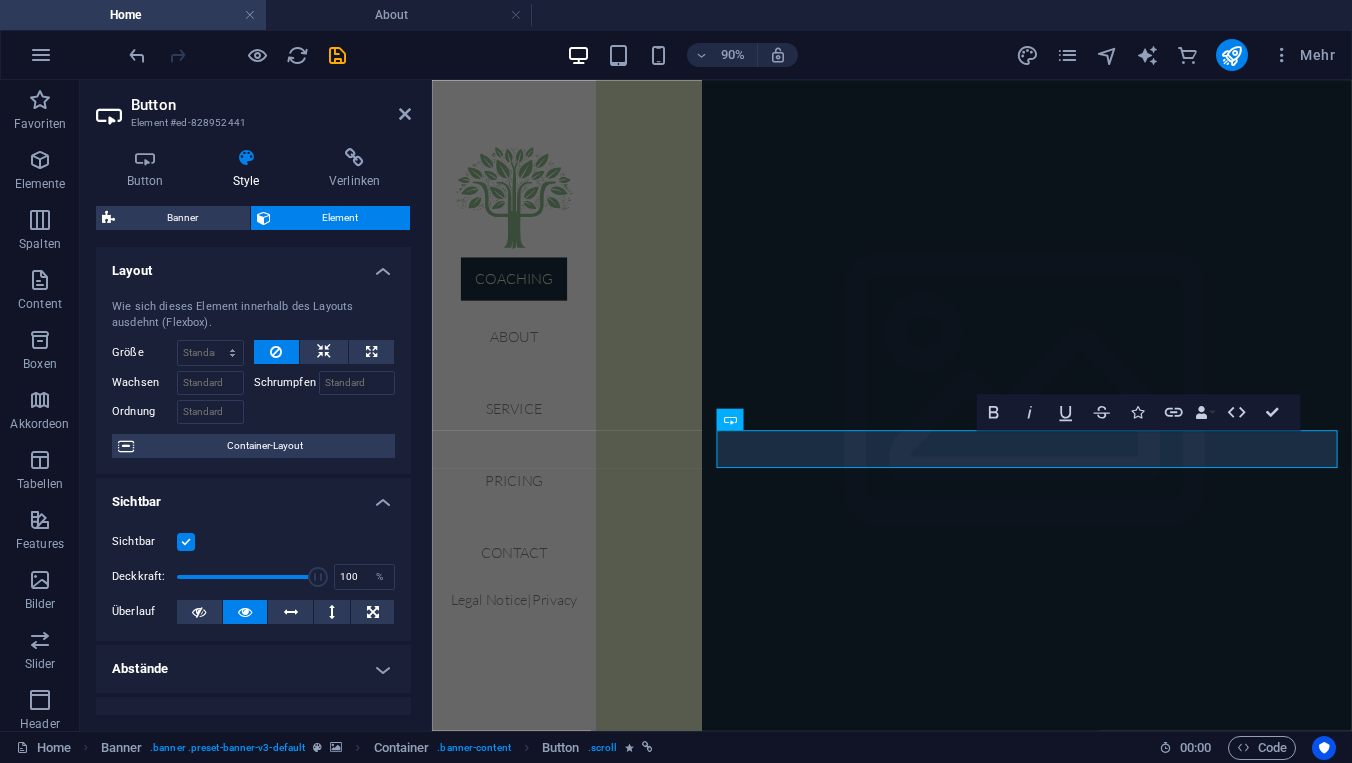 scroll, scrollTop: 0, scrollLeft: 0, axis: both 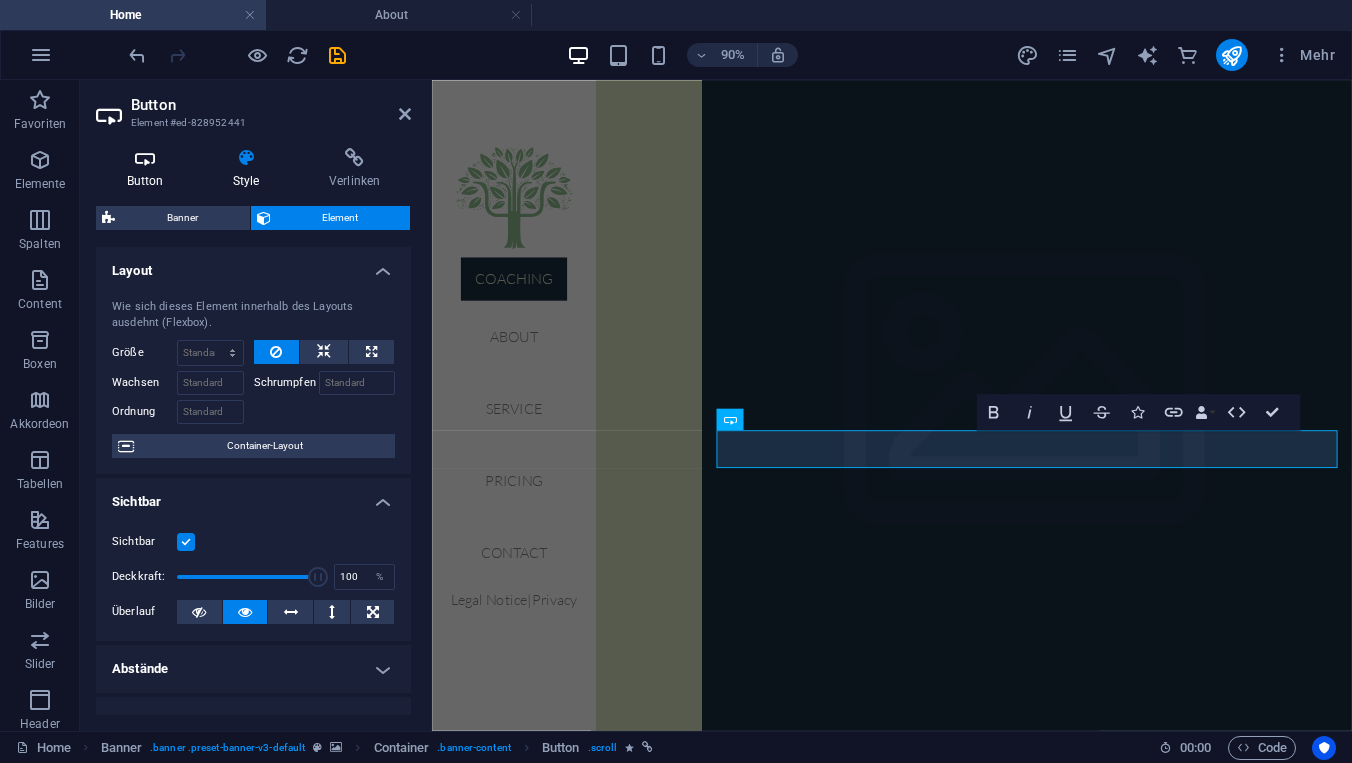 click on "Button" at bounding box center [149, 169] 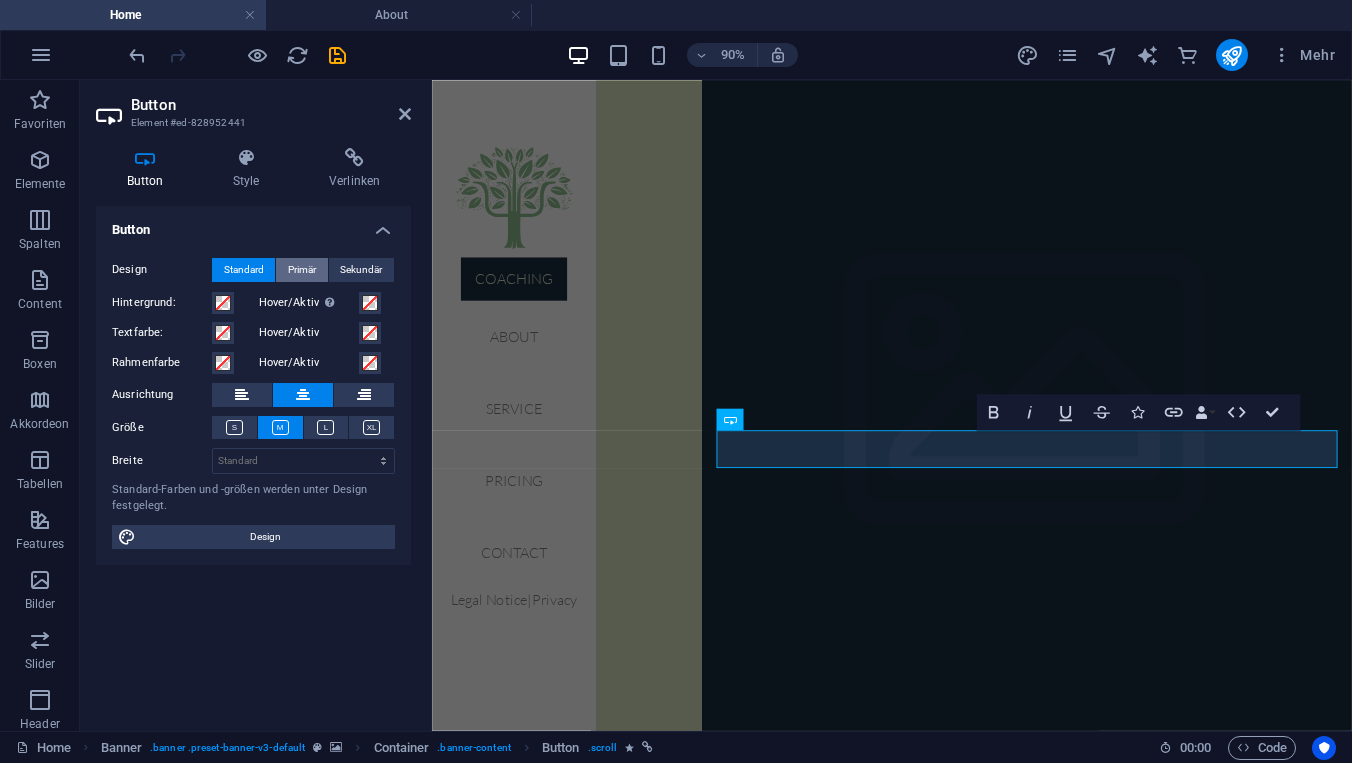 click on "Primär" at bounding box center [302, 270] 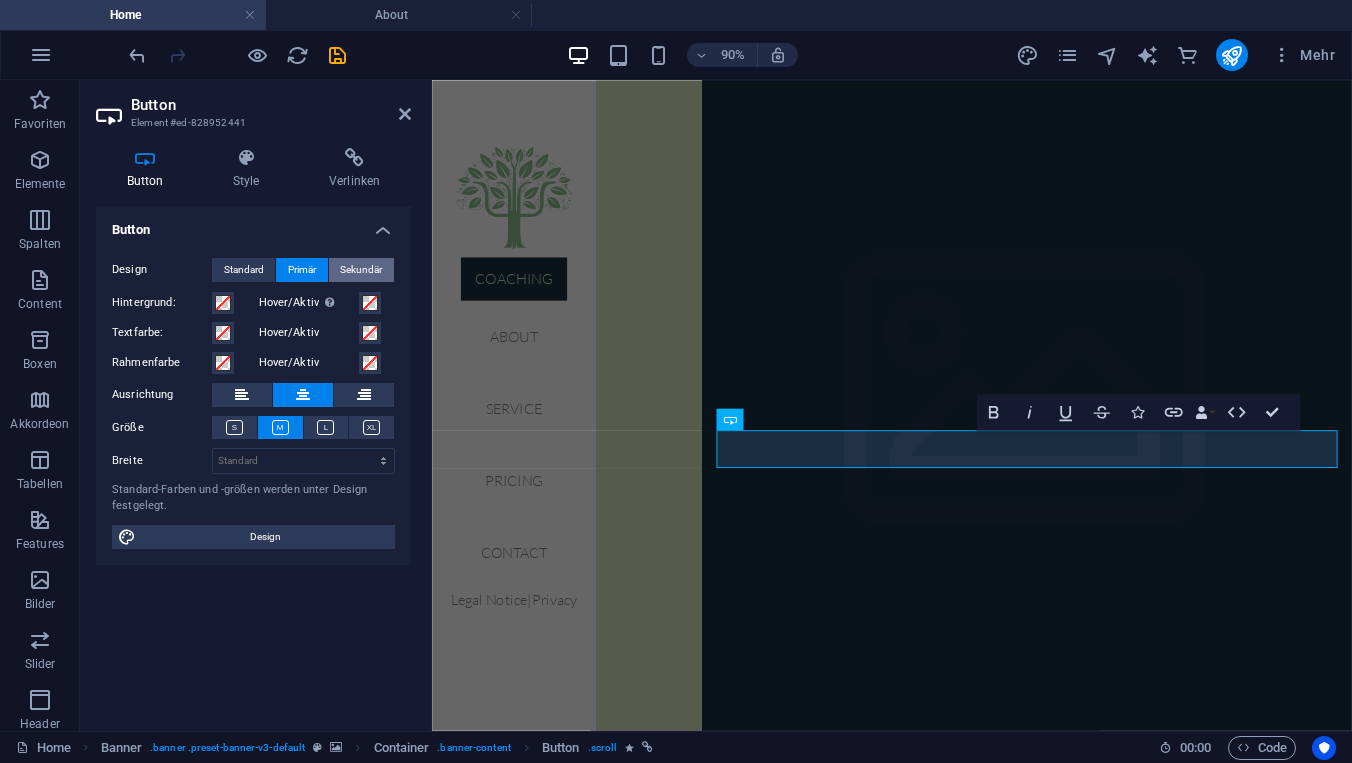 click on "Sekundär" at bounding box center (361, 270) 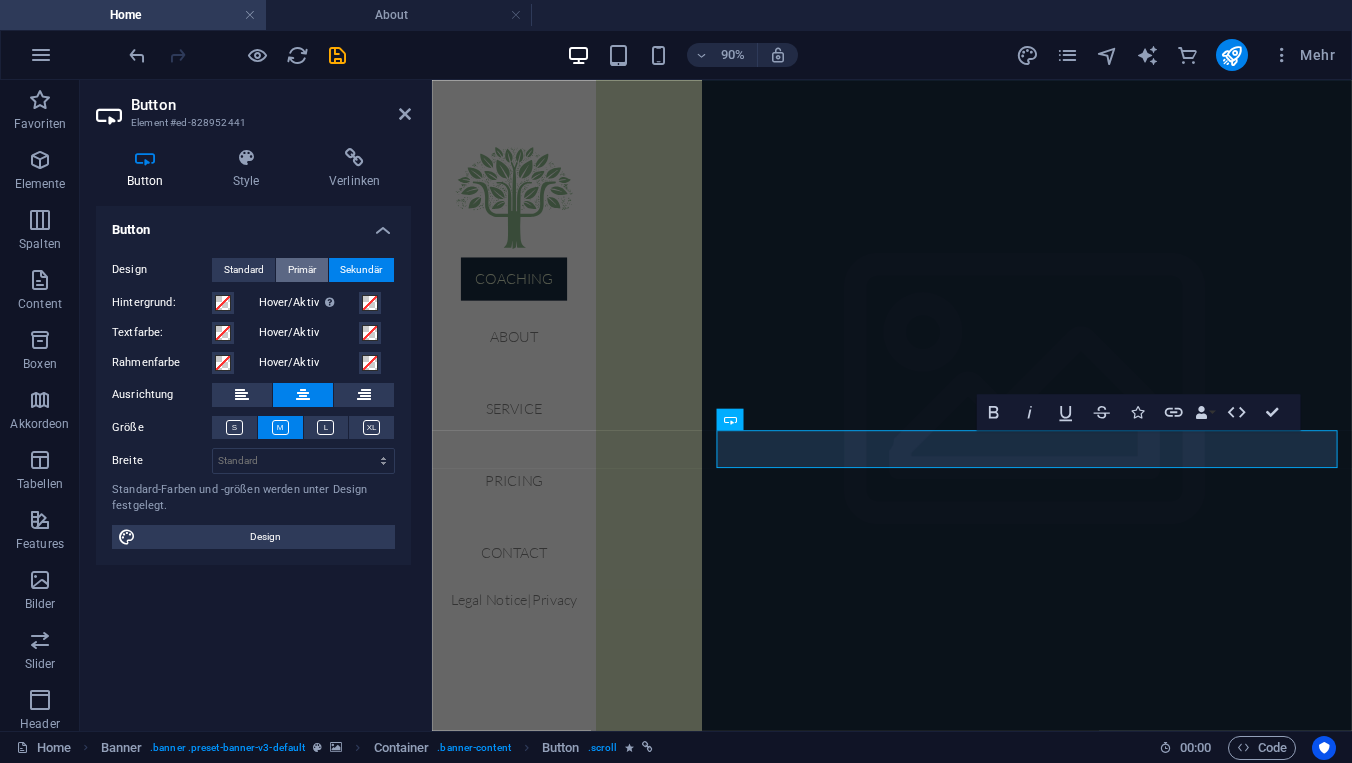 click on "Primär" at bounding box center [302, 270] 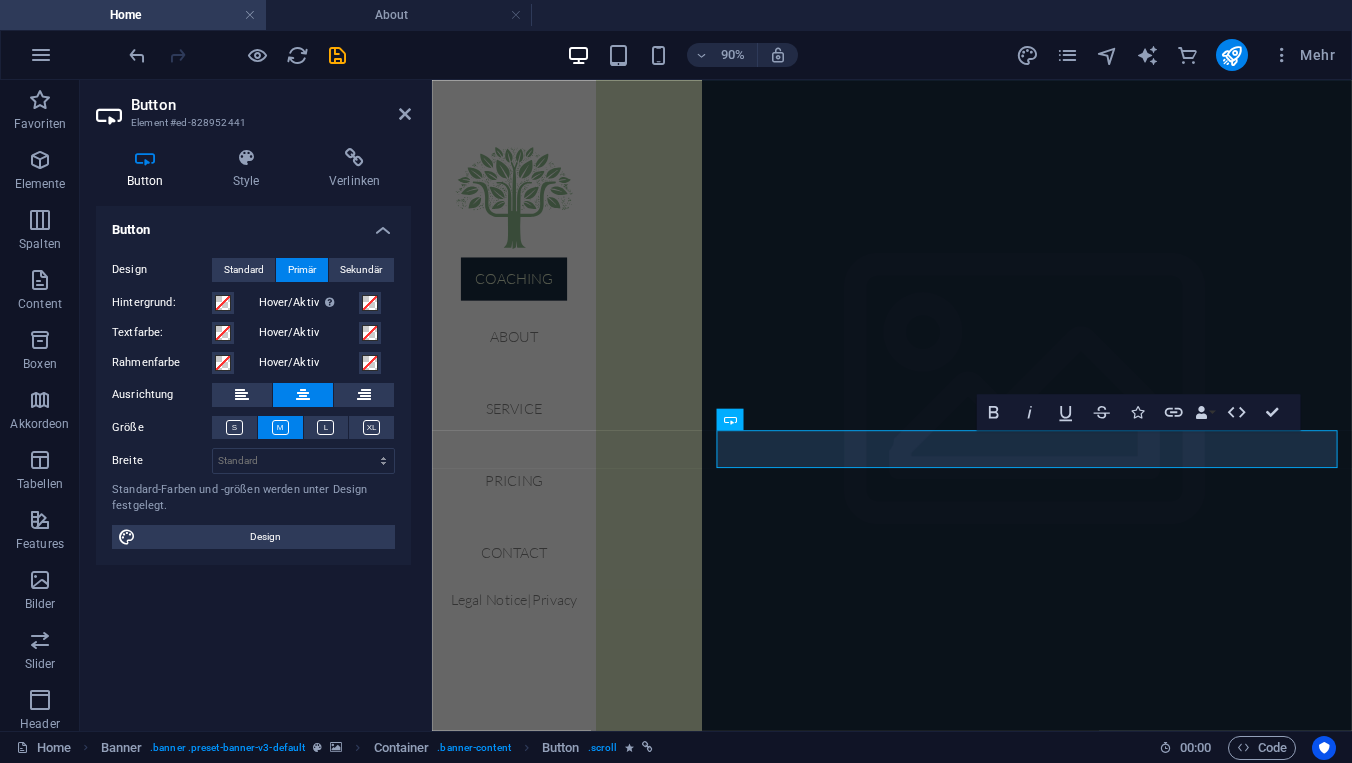 click on "Button Design Standard Primär Sekundär Hintergrund: Hover/Aktiv Wechsle in den Vorschau-Modus, um den Aktiv-/Hover-Status zu testen Textfarbe: Hover/Aktiv Rahmenfarbe Hover/Aktiv Ausrichtung Größe Breite Standard px rem % em vh vw Standard-Farben und -größen werden unter Design festgelegt. Design" at bounding box center (253, 460) 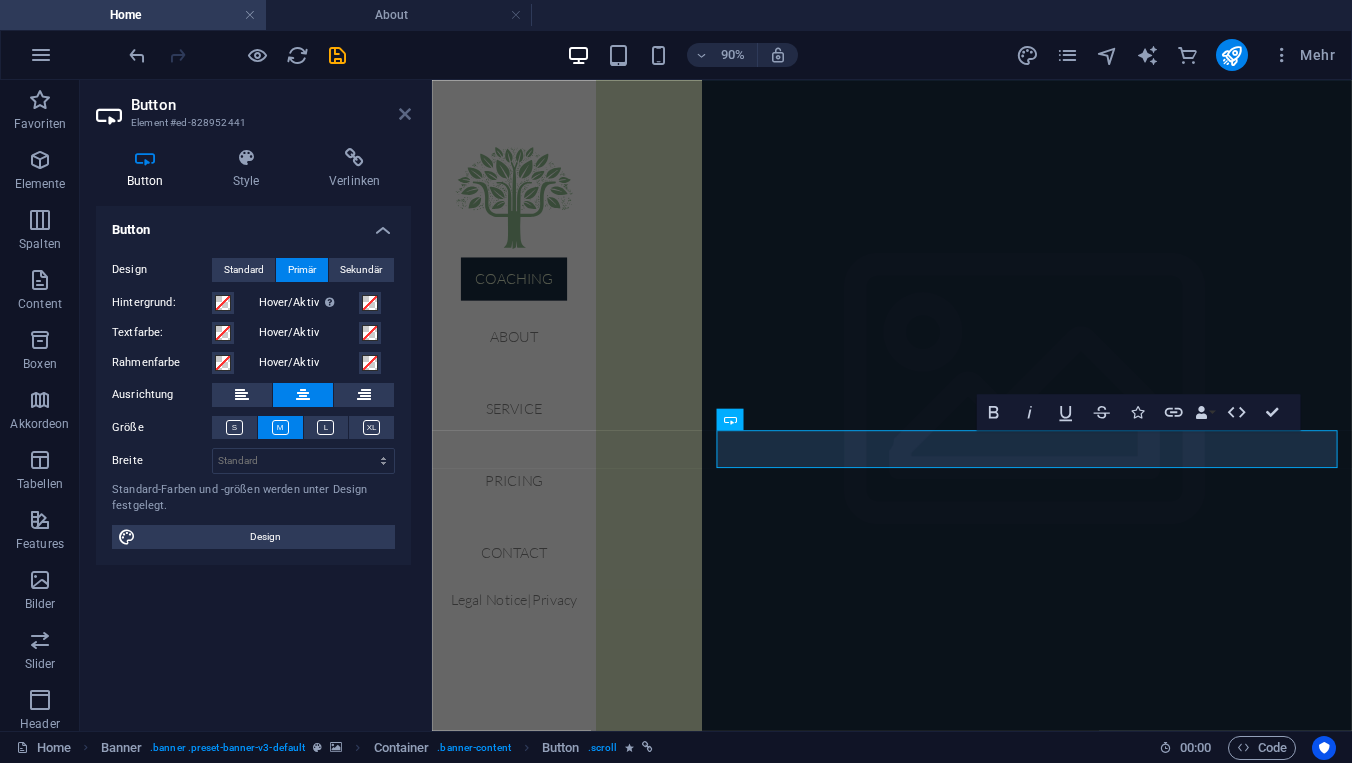 click at bounding box center (405, 114) 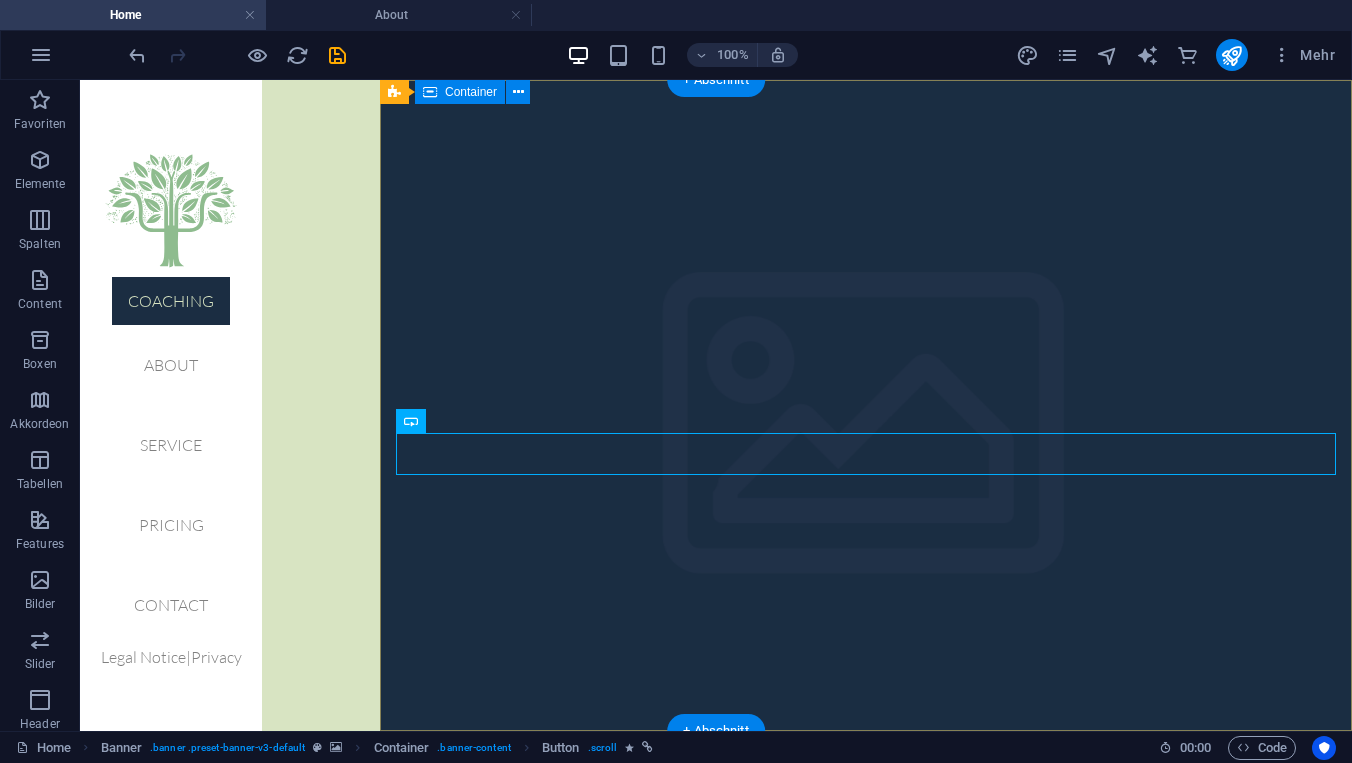 click on "Wireframe Sidebar Template Lorem ipsum dolor sit amet Learn more" at bounding box center [866, 952] 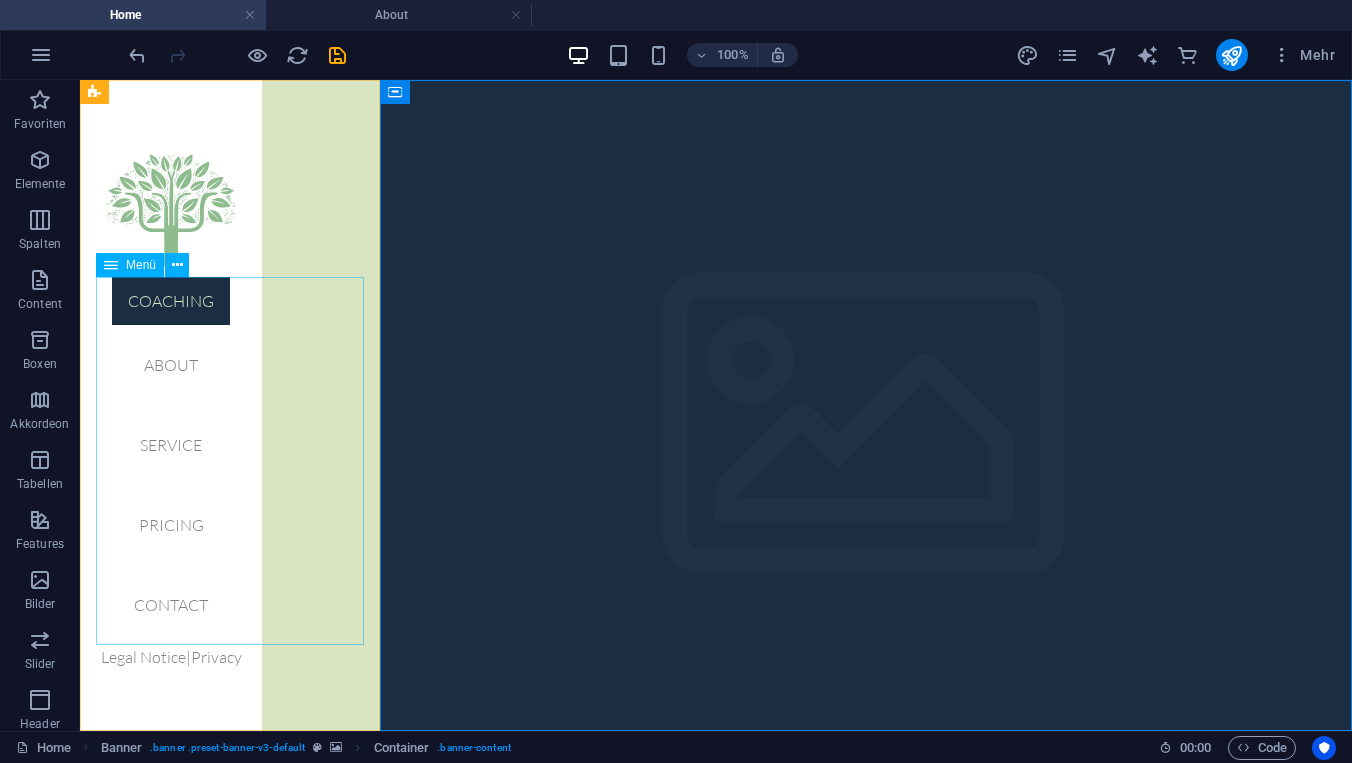 click on "Coaching About Service Pricing Contact" at bounding box center (171, 461) 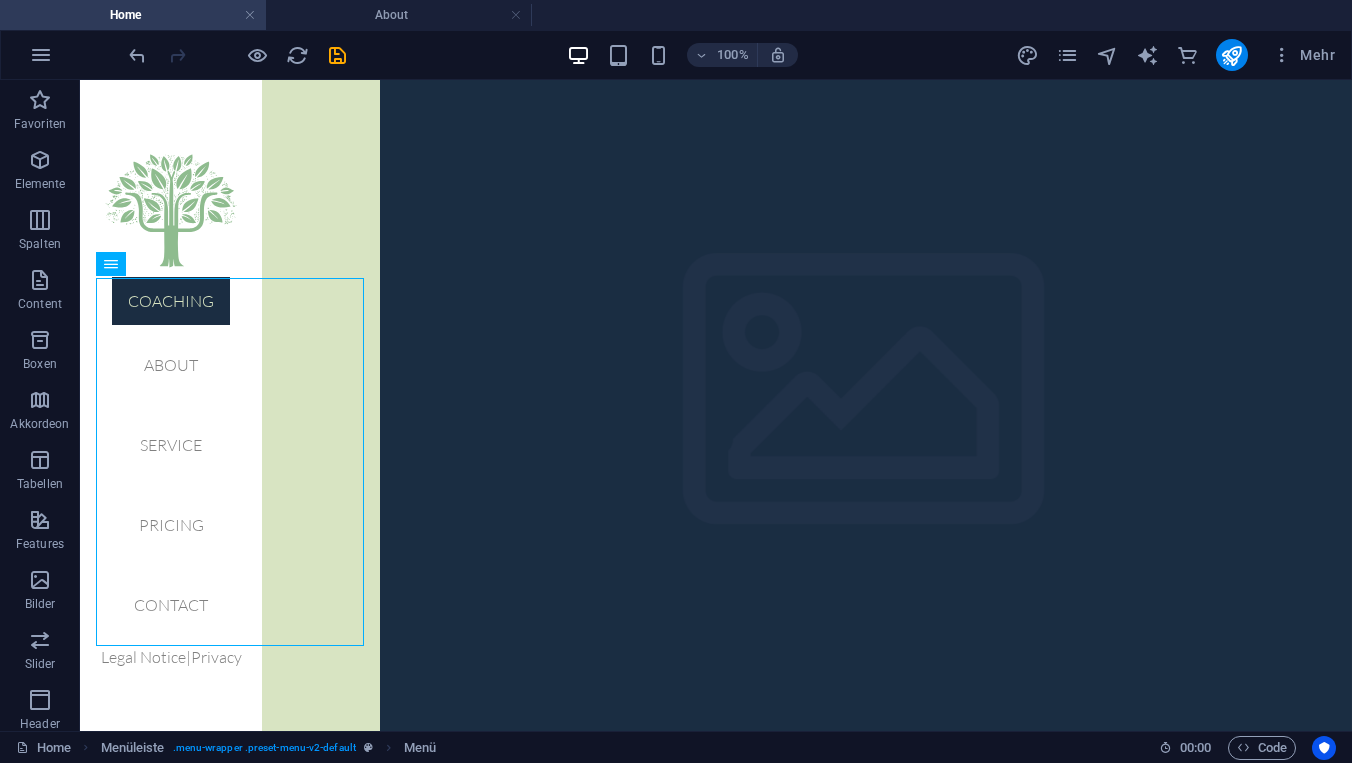 scroll, scrollTop: 0, scrollLeft: 0, axis: both 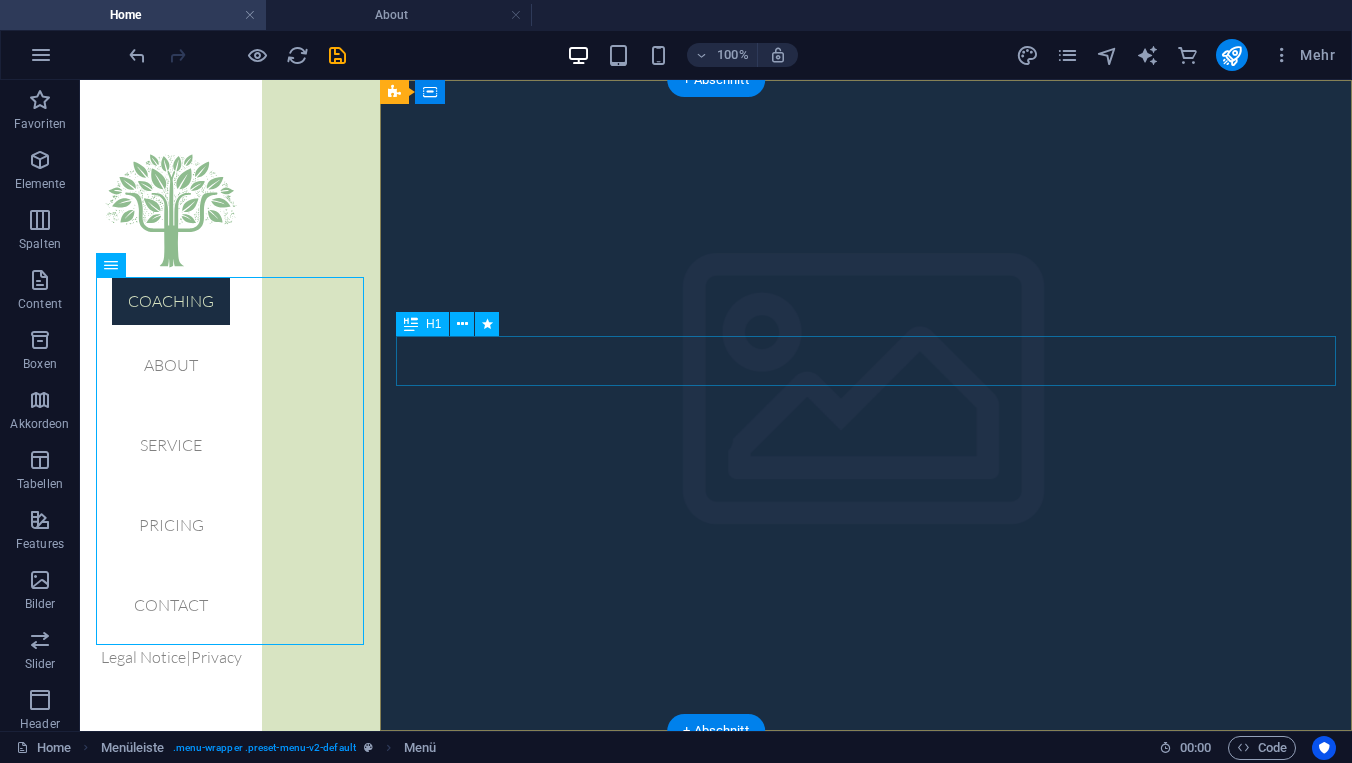 click on "Wireframe Sidebar Template" at bounding box center (866, 836) 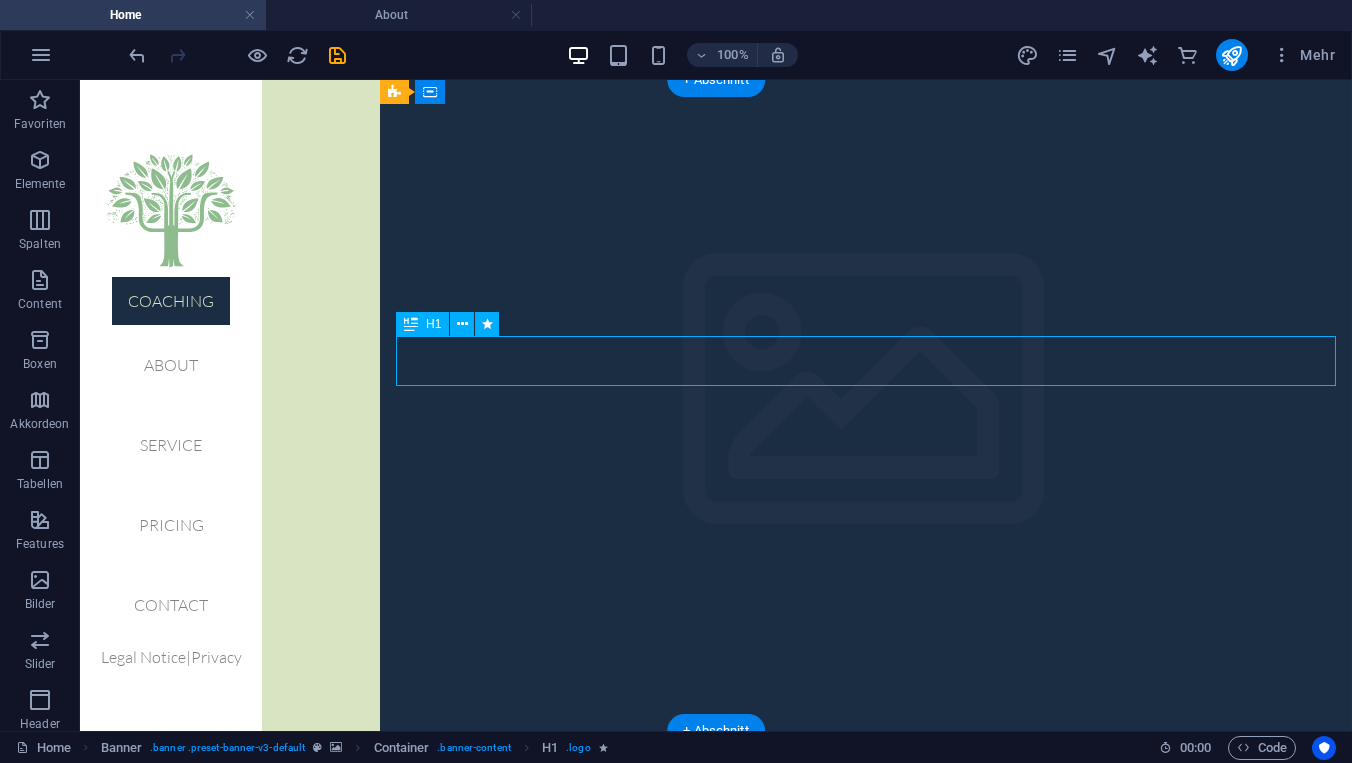 click on "Wireframe Sidebar Template" at bounding box center [866, 836] 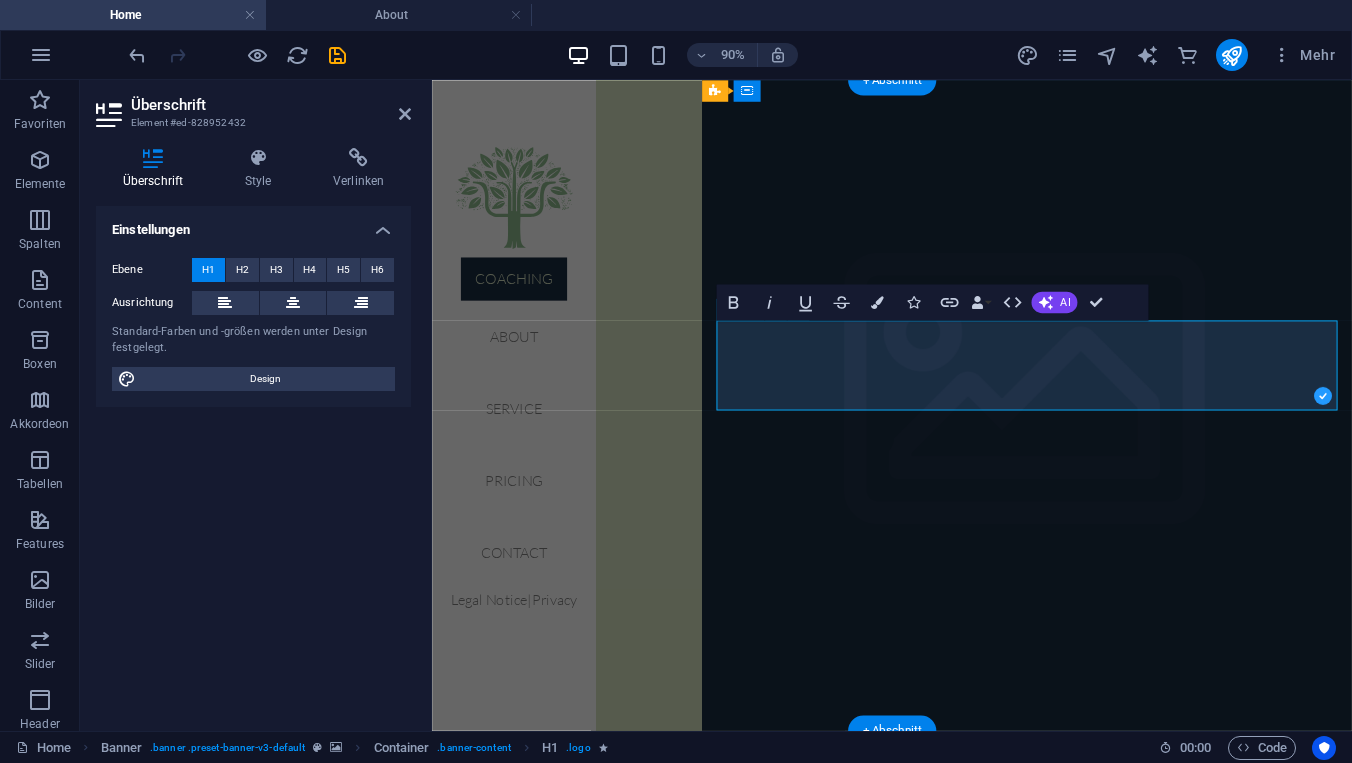 drag, startPoint x: 830, startPoint y: 373, endPoint x: 760, endPoint y: 378, distance: 70.178345 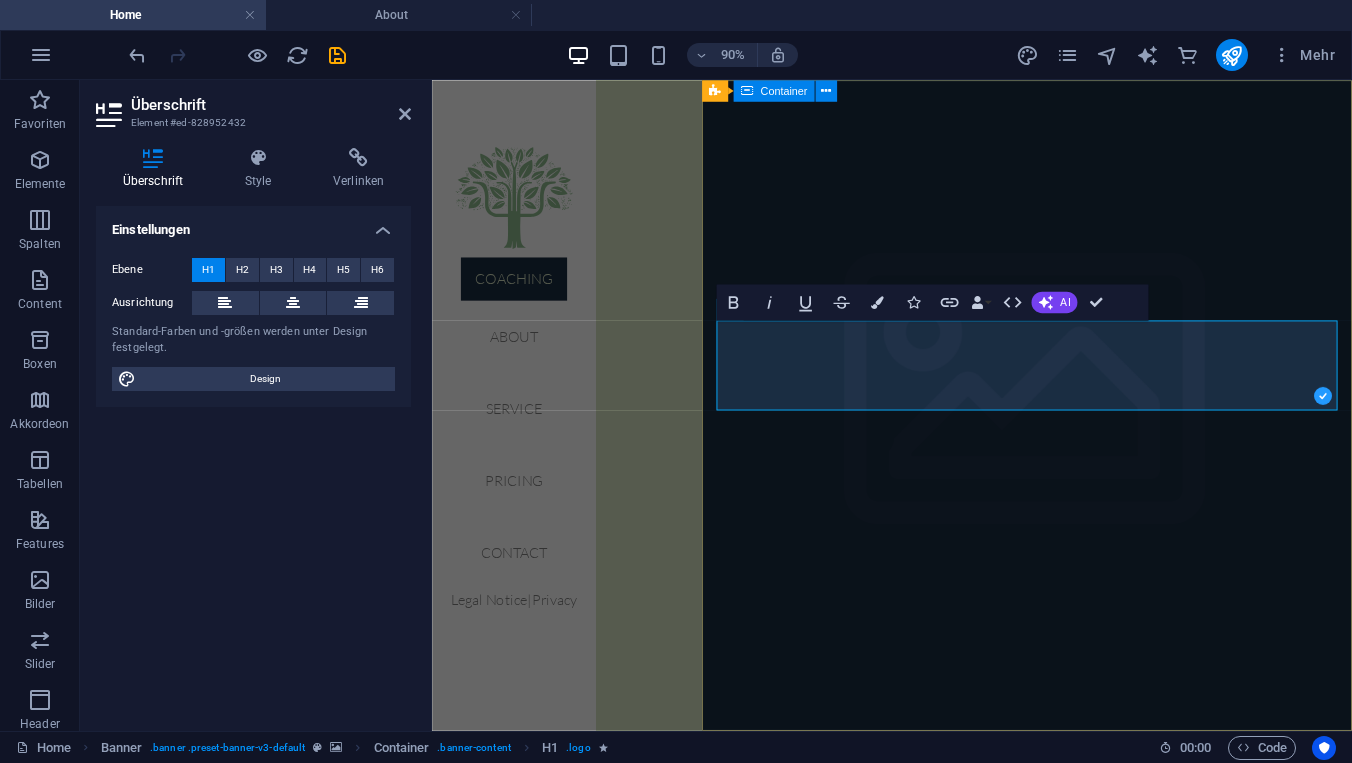 click on "Raum für inneres Wachstum und Selbstbegegnung Lorem ipsum dolor sit amet Learn more" at bounding box center [1093, 977] 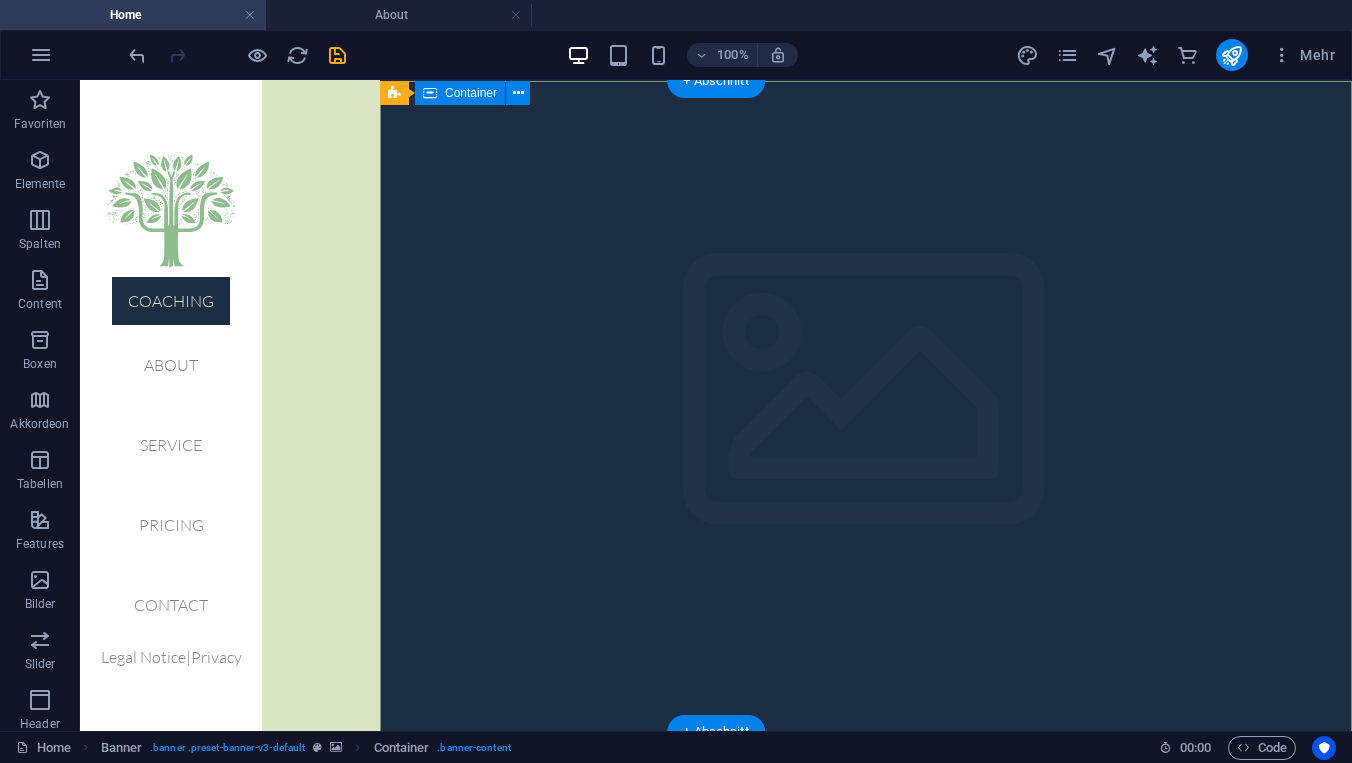 scroll, scrollTop: 0, scrollLeft: 0, axis: both 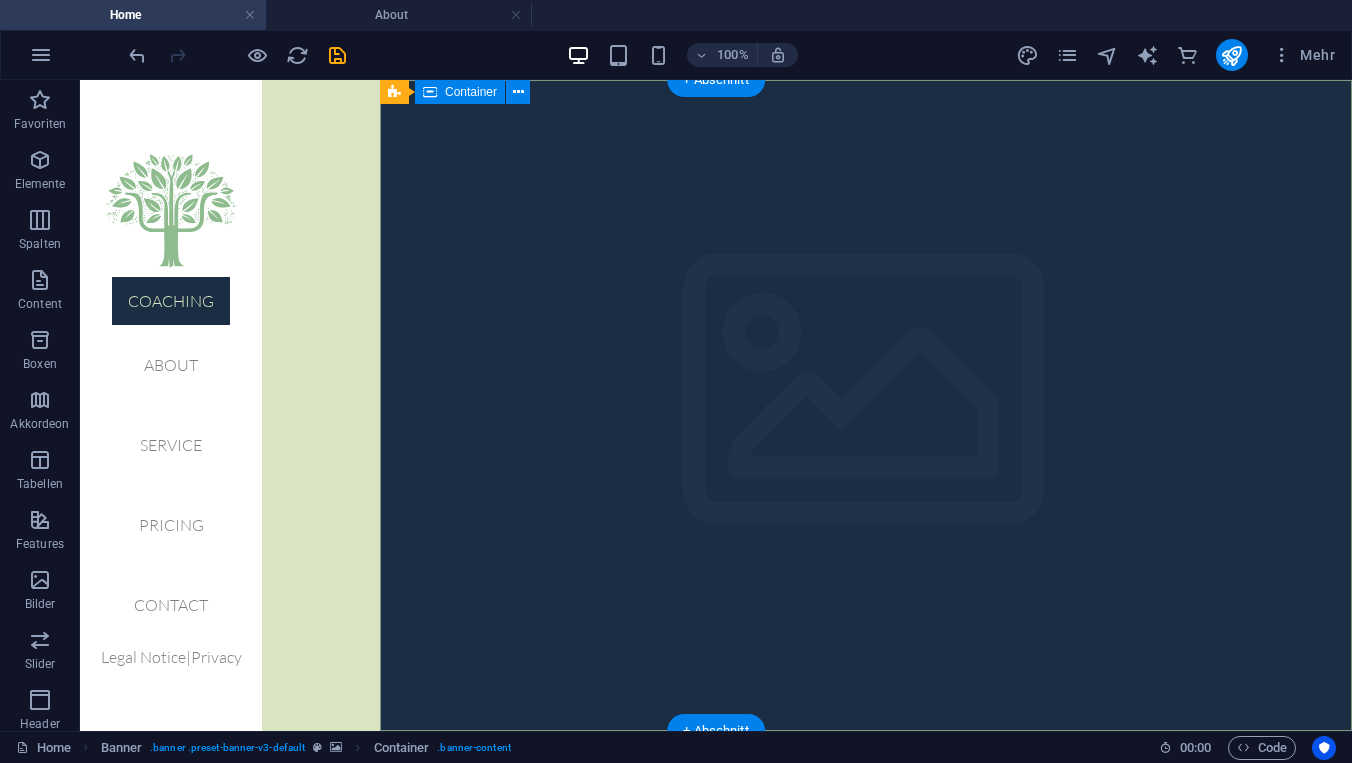 click on "Raum für inneres Wachstum und Selbstbegegnung Lorem ipsum dolor sit amet Learn more" at bounding box center (866, 905) 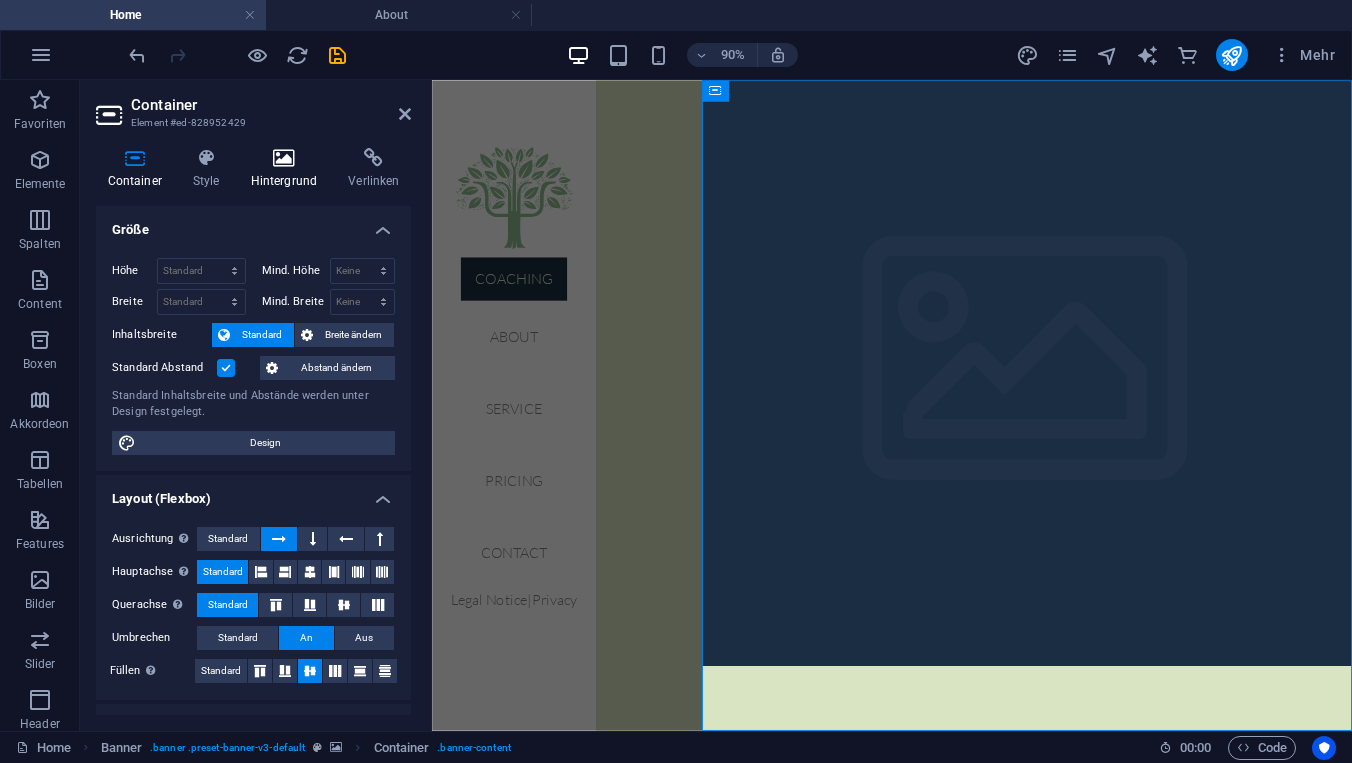 click on "Hintergrund" at bounding box center [288, 169] 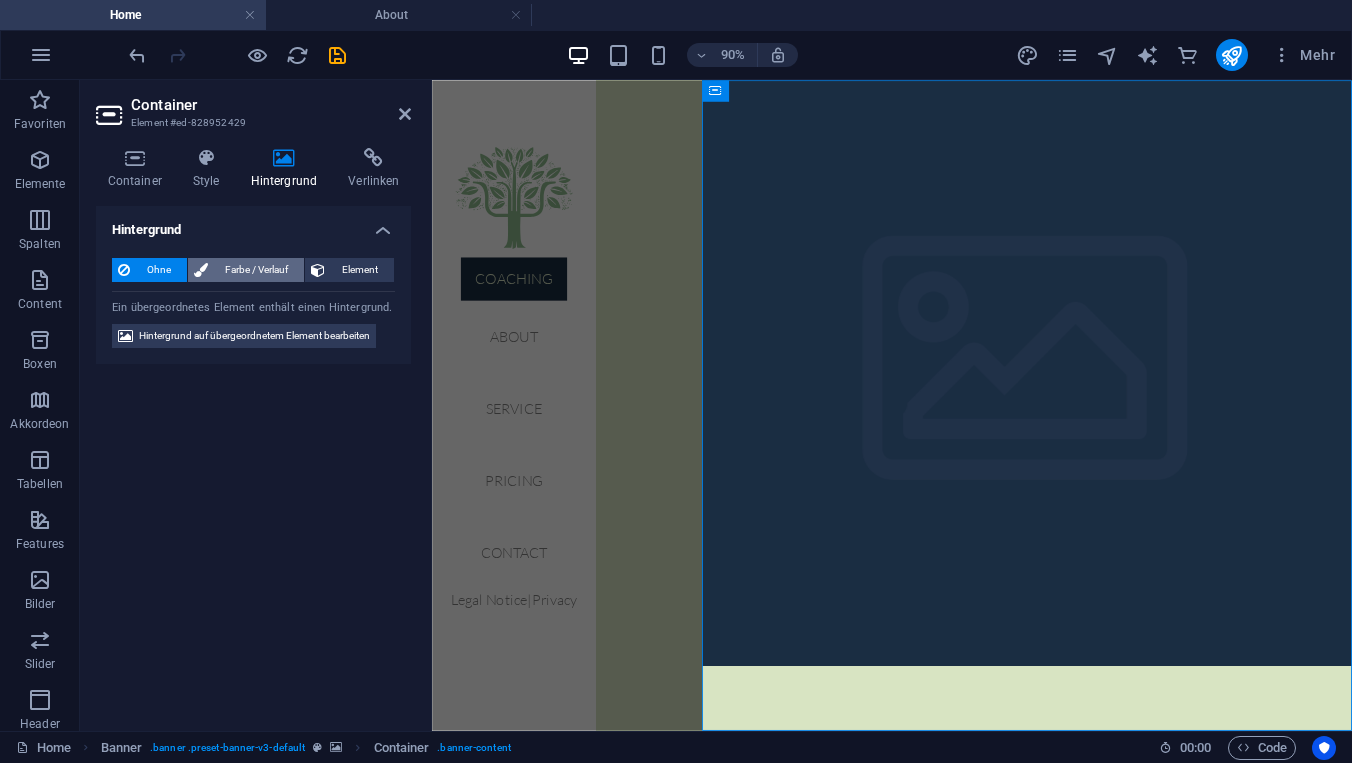 click on "Farbe / Verlauf" at bounding box center [256, 270] 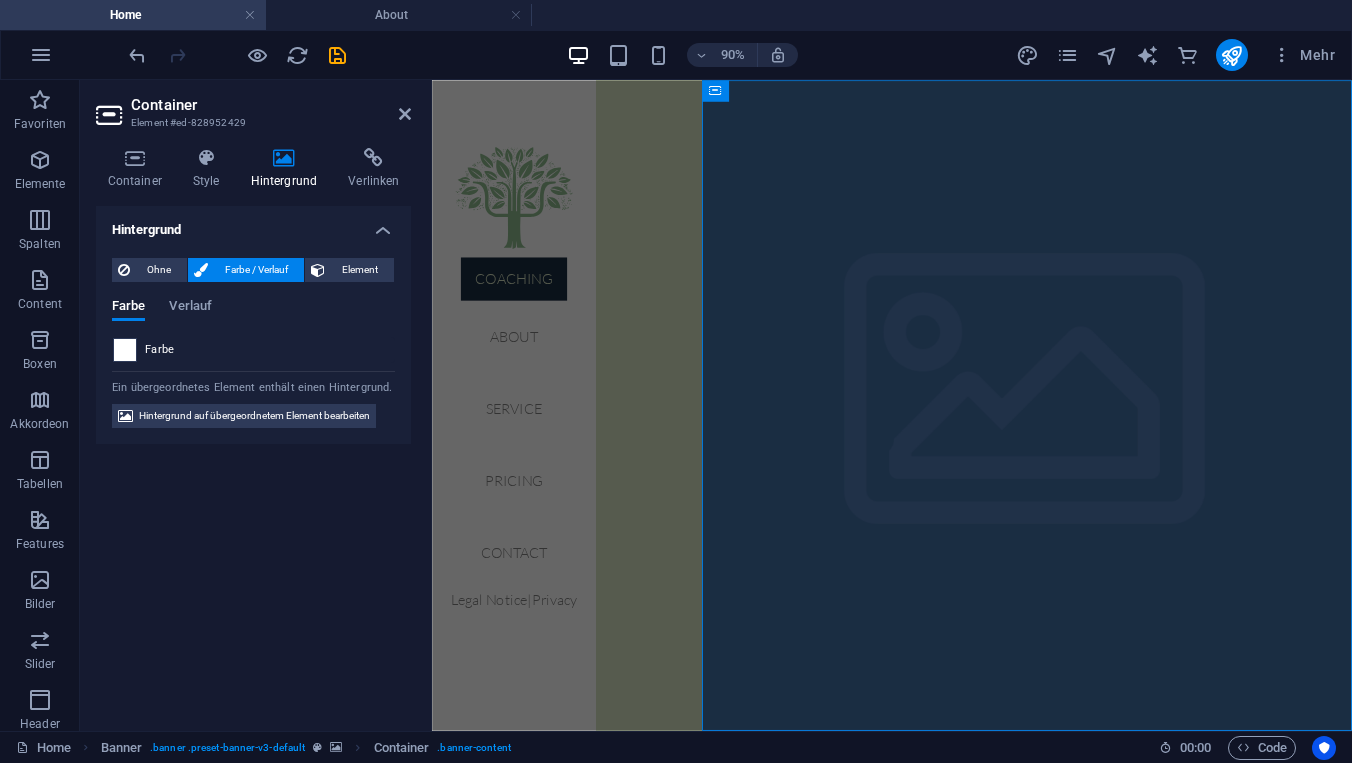 click at bounding box center (125, 350) 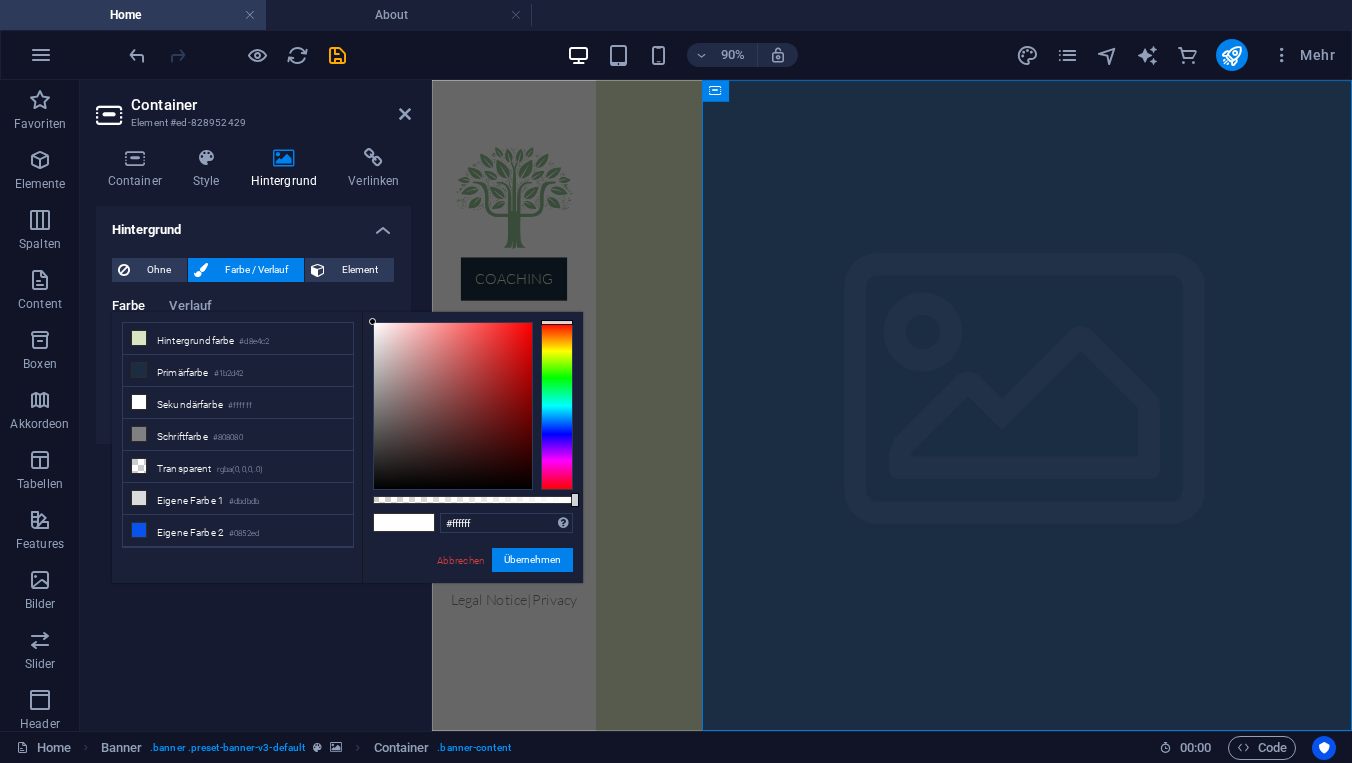 click on "Primärfarbe
#1b2d42" at bounding box center [238, 371] 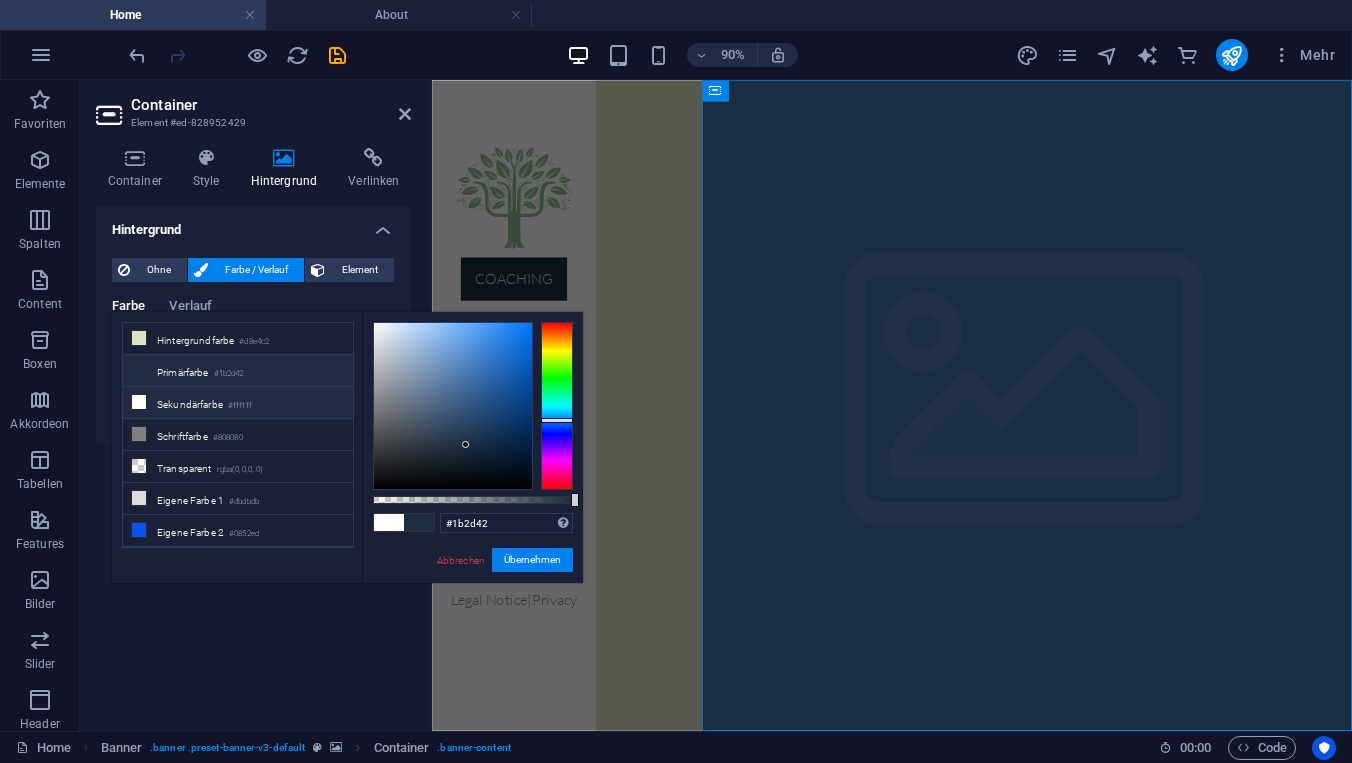 click on "Sekundärfarbe
#ffffff" at bounding box center (238, 403) 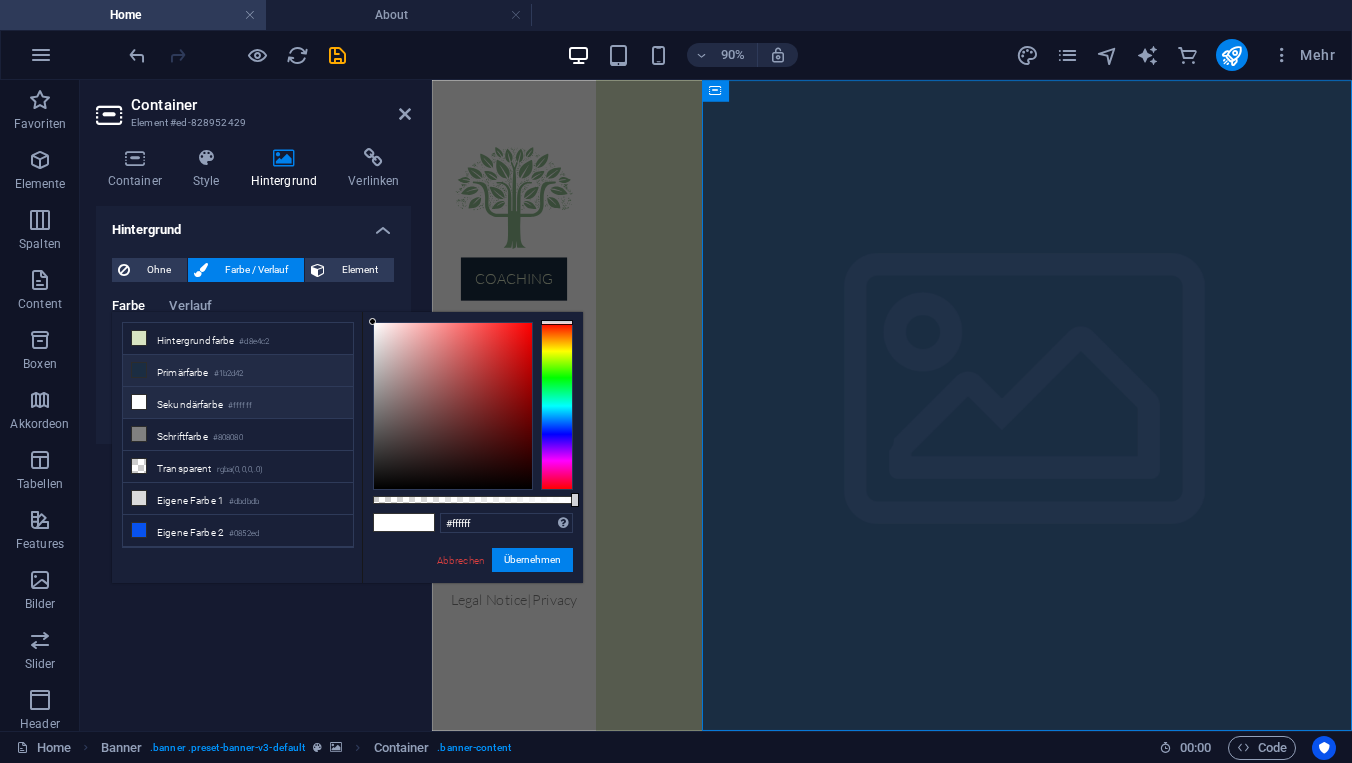 click on "Primärfarbe
#1b2d42" at bounding box center (238, 371) 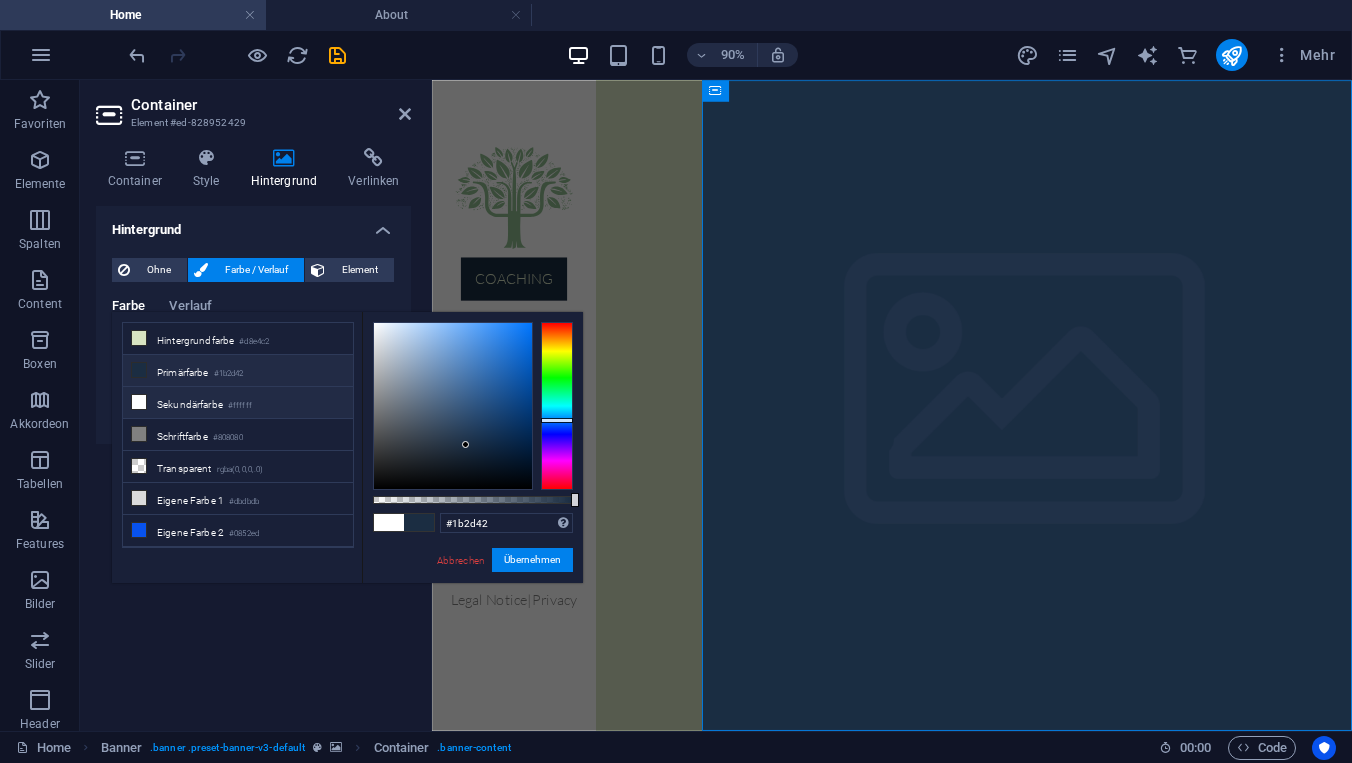 click on "Sekundärfarbe
#ffffff" at bounding box center (238, 403) 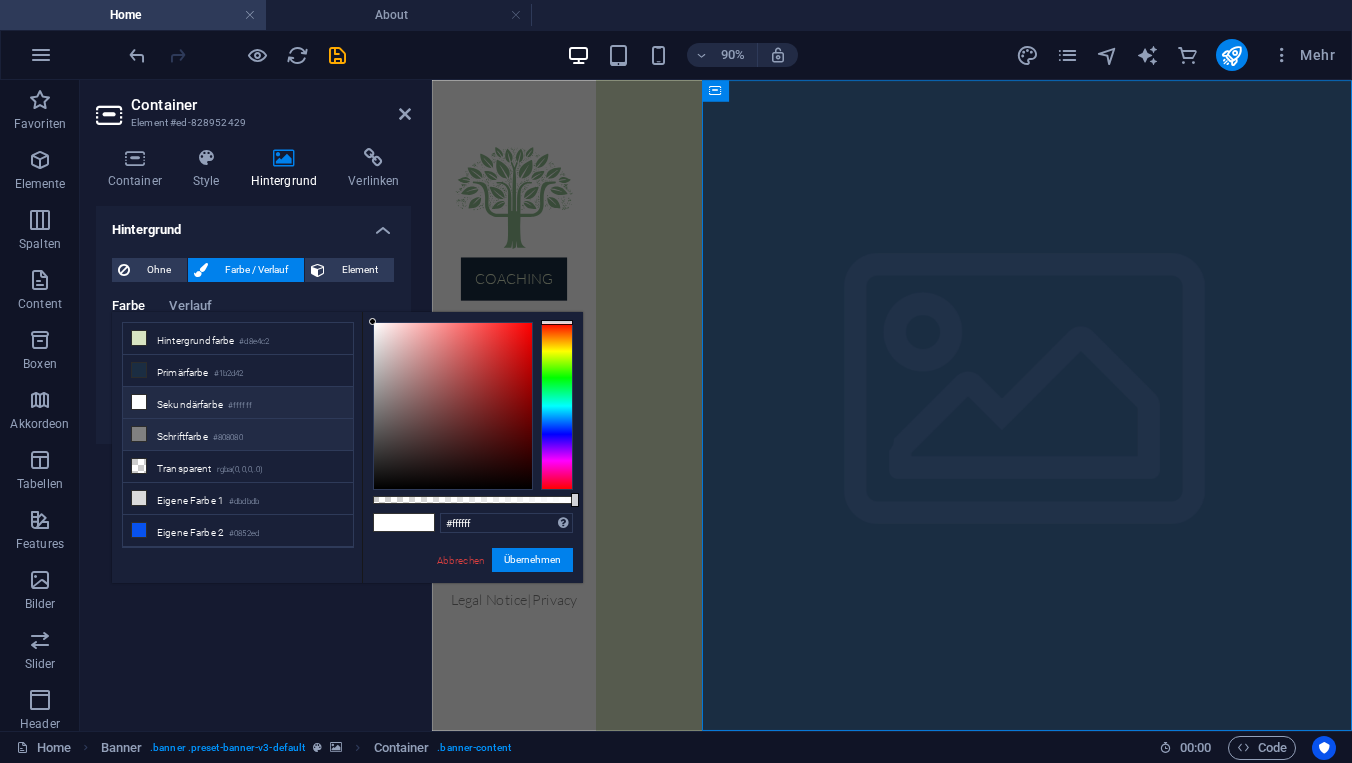 click on "Schriftfarbe
#808080" at bounding box center (238, 435) 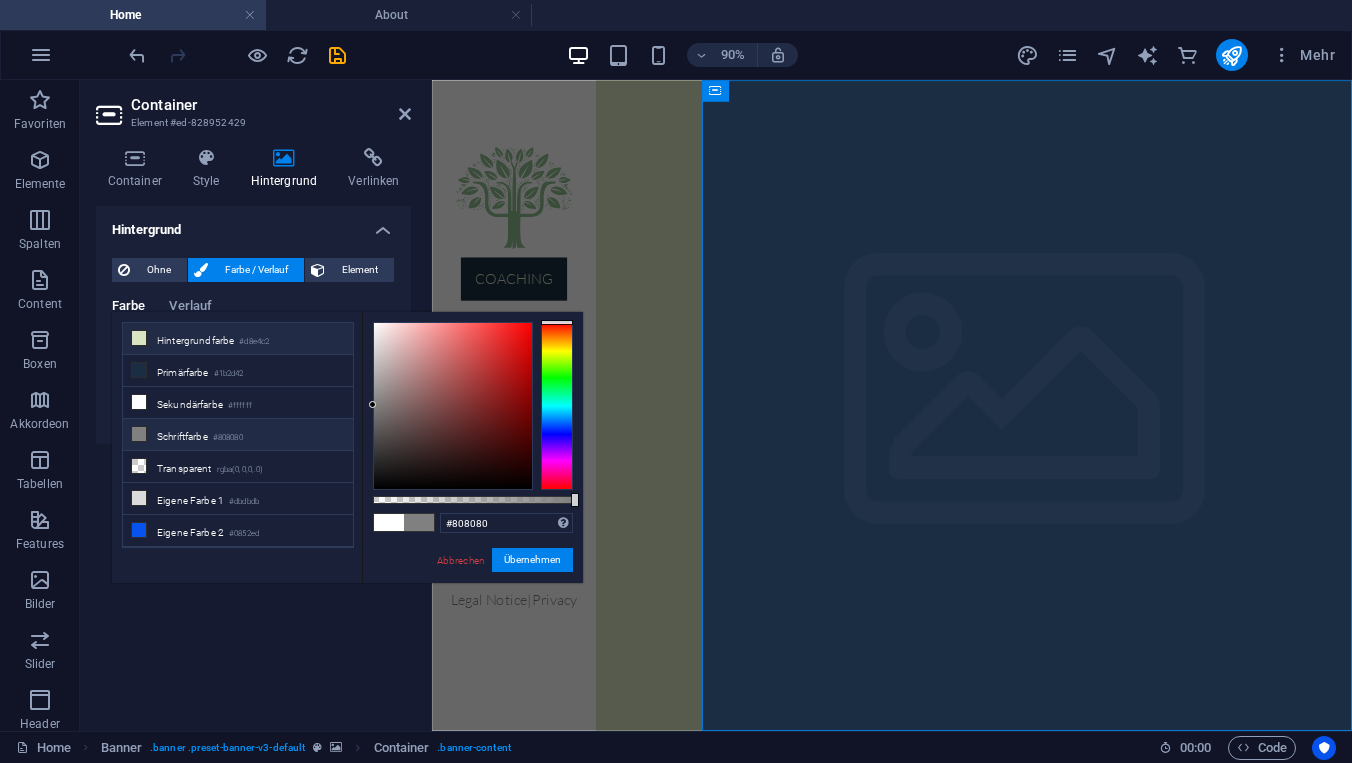 click on "Hintergrundfarbe
#d8e4c2" at bounding box center (238, 339) 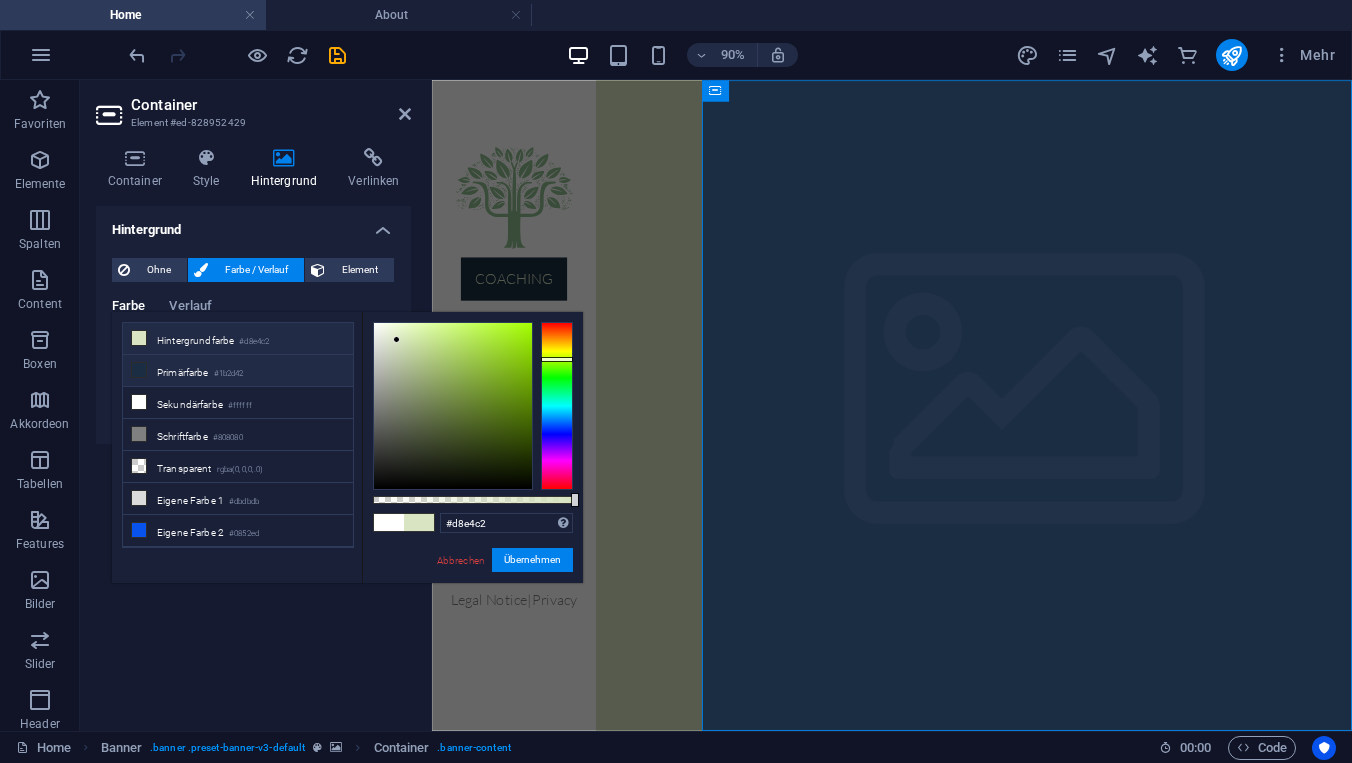 click on "Primärfarbe
#1b2d42" at bounding box center [238, 371] 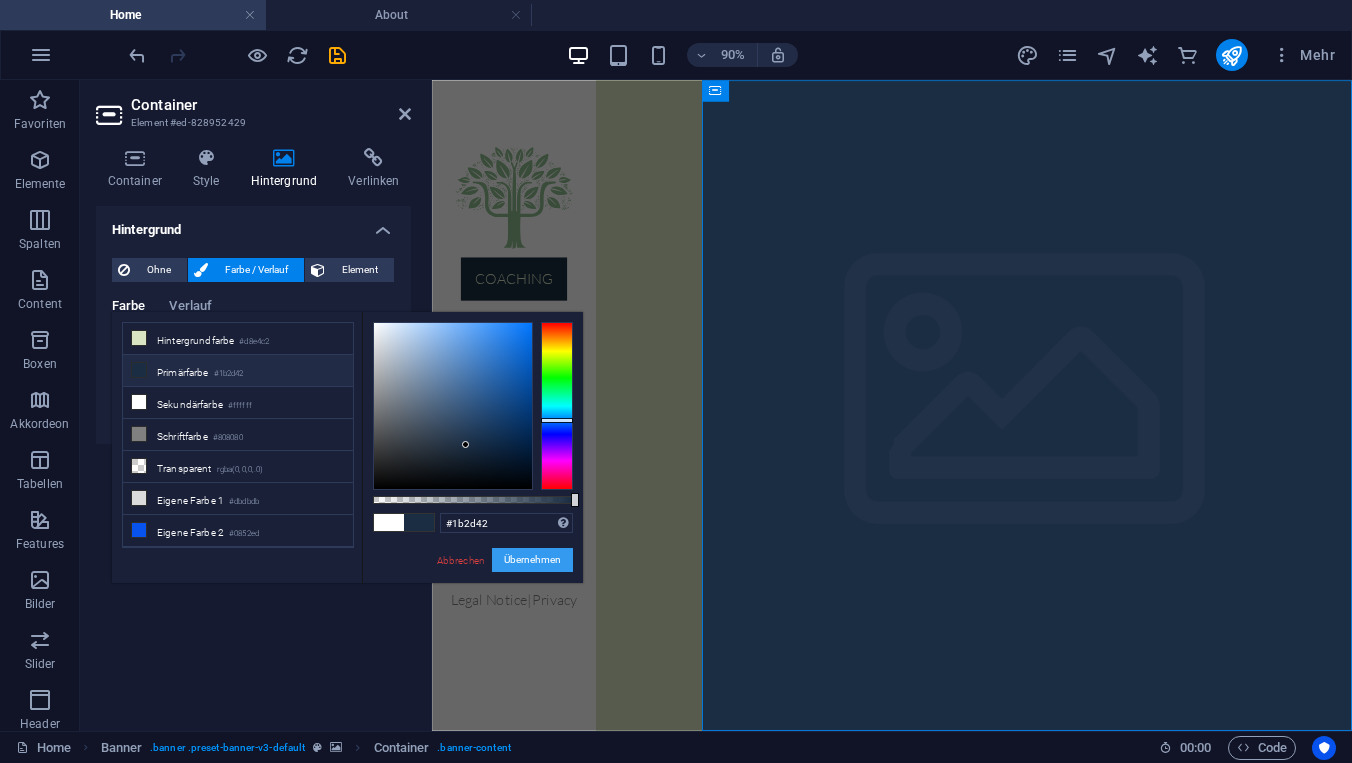 click on "Übernehmen" at bounding box center [532, 560] 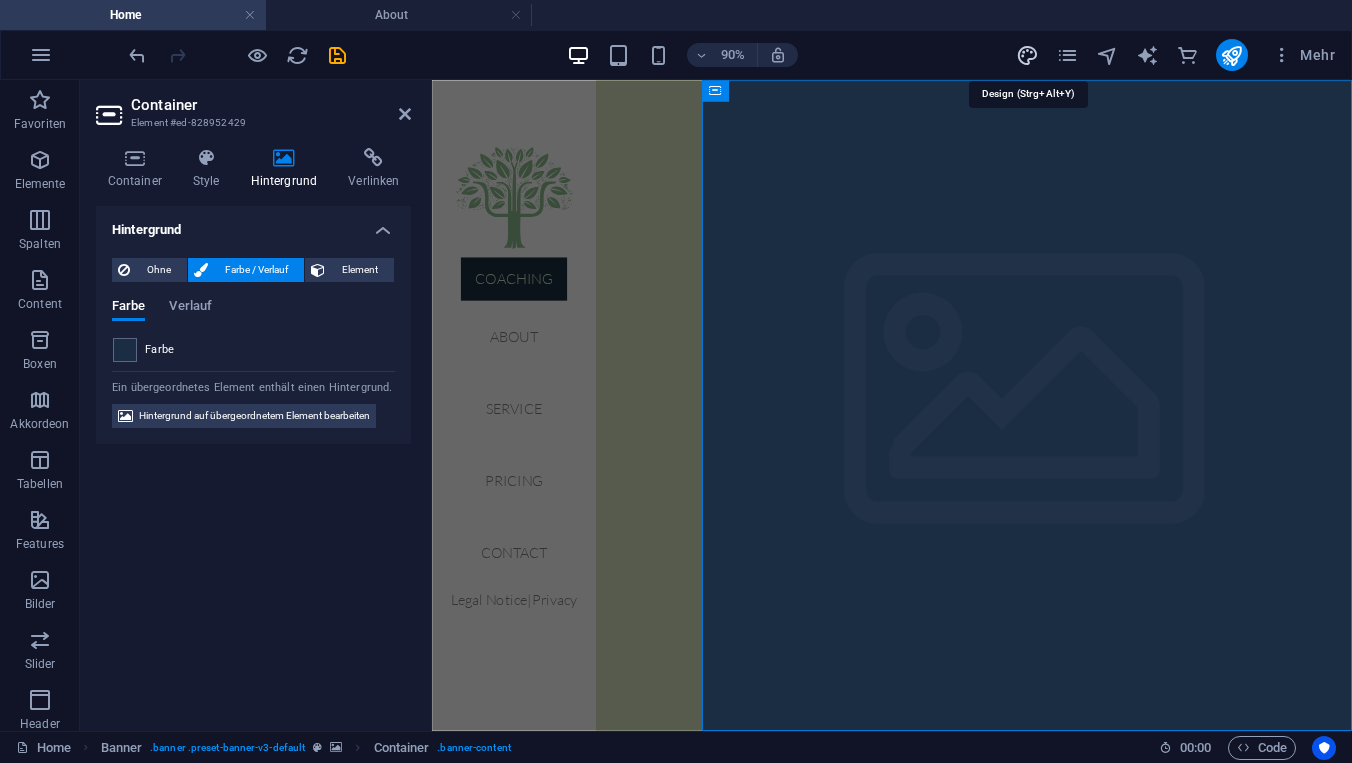 click at bounding box center [1027, 55] 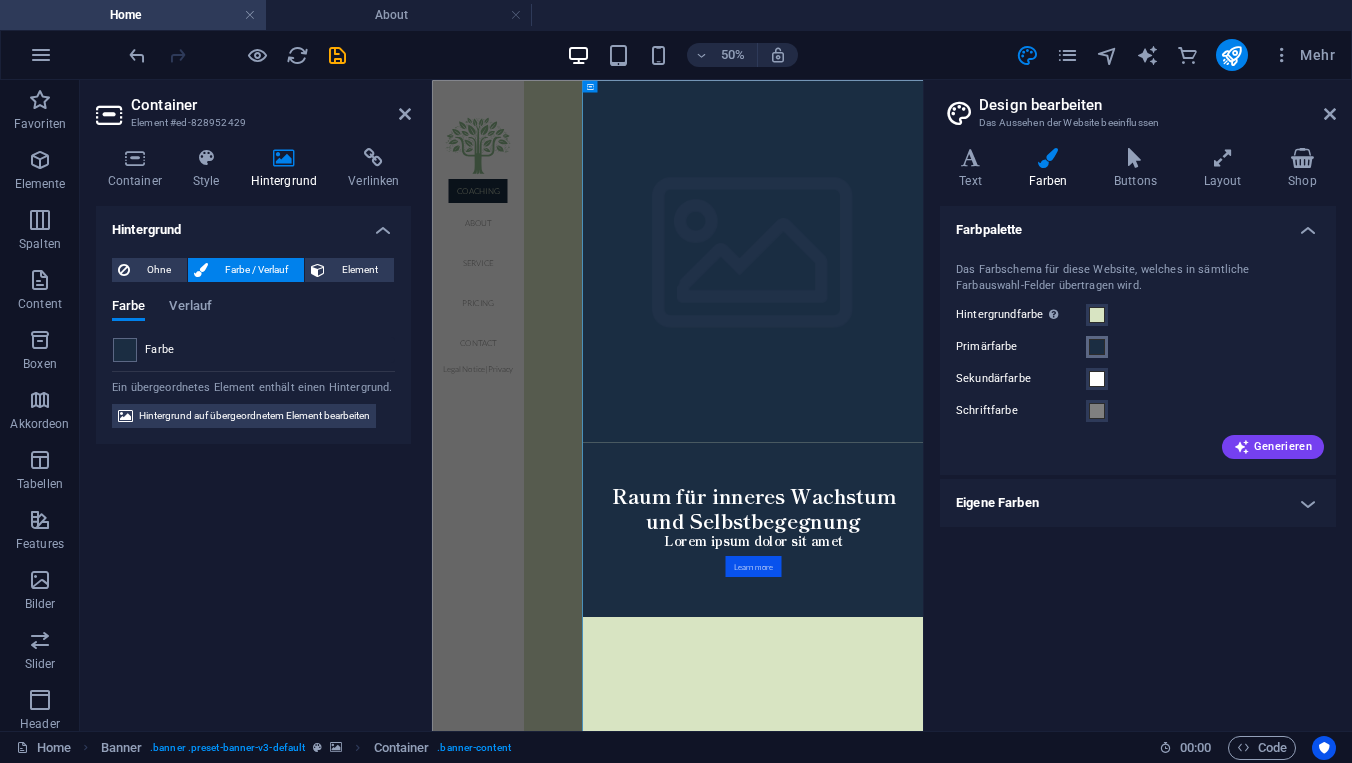 click at bounding box center [1097, 347] 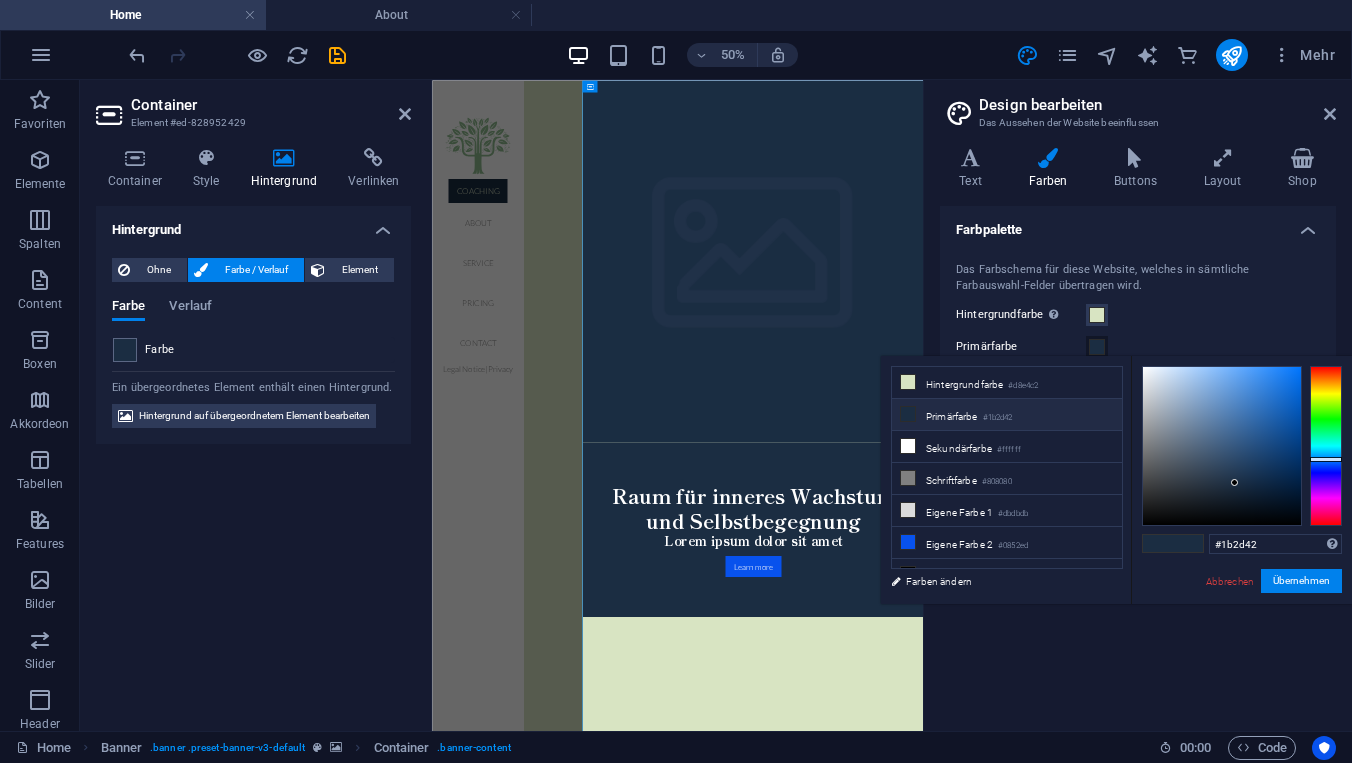 click on "#1b2d42" at bounding box center (998, 418) 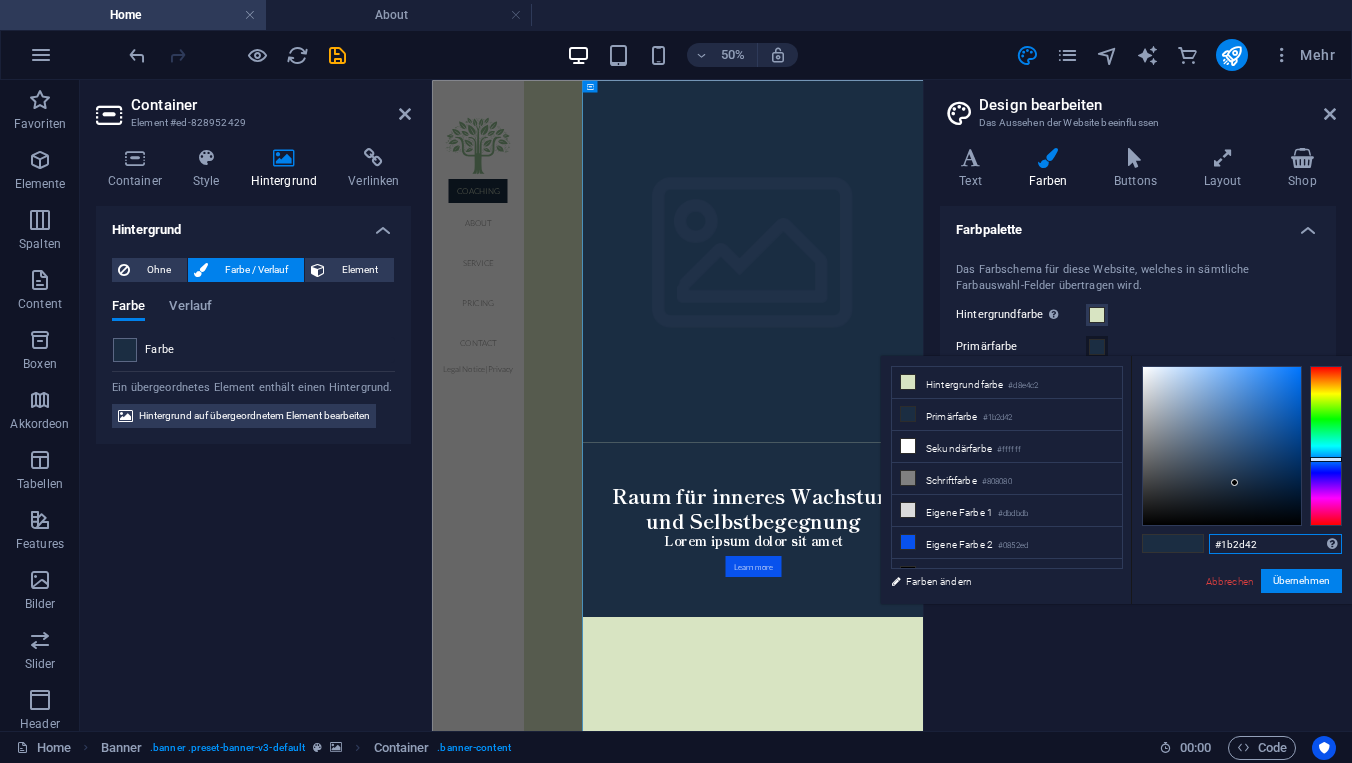 click on "#1b2d42" at bounding box center [1275, 544] 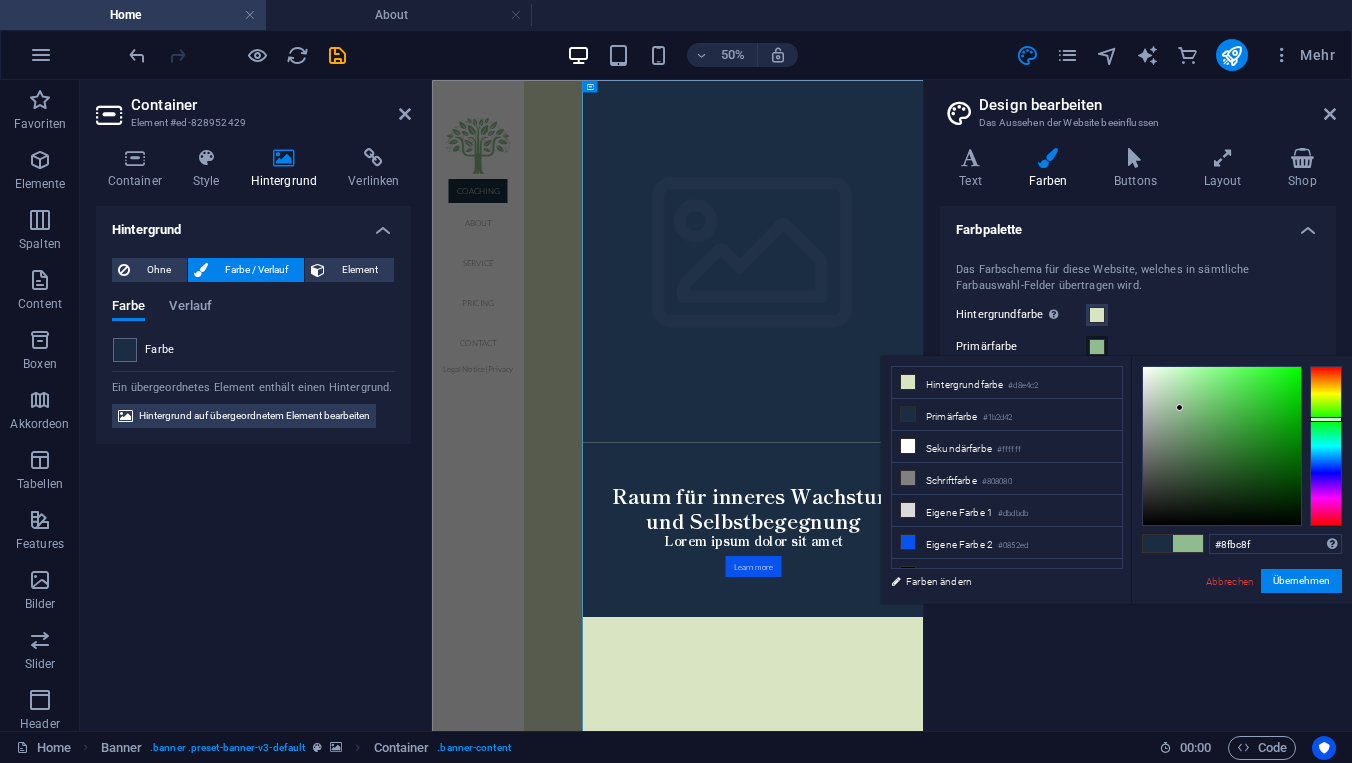 click on "#8fbc8f Unterstützte Formate: #0852ed rgb(8, 82, 237) rgba(8, 82, 237, 90%) hsv(221,97,93) hsl(221, 93%, 48%) Abbrechen Übernehmen" at bounding box center [1241, 625] 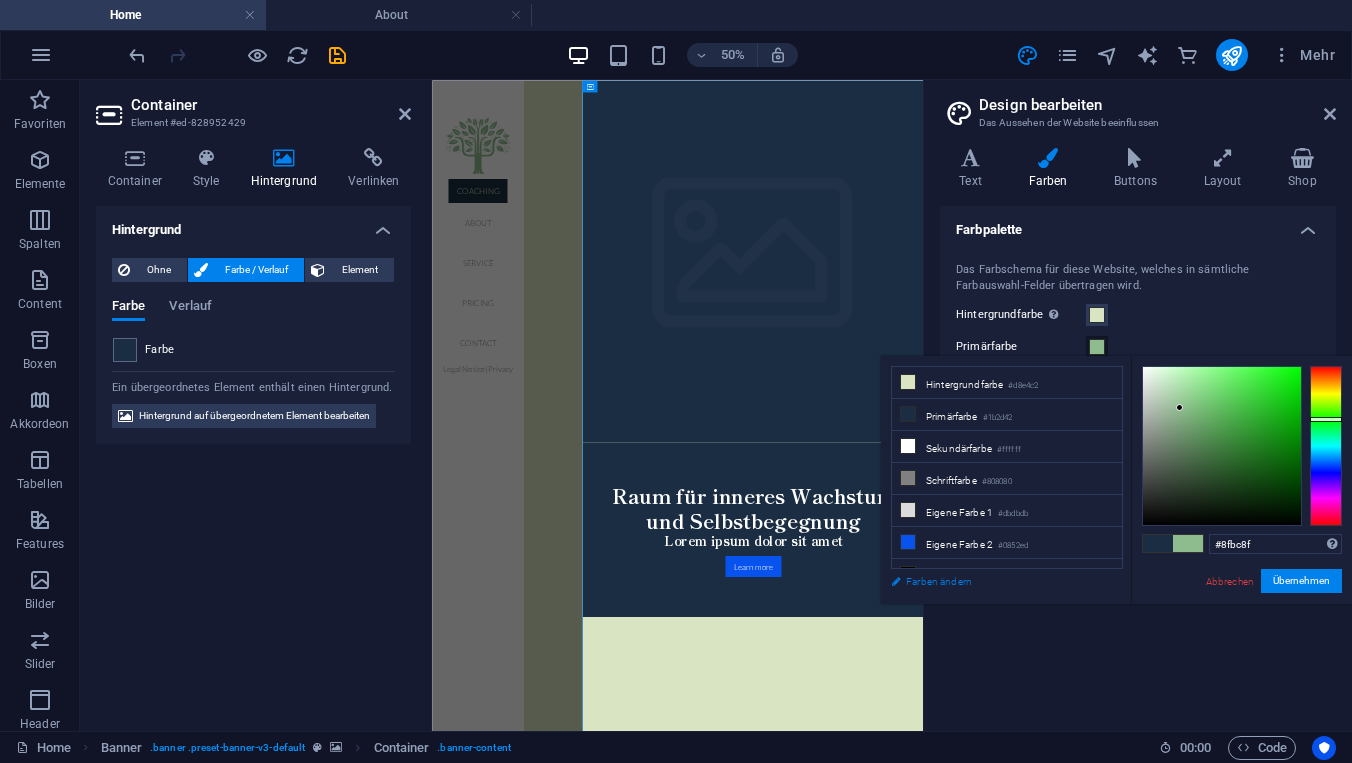 click on "Farben ändern" at bounding box center (997, 581) 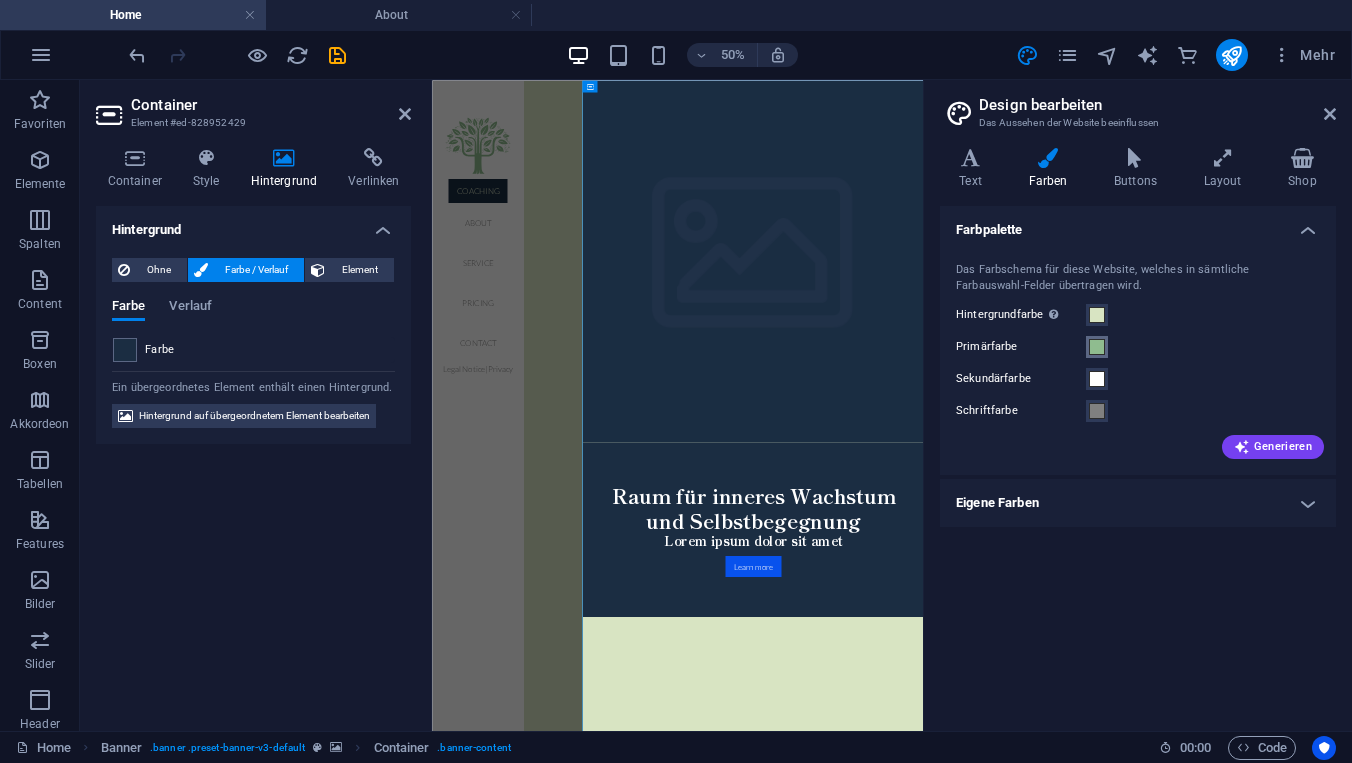 click at bounding box center [1097, 347] 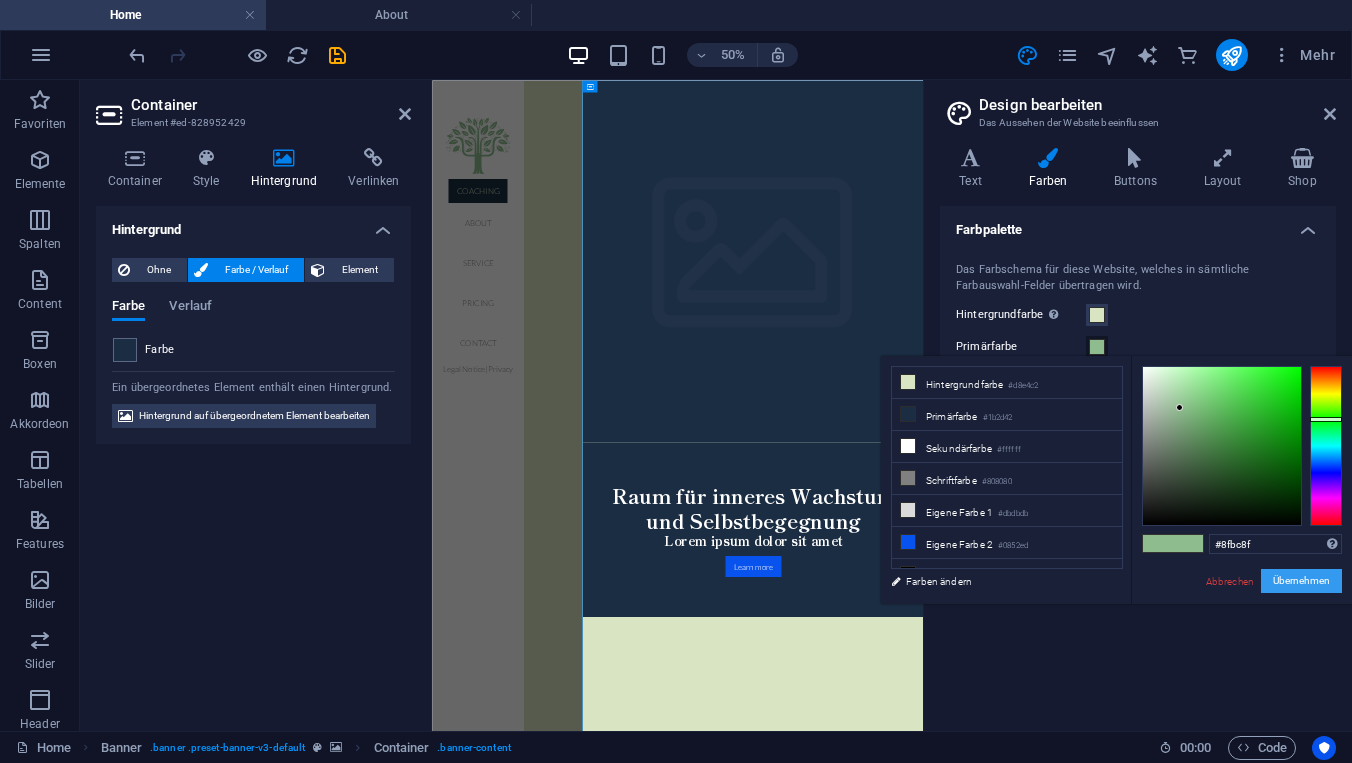 click on "Übernehmen" at bounding box center [1301, 581] 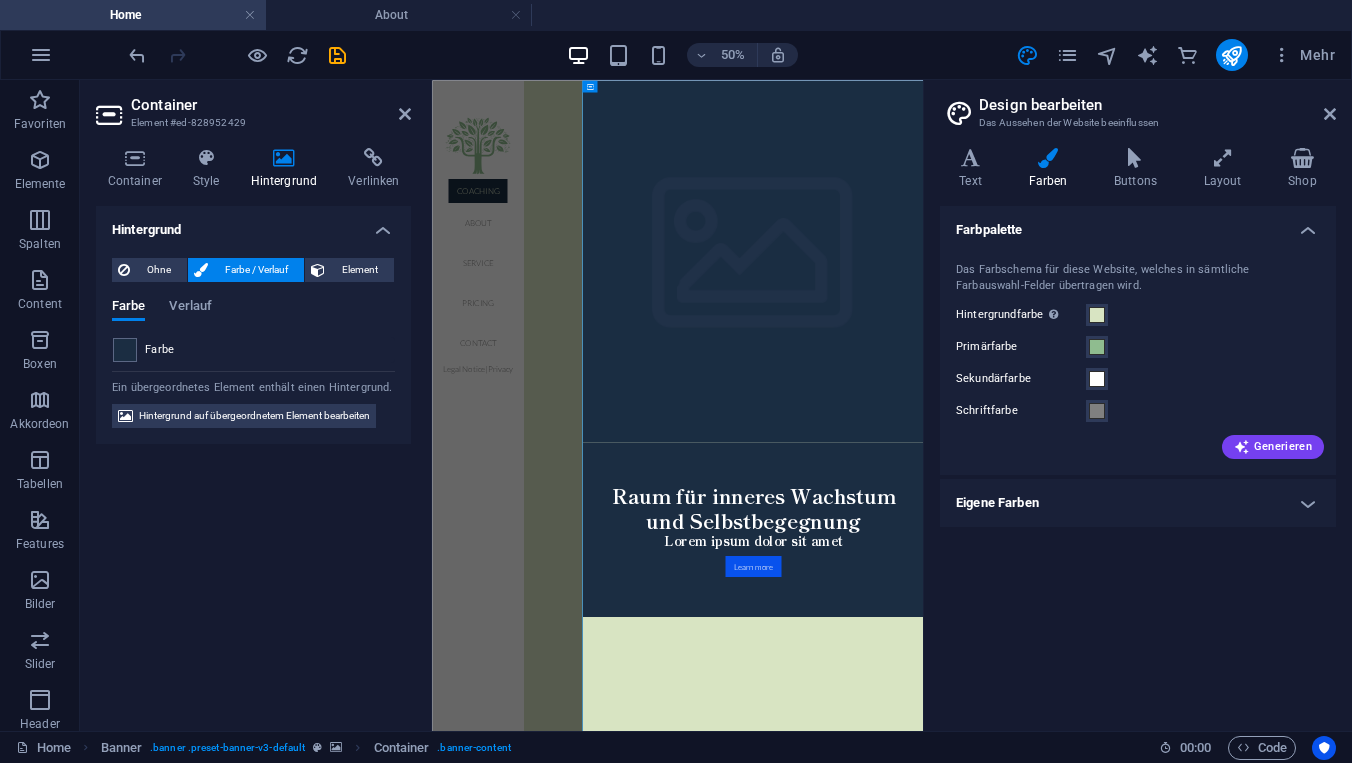 click on "Schriftfarbe" at bounding box center [1138, 411] 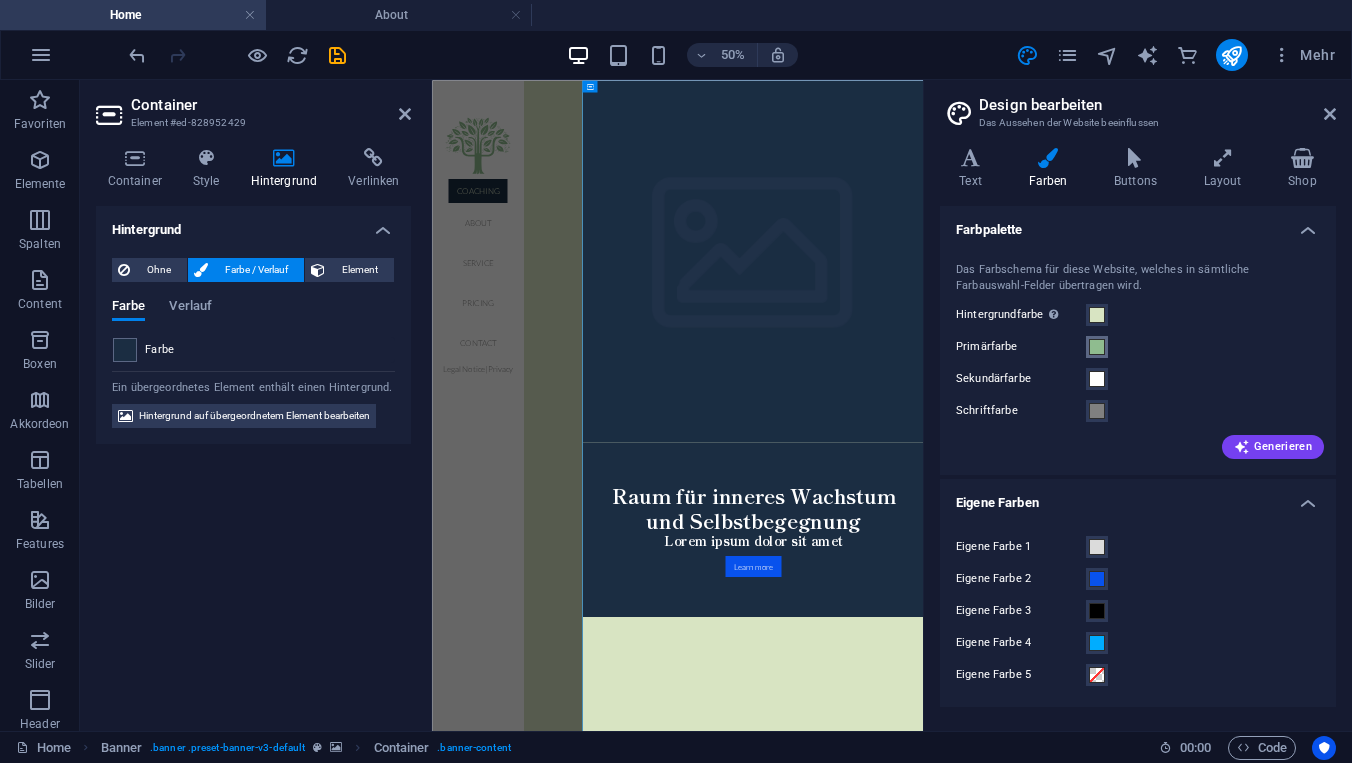 click at bounding box center [1097, 347] 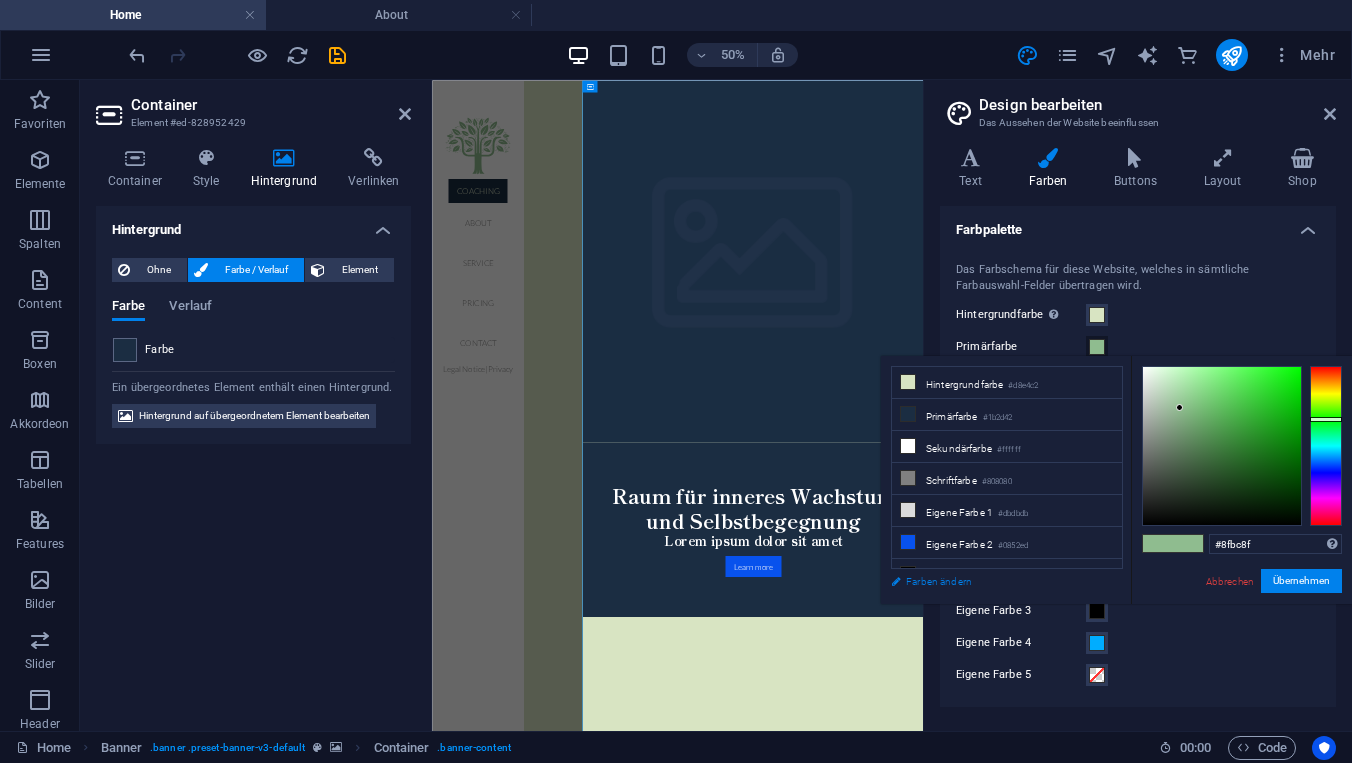 click on "Farben ändern" at bounding box center (997, 581) 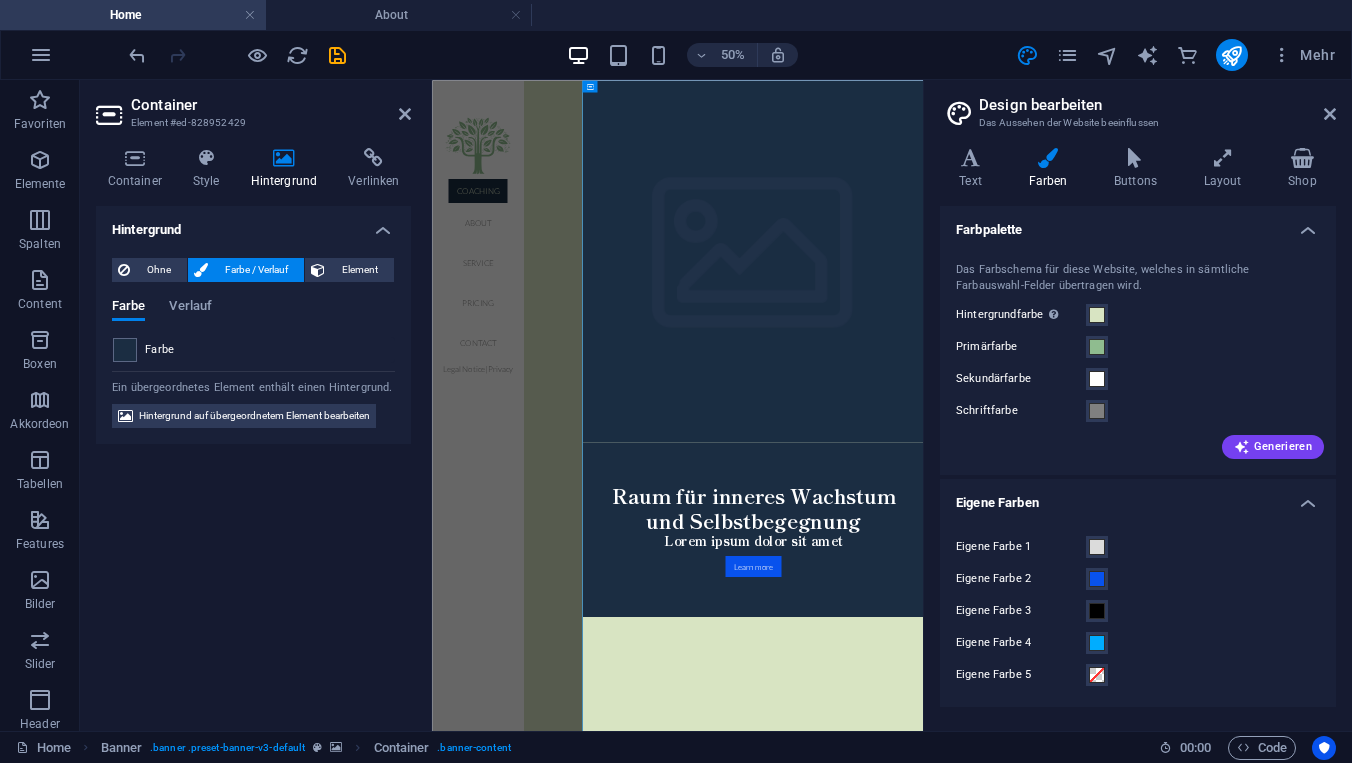 click on "Container Element #ed-828952429
Container Style Hintergrund Verlinken Größe Höhe Standard px rem % vh vw Mind. Höhe Keine px rem % vh vw Breite Standard px rem % em vh vw Mind. Breite Keine px rem % vh vw Inhaltsbreite Standard Breite ändern Breite Standard px rem % em vh vw Mind. Breite Keine px rem % vh vw Standard Abstand Abstand ändern Standard Inhaltsbreite und Abstände werden unter Design festgelegt. Design Layout (Flexbox) Ausrichtung Bestimmt, in welche Richtung das Spaltenverhalten Auswirkungen haben soll (flex-direction). Standard Hauptachse Beeinflusse, wie sich Elemente innerhalb dieses Containers entlang der Hauptsache verhalten sollen (justify-content). Standard Querachse Steuert die vertikale Ausrichtung der Elemente innerhalb des Containers (align-items). Standard Umbrechen Standard An Aus Füllen Steuert die Abstände und Ausrichtung von Elementen auf der Y-Achse bei mehreren Zeilen (align-content). Standard Barrierefreiheit Rolle Keine Alert Article Banner Comment 100" at bounding box center (256, 405) 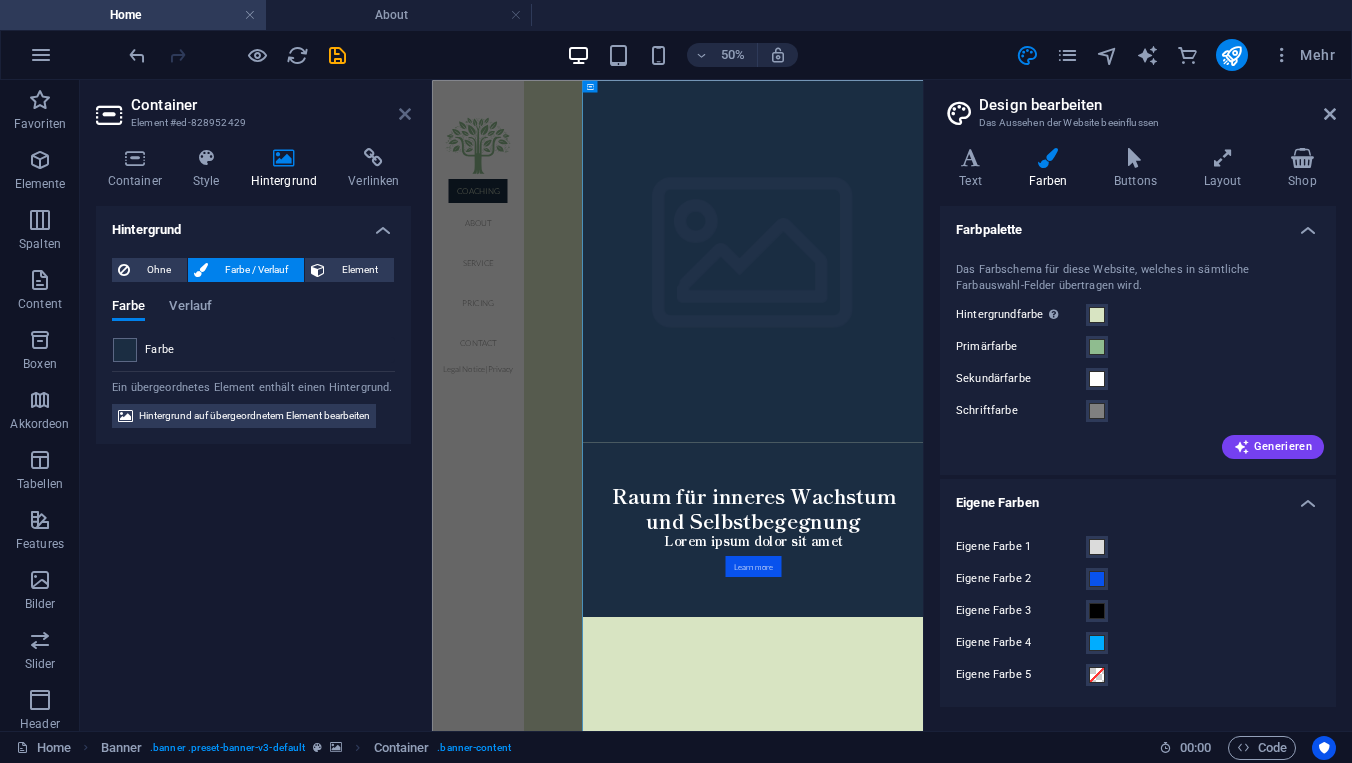 click at bounding box center (405, 114) 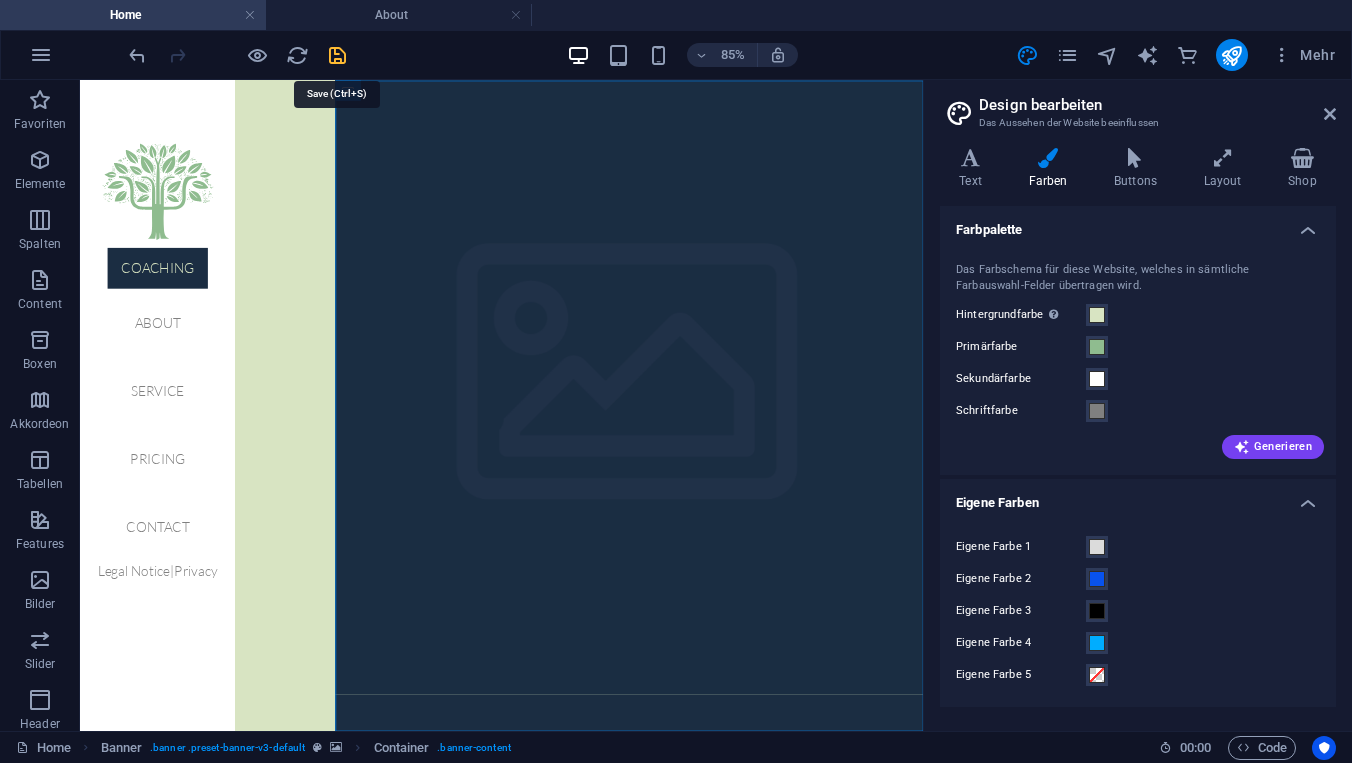click at bounding box center (337, 55) 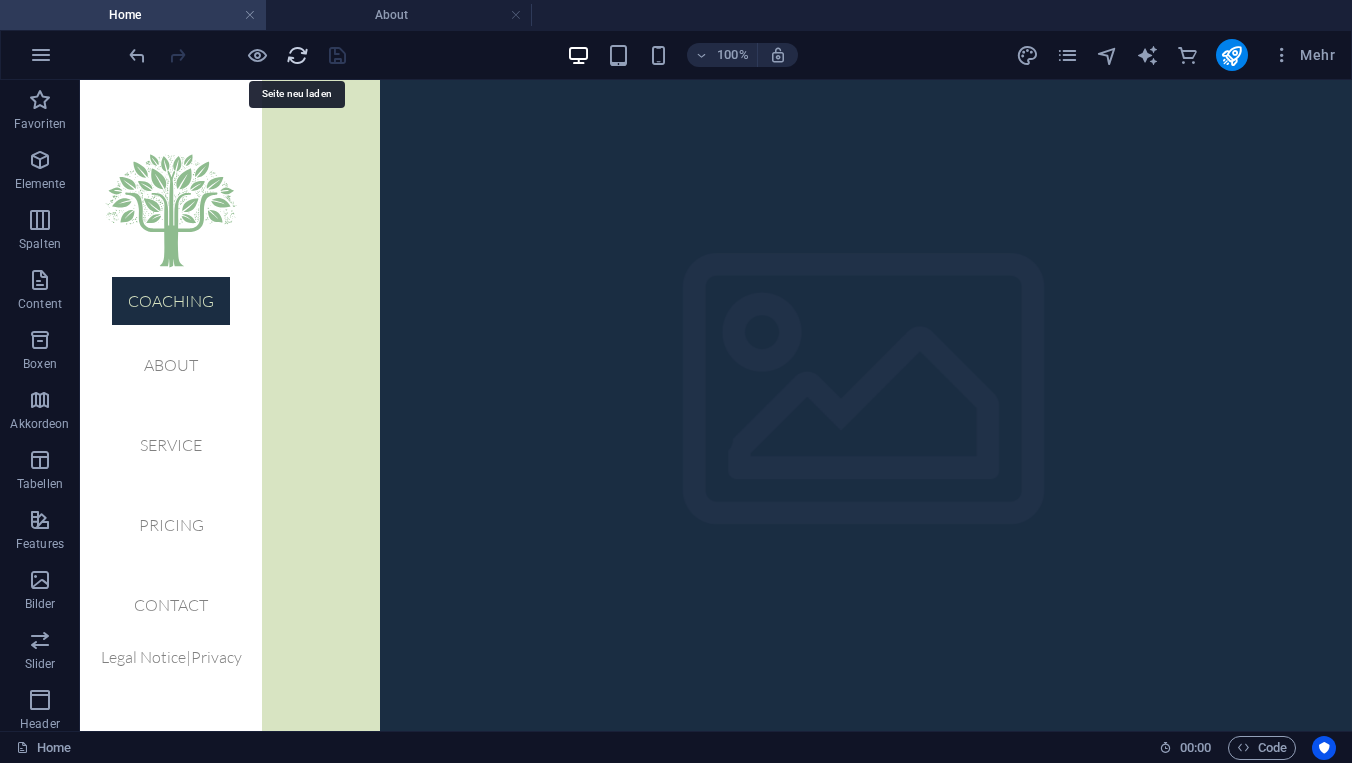 click at bounding box center (297, 55) 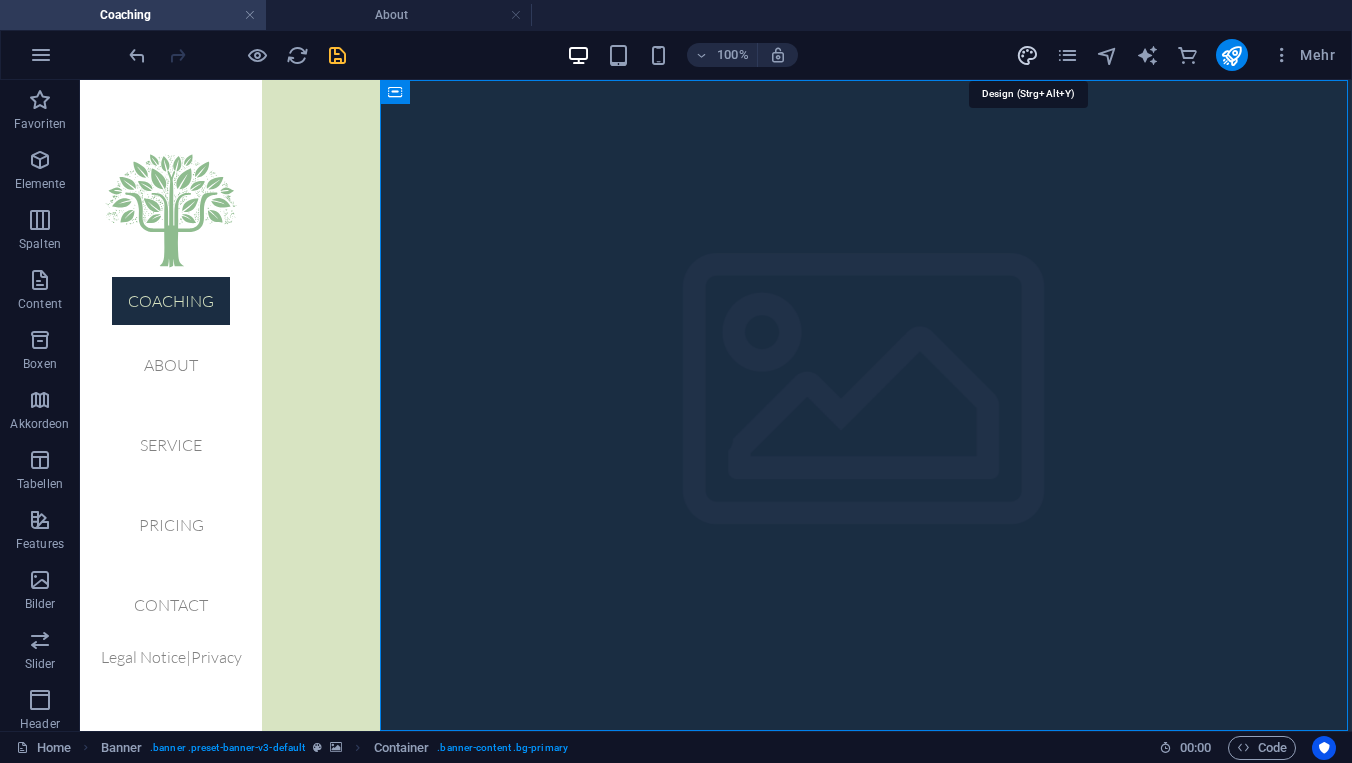 click at bounding box center (1027, 55) 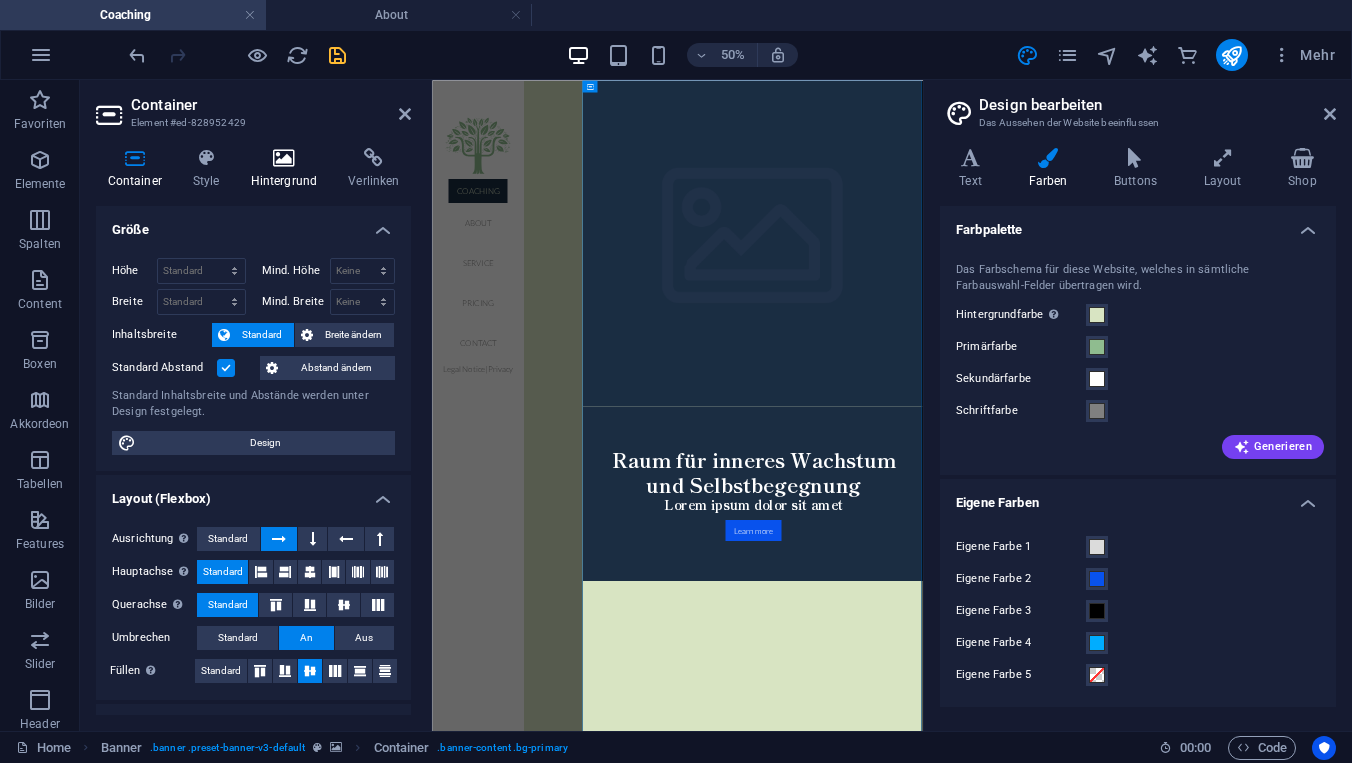 click on "Hintergrund" at bounding box center [288, 169] 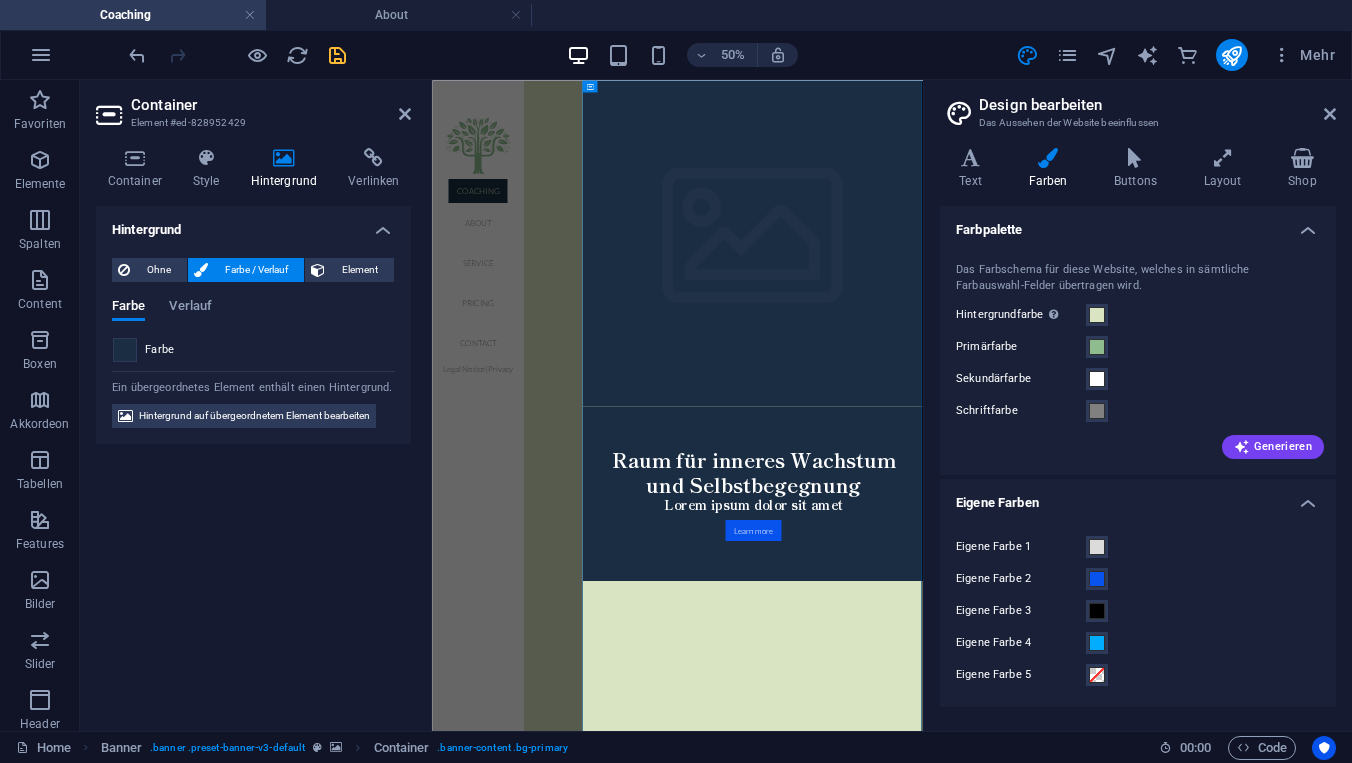 click at bounding box center (125, 350) 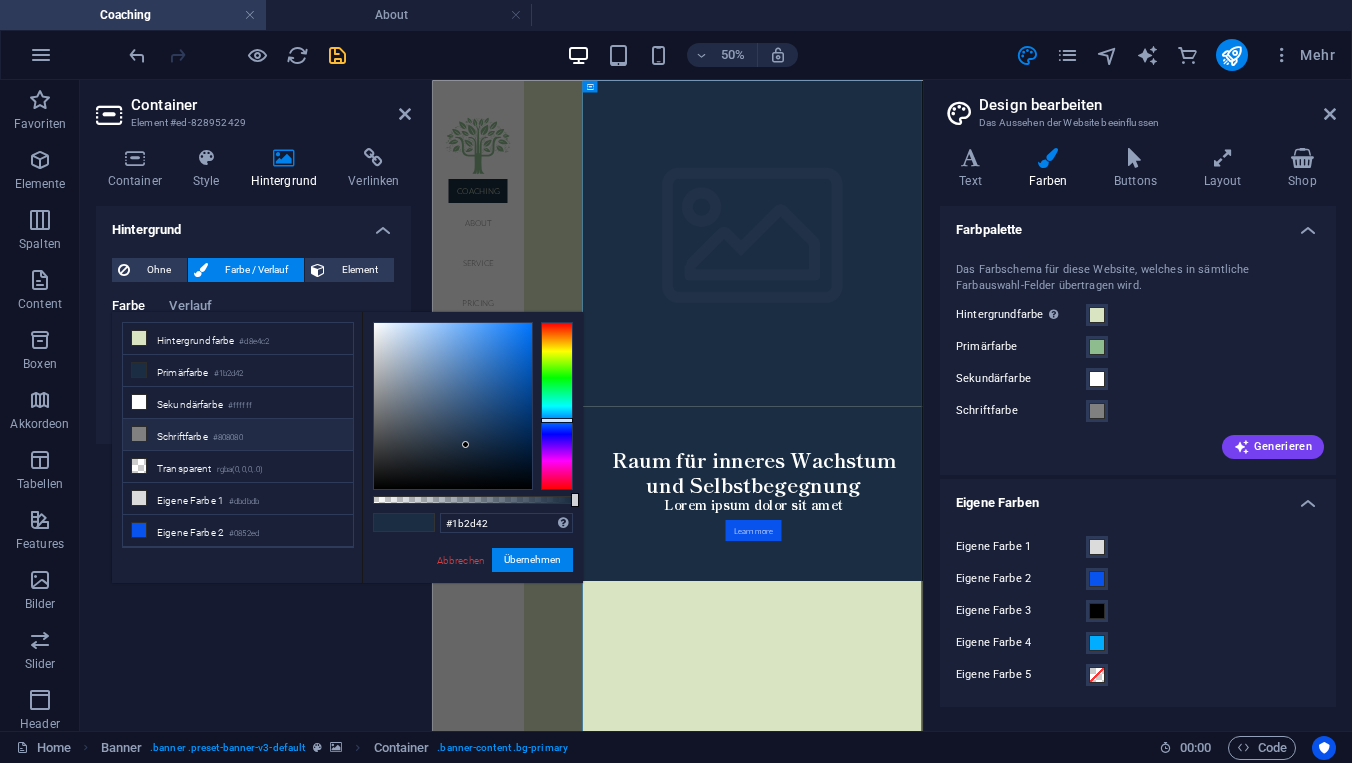 scroll, scrollTop: 0, scrollLeft: 0, axis: both 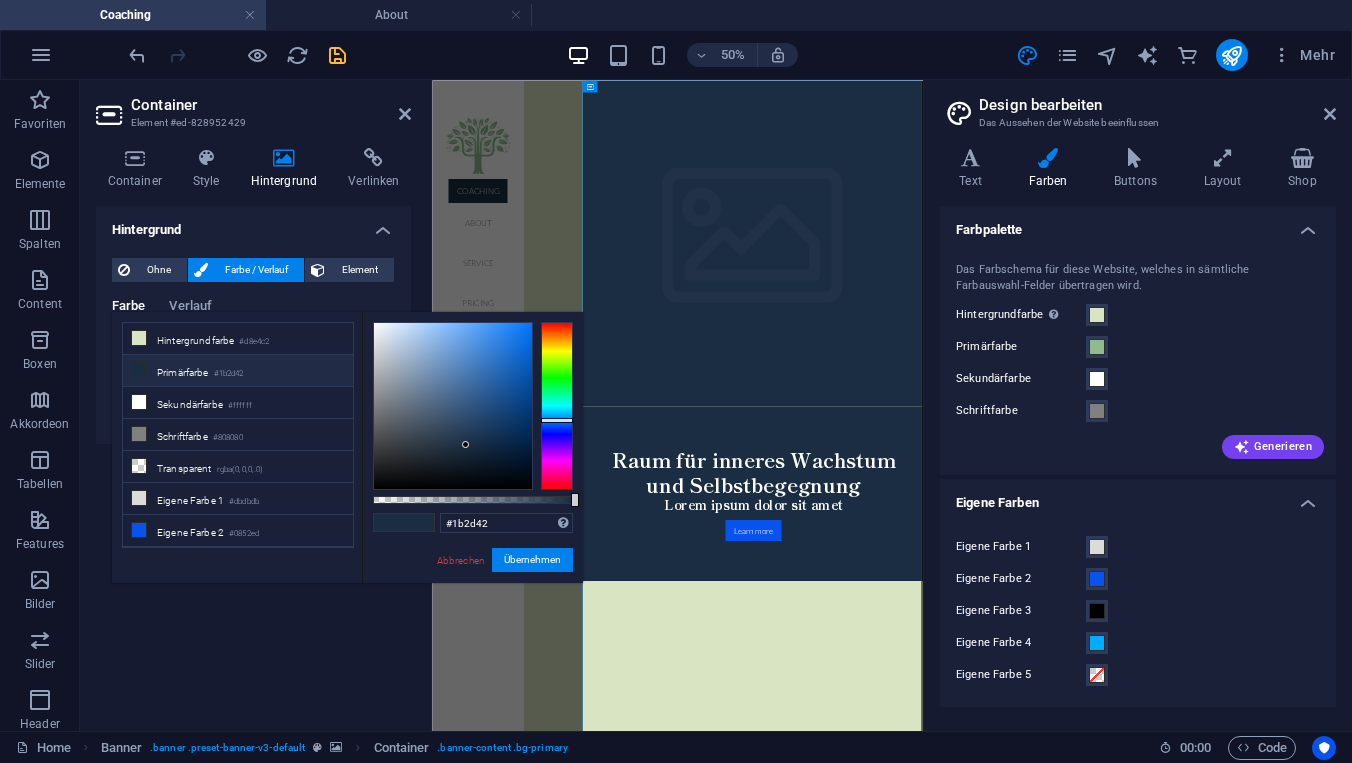 click on "#1b2d42" at bounding box center [229, 374] 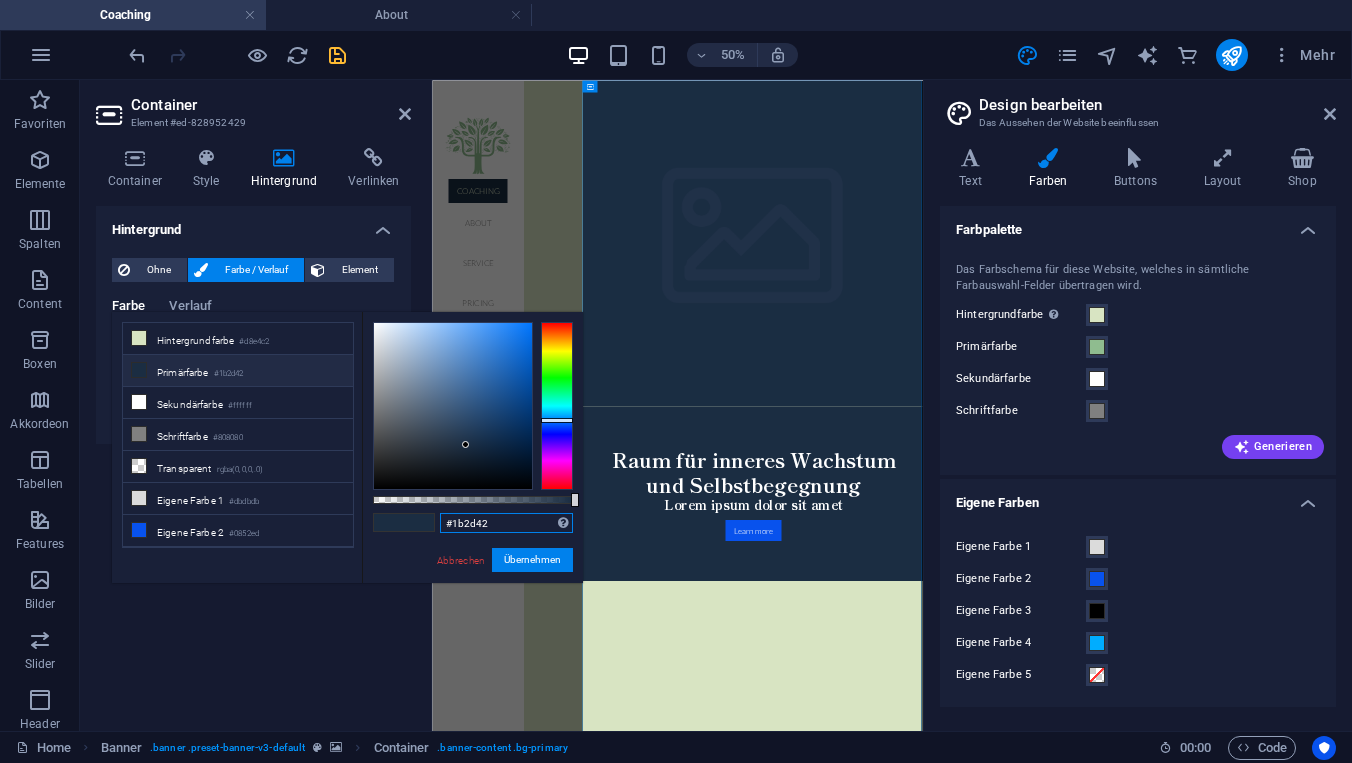 click on "#1b2d42" at bounding box center [506, 523] 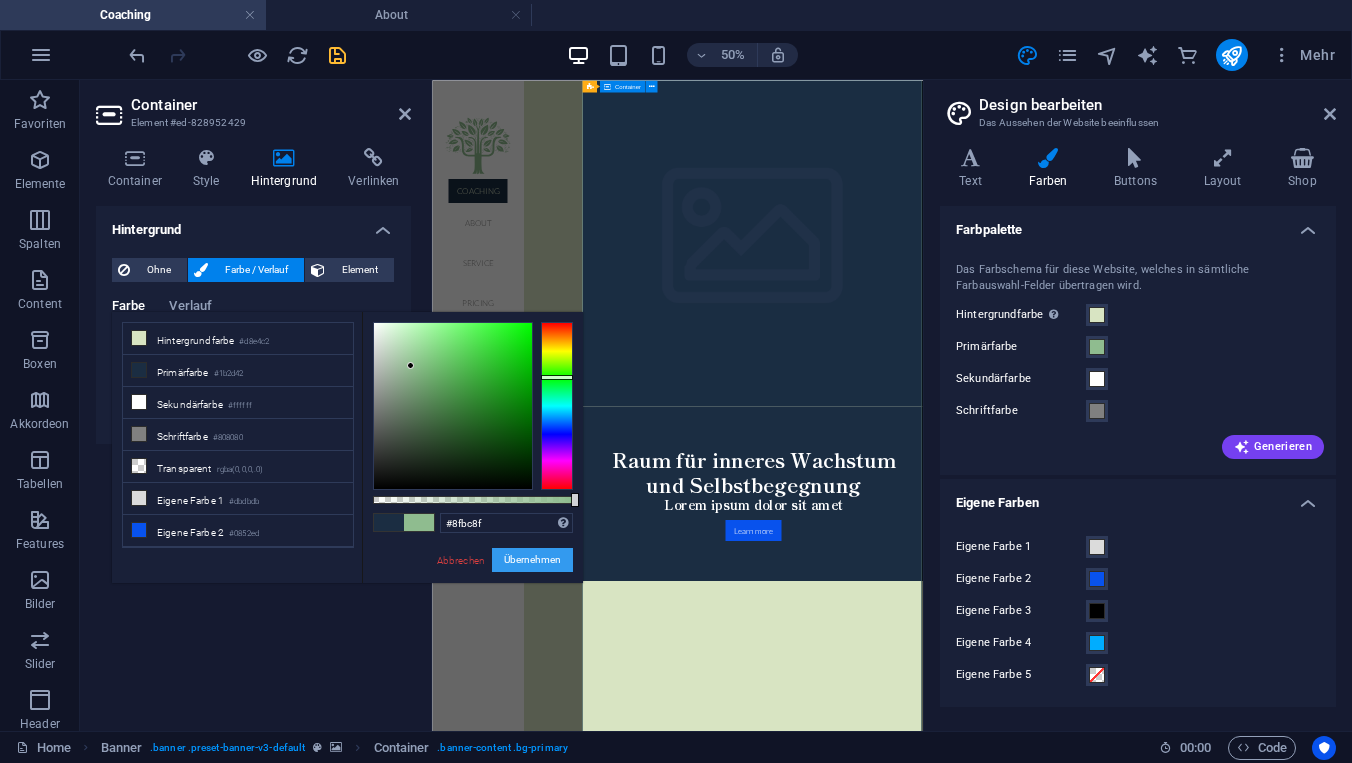click on "Übernehmen" at bounding box center (532, 560) 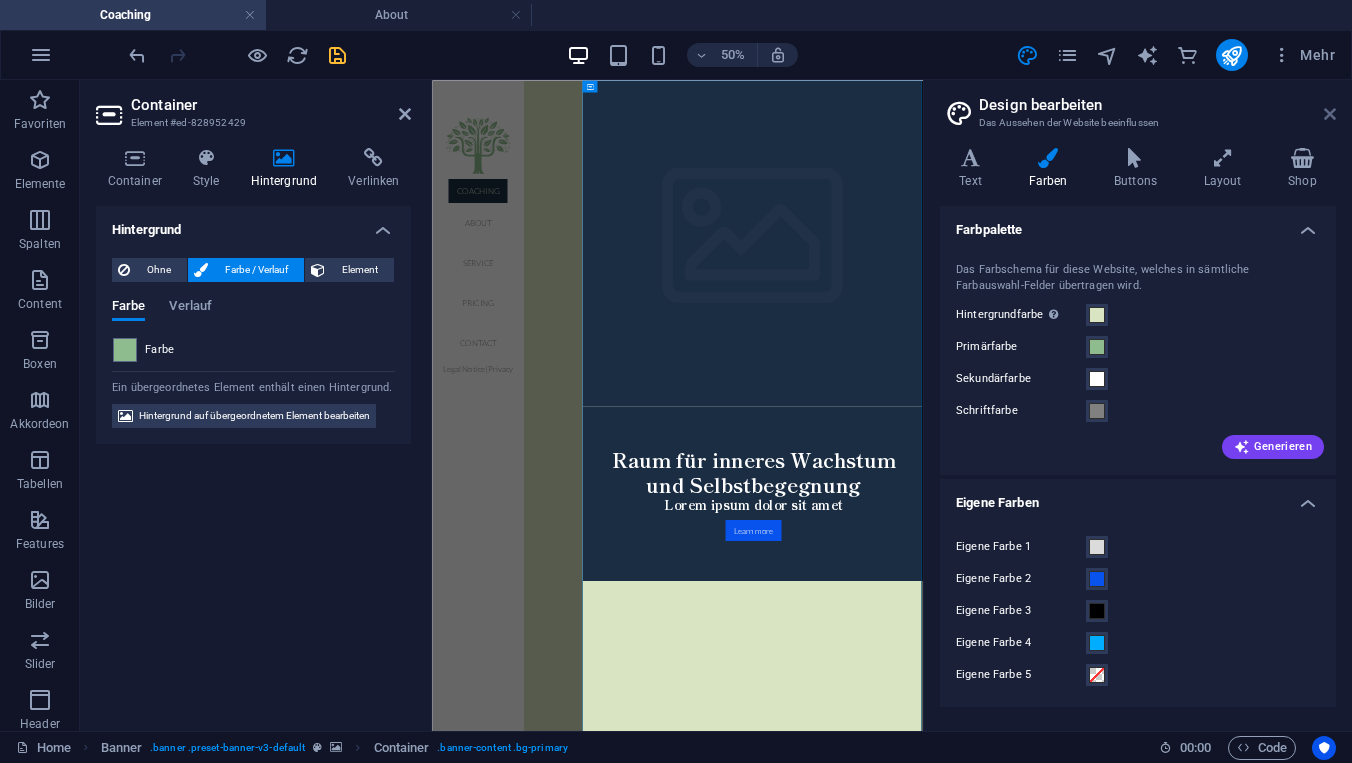 click at bounding box center (1330, 114) 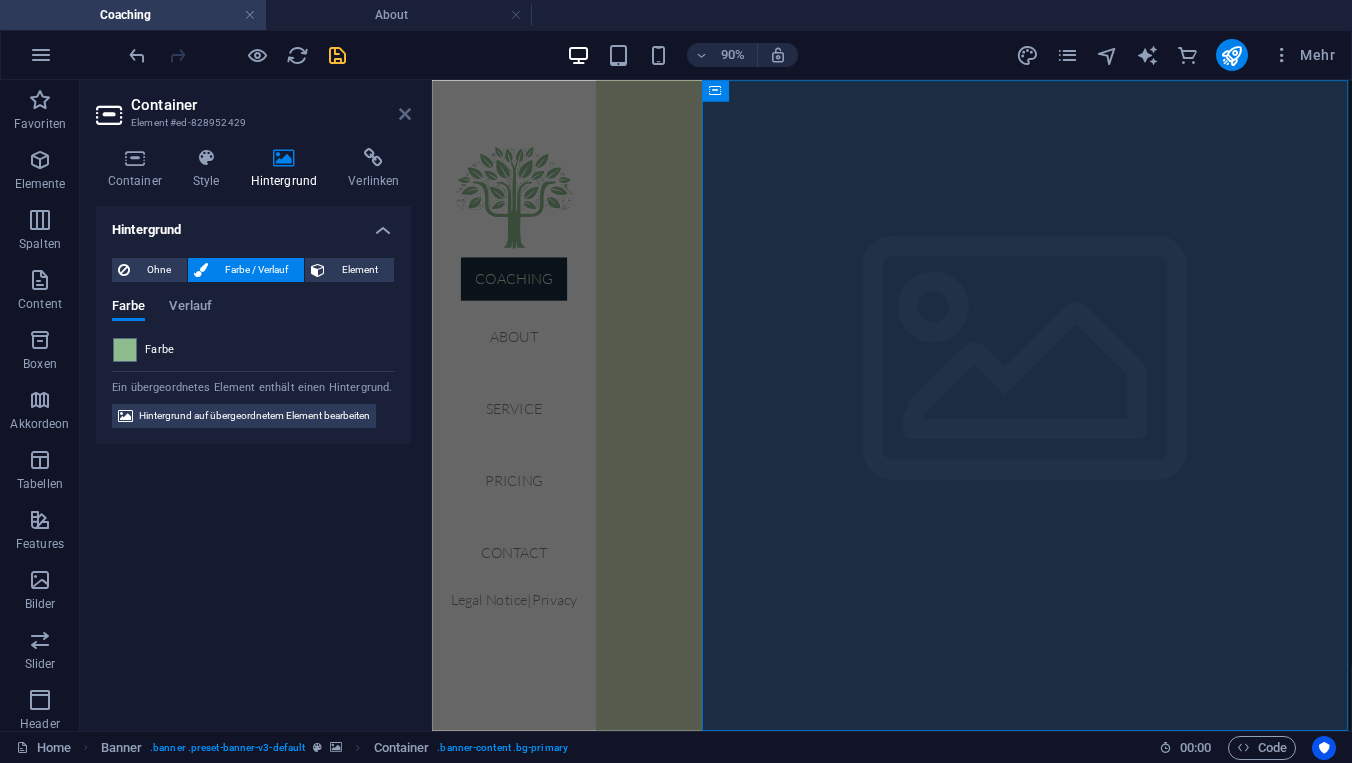 click at bounding box center (405, 114) 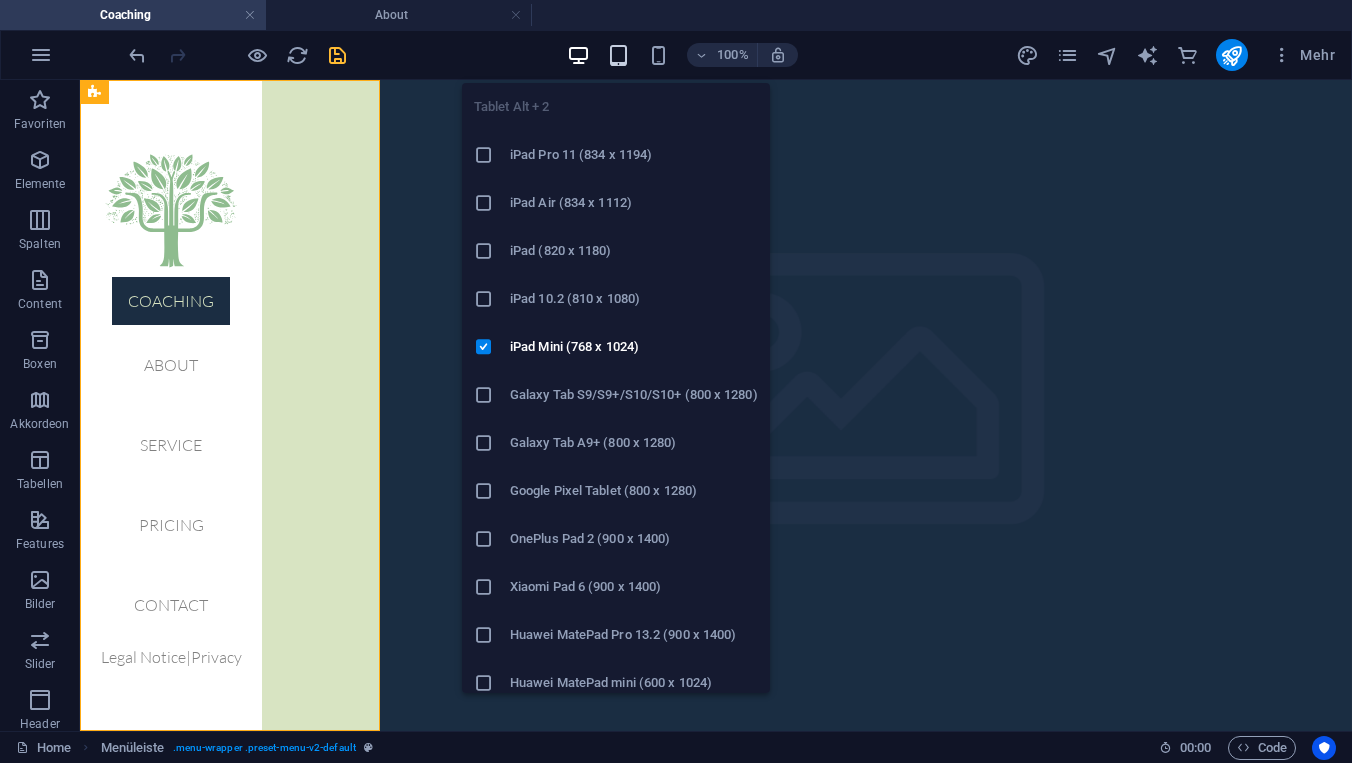 click at bounding box center (618, 55) 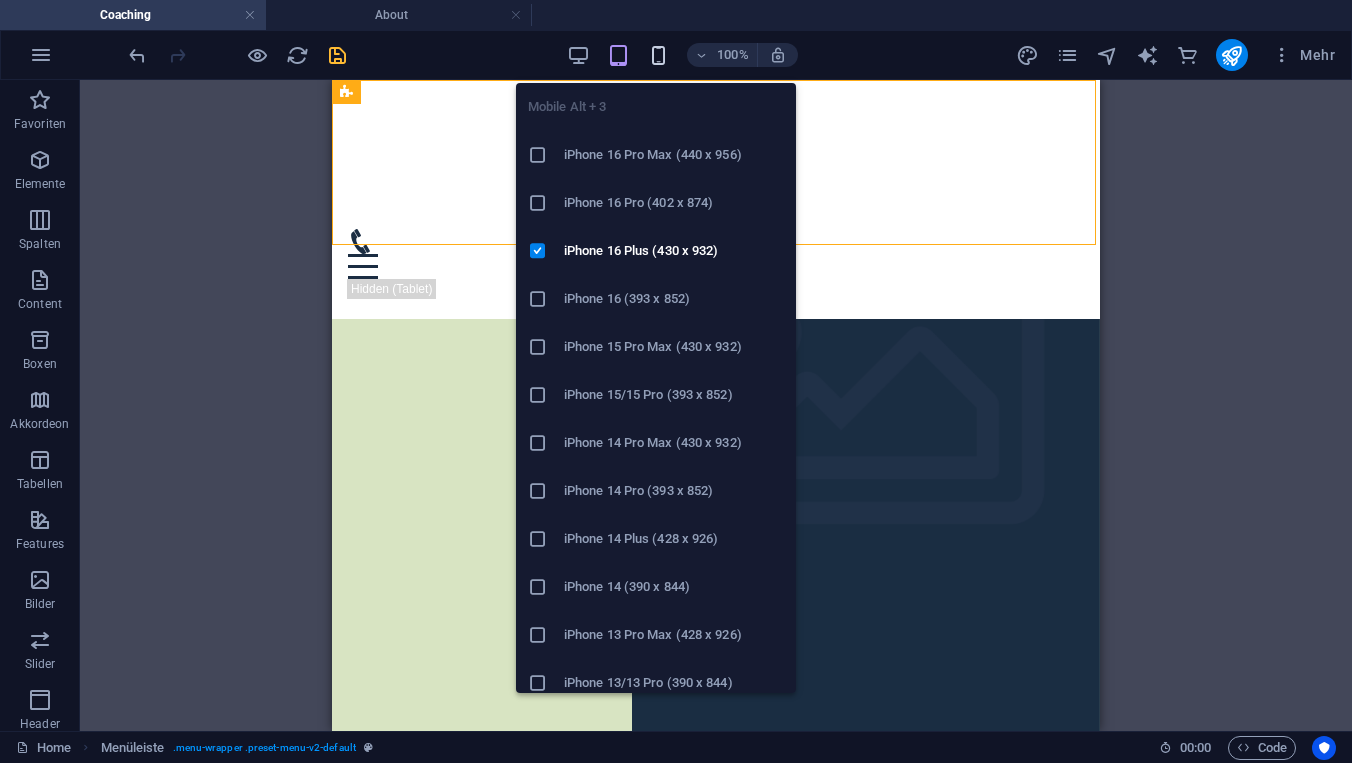 click at bounding box center [658, 55] 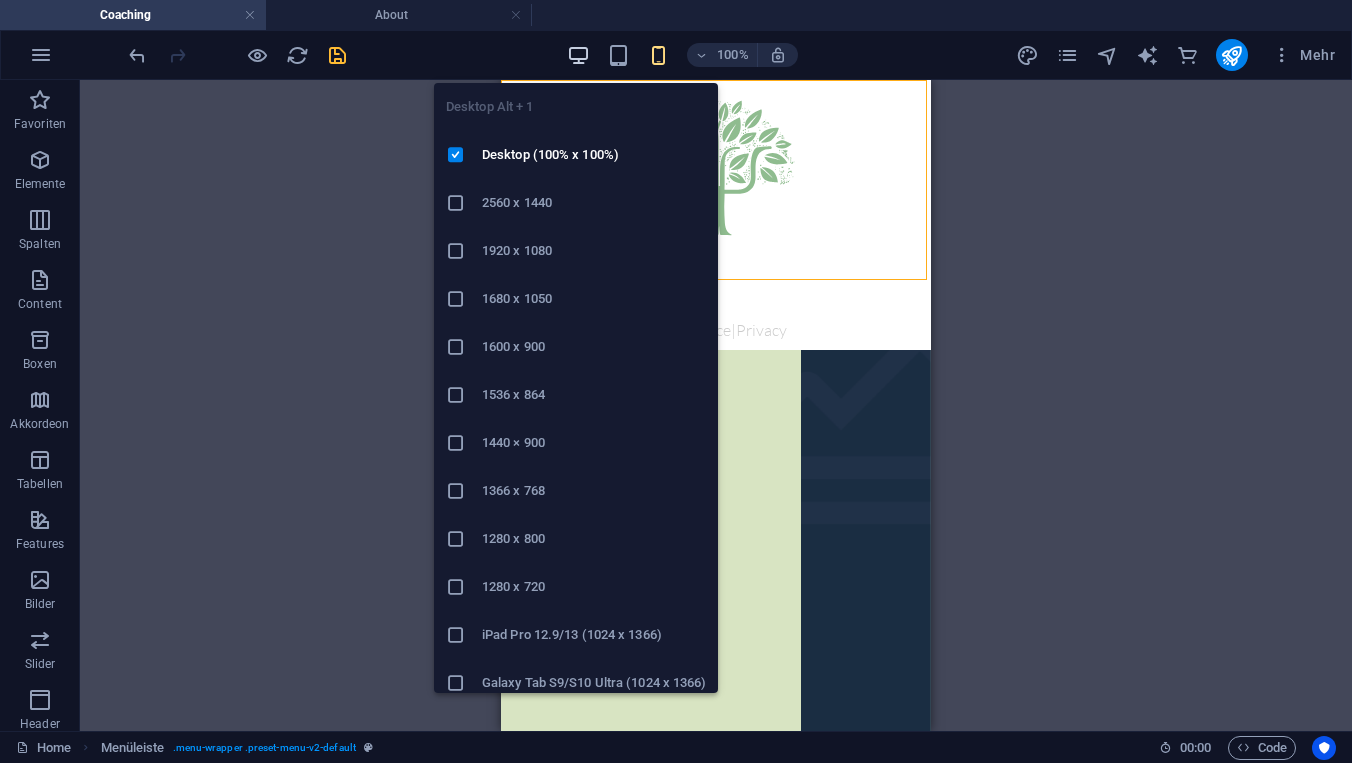 click at bounding box center [578, 55] 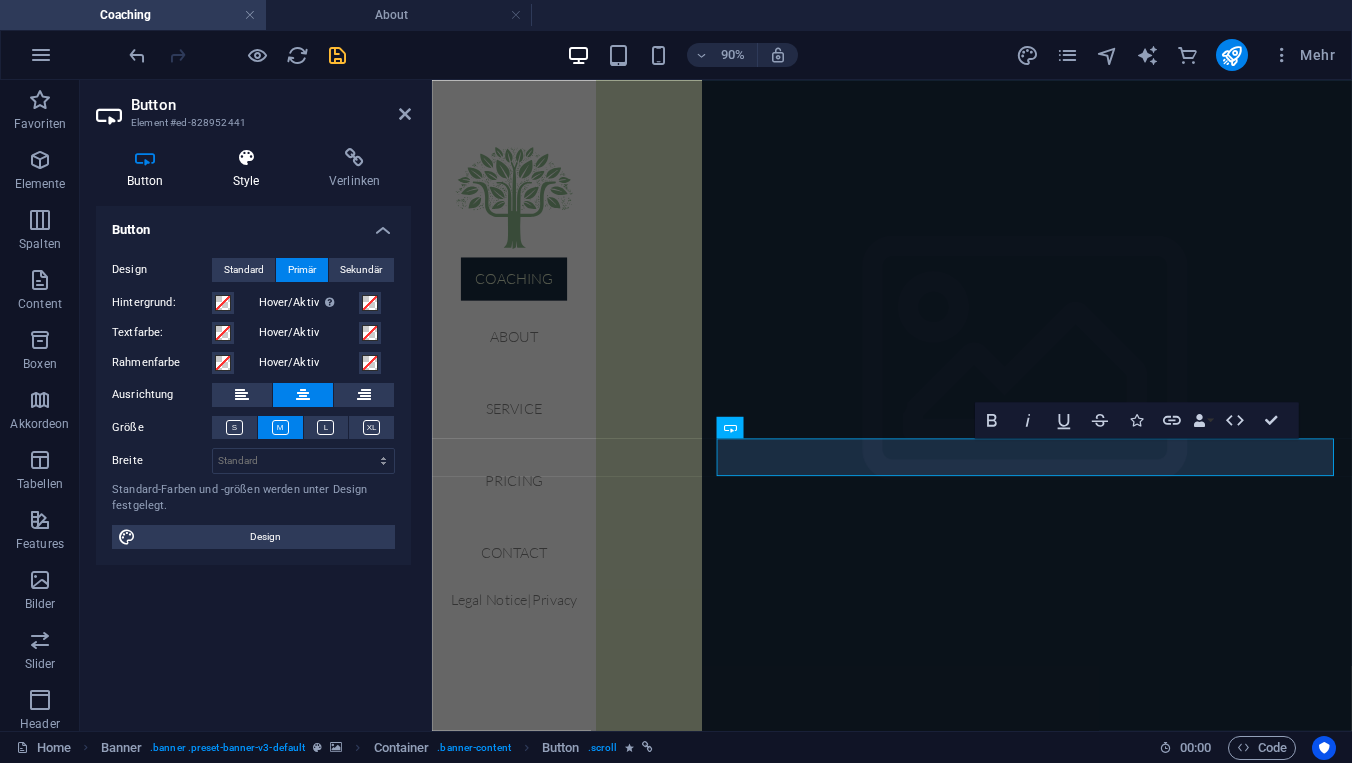 click at bounding box center (246, 158) 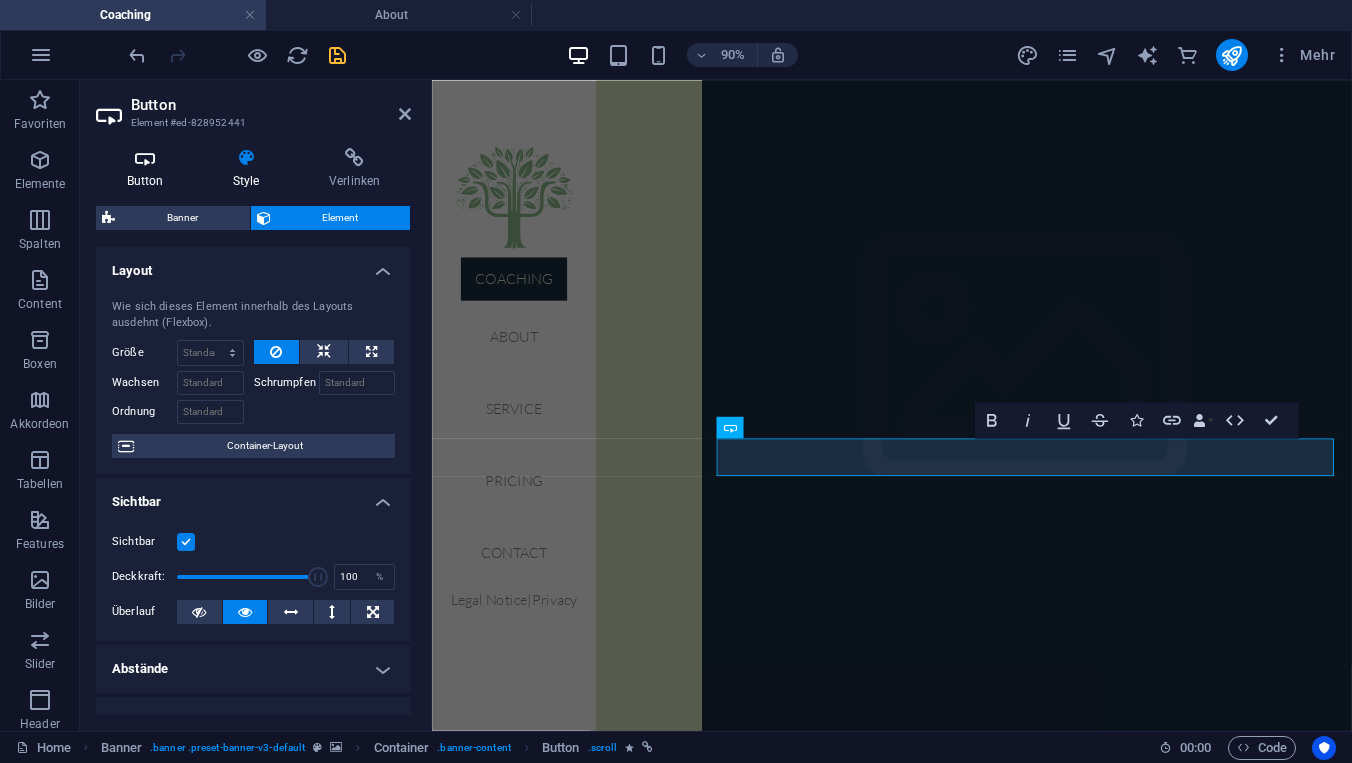 click on "Button" at bounding box center (149, 169) 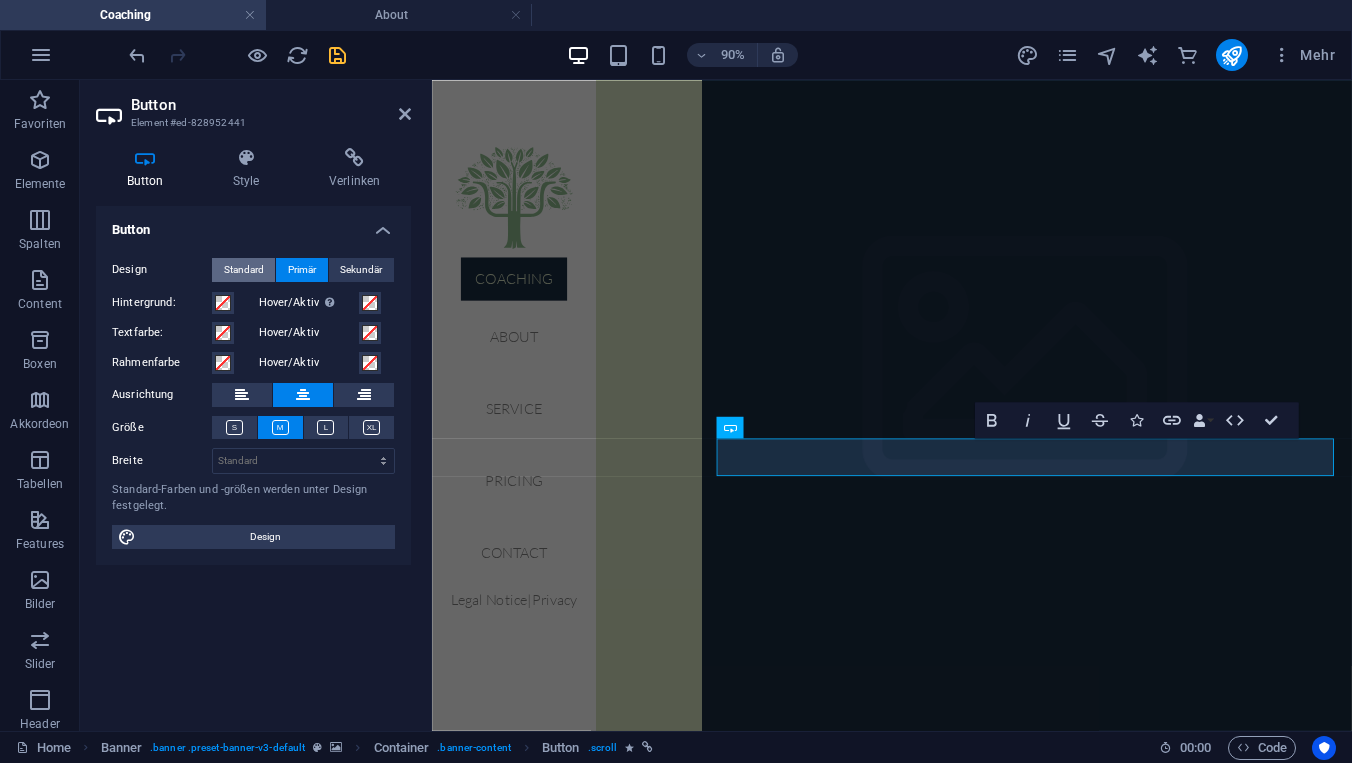 click on "Standard" at bounding box center [244, 270] 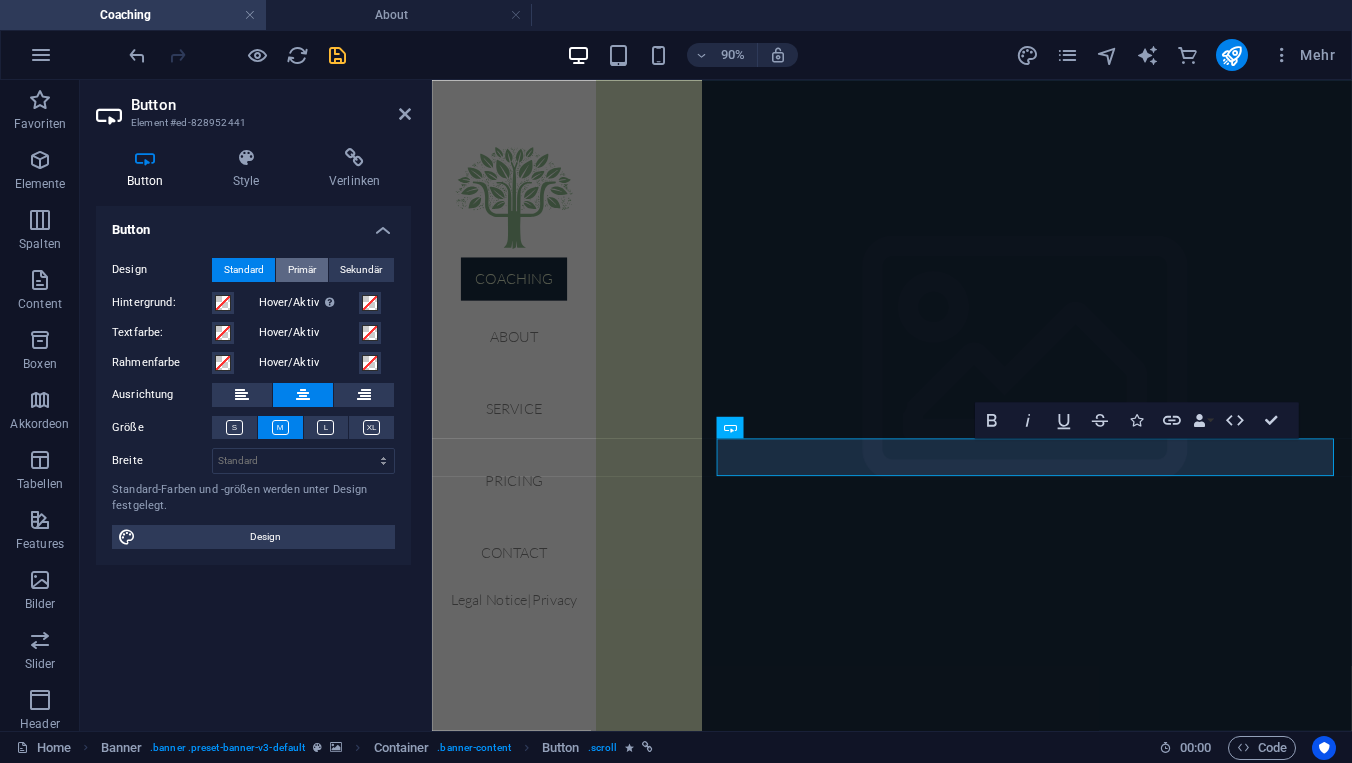 click on "Primär" at bounding box center (302, 270) 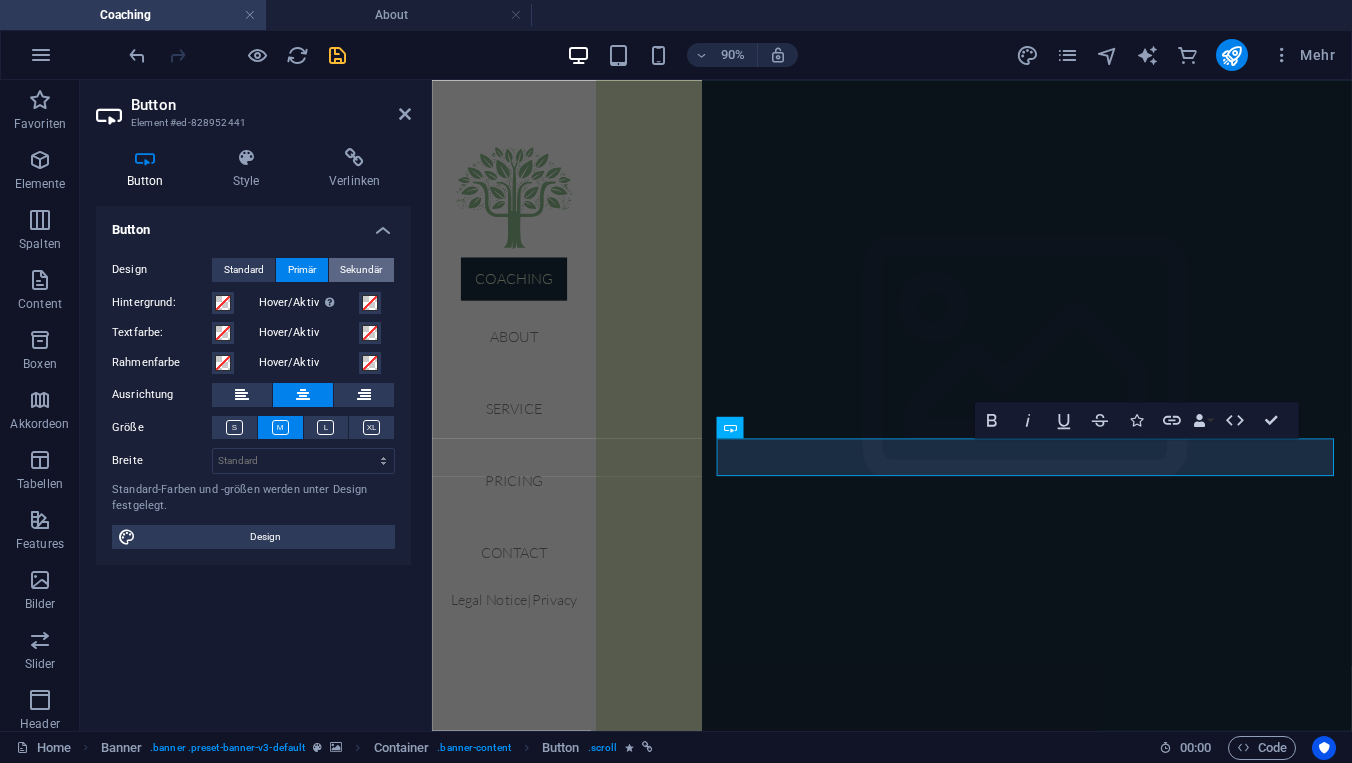 click on "Sekundär" at bounding box center [361, 270] 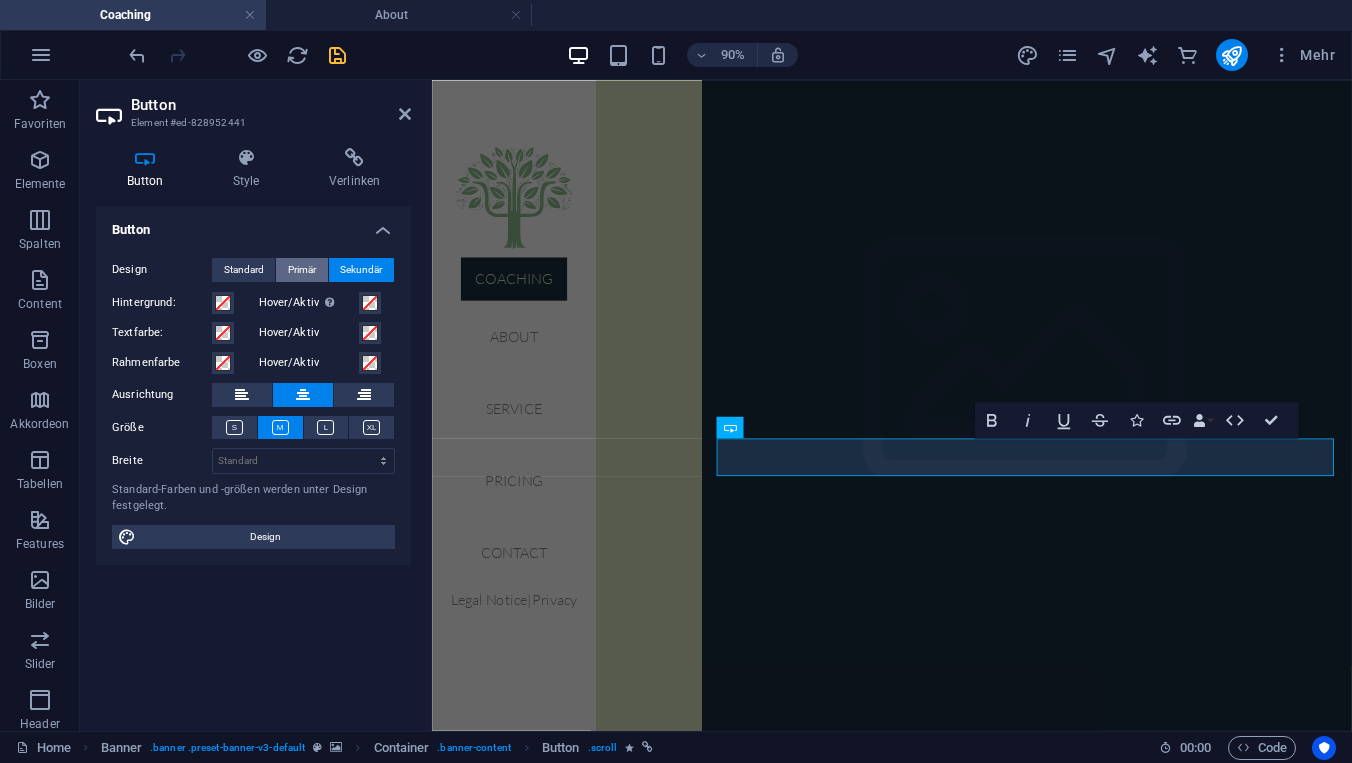 click on "Primär" at bounding box center (302, 270) 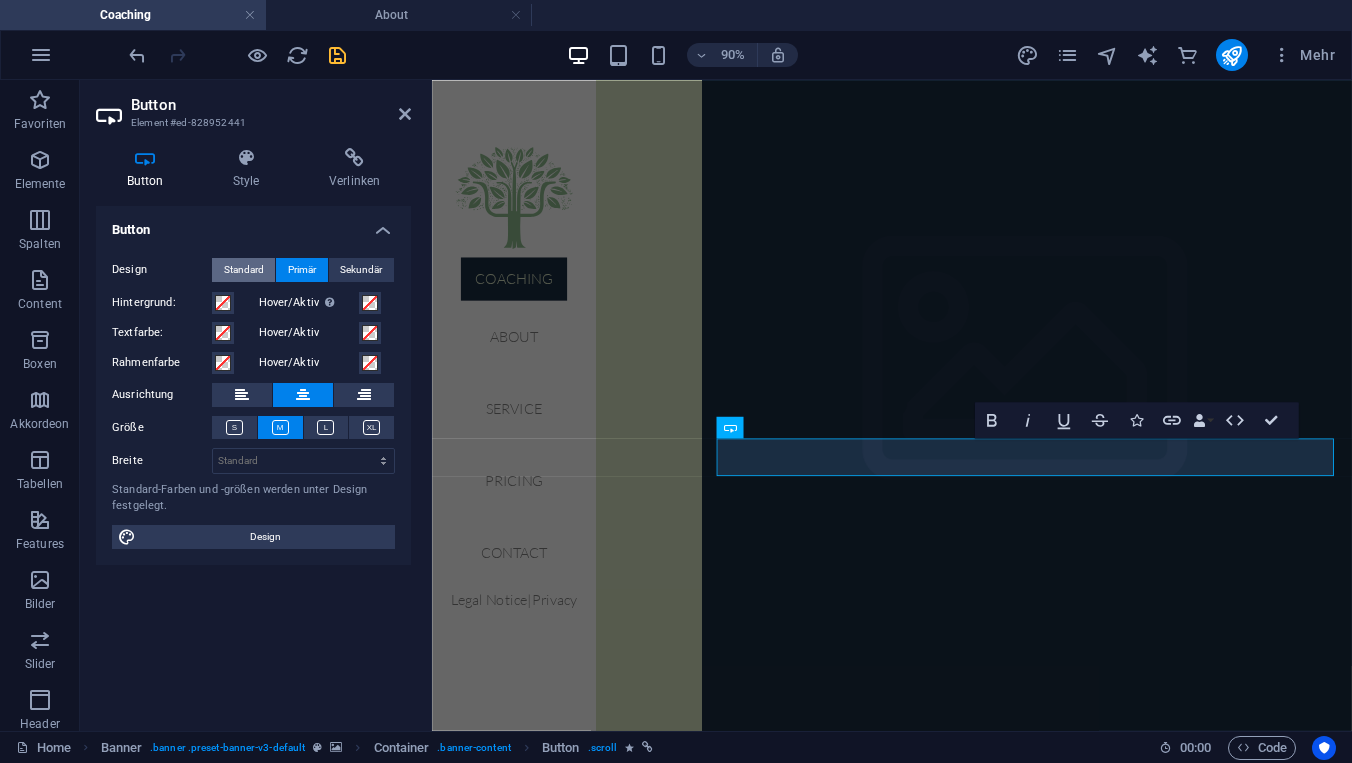 click on "Standard" at bounding box center (244, 270) 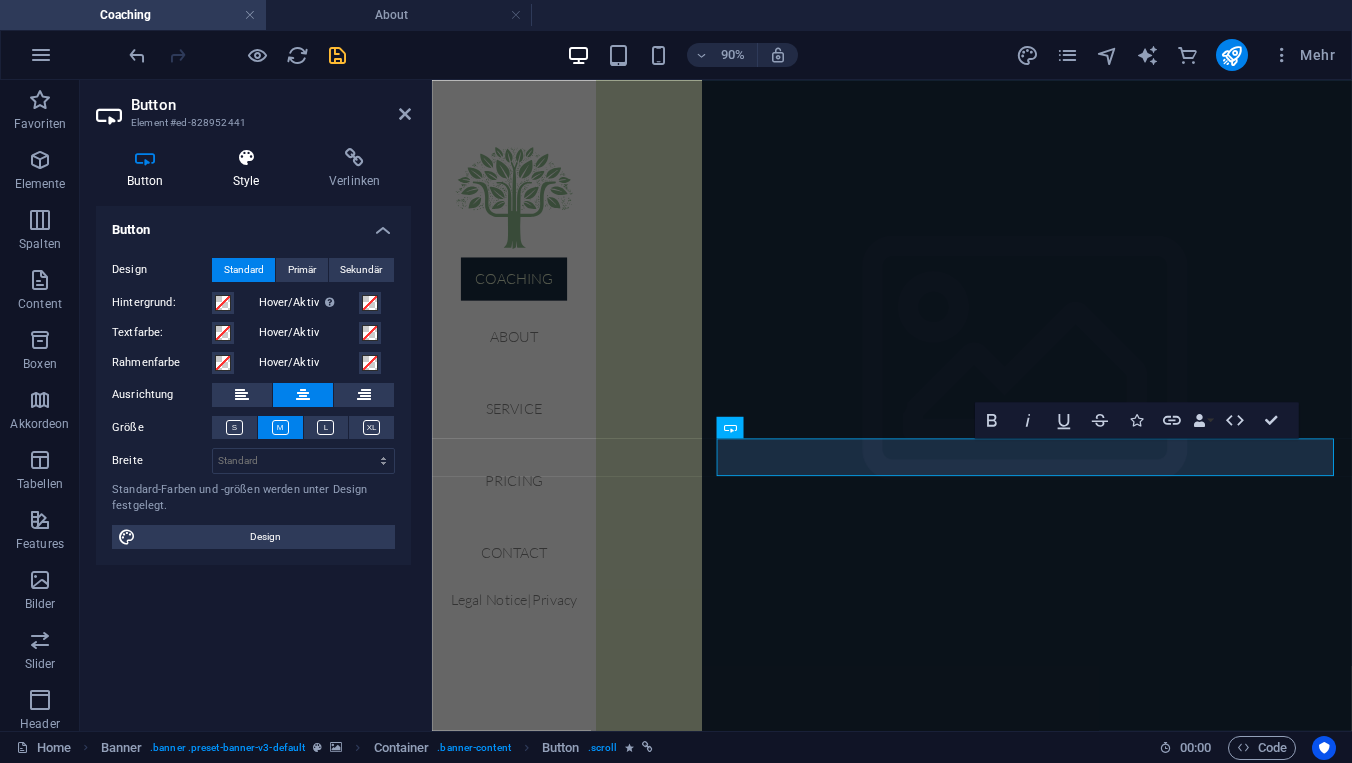 click at bounding box center [246, 158] 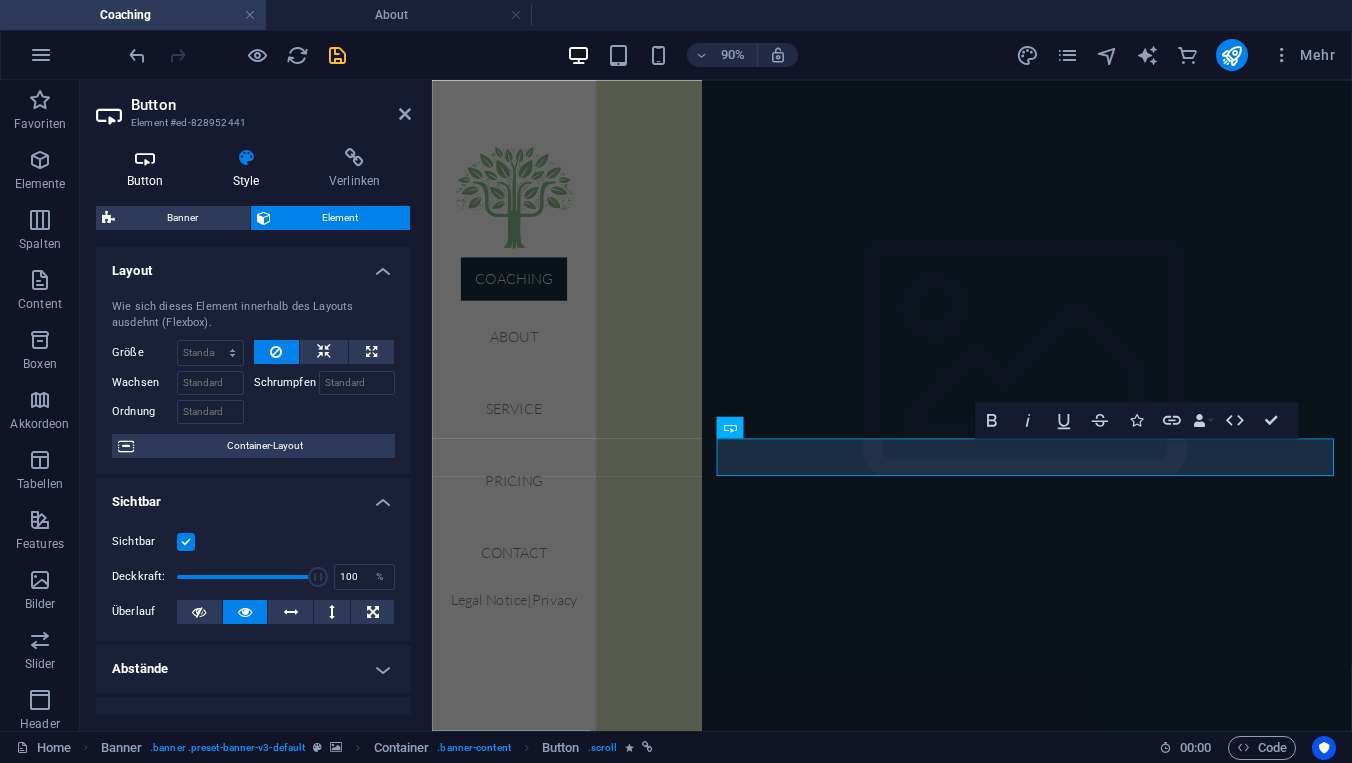 click on "Button" at bounding box center [149, 169] 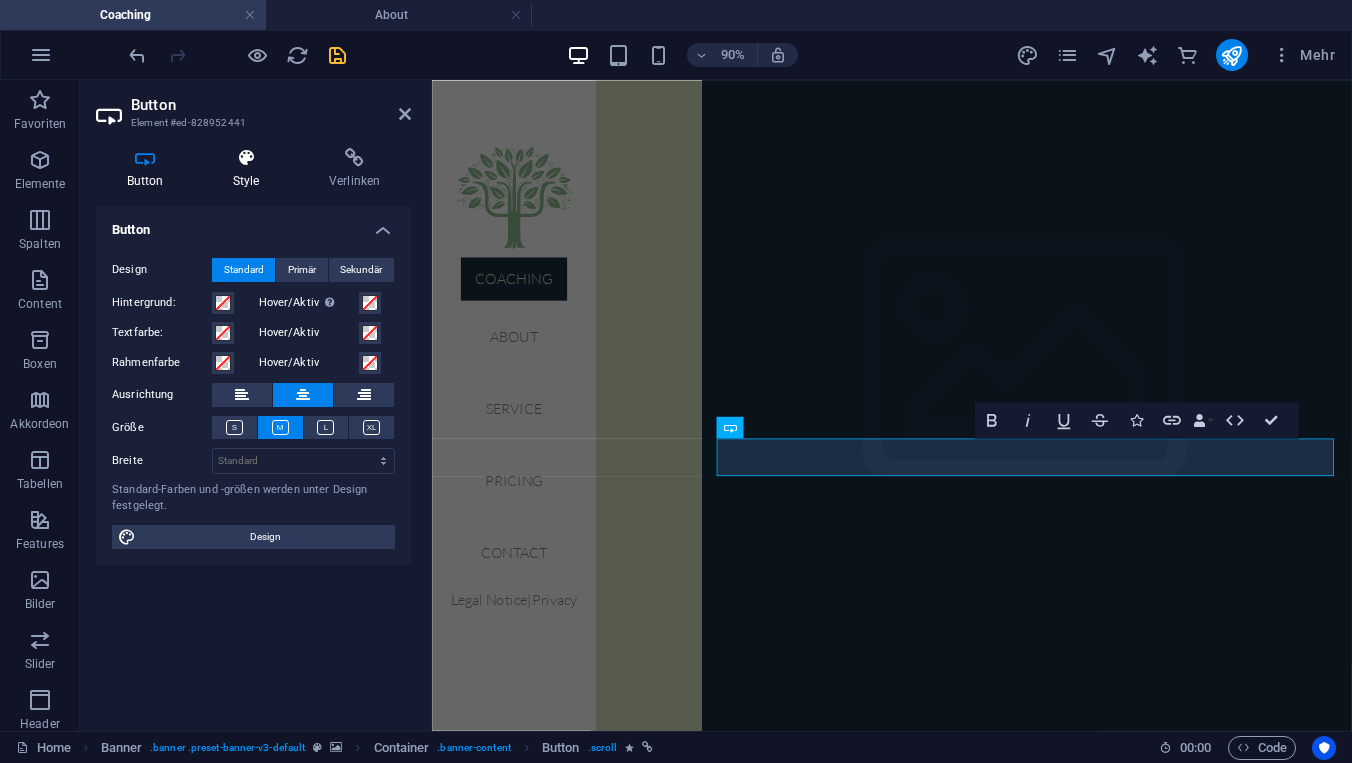 click at bounding box center (246, 158) 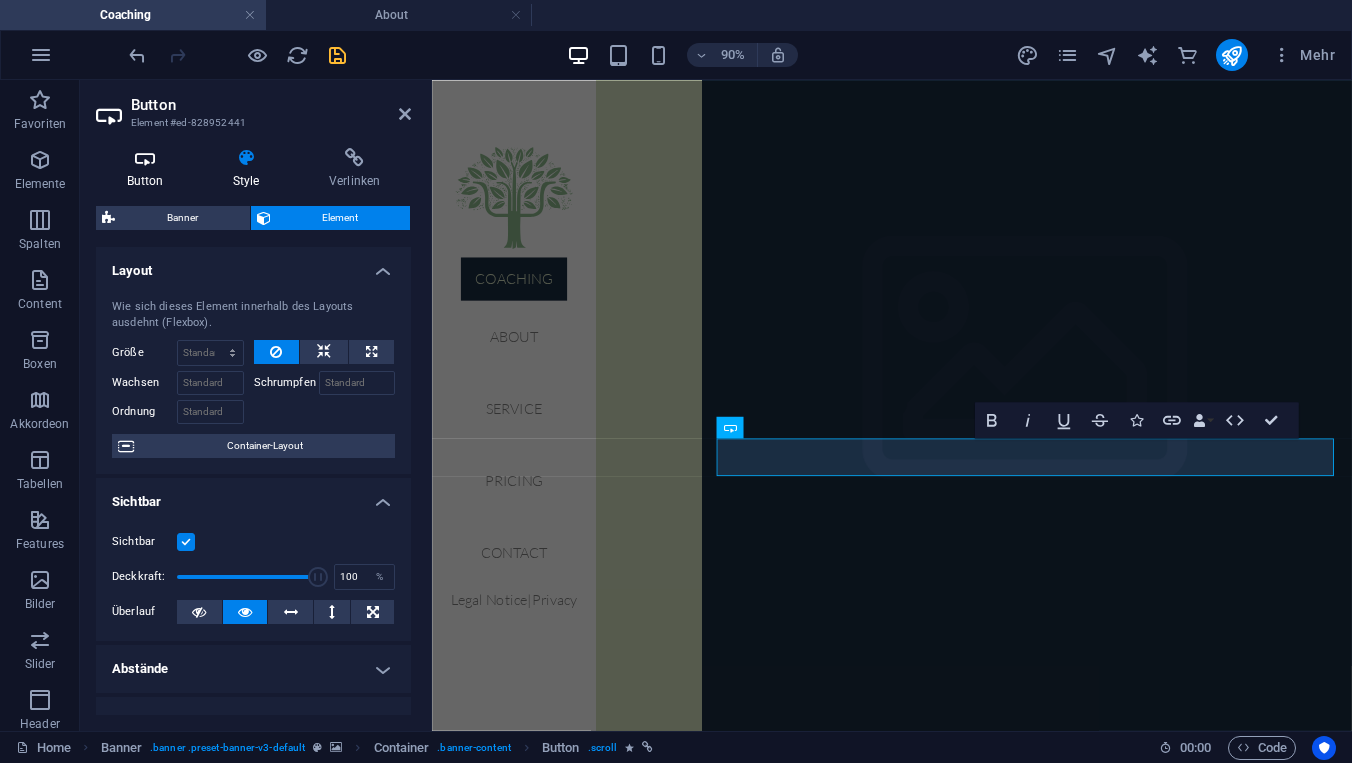 click at bounding box center [145, 158] 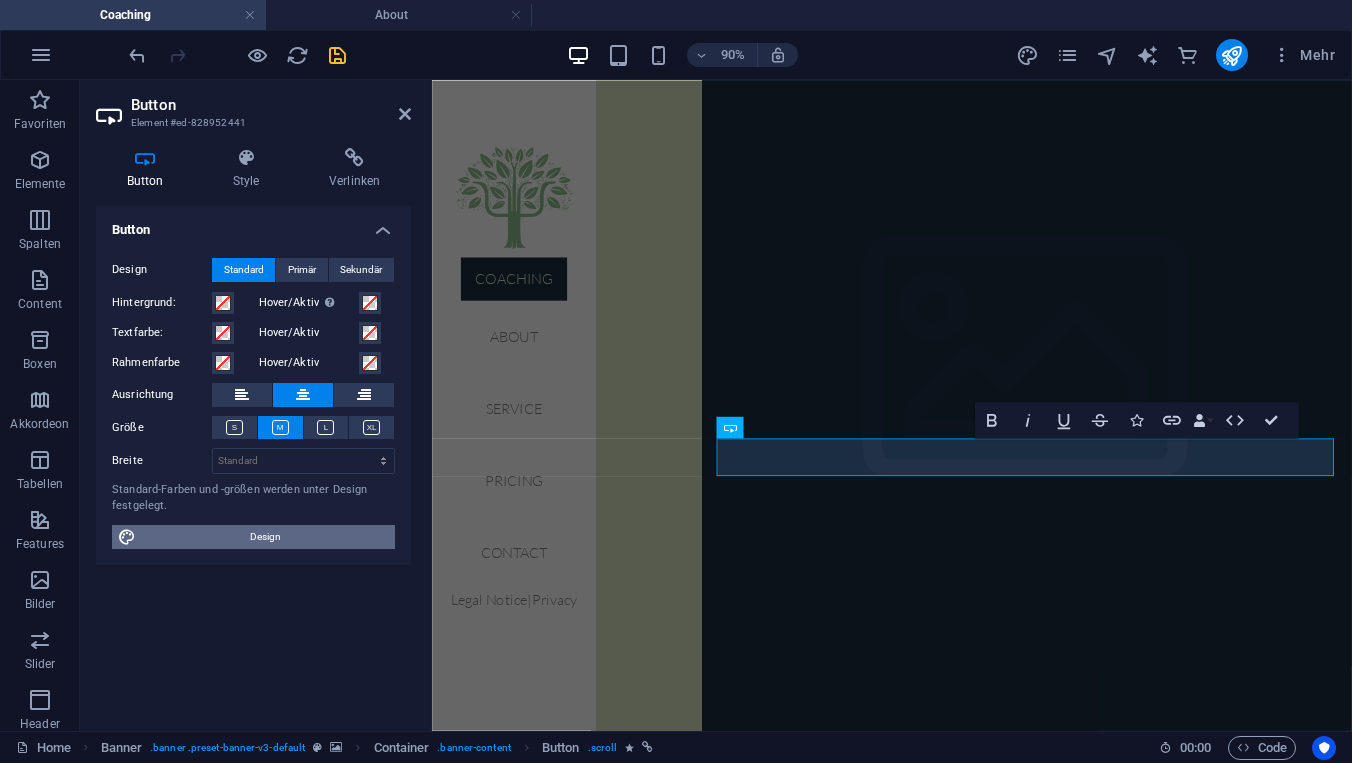 click on "Design" at bounding box center (265, 537) 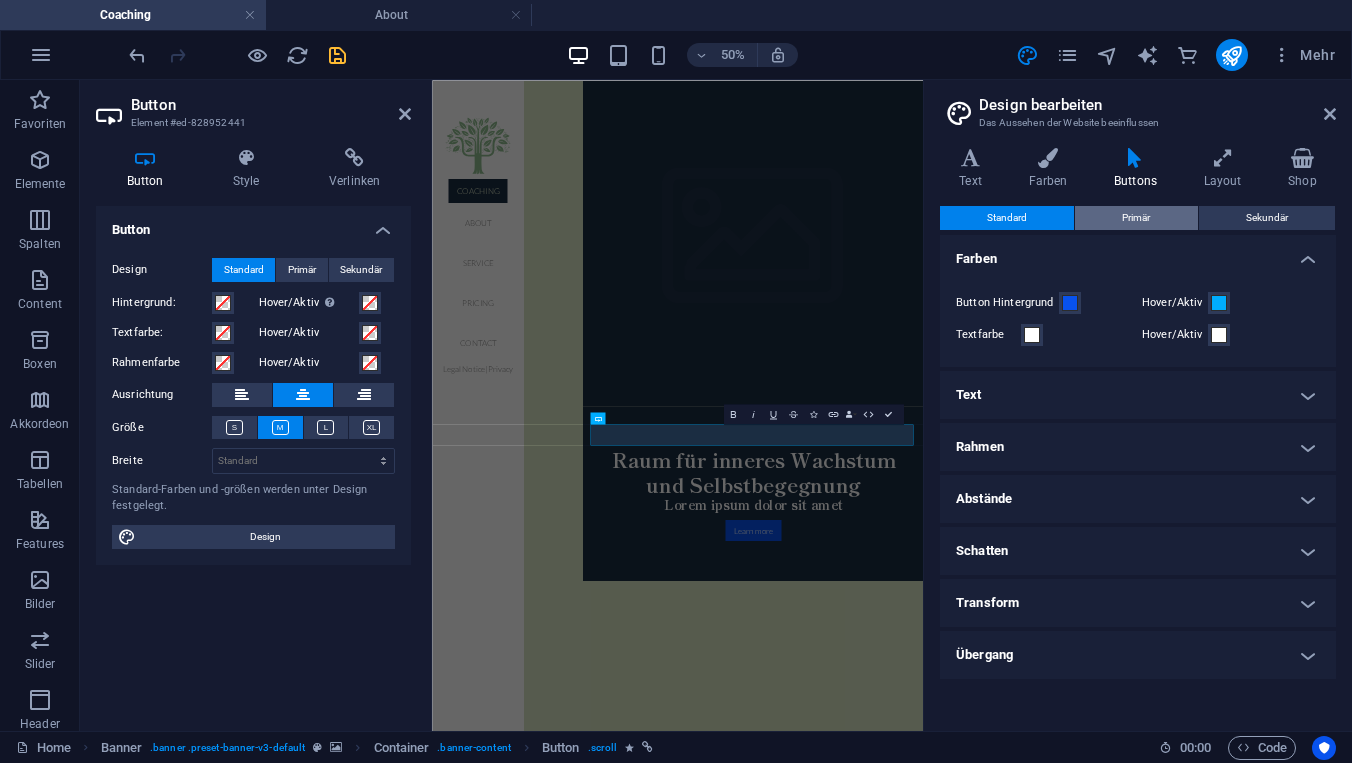 click on "Primär" at bounding box center [1136, 218] 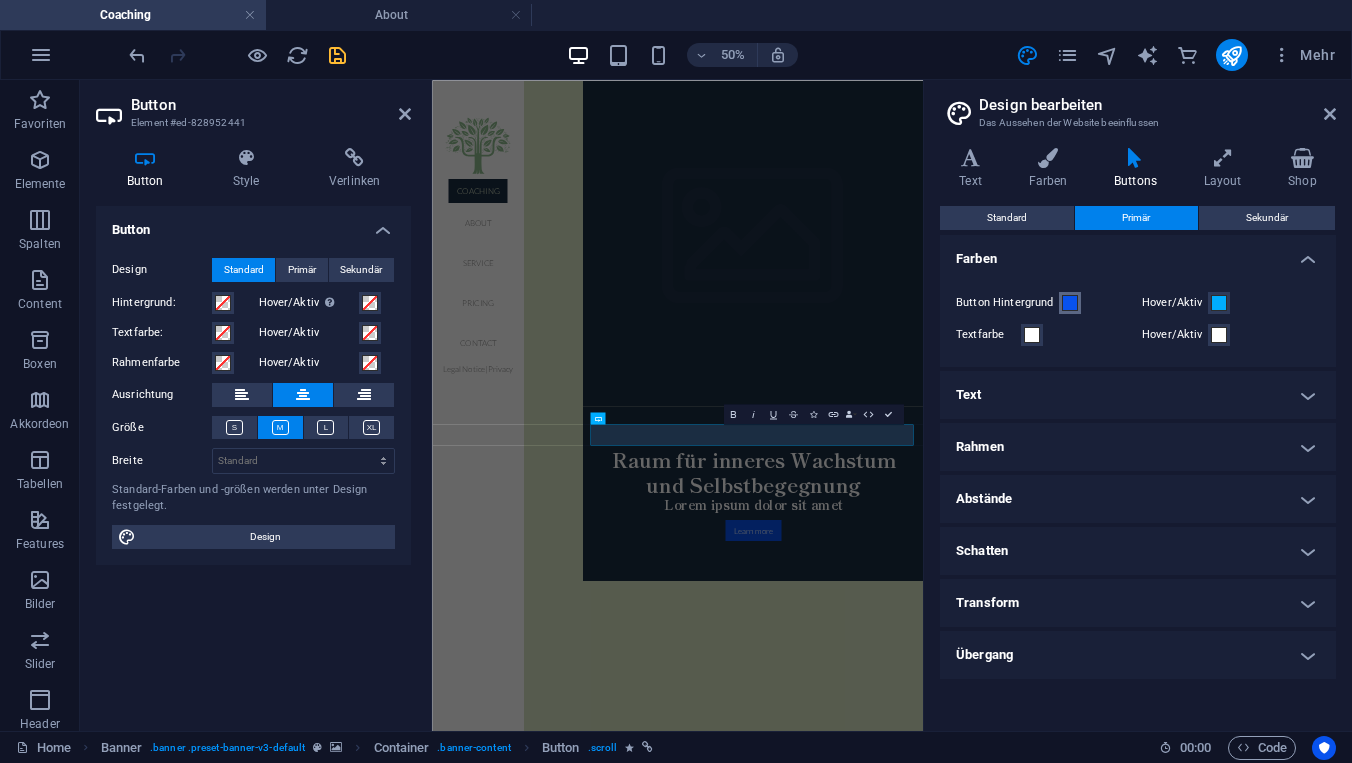 click at bounding box center (1070, 303) 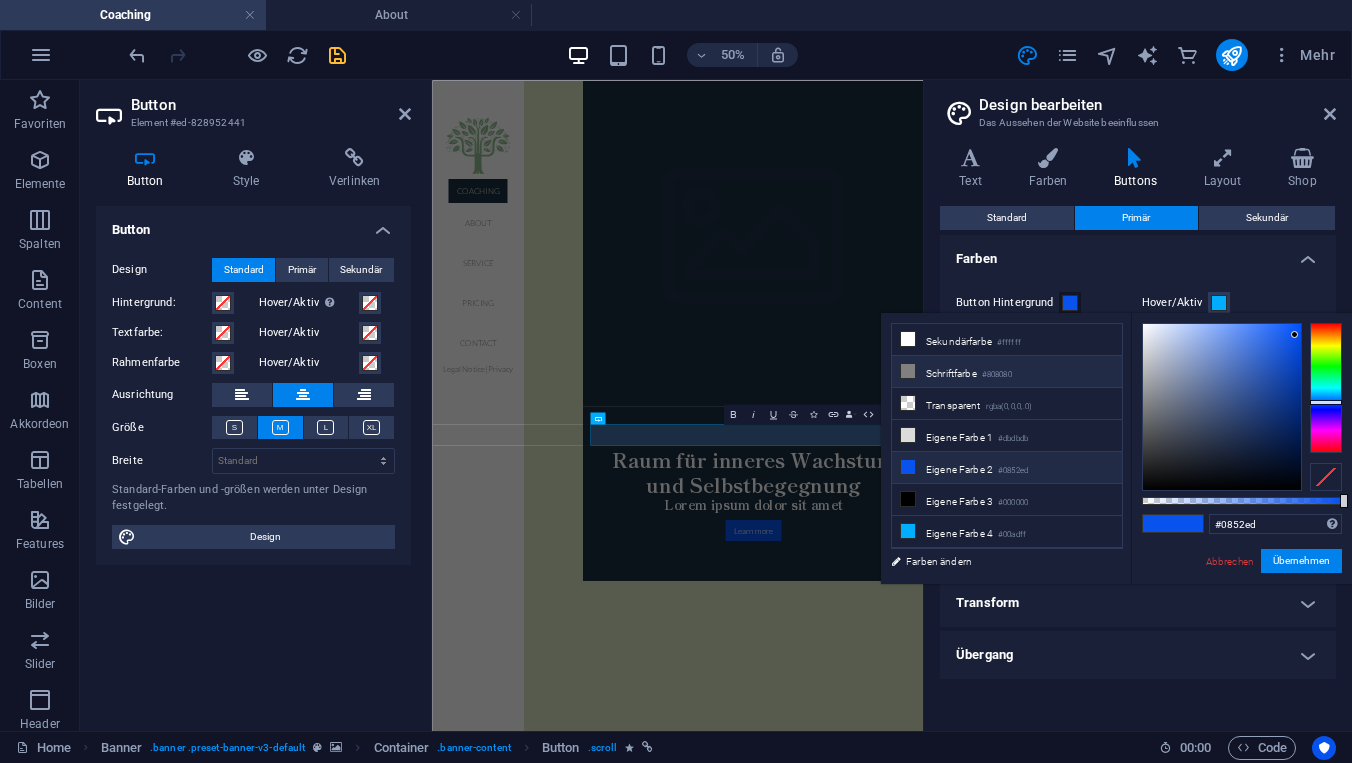 scroll, scrollTop: 64, scrollLeft: 0, axis: vertical 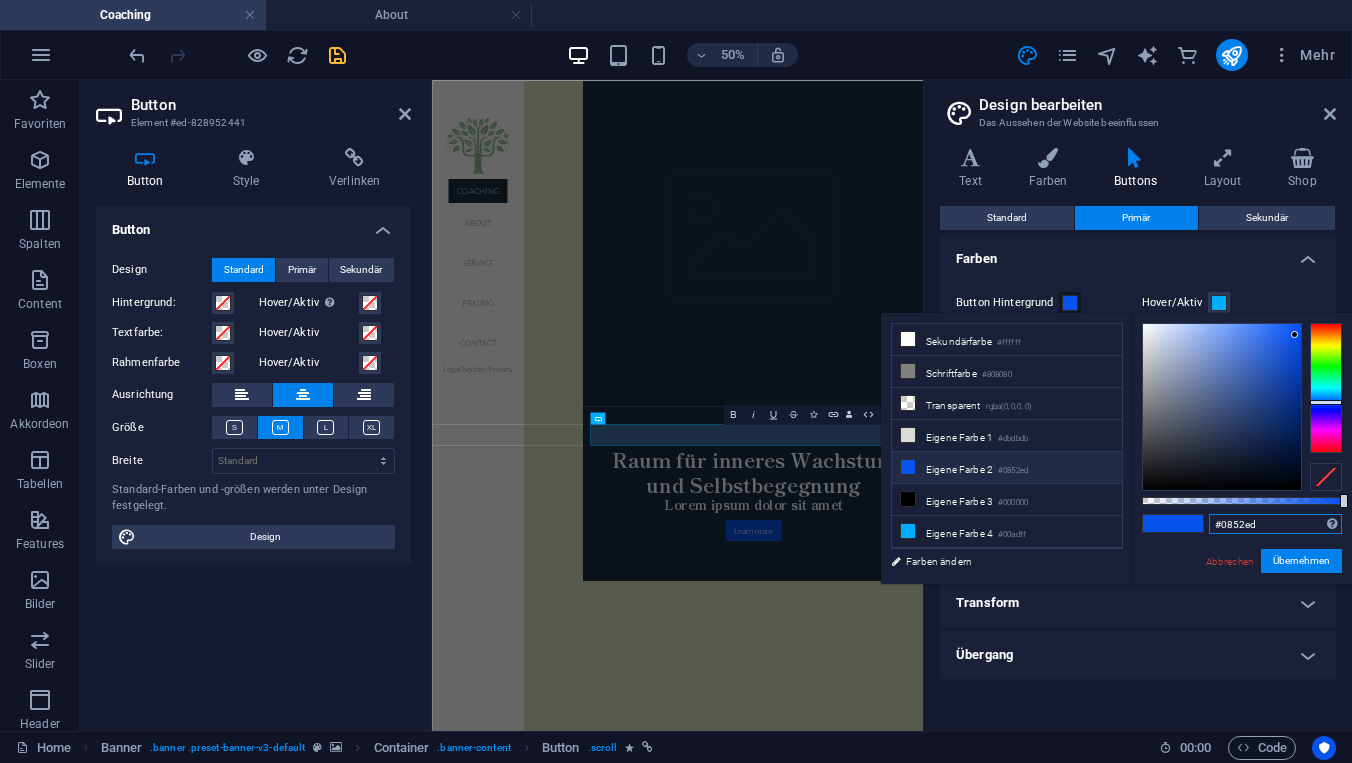 click on "#0852ed" at bounding box center (1275, 524) 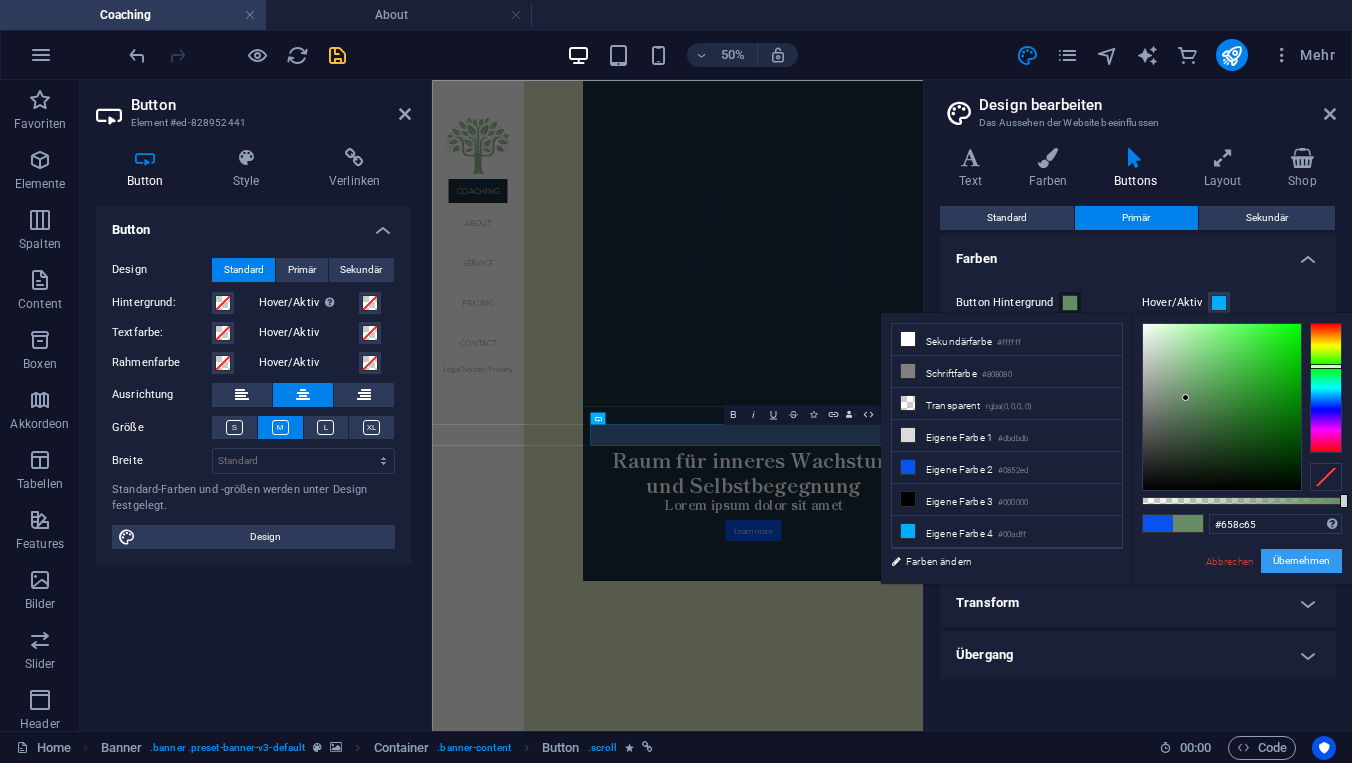 click on "Übernehmen" at bounding box center [1301, 561] 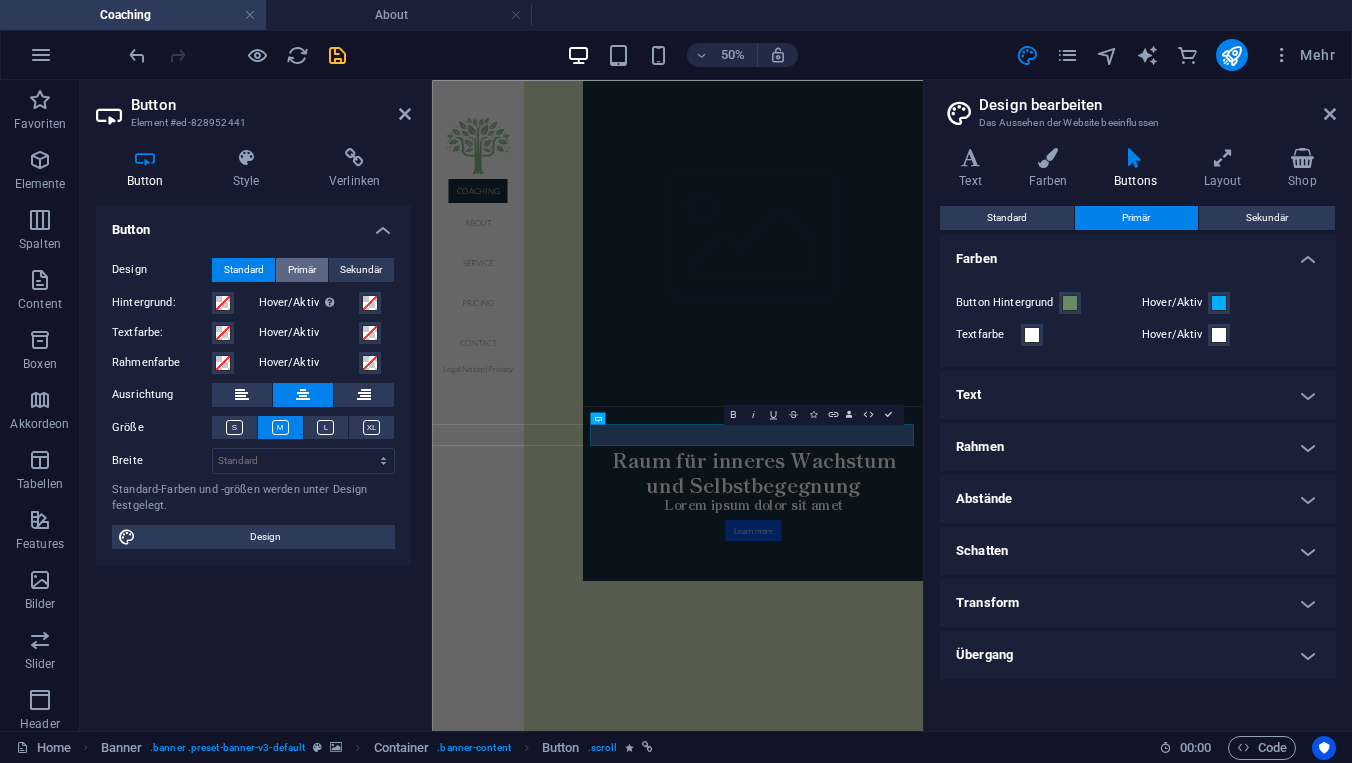 click on "Primär" at bounding box center (302, 270) 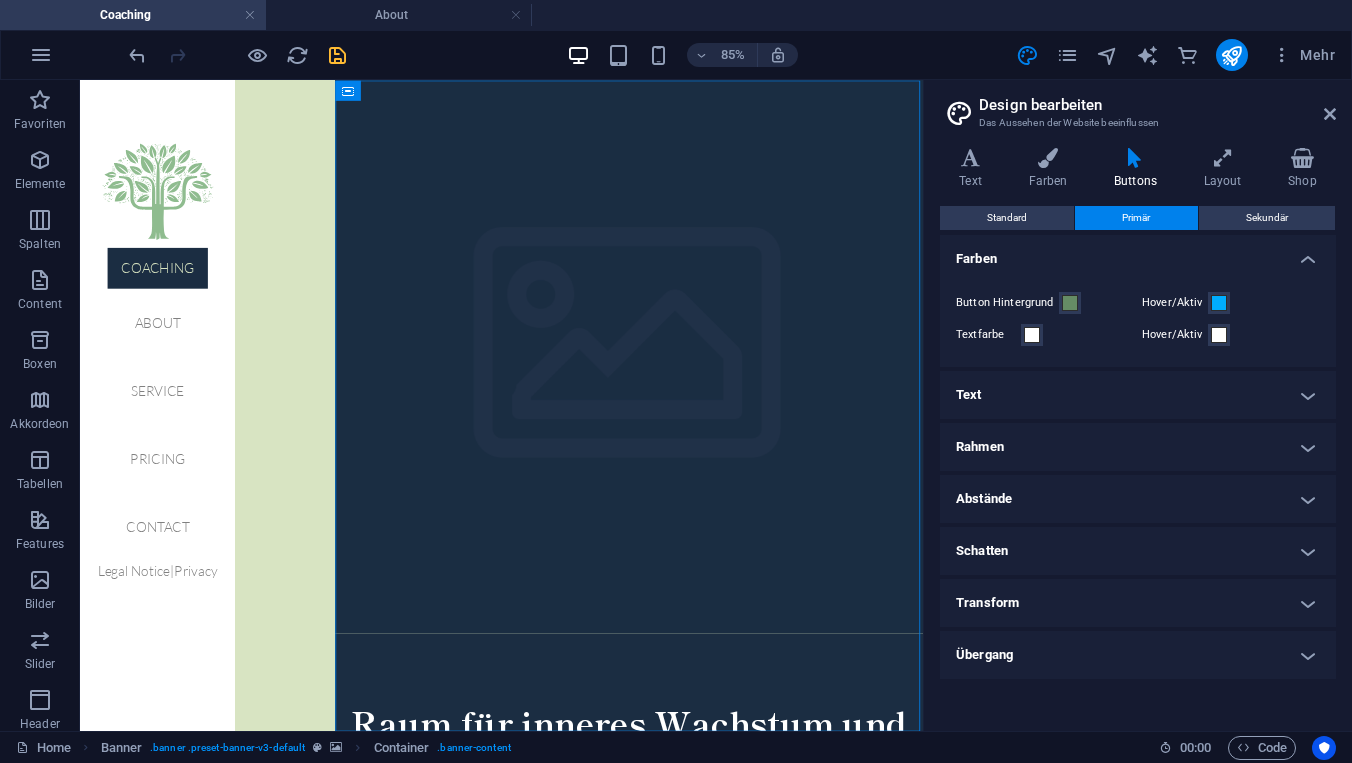 click on "Text" at bounding box center [1138, 395] 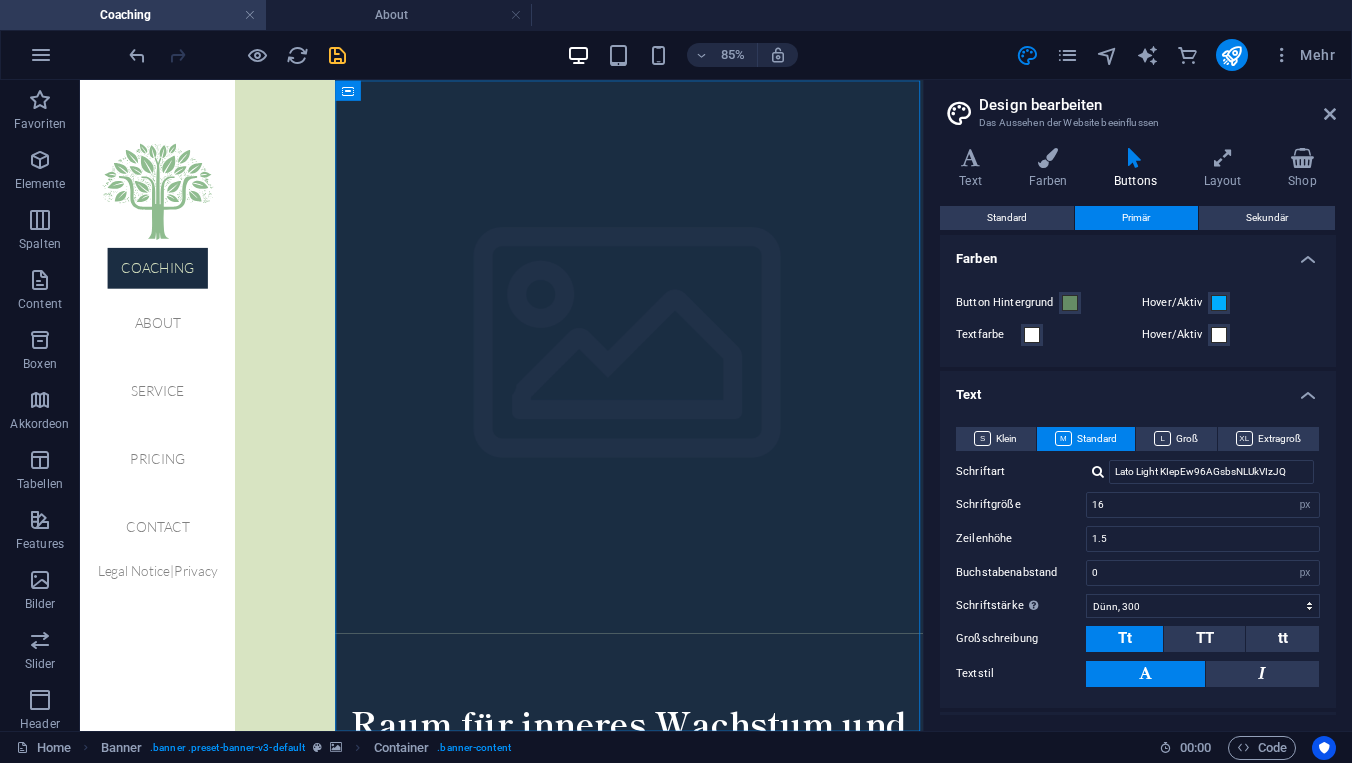click on "Text" at bounding box center [1138, 389] 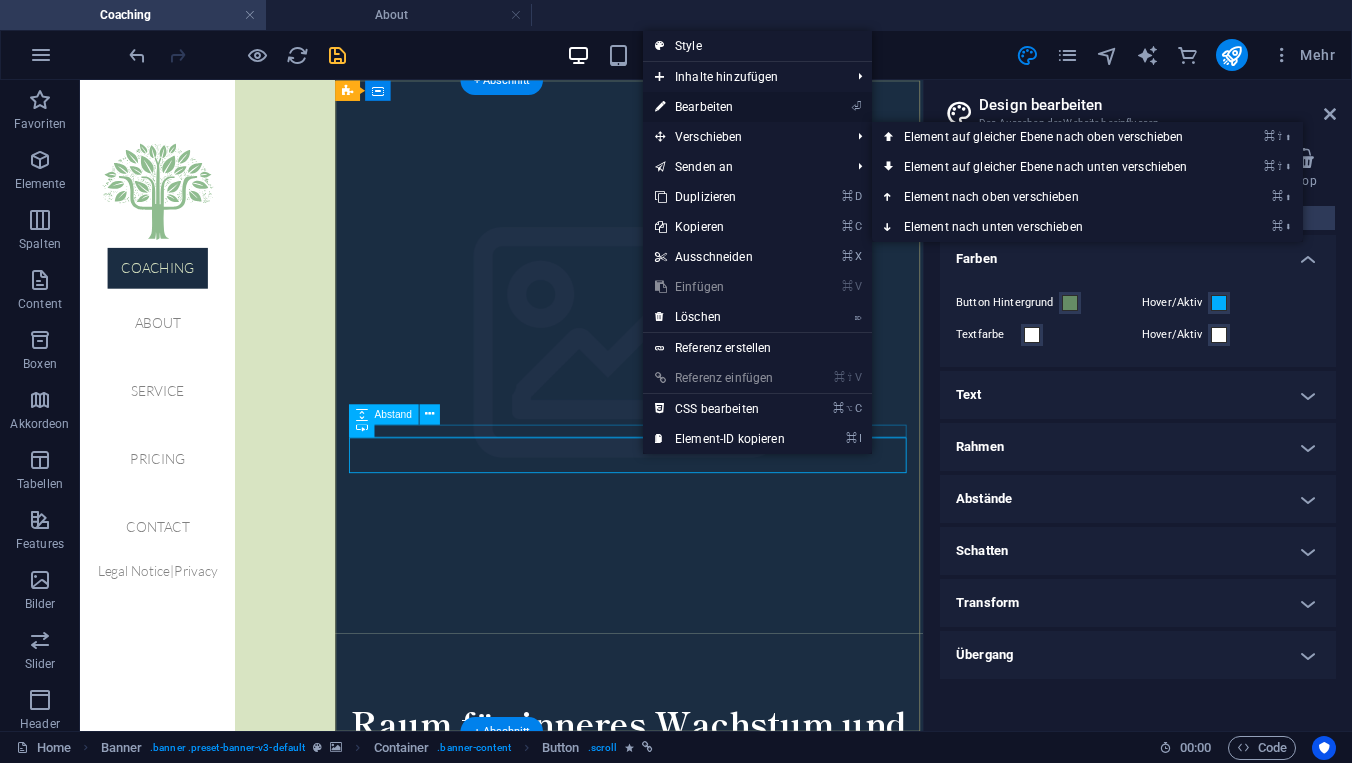 click on "⏎  Bearbeiten" at bounding box center [720, 107] 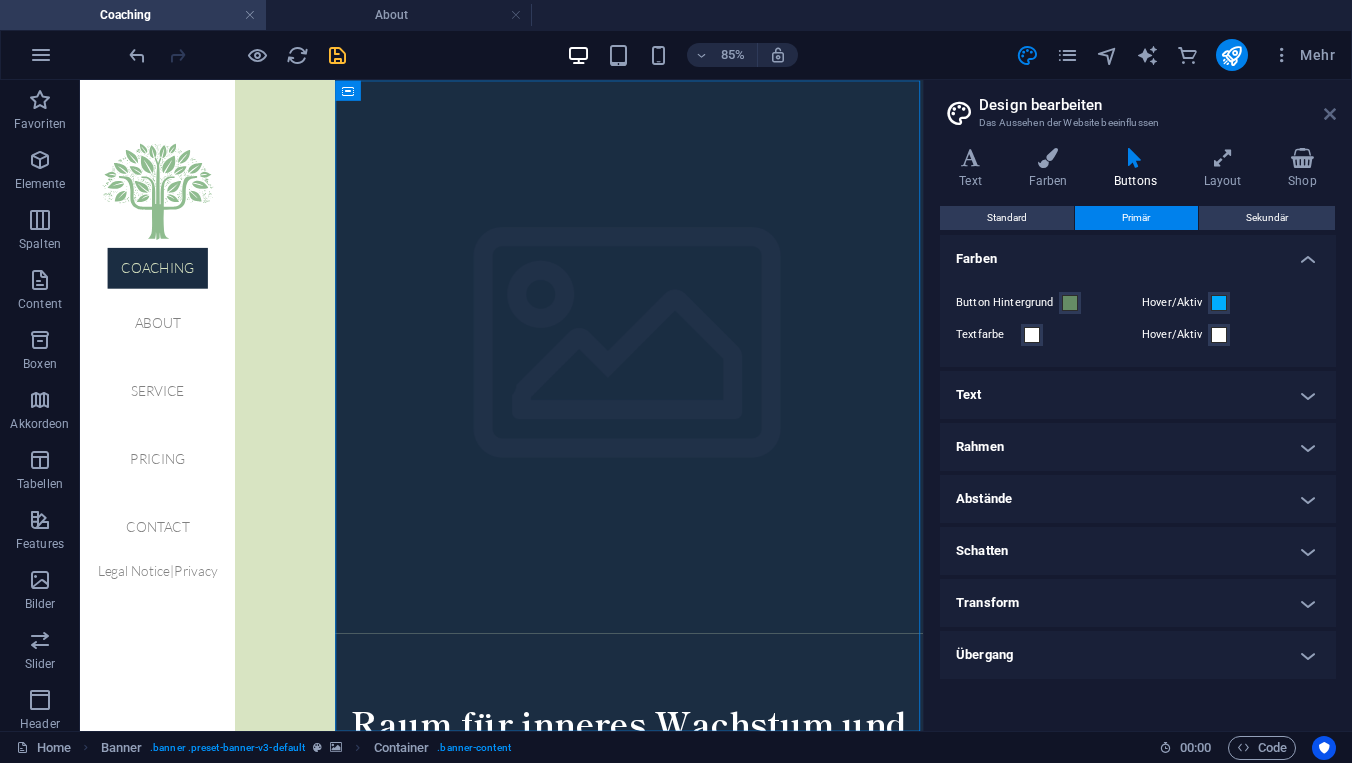 click at bounding box center (1330, 114) 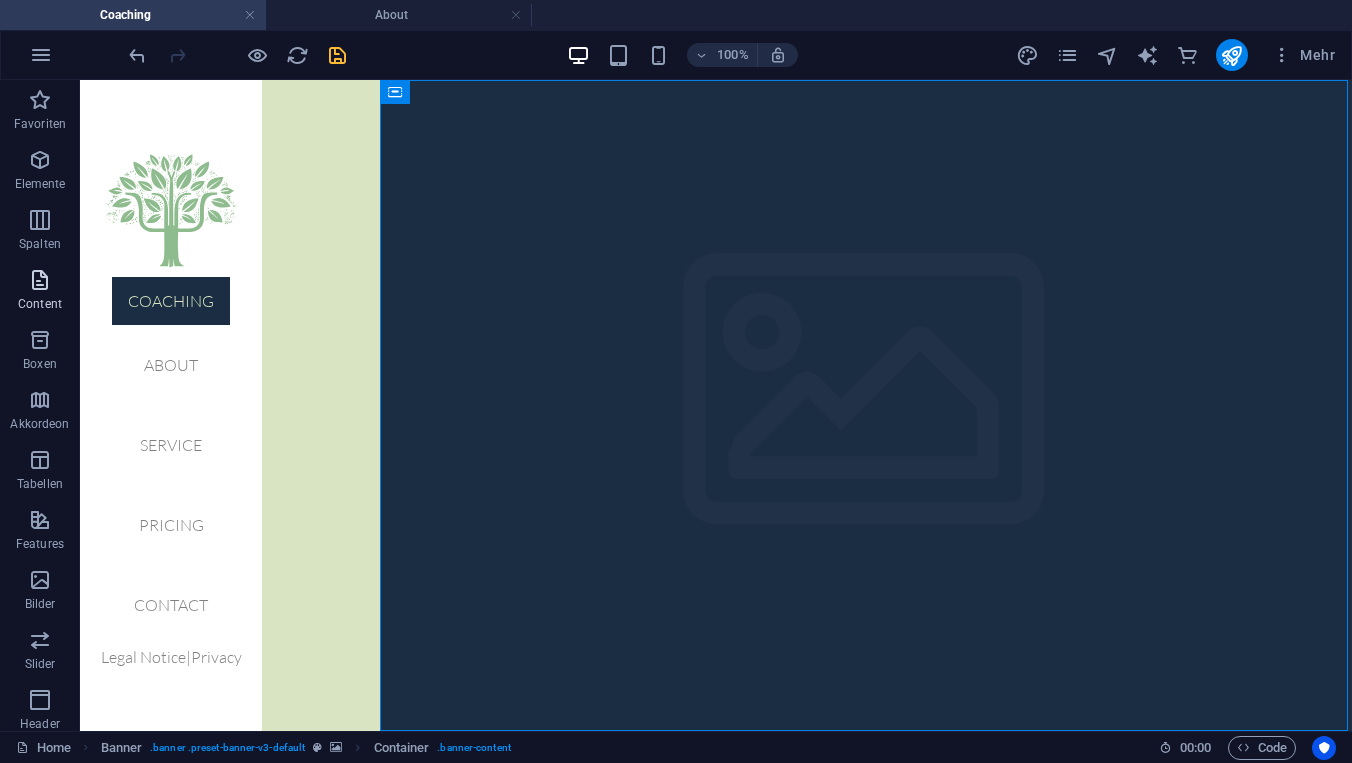 click at bounding box center [40, 280] 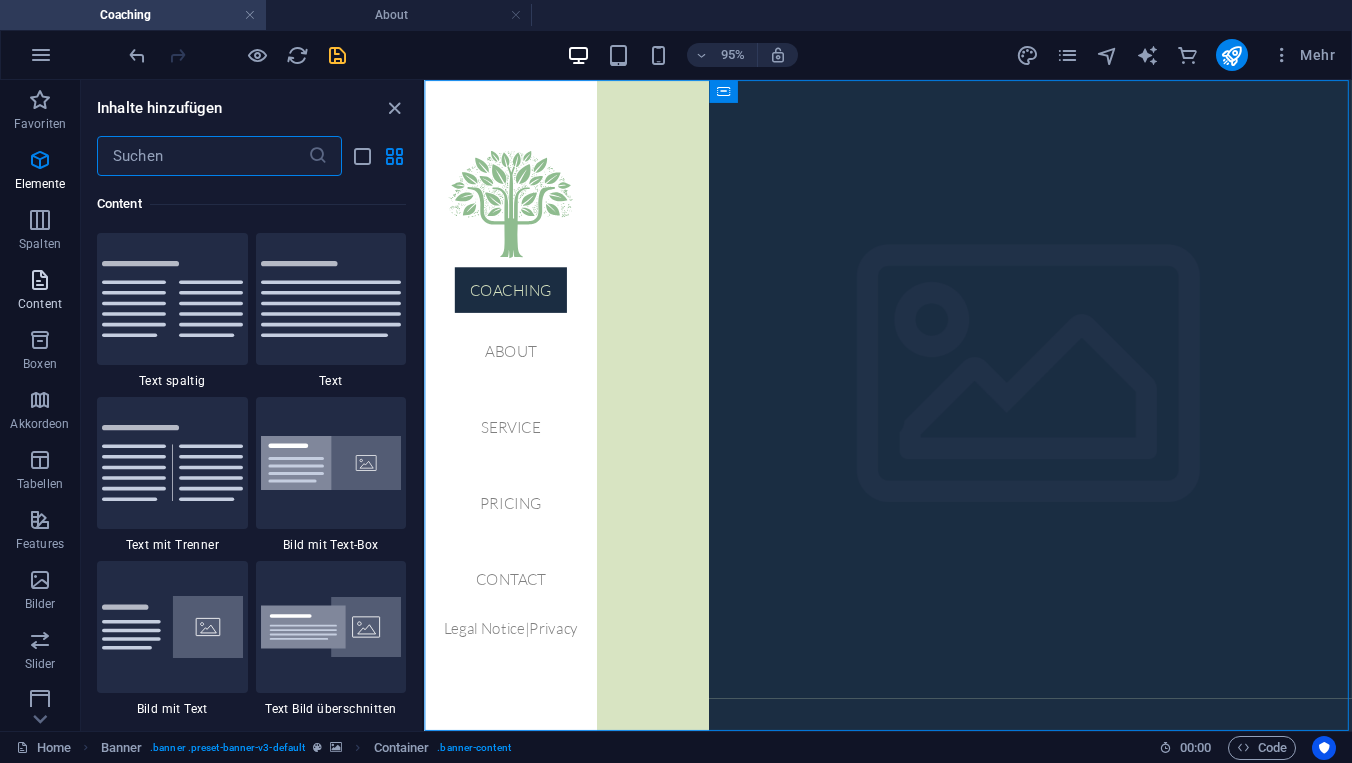 scroll, scrollTop: 3499, scrollLeft: 0, axis: vertical 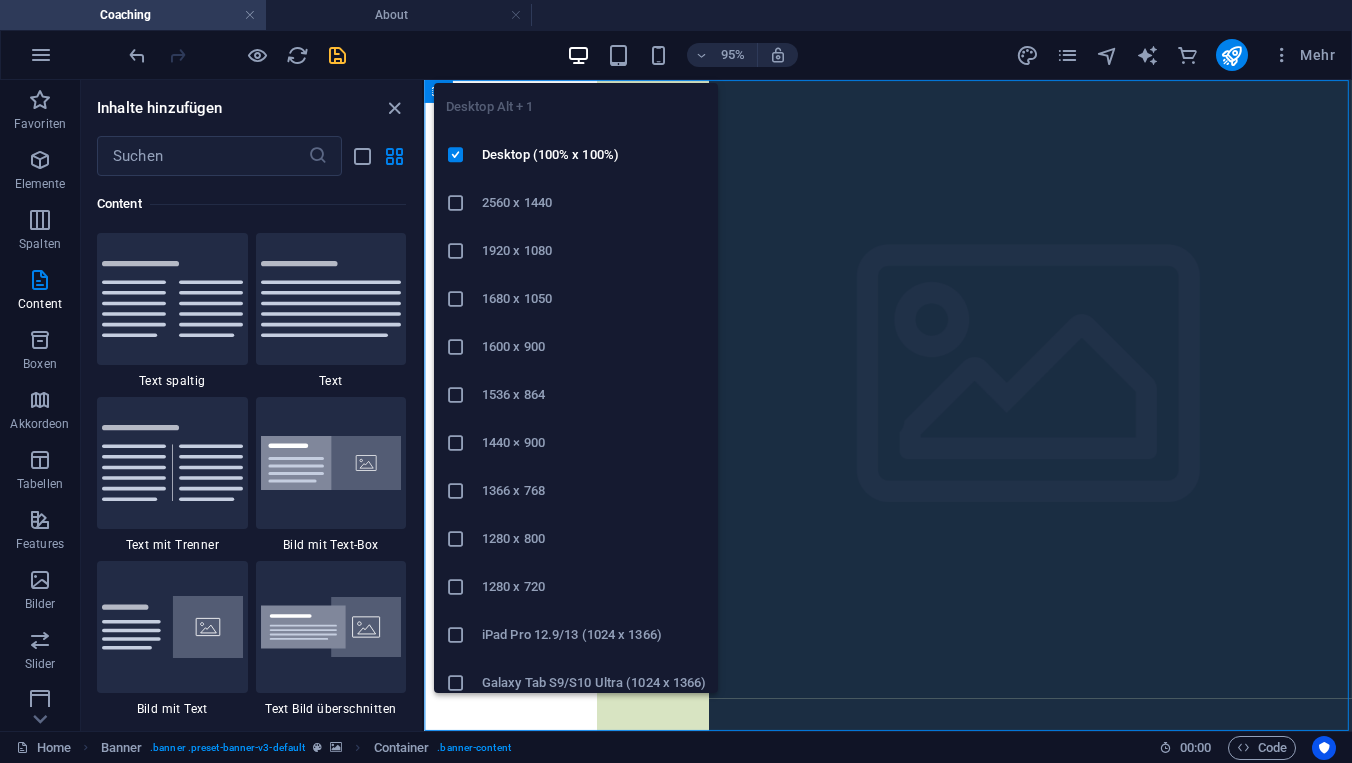 click at bounding box center [578, 55] 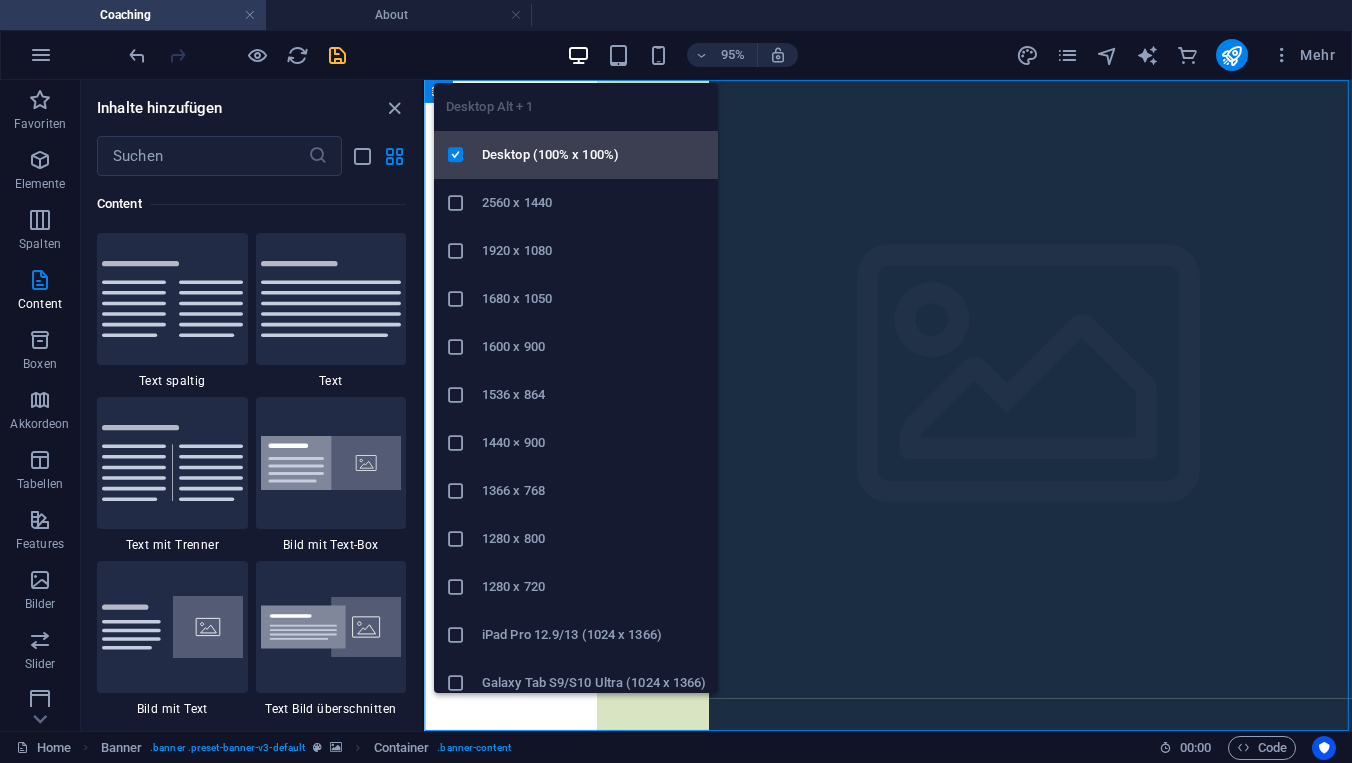 click on "Desktop (100% x 100%)" at bounding box center (594, 155) 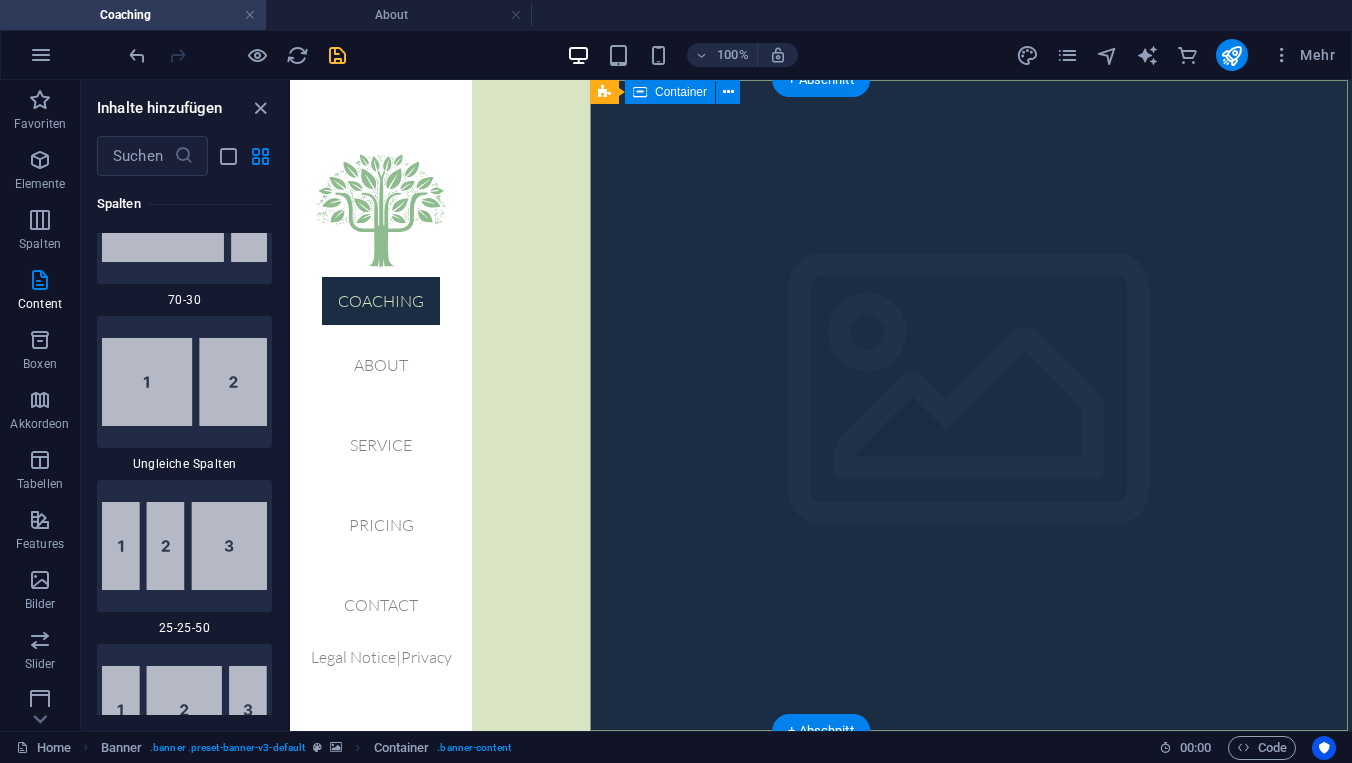 drag, startPoint x: 422, startPoint y: 281, endPoint x: 233, endPoint y: 299, distance: 189.85521 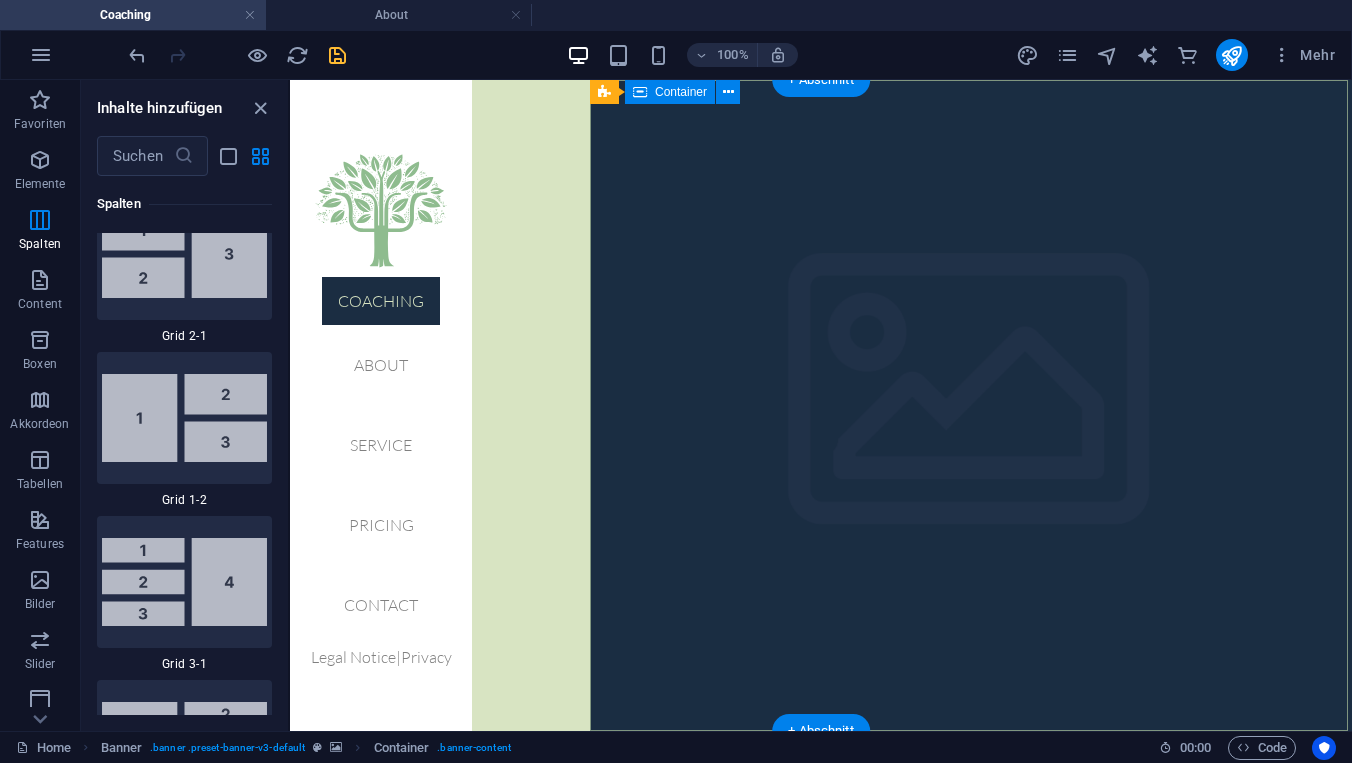 scroll, scrollTop: 4903, scrollLeft: 0, axis: vertical 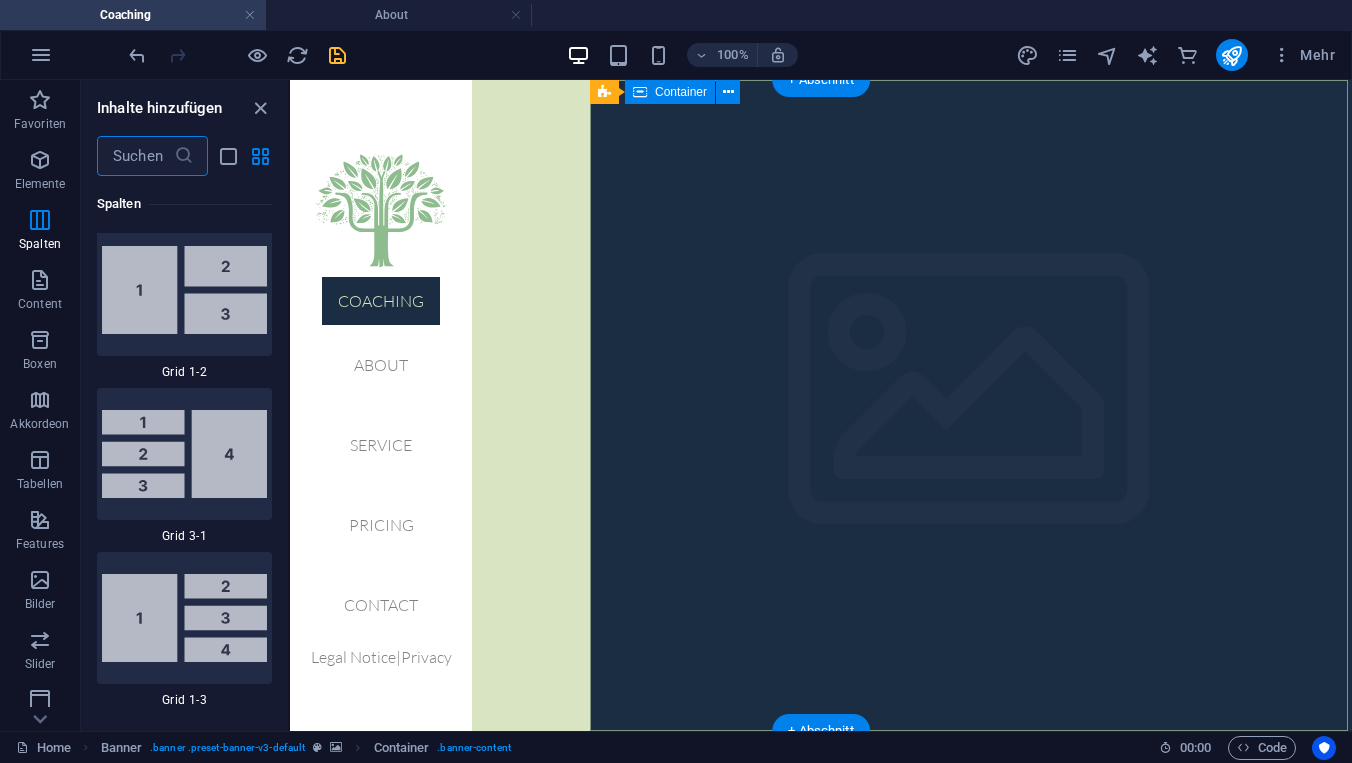 click at bounding box center (135, 156) 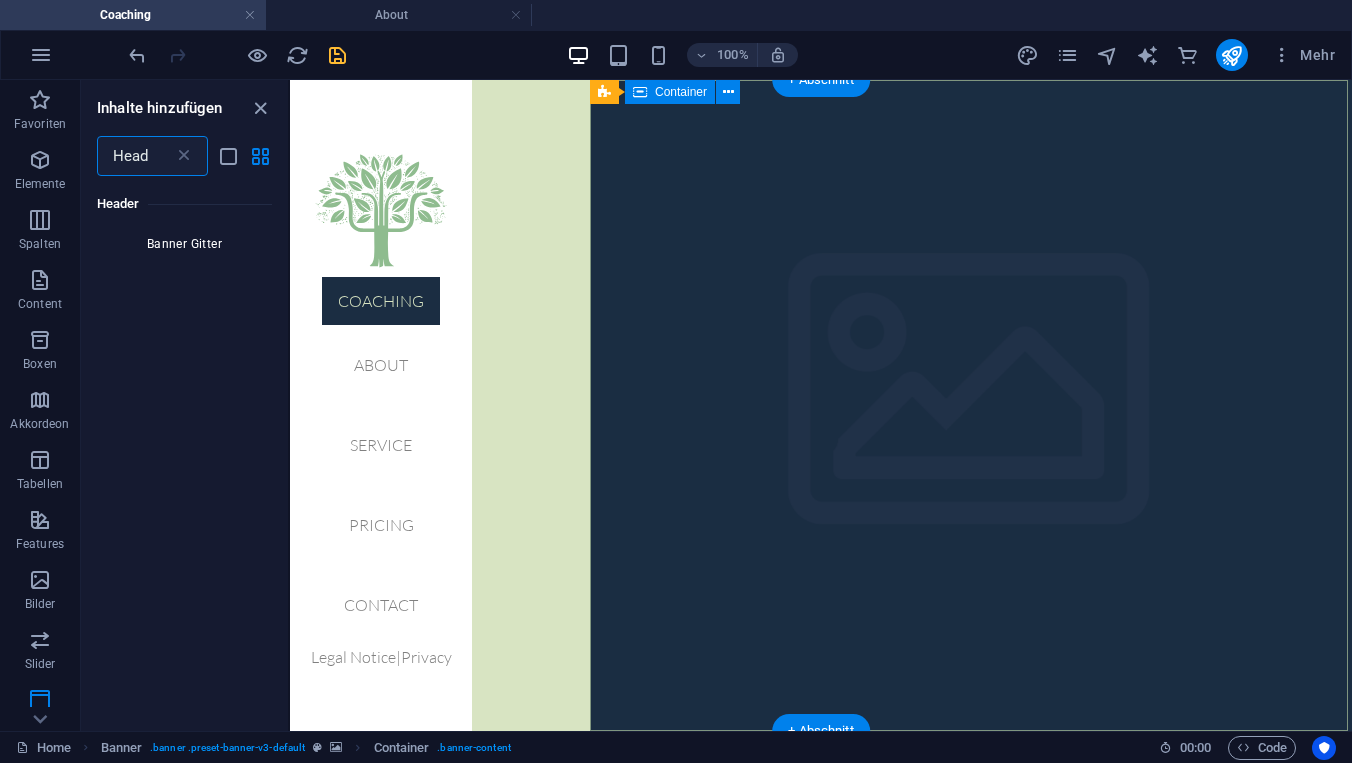 scroll, scrollTop: 2810, scrollLeft: 0, axis: vertical 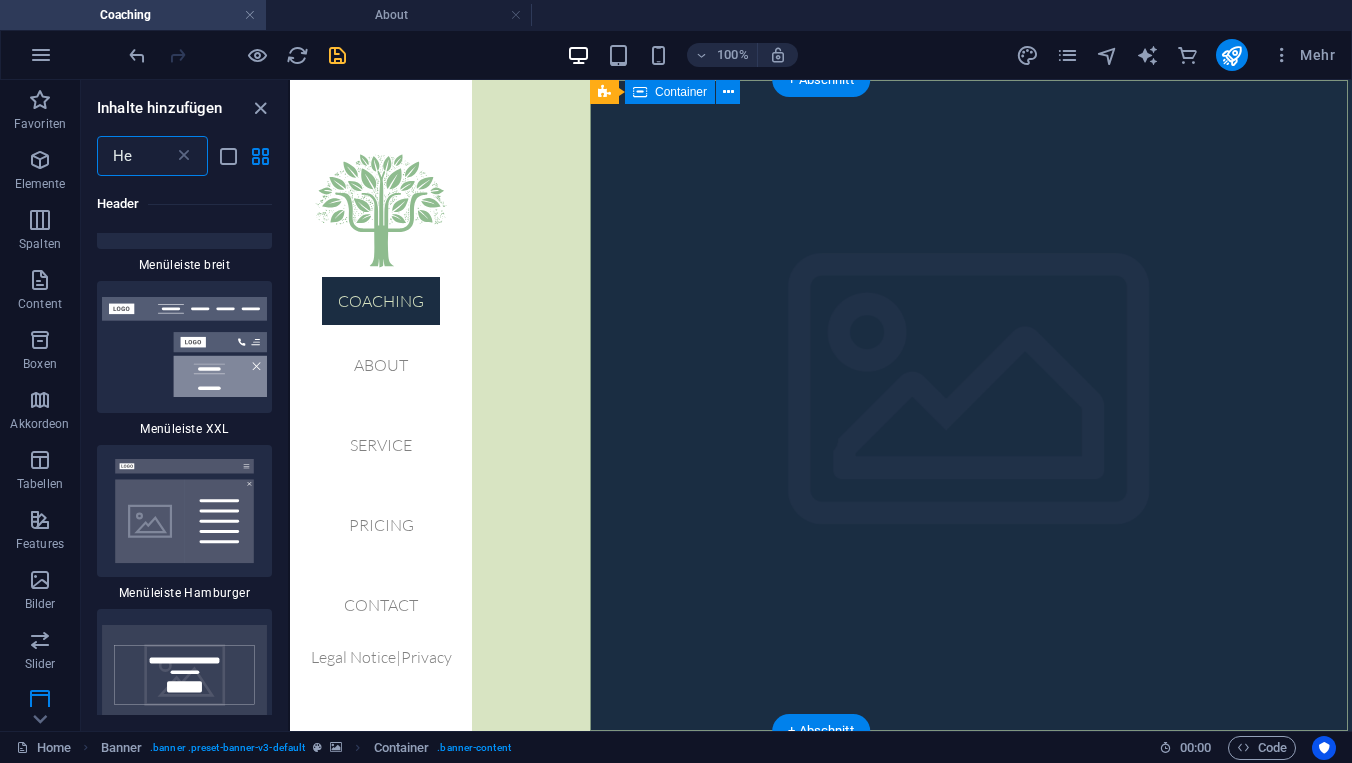 type on "H" 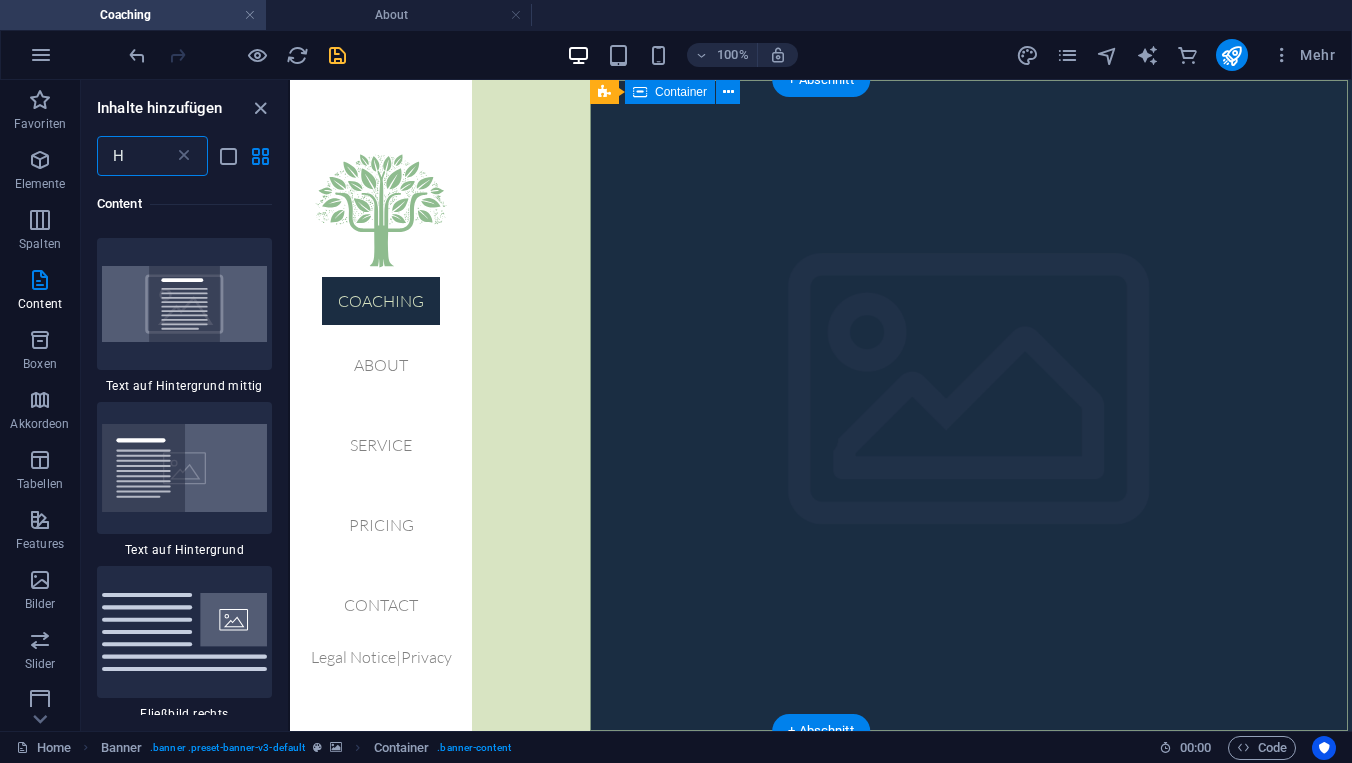 type 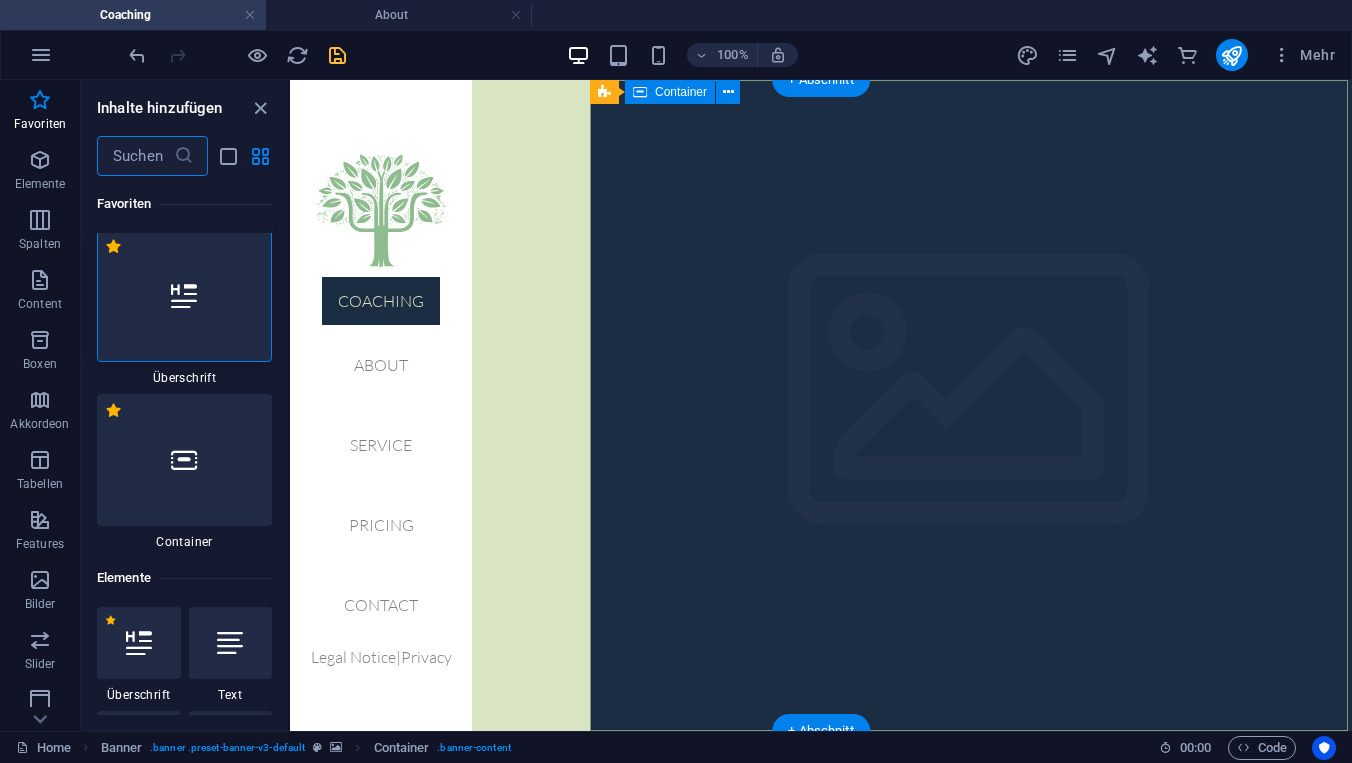 scroll, scrollTop: 0, scrollLeft: 0, axis: both 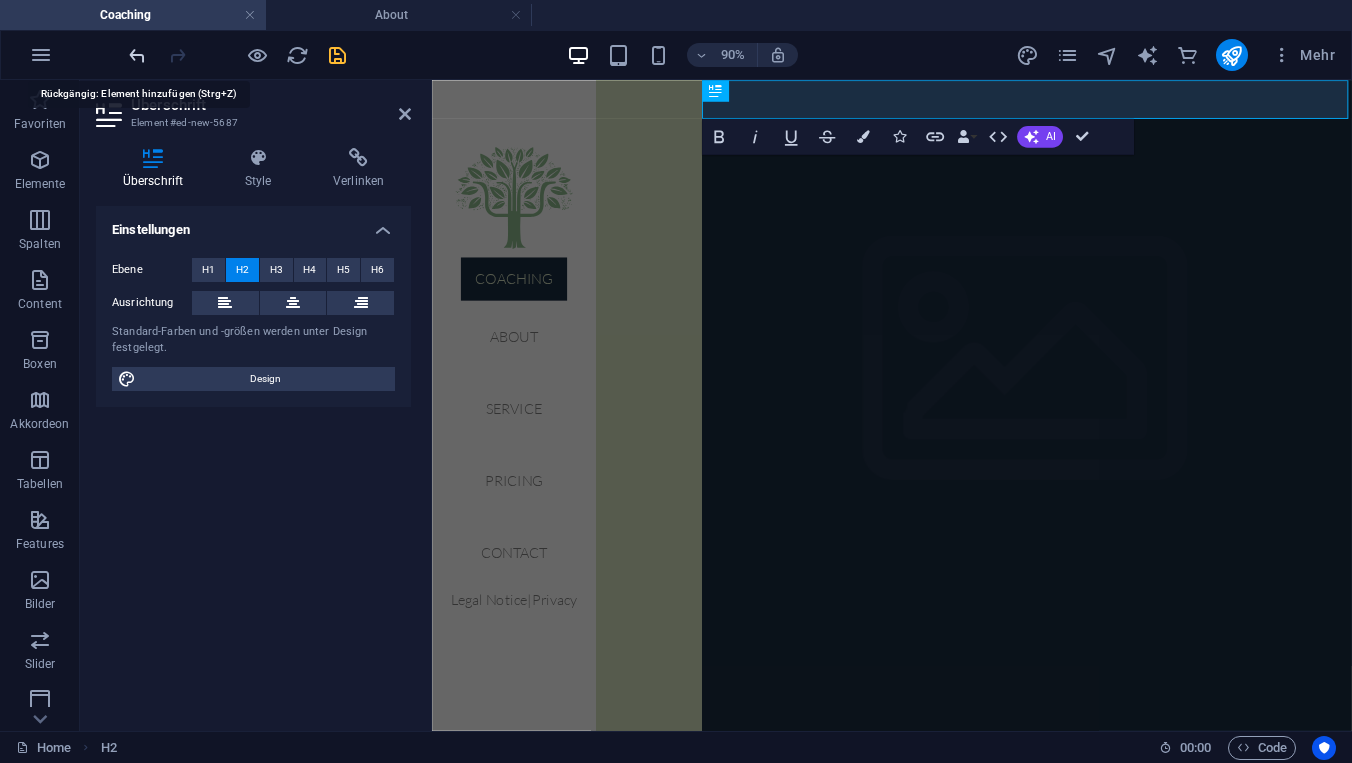 click at bounding box center (137, 55) 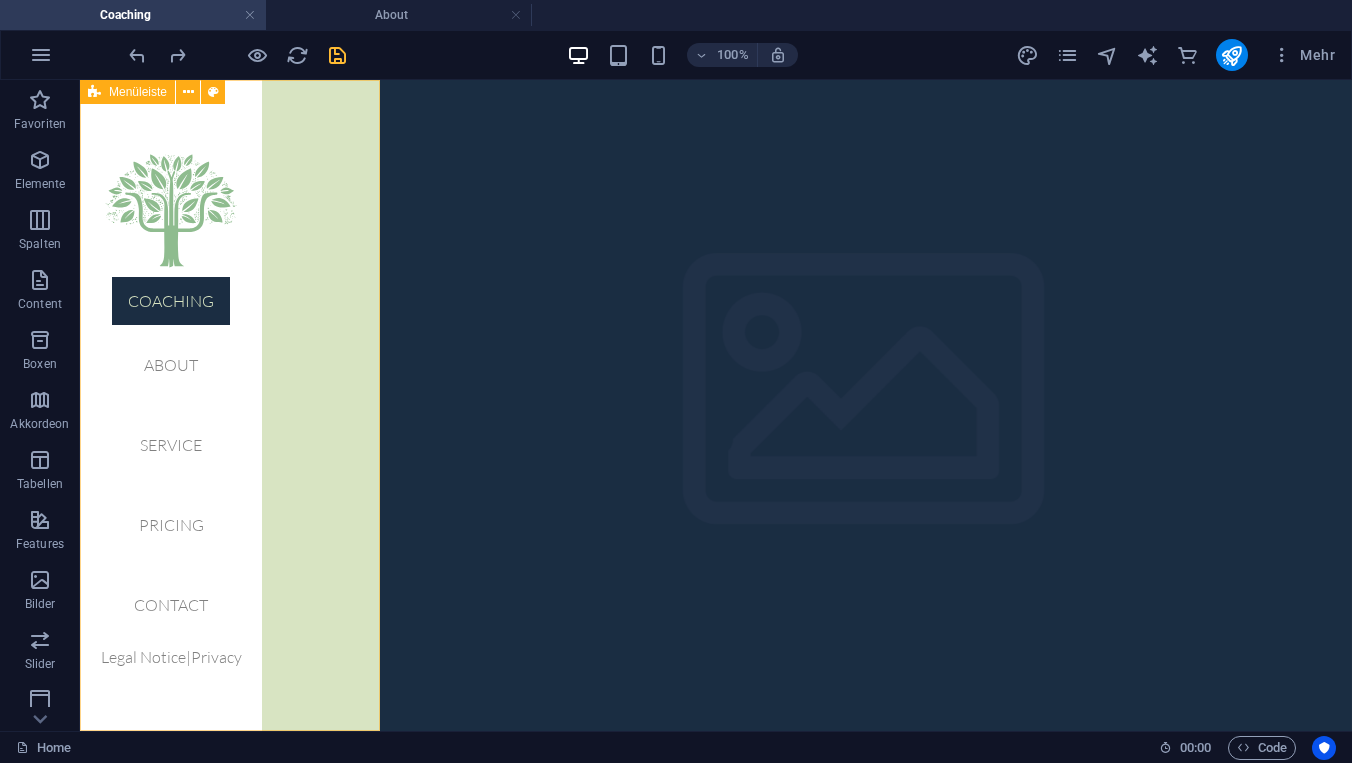 click on "Menüleiste" at bounding box center (127, 92) 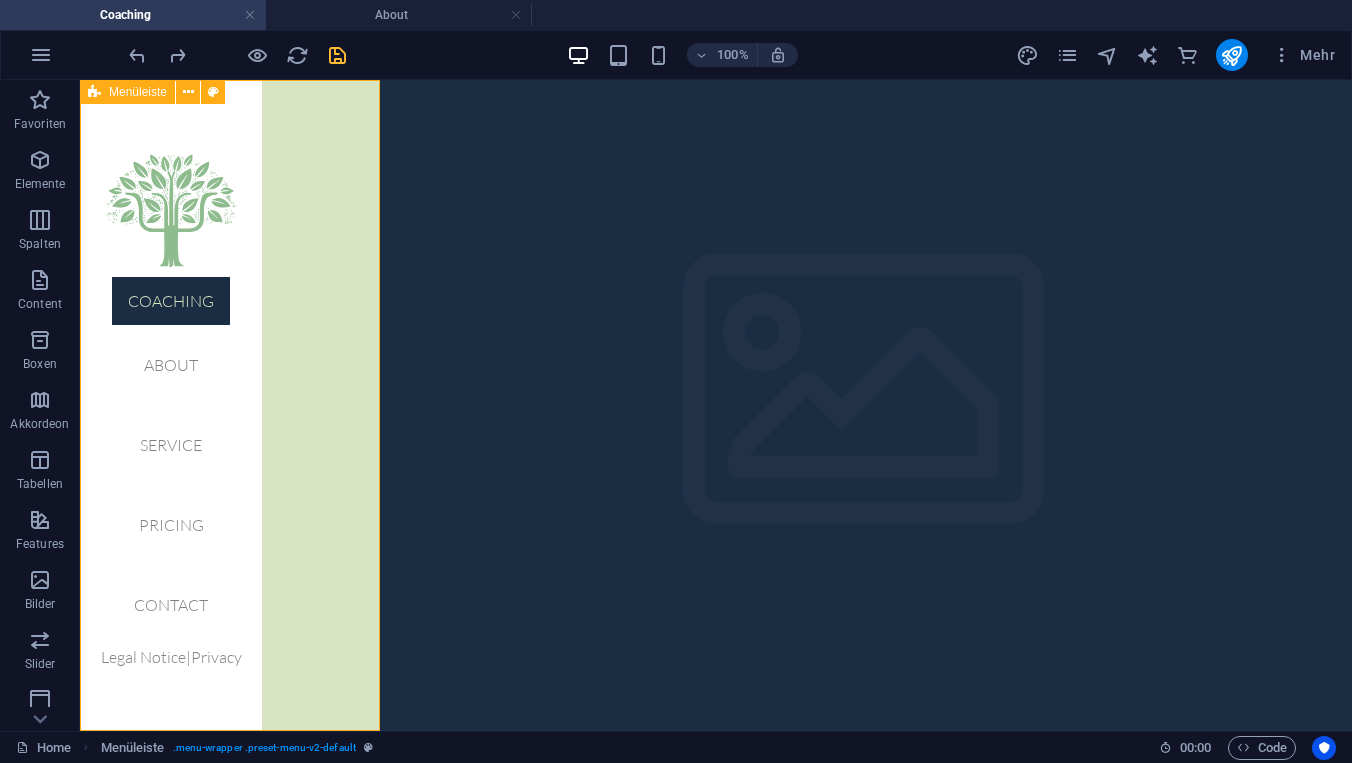 click on "Menüleiste" at bounding box center (138, 92) 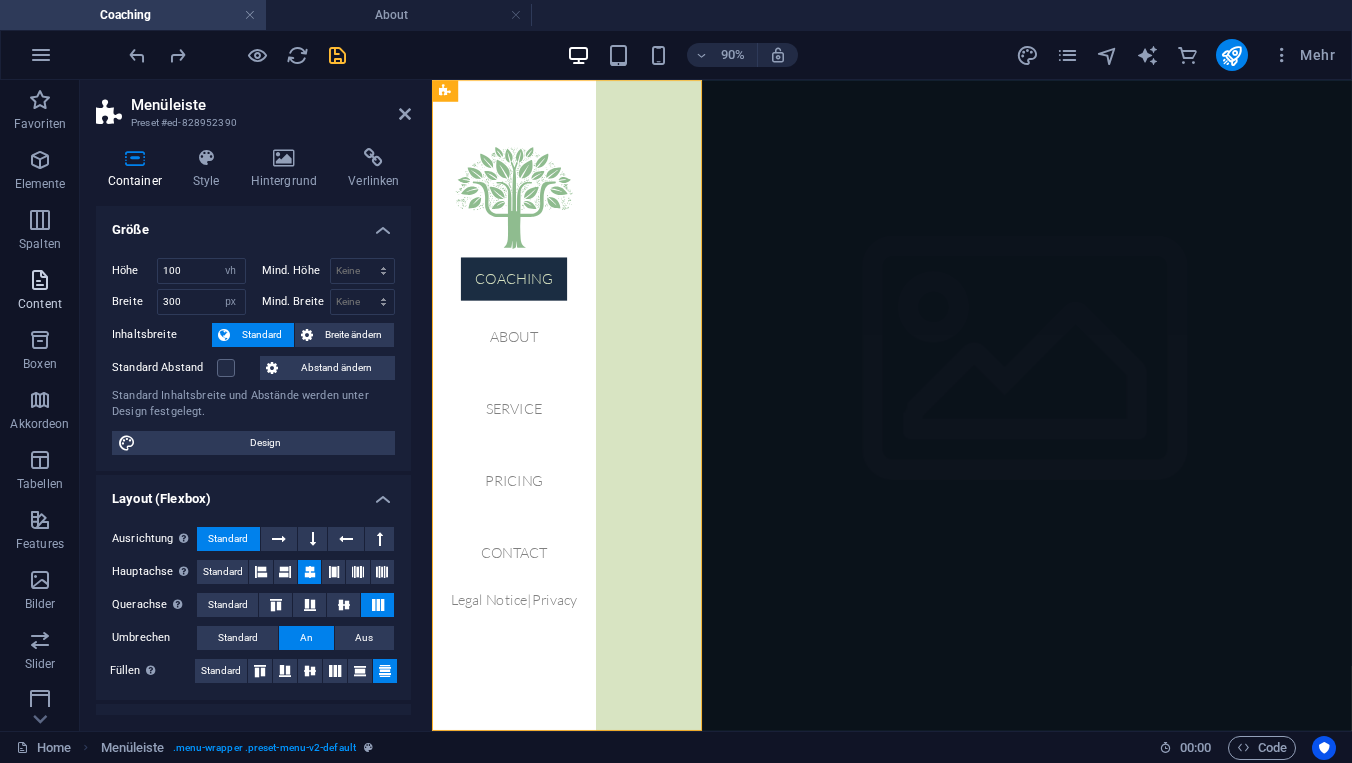 click on "Content" at bounding box center (40, 304) 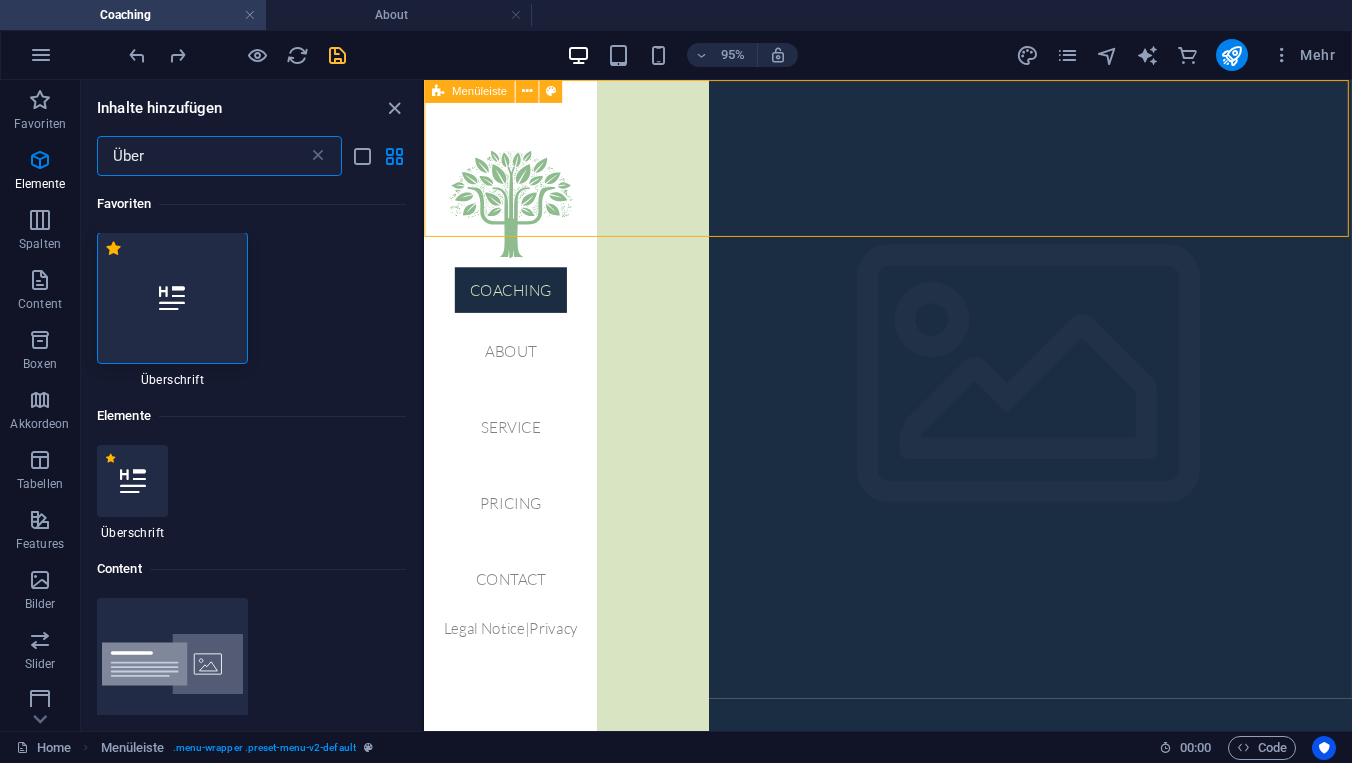 scroll, scrollTop: 0, scrollLeft: 0, axis: both 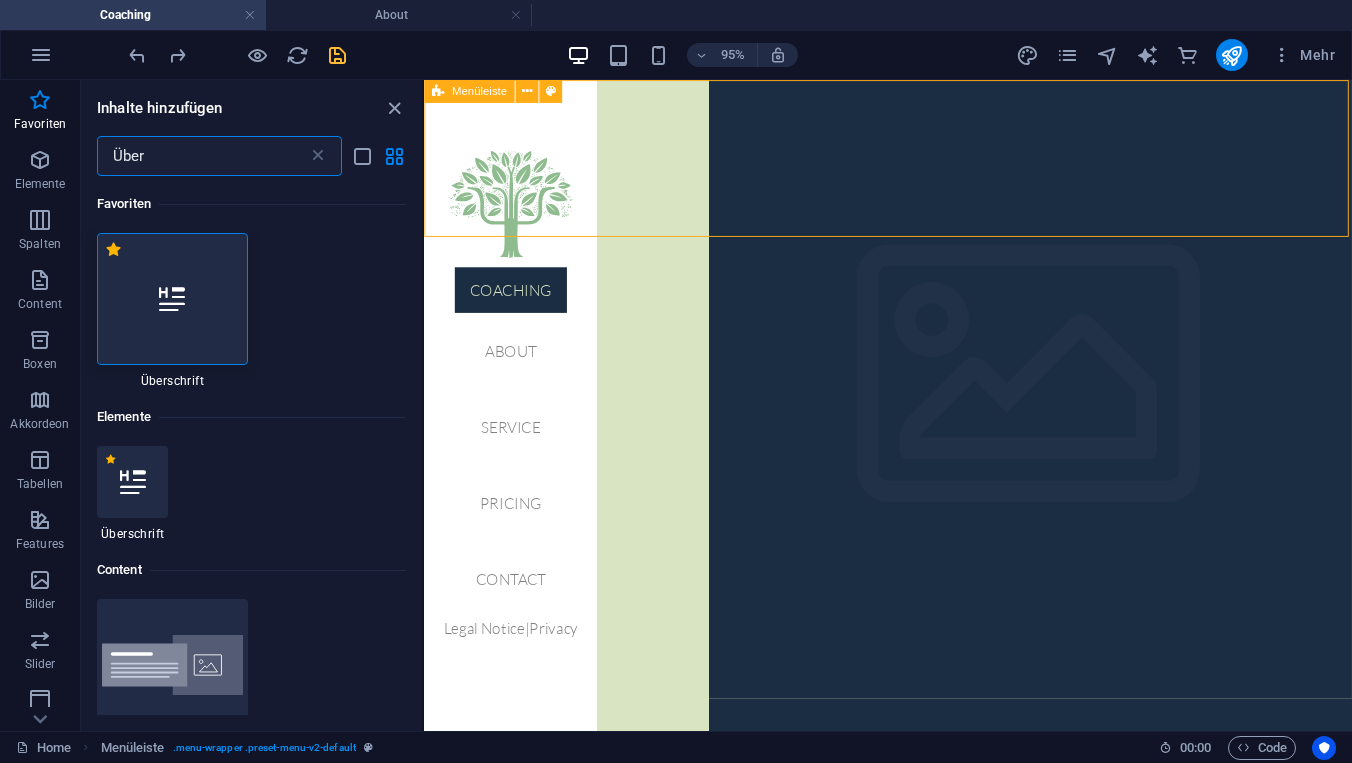 type on "Über" 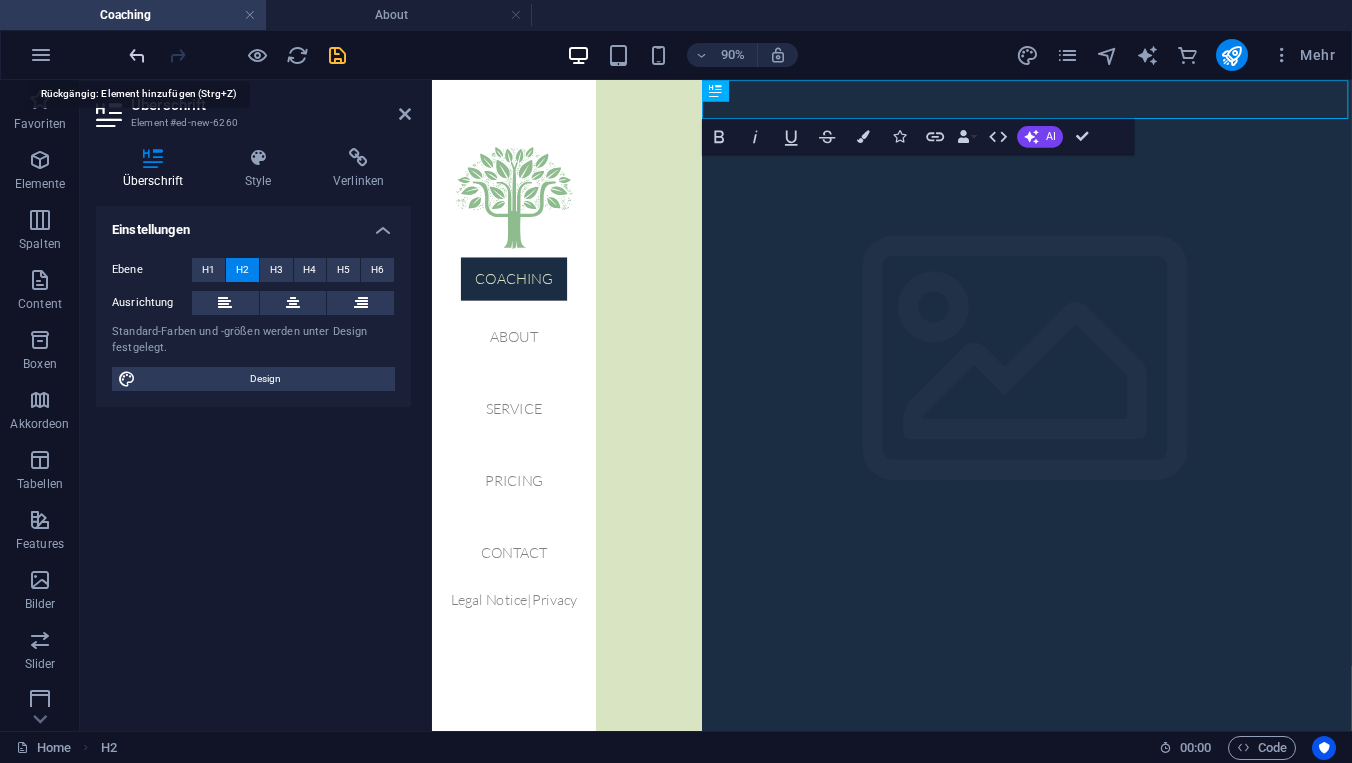 click at bounding box center (137, 55) 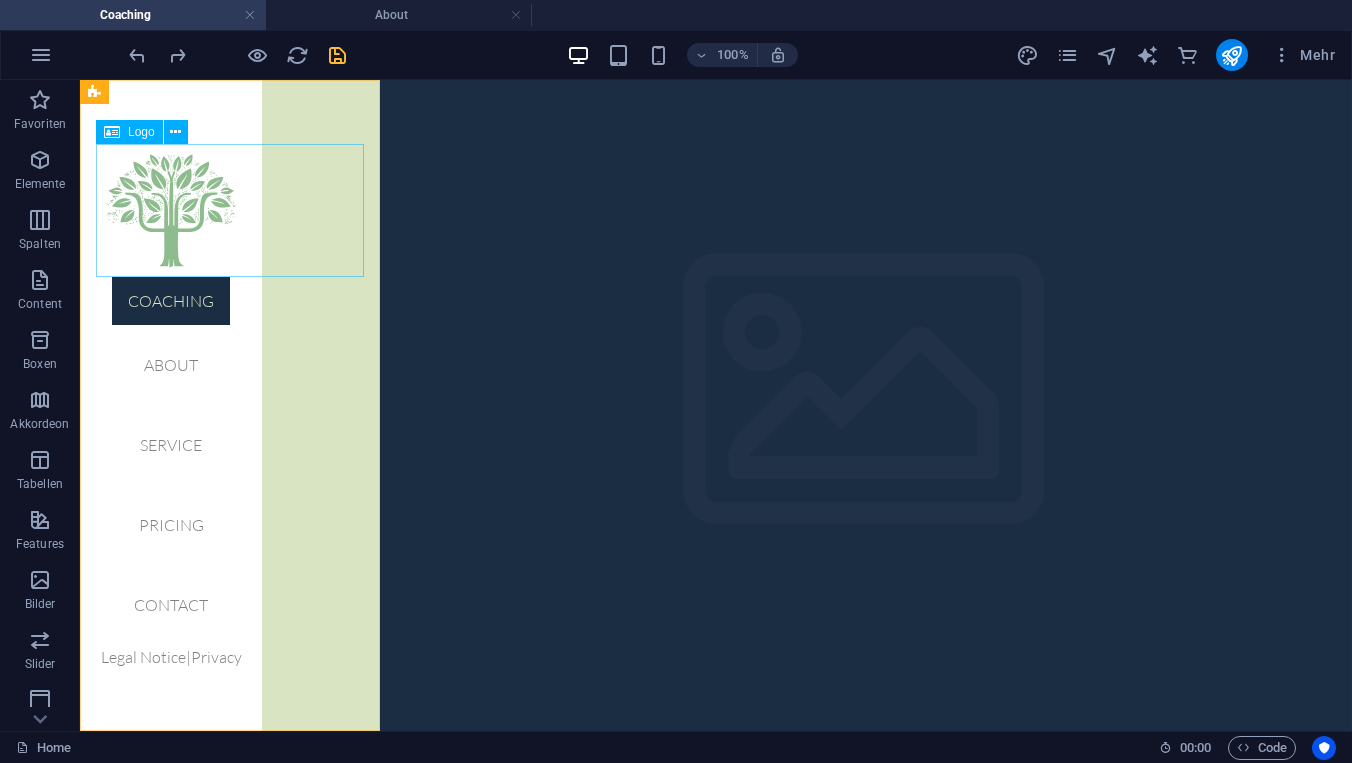 click on "Logo" at bounding box center [141, 132] 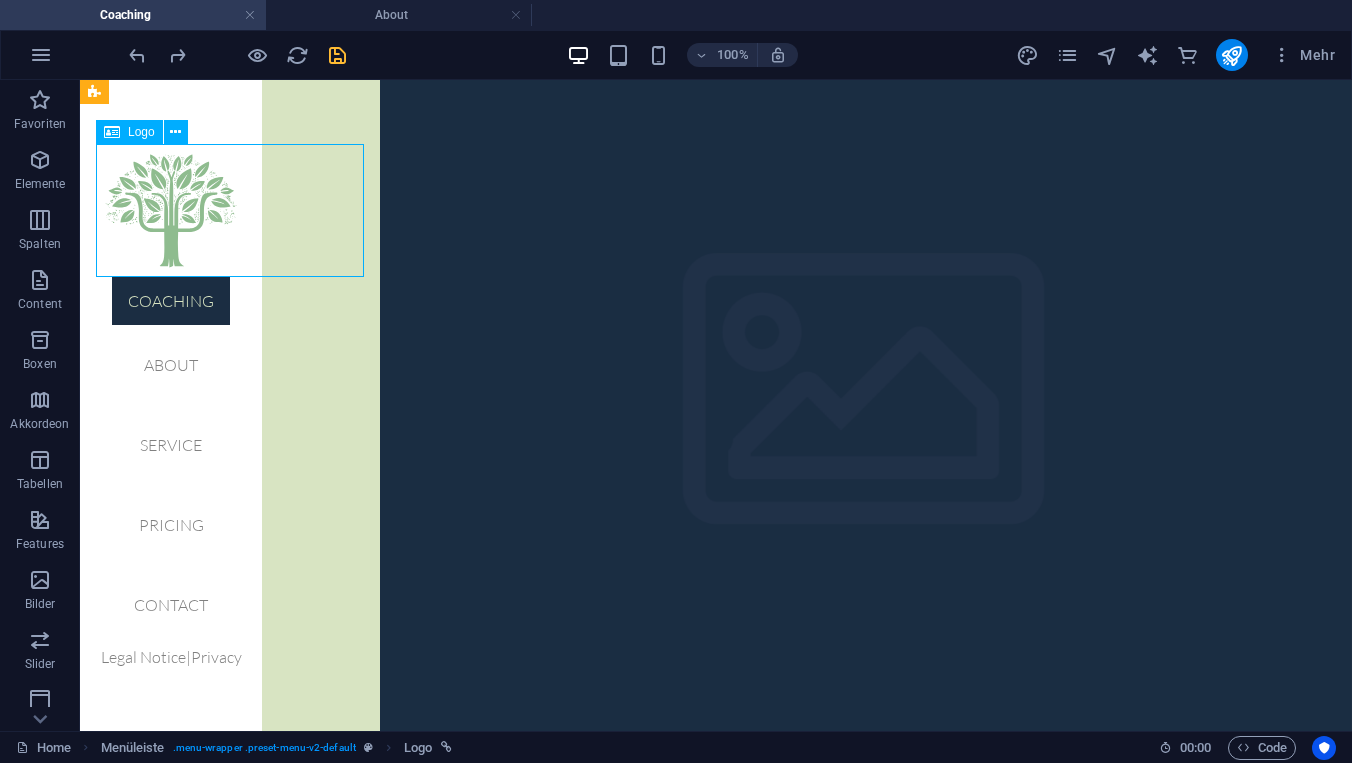 click on "Logo" at bounding box center (141, 132) 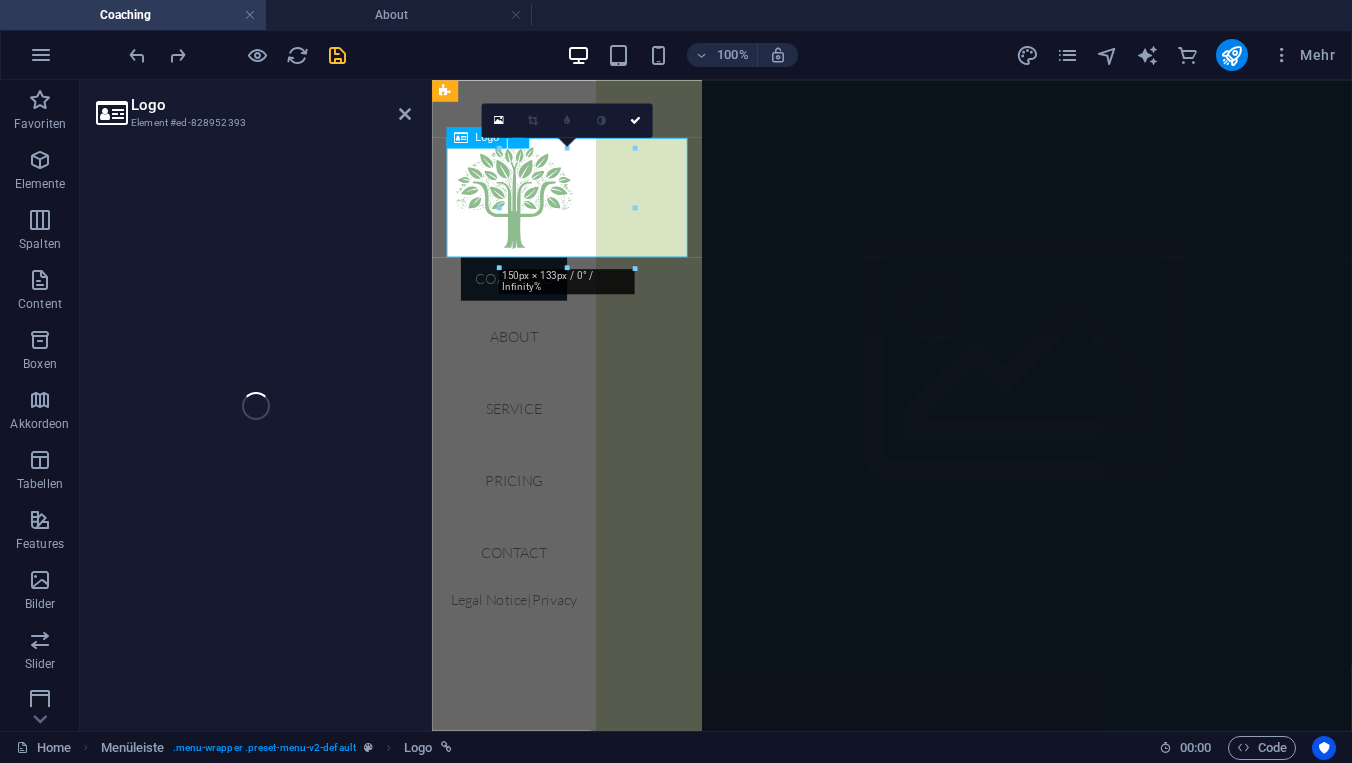 select on "px" 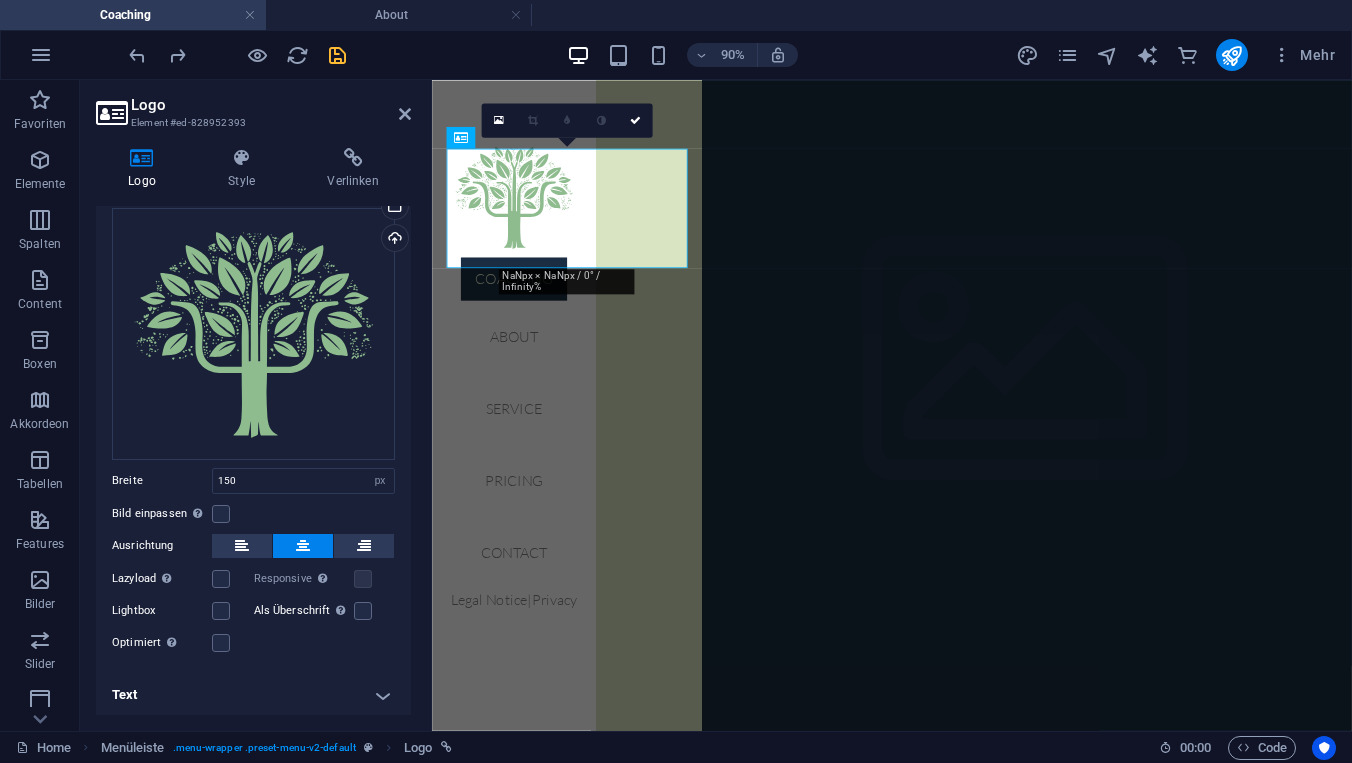 scroll, scrollTop: 82, scrollLeft: 0, axis: vertical 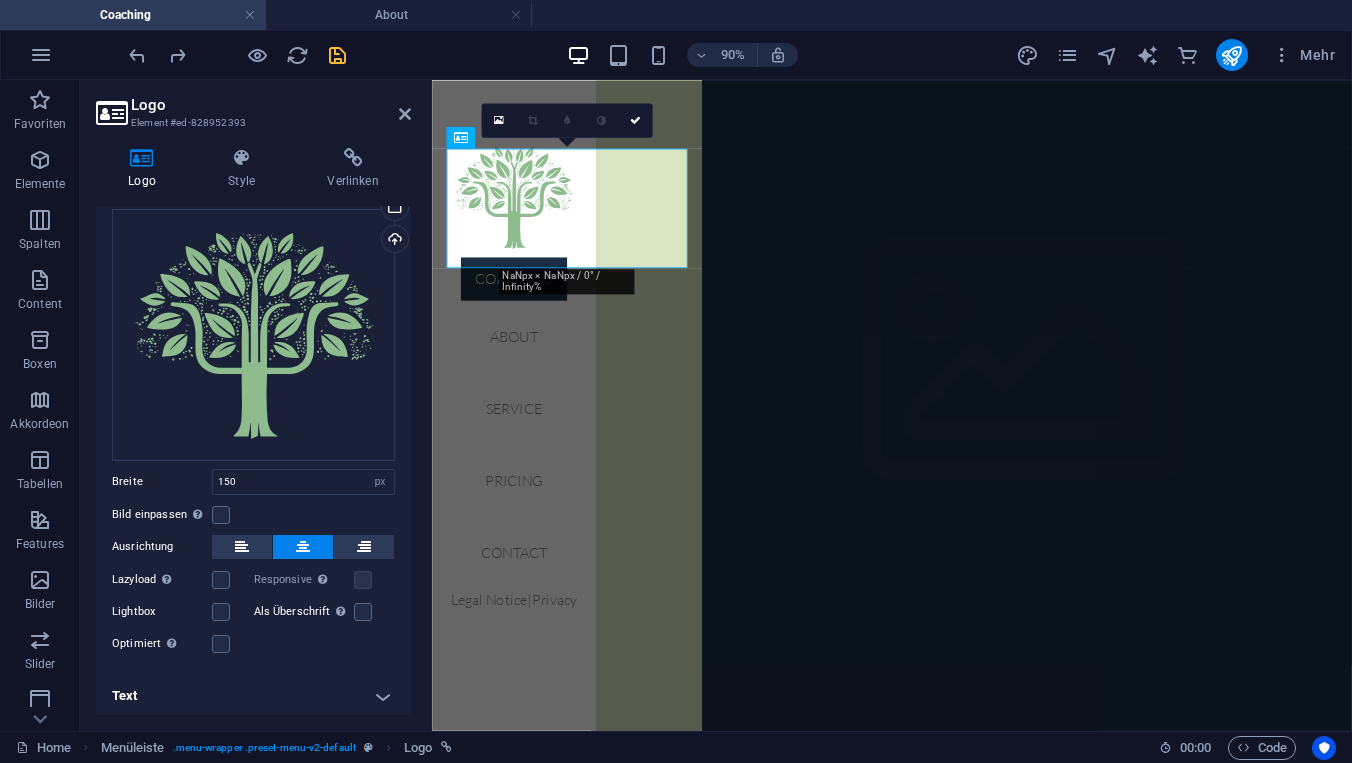 click on "Text" at bounding box center [253, 696] 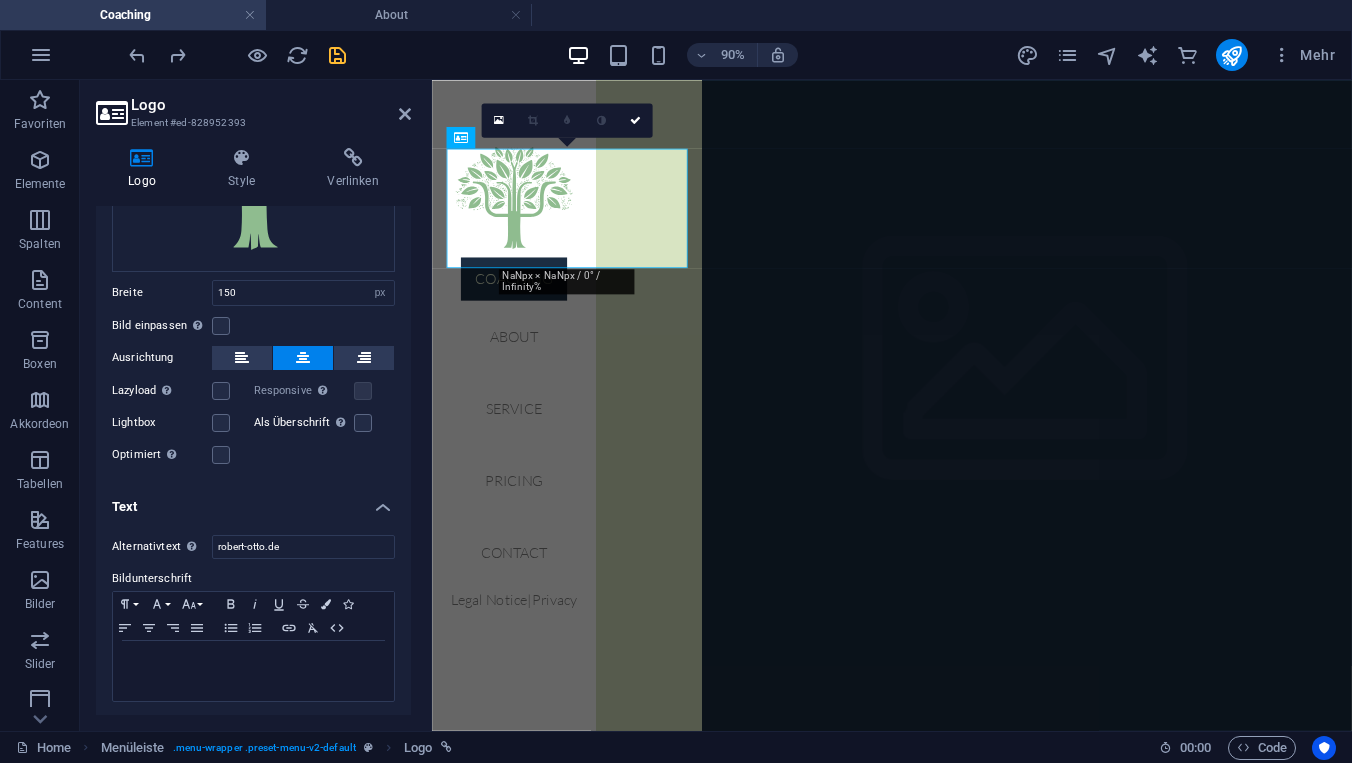 scroll, scrollTop: 270, scrollLeft: 0, axis: vertical 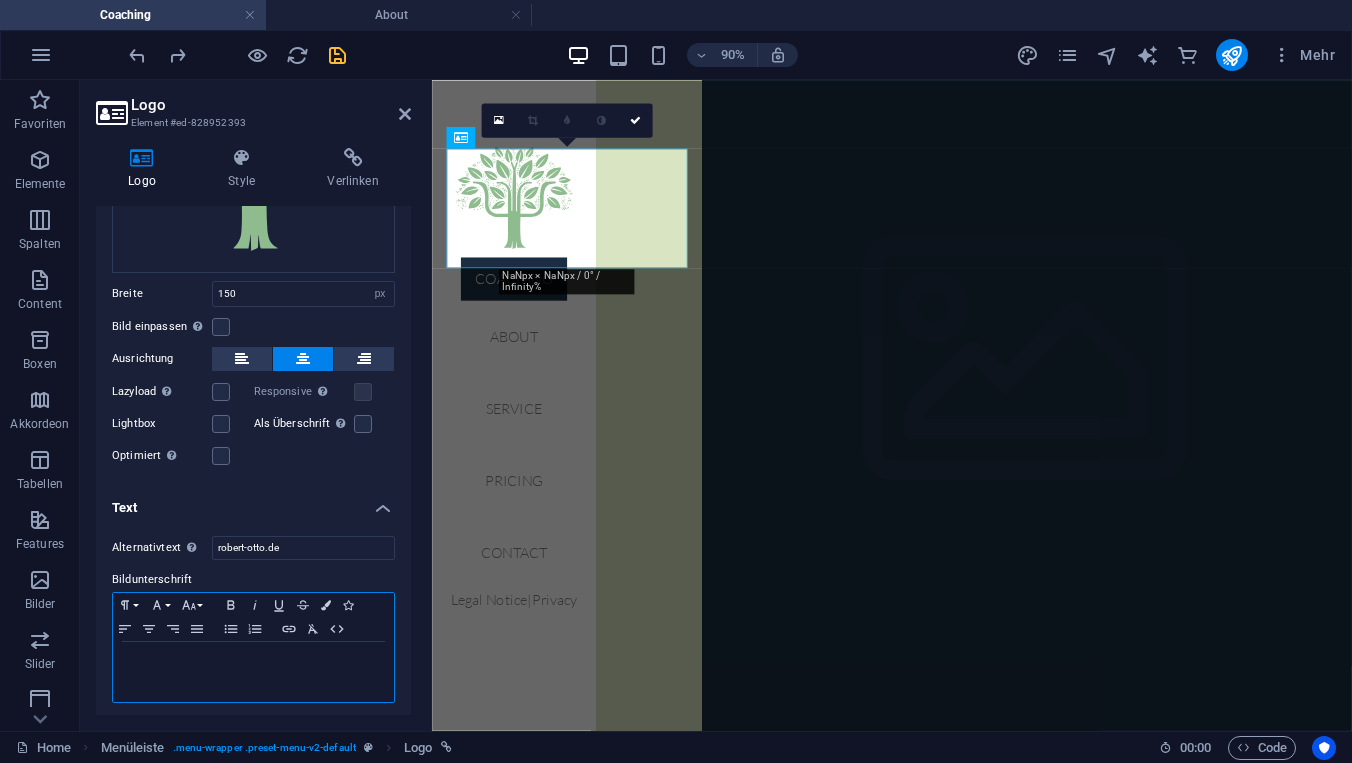 click at bounding box center (253, 661) 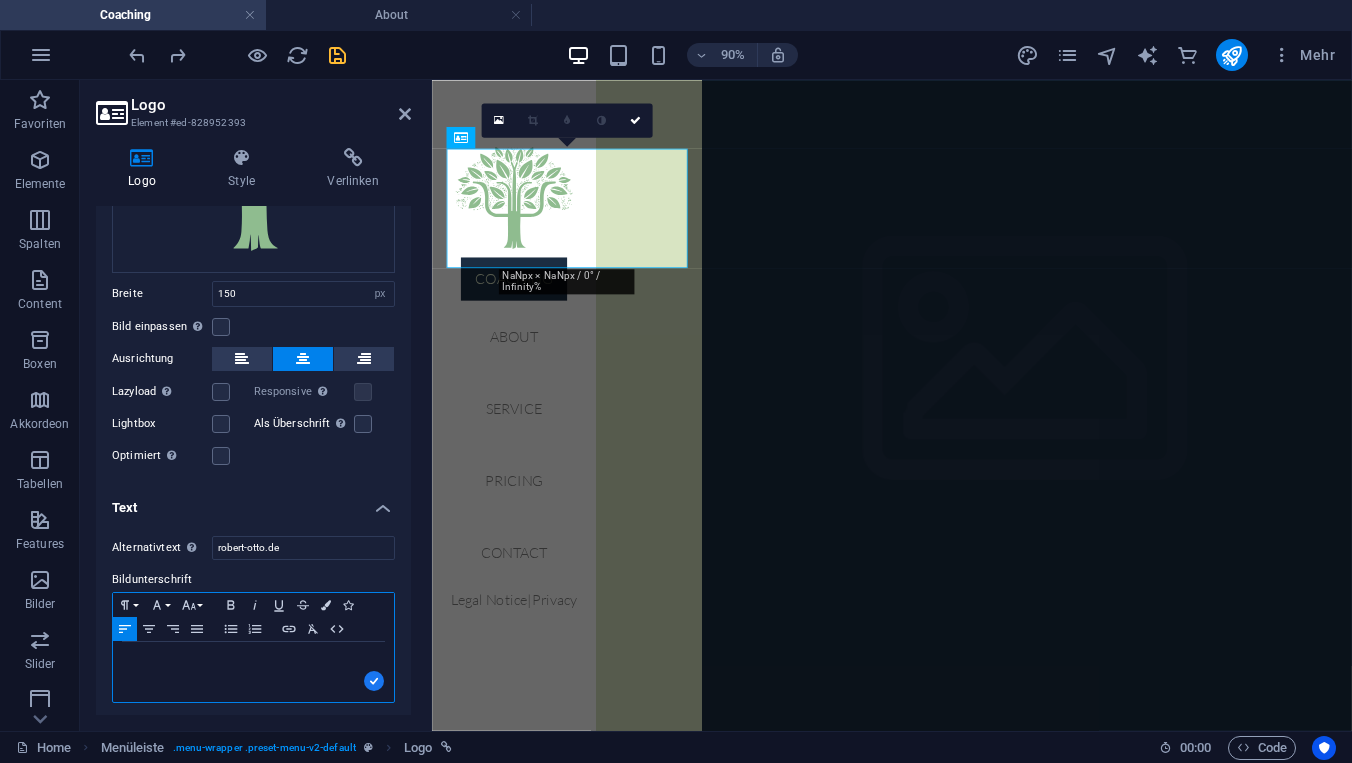 type 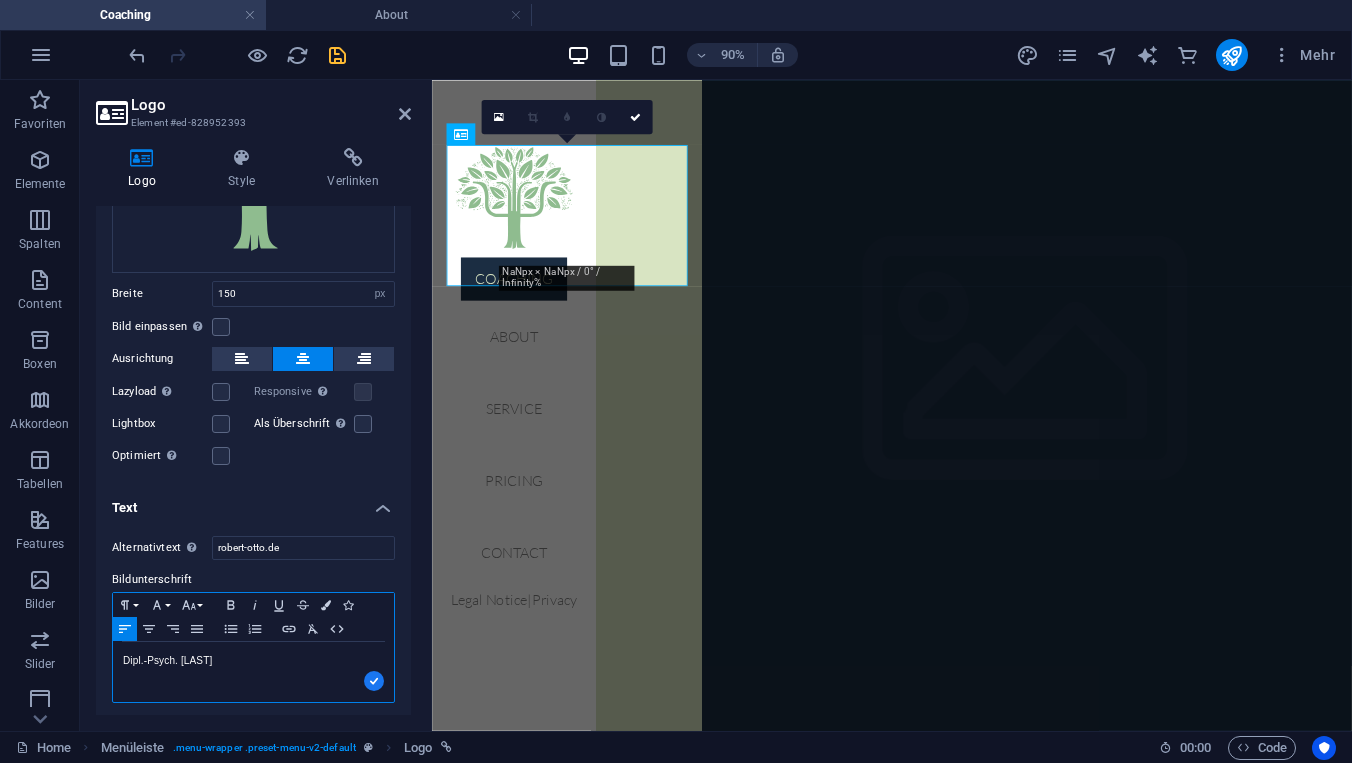 drag, startPoint x: 242, startPoint y: 660, endPoint x: 104, endPoint y: 662, distance: 138.0145 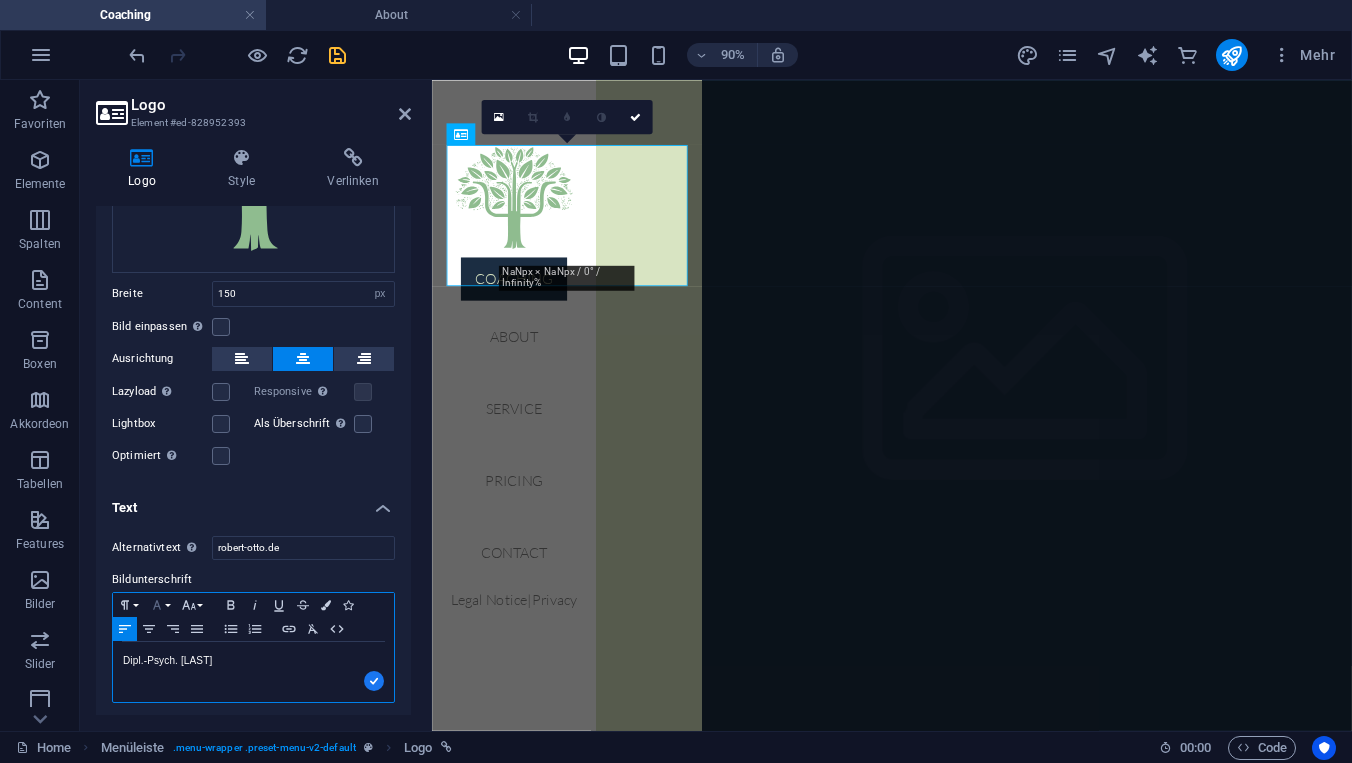 click on "Font Family" at bounding box center (161, 605) 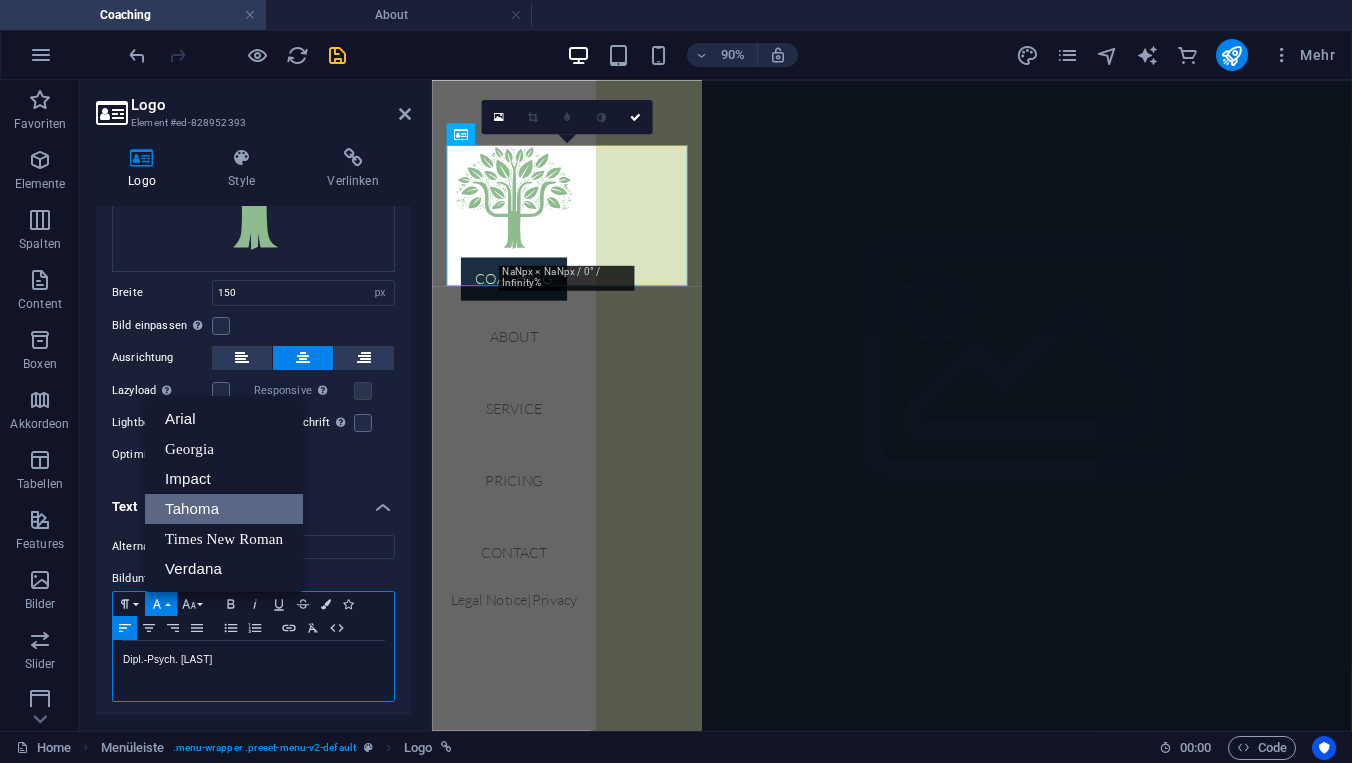 scroll, scrollTop: 270, scrollLeft: 0, axis: vertical 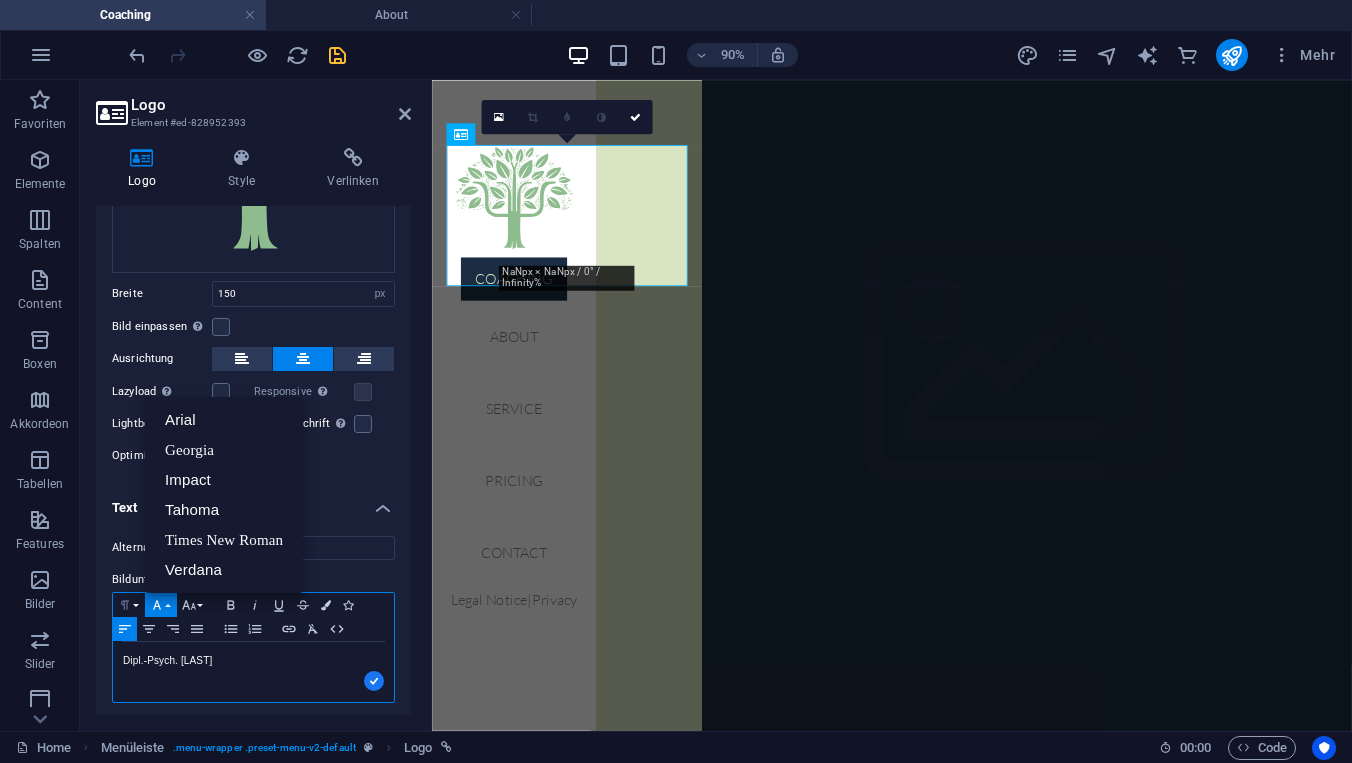 click 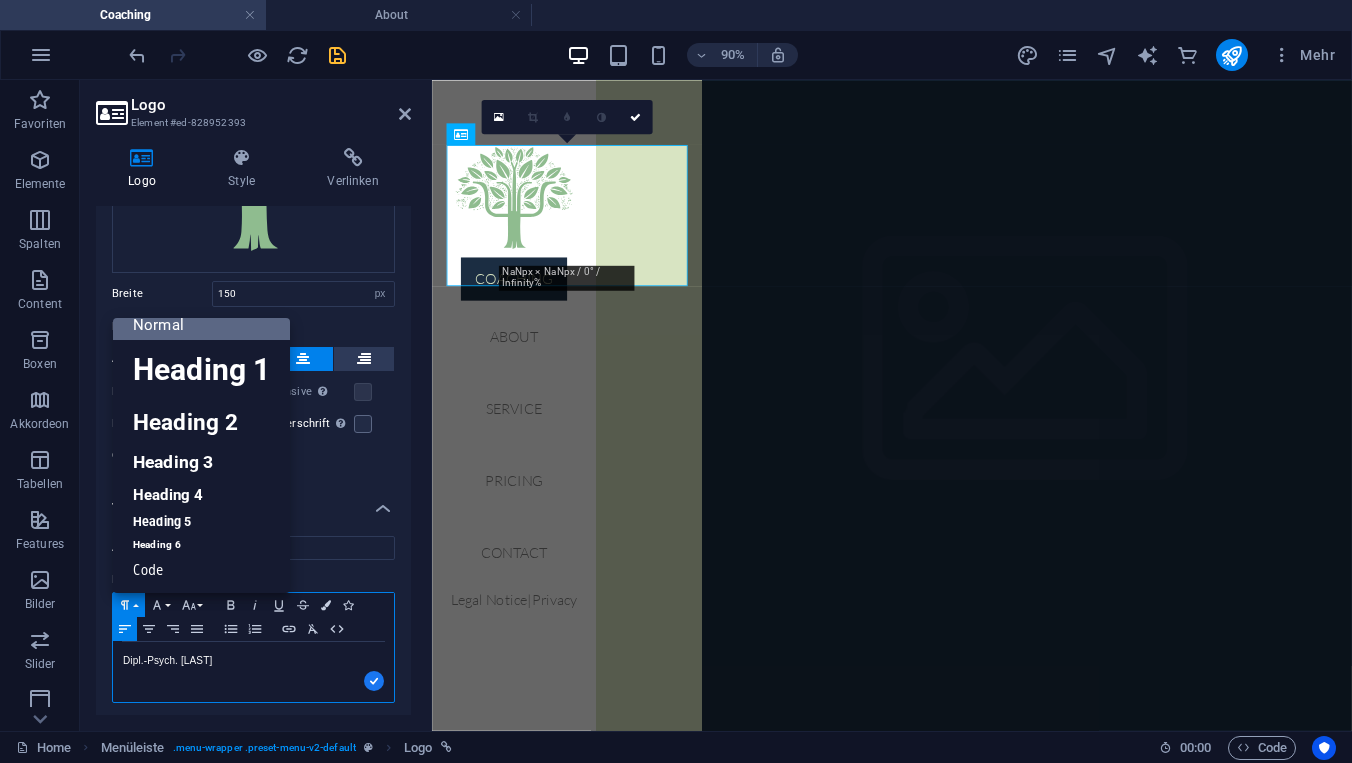 scroll, scrollTop: 15, scrollLeft: 0, axis: vertical 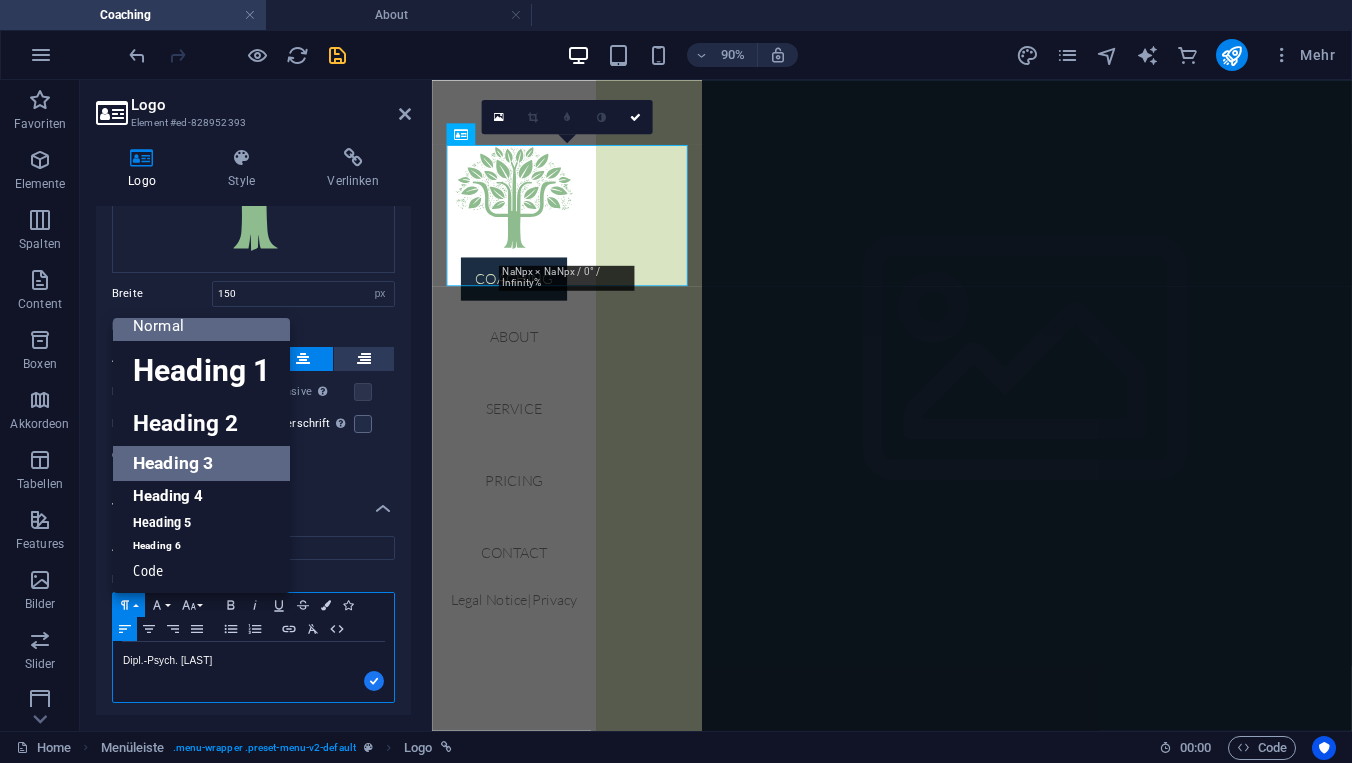 click on "Heading 3" at bounding box center [201, 463] 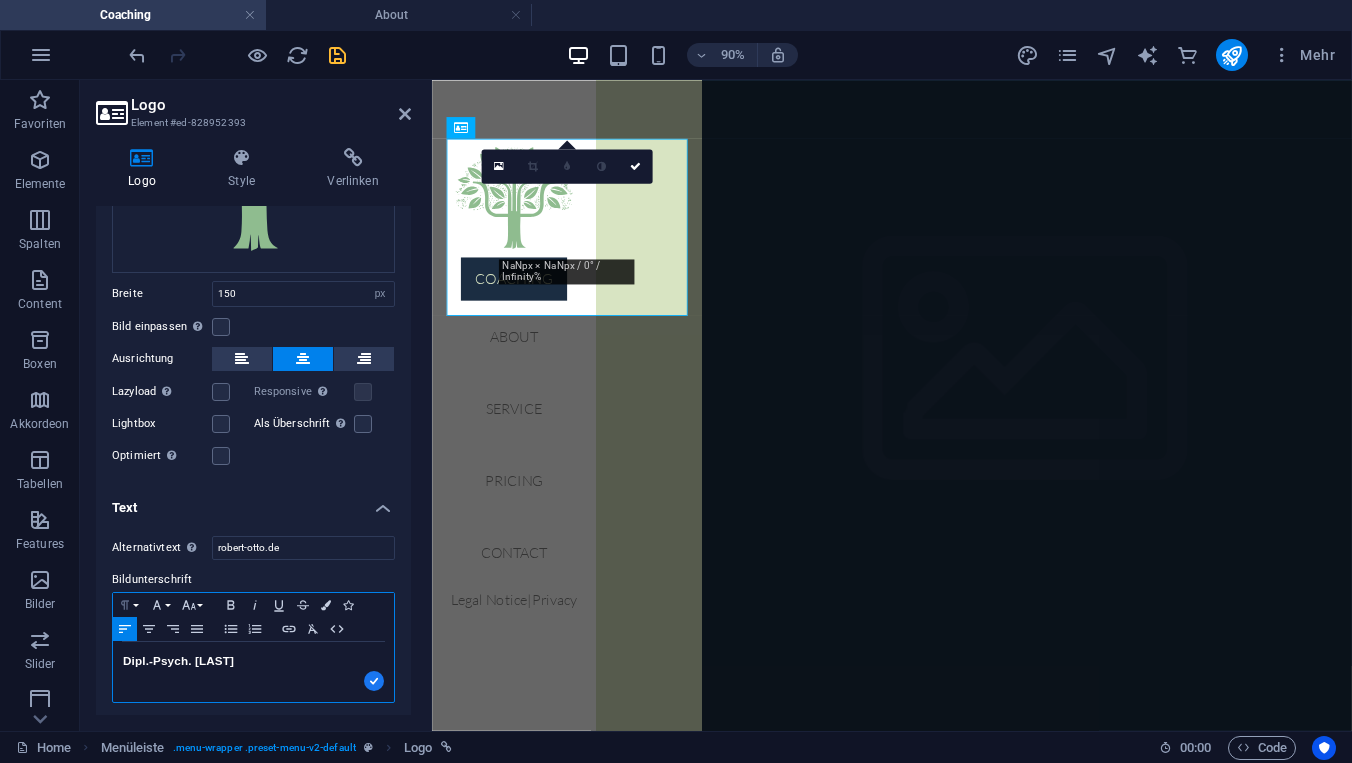 click on "Paragraph Format" at bounding box center (129, 605) 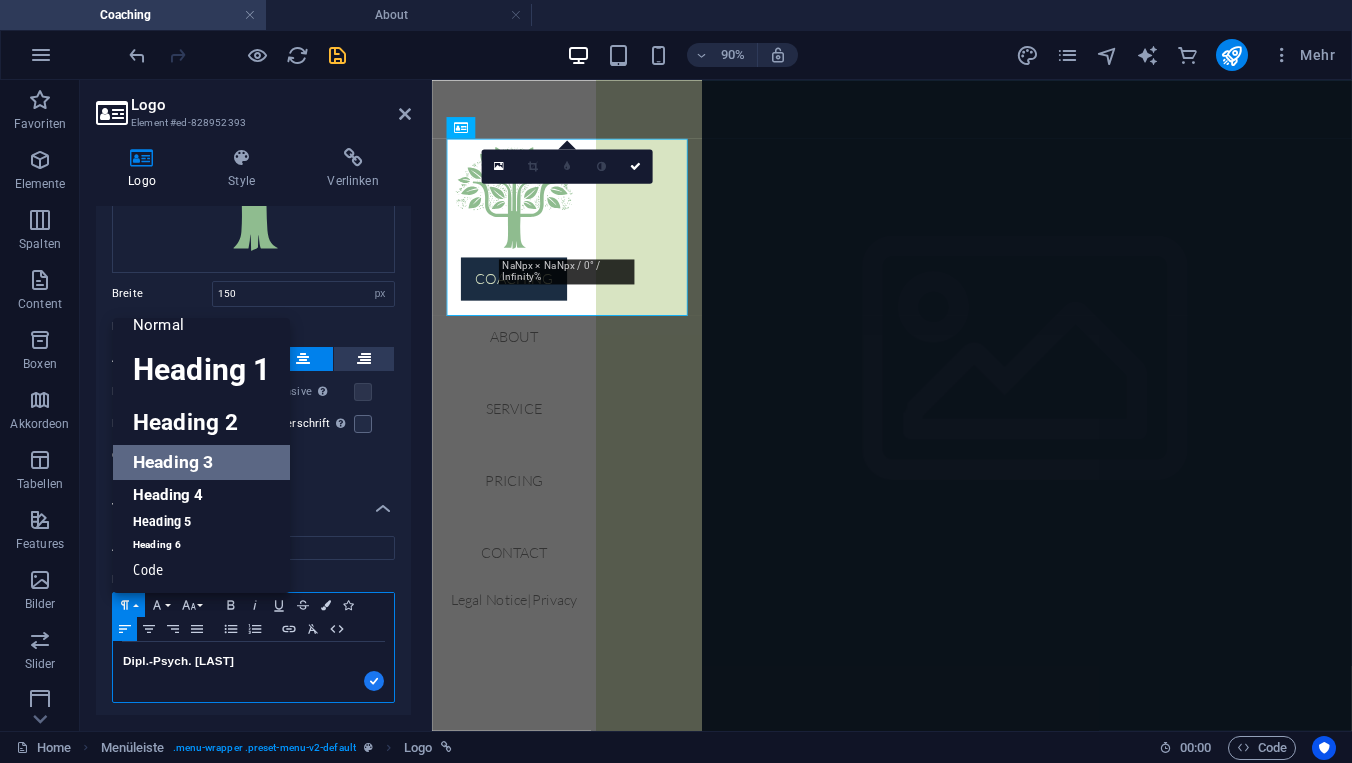 scroll, scrollTop: 15, scrollLeft: 0, axis: vertical 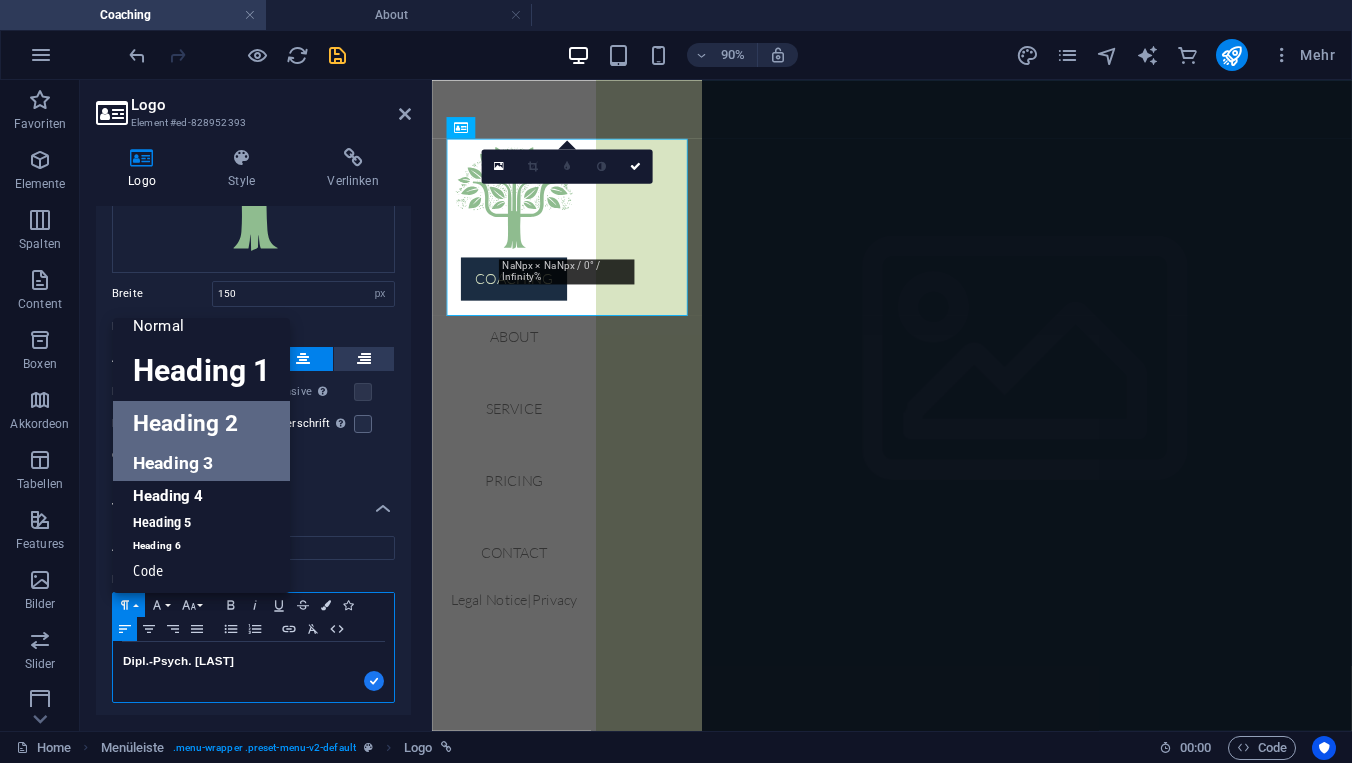 click on "Heading 2" at bounding box center [201, 423] 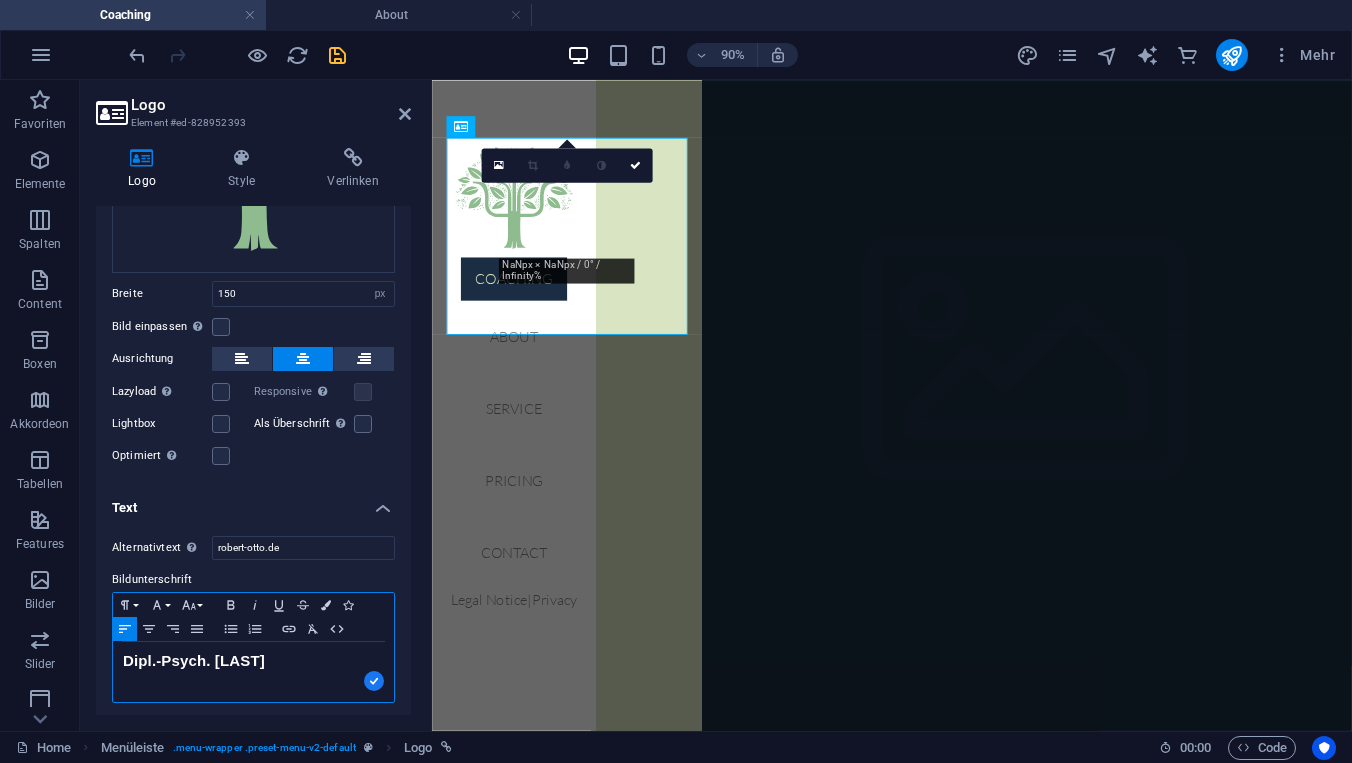 click on "Dipl.-Psych. Robert Otto" at bounding box center [253, 672] 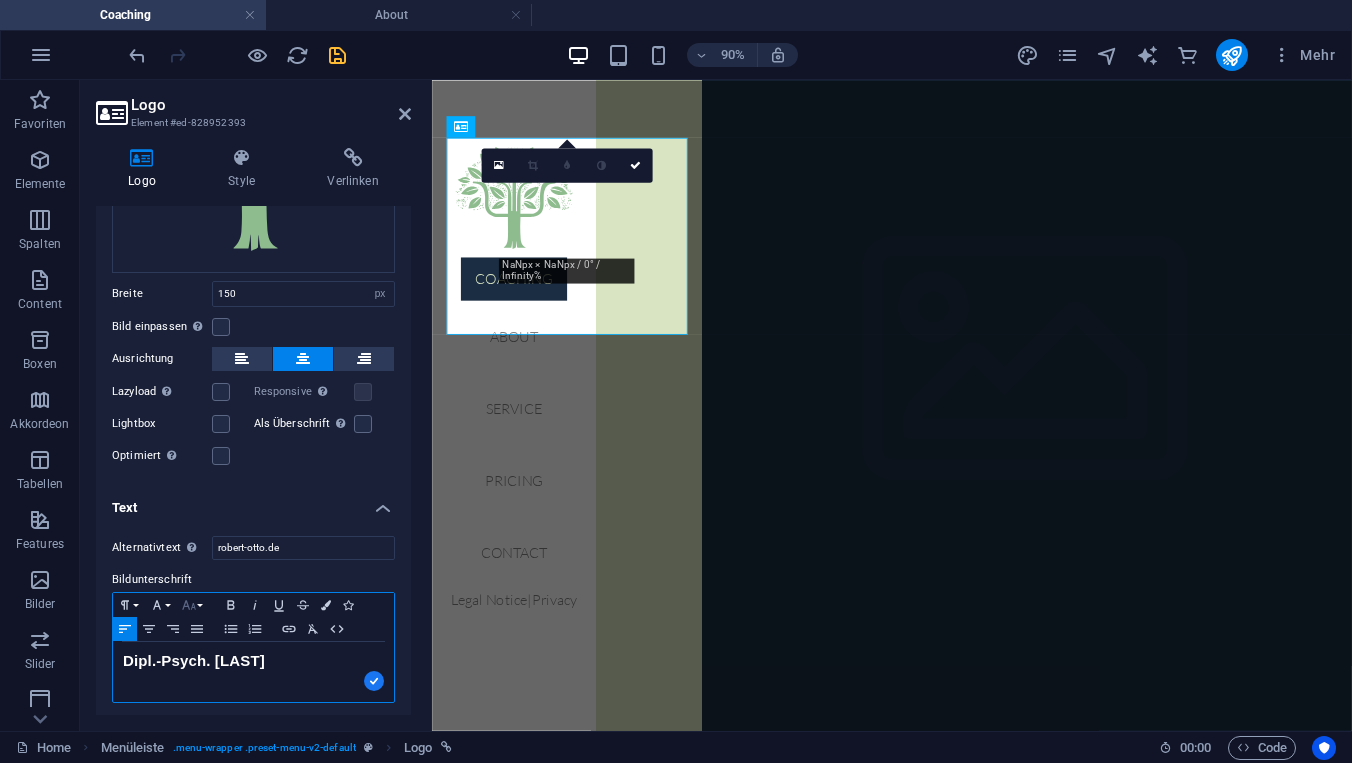 click on "Font Size" at bounding box center (193, 605) 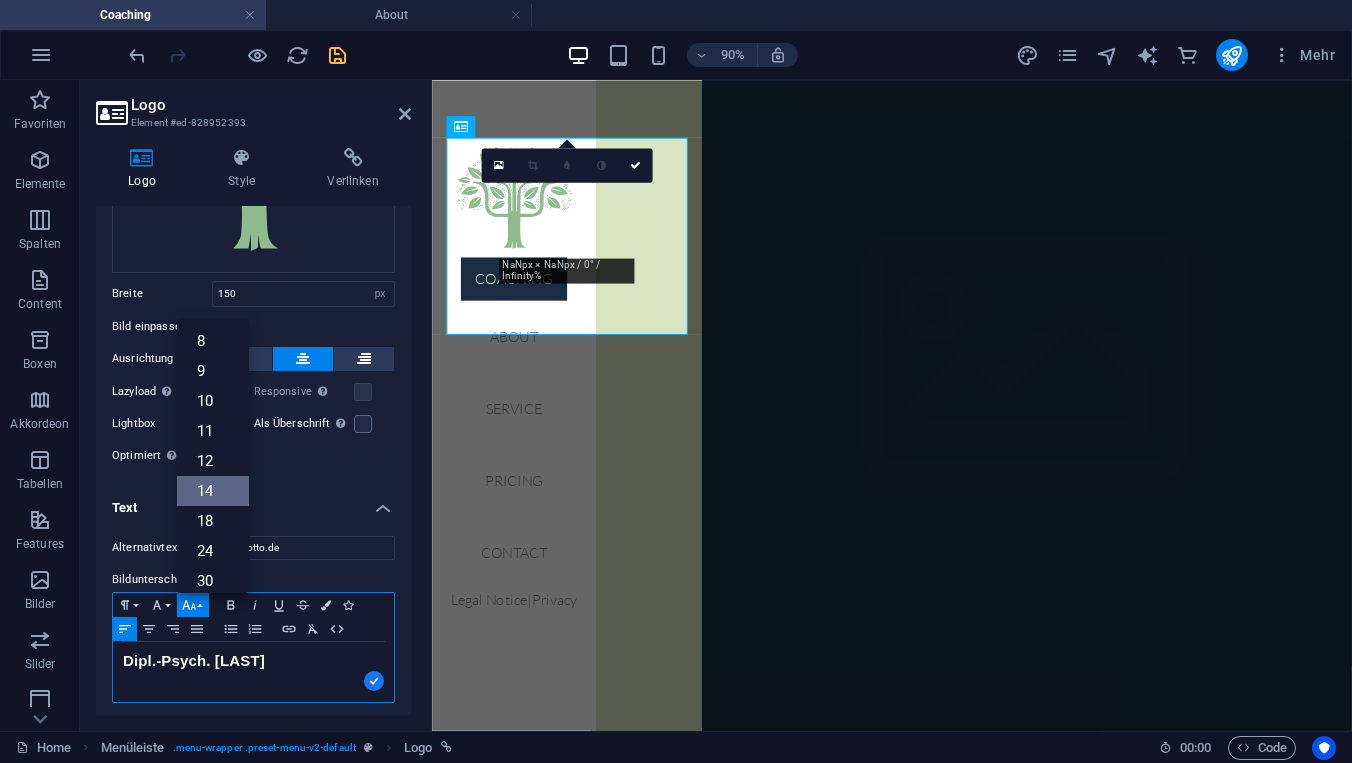 click on "14" at bounding box center [213, 491] 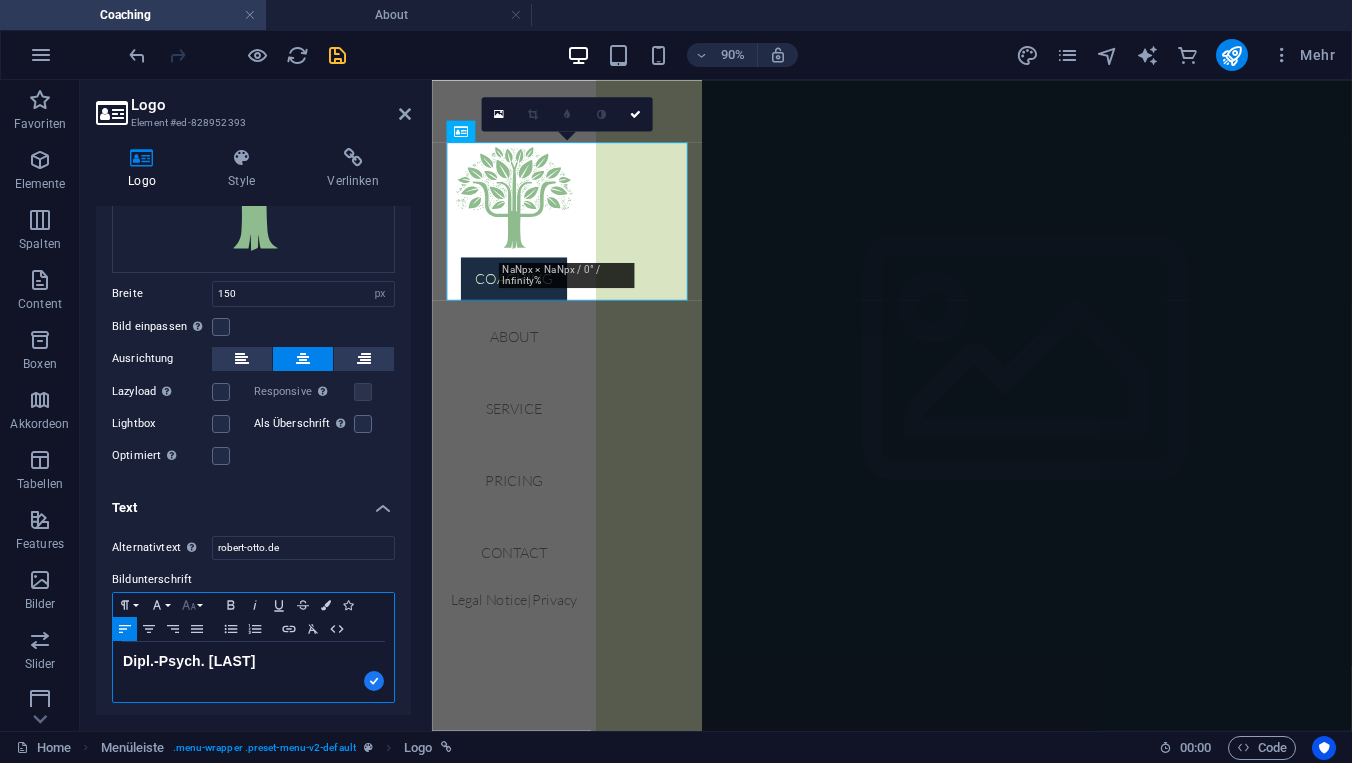 click on "Font Size" at bounding box center [193, 605] 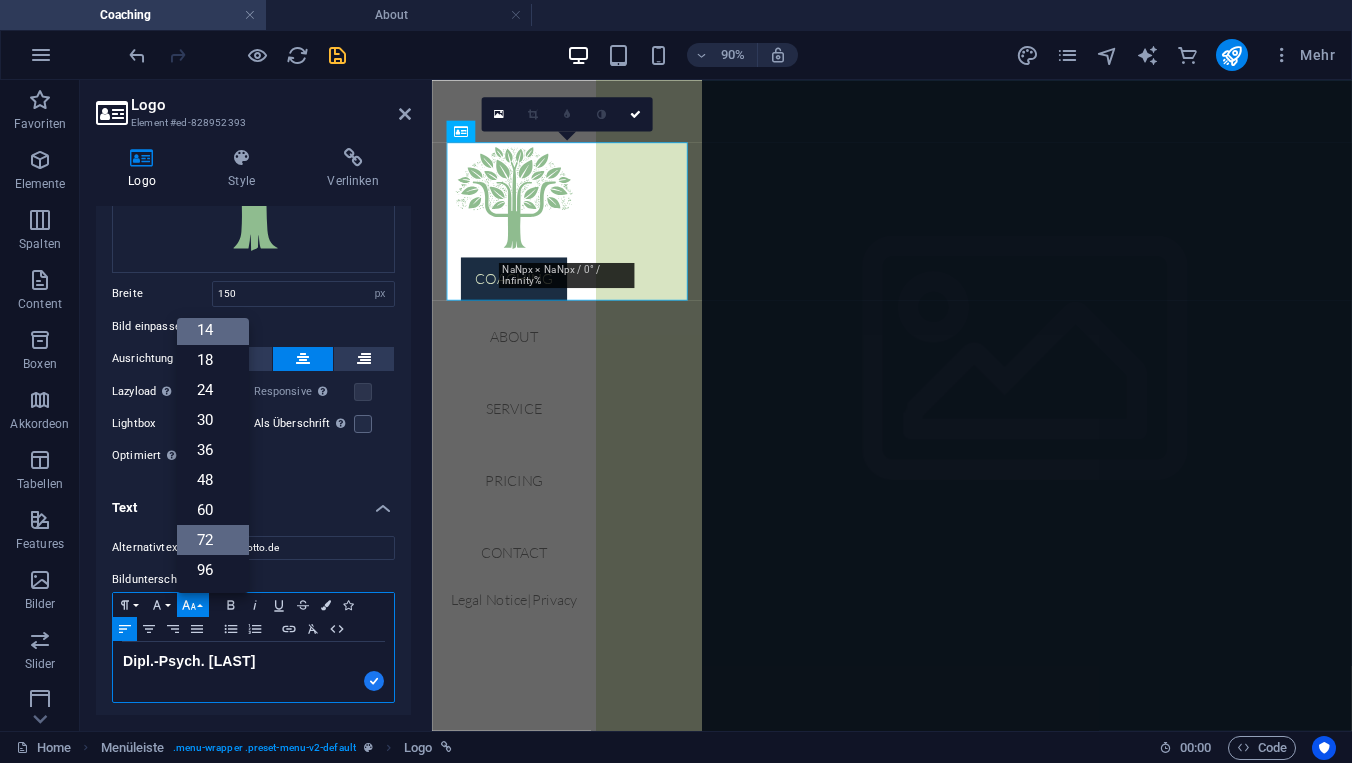 scroll, scrollTop: 161, scrollLeft: 0, axis: vertical 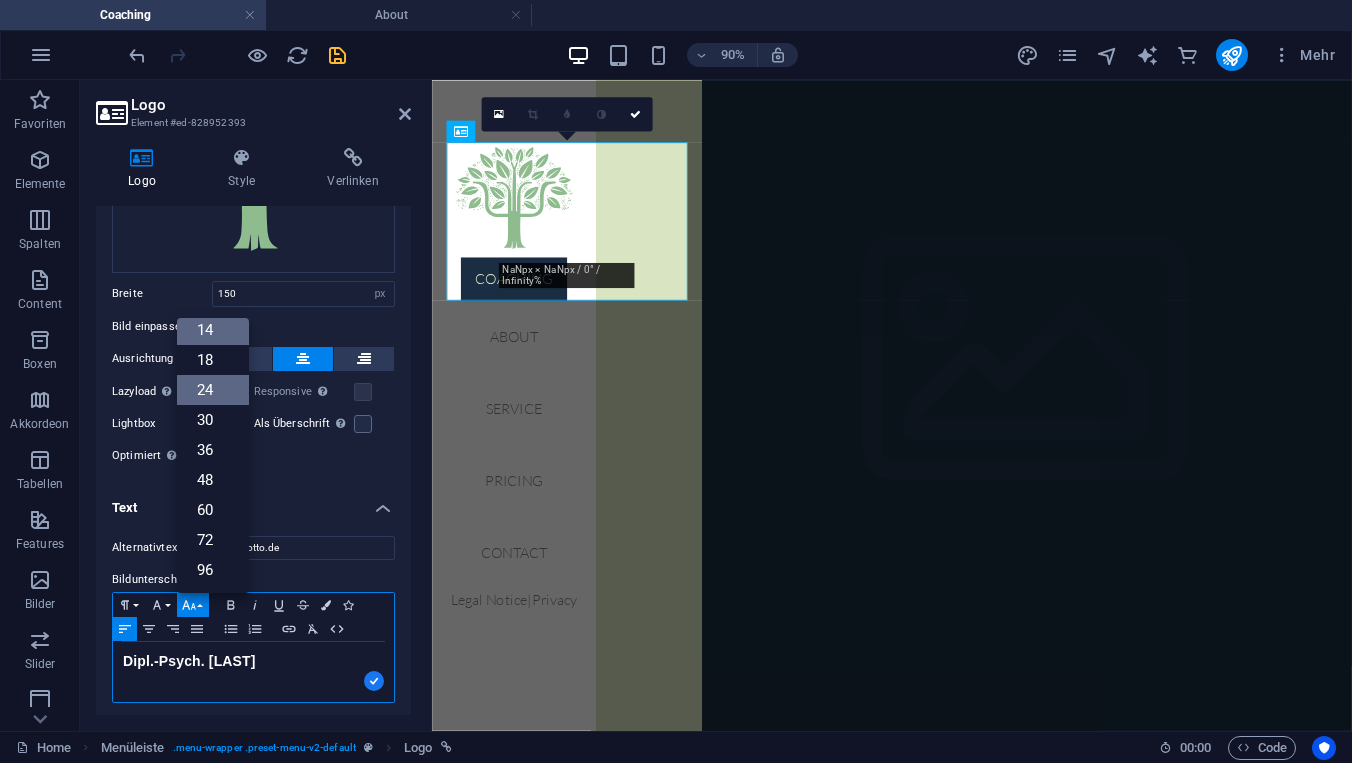 click on "24" at bounding box center [213, 390] 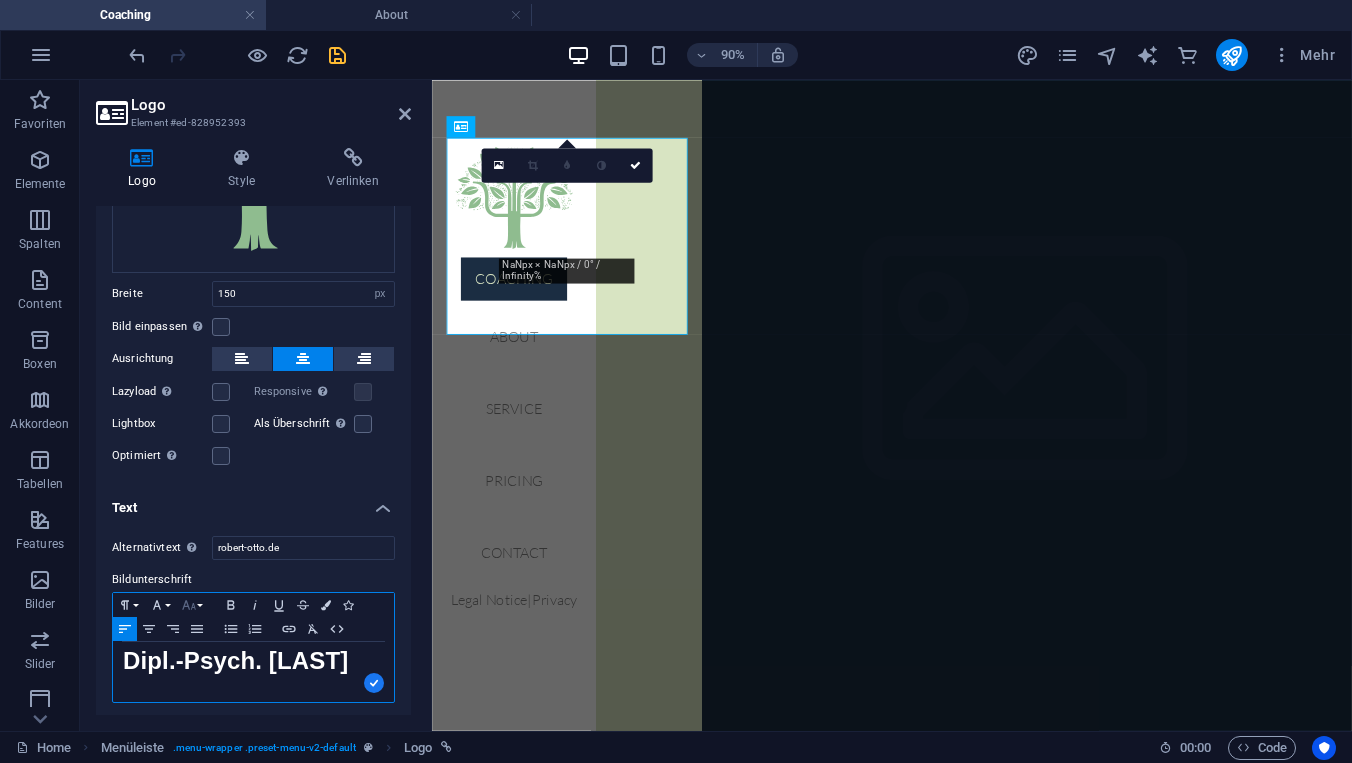 click on "Font Size" at bounding box center (193, 605) 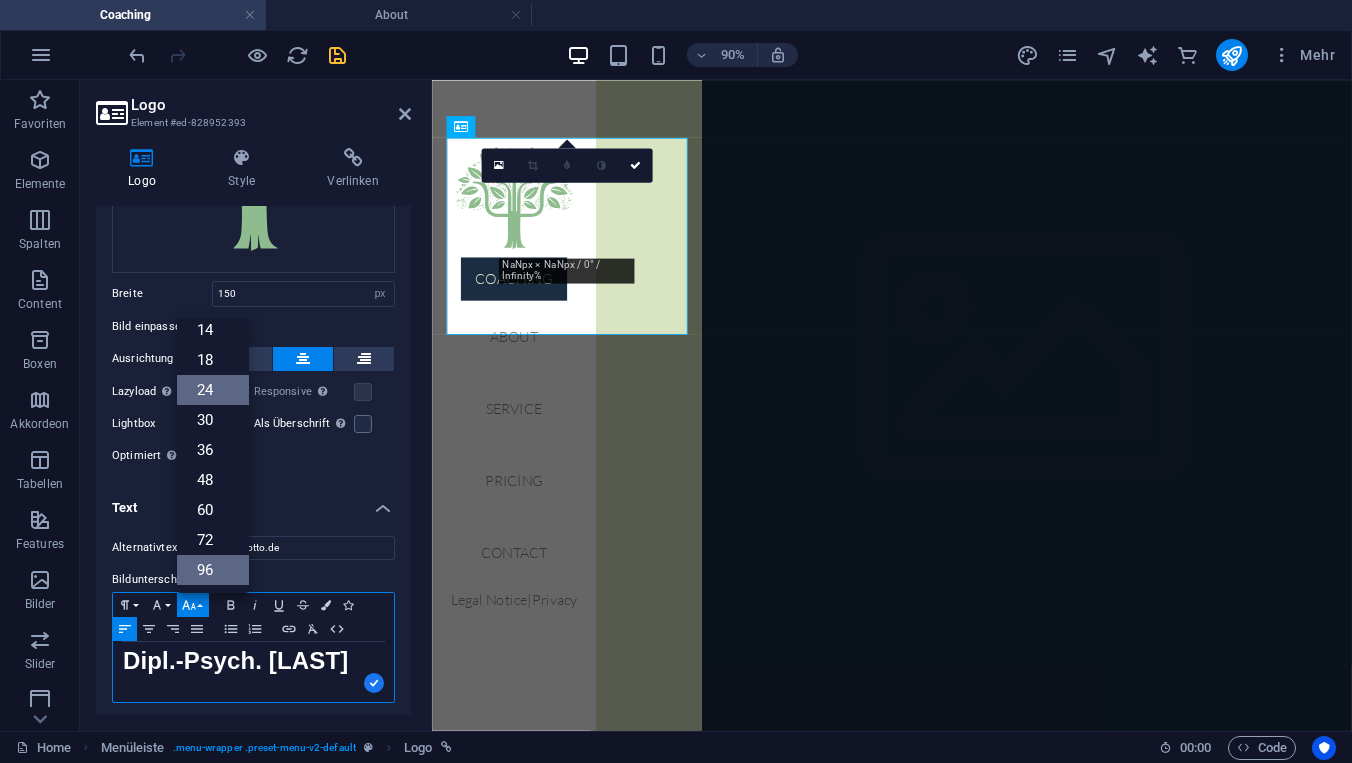 scroll, scrollTop: 161, scrollLeft: 0, axis: vertical 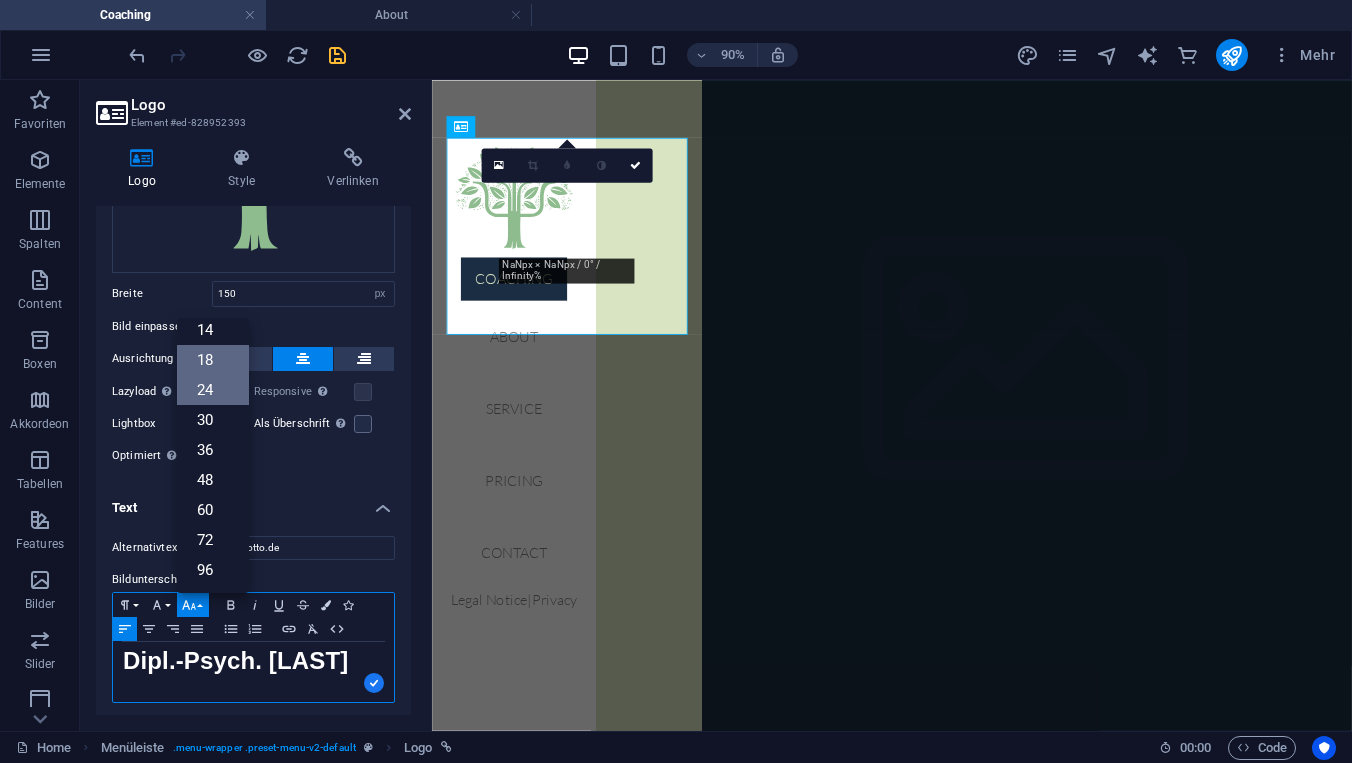 click on "18" at bounding box center (213, 360) 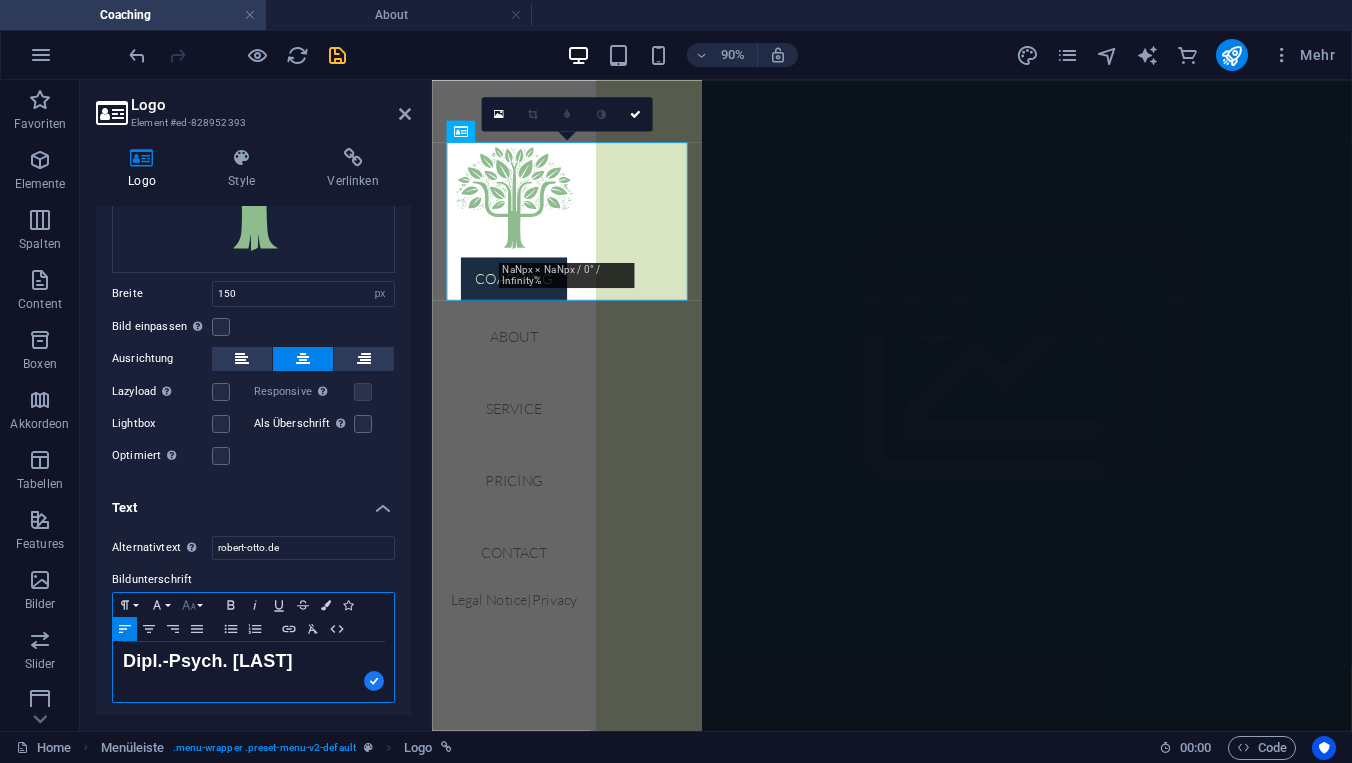 click on "Font Size" at bounding box center (193, 605) 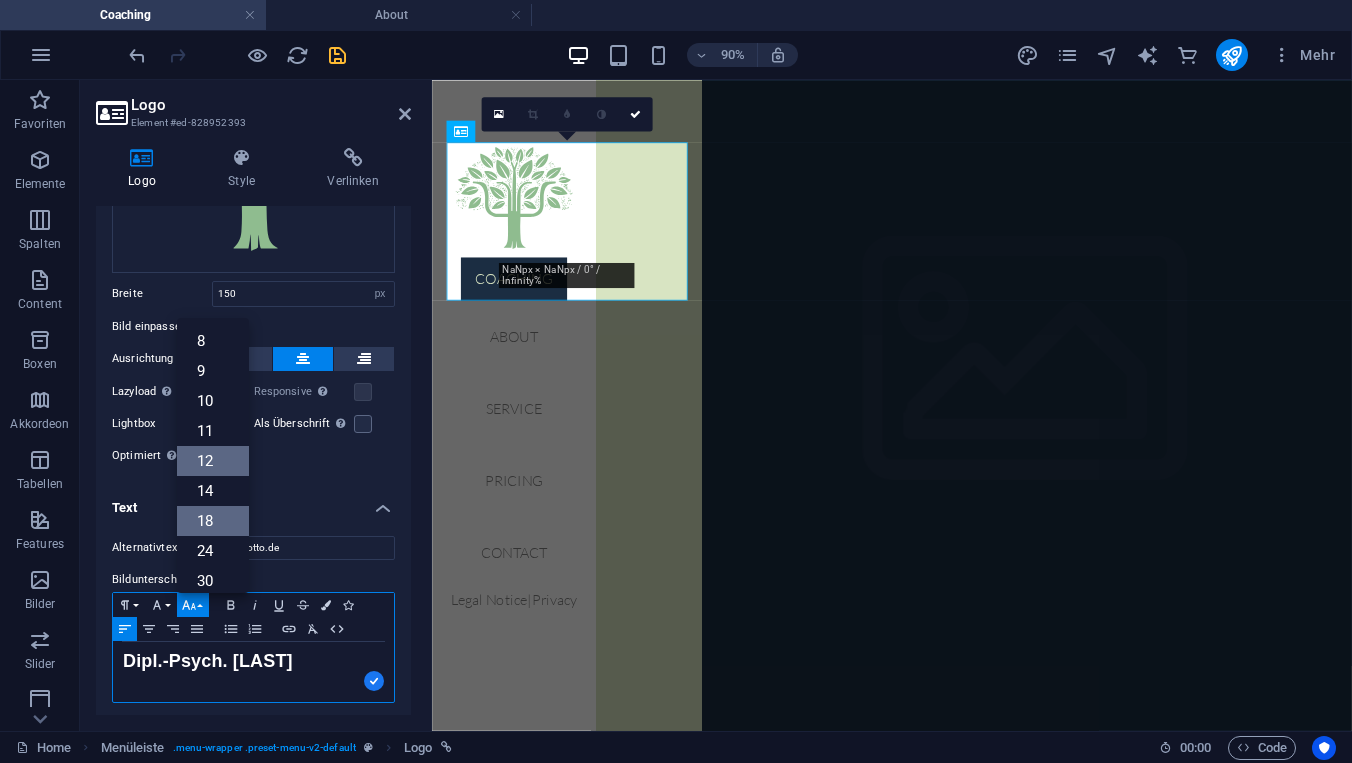 scroll, scrollTop: 0, scrollLeft: 0, axis: both 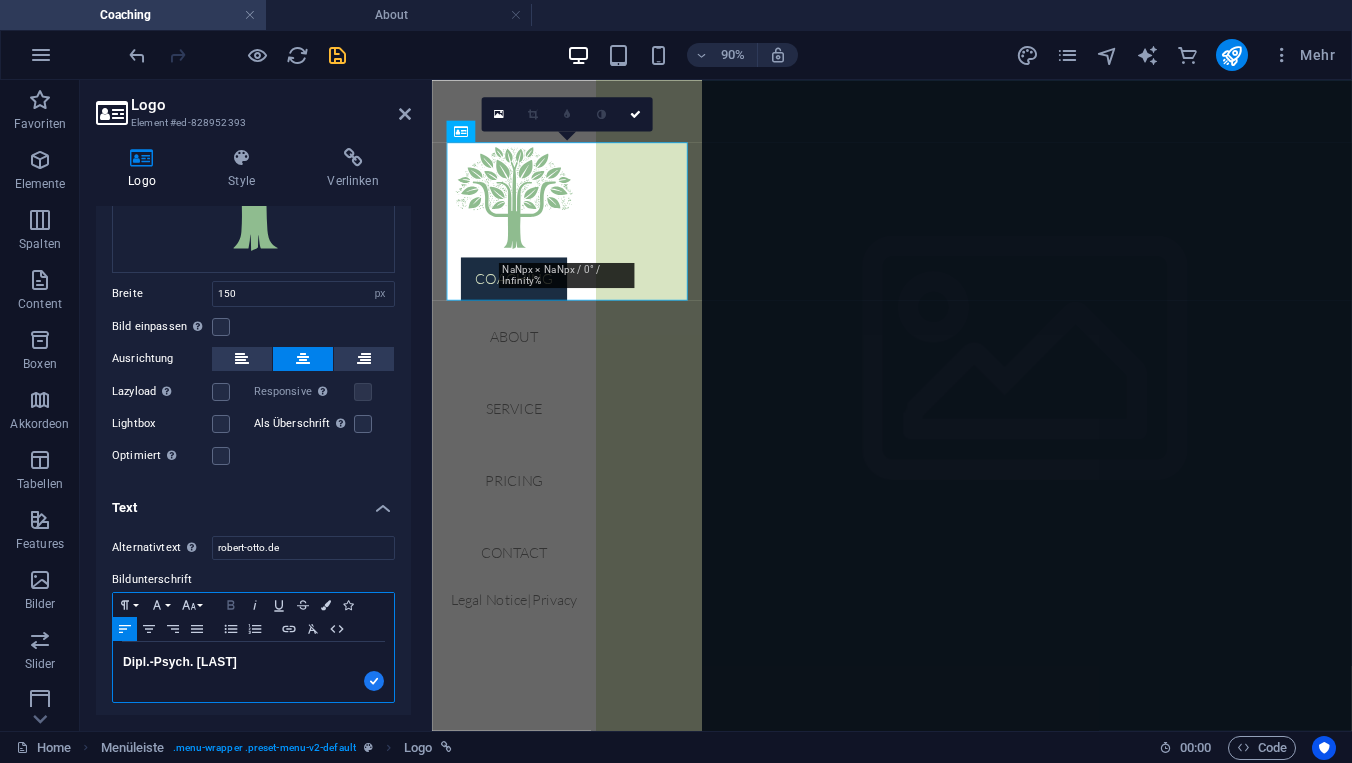click 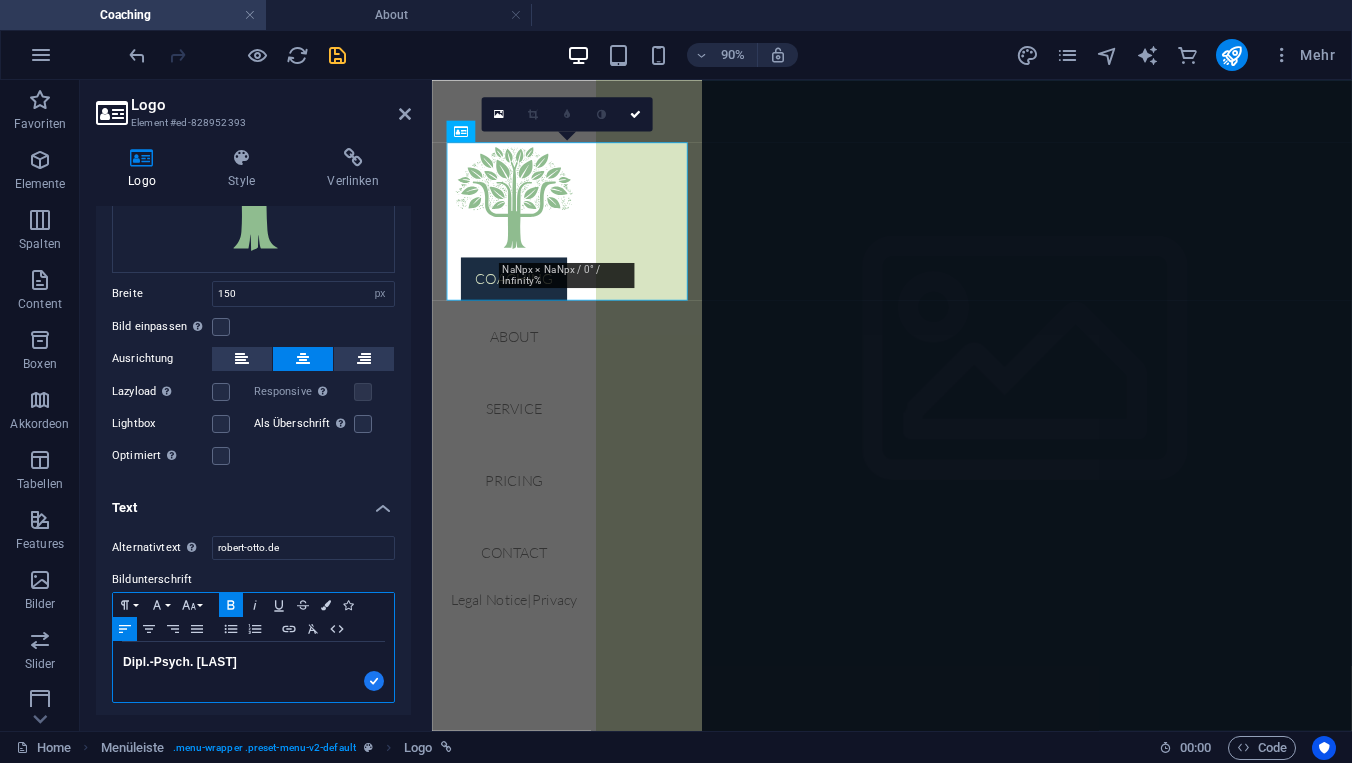 click 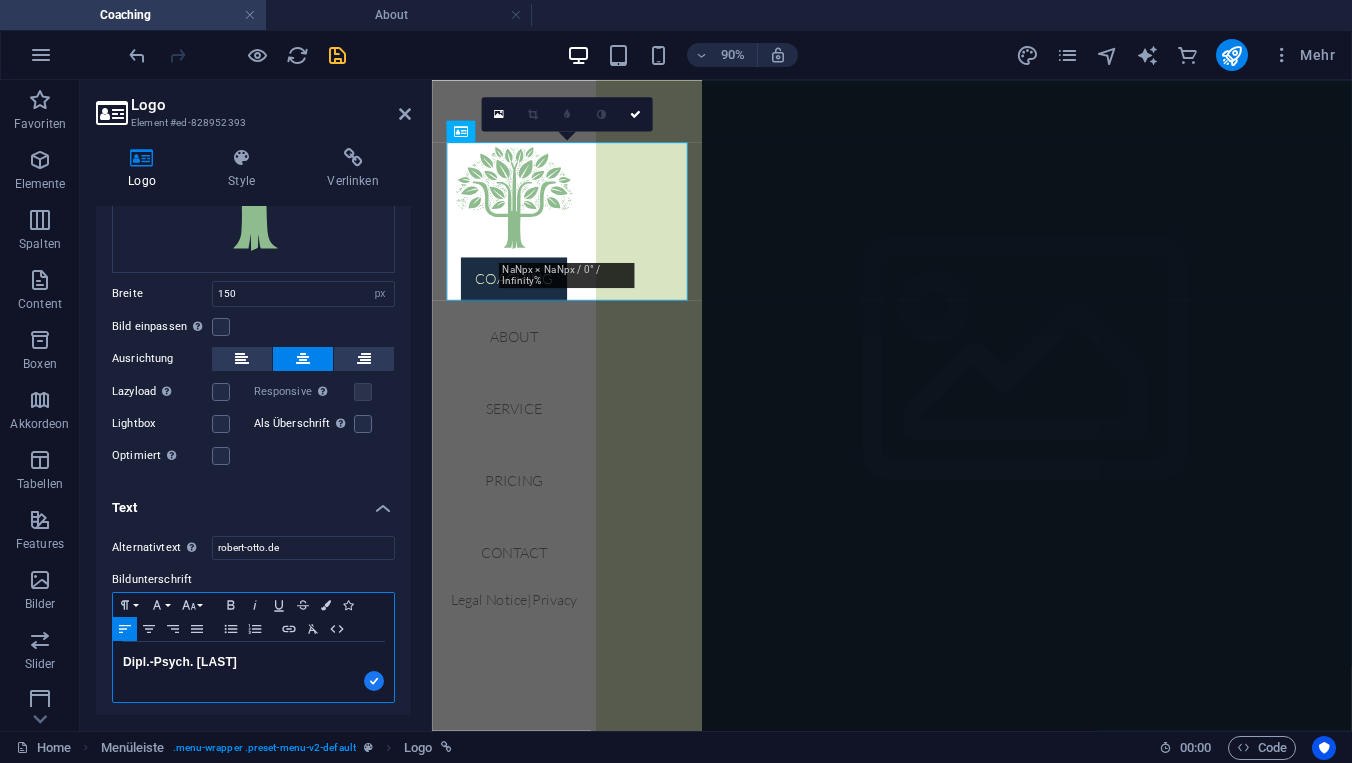 click on "Dipl.-Psych. Robert Otto" at bounding box center (253, 672) 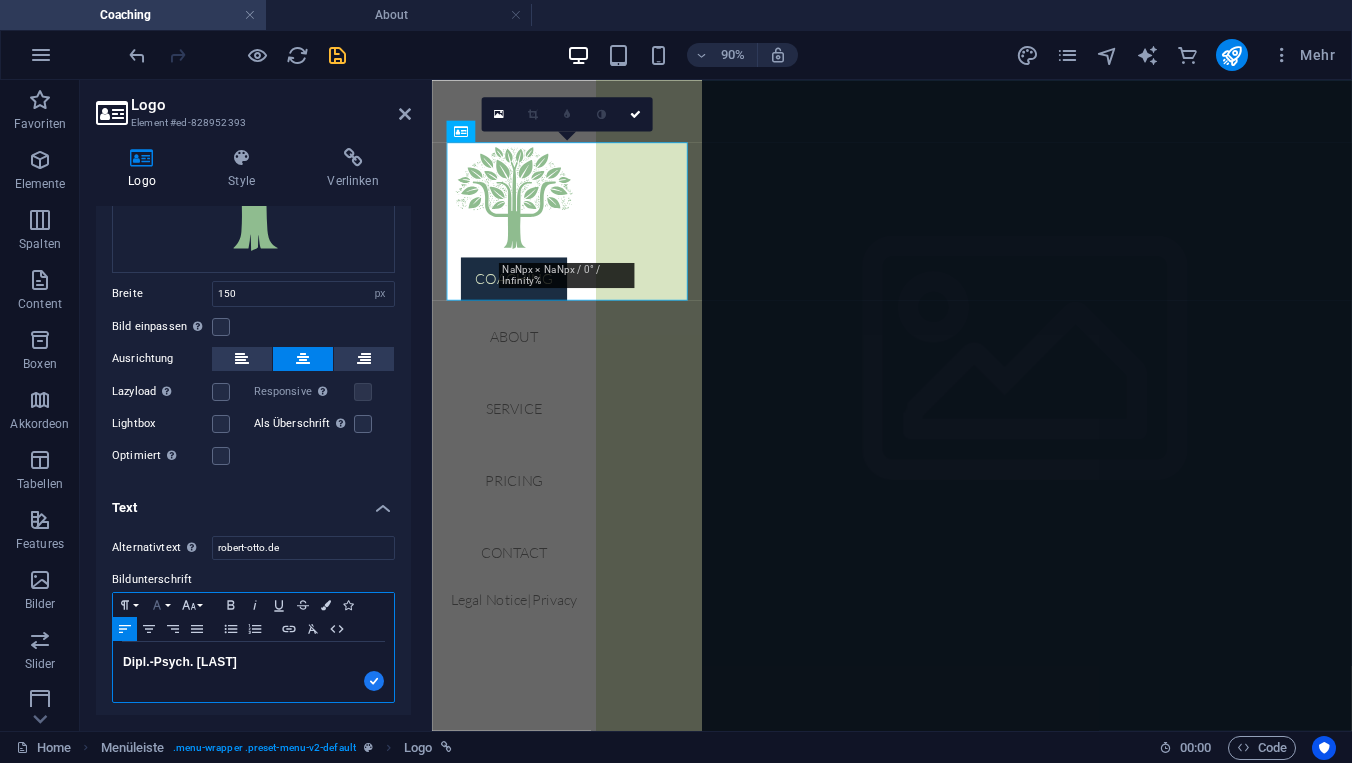 click on "Font Family" at bounding box center [161, 605] 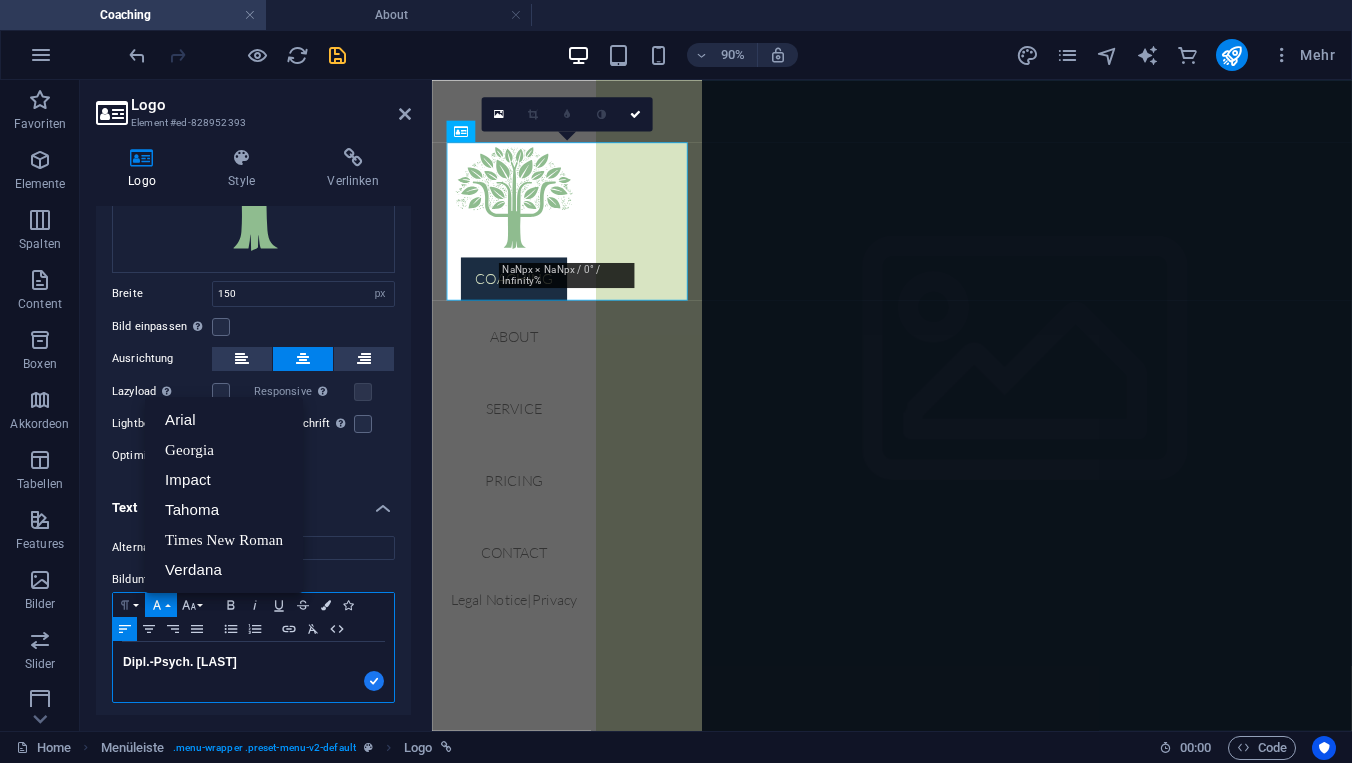click 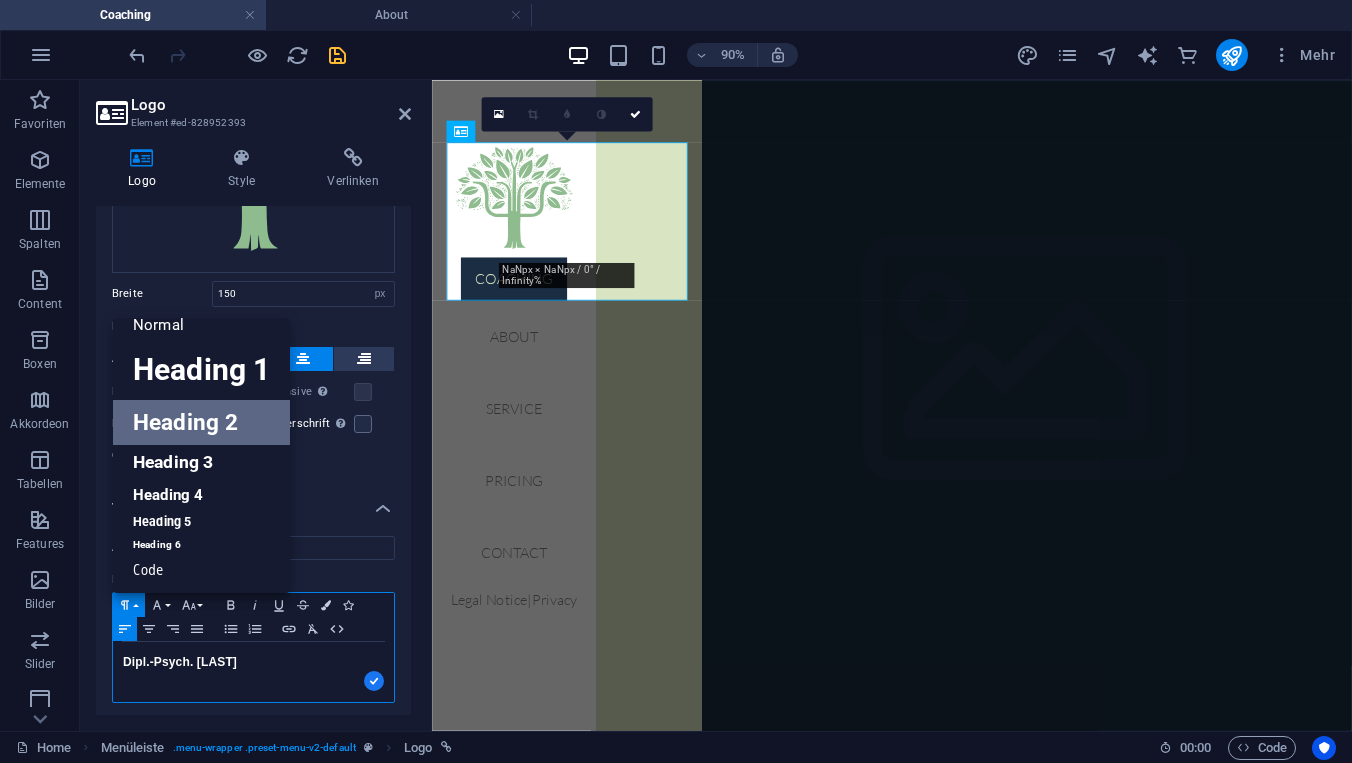 scroll, scrollTop: 15, scrollLeft: 0, axis: vertical 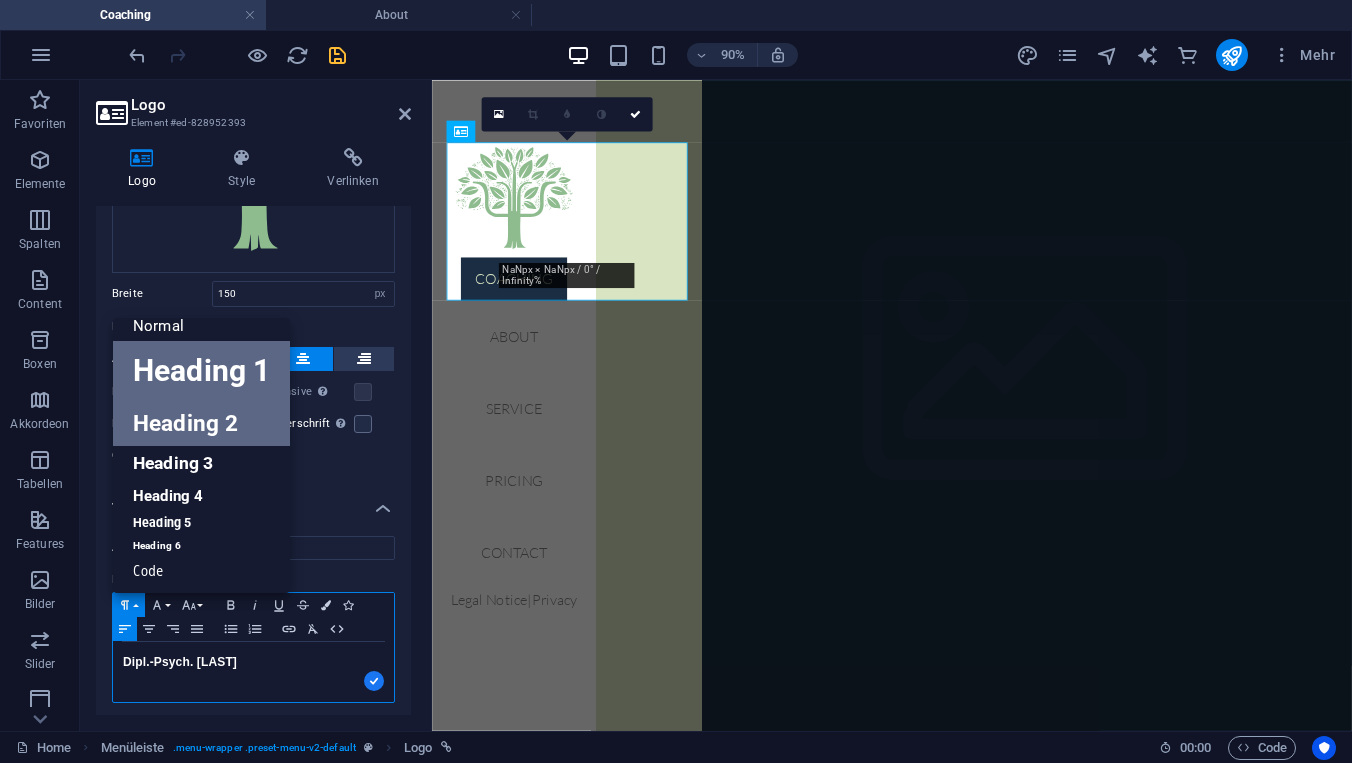click on "Heading 1" at bounding box center (201, 371) 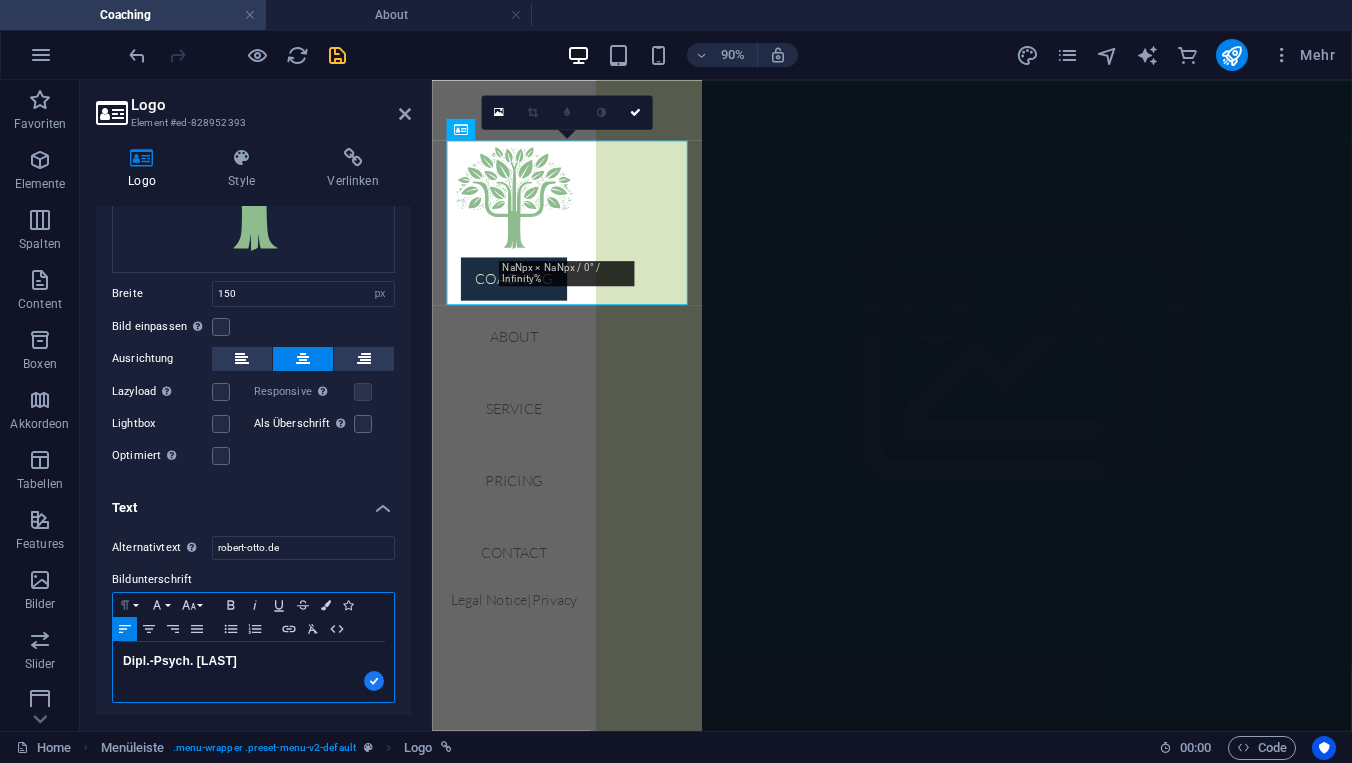 click on "Paragraph Format" at bounding box center (129, 605) 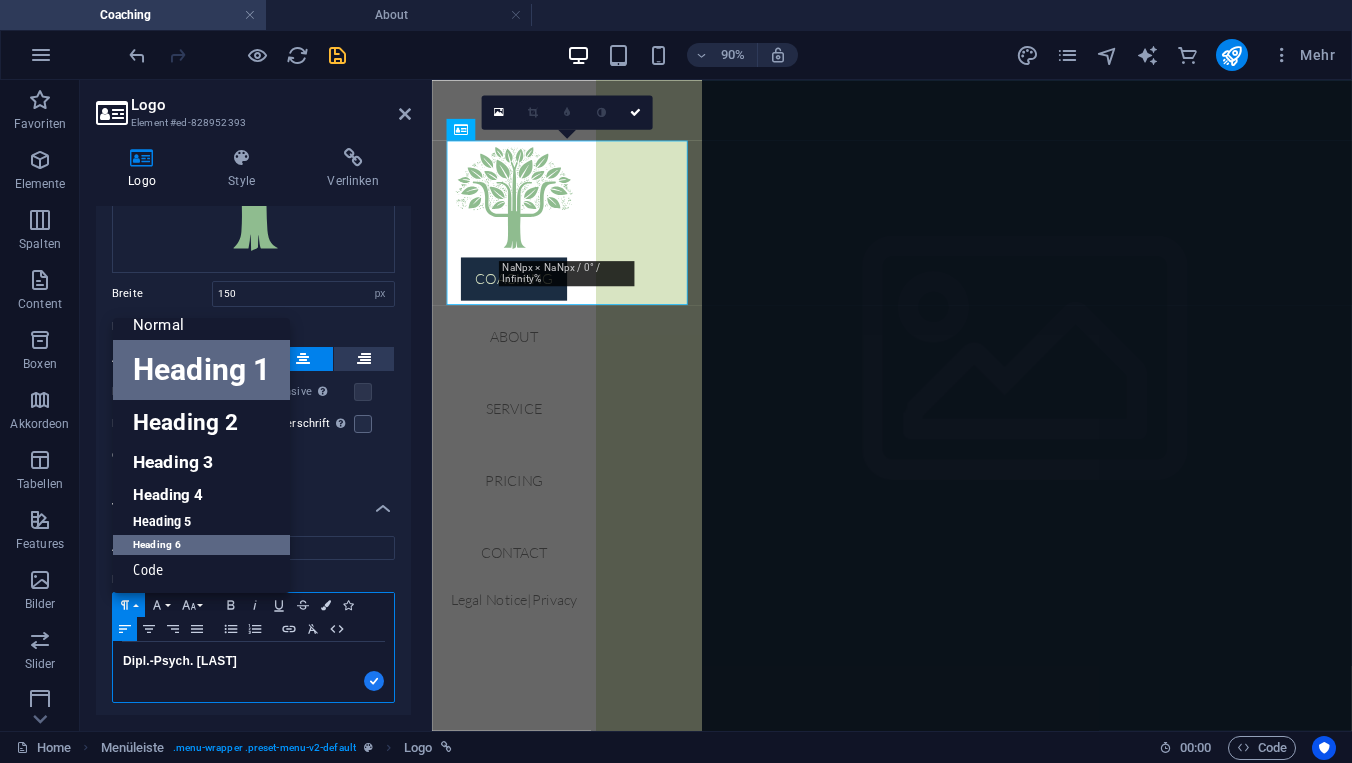 scroll, scrollTop: 15, scrollLeft: 0, axis: vertical 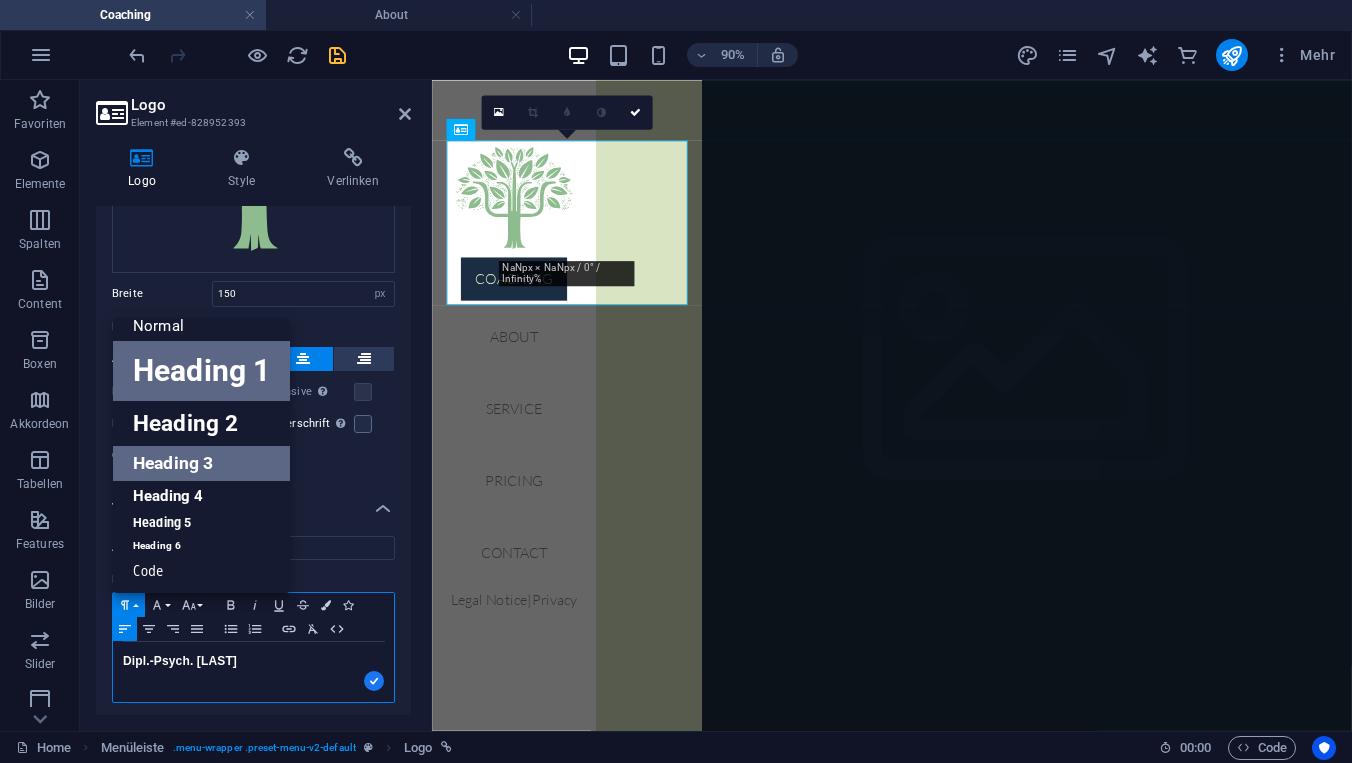 click on "Heading 3" at bounding box center (201, 463) 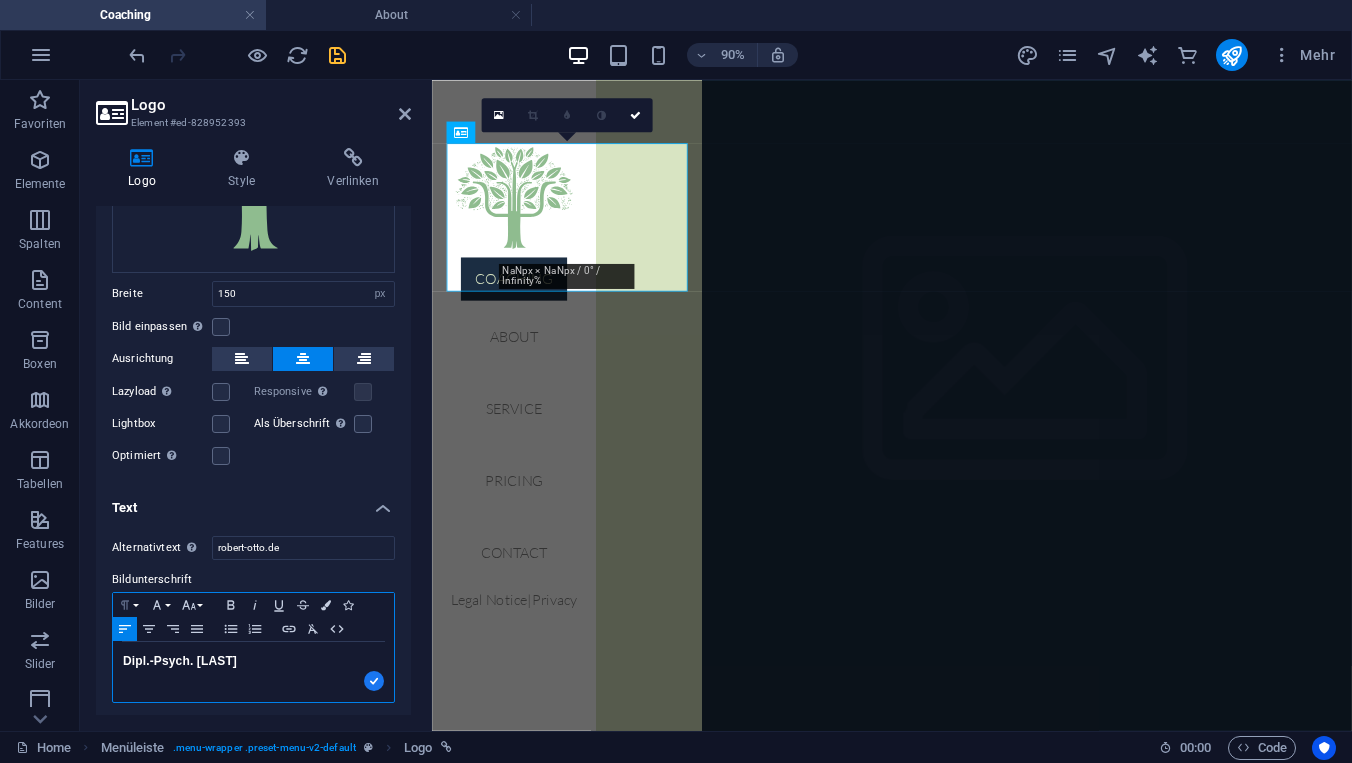 click on "Paragraph Format" at bounding box center [129, 605] 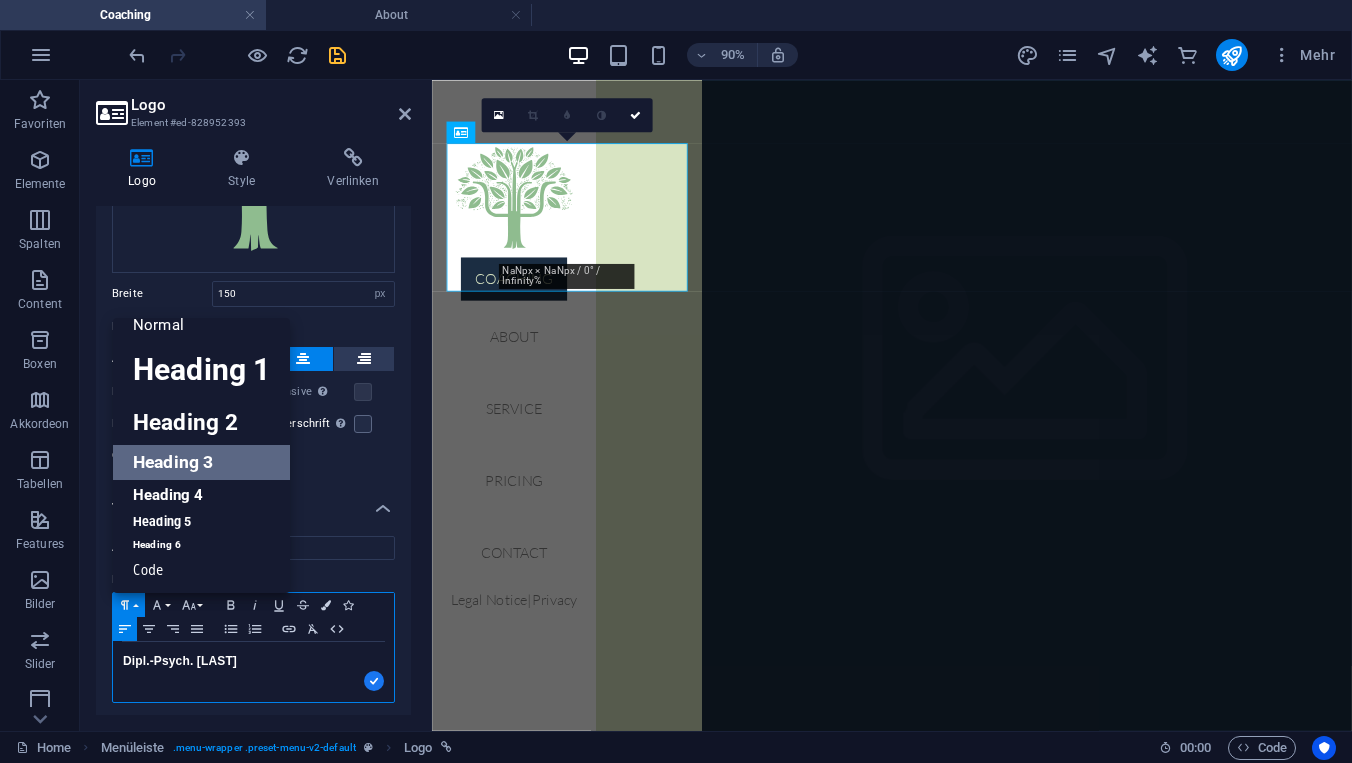 scroll, scrollTop: 15, scrollLeft: 0, axis: vertical 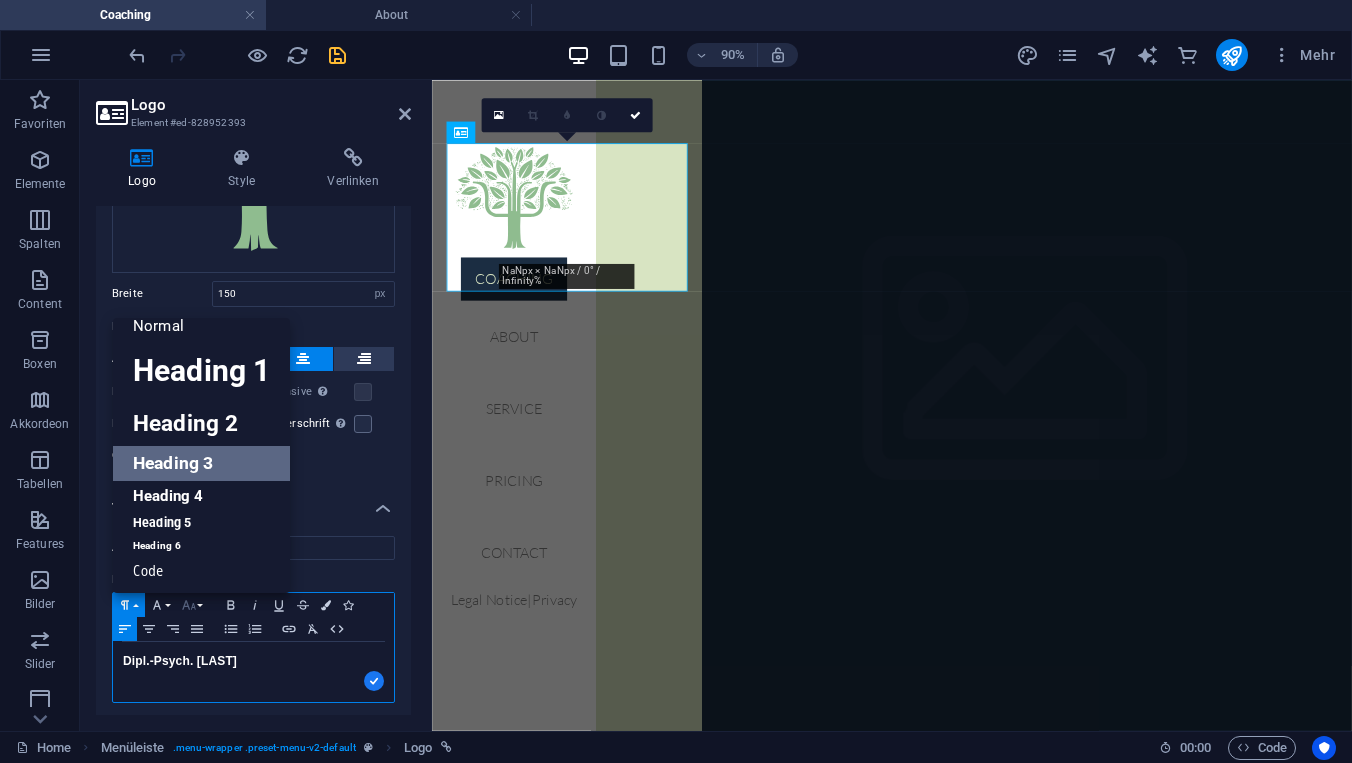 click 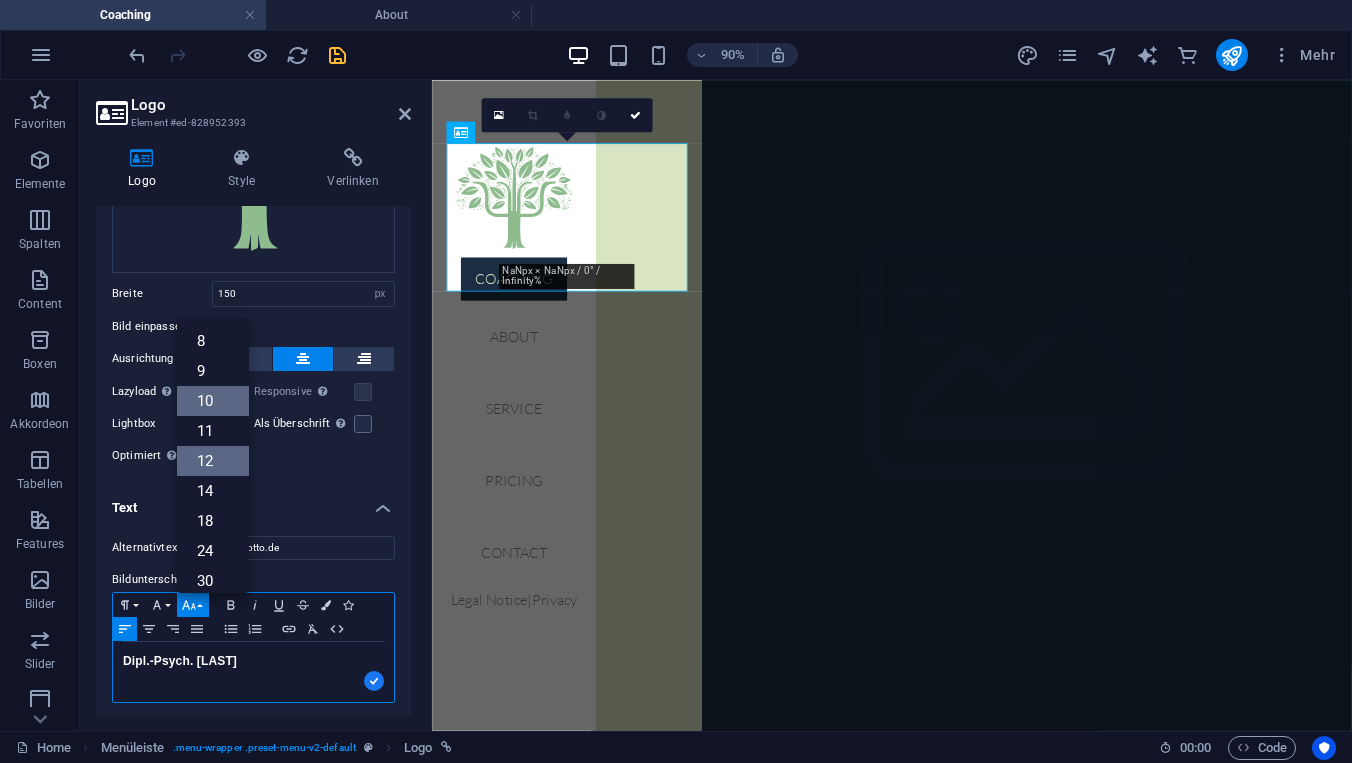 scroll, scrollTop: 0, scrollLeft: 0, axis: both 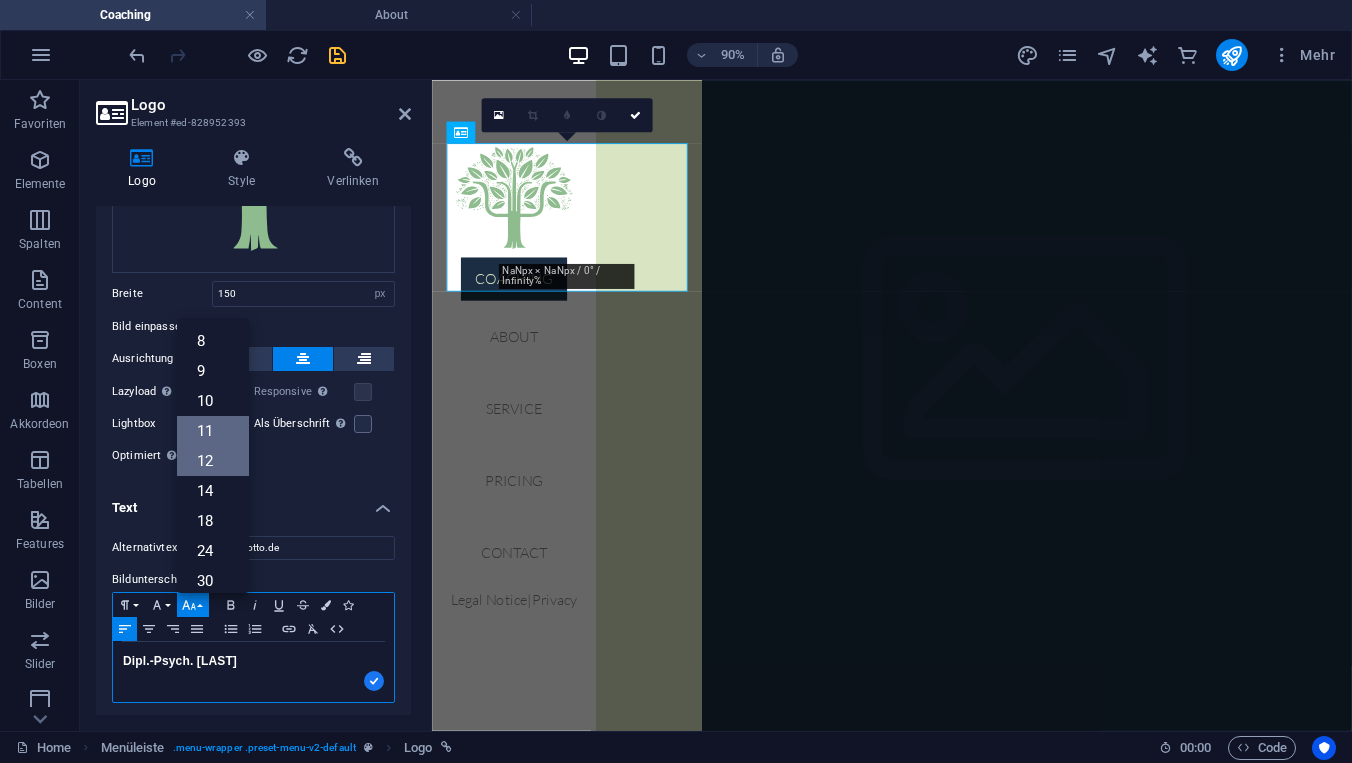 click on "11" at bounding box center (213, 431) 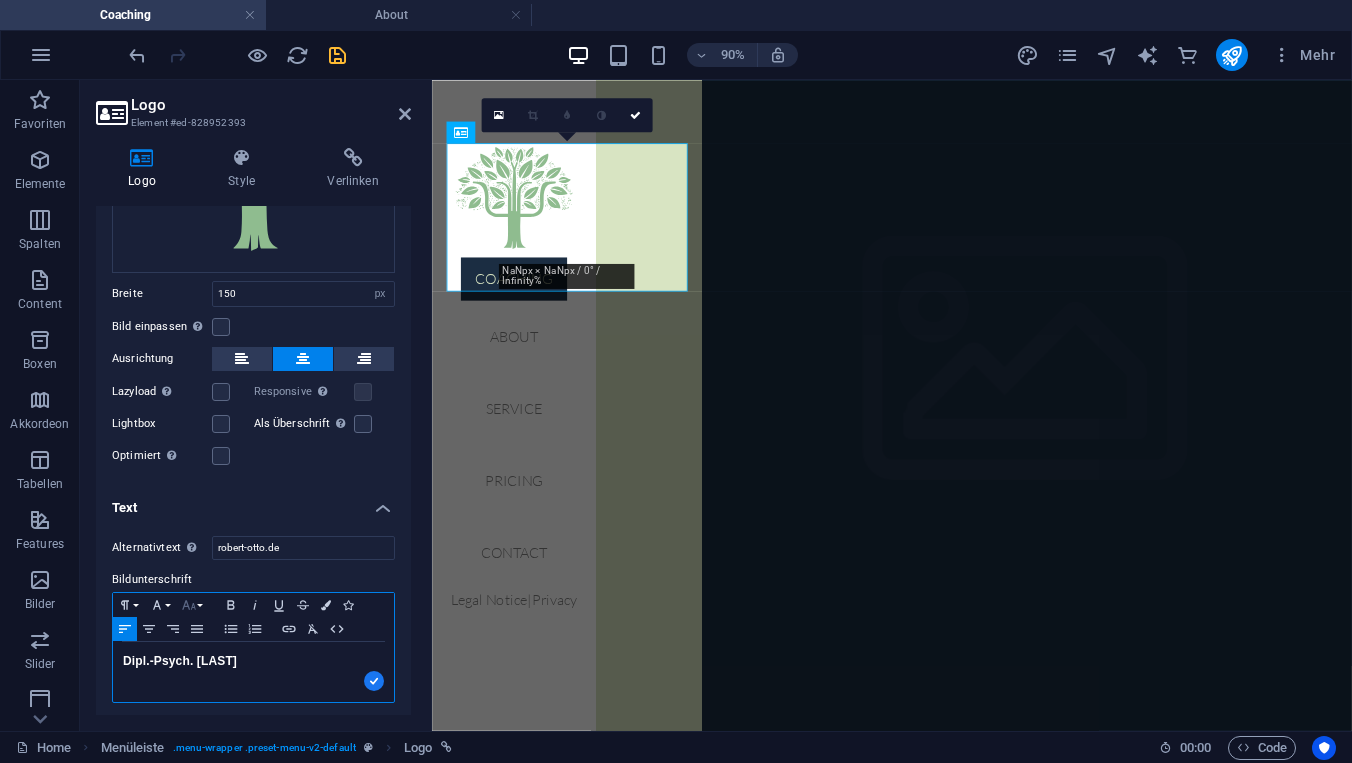click 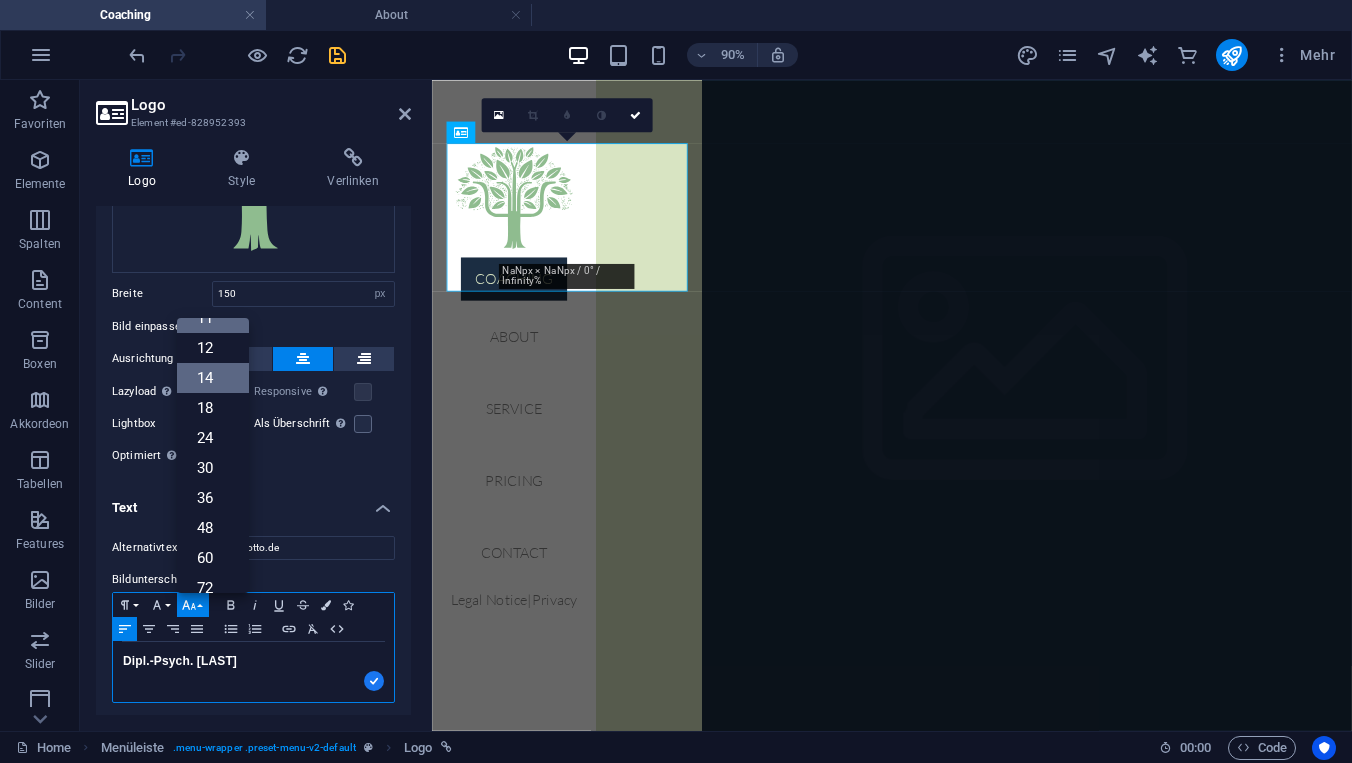 click on "14" at bounding box center [213, 378] 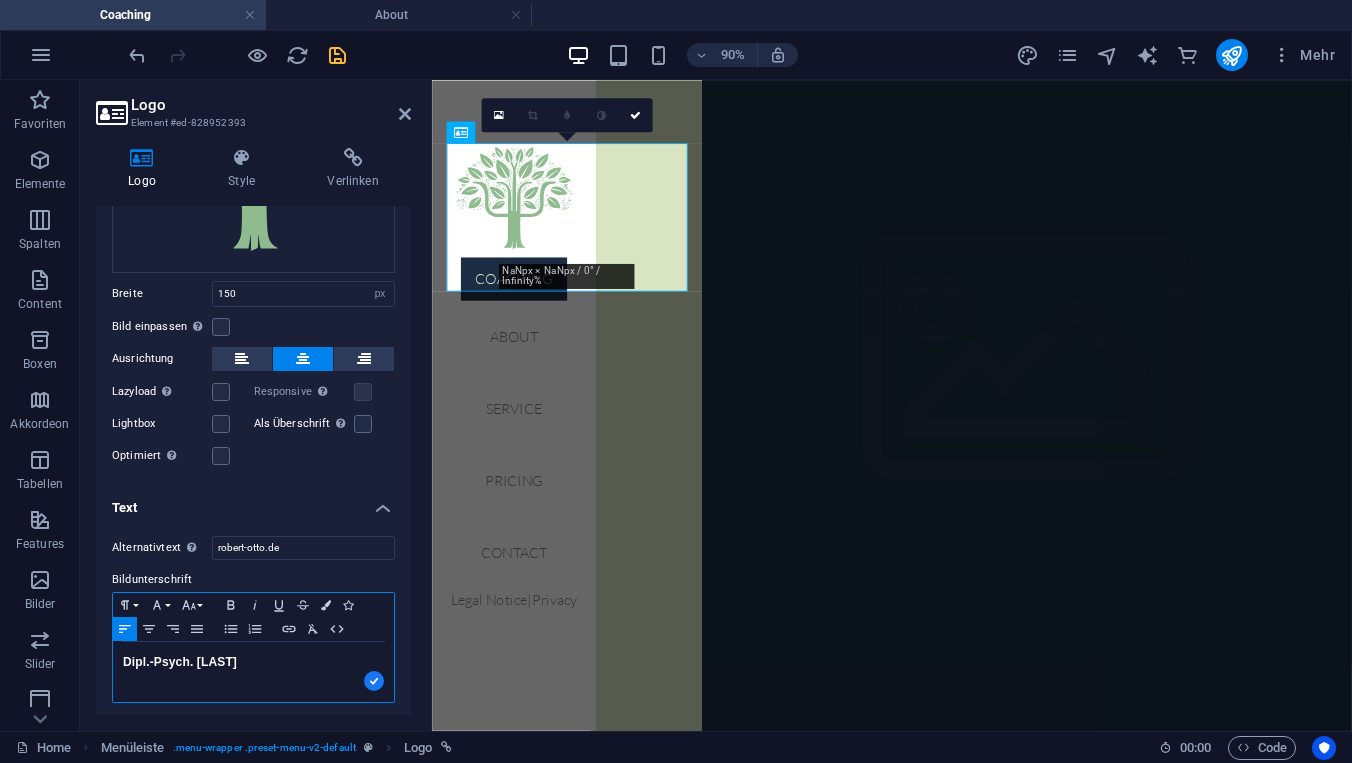 click on "Dipl.-Psych. Robert Otto ​" at bounding box center [253, 661] 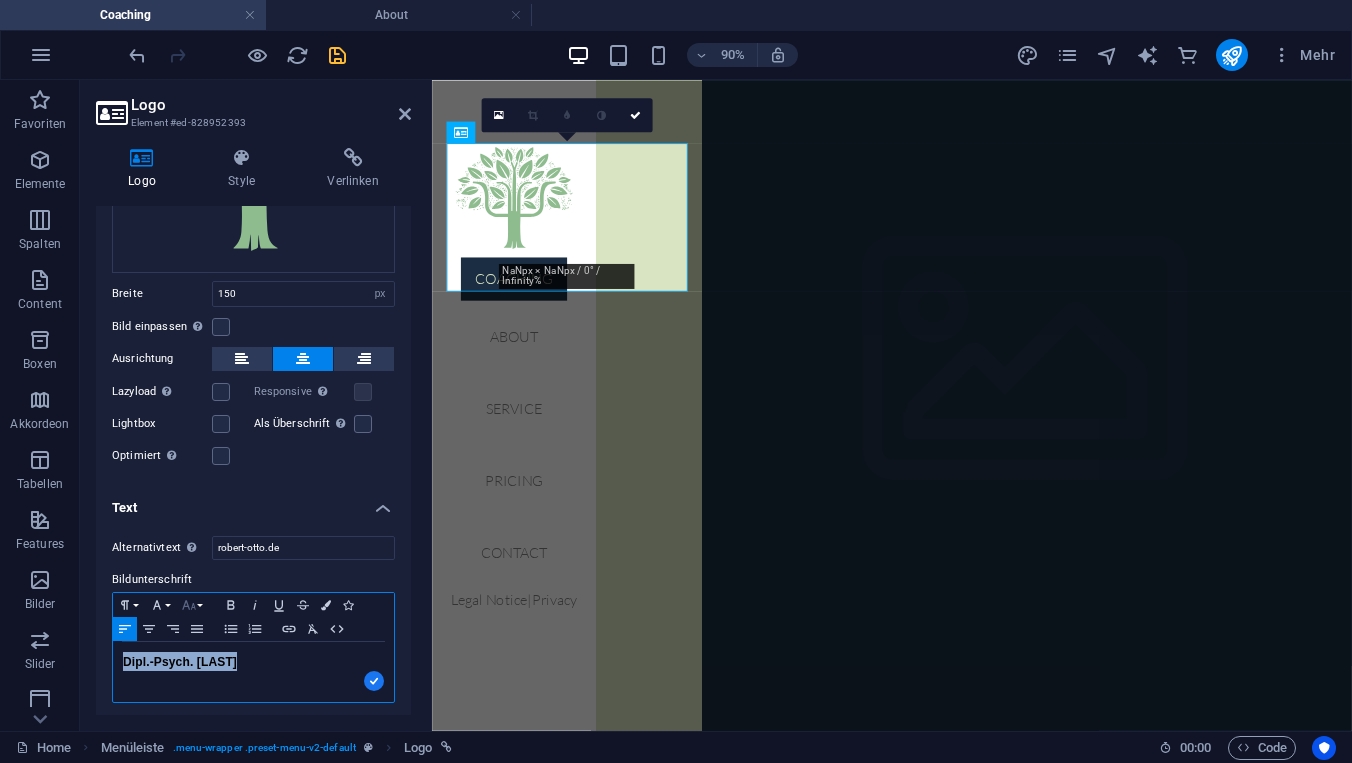 click on "Font Size" at bounding box center [193, 605] 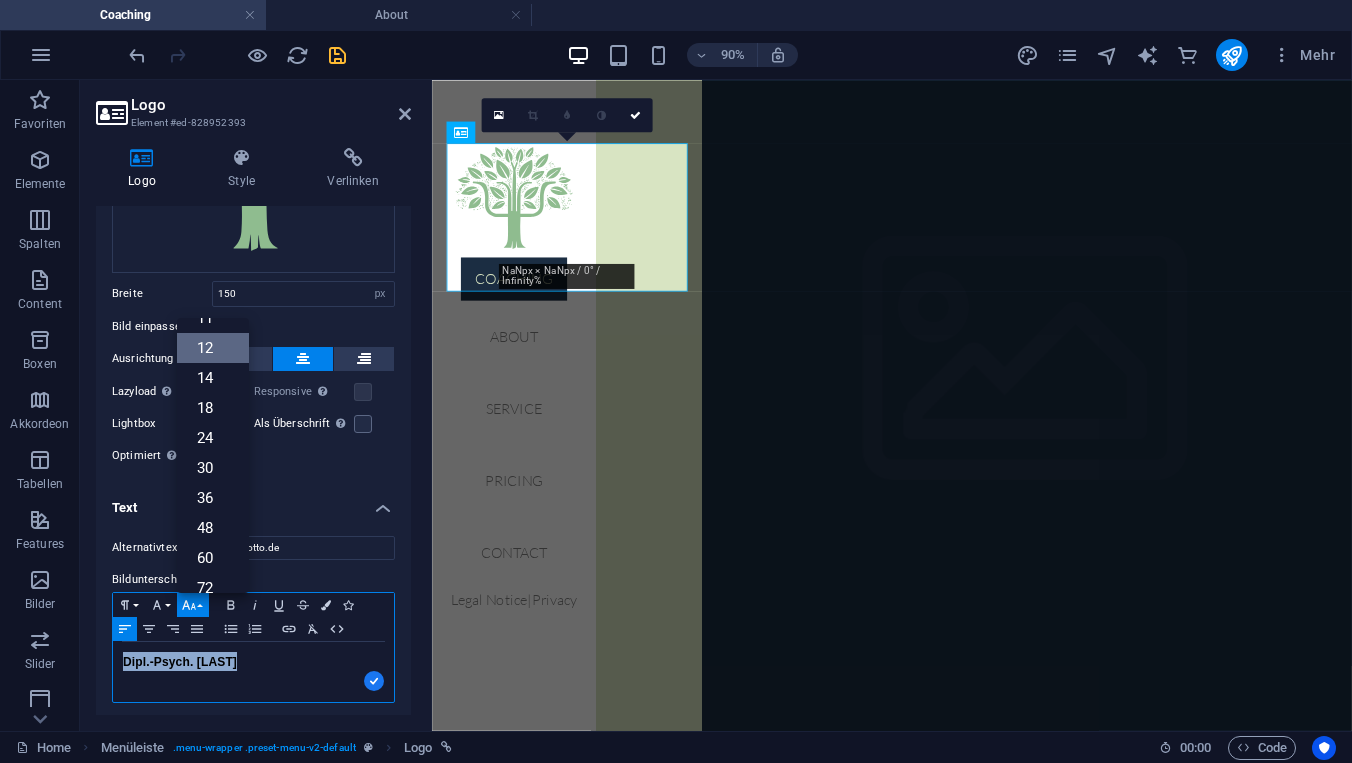 scroll, scrollTop: 143, scrollLeft: 0, axis: vertical 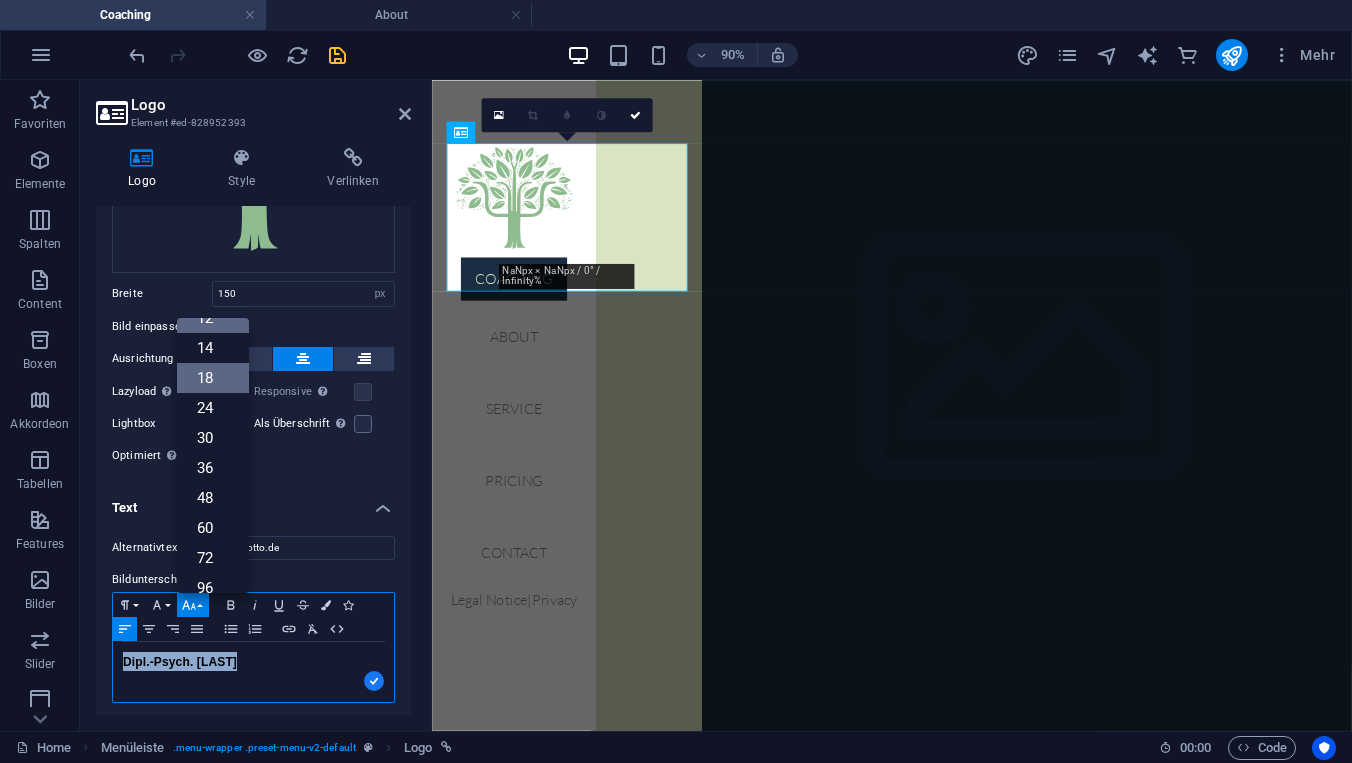 click on "18" at bounding box center [213, 378] 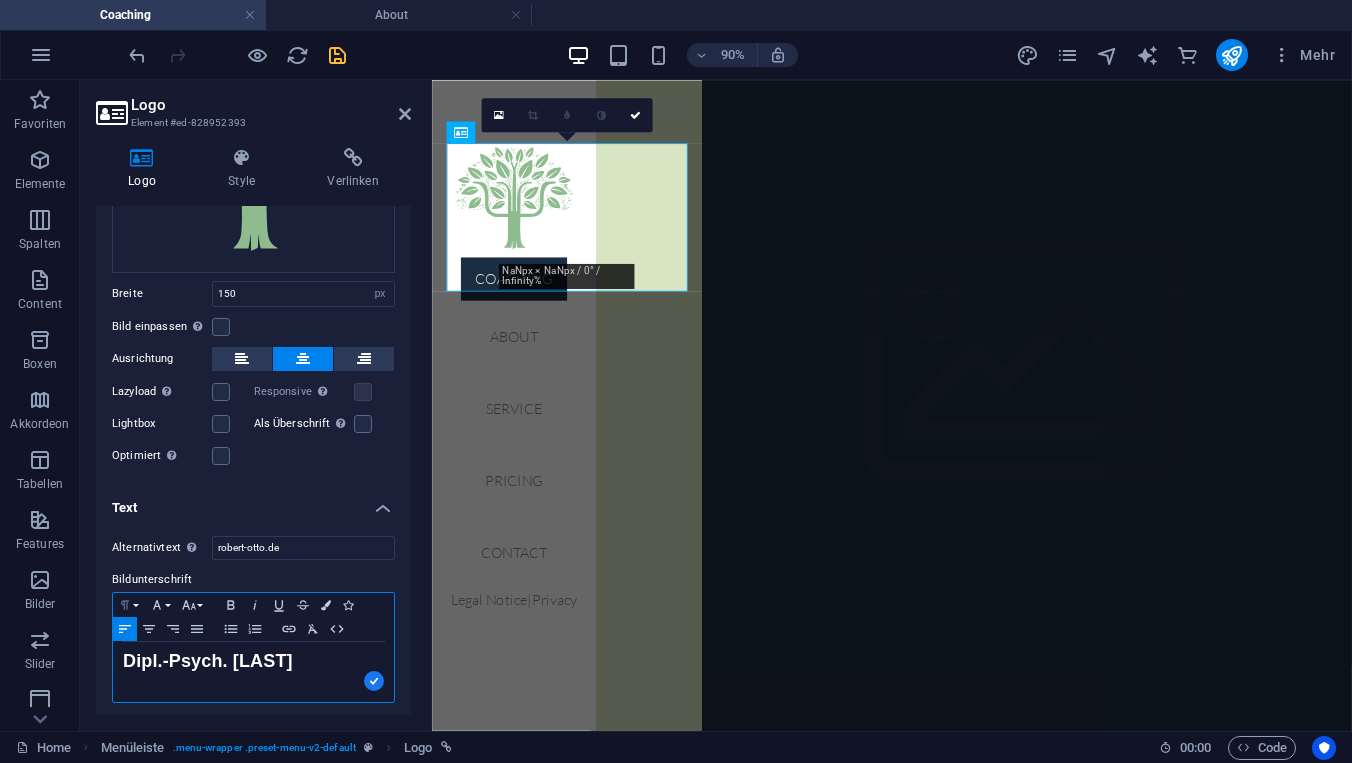 click on "Paragraph Format" at bounding box center [129, 605] 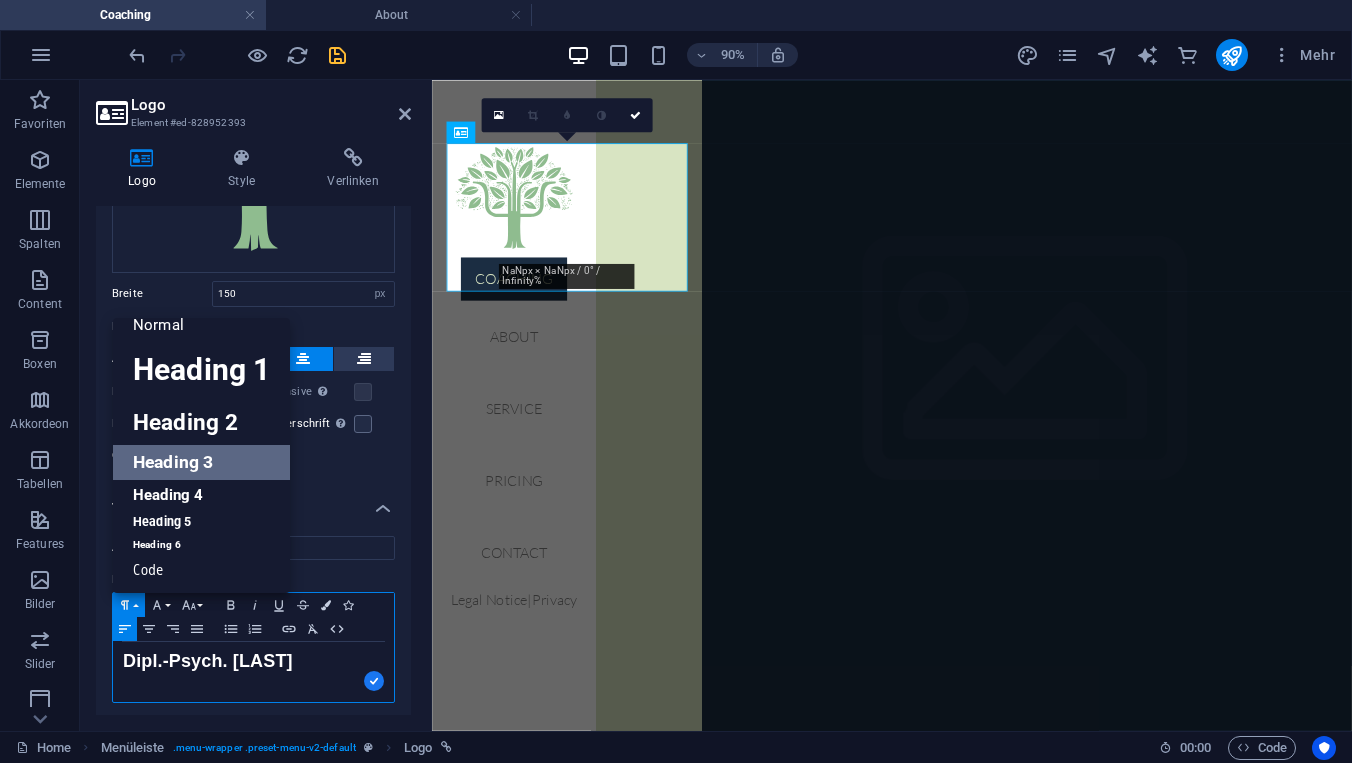 scroll, scrollTop: 15, scrollLeft: 0, axis: vertical 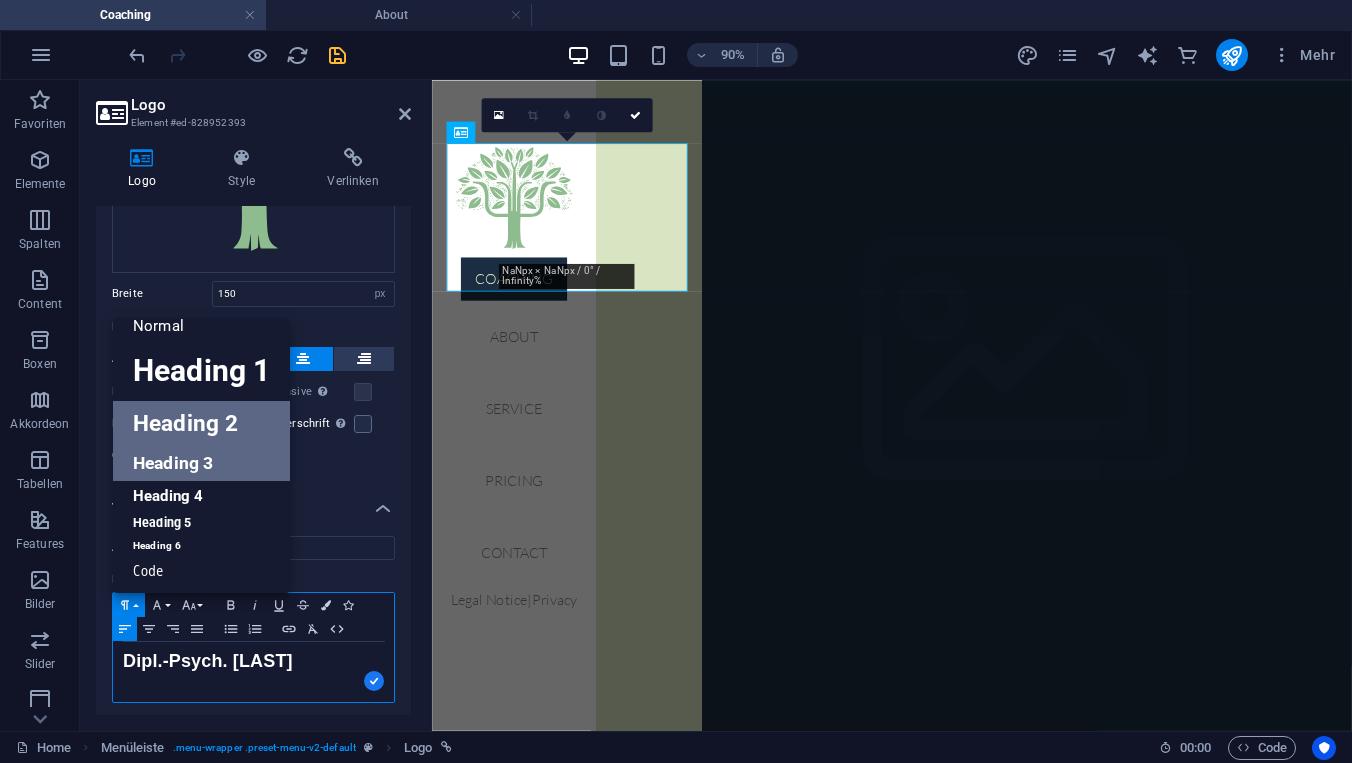 click on "Heading 2" at bounding box center (201, 423) 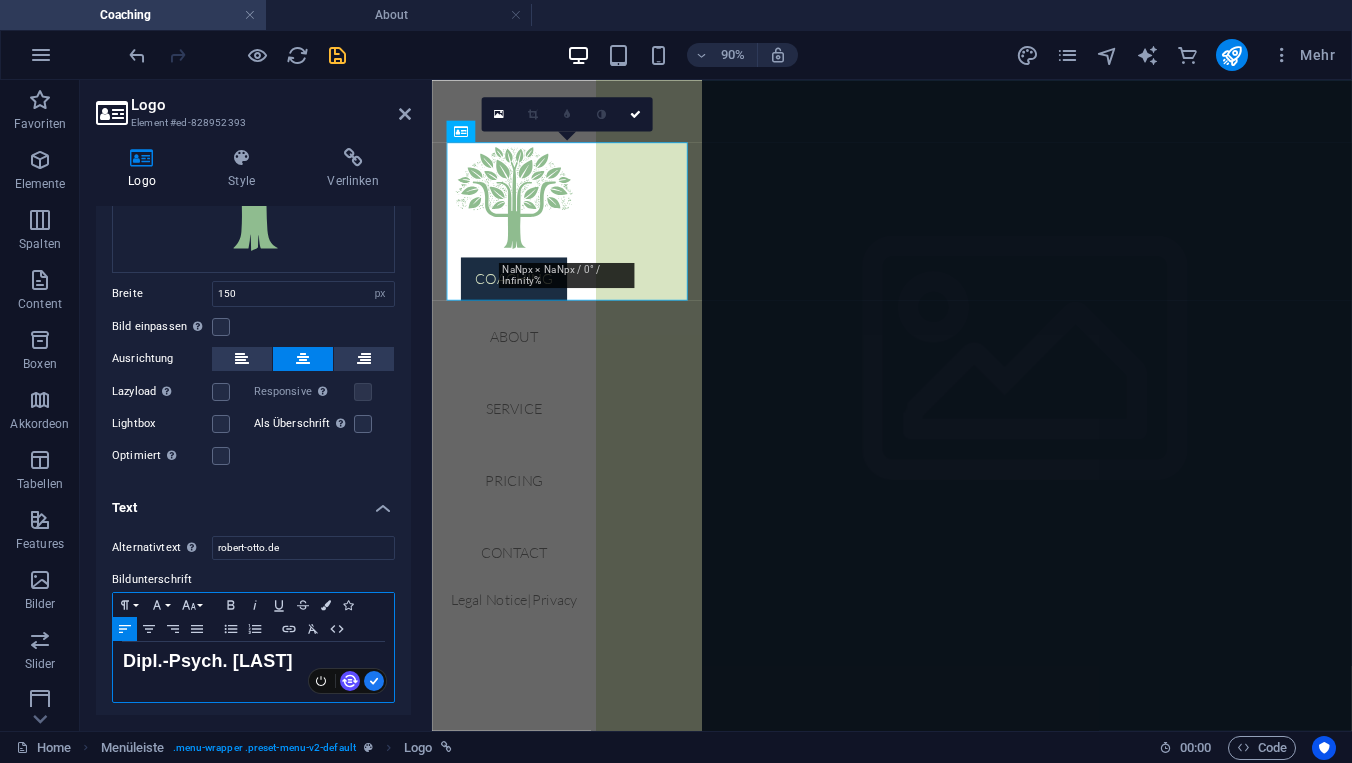 click at bounding box center (374, 681) 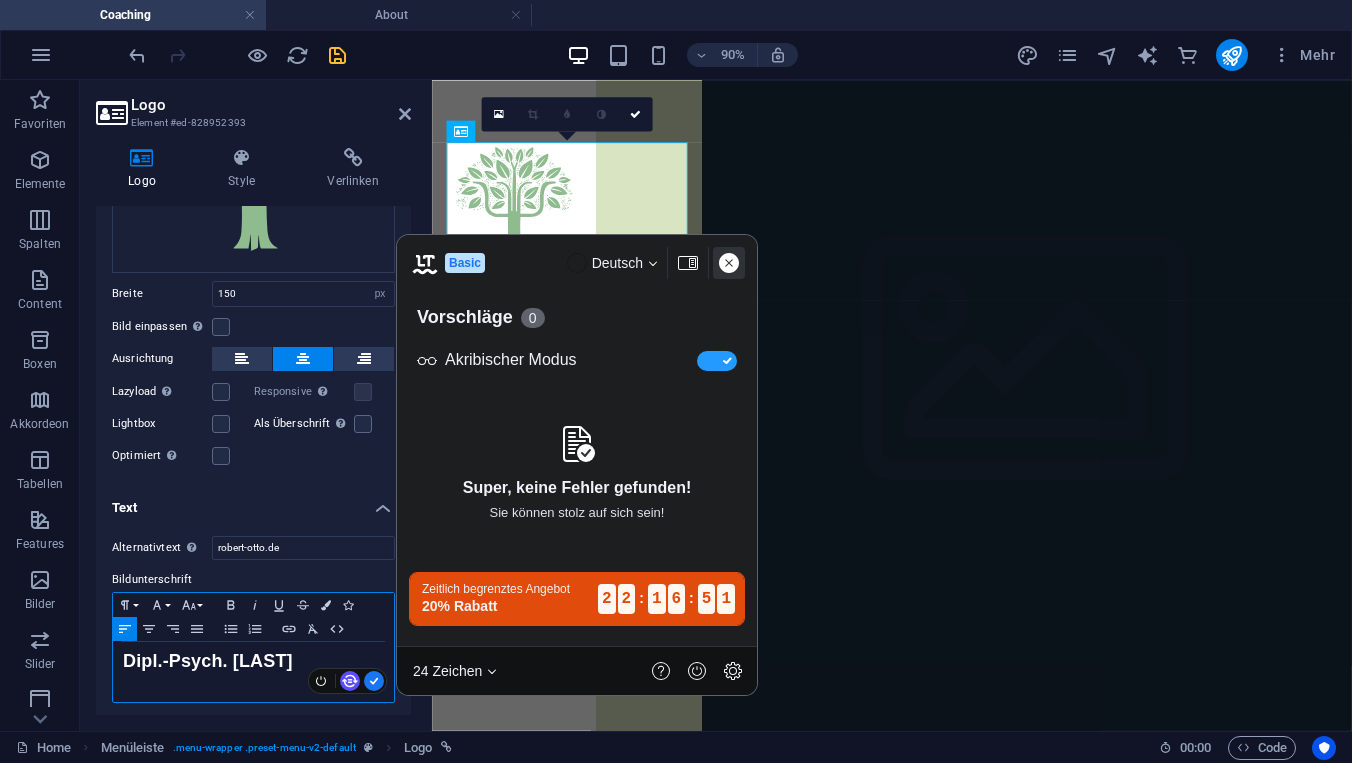 click 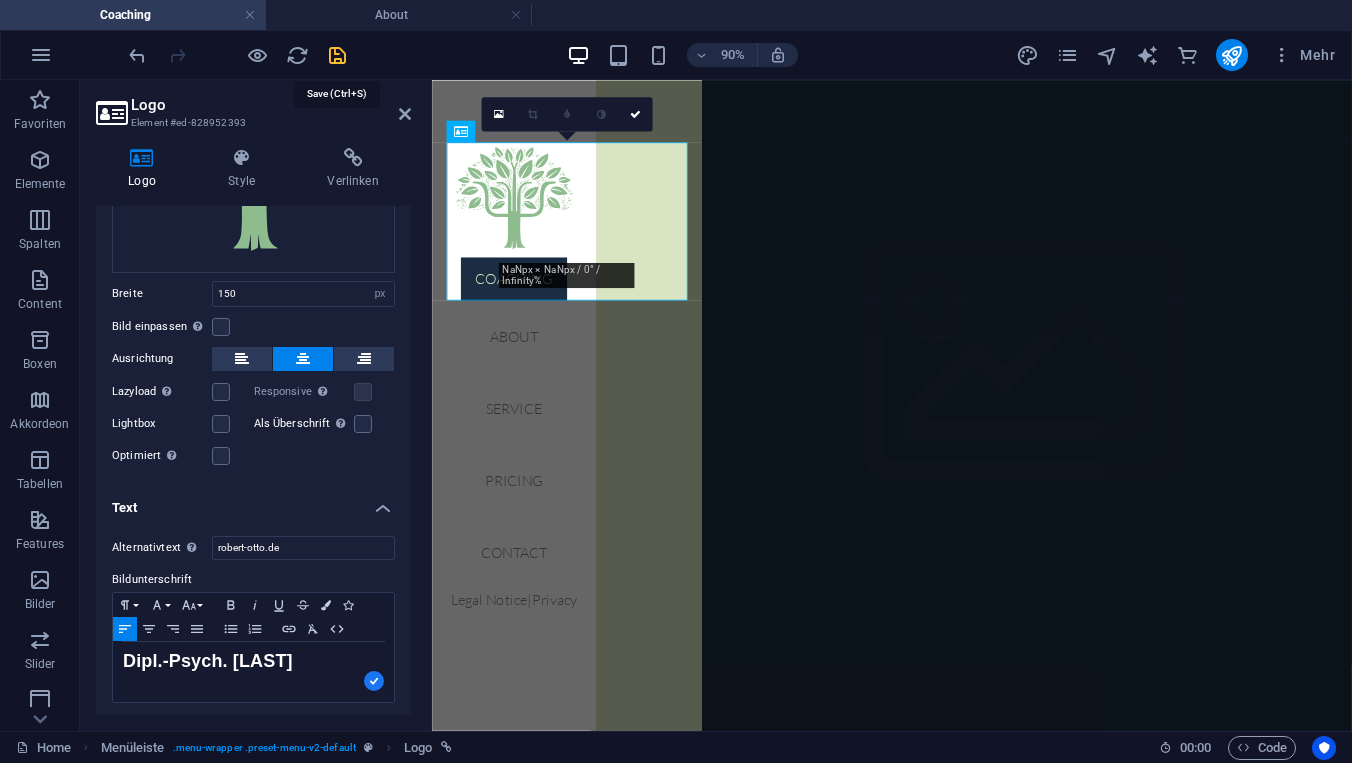 click at bounding box center [337, 55] 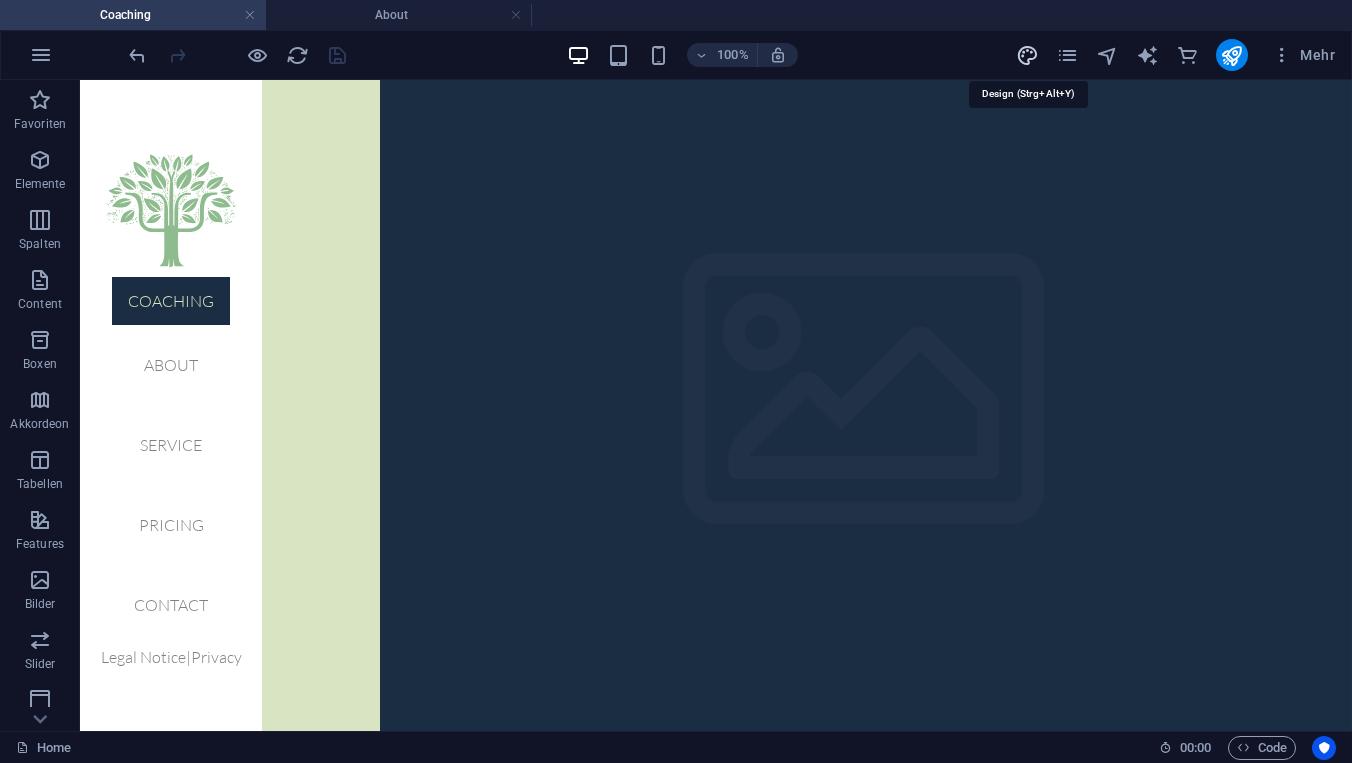 click at bounding box center (1027, 55) 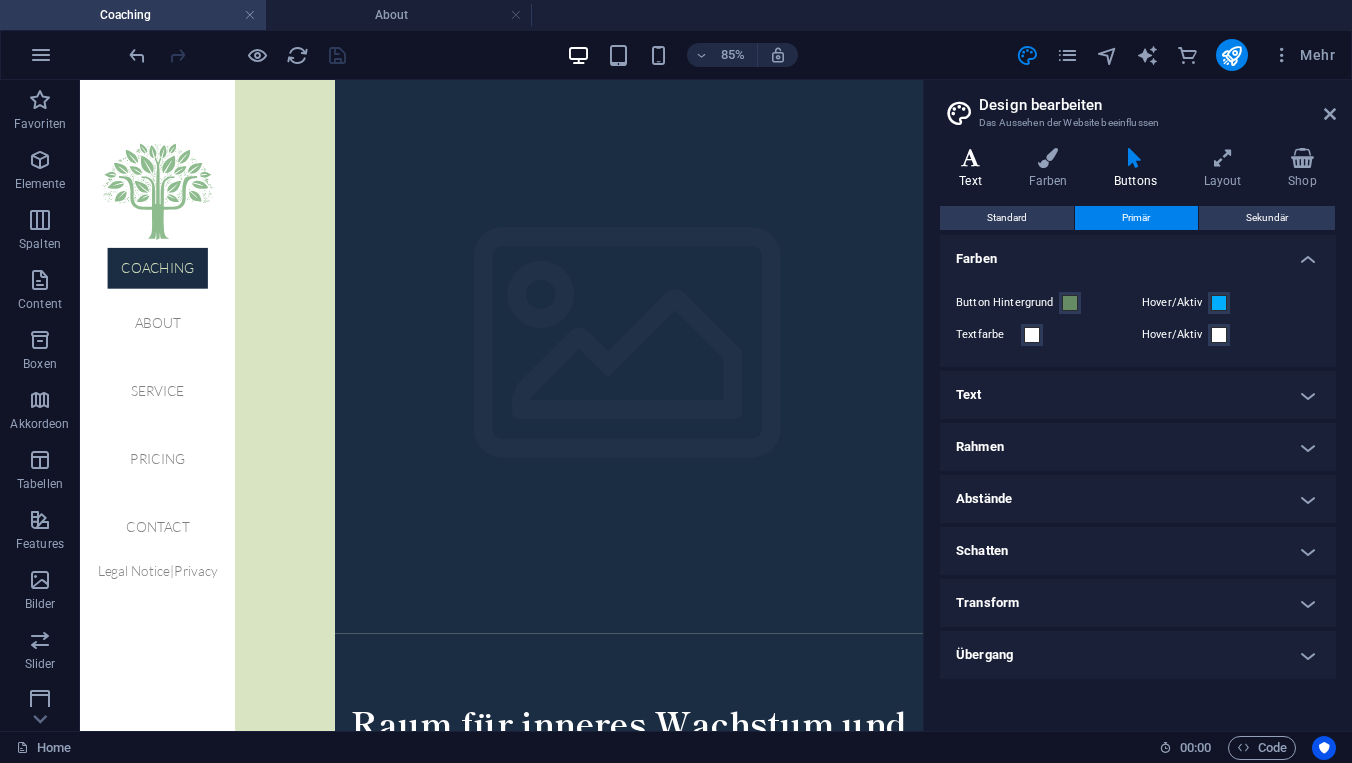 click on "Text" at bounding box center [974, 169] 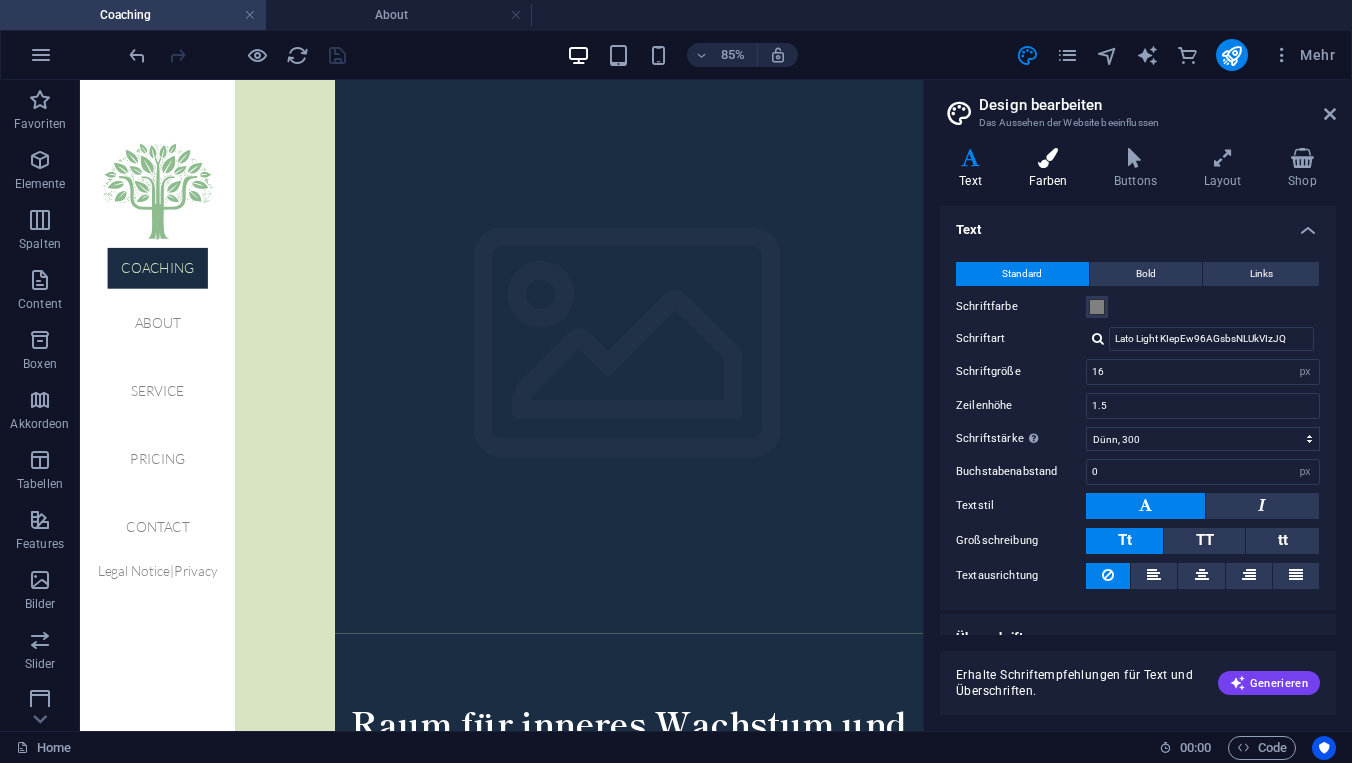 click on "Farben" at bounding box center [1051, 169] 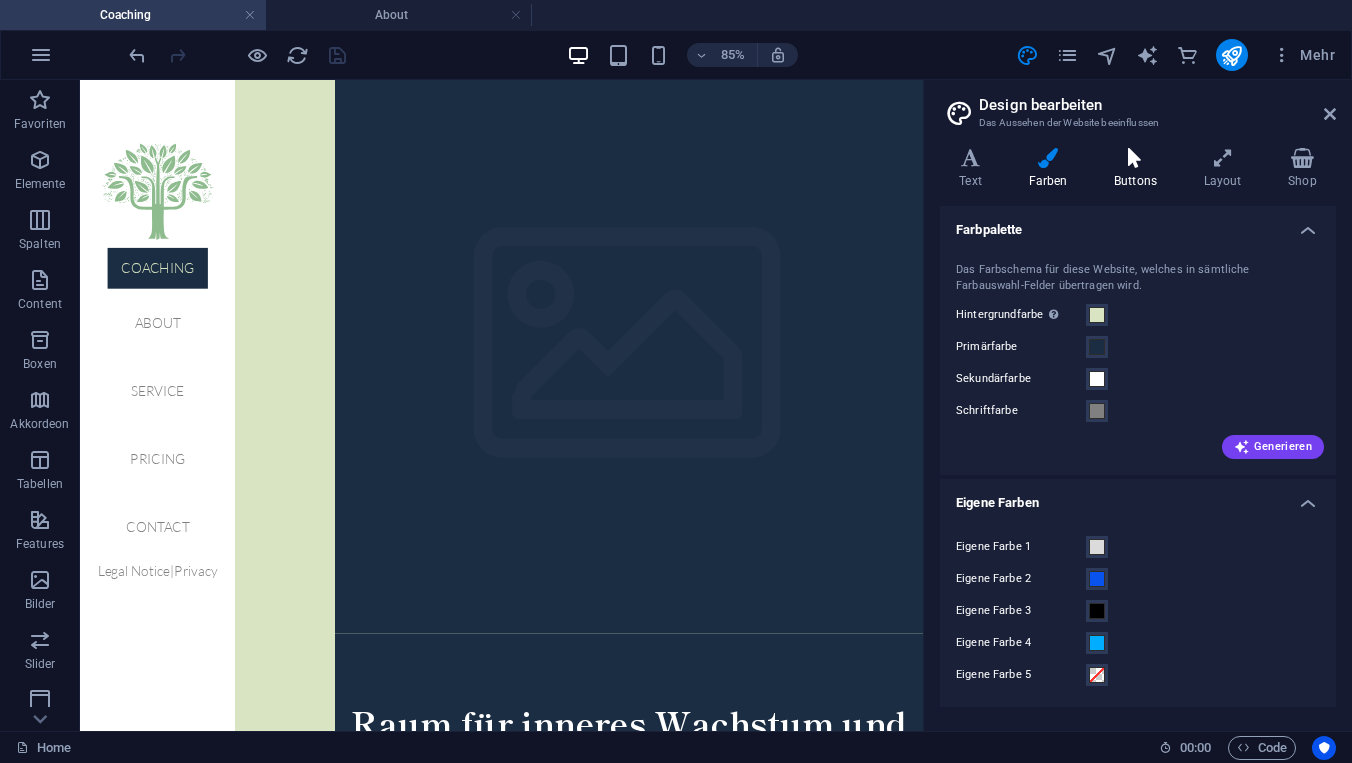 click on "Buttons" at bounding box center (1140, 169) 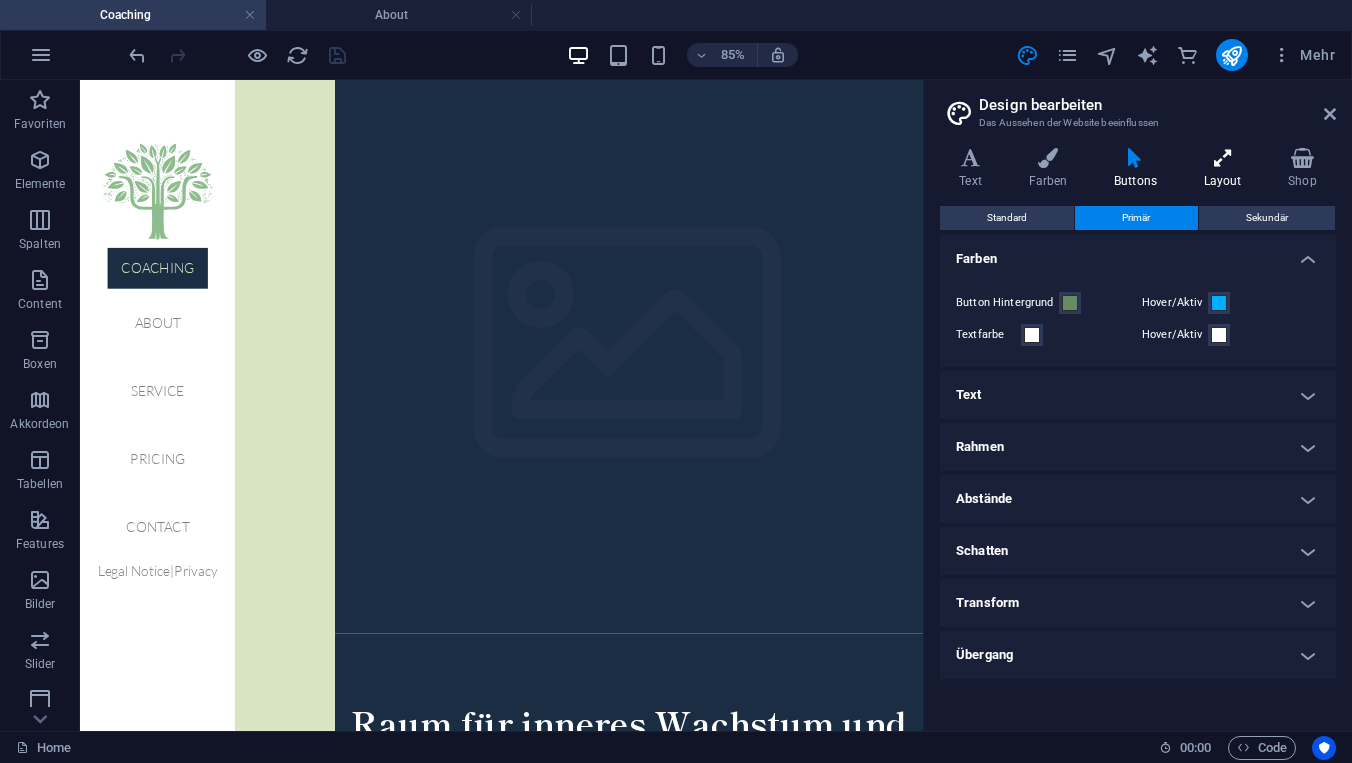 click on "Layout" at bounding box center [1226, 169] 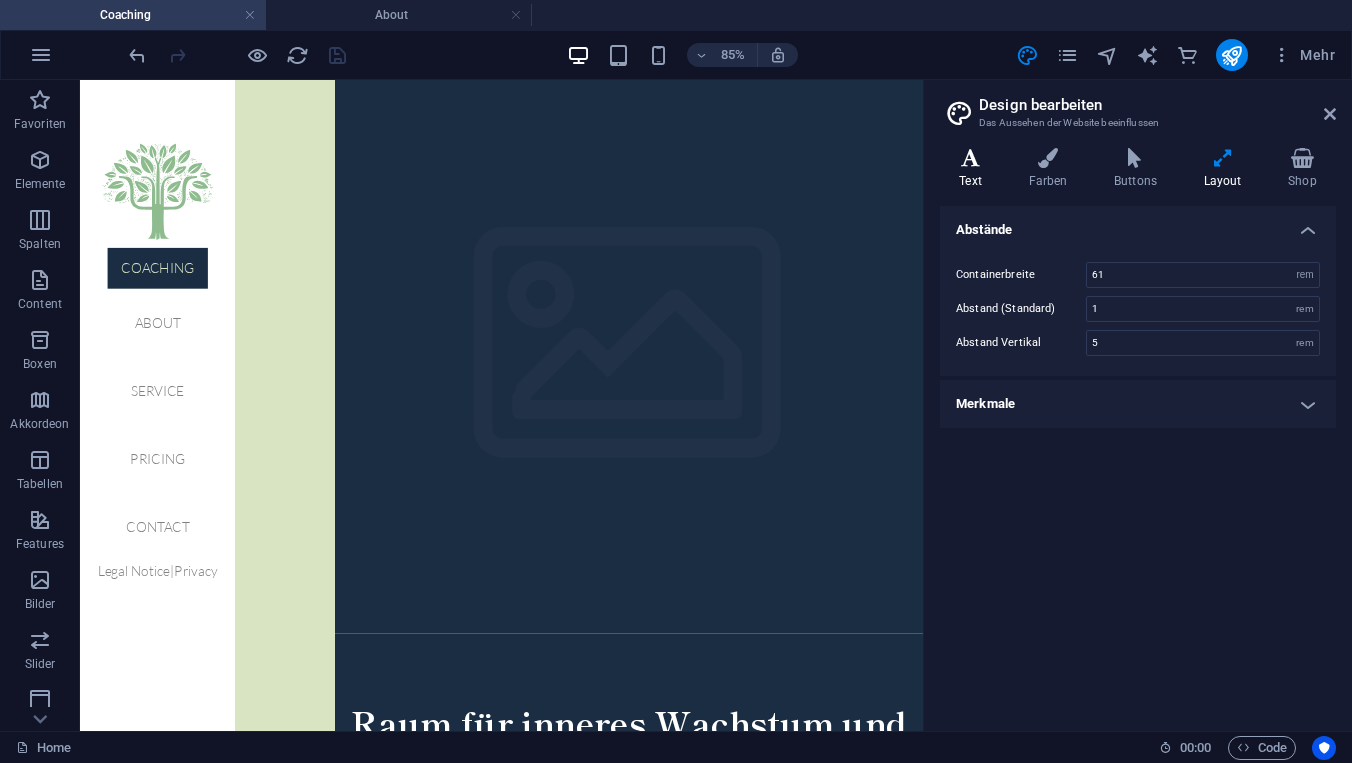 click on "Text" at bounding box center [974, 169] 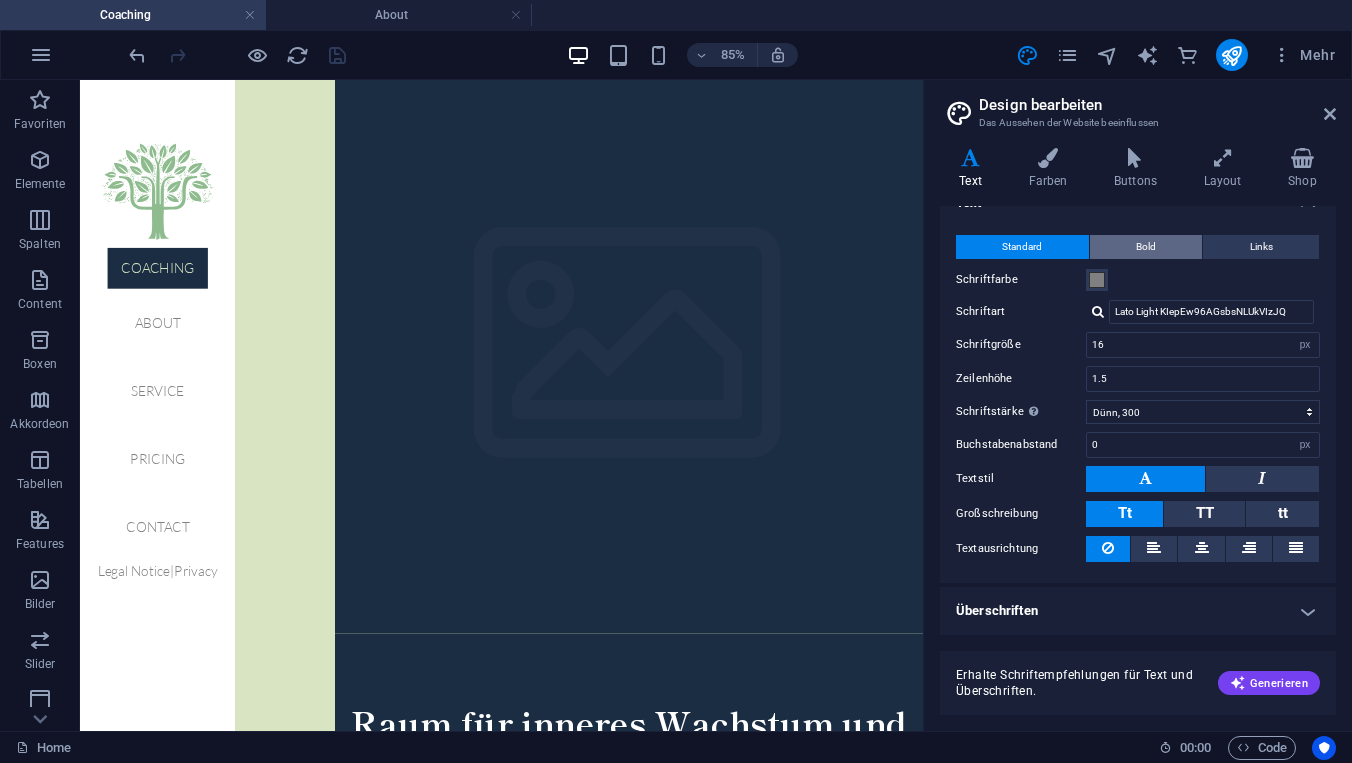 scroll, scrollTop: 26, scrollLeft: 0, axis: vertical 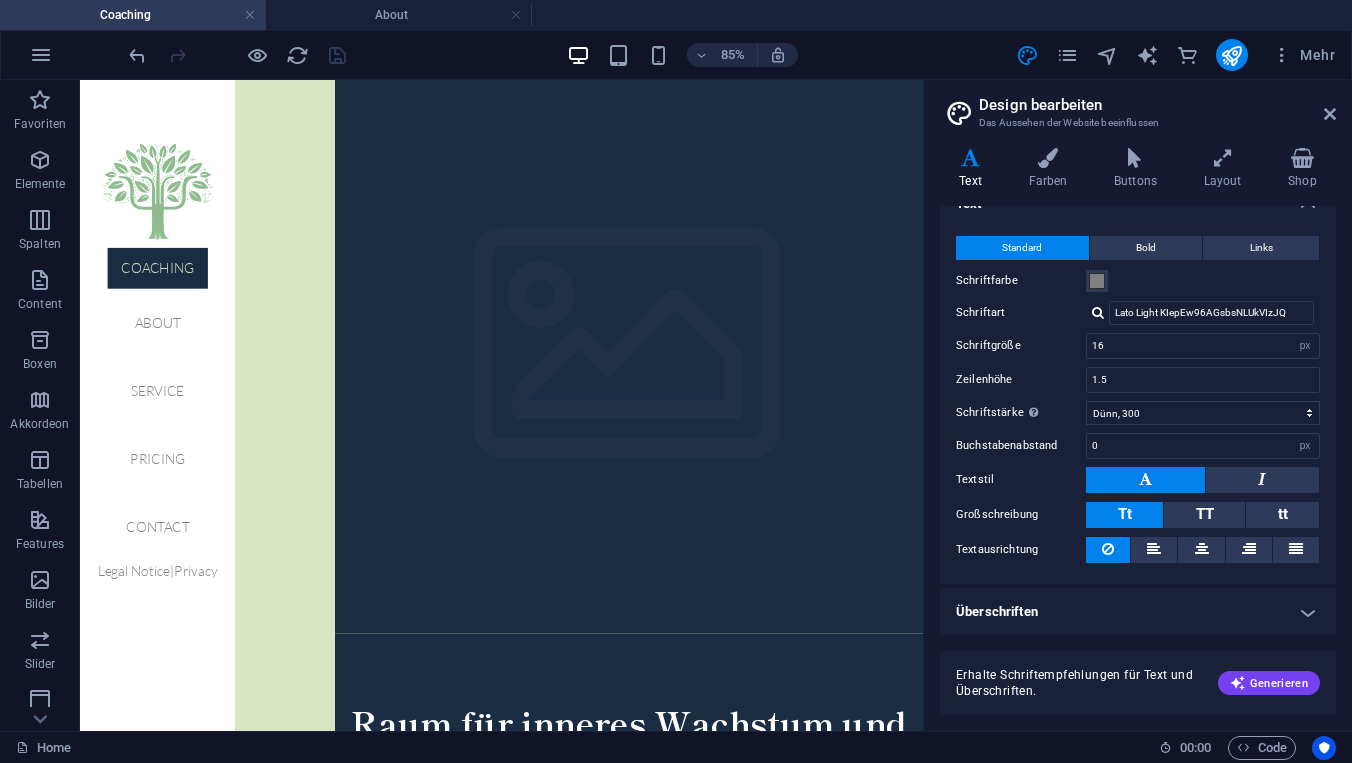 click on "Überschriften" at bounding box center [1138, 612] 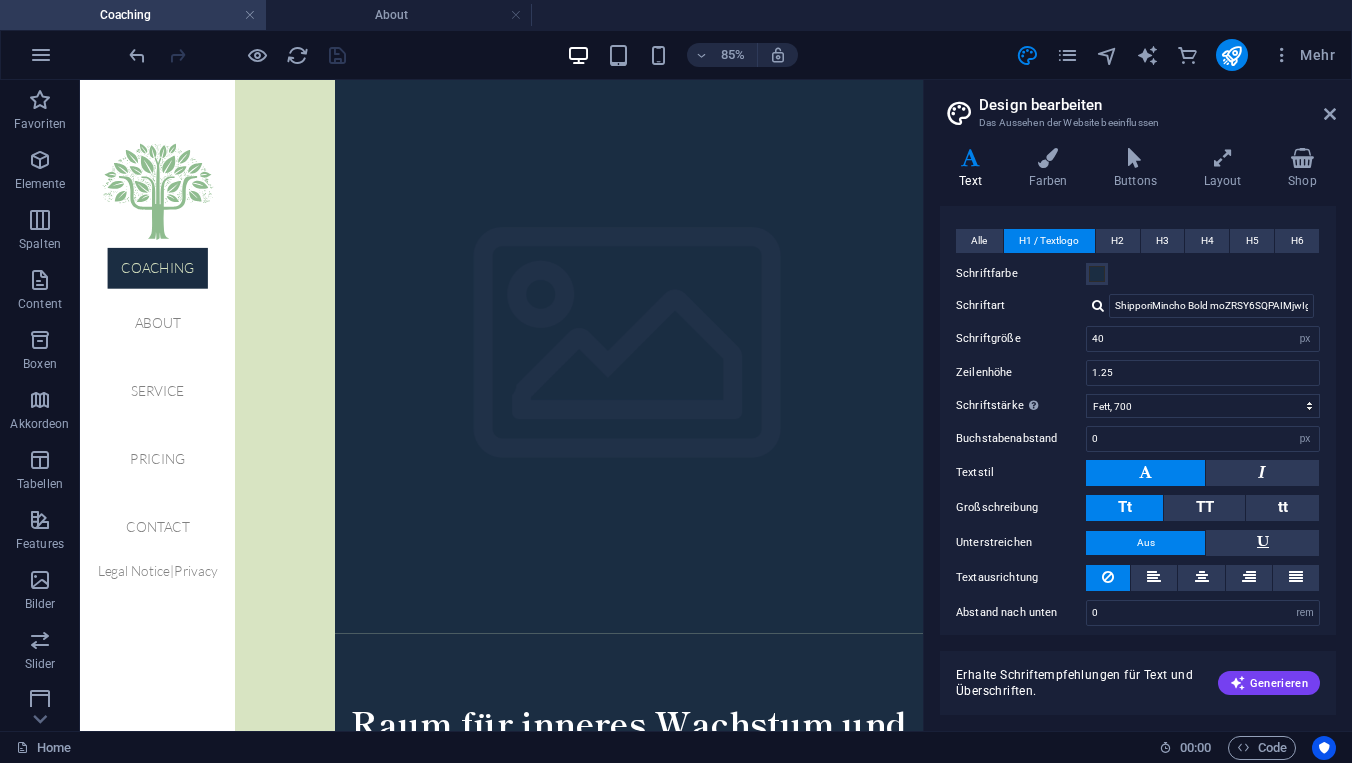 scroll, scrollTop: 446, scrollLeft: 0, axis: vertical 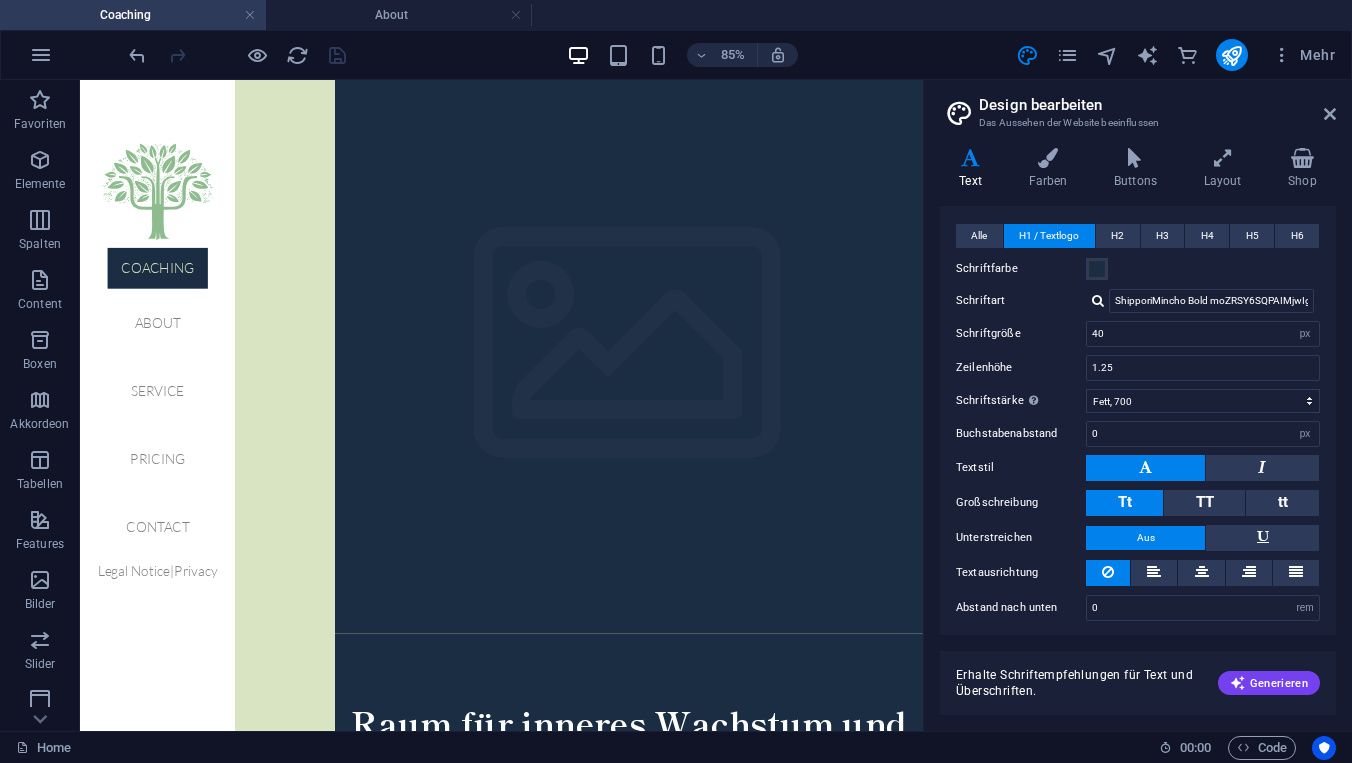 click on "H1 / Textlogo" at bounding box center (1049, 236) 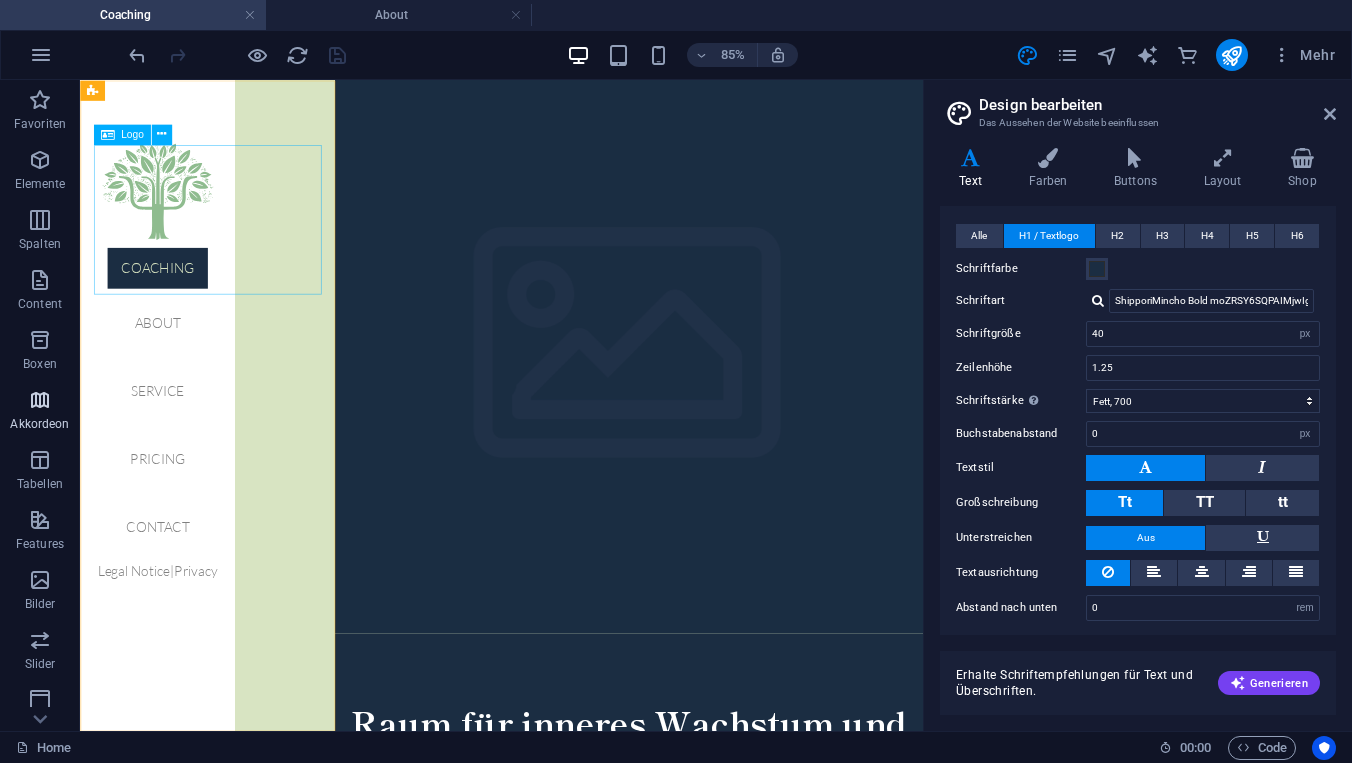 select on "px" 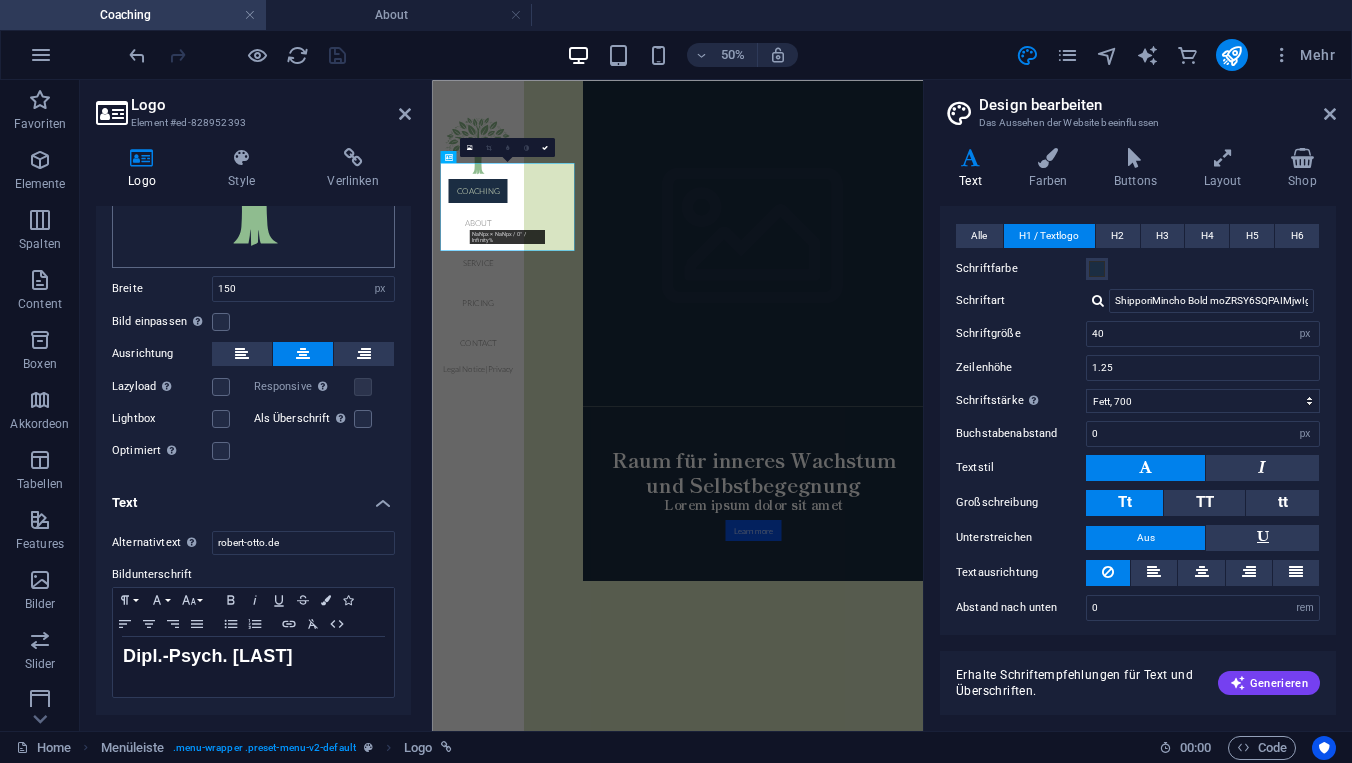 scroll, scrollTop: 270, scrollLeft: 0, axis: vertical 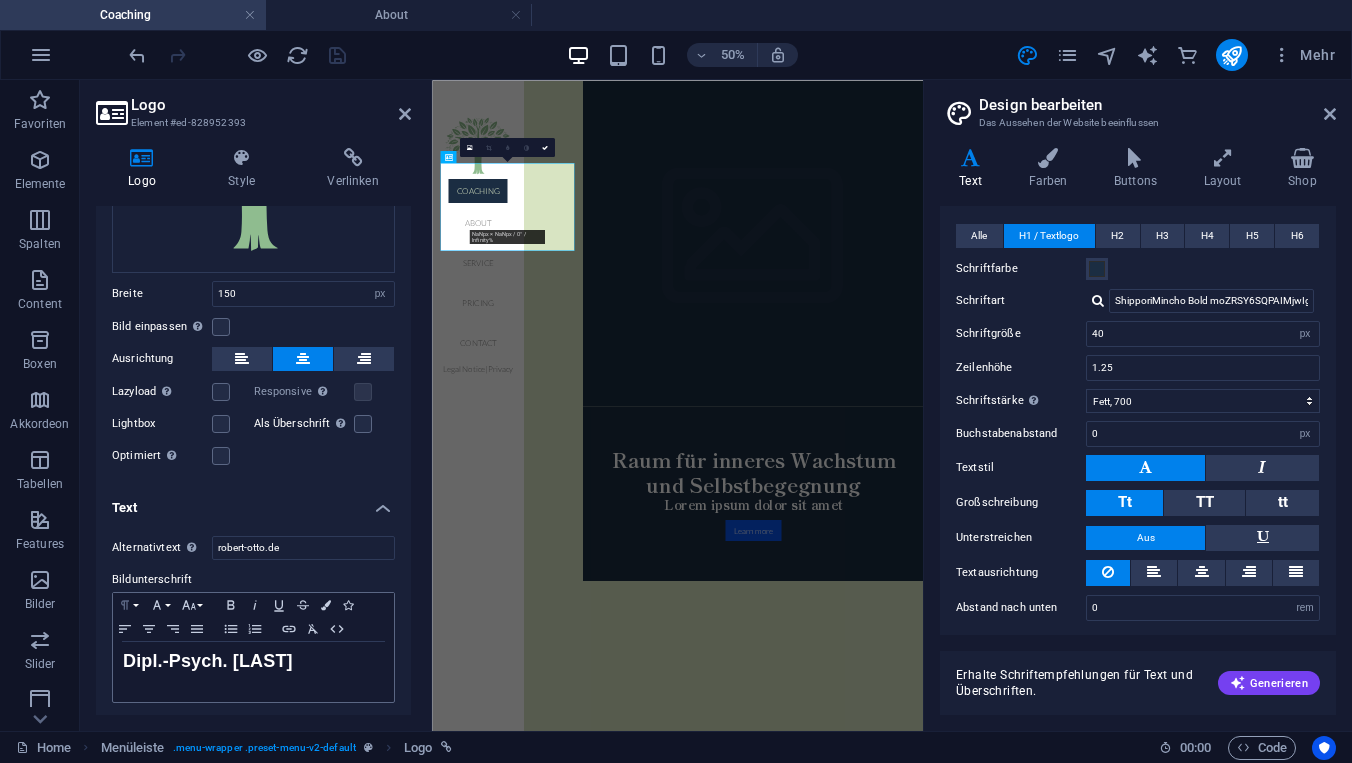 click on "Paragraph Format" at bounding box center (129, 605) 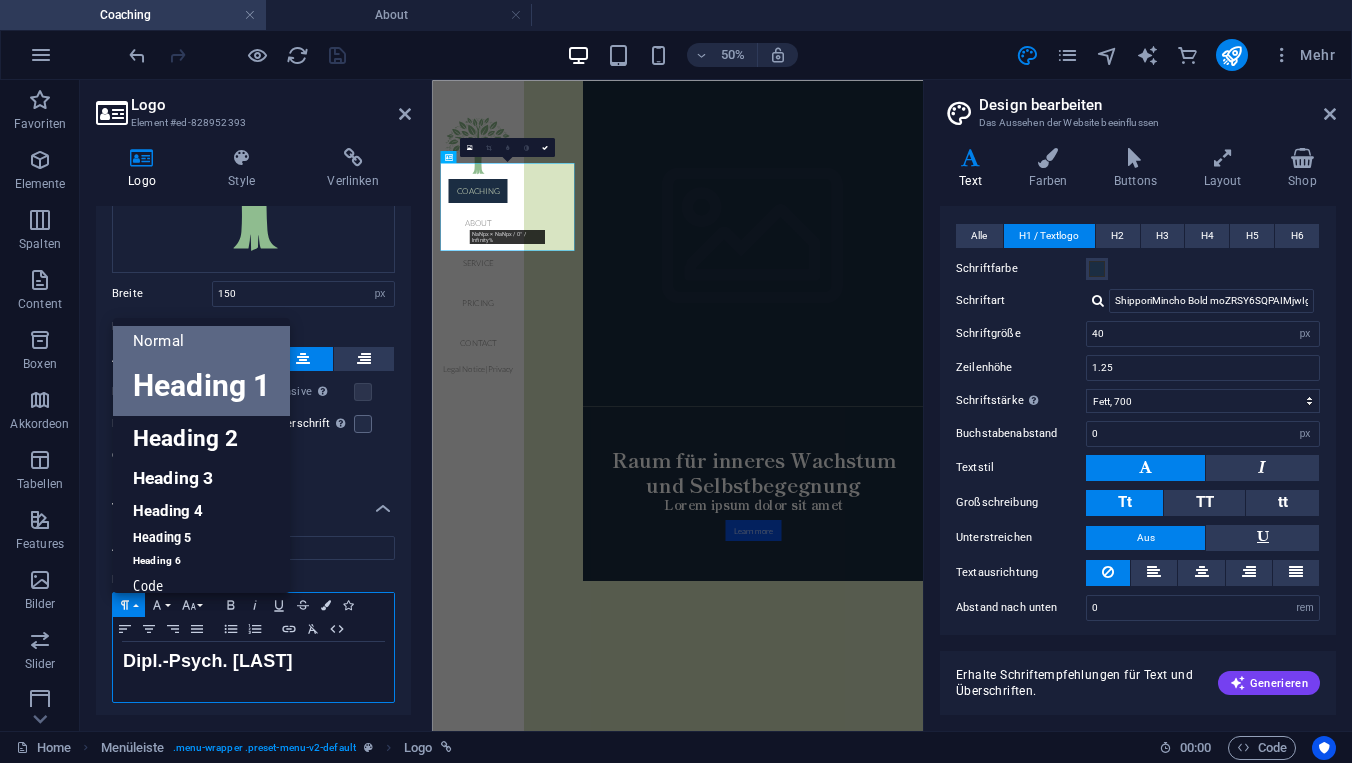 click on "Heading 1" at bounding box center [201, 386] 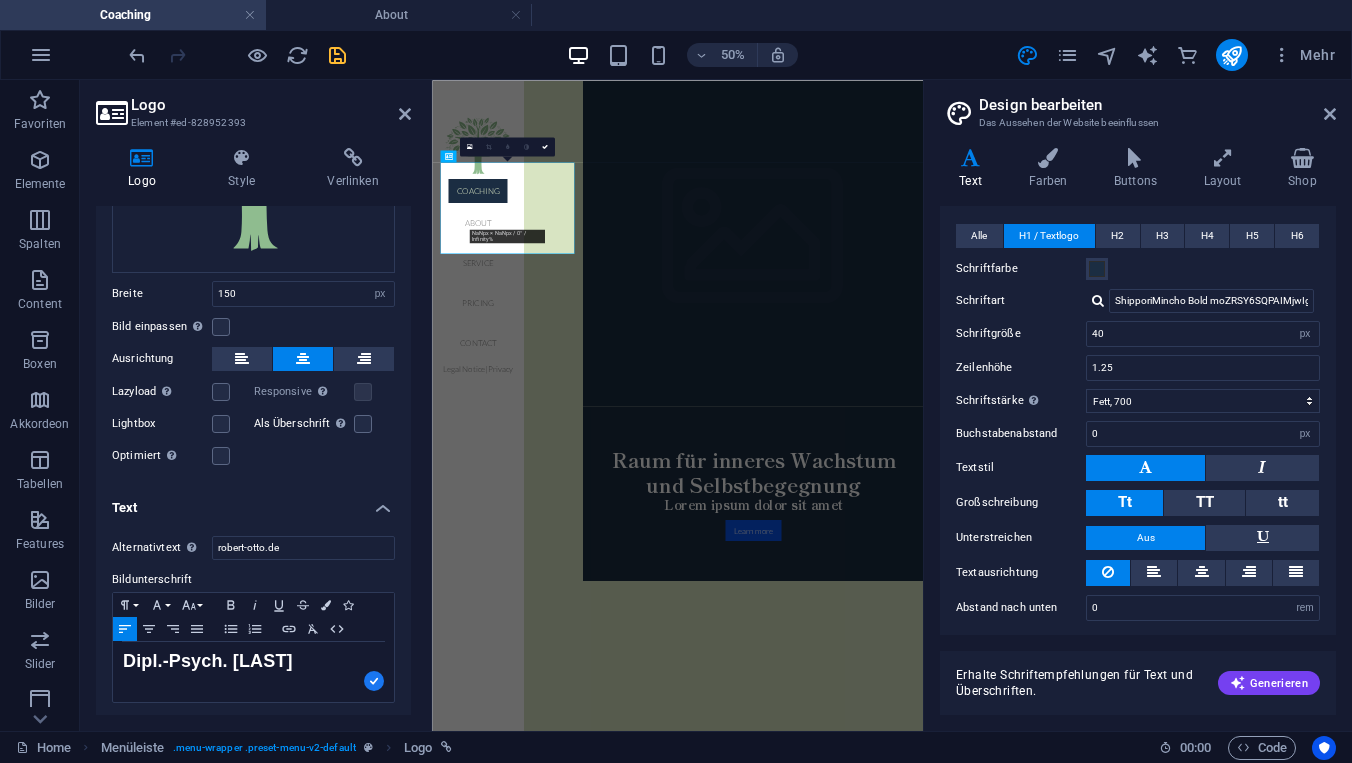 click on "Logo Element #ed-828952393 Logo Style Verlinken Logo Image Text Ziehe Dateien zum Hochladen hierher oder  klicke hier, um aus Dateien oder kostenlosen Stockfotos & -videos zu wählen Wähle aus deinen Dateien, Stockfotos oder lade Dateien hoch Hochladen Breite 150 Standard auto px rem % em vh vw Bild einpassen Bild automatisch anhand einer fixen Breite und Höhe einpassen Höhe Standard auto px Ausrichtung Lazyload Bilder auf Seite nachträglich laden. Verbessert Ladezeit (Pagespeed). Responsive Automatisch Retina-Bilder und kleinere Bilder auf Smartphones laden Lightbox Als Überschrift Das Bild in eine H1-Überschrift einfügen. Nützlich, um dem Alternativtext die Gewichtung einer H1-Überschrift zu geben, z.B. für das Logo. Deaktiviert lassen, wenn unklar. Optimiert Bilder werden komprimiert für eine bessere Ladegeschwindigkeit der Website. Position Richtung Benutzerdefiniert X-Versatz 50 px rem % vh vw Y-Versatz 50 px rem % vh vw Design Textfluss Kein Bild links Bild rechts Text Alternativtext Normal 8" at bounding box center [256, 405] 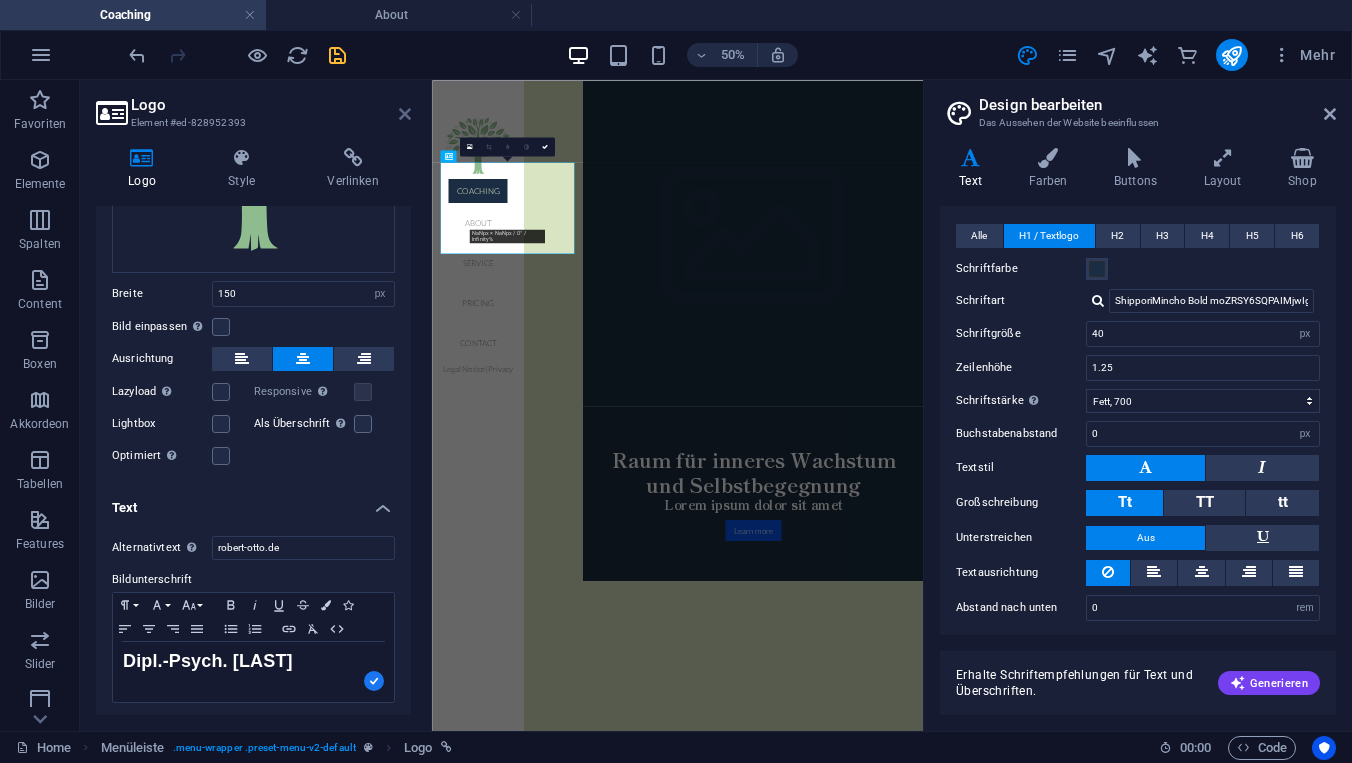 click at bounding box center (405, 114) 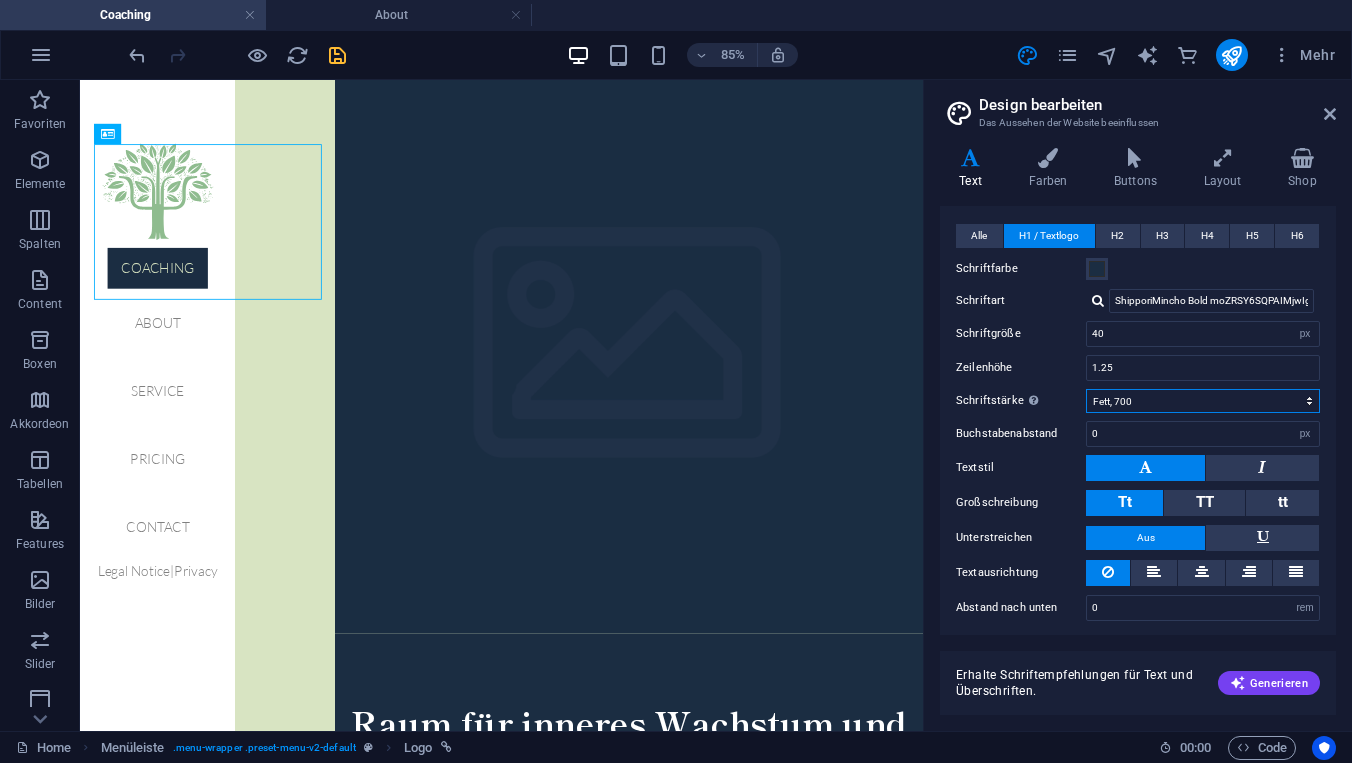 click on "Fein, 100 Extra-dünn, 200 Dünn, 300 Normal, 400 Medium, 500 Halb-fett, 600 Fett, 700 Extra-fett, 800 Extra-fett, 900" at bounding box center (1203, 401) 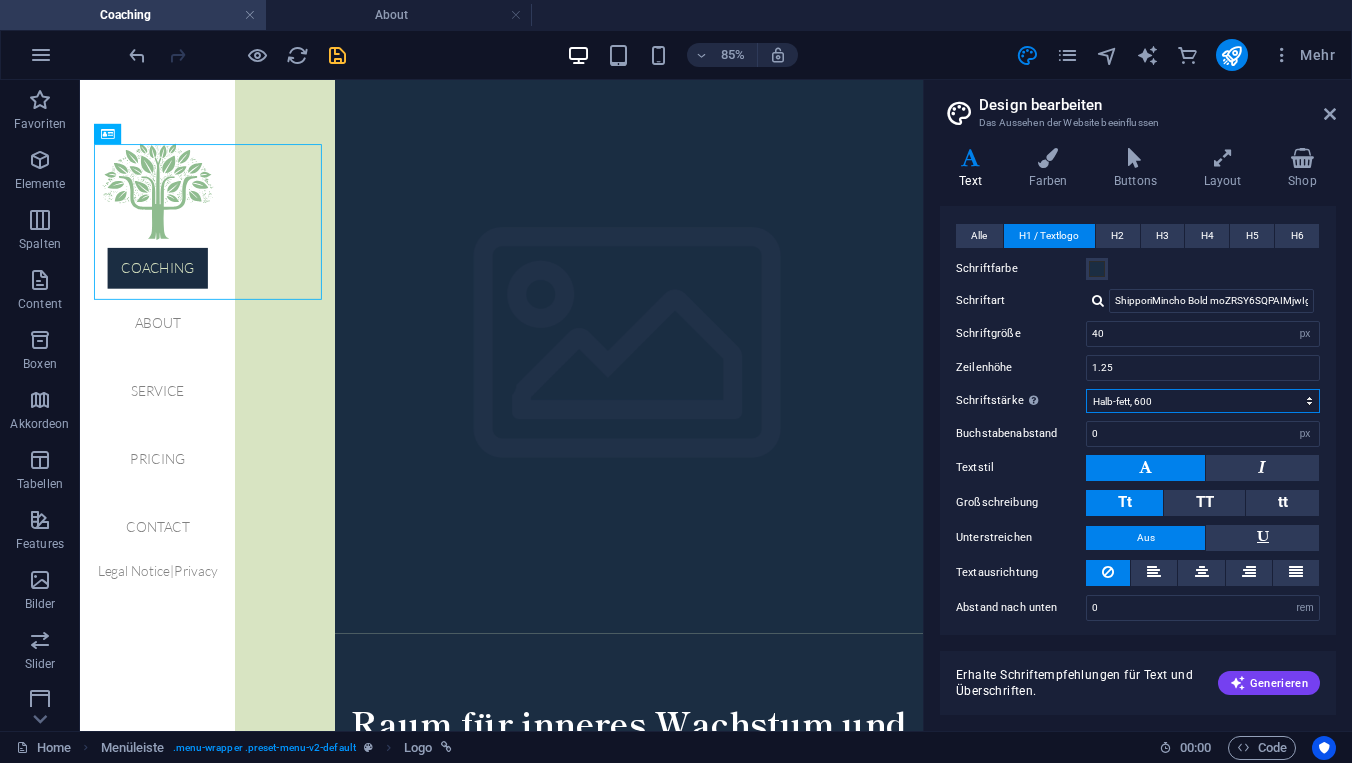 select on "500" 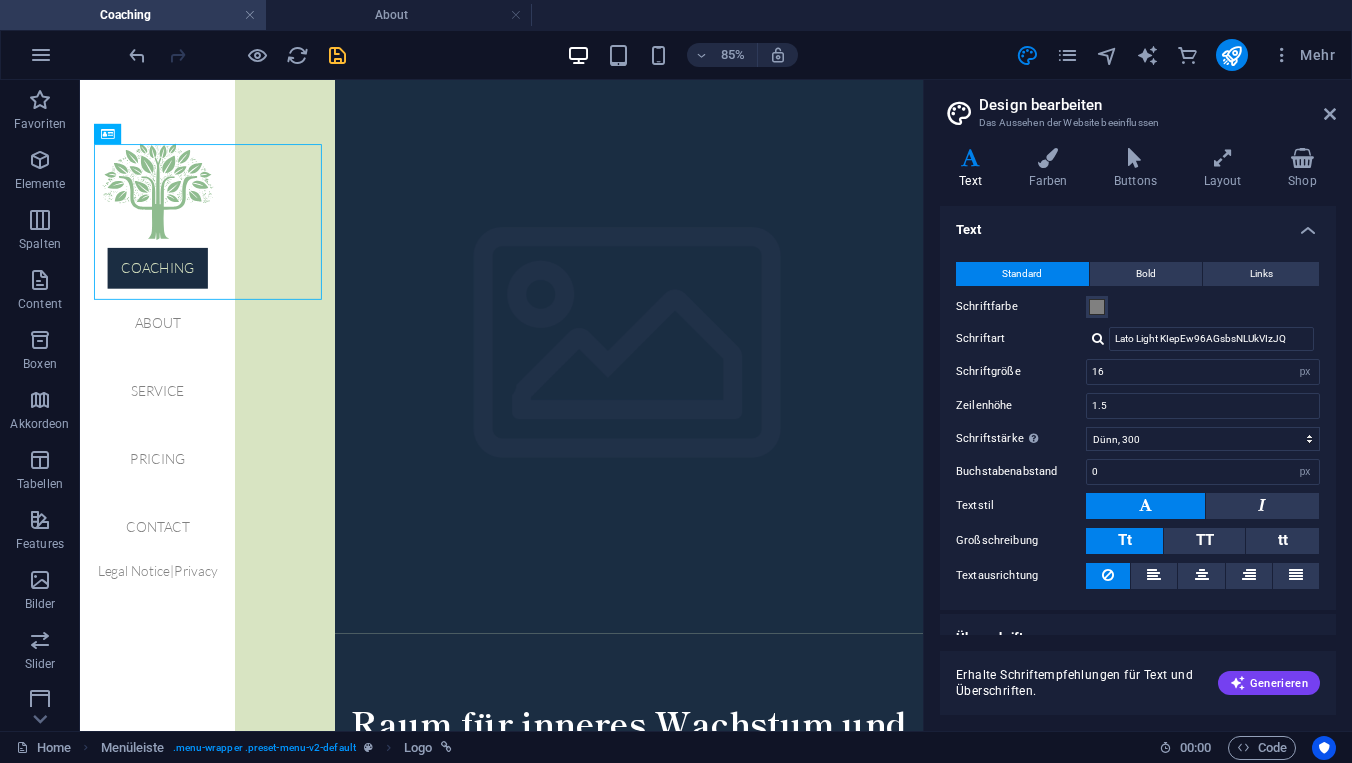scroll, scrollTop: 0, scrollLeft: 0, axis: both 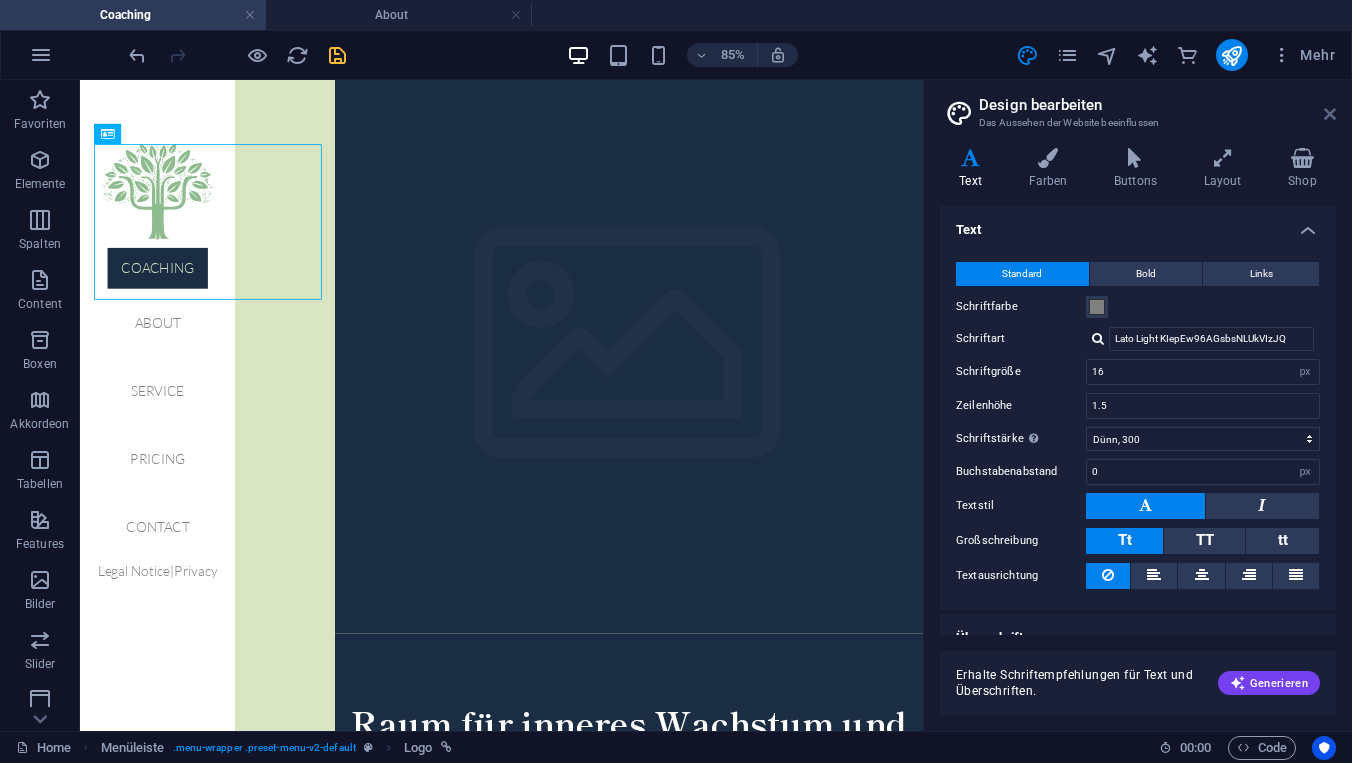 click at bounding box center (1330, 114) 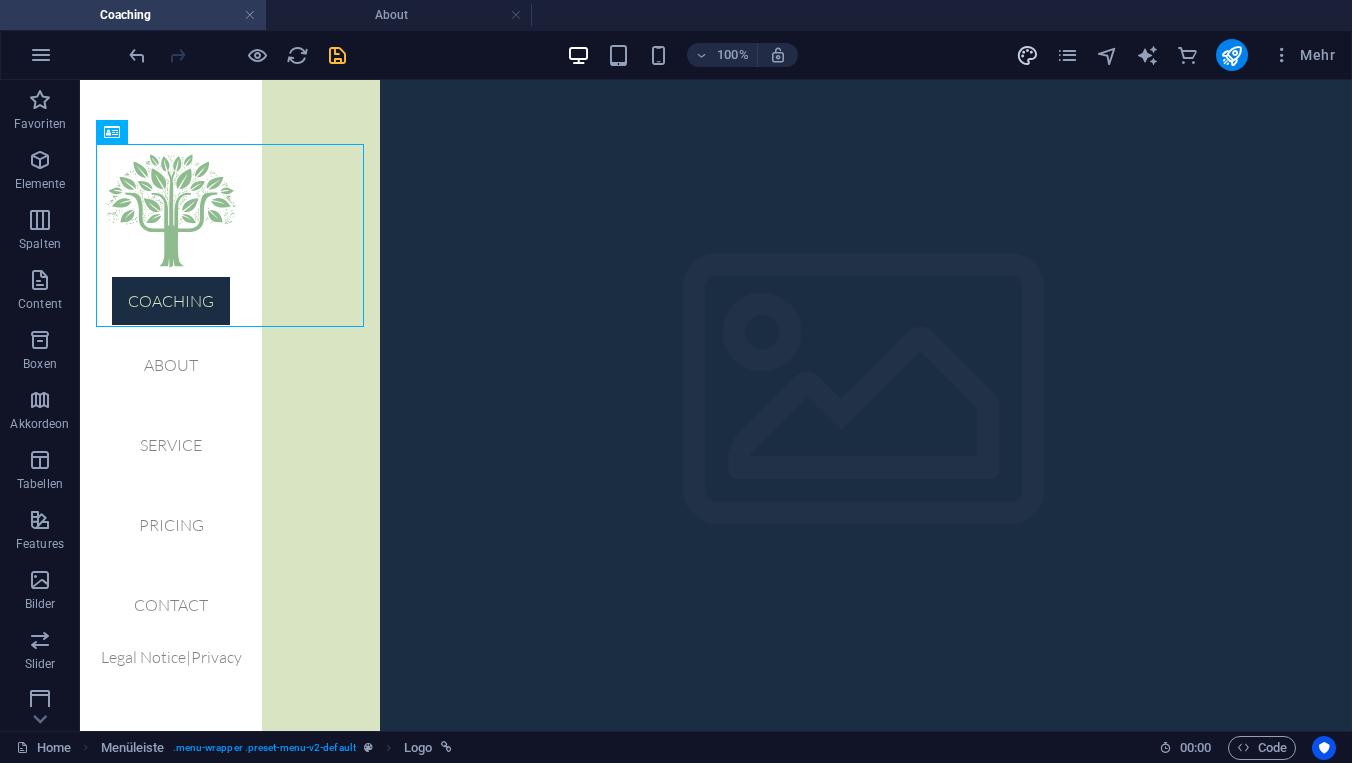 click at bounding box center [1028, 55] 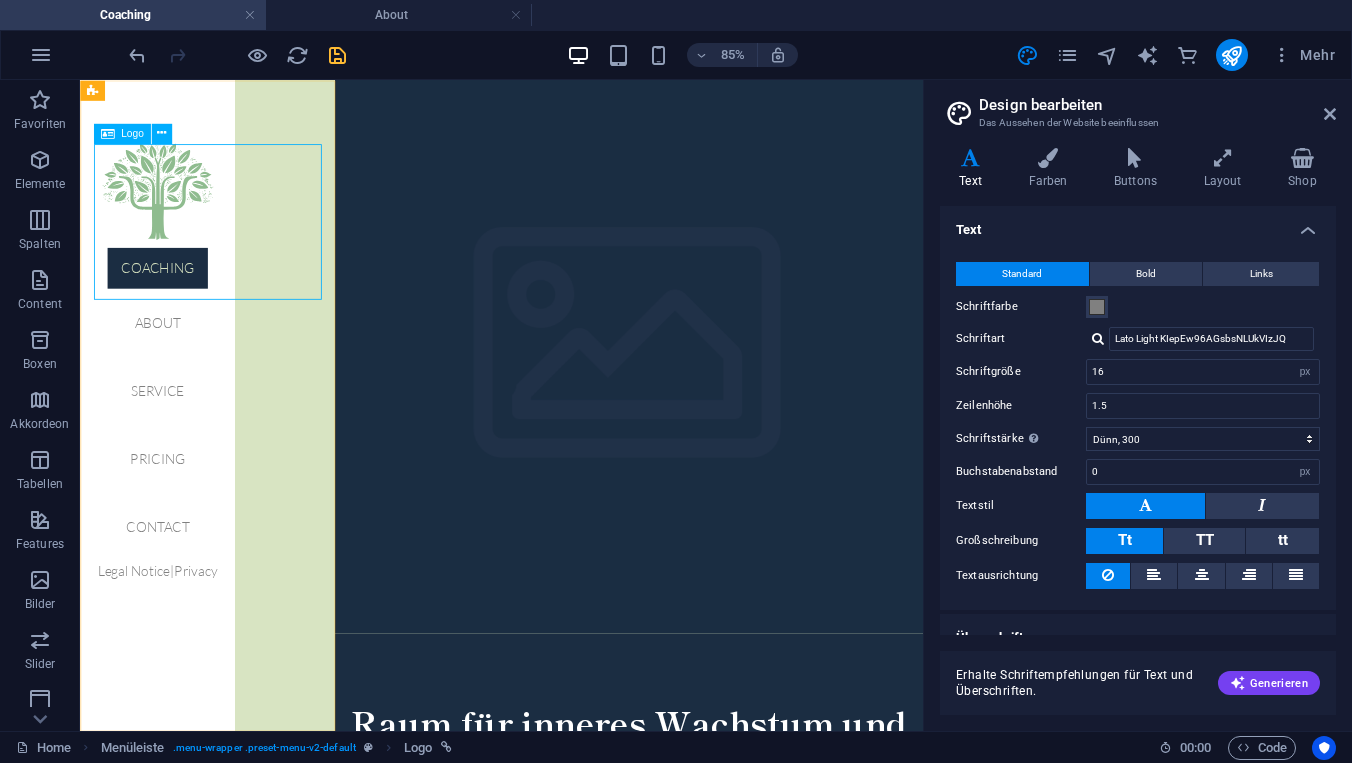 select on "px" 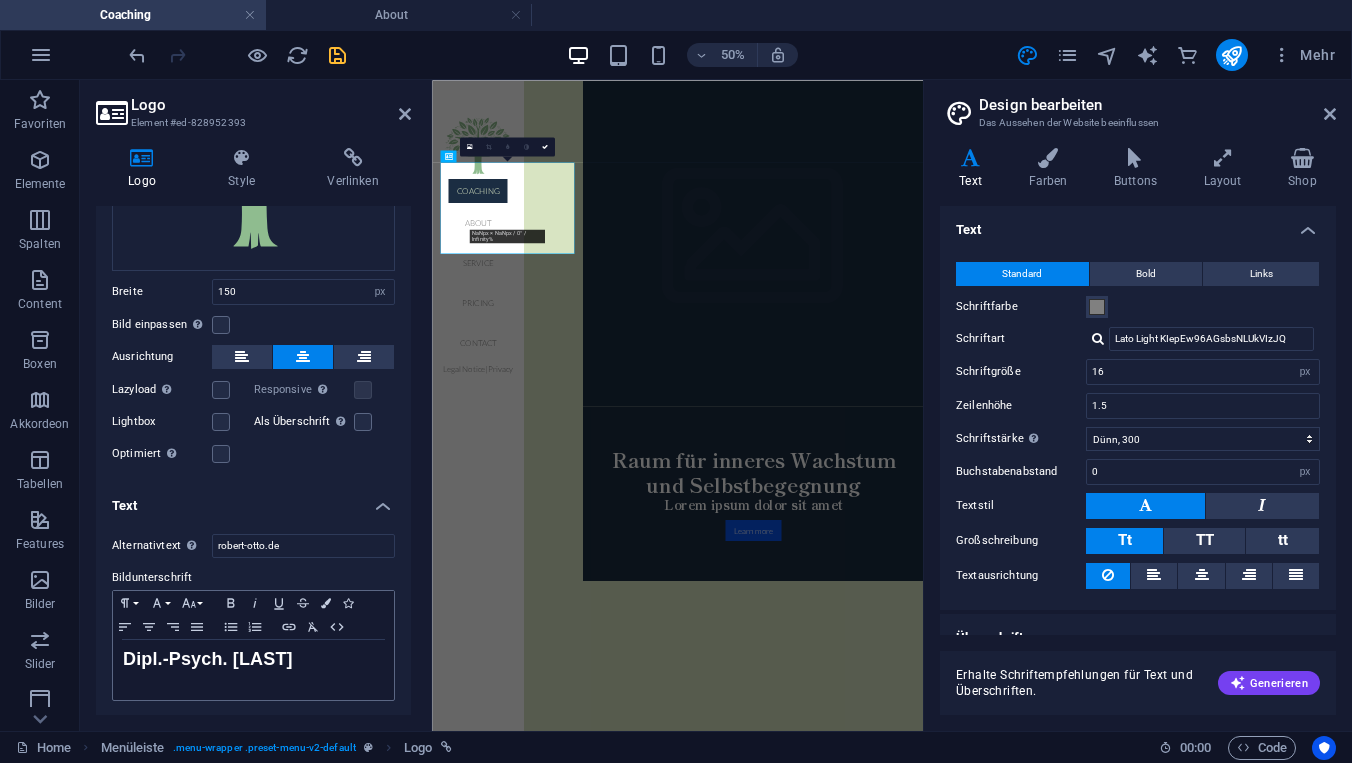 scroll, scrollTop: 270, scrollLeft: 0, axis: vertical 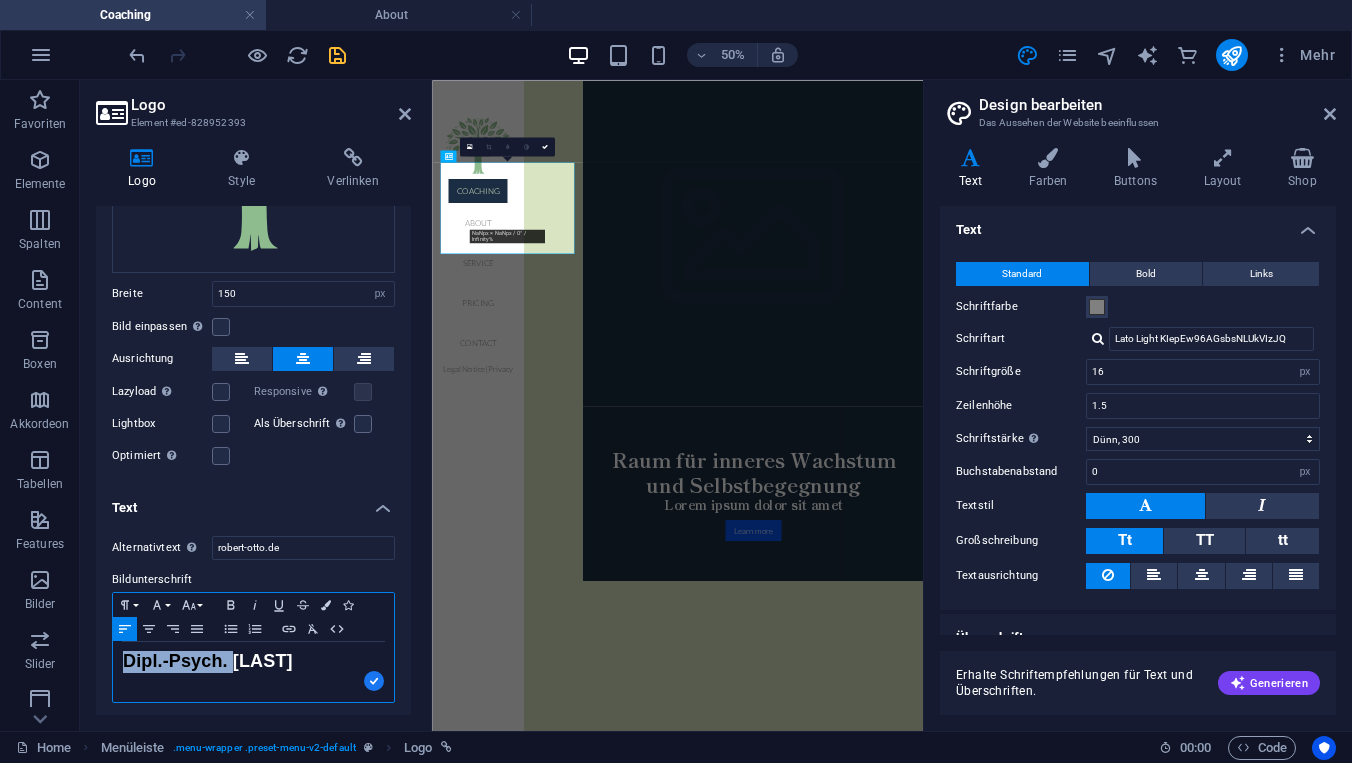 drag, startPoint x: 234, startPoint y: 660, endPoint x: 126, endPoint y: 650, distance: 108.461975 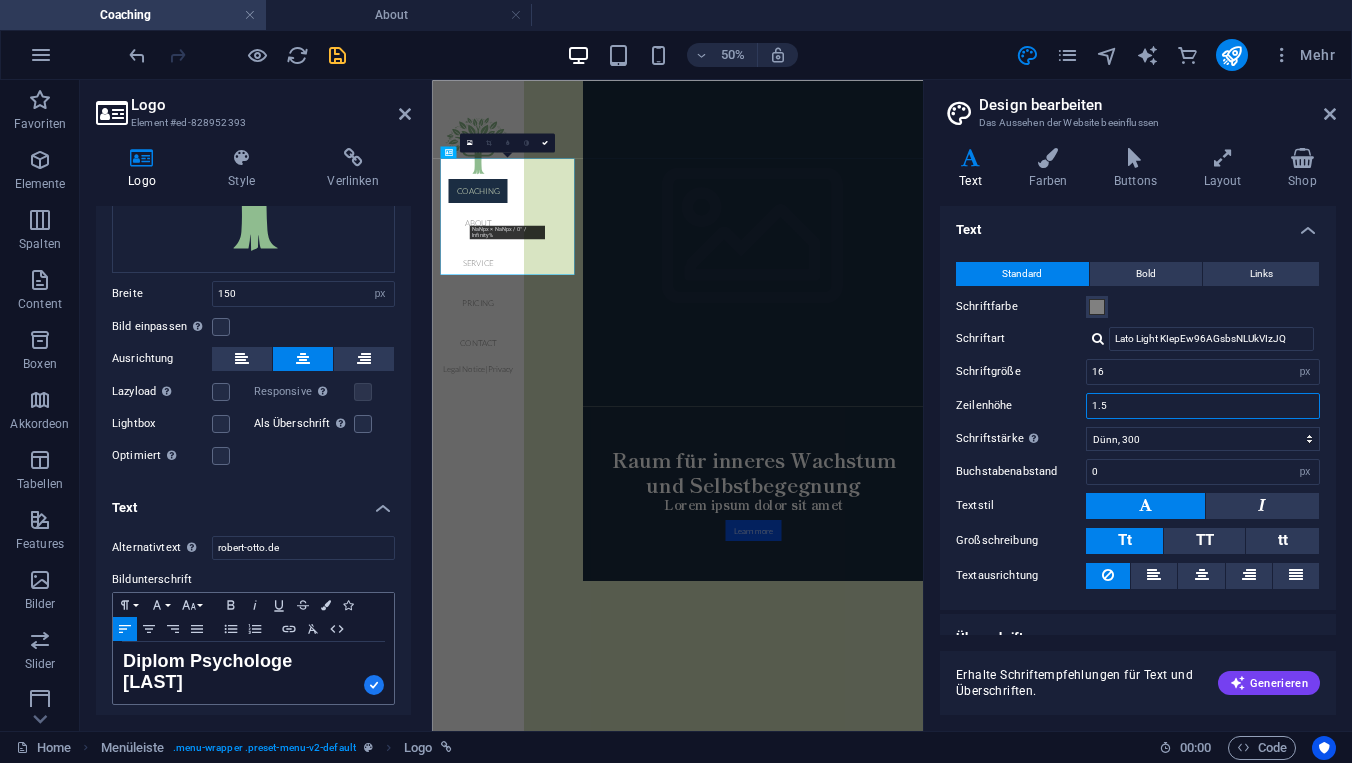 click on "1.5" at bounding box center (1203, 406) 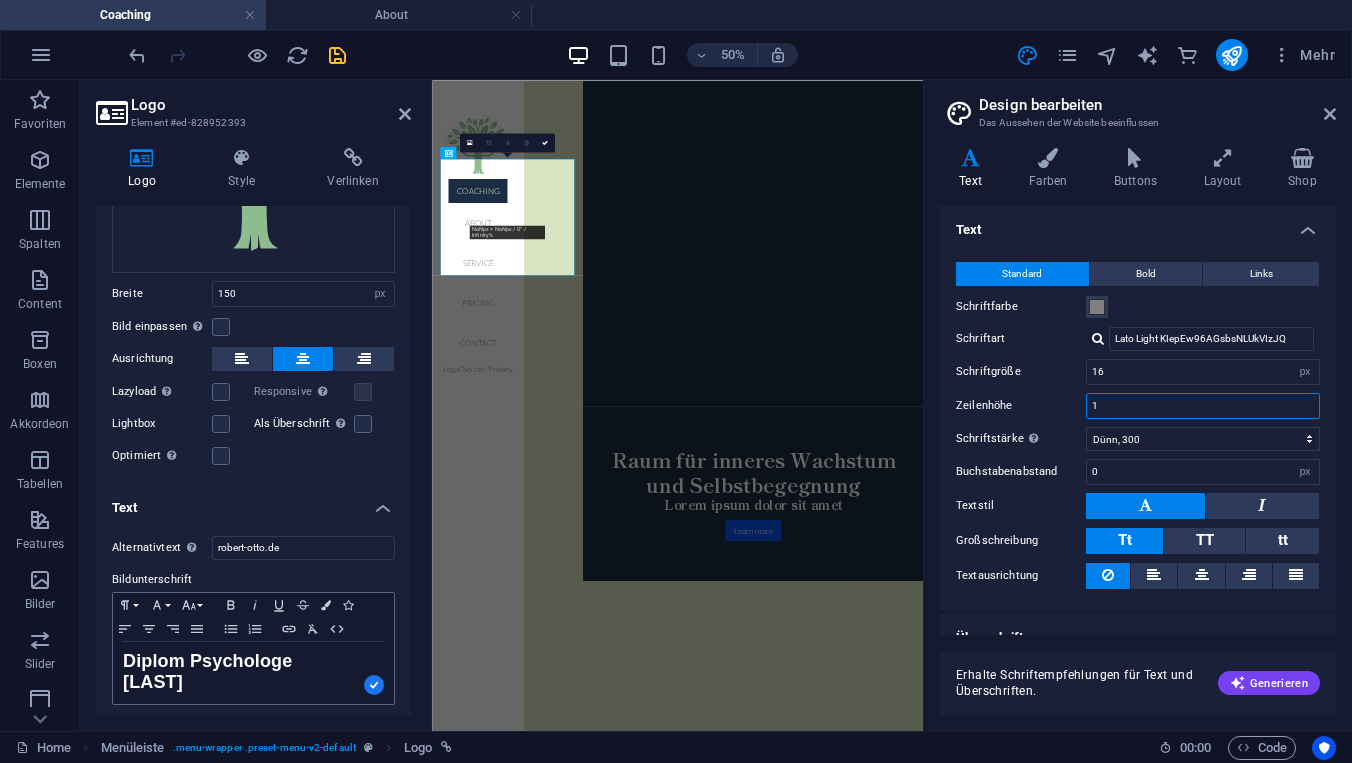 type on "1" 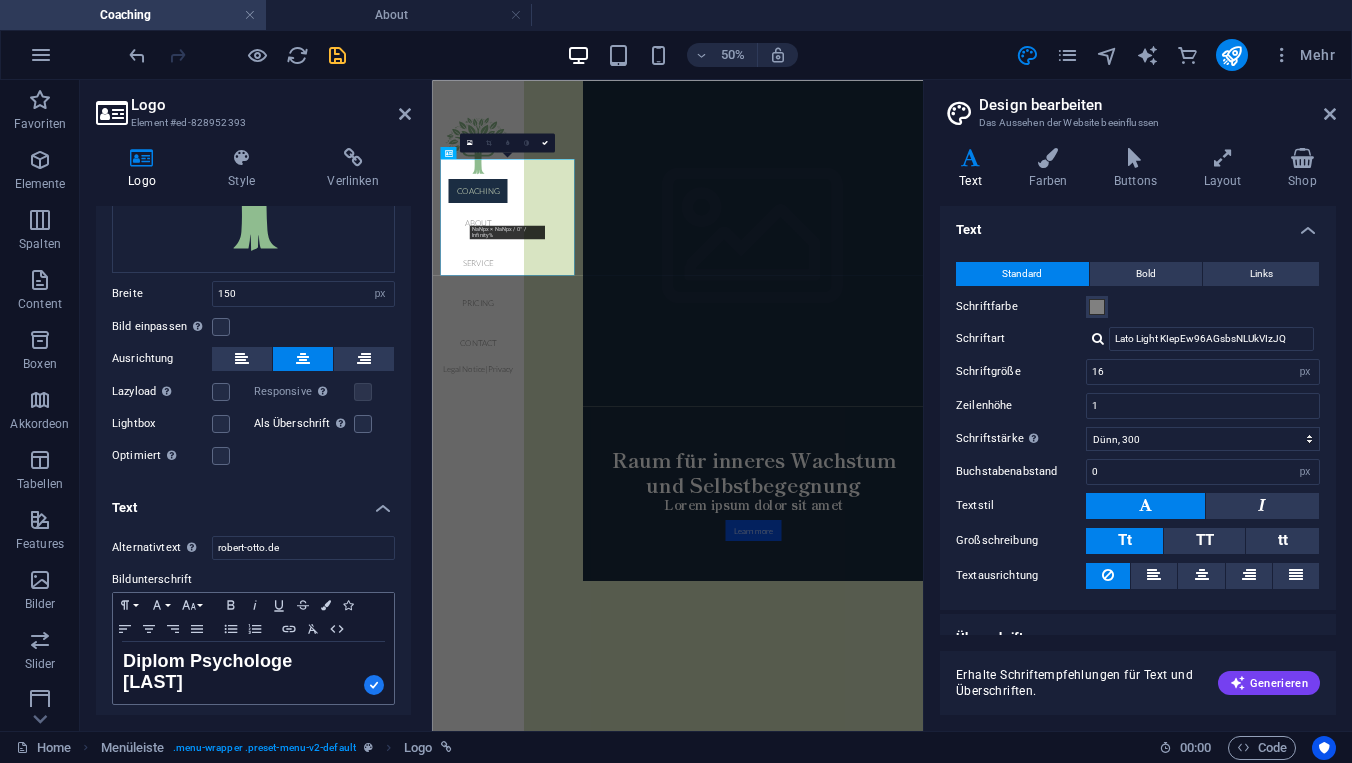 click on "Standard Bold Links Schriftfarbe Schriftart Lato Light KIepEw96AGsbsNLUkVIzJQ Schriftgröße 16 rem px Zeilenhöhe 1 Schriftstärke Um die Schriftstärke richtig anzuzeigen, muss diese ggf. aktiviert werden.  Schriften verwalten Fein, 100 Extra-dünn, 200 Dünn, 300 Normal, 400 Medium, 500 Halb-fett, 600 Fett, 700 Extra-fett, 800 Extra-fett, 900 Buchstabenabstand 0 rem px Textstil Großschreibung Tt TT tt Textausrichtung Schriftstärke Um die Schriftstärke richtig anzuzeigen, muss diese ggf. aktiviert werden.  Schriften verwalten Fein, 100 Extra-dünn, 200 Dünn, 300 Normal, 400 Medium, 500 Halb-fett, 600 Fett, 700 Extra-fett, 800 Extra-fett, 900 Default Hover / Active Schriftfarbe Schriftfarbe Unterstreichen Aus Unterstreichen Aus Übergang Dauer 0.3 s Übergang Effekt Ease Ease In Ease Out Ease In/Ease Out Linear" at bounding box center (1138, 426) 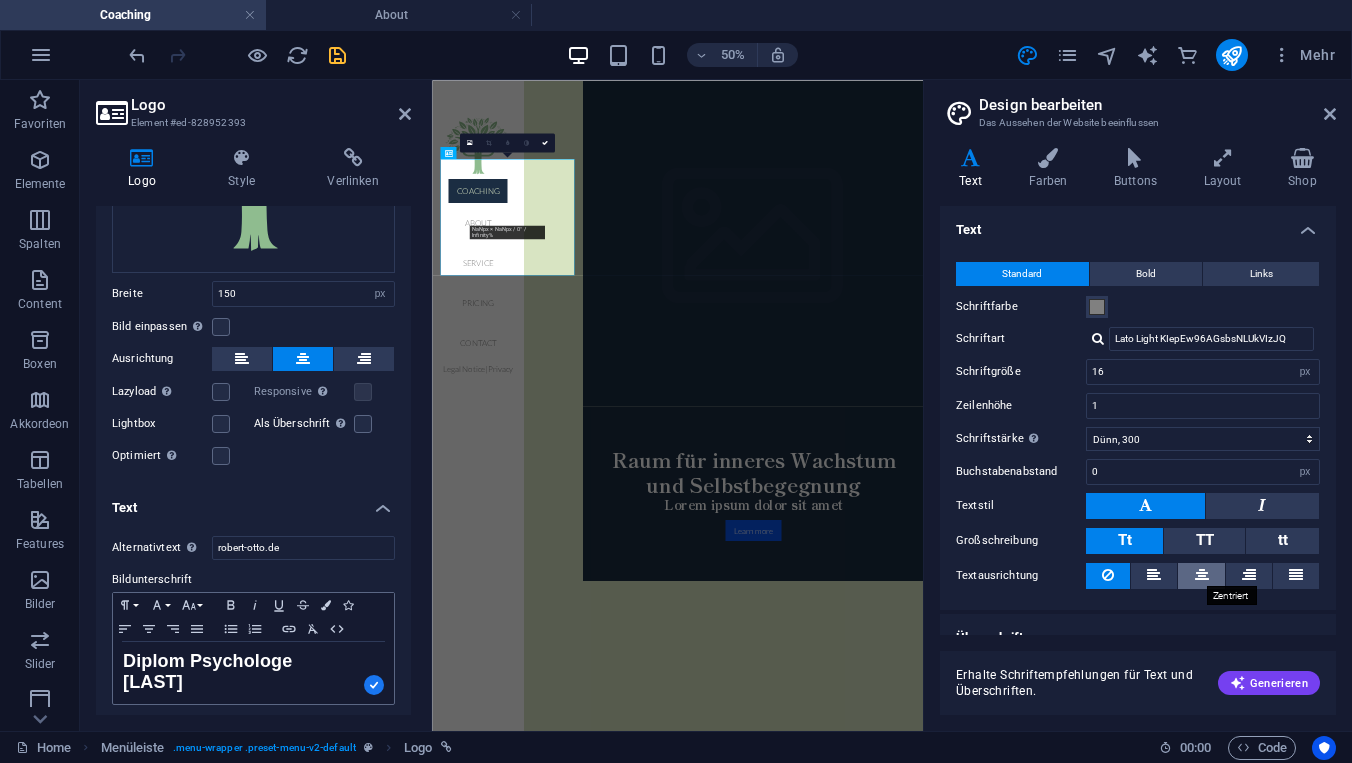 click at bounding box center [1202, 575] 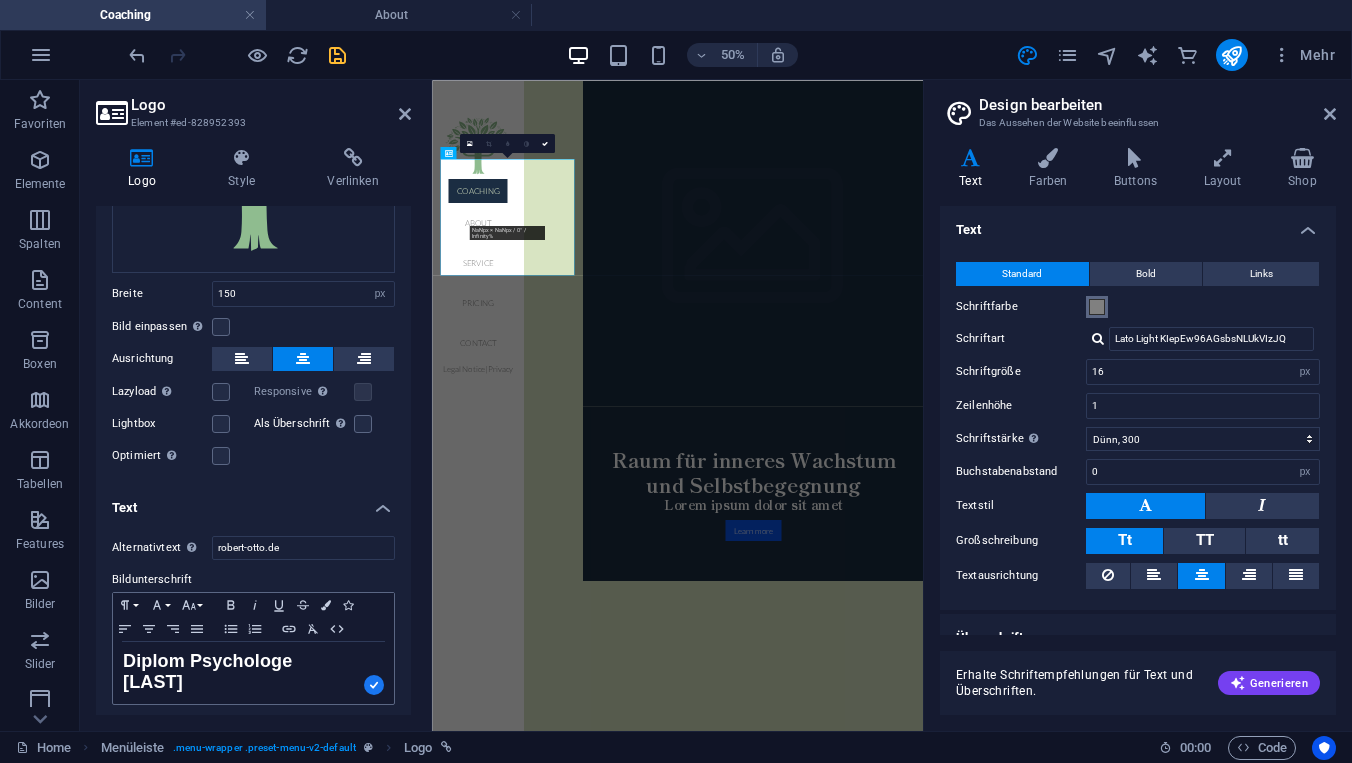 type 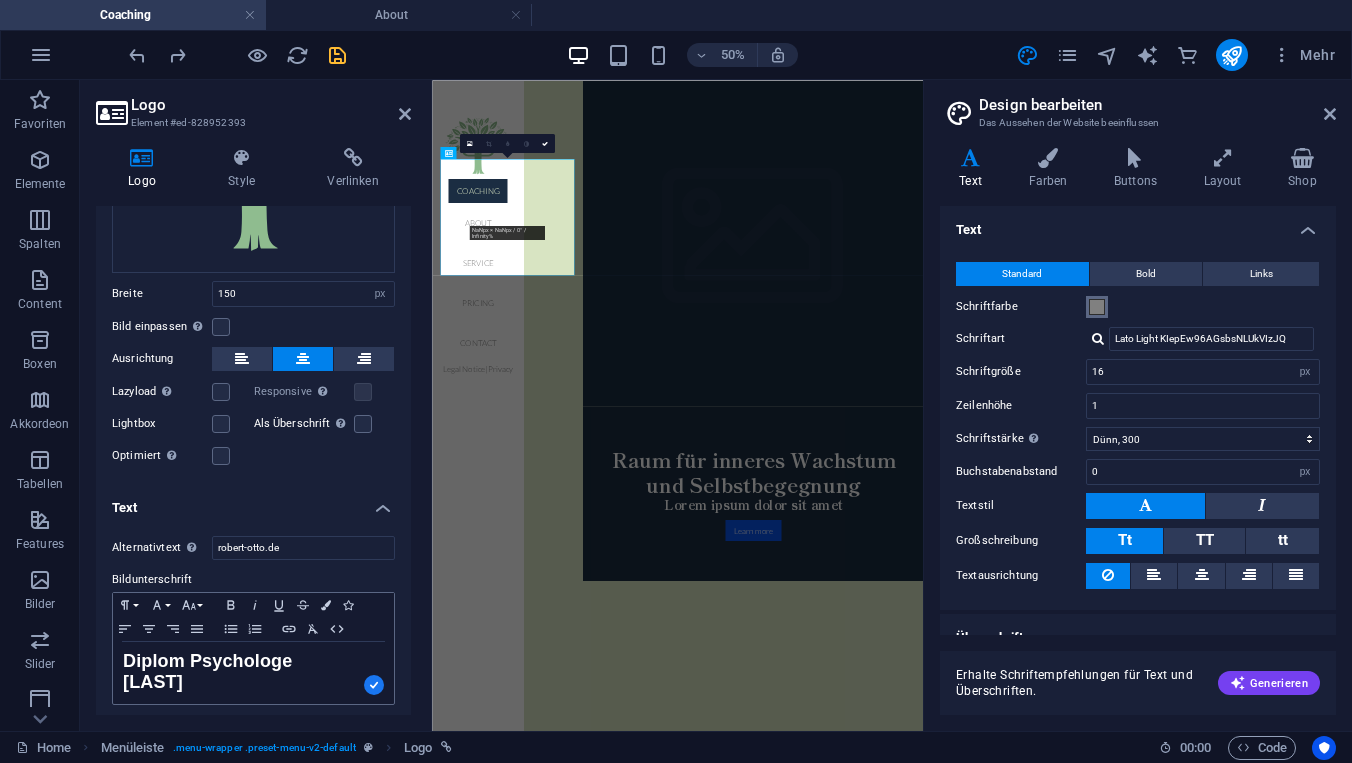 type on "1.5" 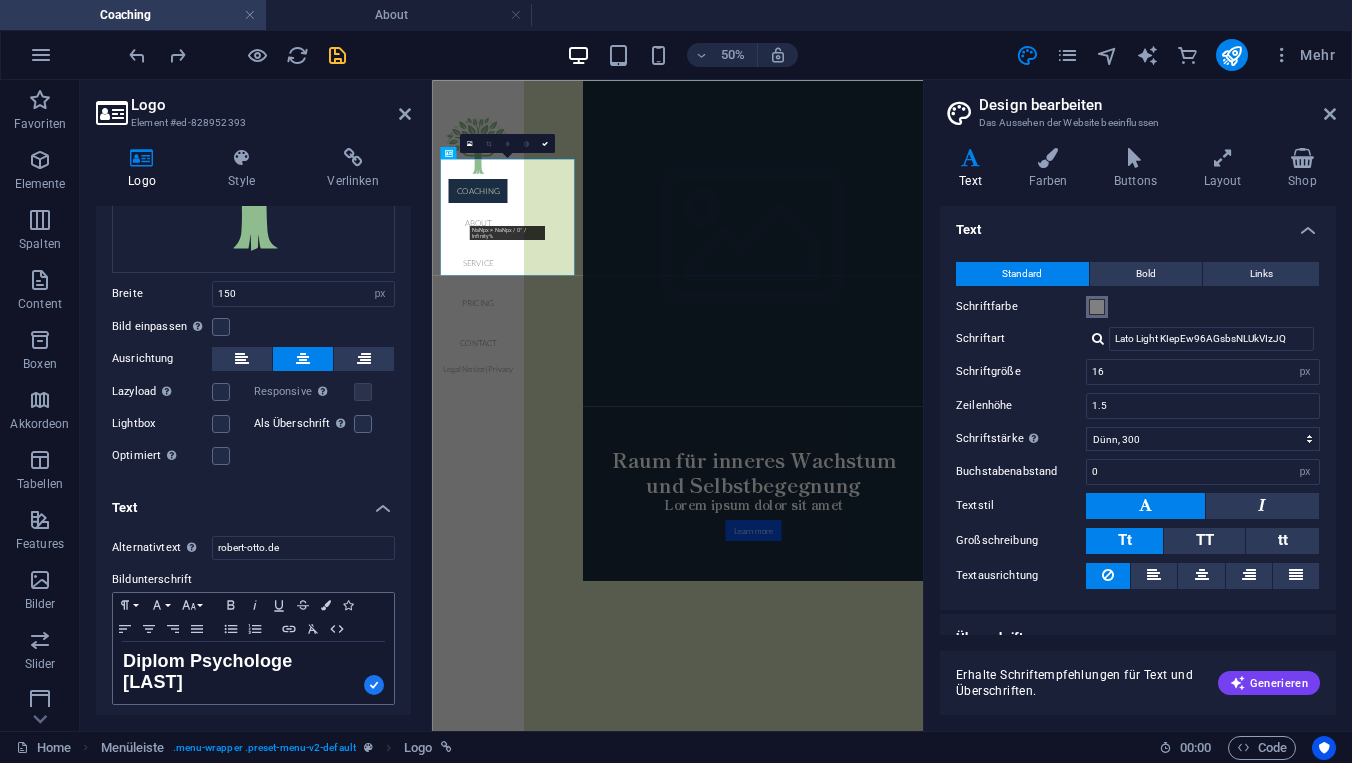 select on "600" 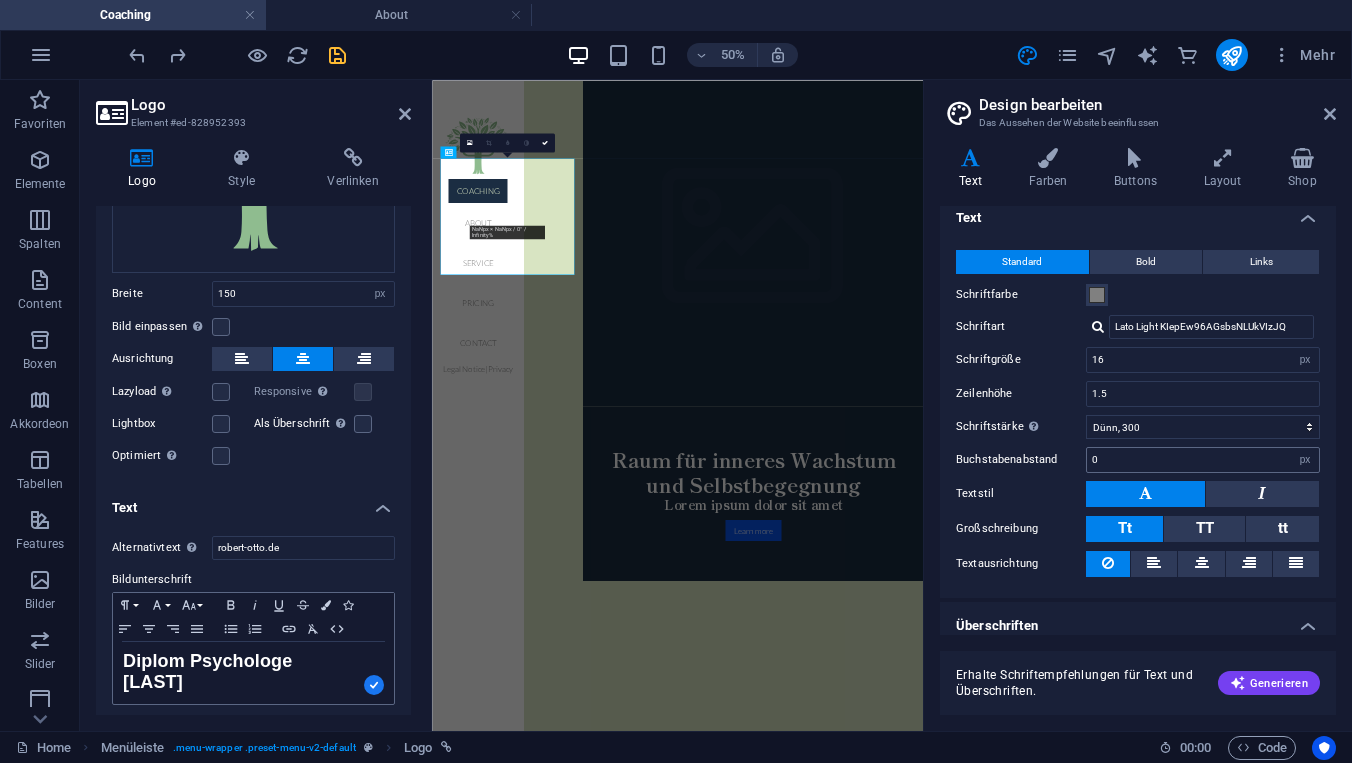 scroll, scrollTop: 11, scrollLeft: 0, axis: vertical 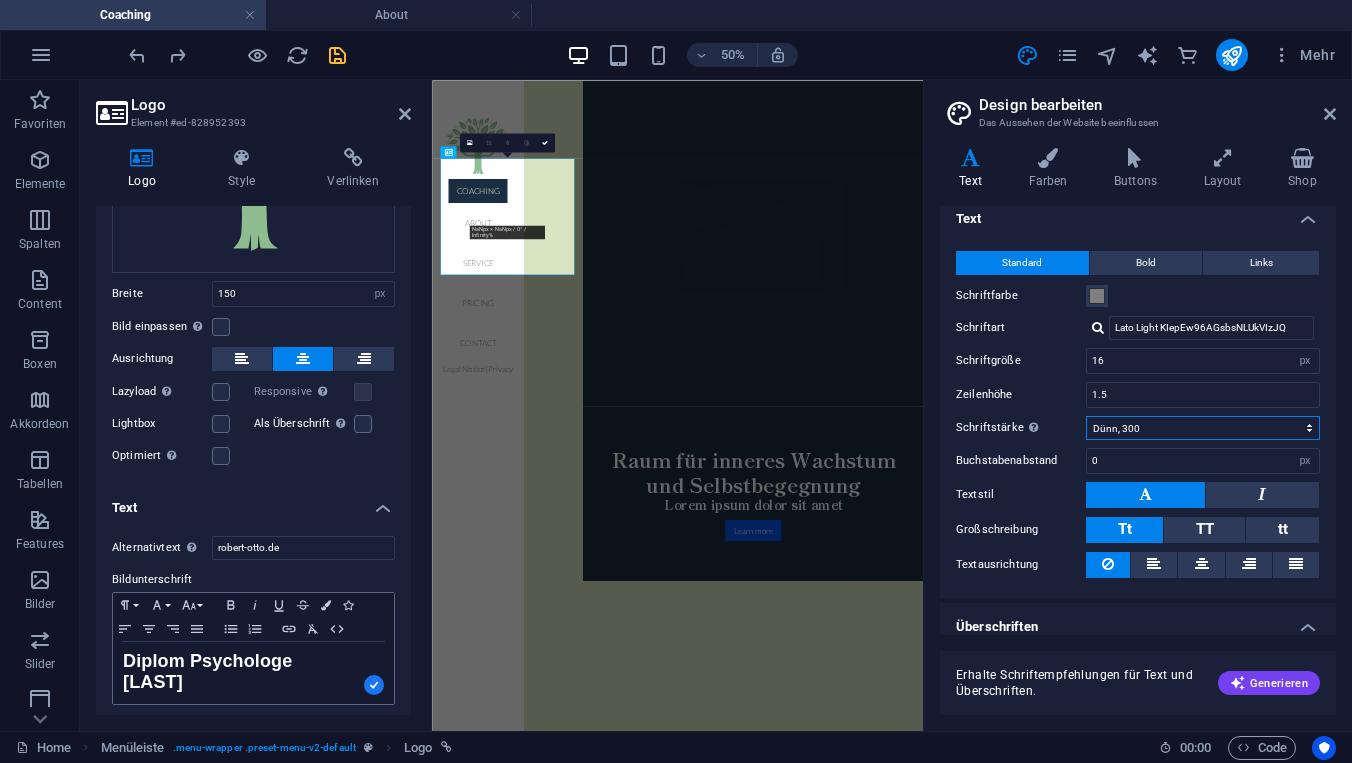 click on "Fein, 100 Extra-dünn, 200 Dünn, 300 Normal, 400 Medium, 500 Halb-fett, 600 Fett, 700 Extra-fett, 800 Extra-fett, 900" at bounding box center (1203, 428) 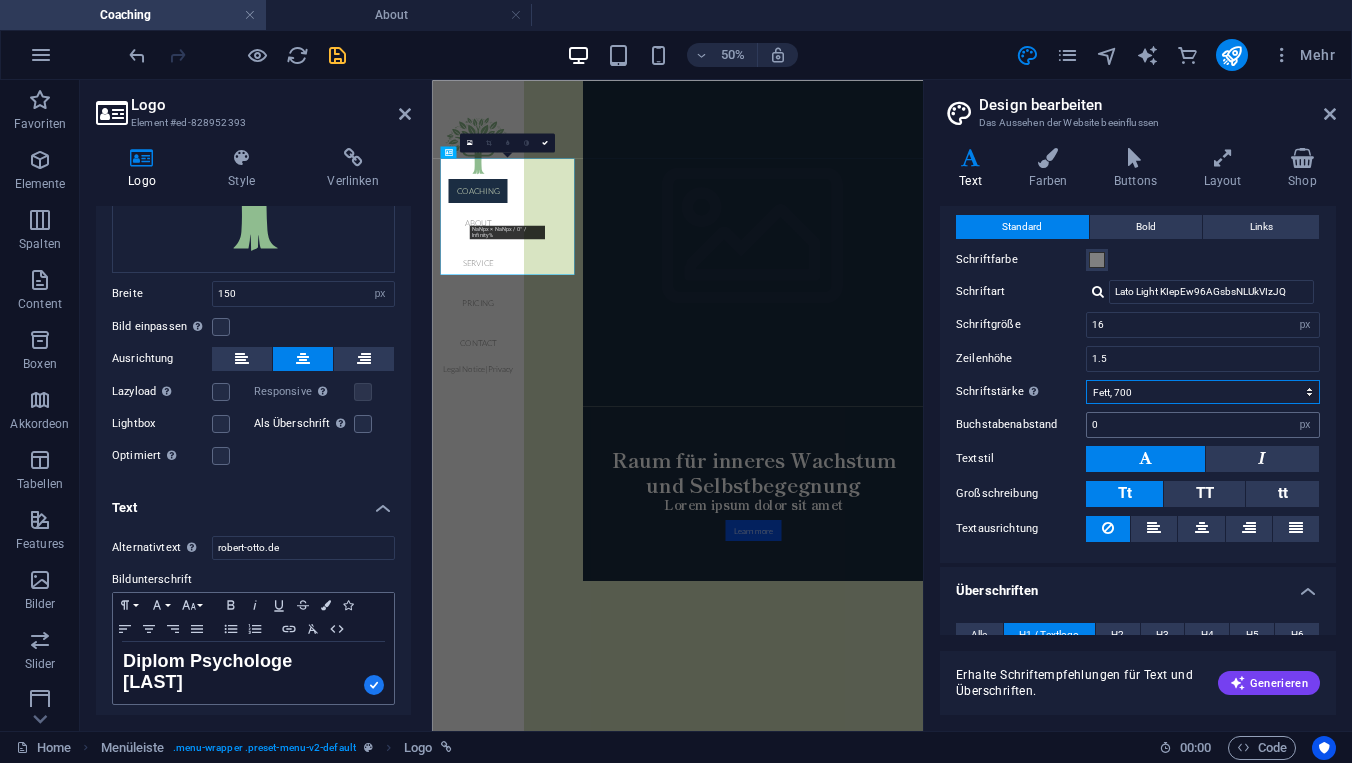 scroll, scrollTop: 38, scrollLeft: 0, axis: vertical 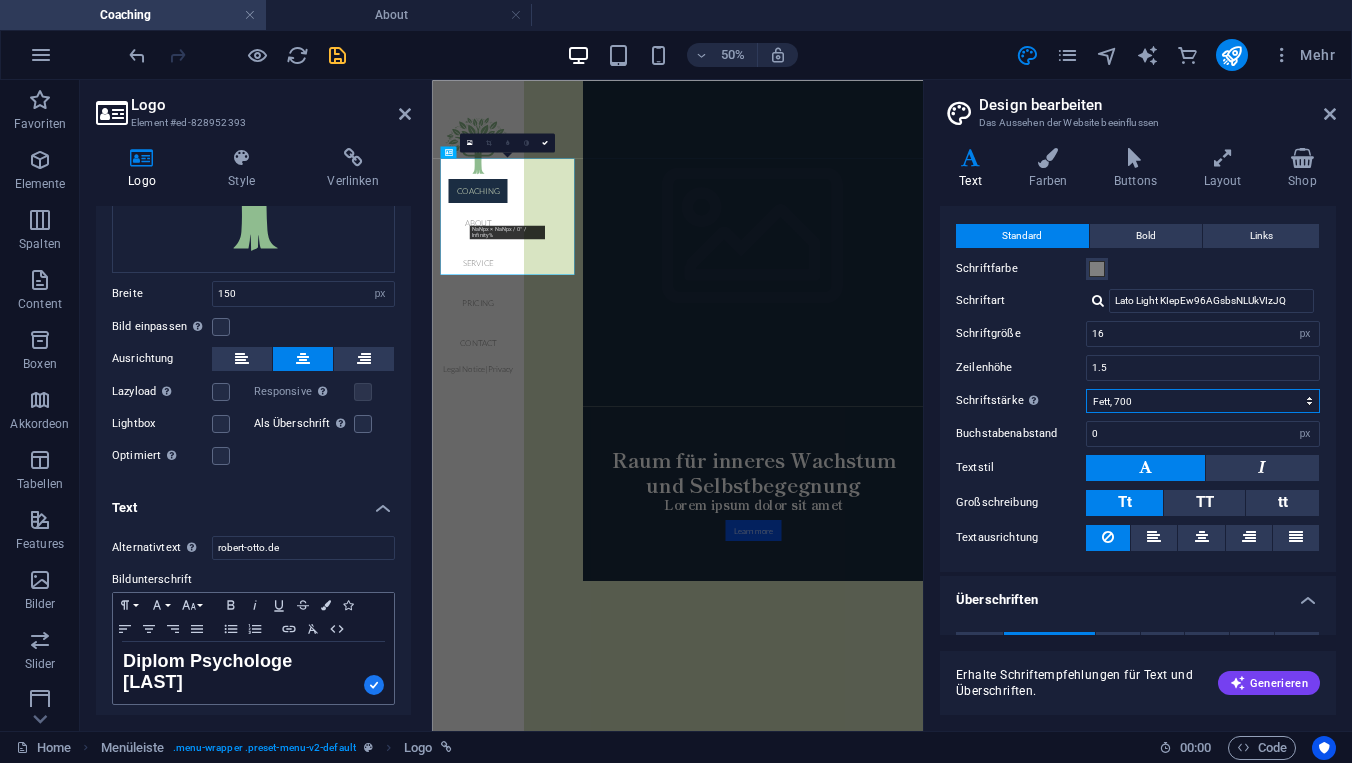 click on "Fein, 100 Extra-dünn, 200 Dünn, 300 Normal, 400 Medium, 500 Halb-fett, 600 Fett, 700 Extra-fett, 800 Extra-fett, 900" at bounding box center (1203, 401) 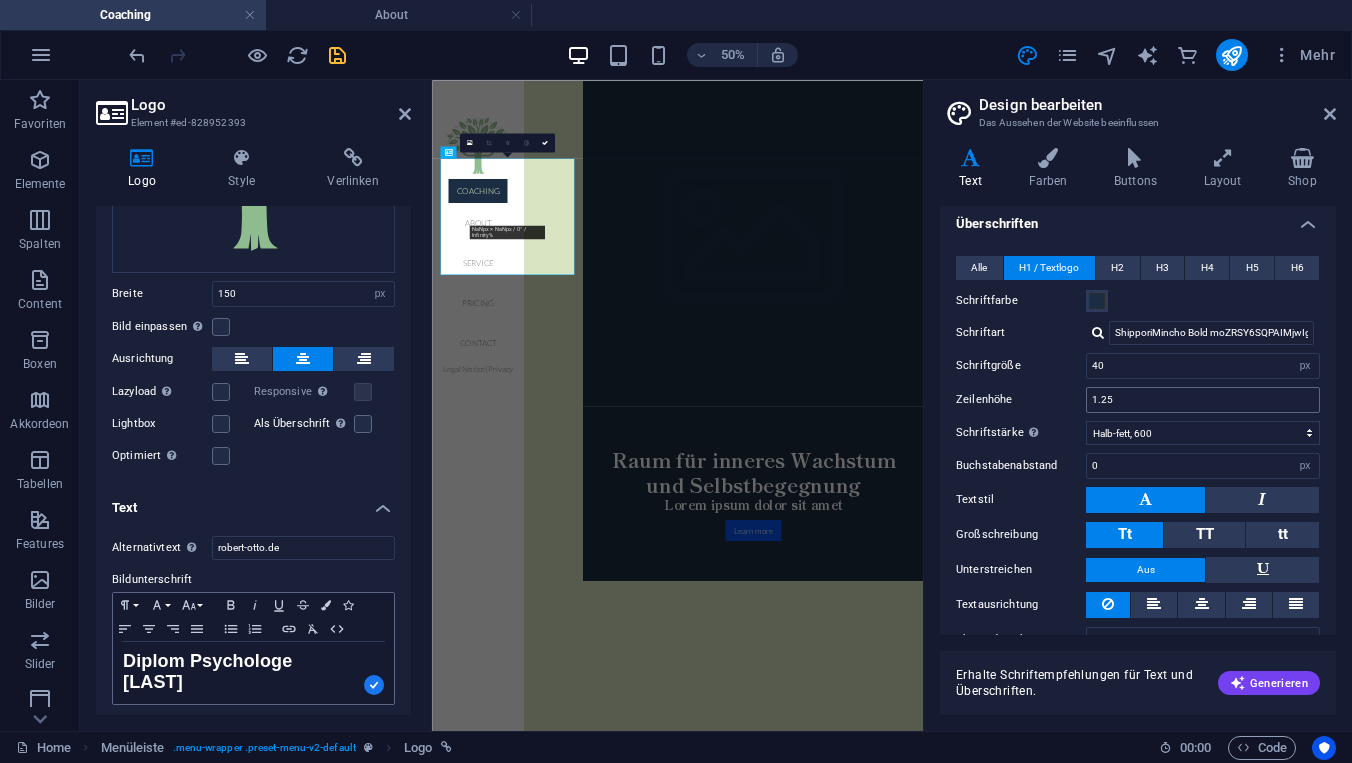 scroll, scrollTop: 429, scrollLeft: 0, axis: vertical 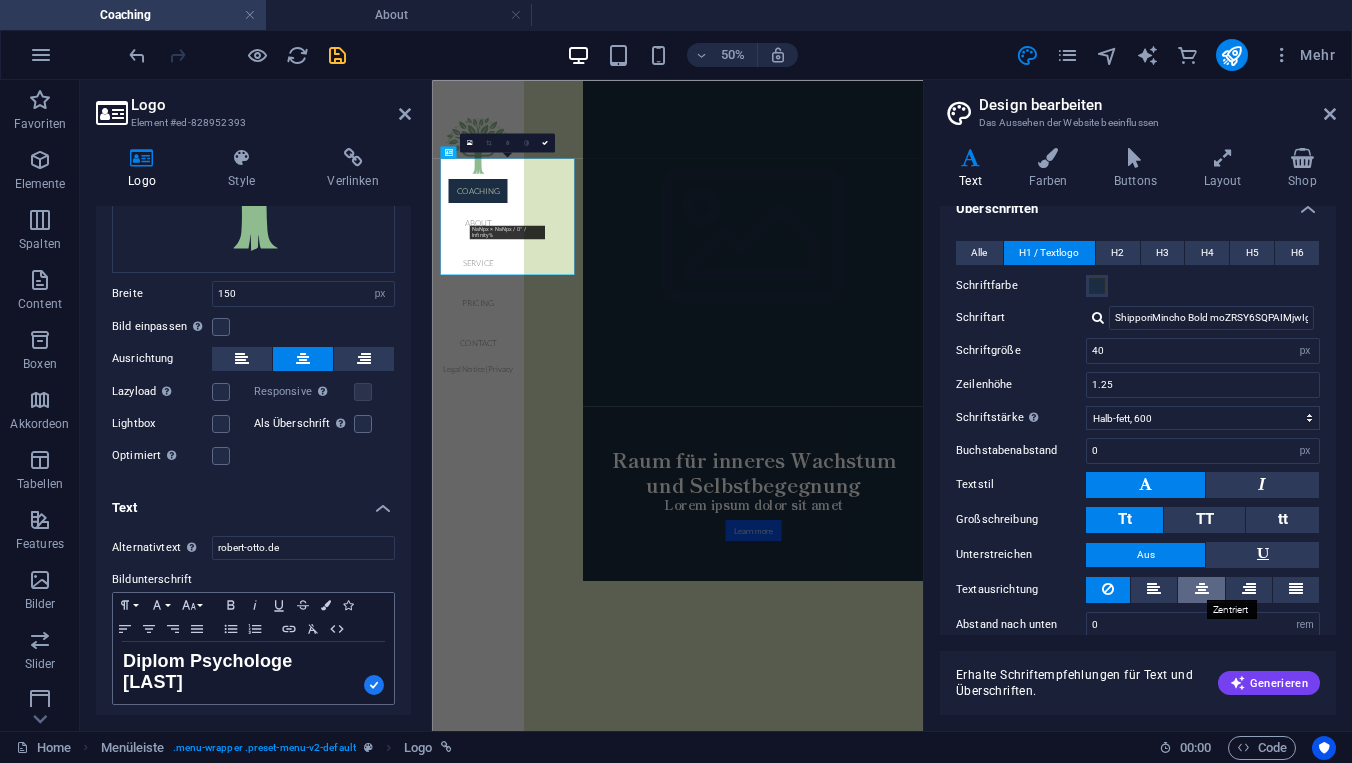 click at bounding box center [1202, 589] 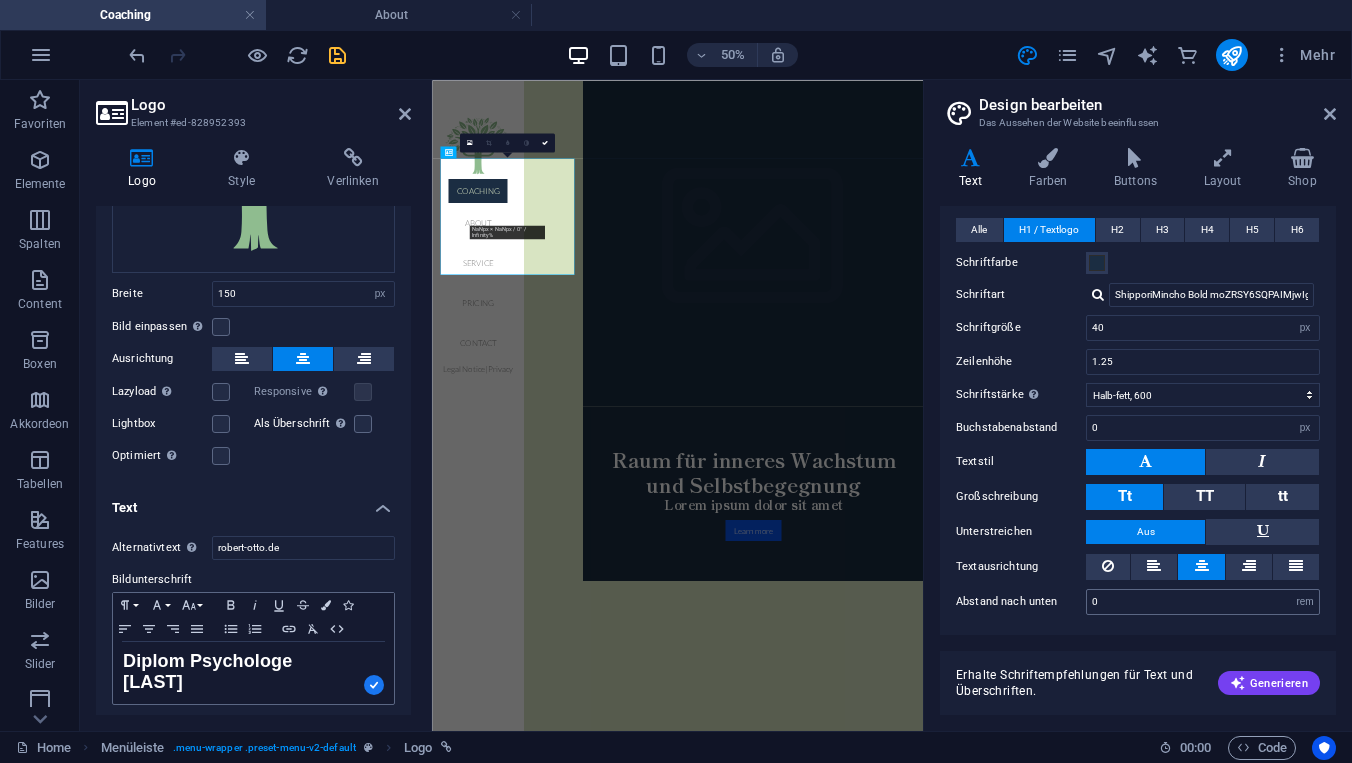 scroll, scrollTop: 451, scrollLeft: 0, axis: vertical 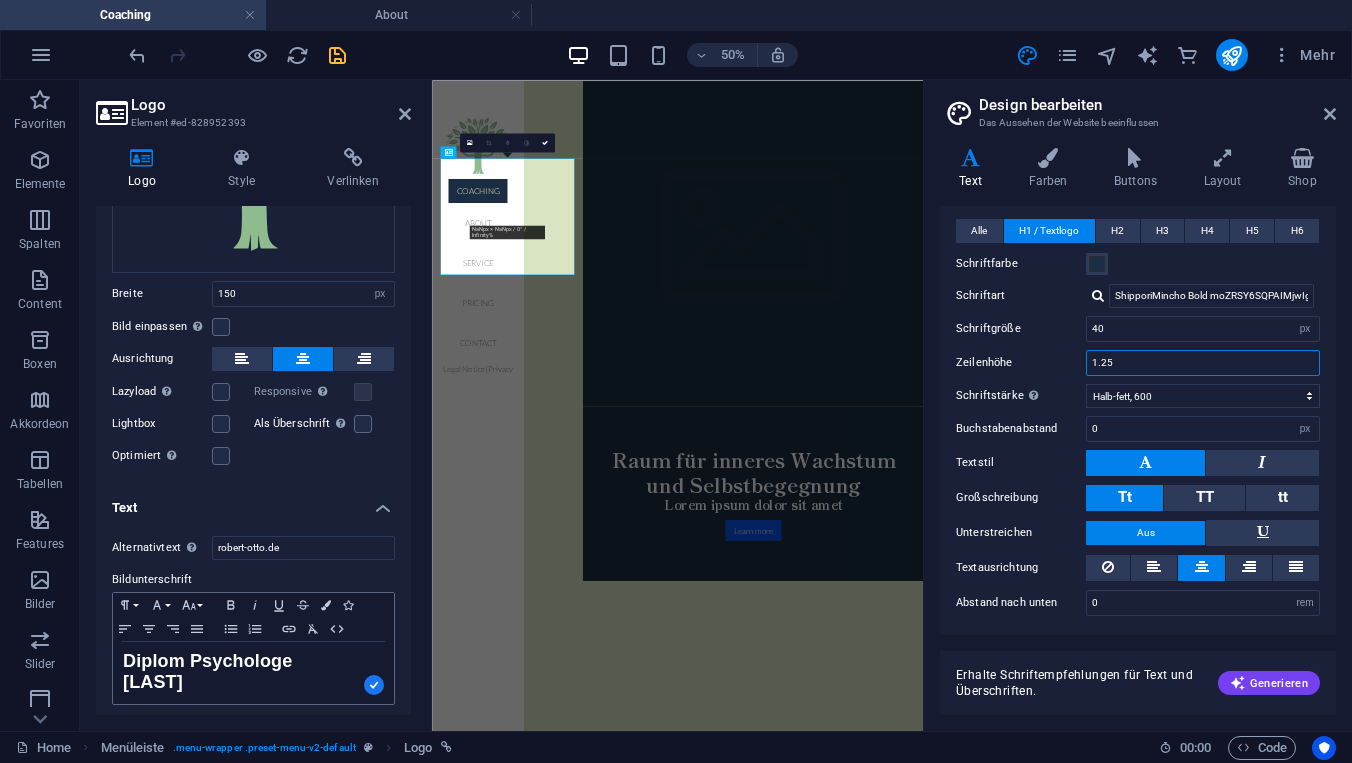 click on "1.25" at bounding box center [1203, 363] 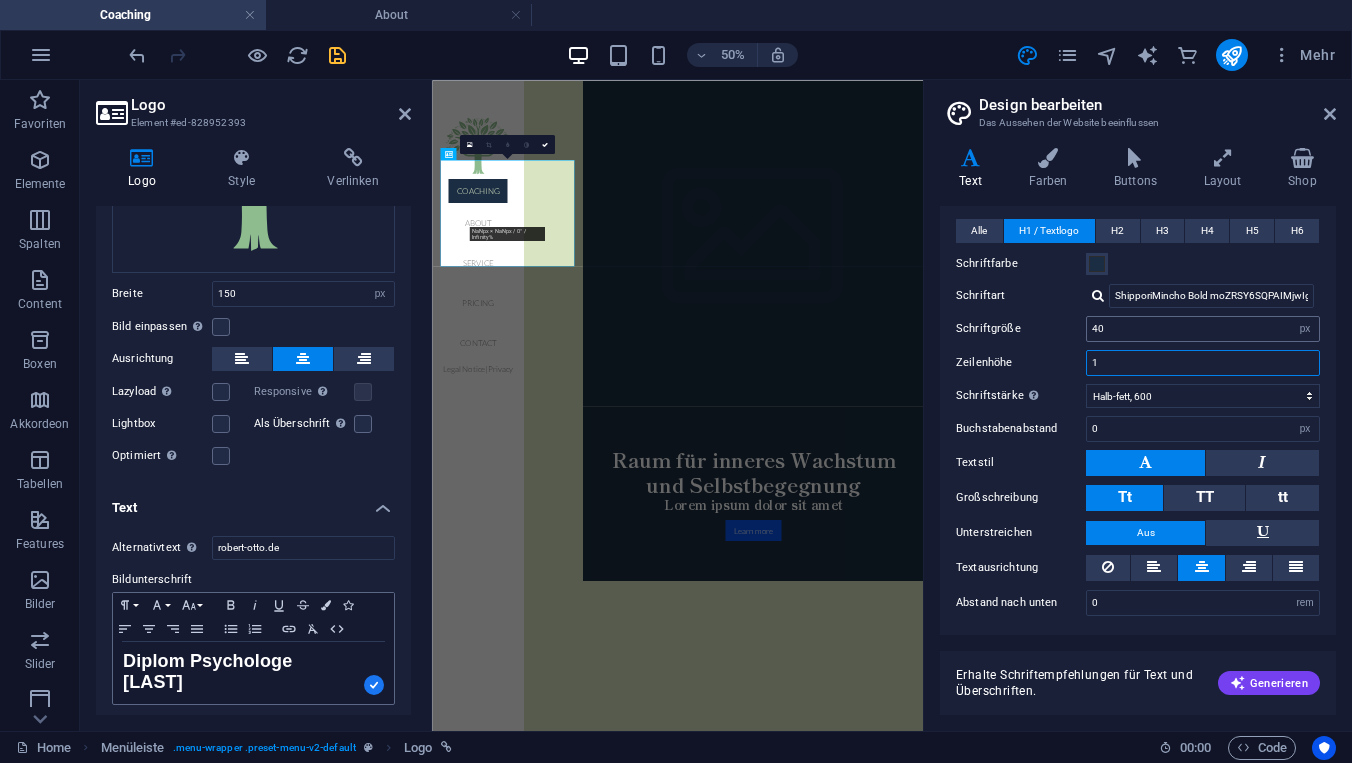 type on "1" 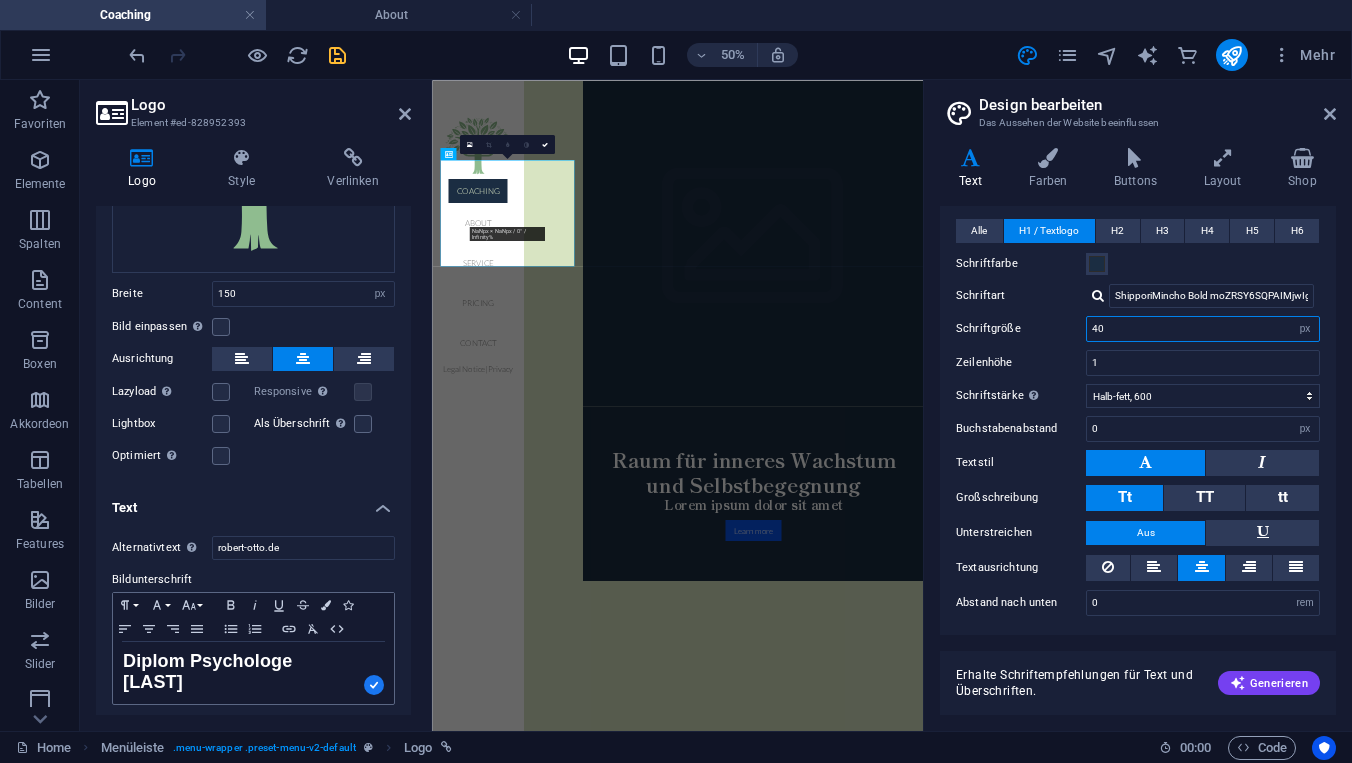 click on "40" at bounding box center (1203, 329) 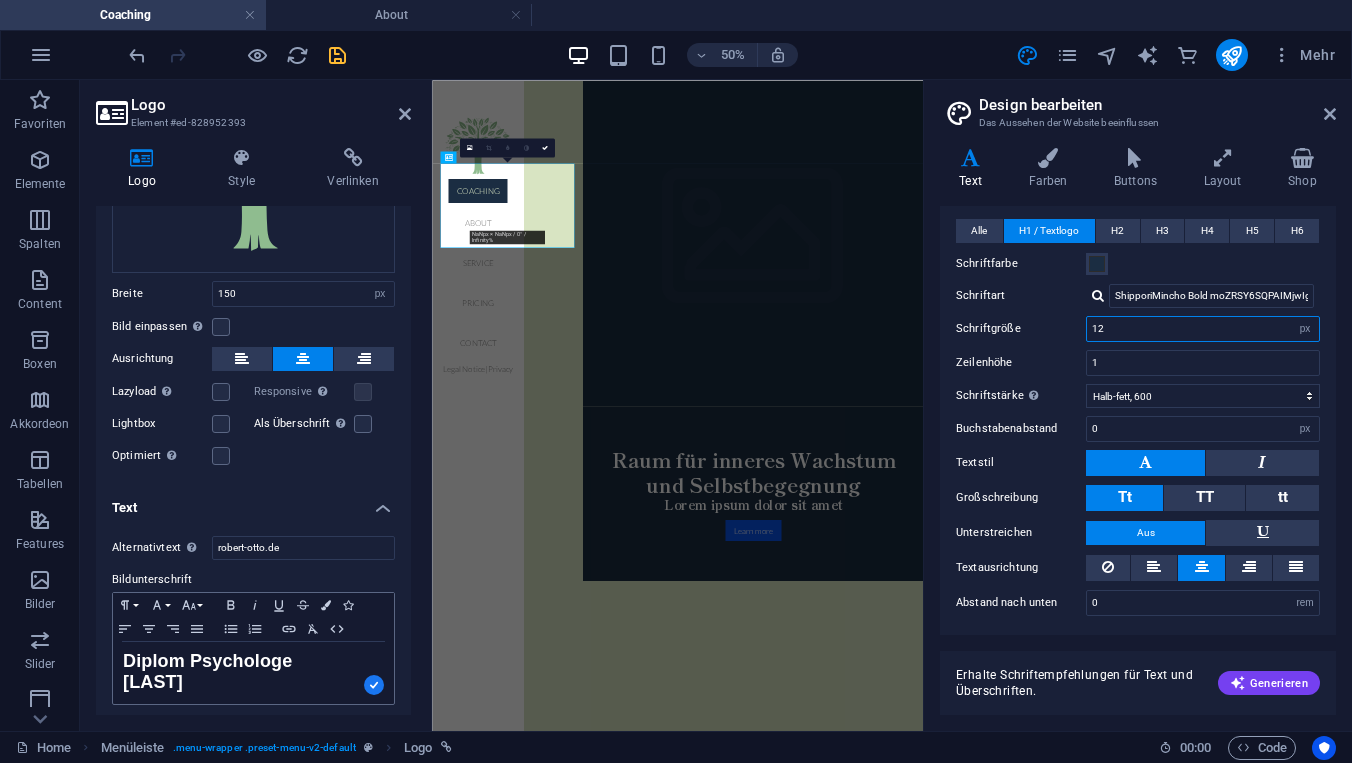 click on "12" at bounding box center (1203, 329) 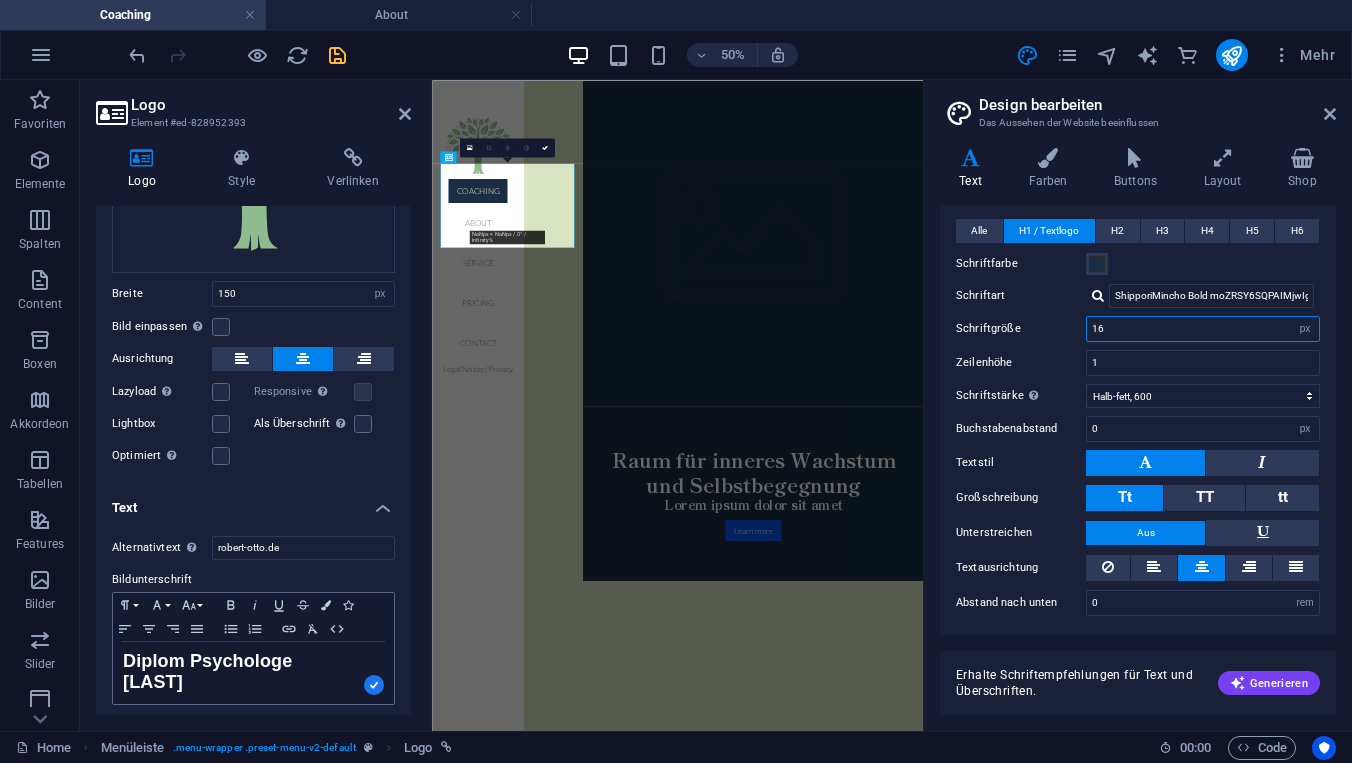 type on "16" 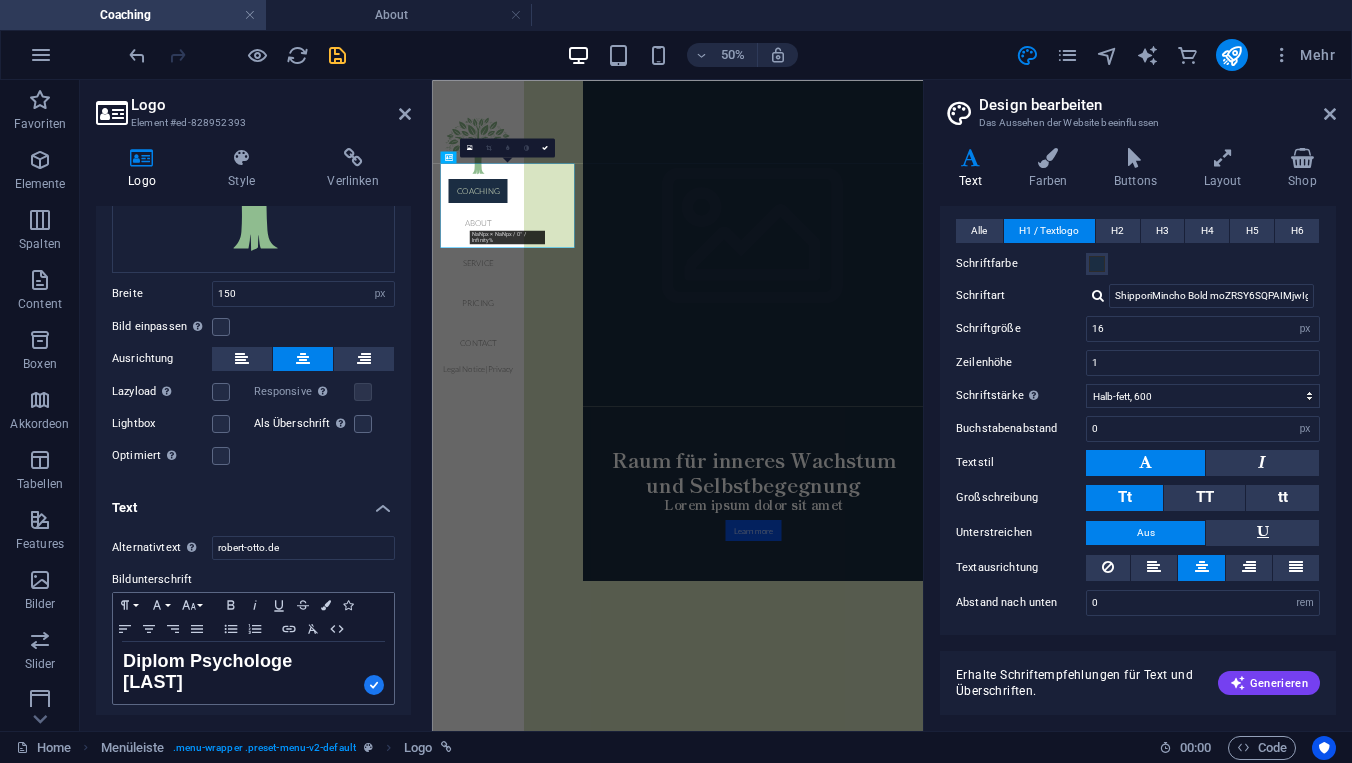 click on "Logo Element #ed-828952393" at bounding box center (253, 106) 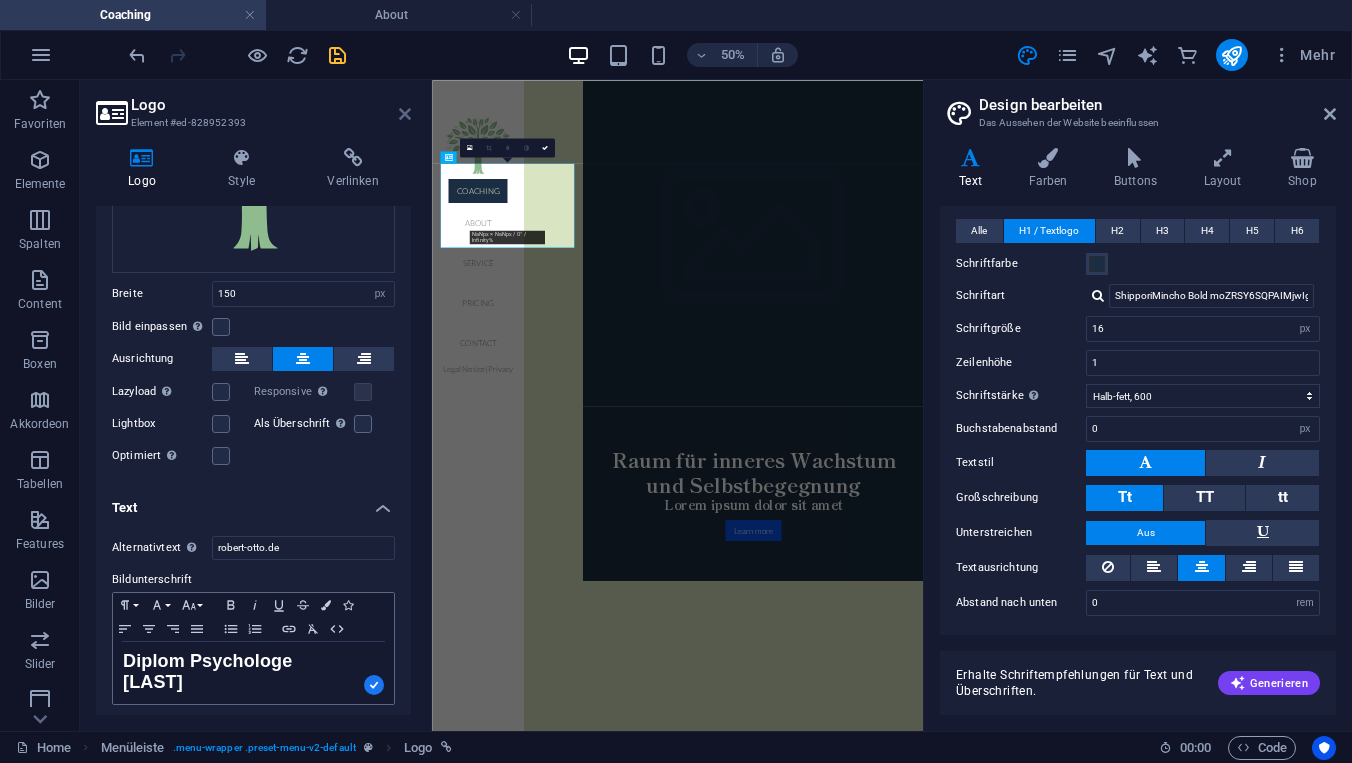 click at bounding box center (405, 114) 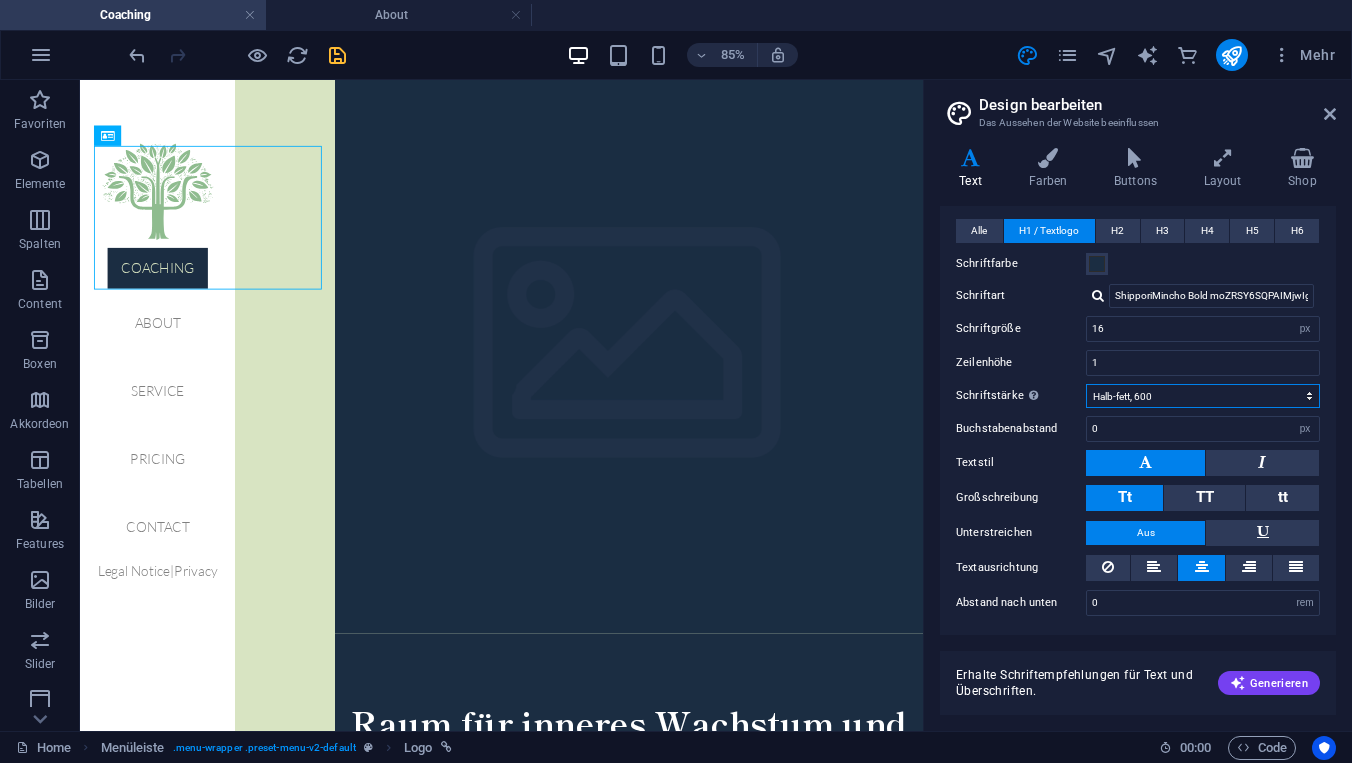 click on "Fein, 100 Extra-dünn, 200 Dünn, 300 Normal, 400 Medium, 500 Halb-fett, 600 Fett, 700 Extra-fett, 800 Extra-fett, 900" at bounding box center [1203, 396] 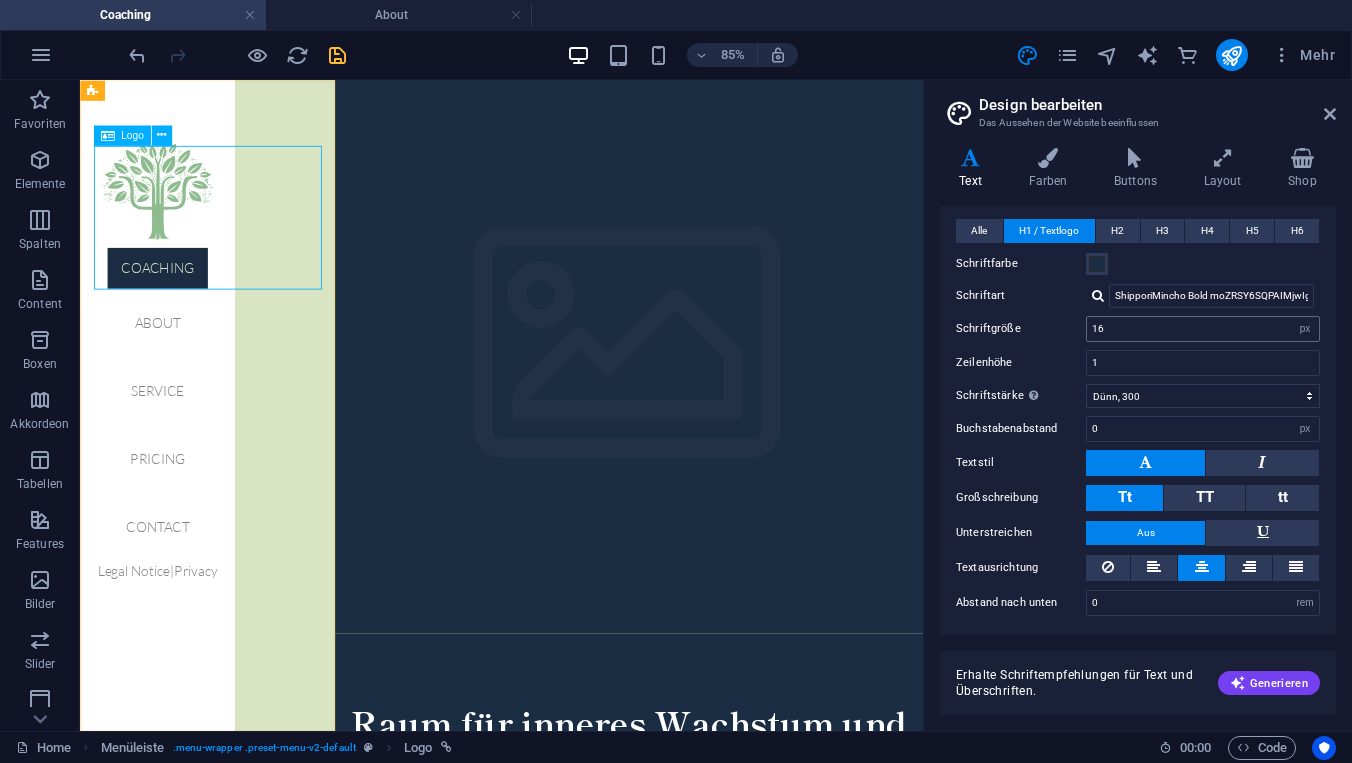 select on "px" 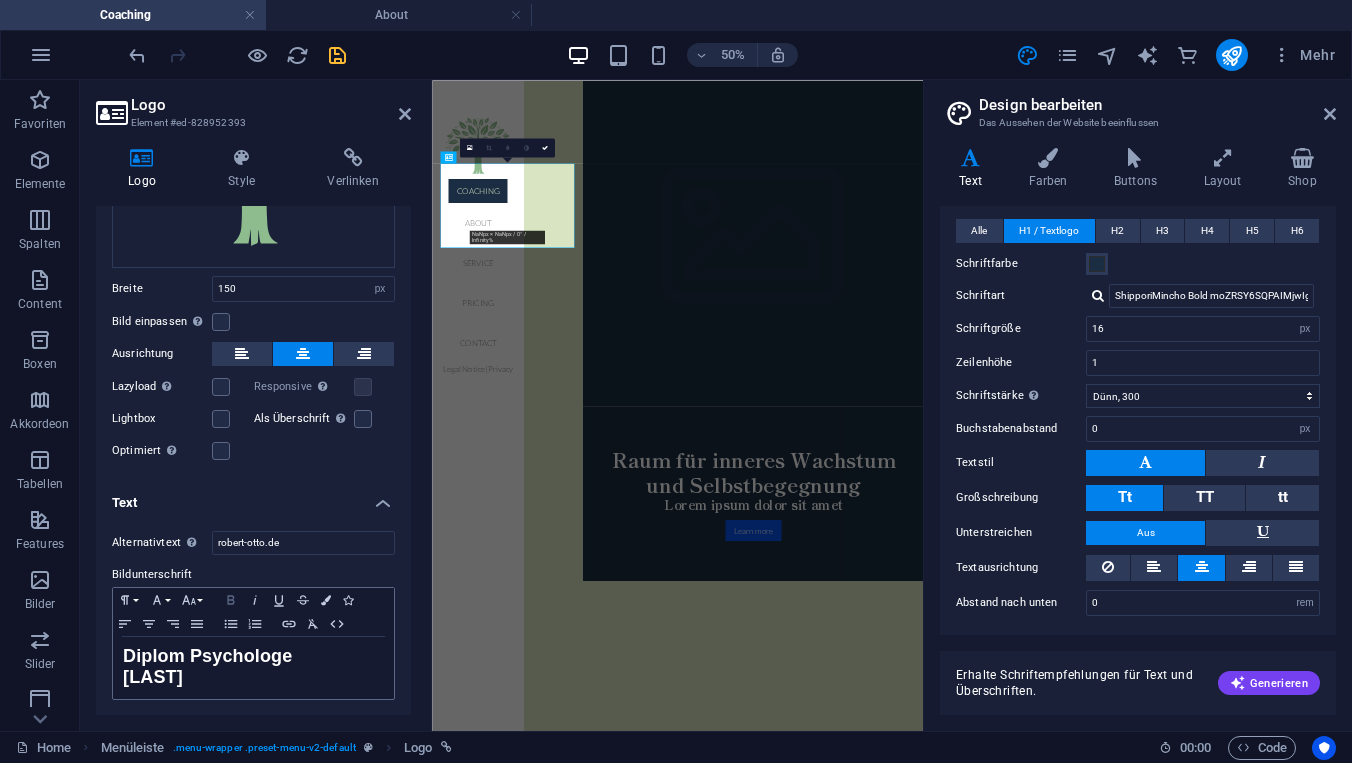 scroll, scrollTop: 274, scrollLeft: 0, axis: vertical 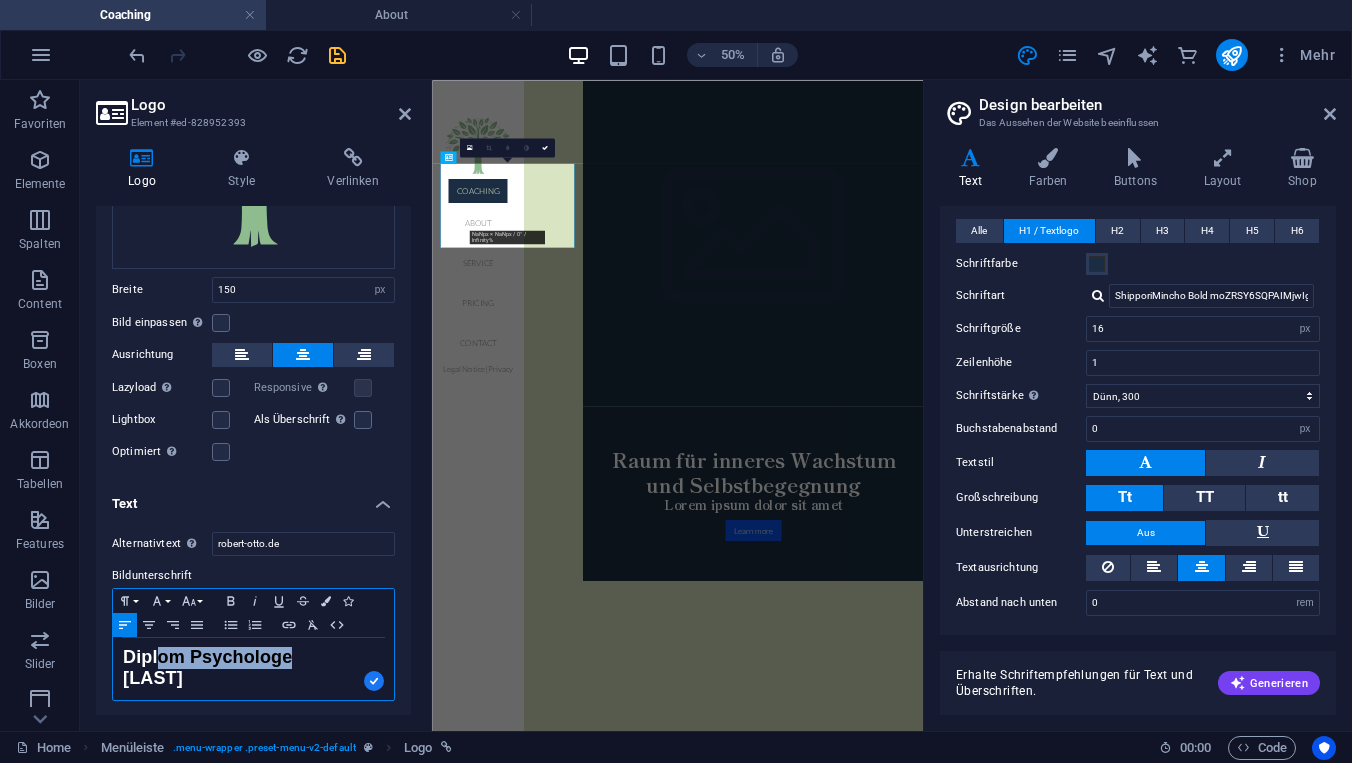 drag, startPoint x: 297, startPoint y: 652, endPoint x: 156, endPoint y: 657, distance: 141.08862 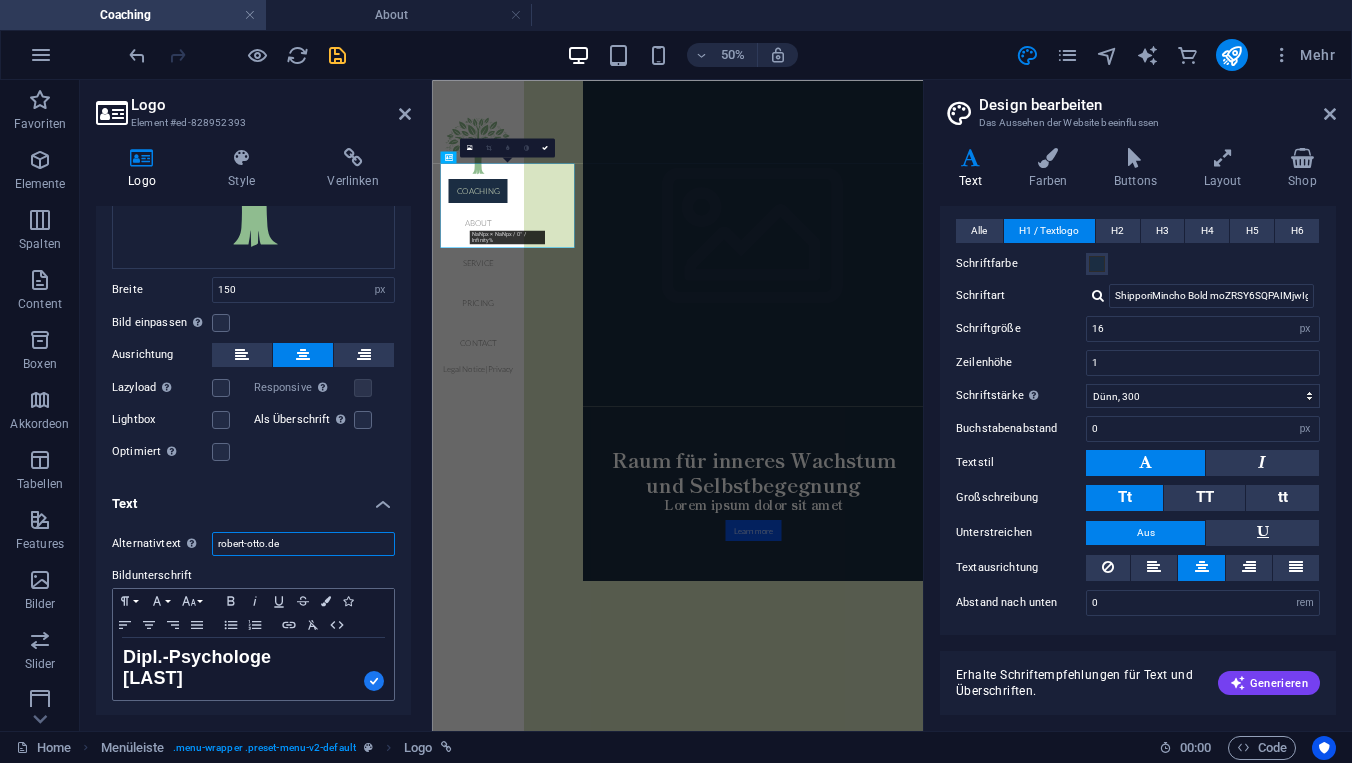 drag, startPoint x: 289, startPoint y: 539, endPoint x: 208, endPoint y: 537, distance: 81.02469 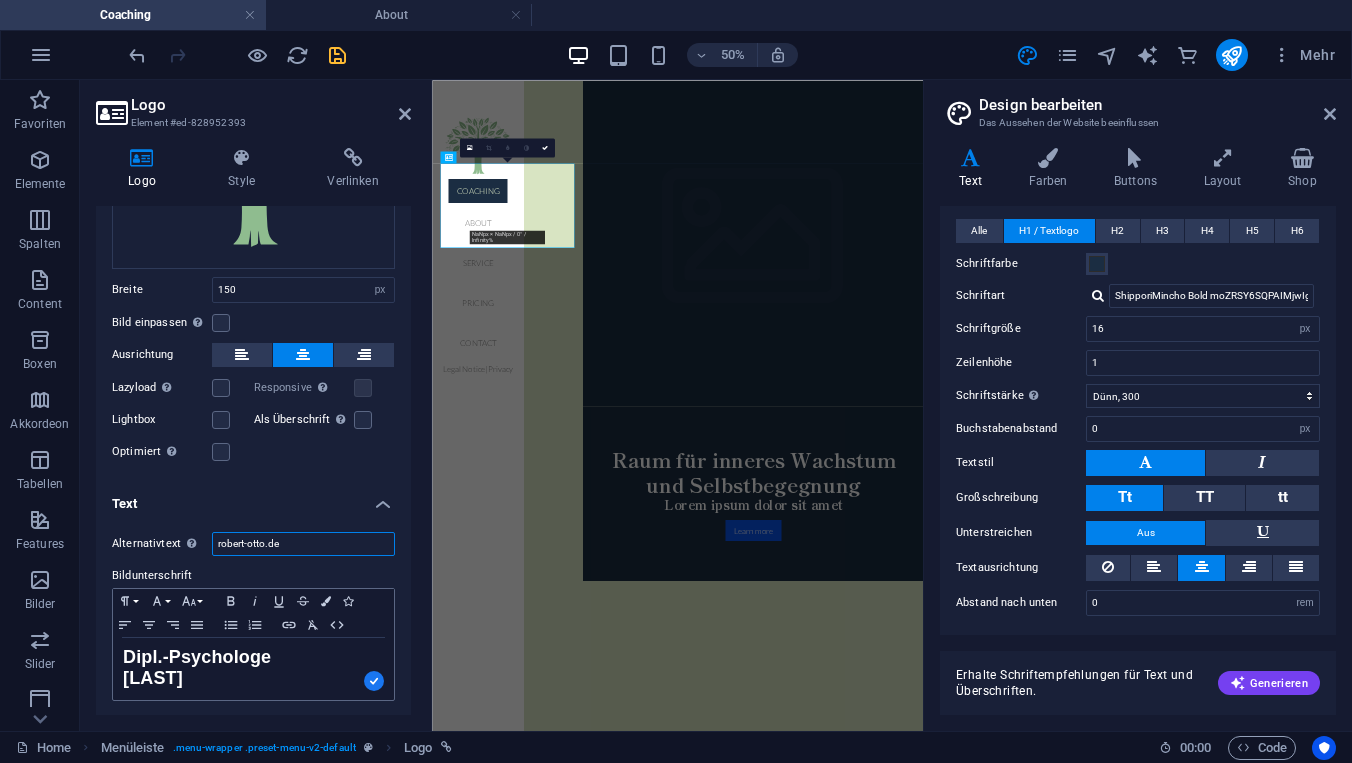 click on "Alternativtext Der Alternativtext wird von Geräten verwendet, die keine Bilder darstellen können (u.a. auch von Bild-Suchmaschinen) und sollte für jedes Bild gesetzt sein. robert-otto.de" at bounding box center (253, 544) 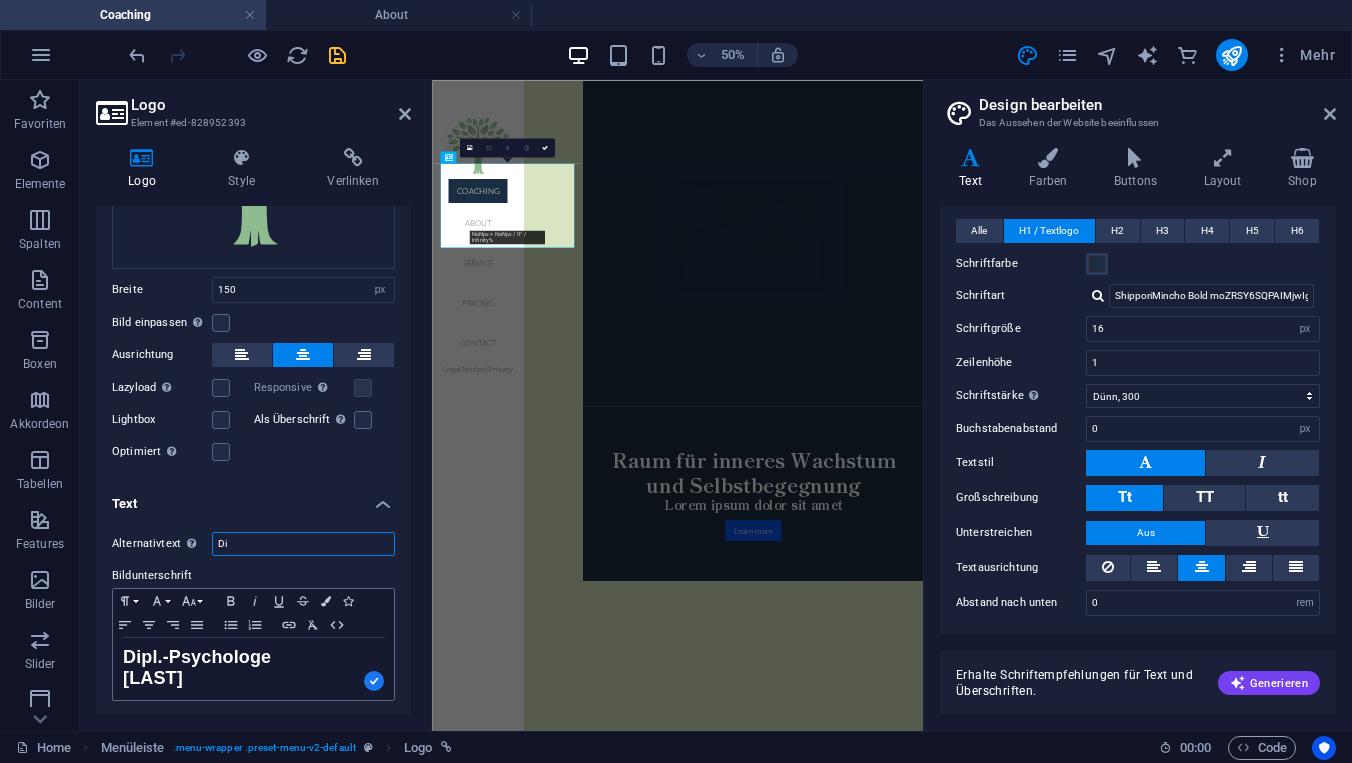 type on "D" 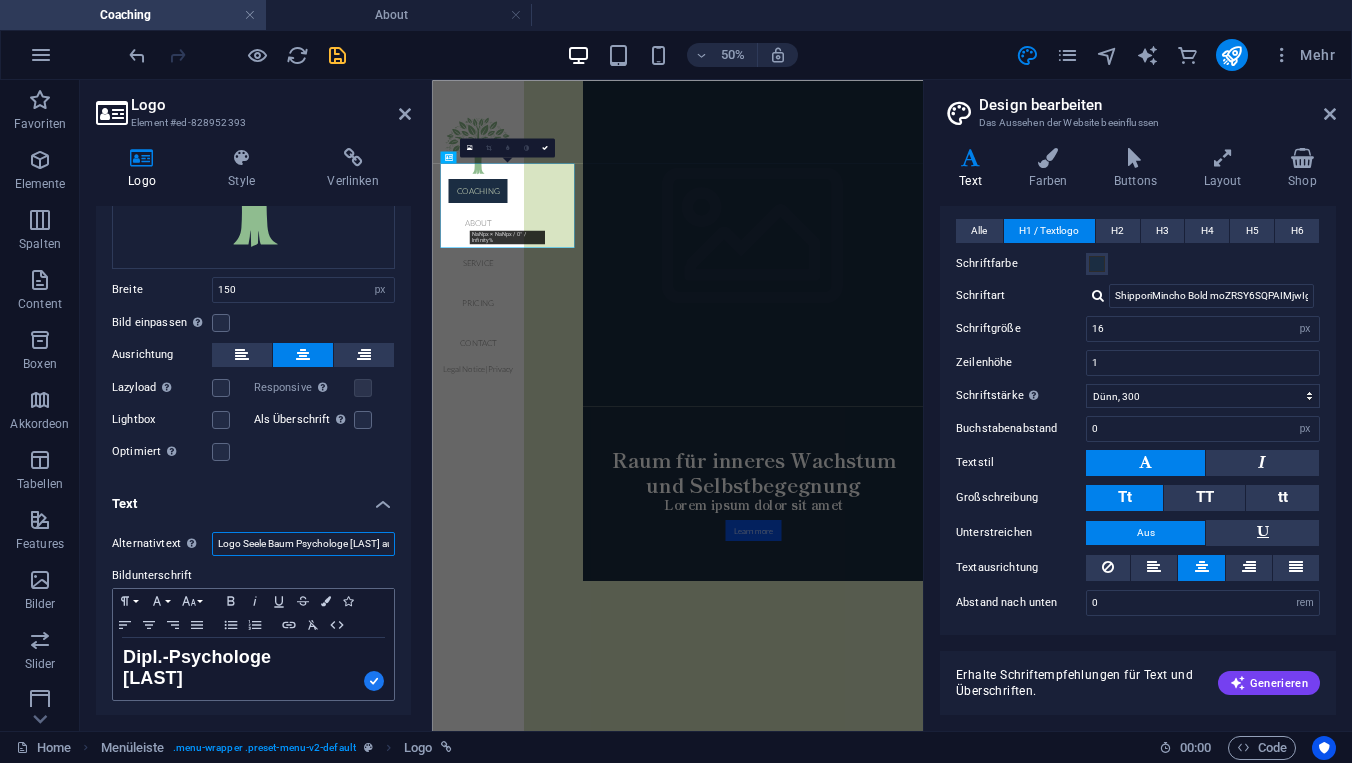 click on "Logo Seele Baum Psychologe Robert Otto aus Dresden" at bounding box center (303, 544) 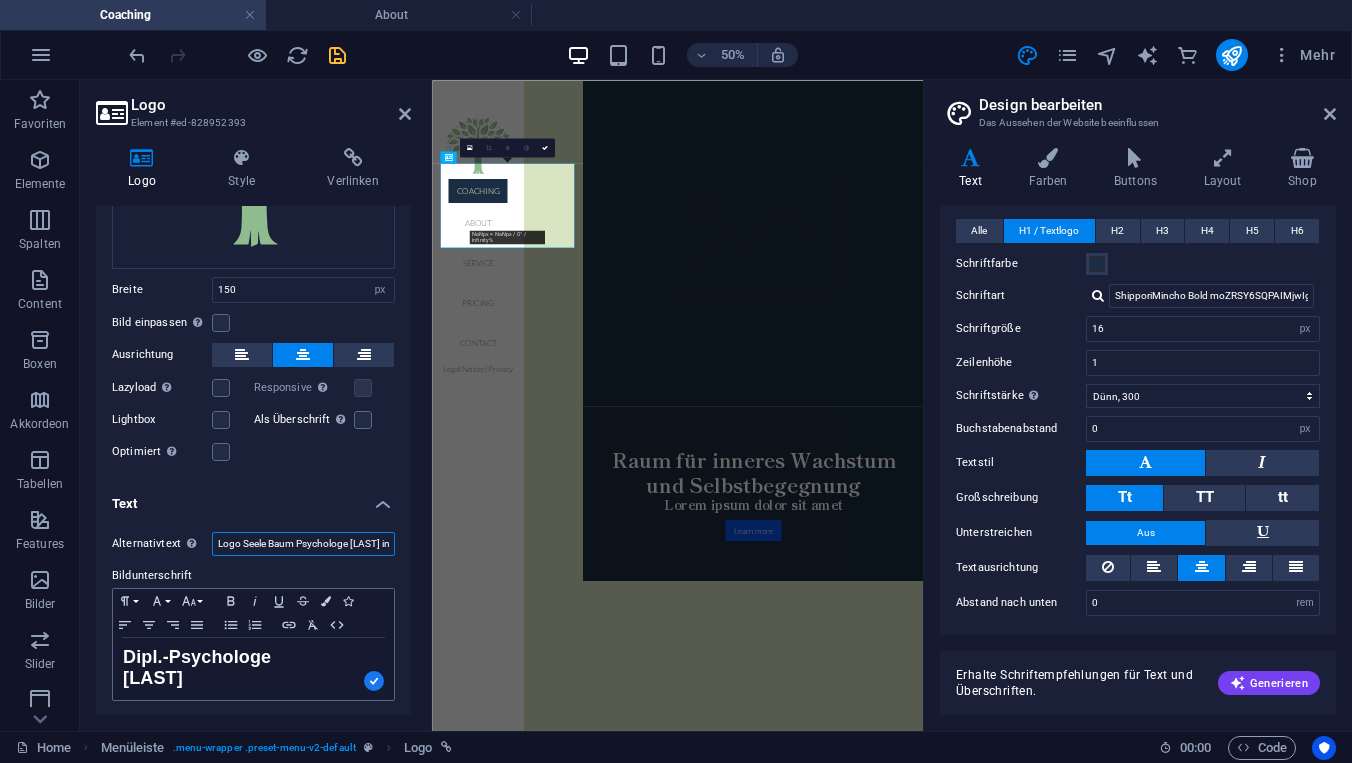 drag, startPoint x: 389, startPoint y: 543, endPoint x: 218, endPoint y: 539, distance: 171.04678 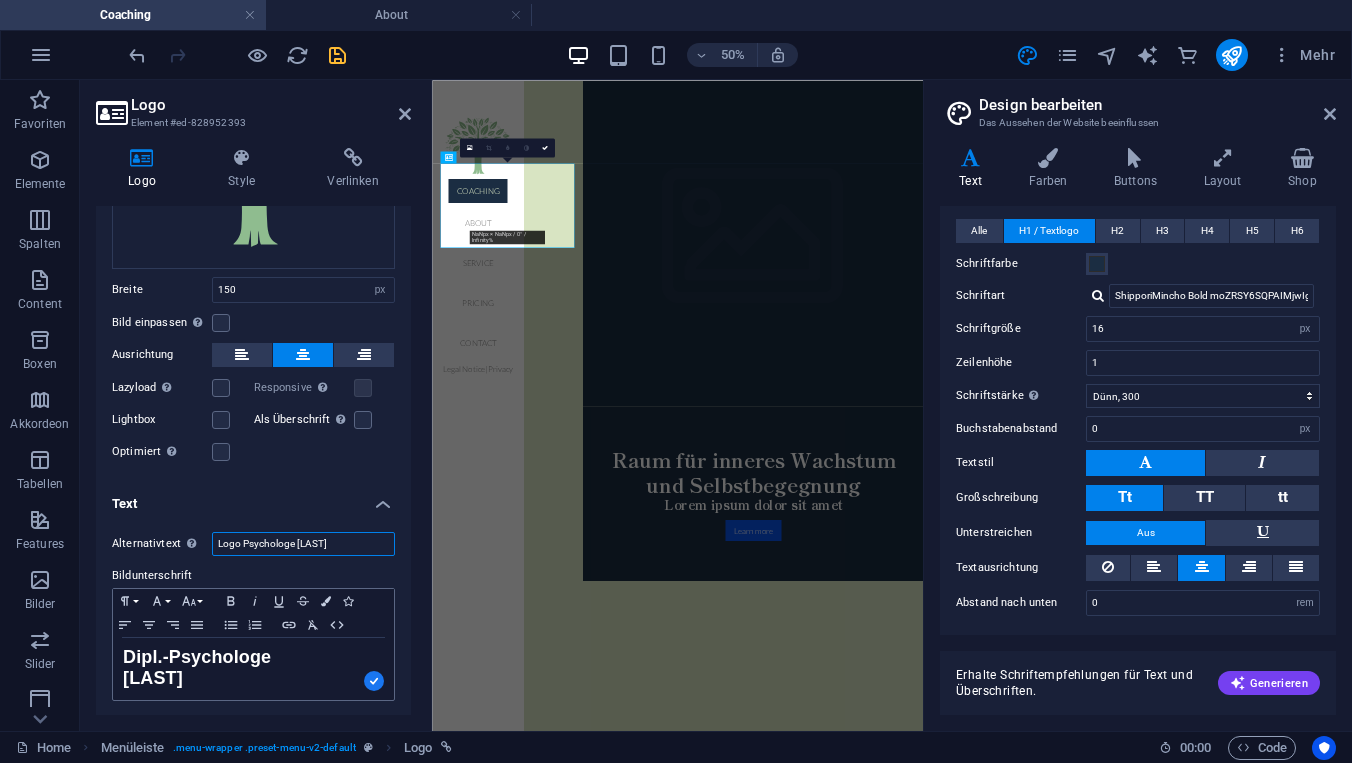 type on "Logo Psychologe Robert Otto" 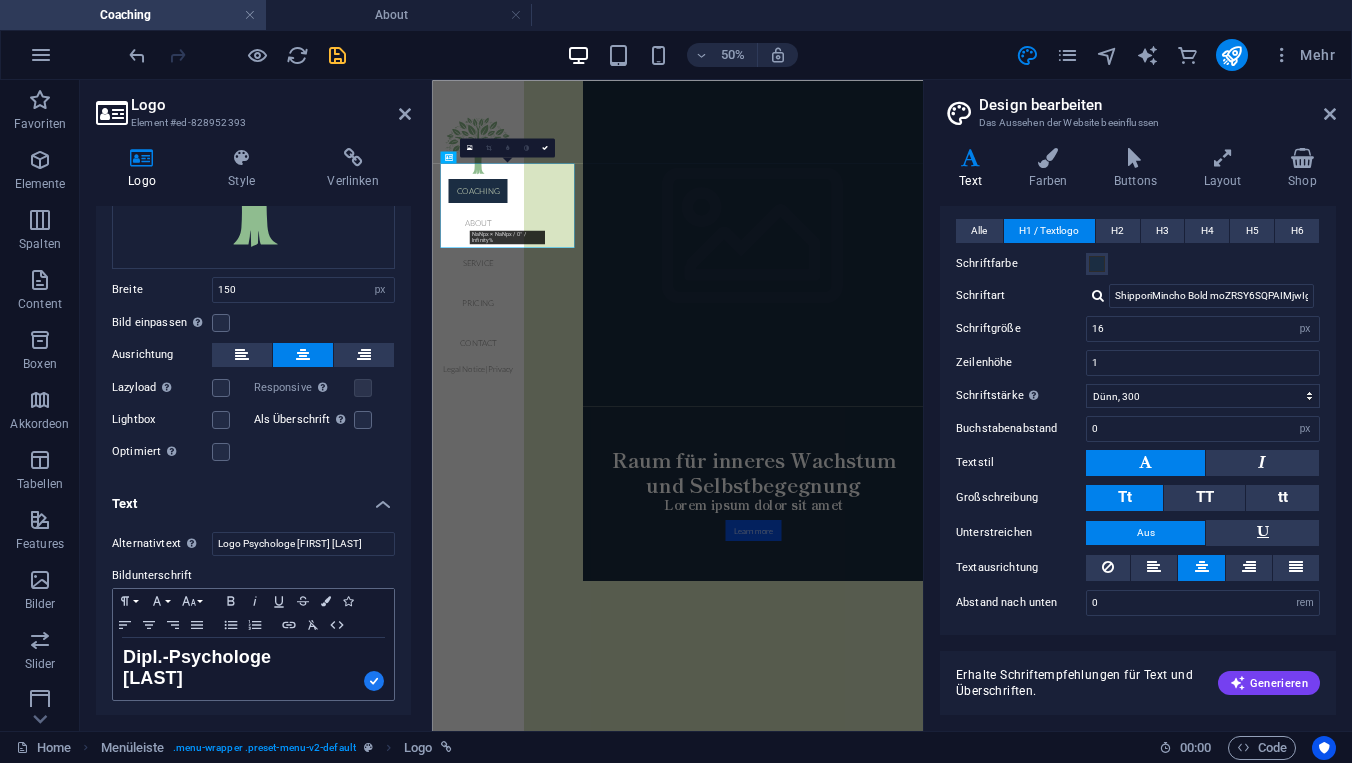 click on "Text" at bounding box center [253, 498] 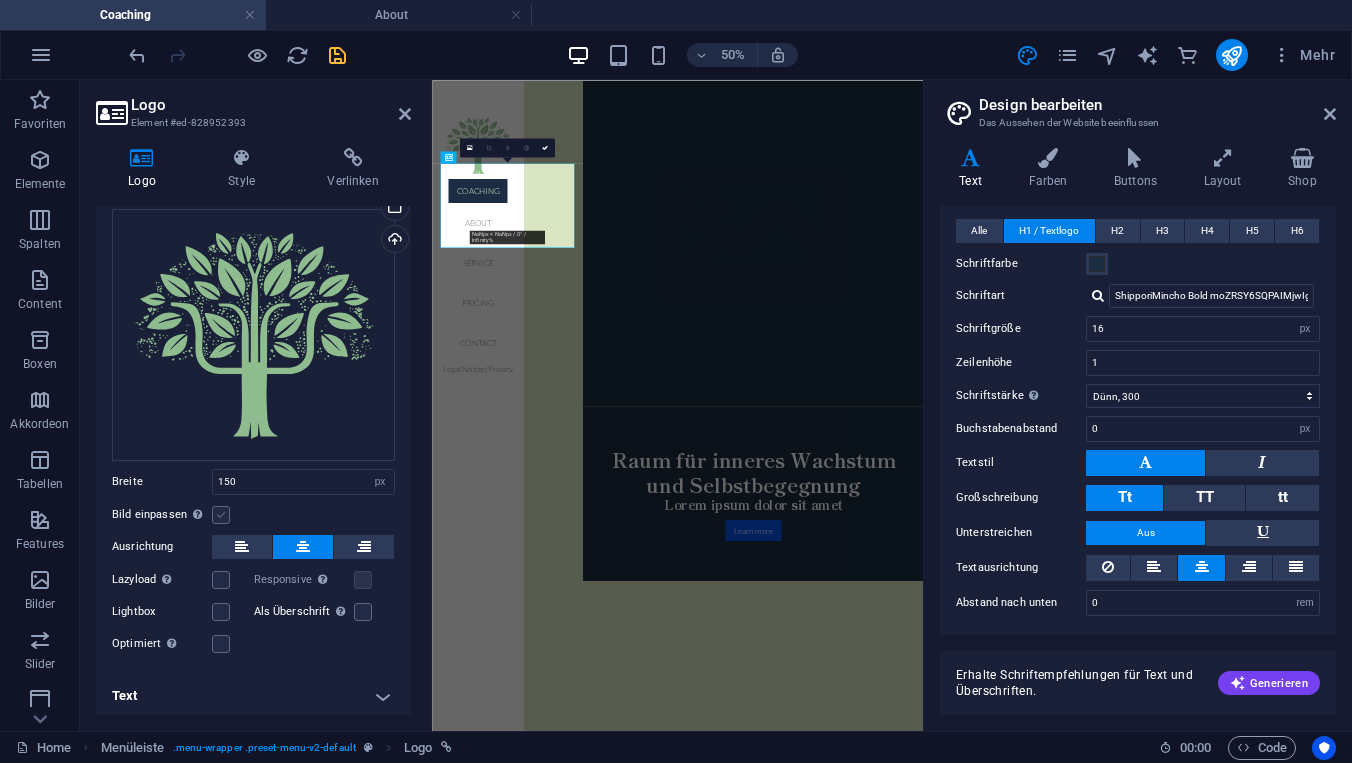click at bounding box center [221, 515] 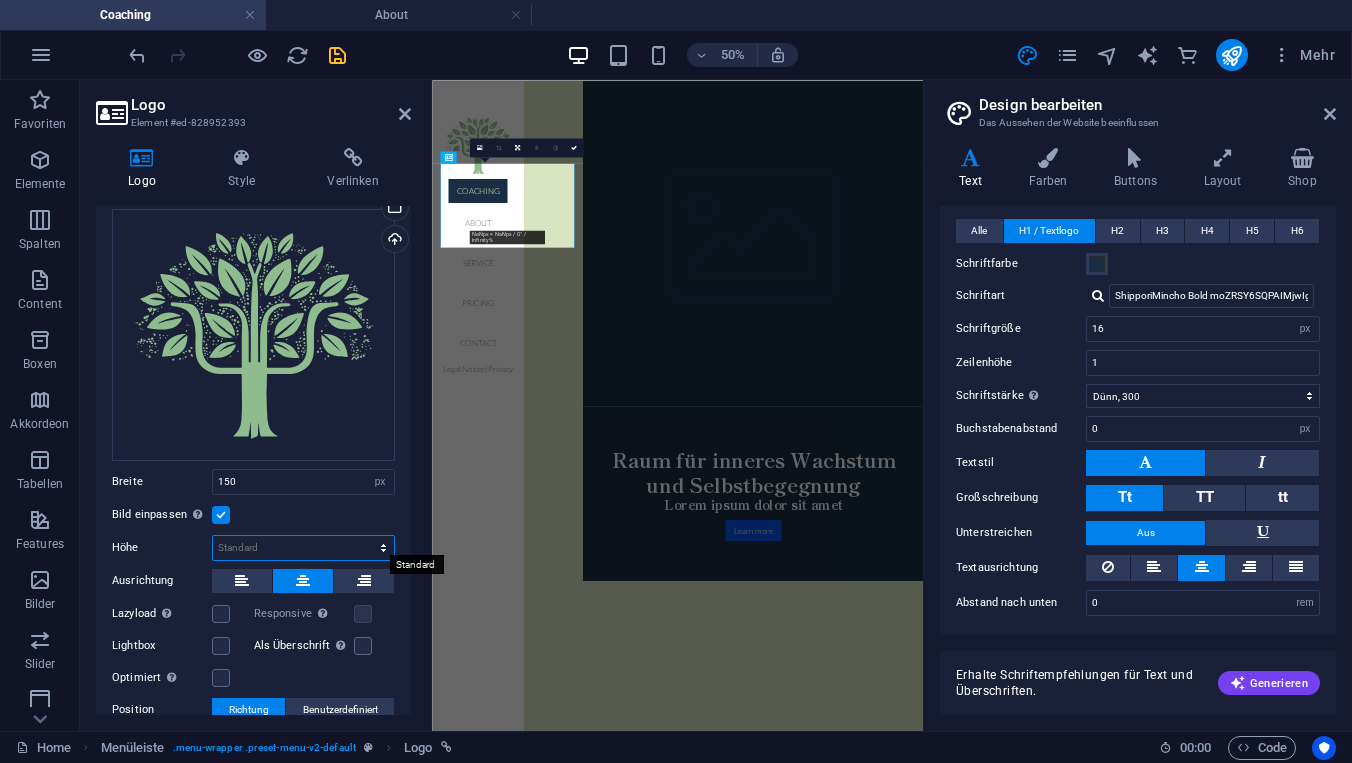 click on "Standard auto px" at bounding box center (303, 548) 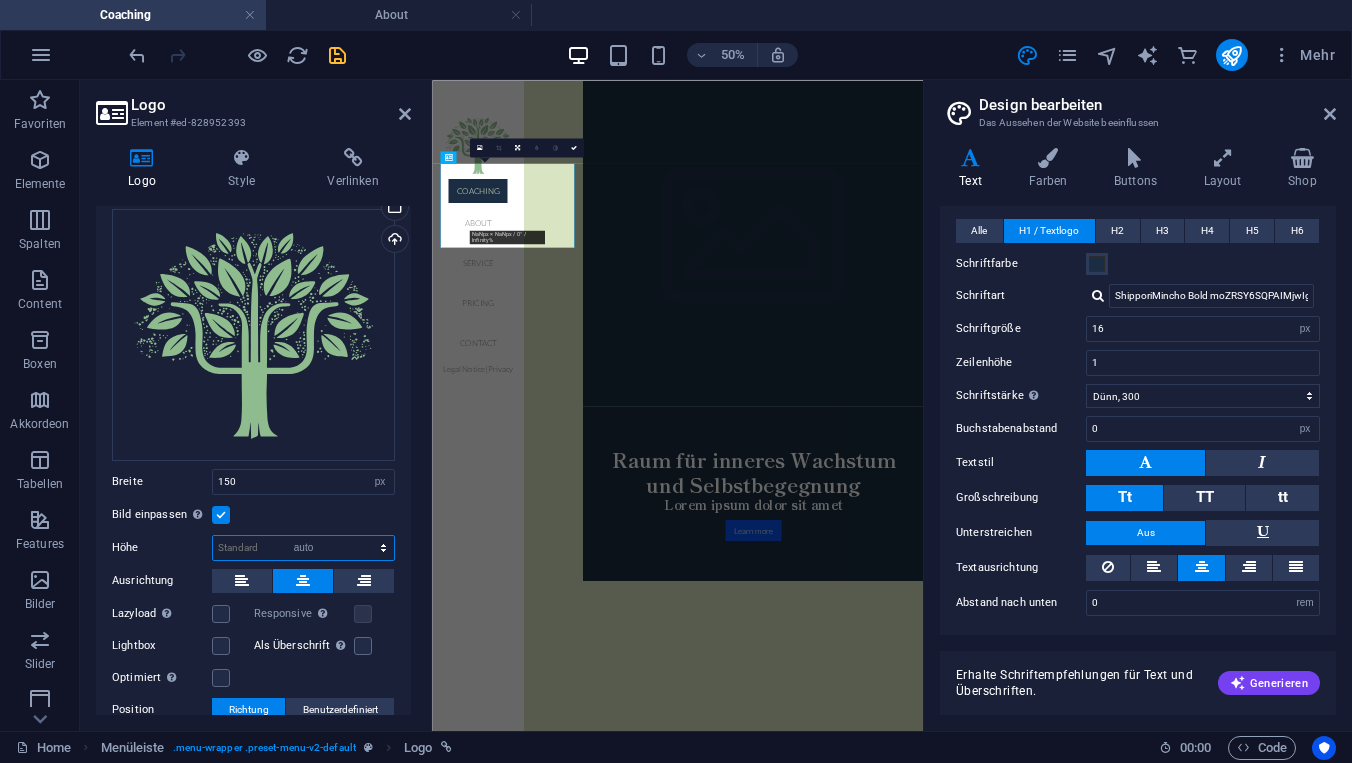 select on "DISABLED_OPTION_VALUE" 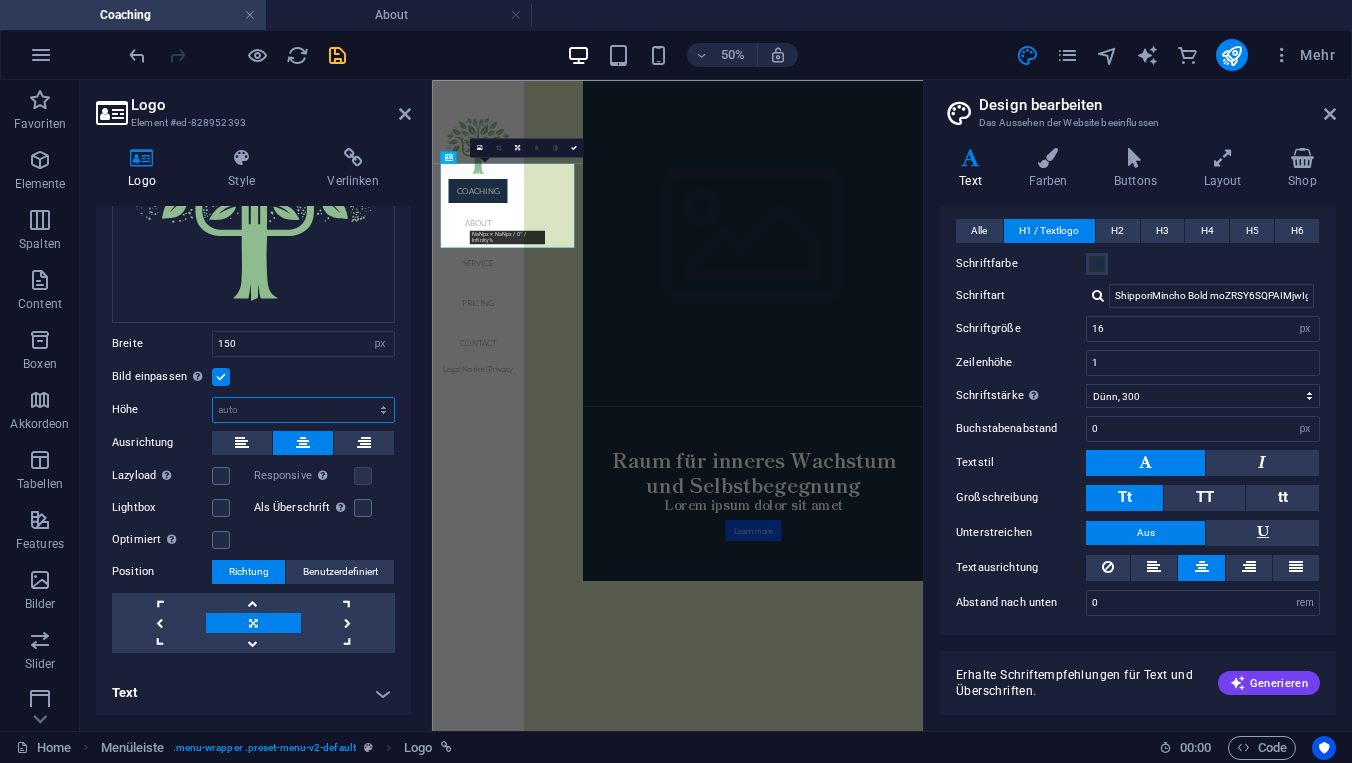 scroll, scrollTop: 217, scrollLeft: 0, axis: vertical 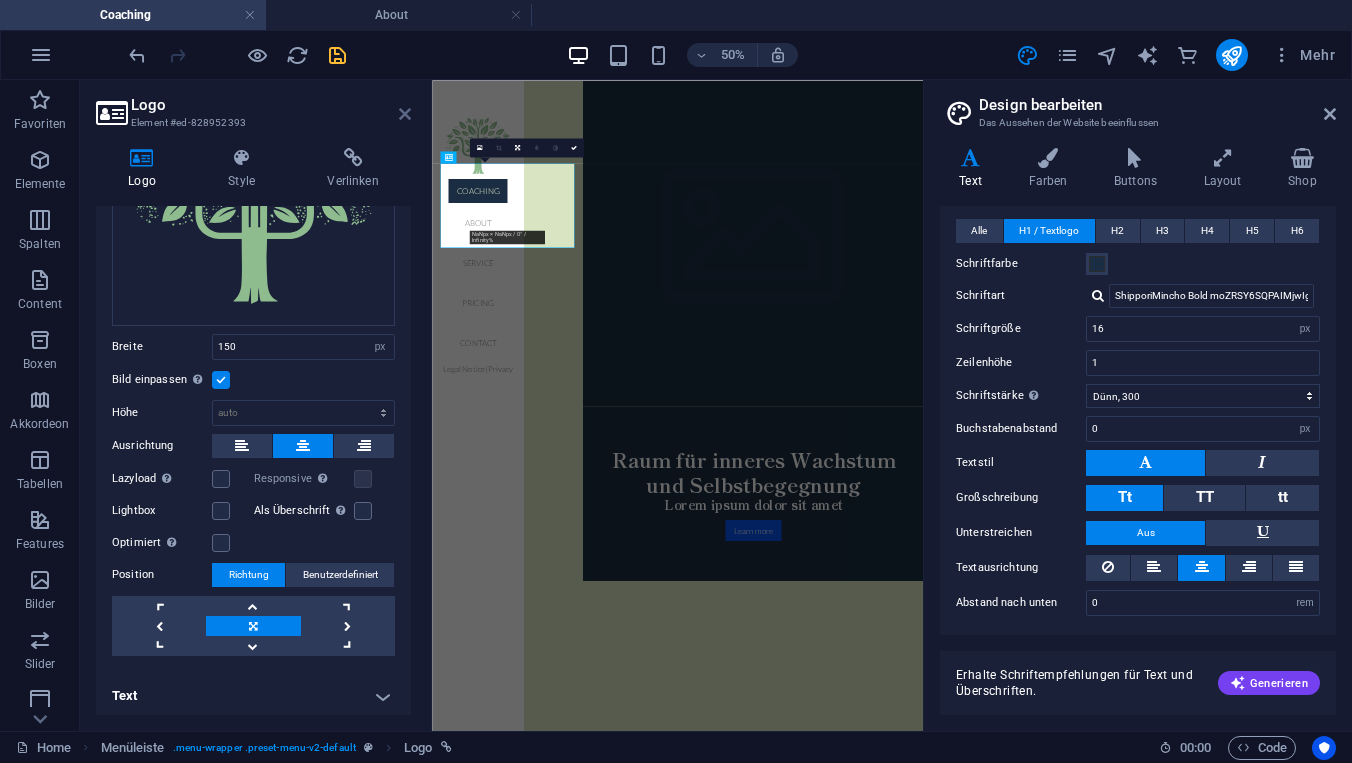 click at bounding box center [405, 114] 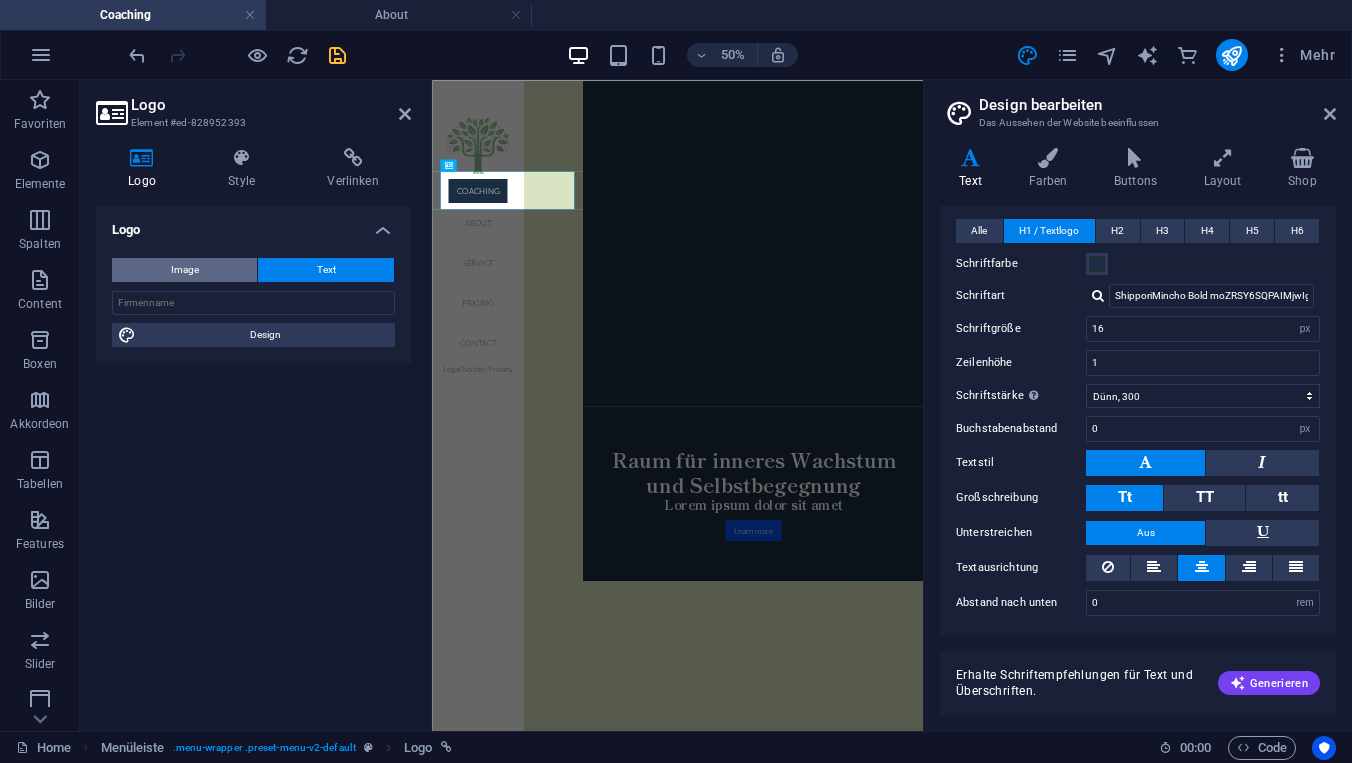 click on "Image" at bounding box center (184, 270) 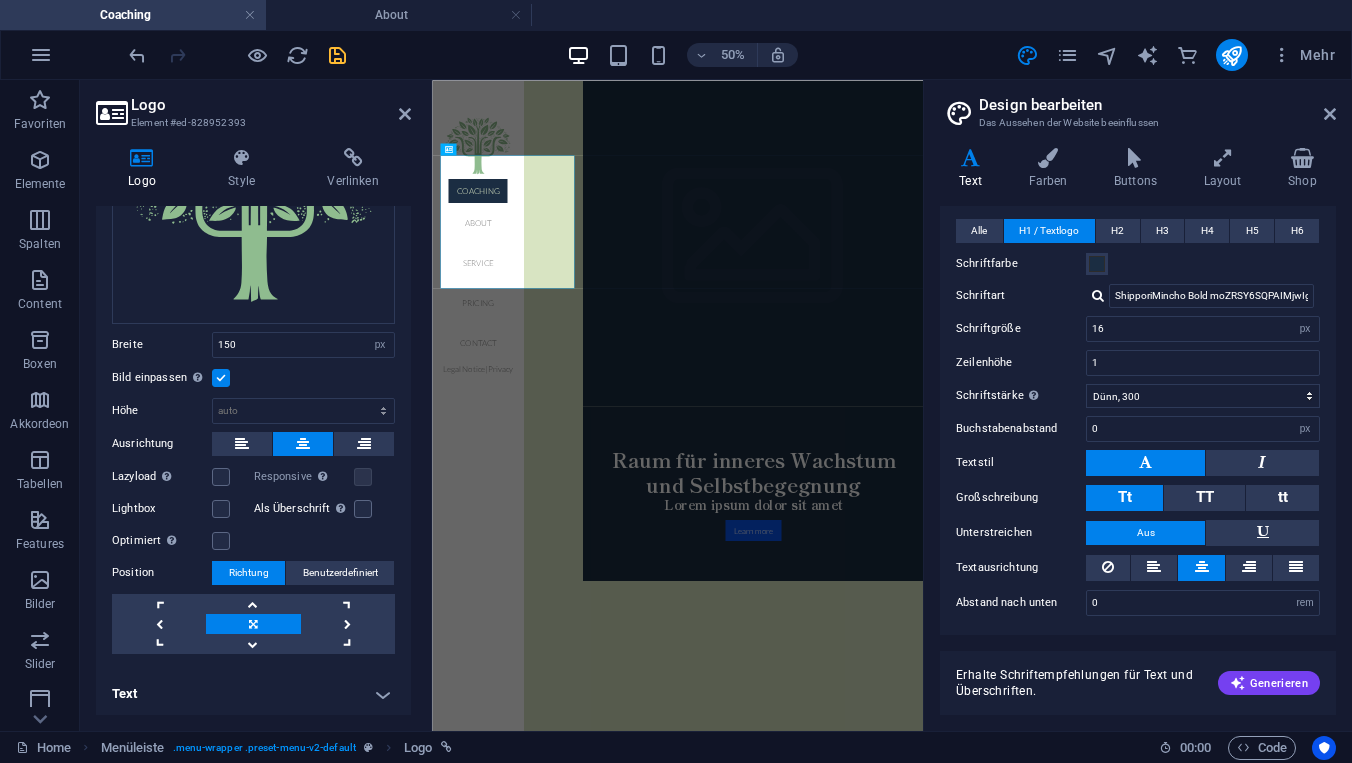 scroll, scrollTop: 217, scrollLeft: 0, axis: vertical 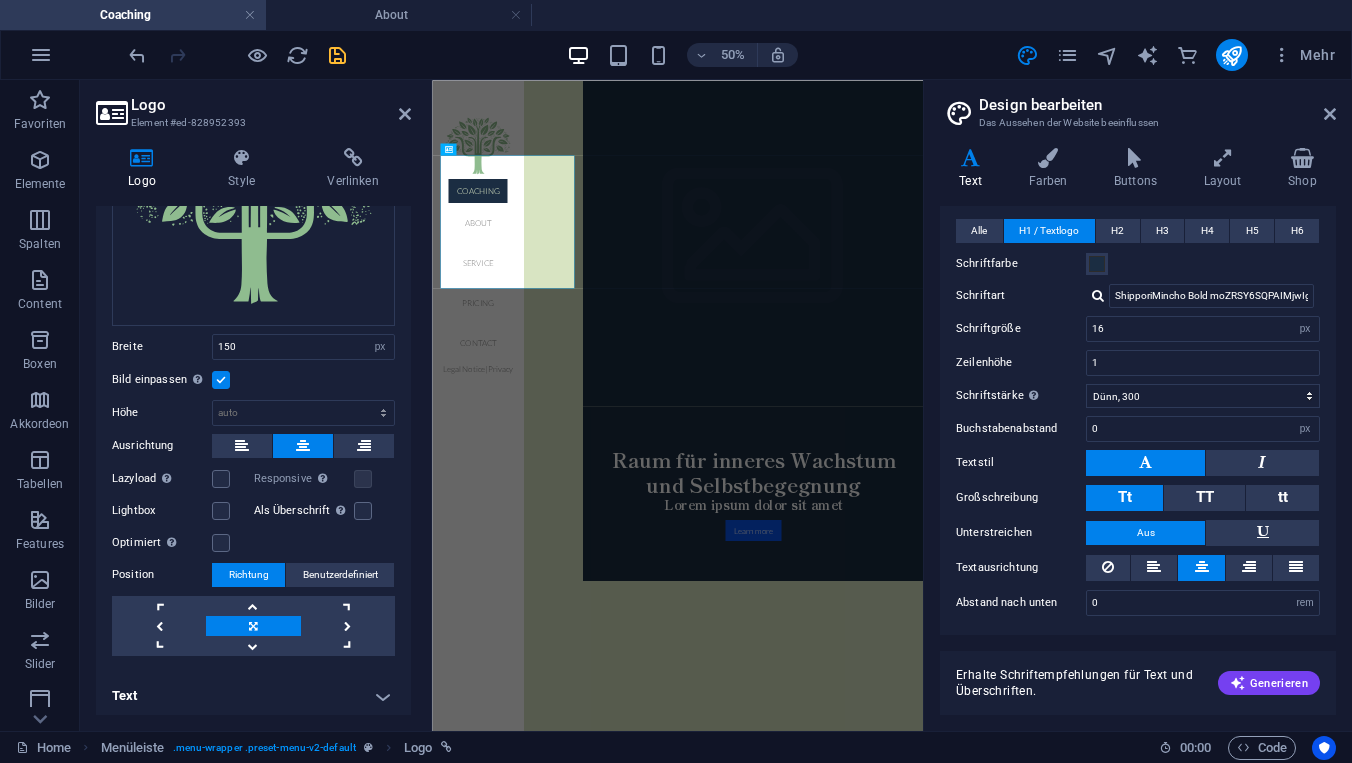 click on "Text" at bounding box center (253, 696) 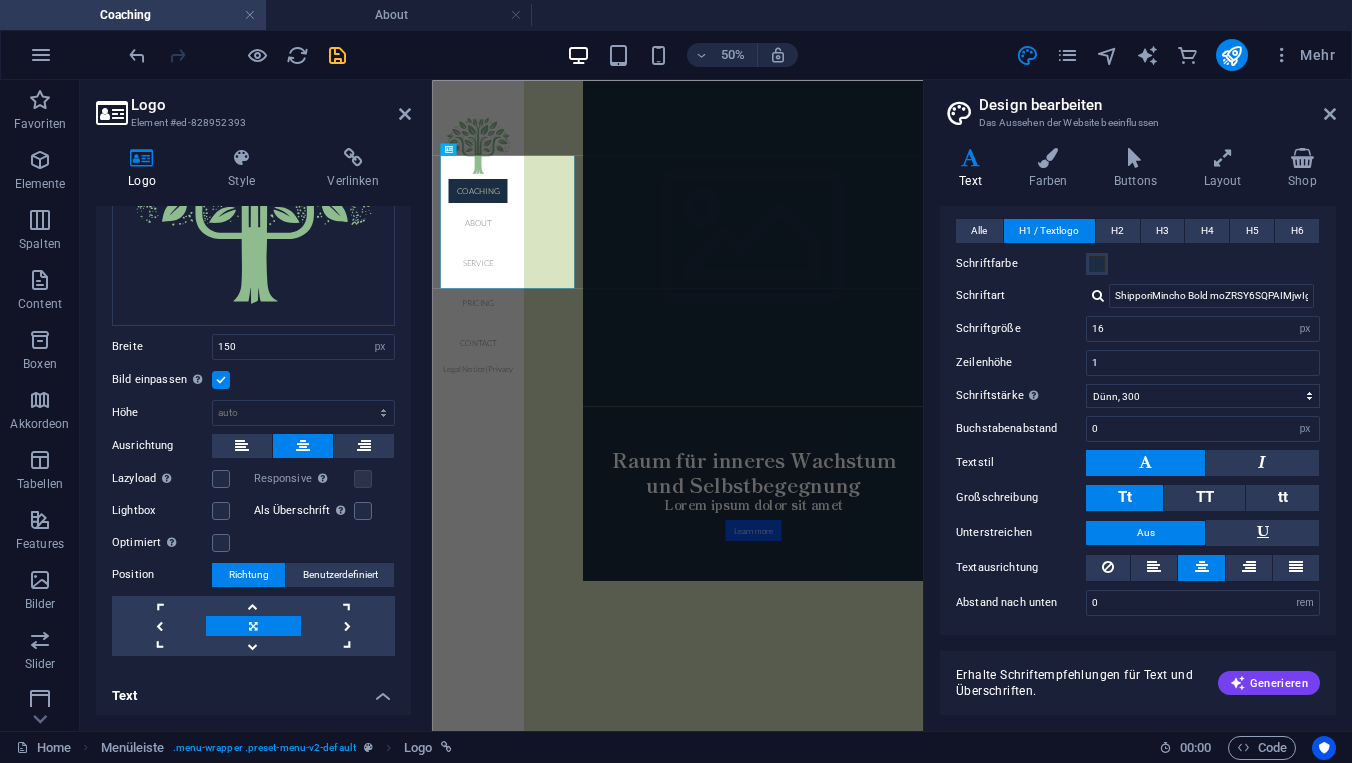 click on "Text" at bounding box center (253, 690) 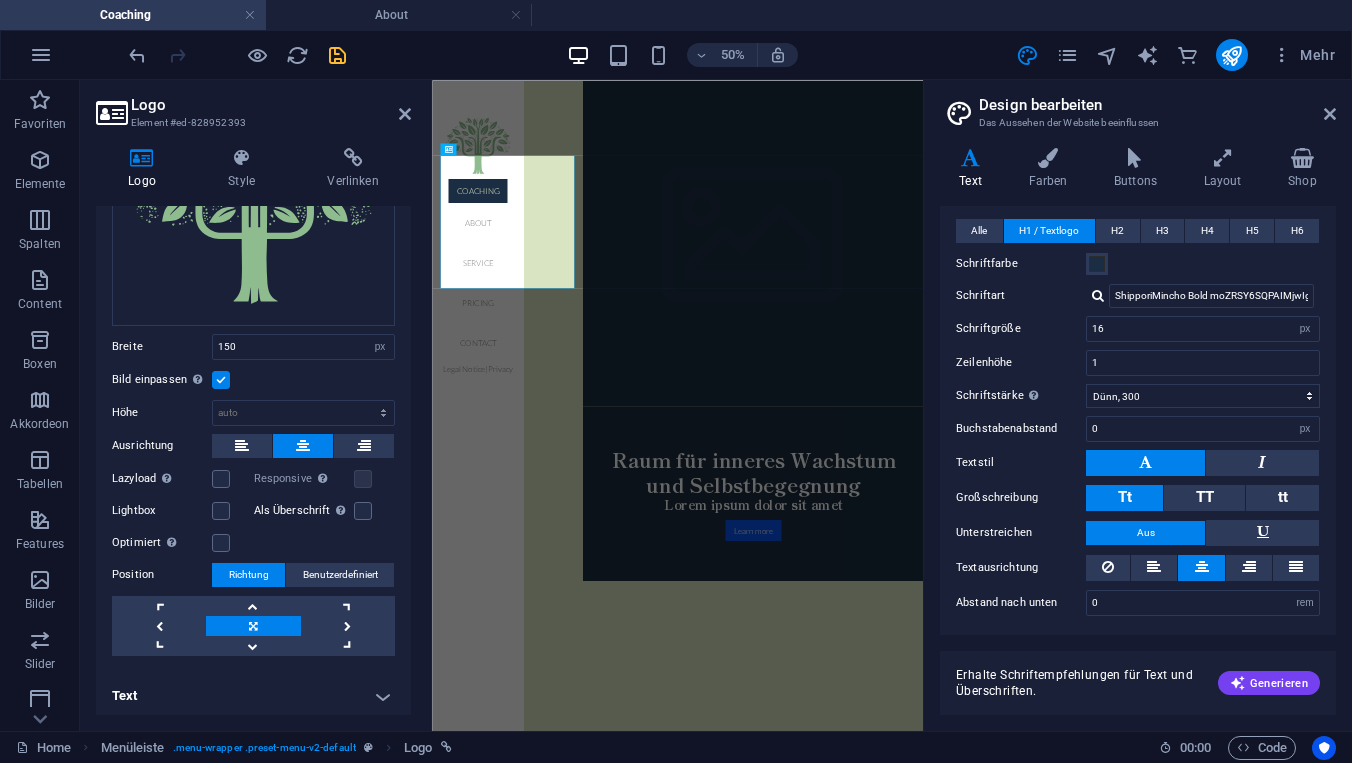 click on "Text" at bounding box center (253, 696) 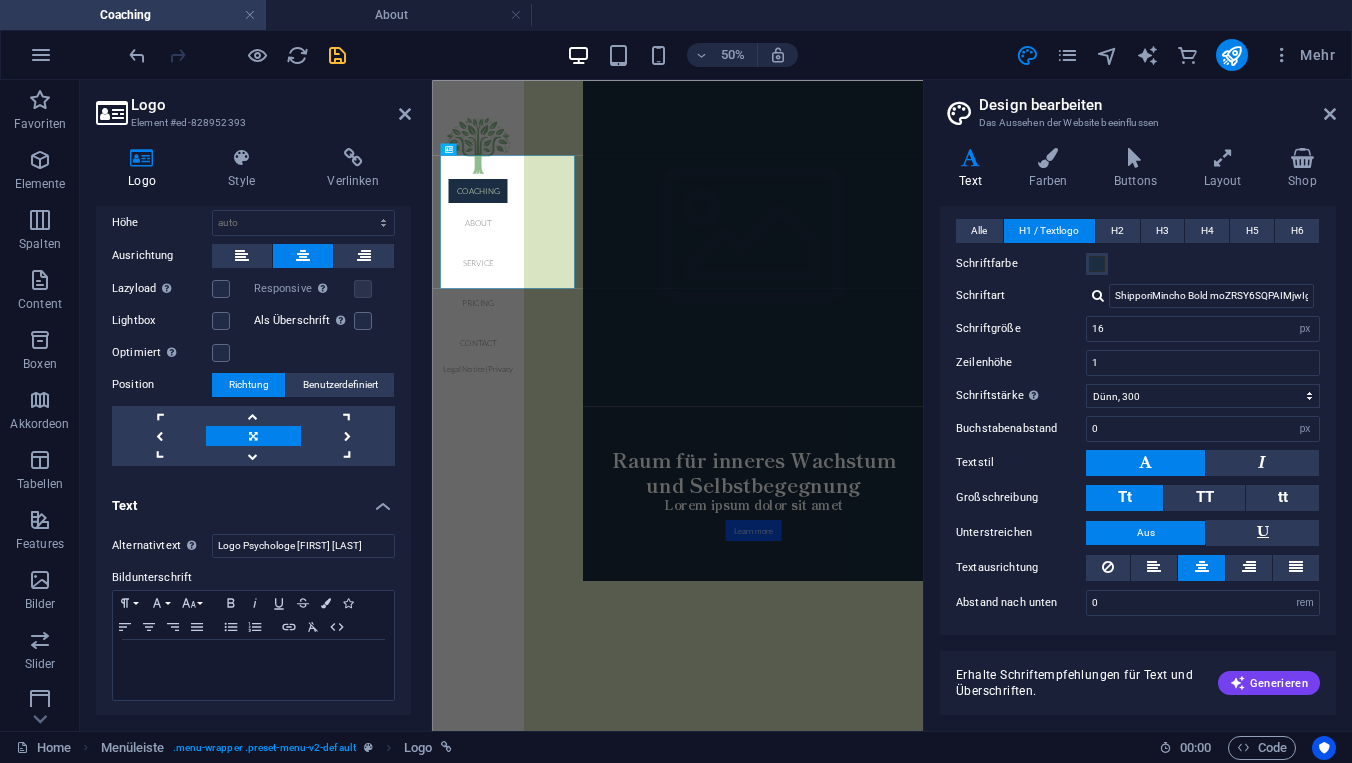 scroll, scrollTop: 405, scrollLeft: 0, axis: vertical 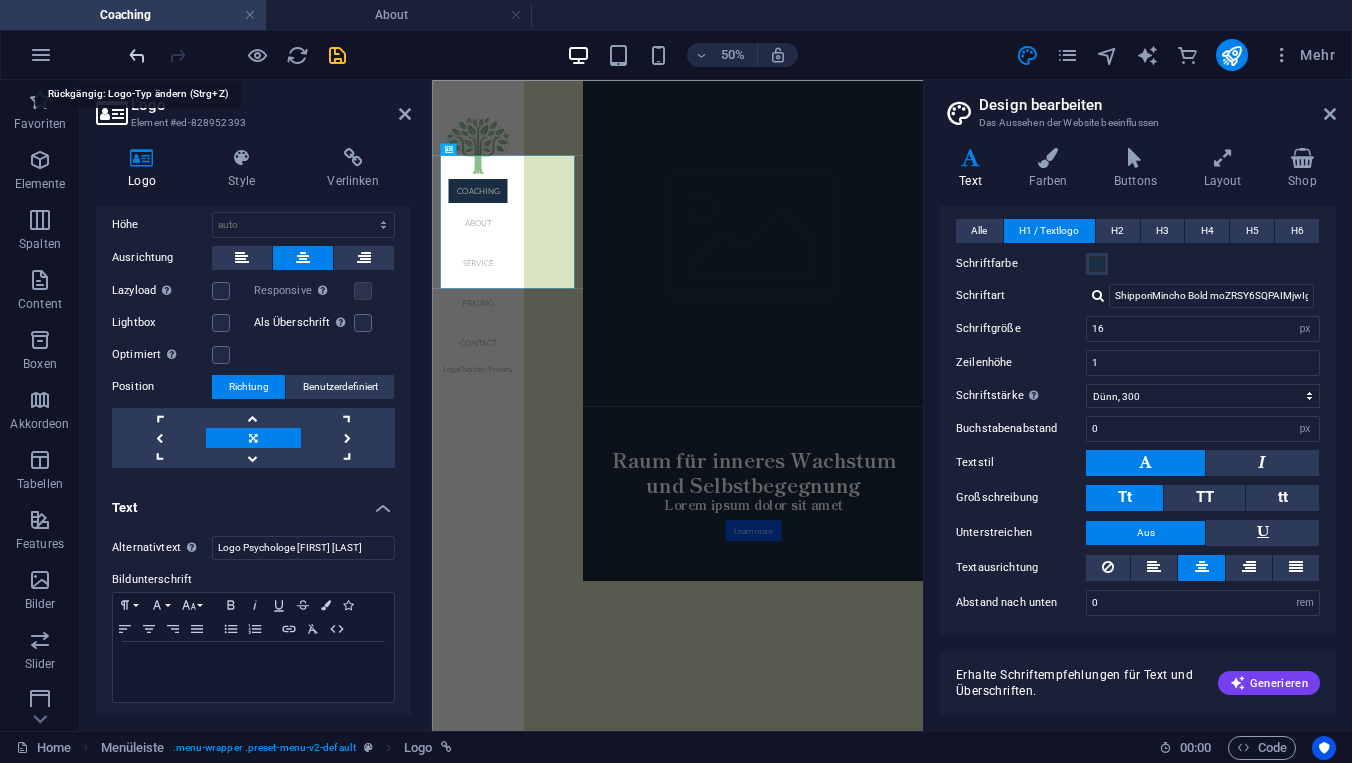 click at bounding box center [137, 55] 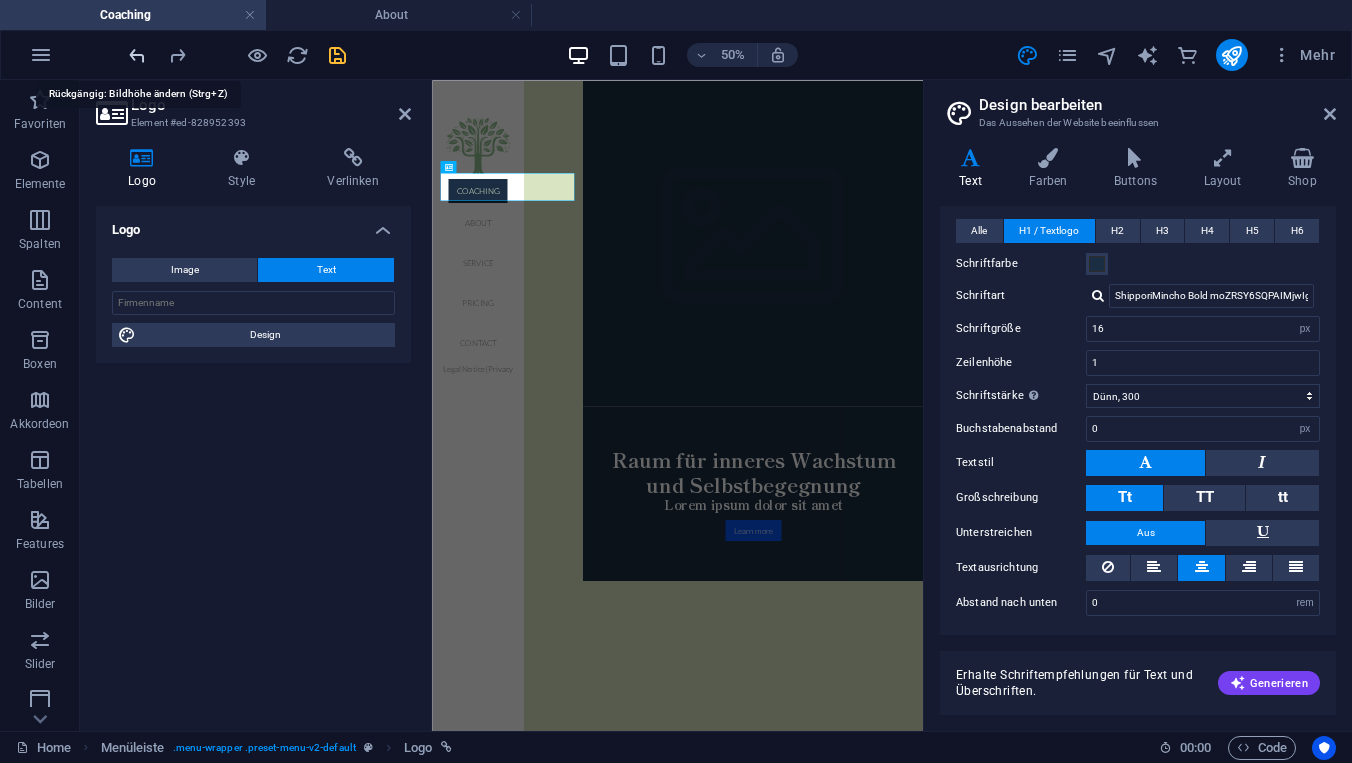 click at bounding box center [137, 55] 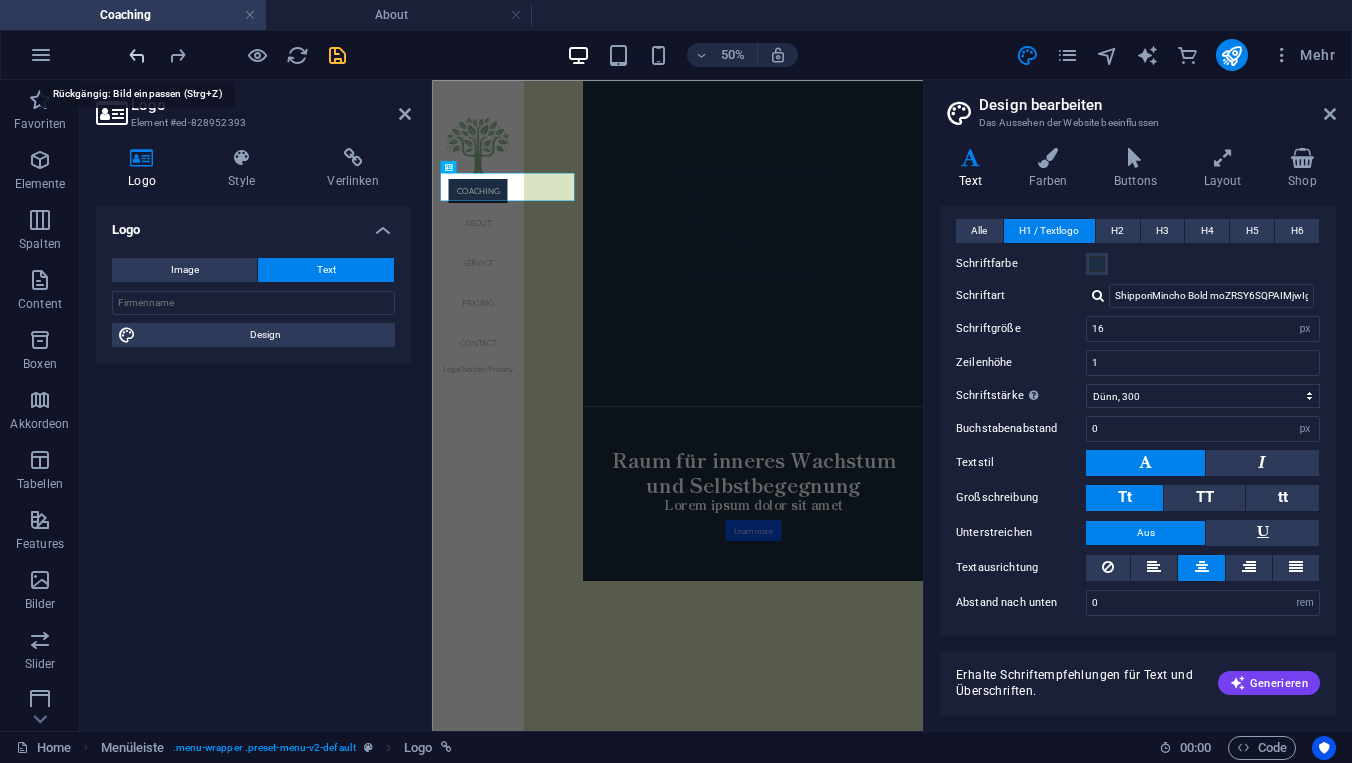 click at bounding box center [137, 55] 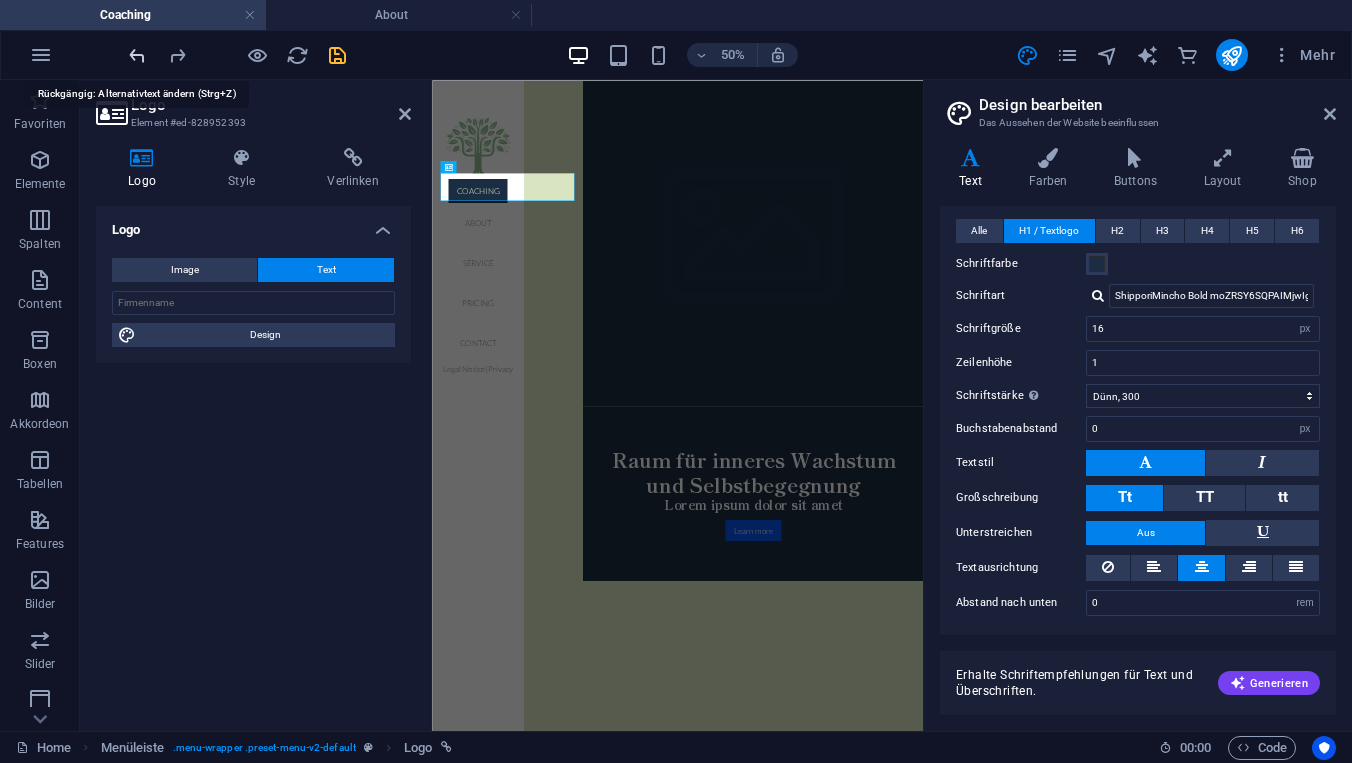 click at bounding box center (137, 55) 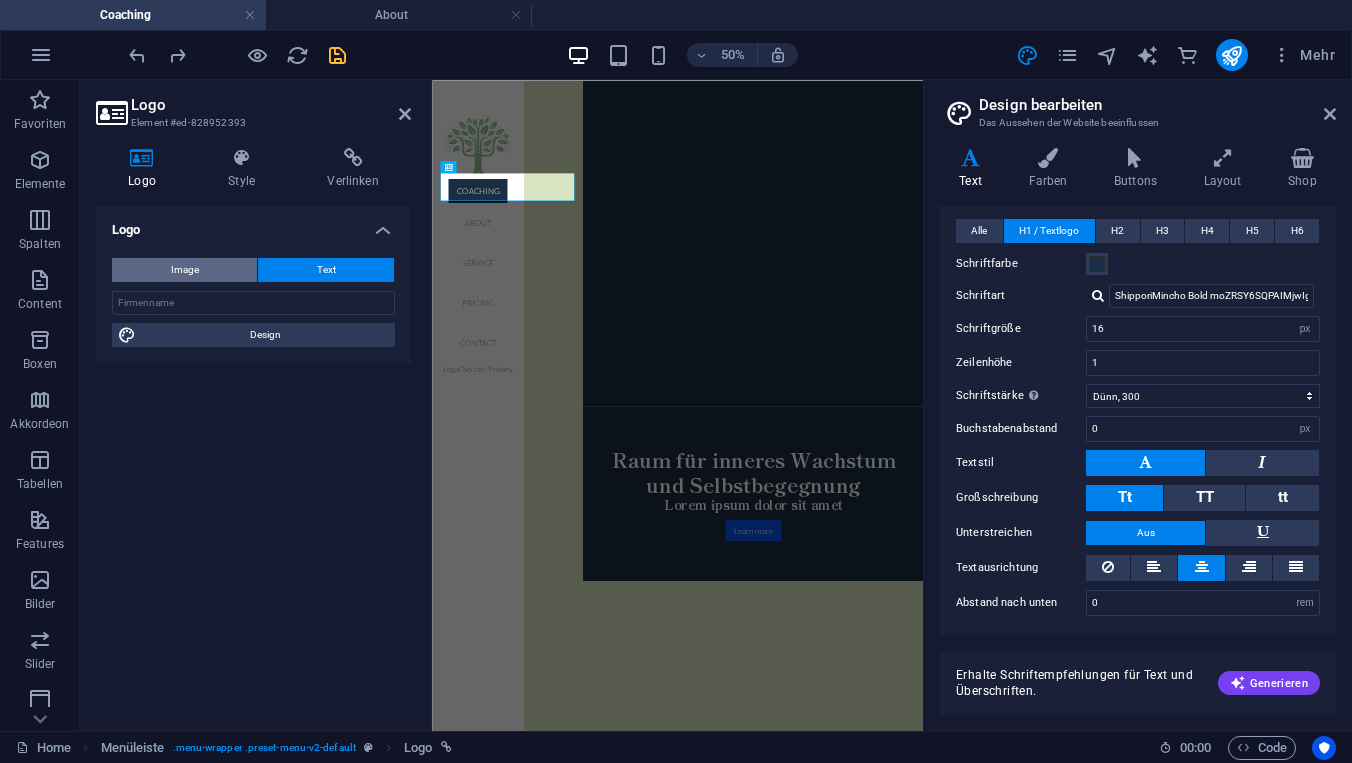 click on "Image" at bounding box center (184, 270) 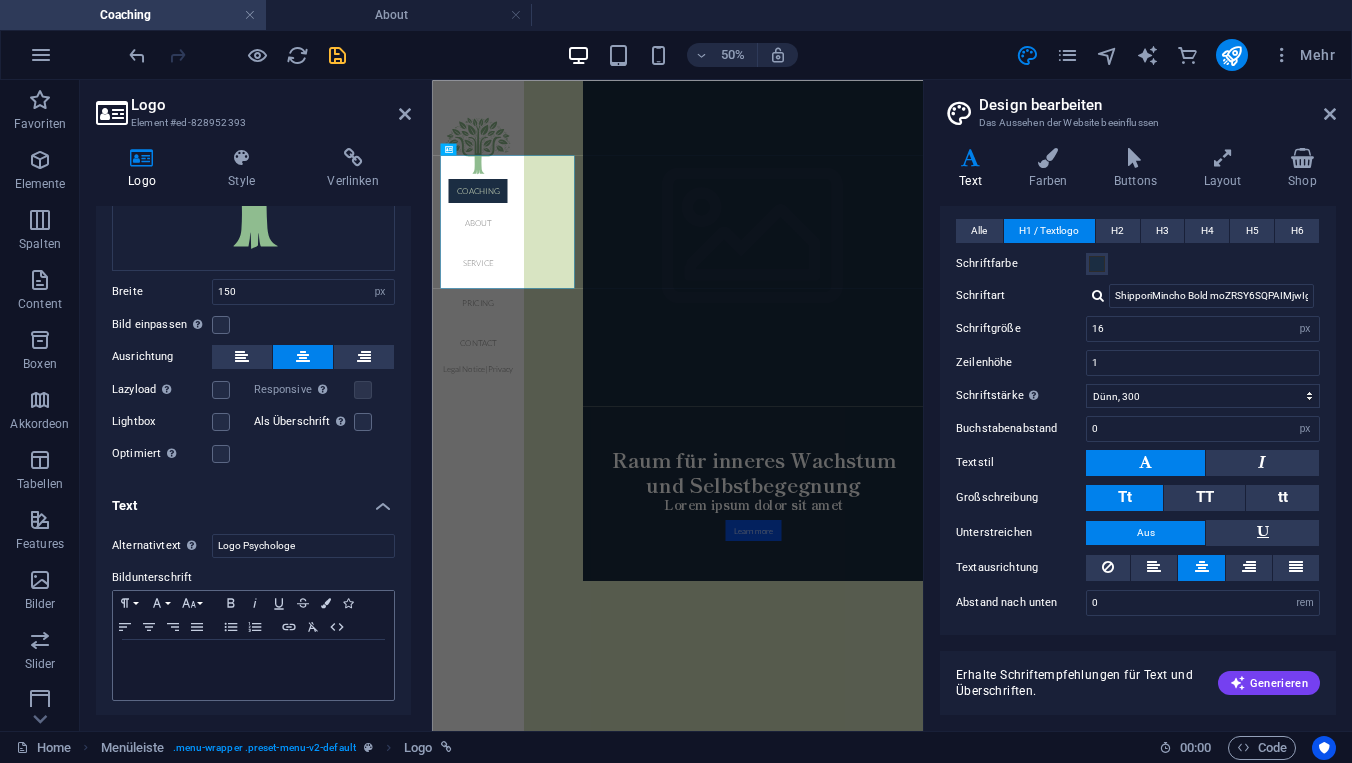 scroll, scrollTop: 270, scrollLeft: 0, axis: vertical 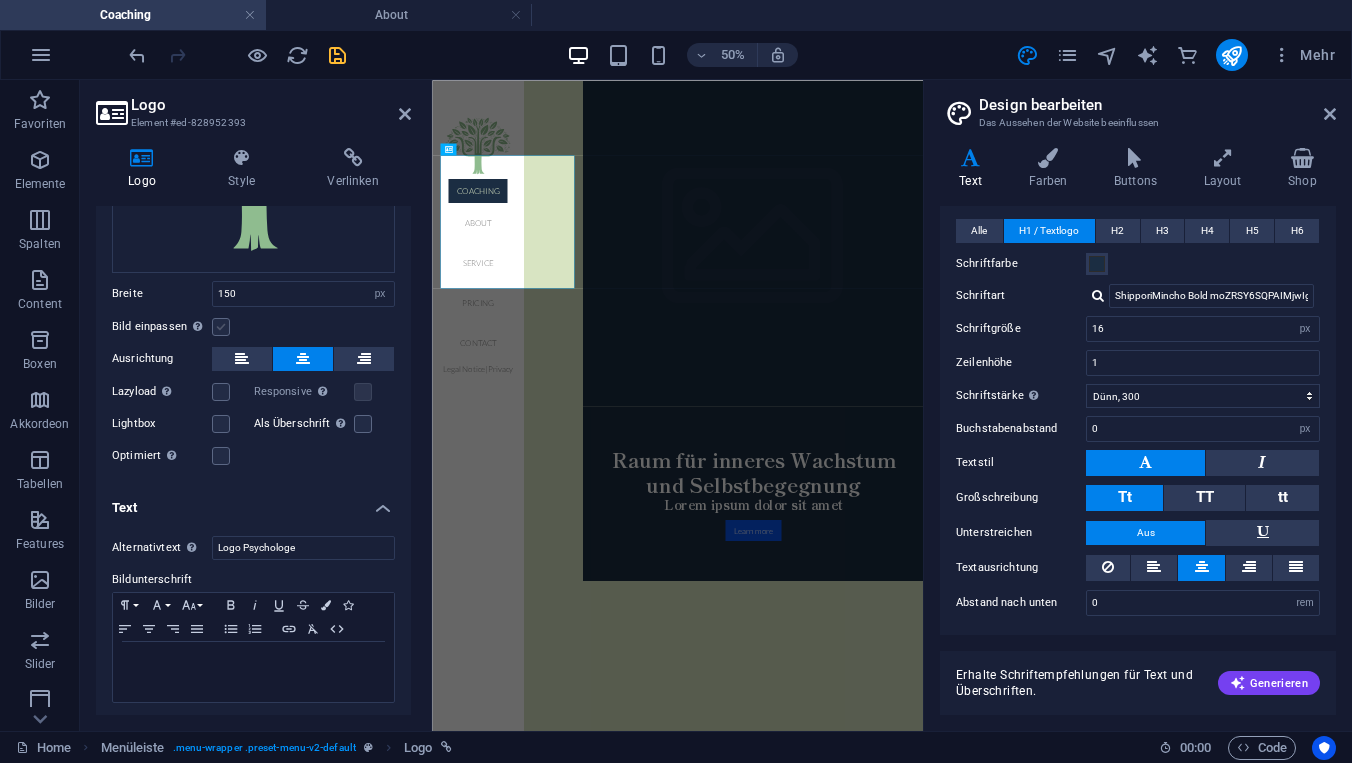 click at bounding box center (221, 327) 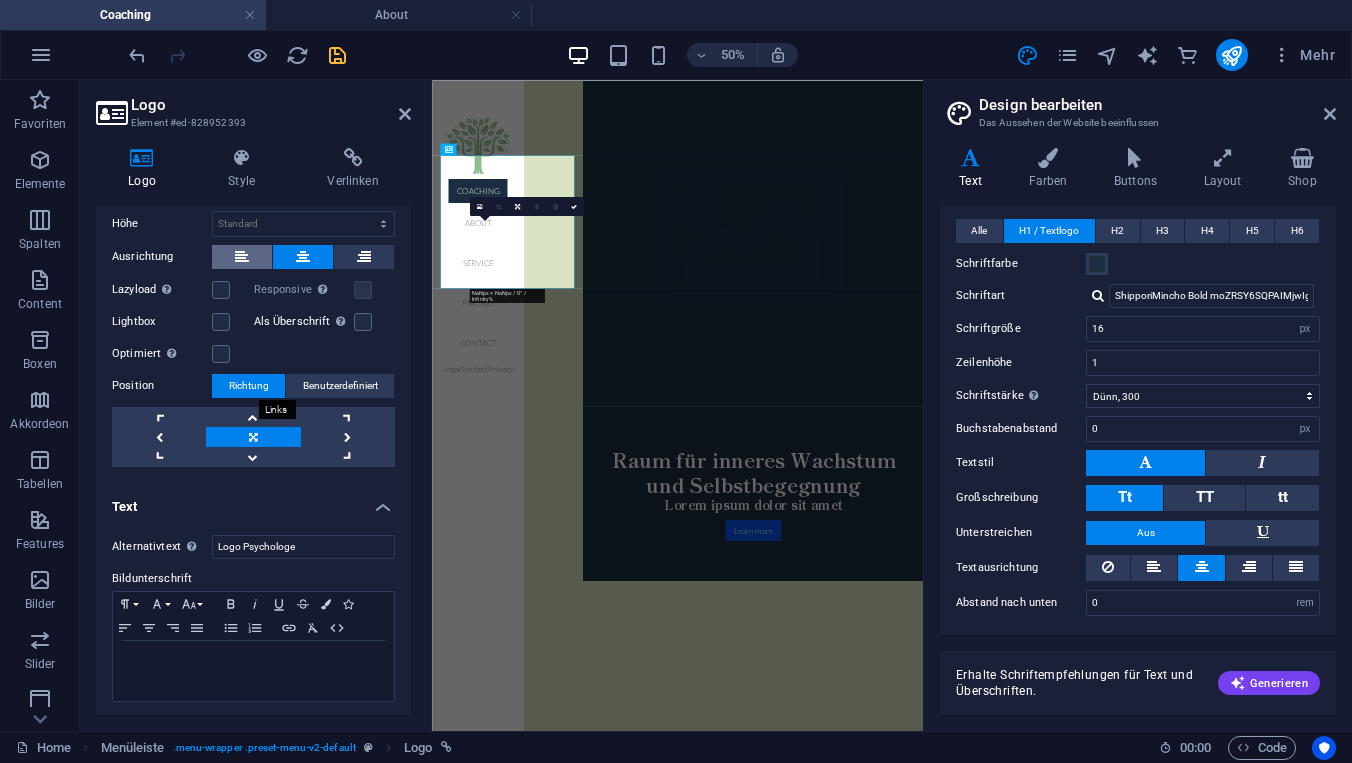scroll, scrollTop: 405, scrollLeft: 0, axis: vertical 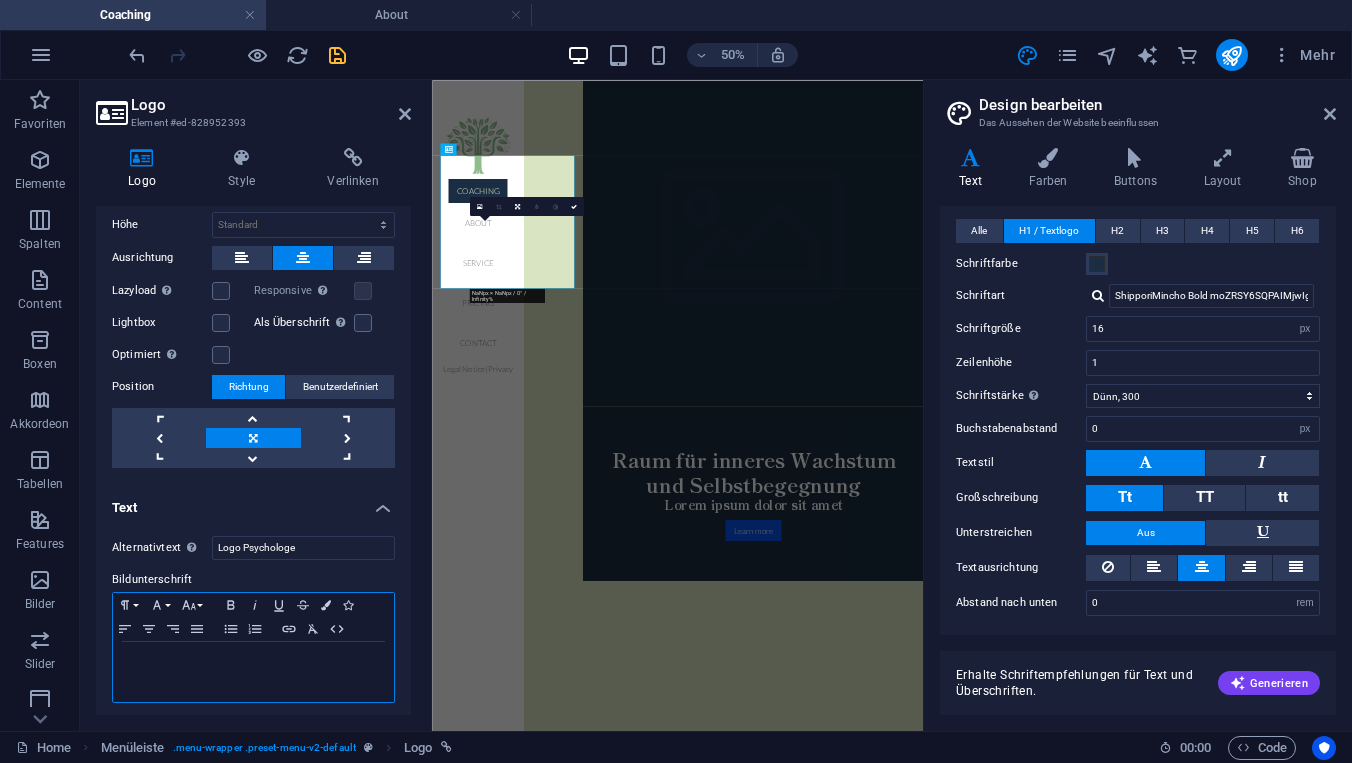 click at bounding box center [253, 661] 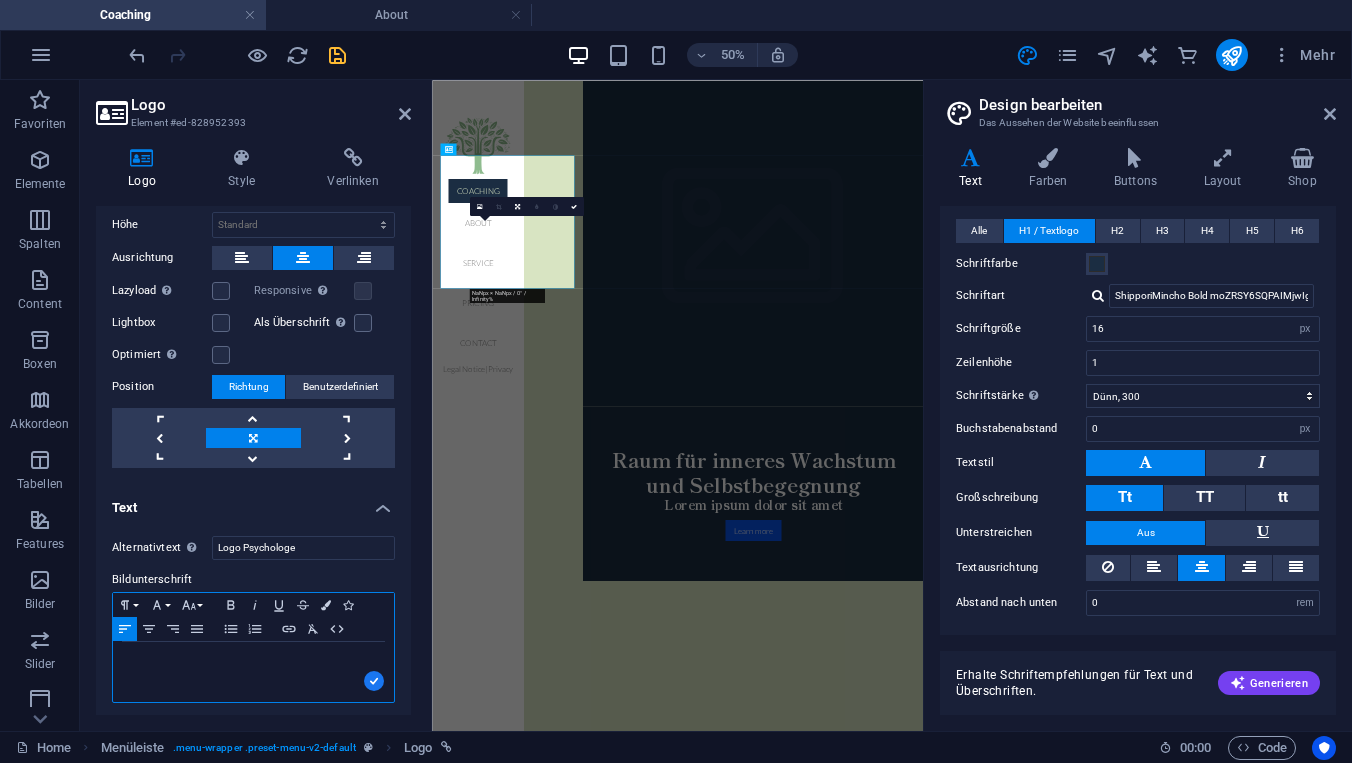 type 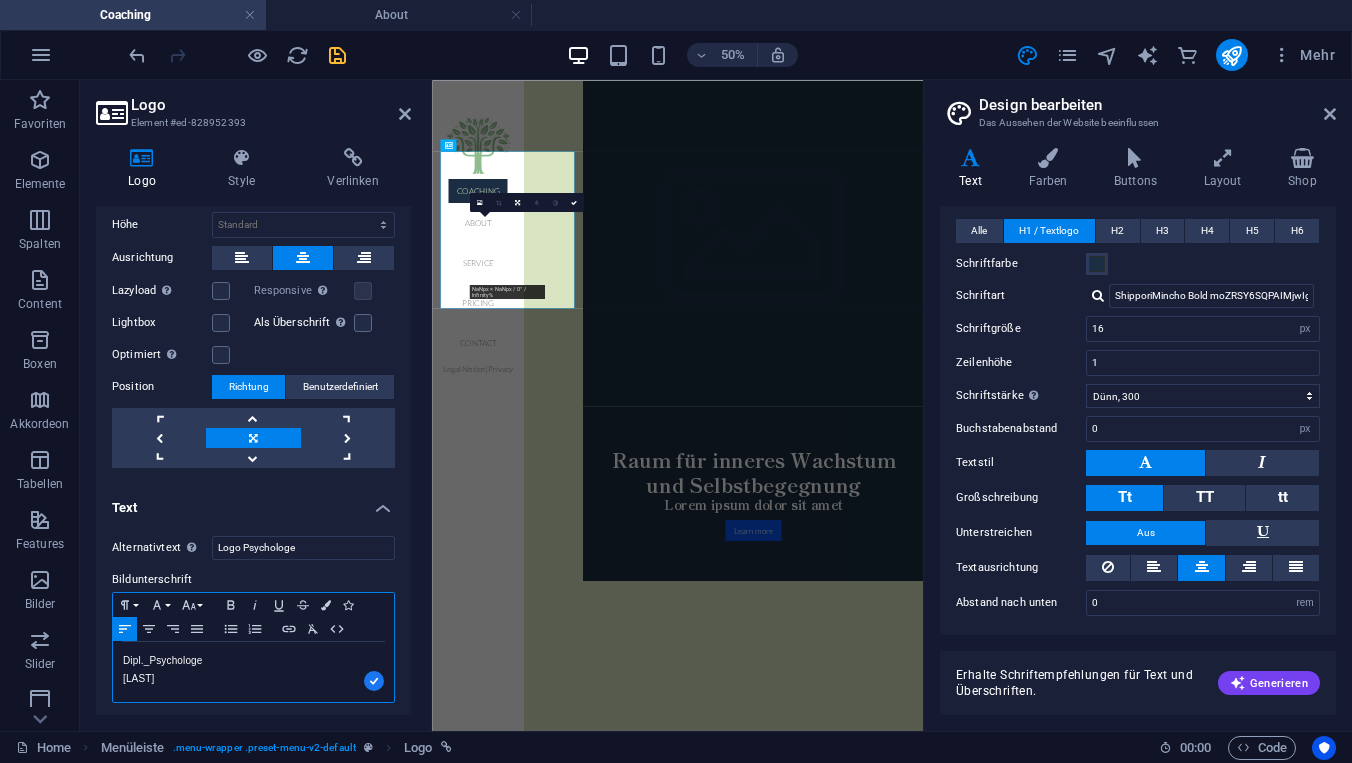 click on "Dipl._Psychologe Robert Otto" at bounding box center [253, 670] 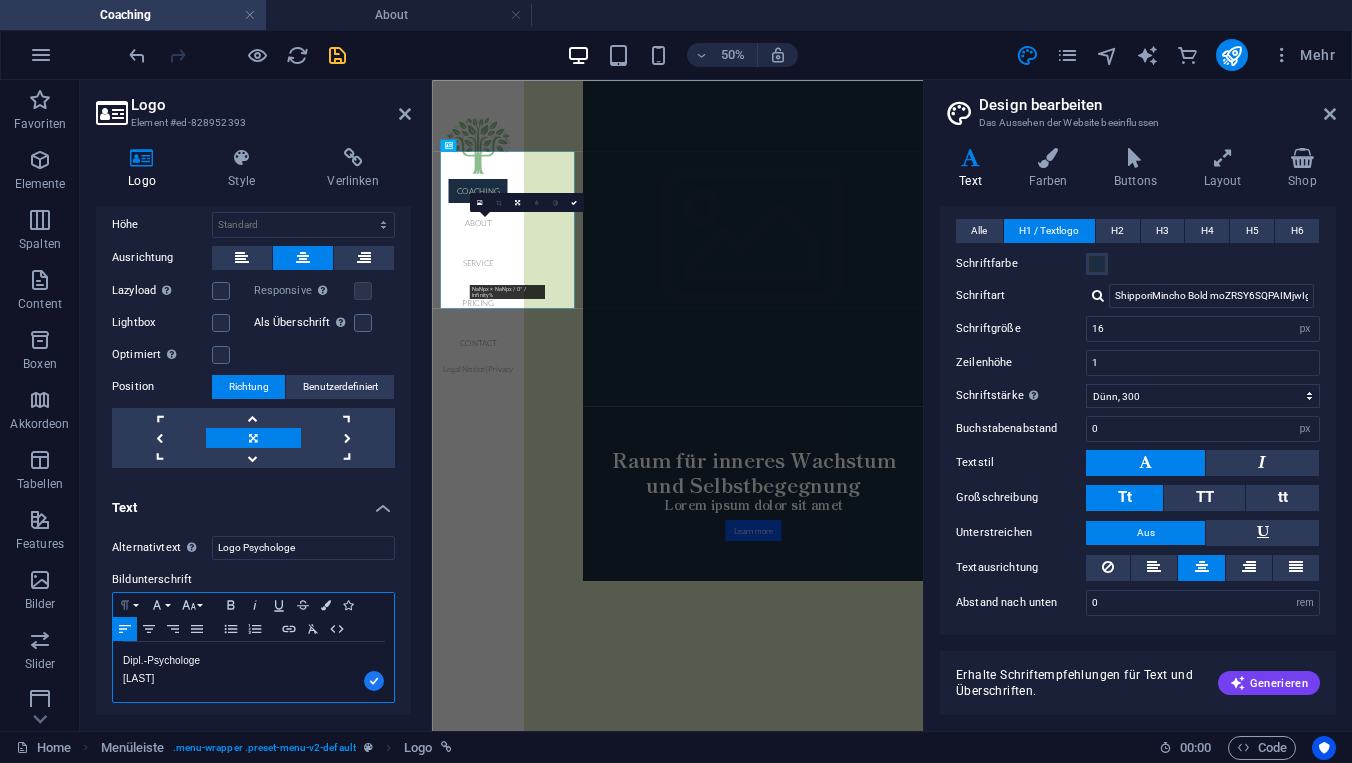 click on "Paragraph Format" at bounding box center [129, 605] 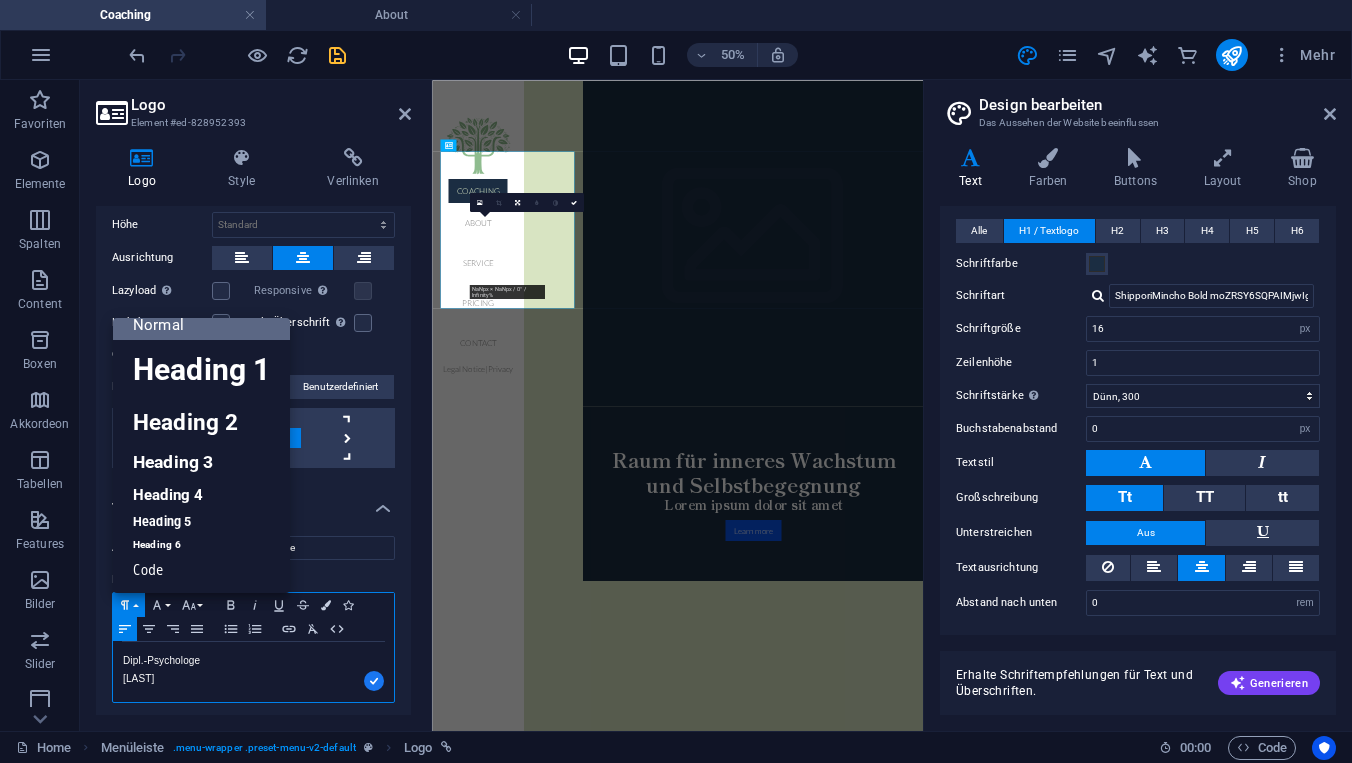 scroll, scrollTop: 15, scrollLeft: 0, axis: vertical 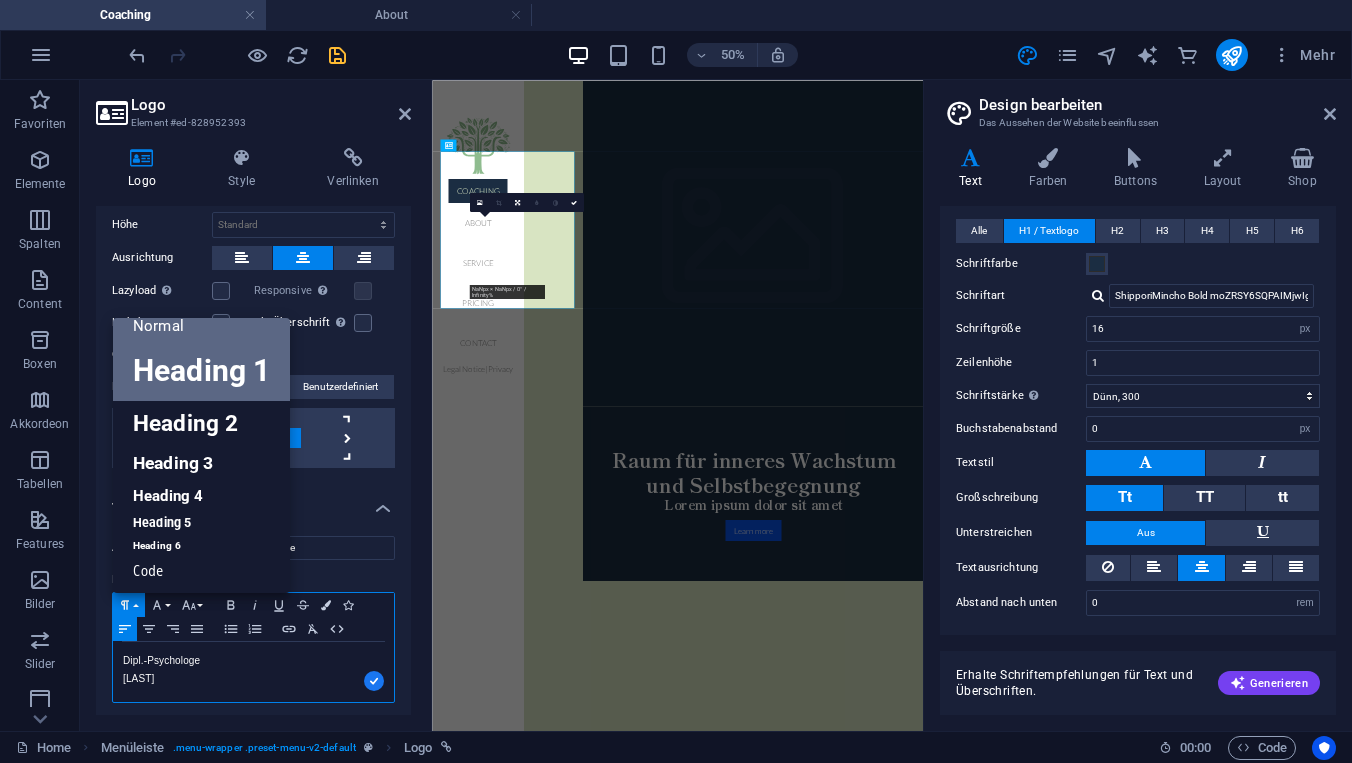 click on "Heading 1" at bounding box center (201, 371) 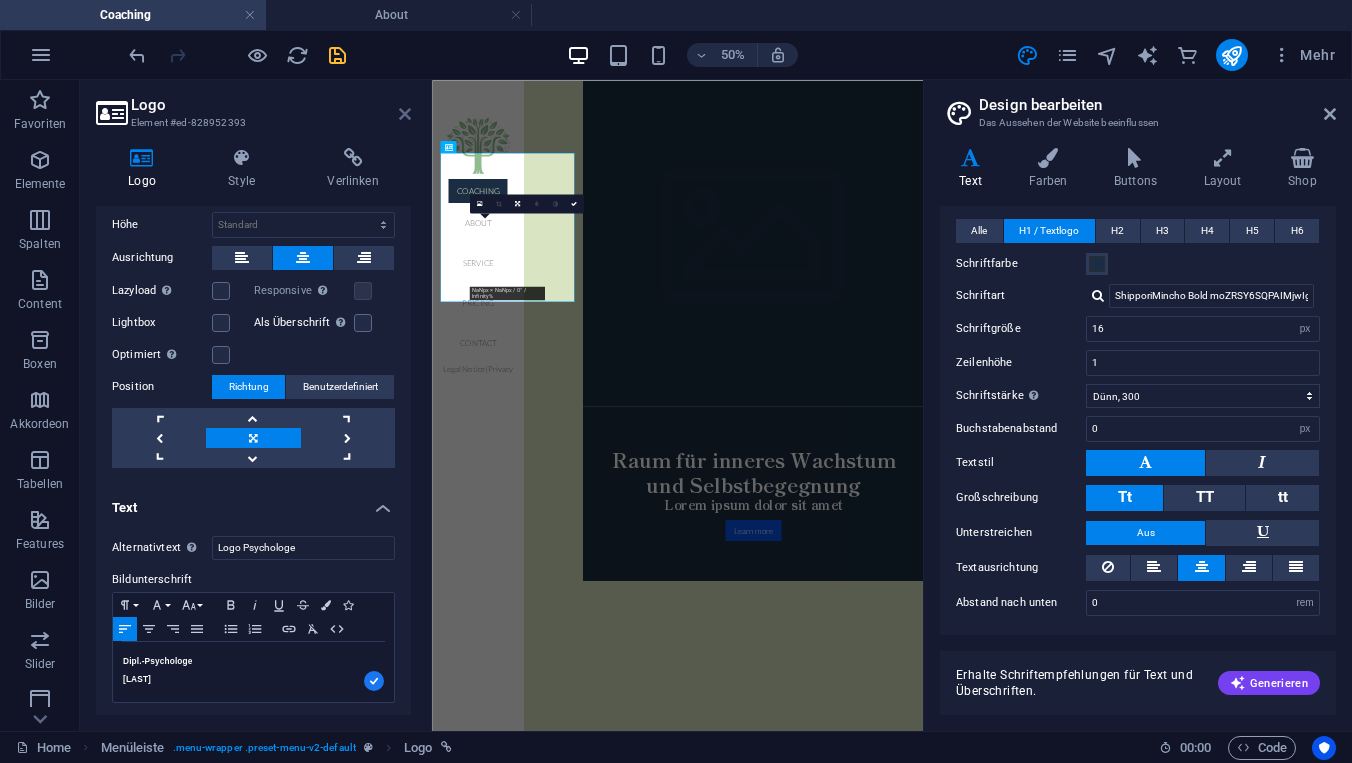click at bounding box center (405, 114) 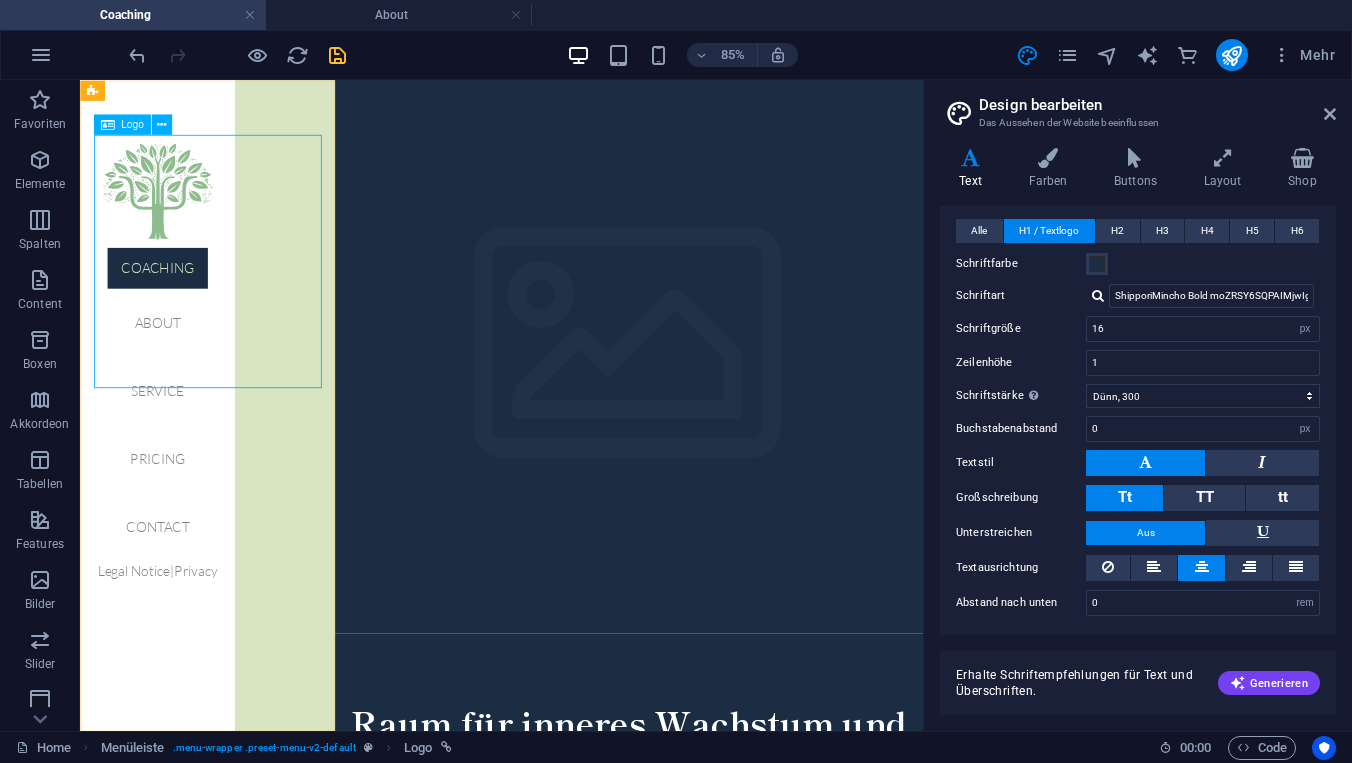 select on "px" 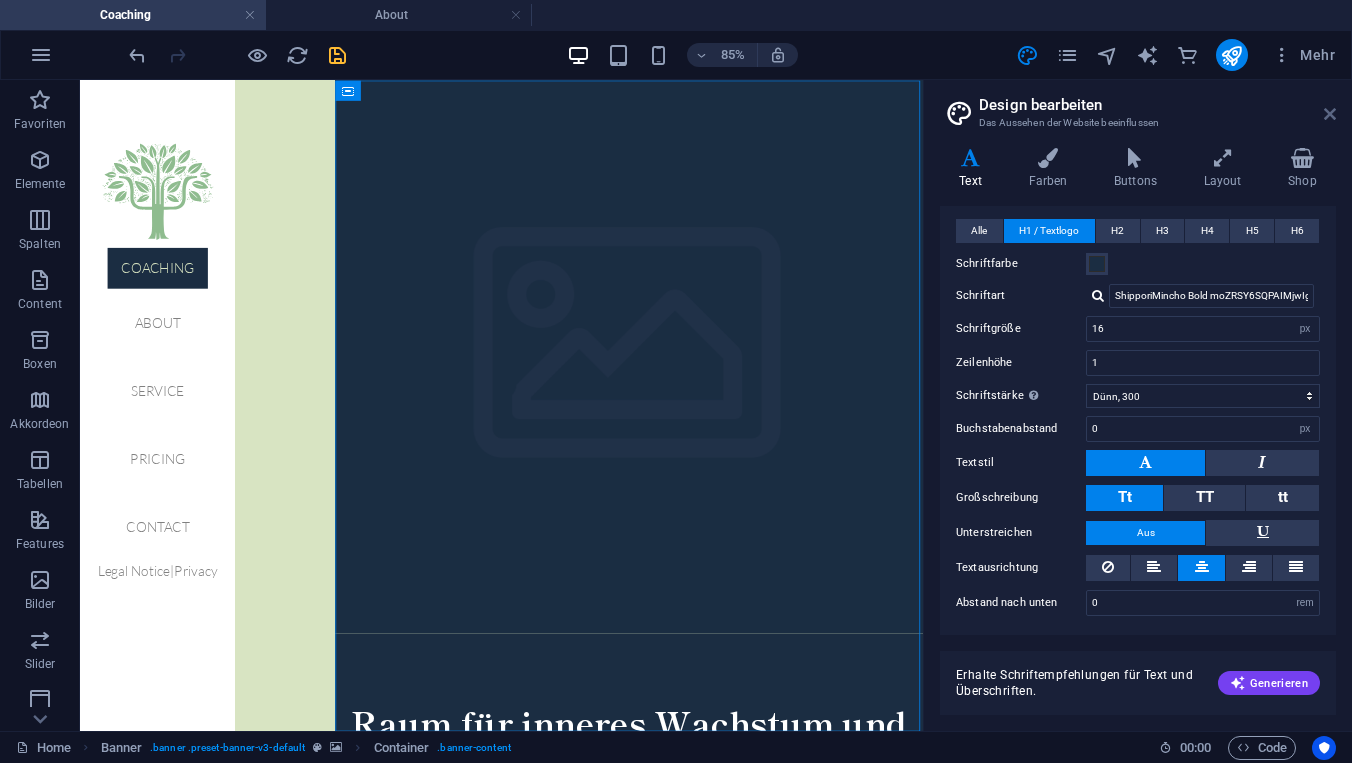click at bounding box center (1330, 114) 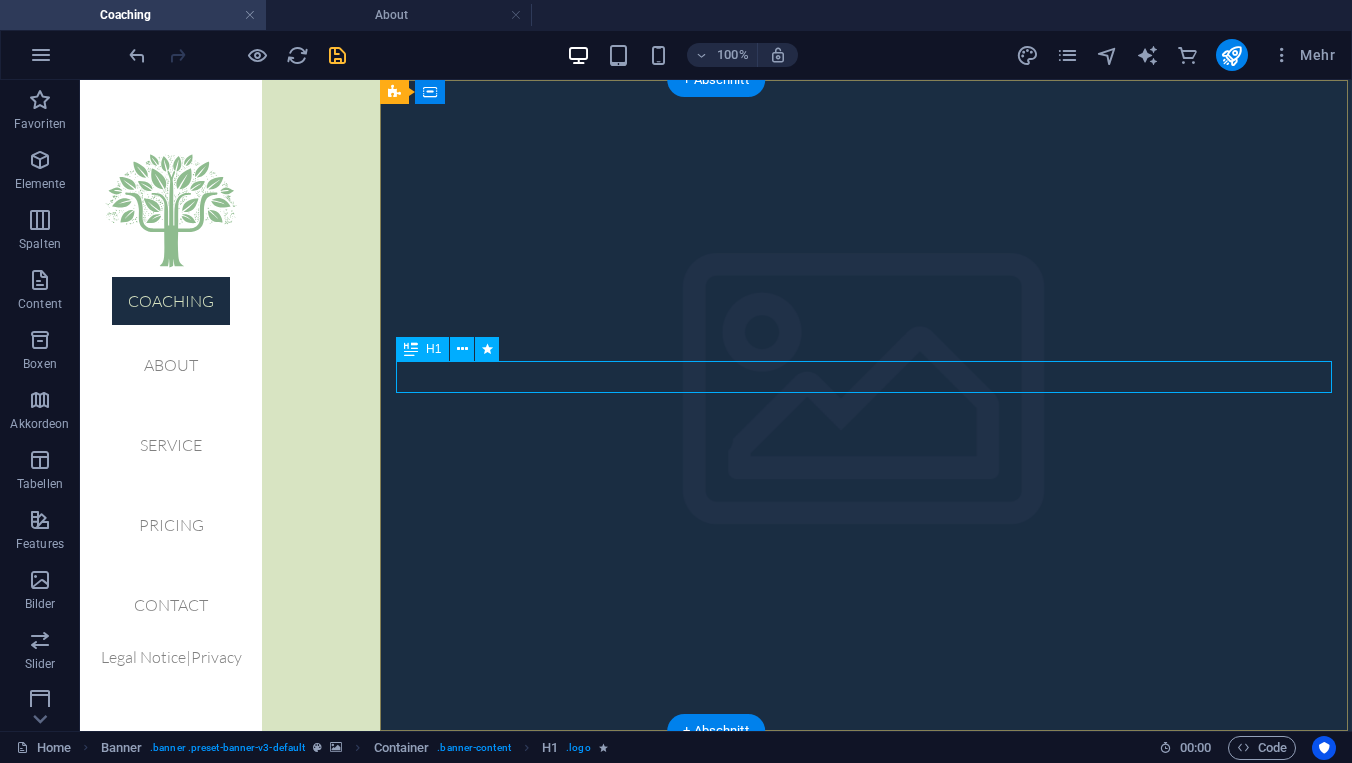 click on "H1" at bounding box center [433, 349] 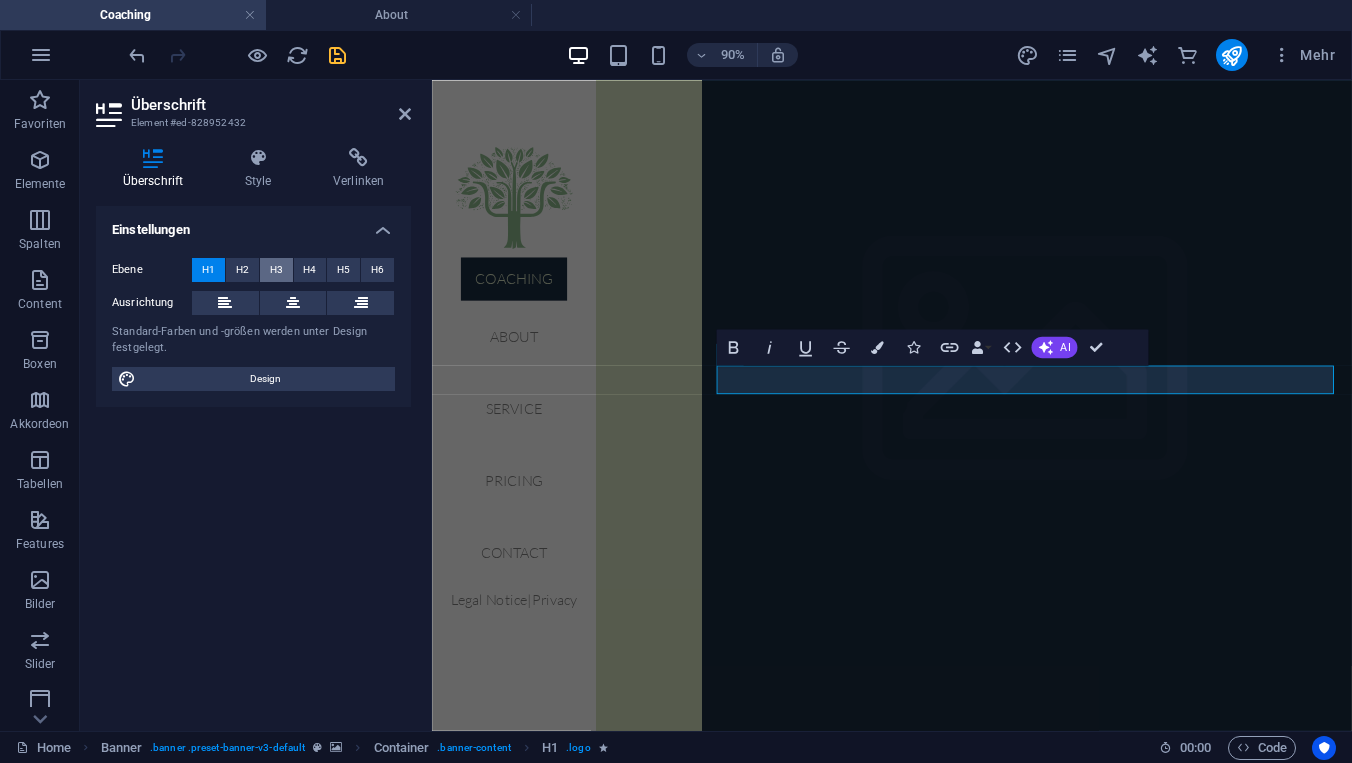 click on "H3" at bounding box center (276, 270) 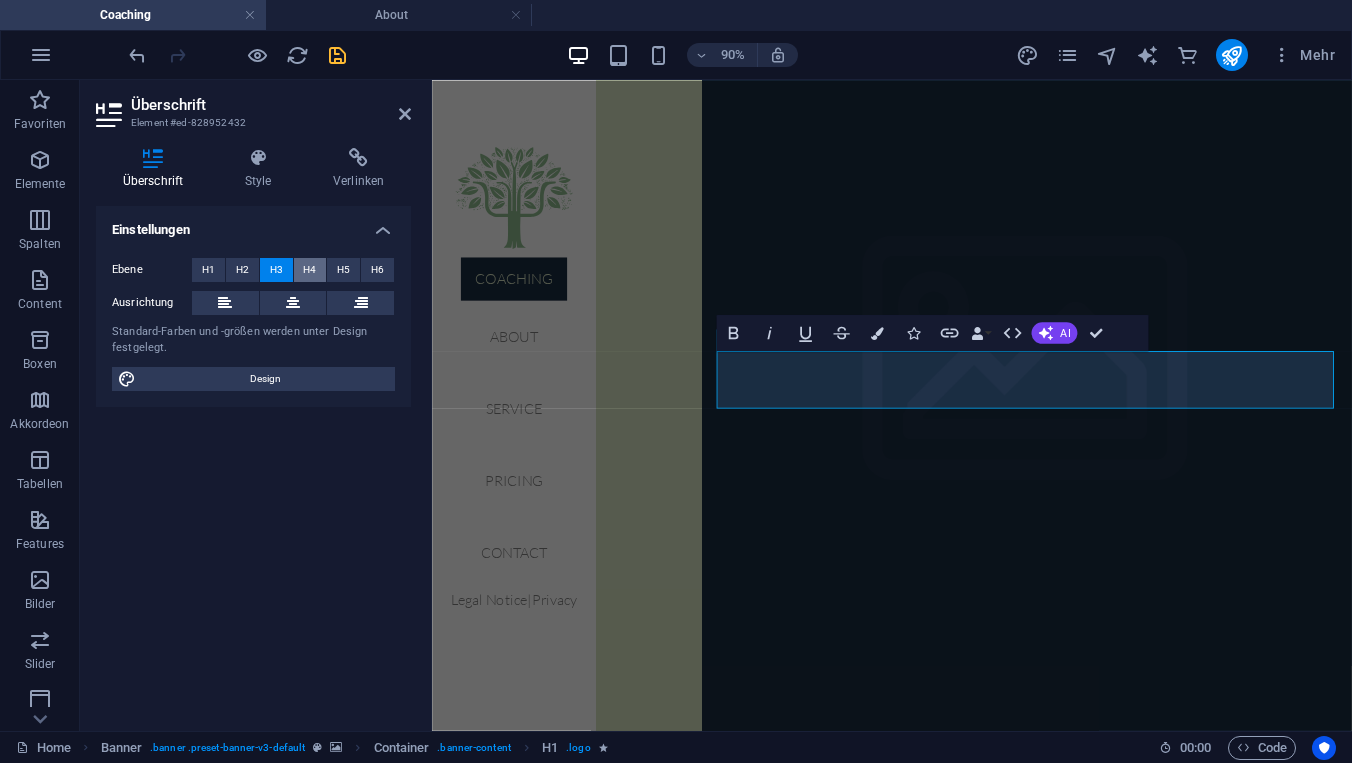 click on "H4" at bounding box center [309, 270] 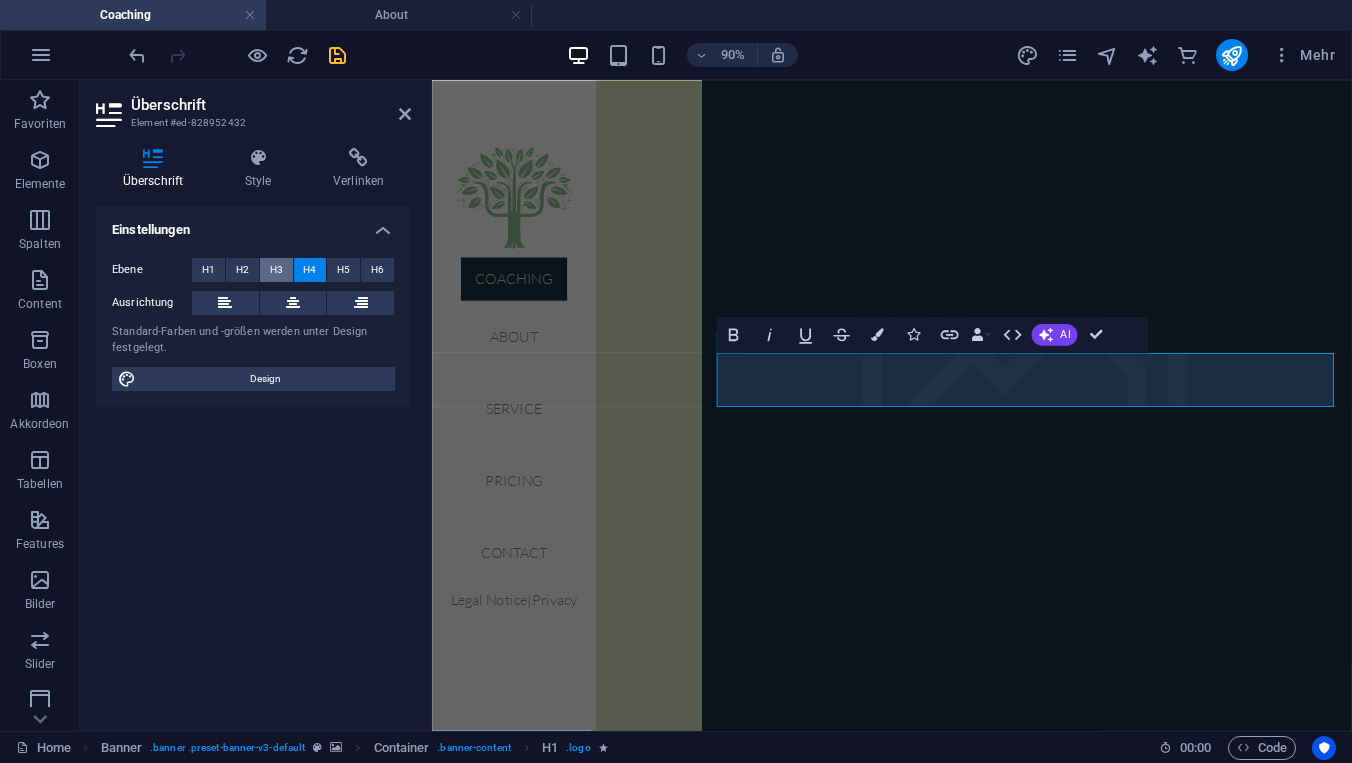 click on "H3" at bounding box center [276, 270] 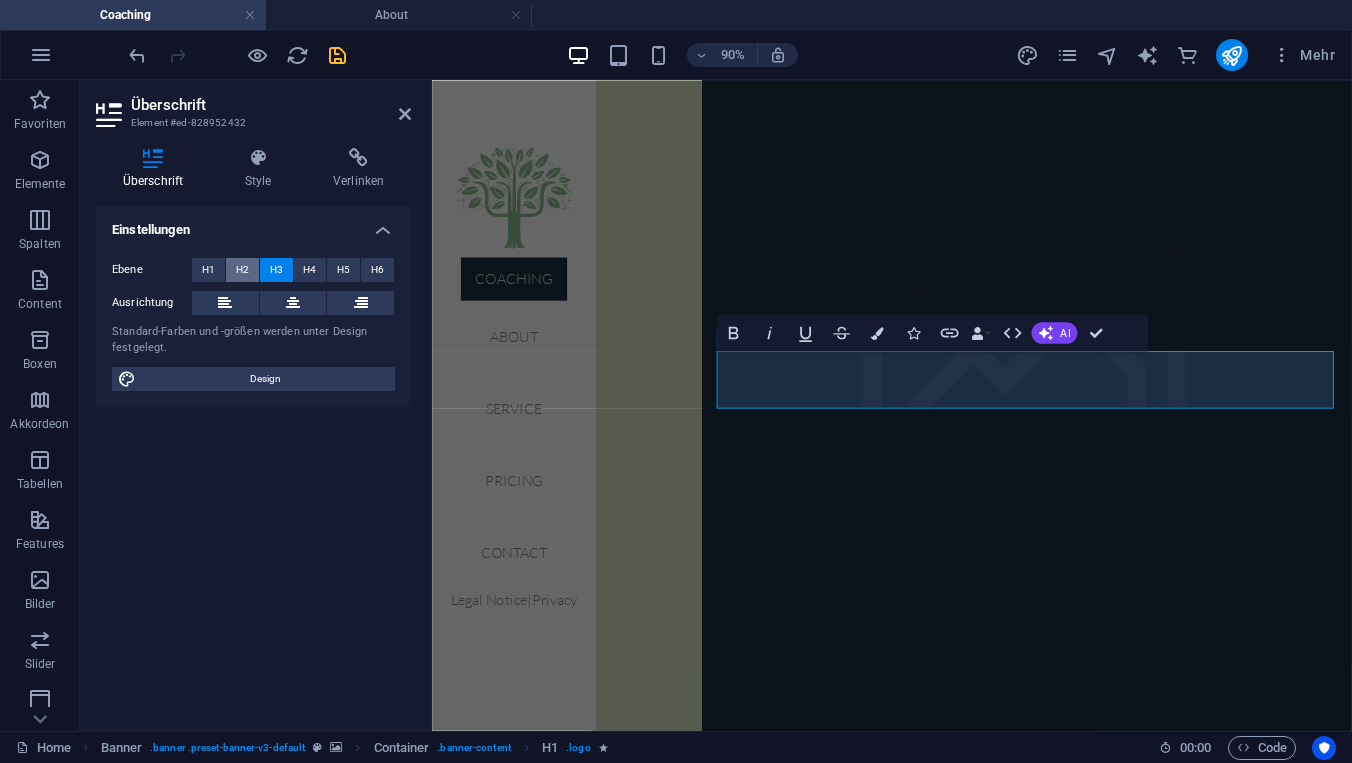 click on "H2" at bounding box center [242, 270] 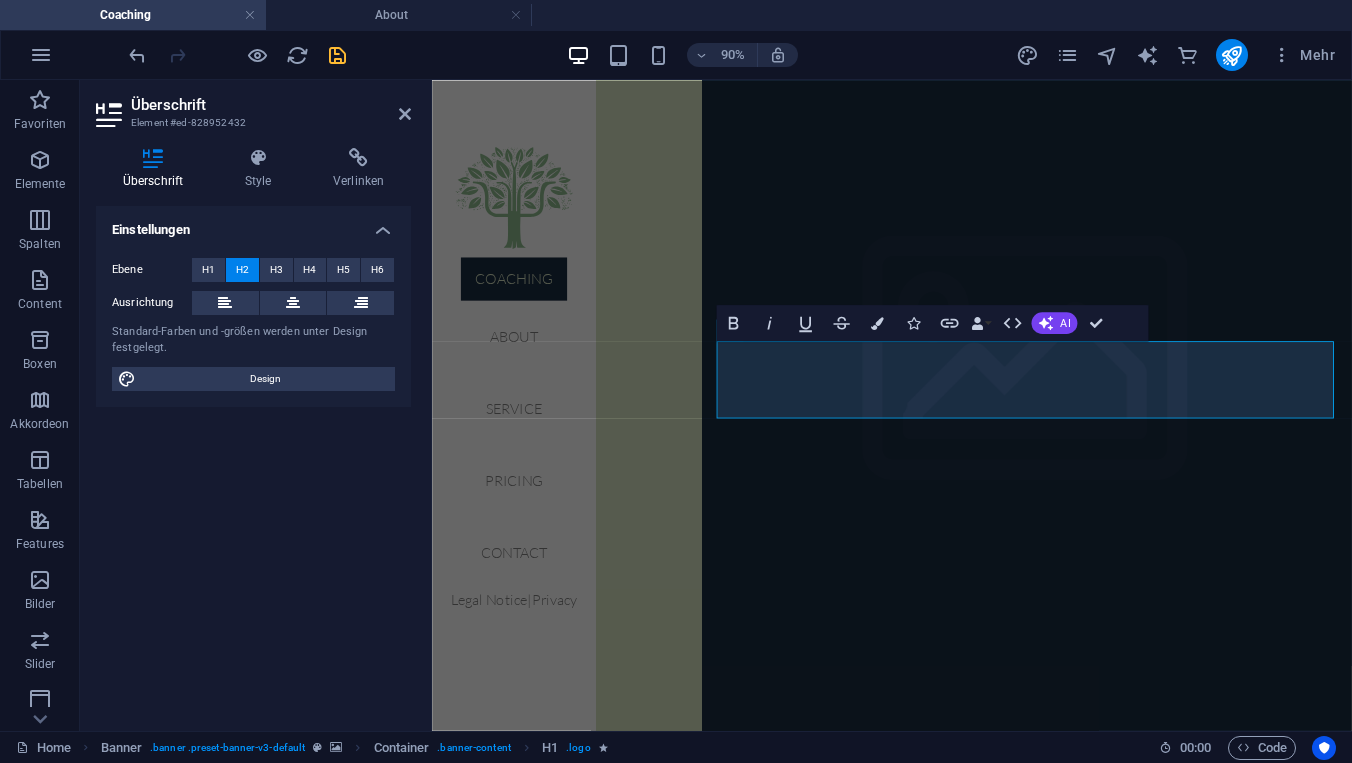 click on "Einstellungen Ebene H1 H2 H3 H4 H5 H6 Ausrichtung Standard-Farben und -größen werden unter Design festgelegt. Design" at bounding box center (253, 460) 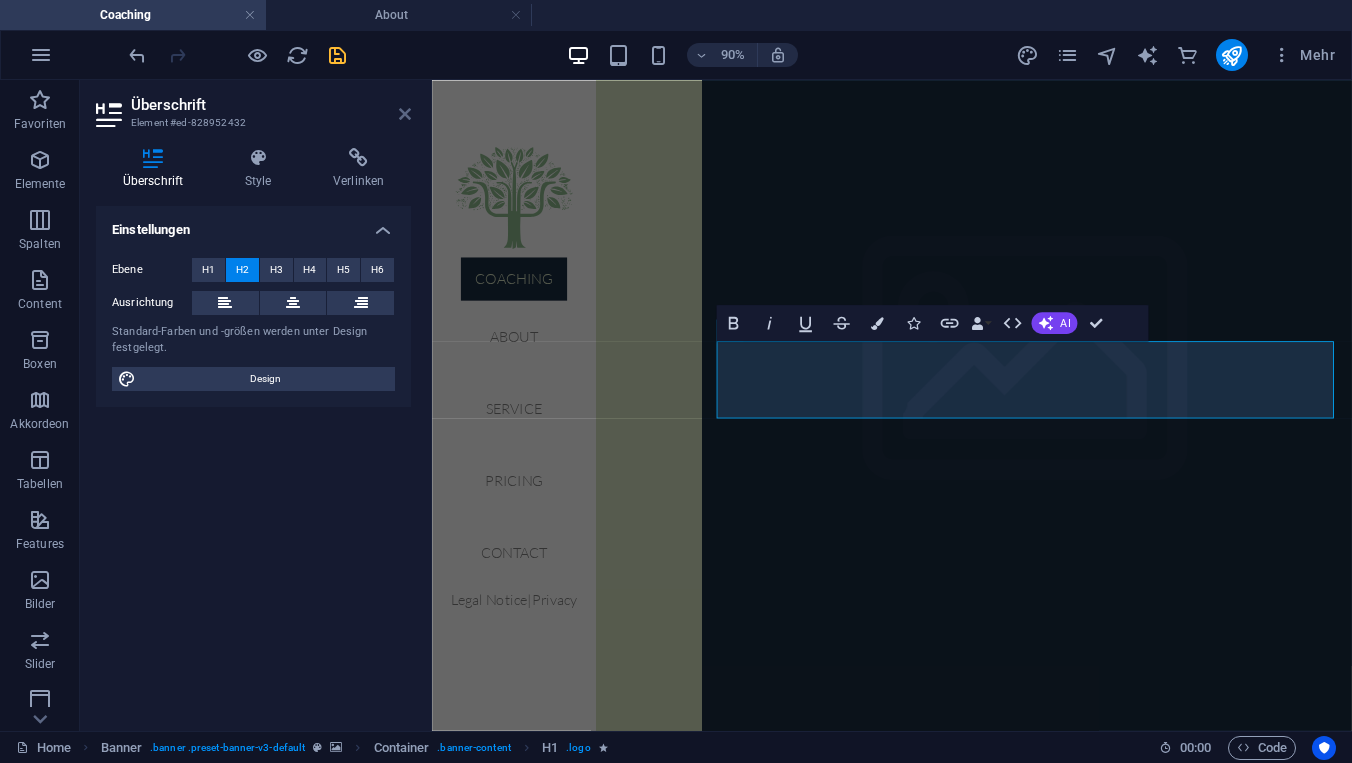 click at bounding box center [405, 114] 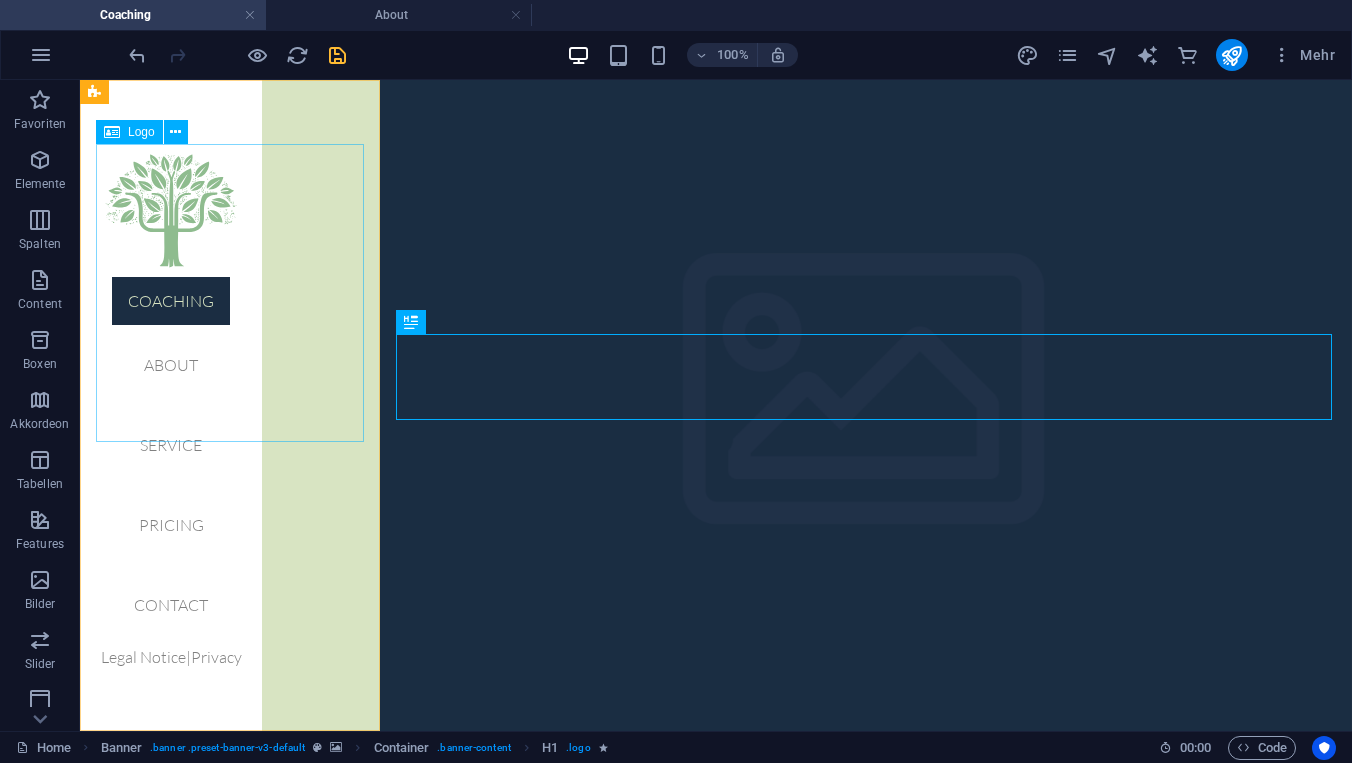 select on "px" 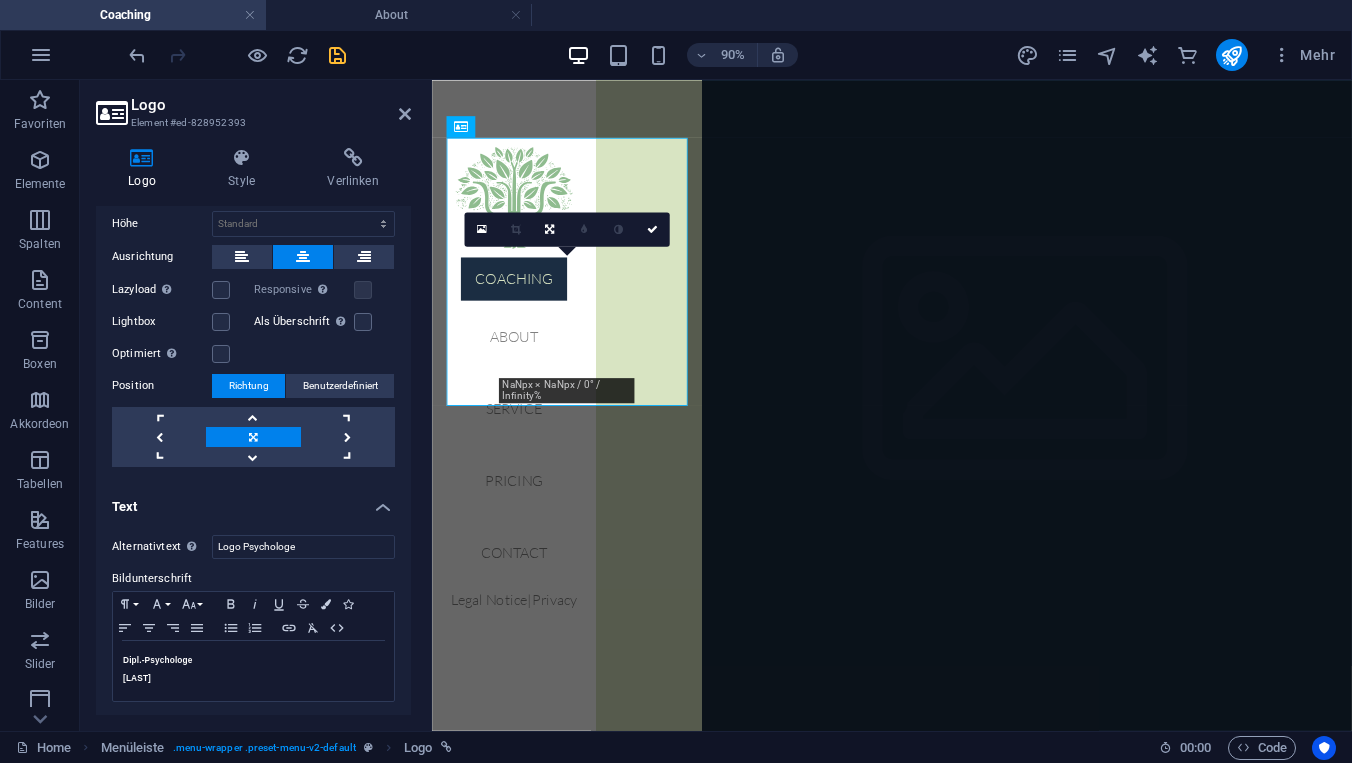 scroll, scrollTop: 405, scrollLeft: 0, axis: vertical 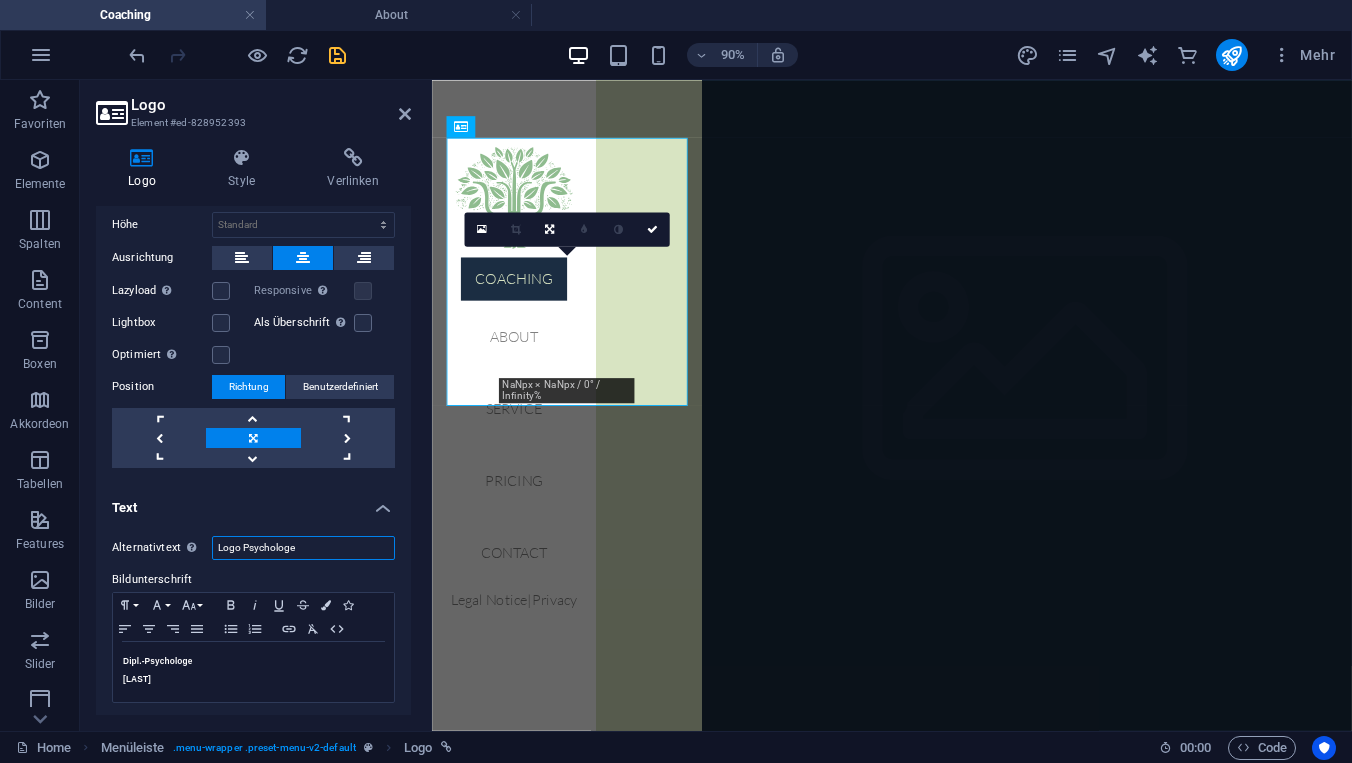 click on "Logo Psychologe" at bounding box center [303, 548] 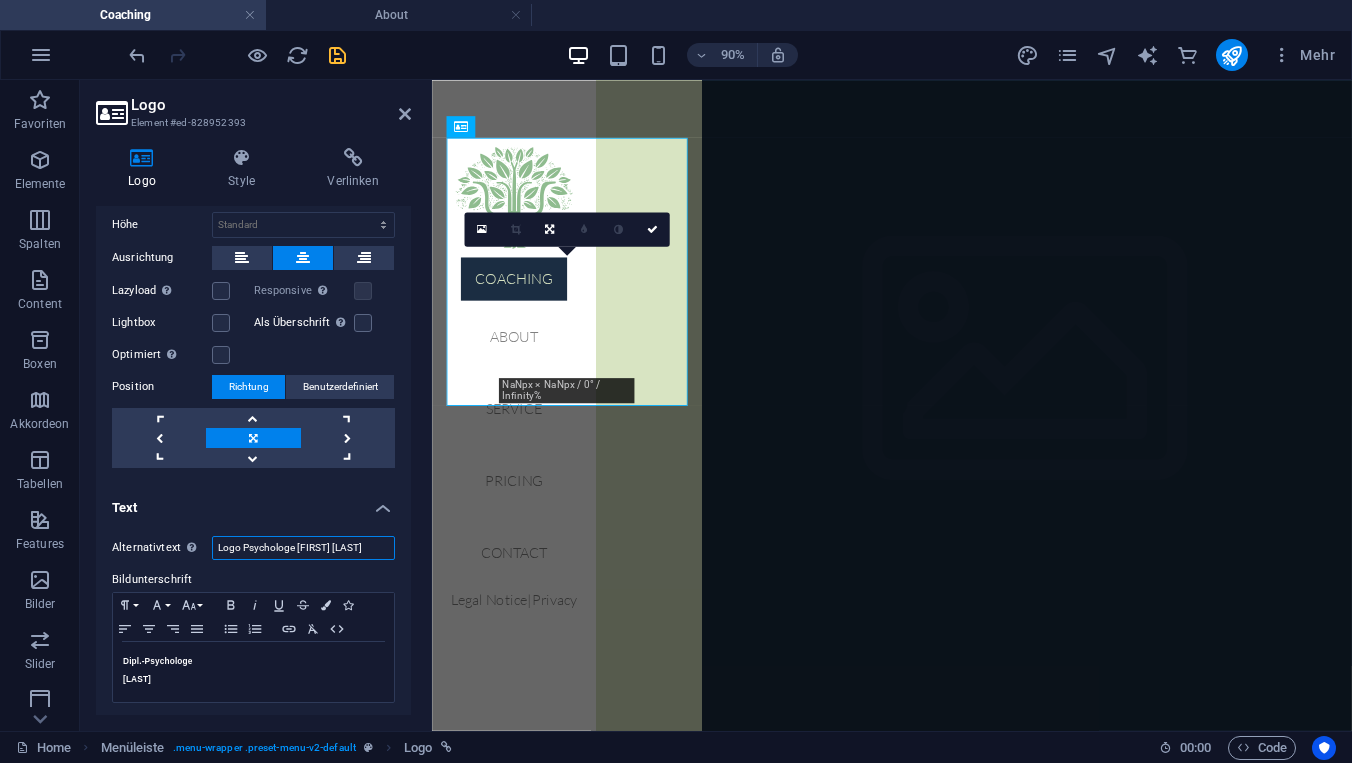 type on "Logo Psychologe Robert Otto" 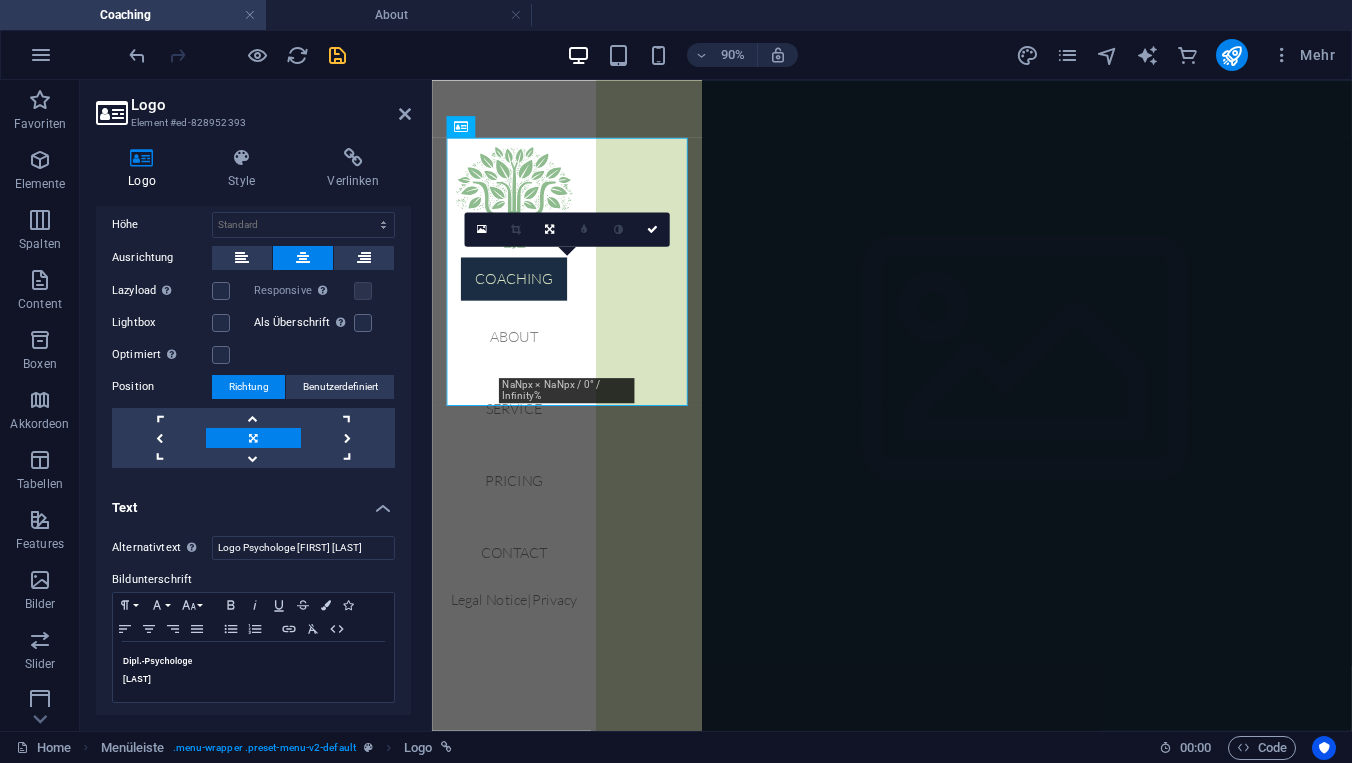 click on "Alternativtext Der Alternativtext wird von Geräten verwendet, die keine Bilder darstellen können (u.a. auch von Bild-Suchmaschinen) und sollte für jedes Bild gesetzt sein. Logo Psychologe Robert Otto Bildunterschrift Paragraph Format Normal Heading 1 Heading 2 Heading 3 Heading 4 Heading 5 Heading 6 Code Font Family Arial Georgia Impact Tahoma Times New Roman Verdana Font Size 8 9 10 11 12 14 18 24 30 36 48 60 72 96 Bold Italic Underline Strikethrough Colors Icons Align Left Align Center Align Right Align Justify Unordered List Ordered List Insert Link Clear Formatting HTML Dipl.-Psychologe Robert Otto" at bounding box center (253, 620) 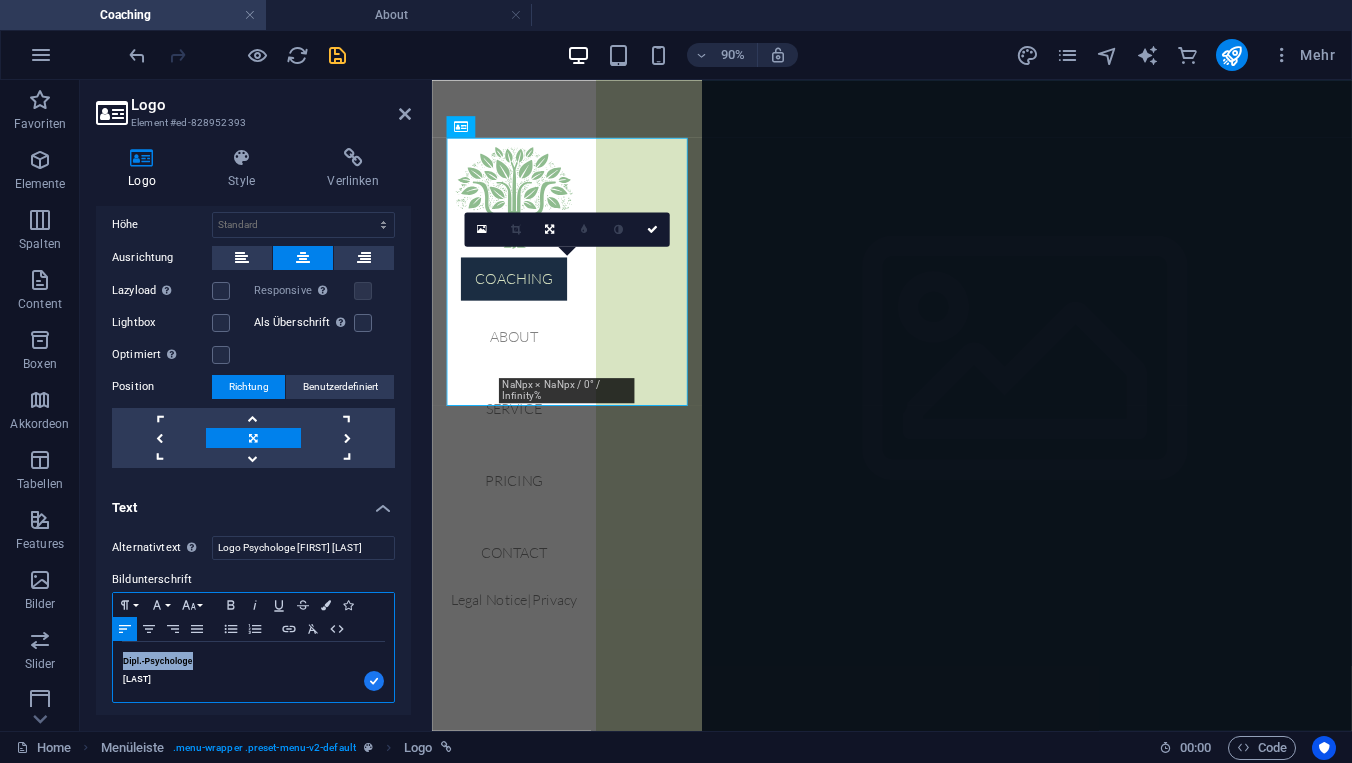 drag, startPoint x: 197, startPoint y: 656, endPoint x: 118, endPoint y: 654, distance: 79.025314 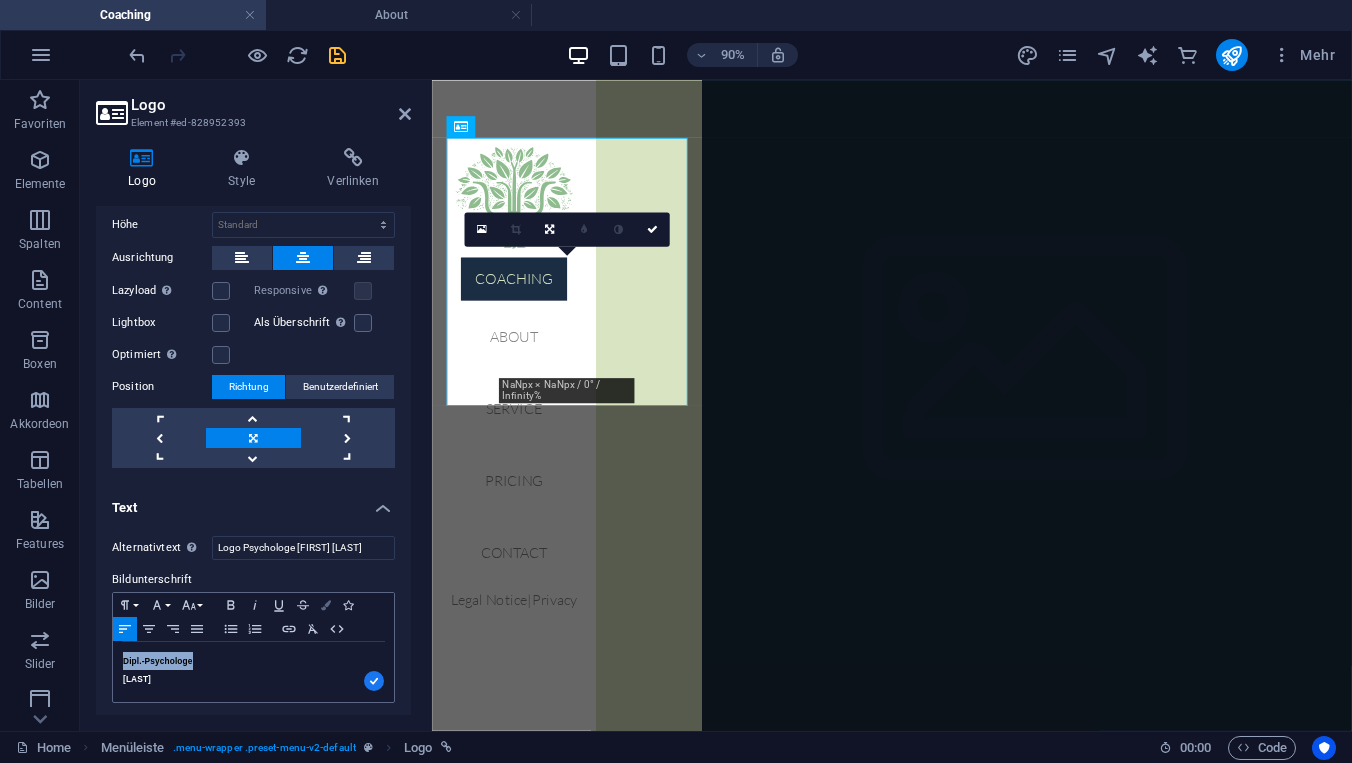 click at bounding box center (326, 605) 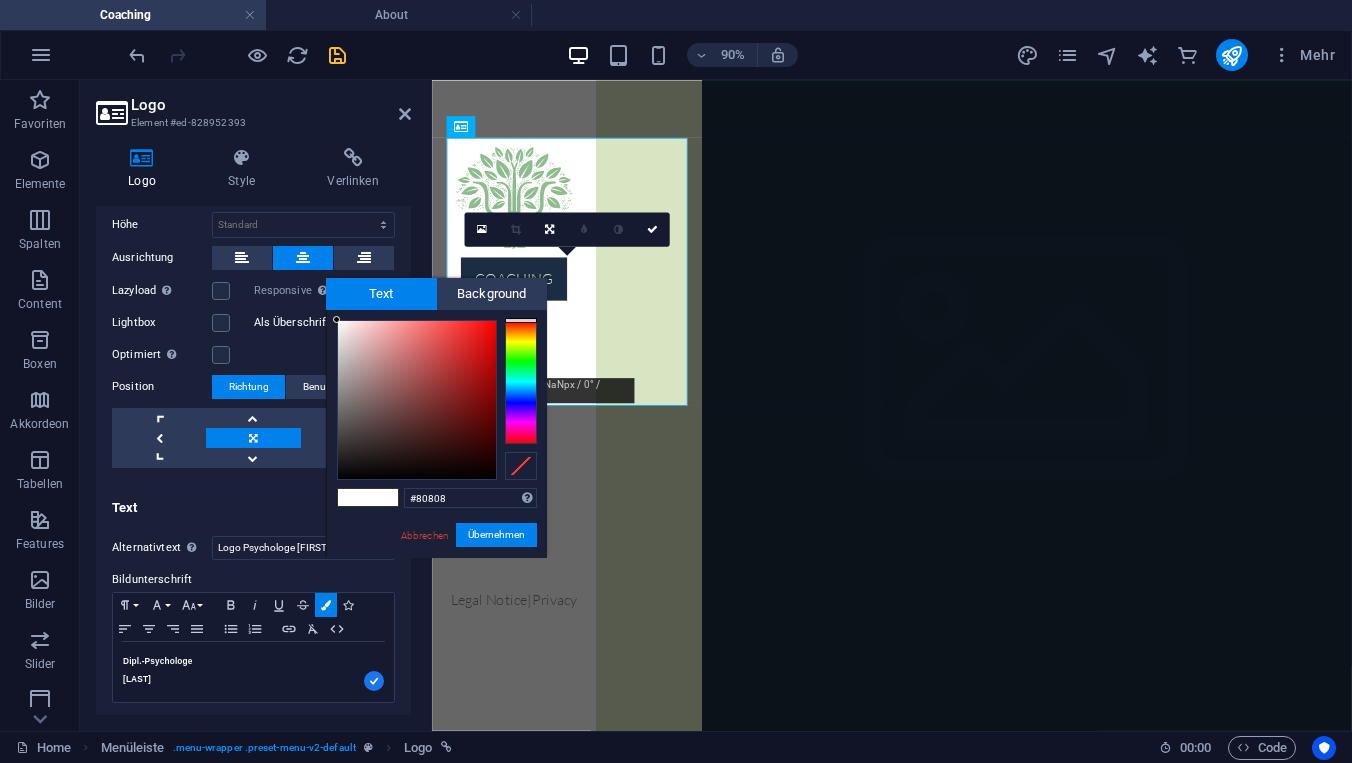 type on "#808080" 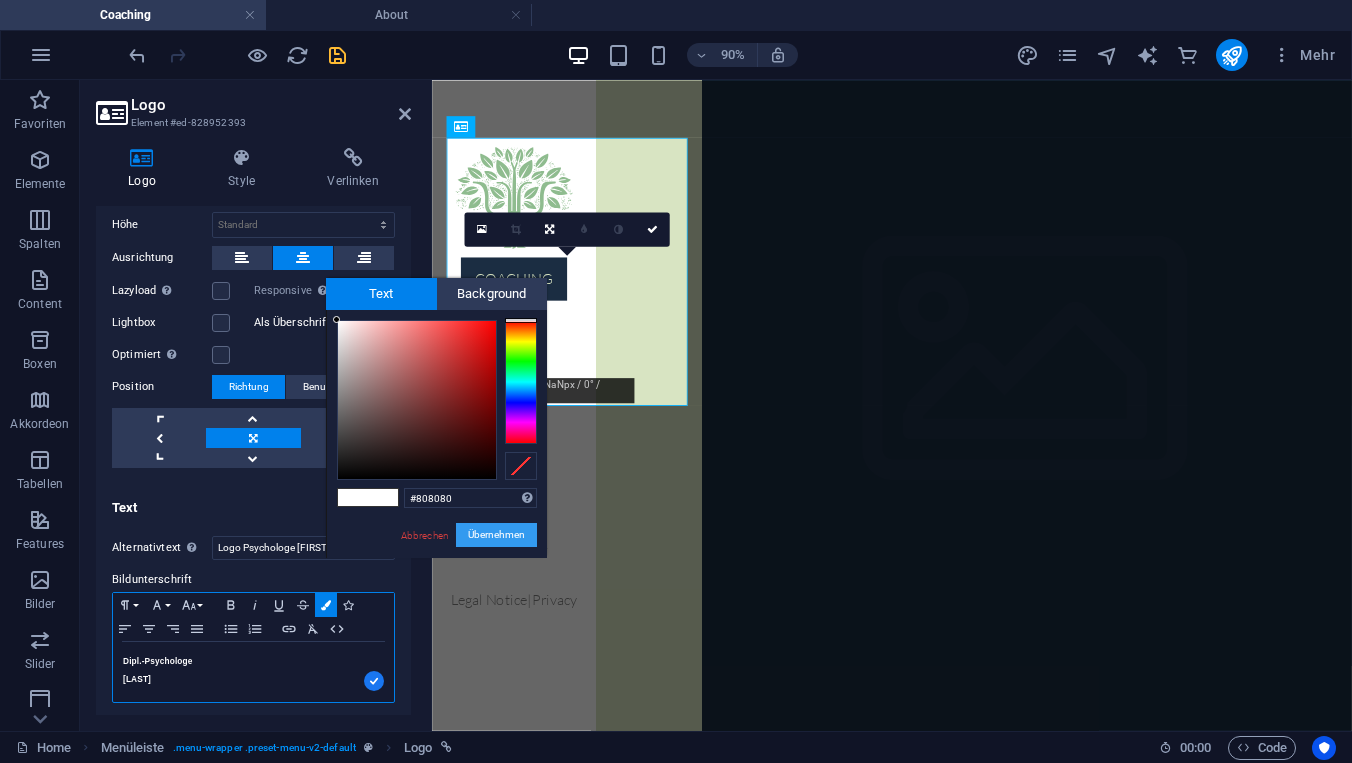 click on "Übernehmen" at bounding box center [496, 535] 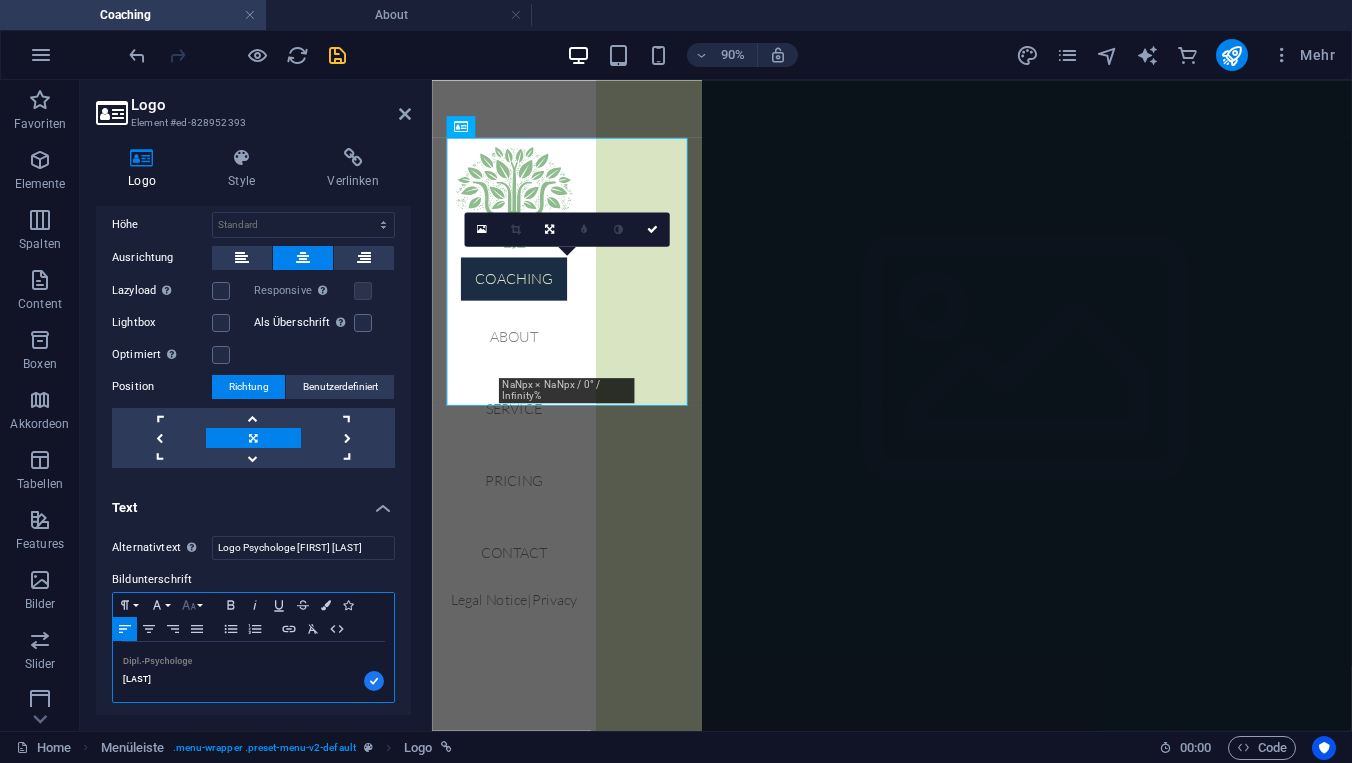 click on "Font Size" at bounding box center (193, 605) 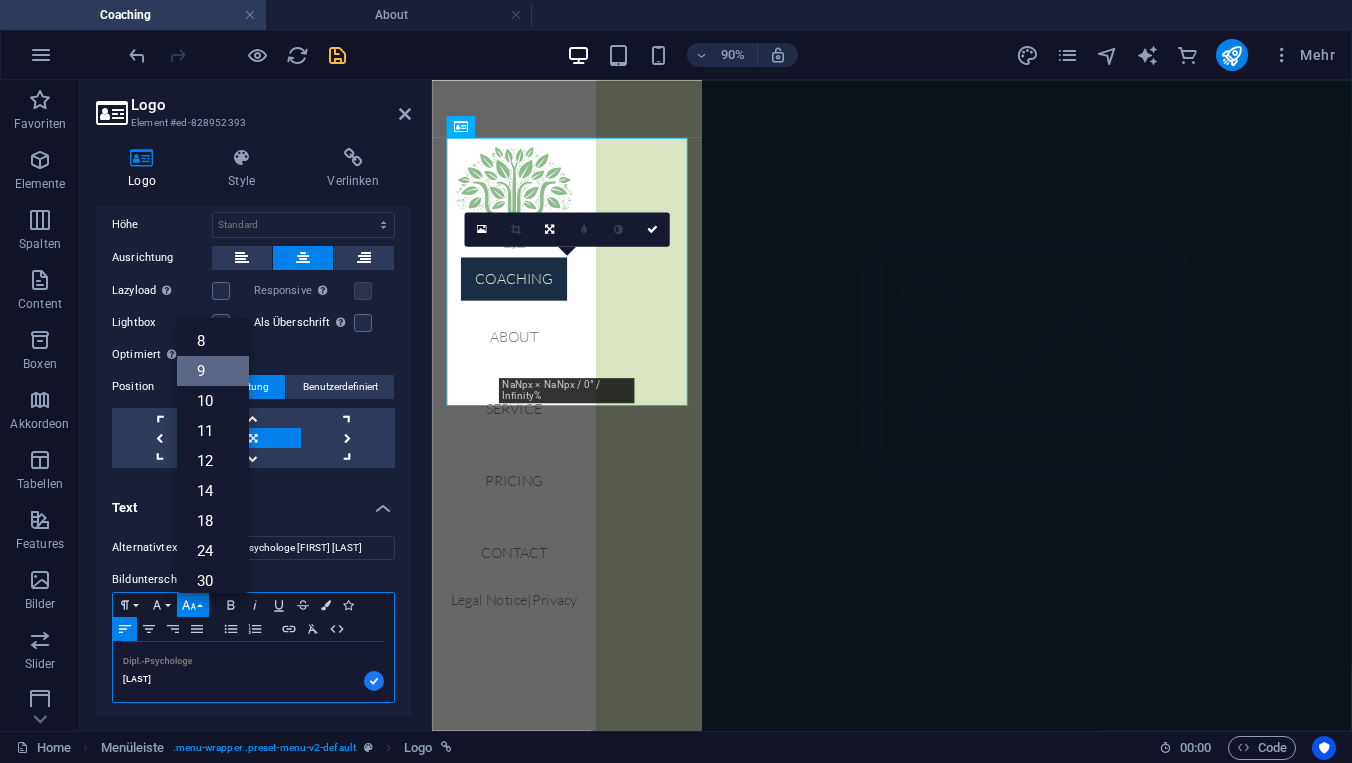 click on "9" at bounding box center (213, 371) 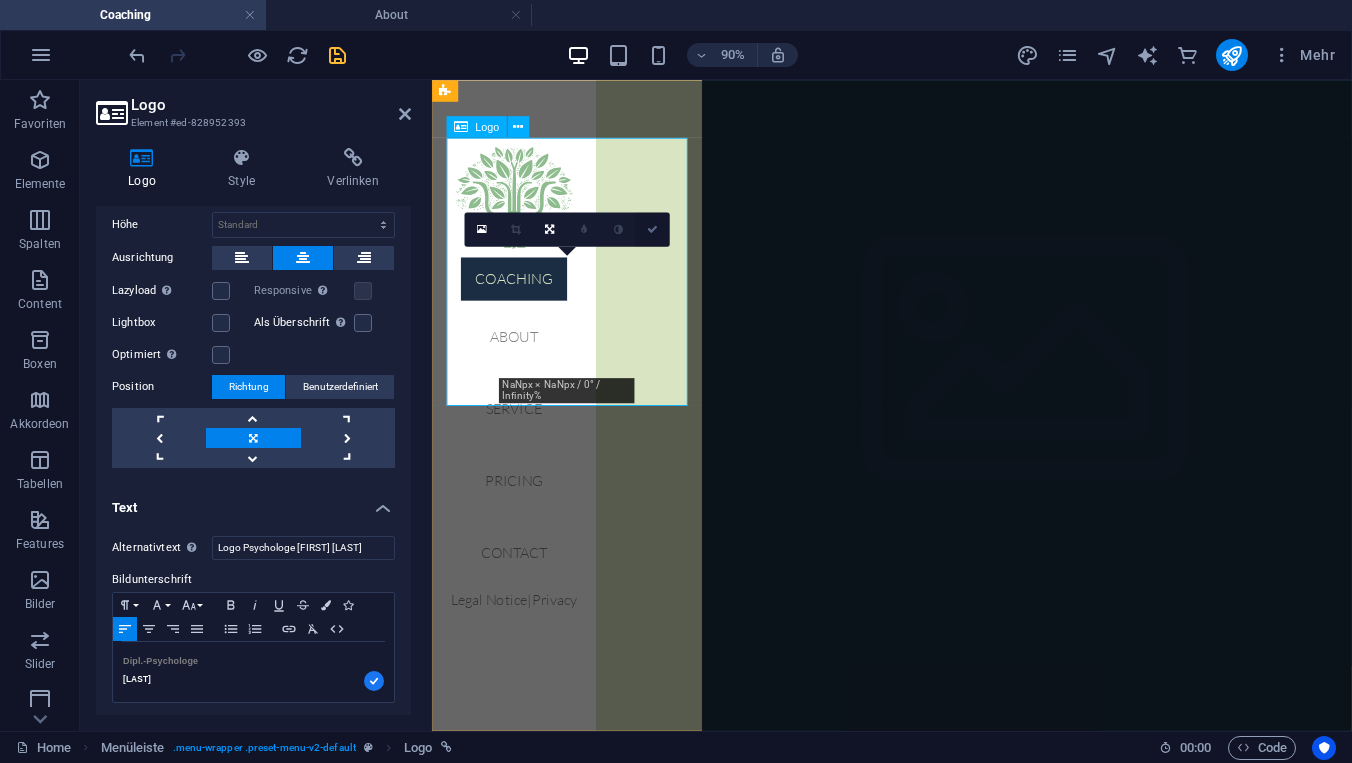 click at bounding box center [652, 229] 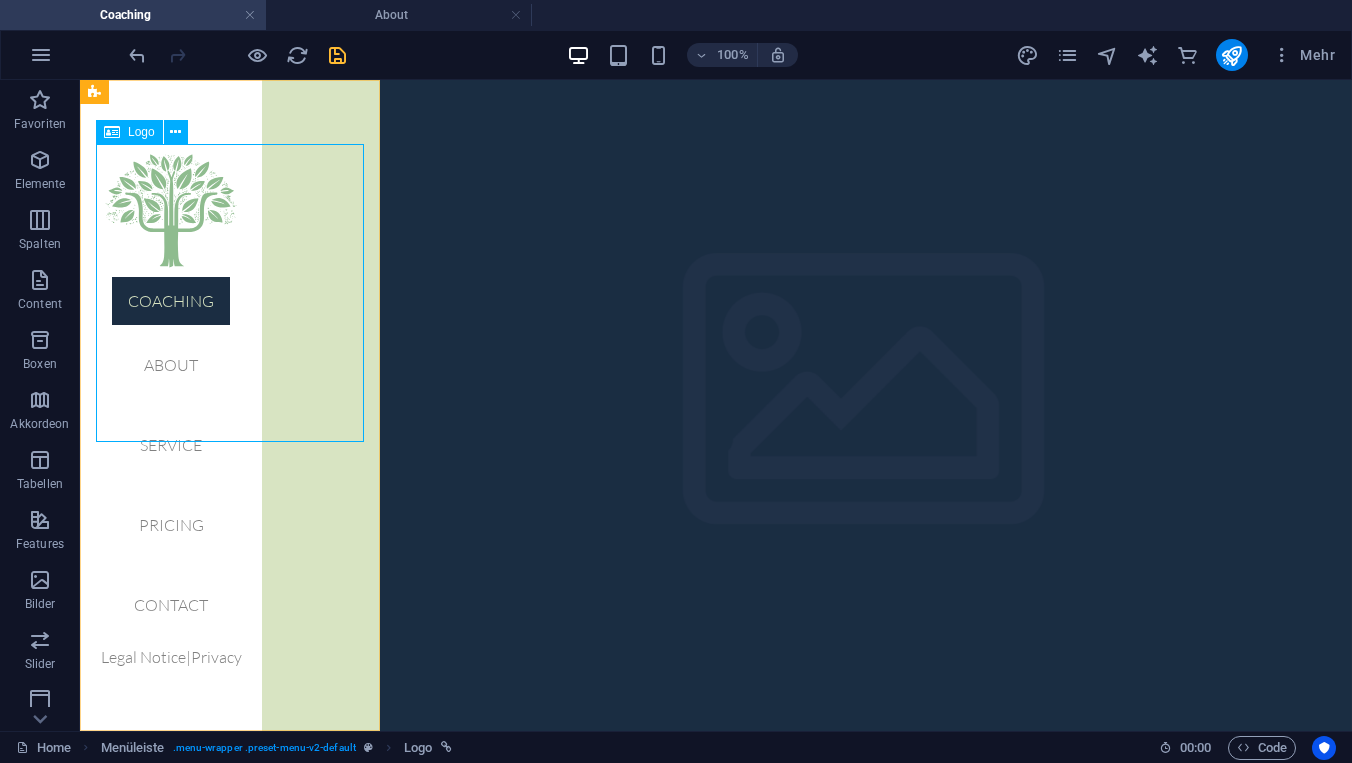 select on "px" 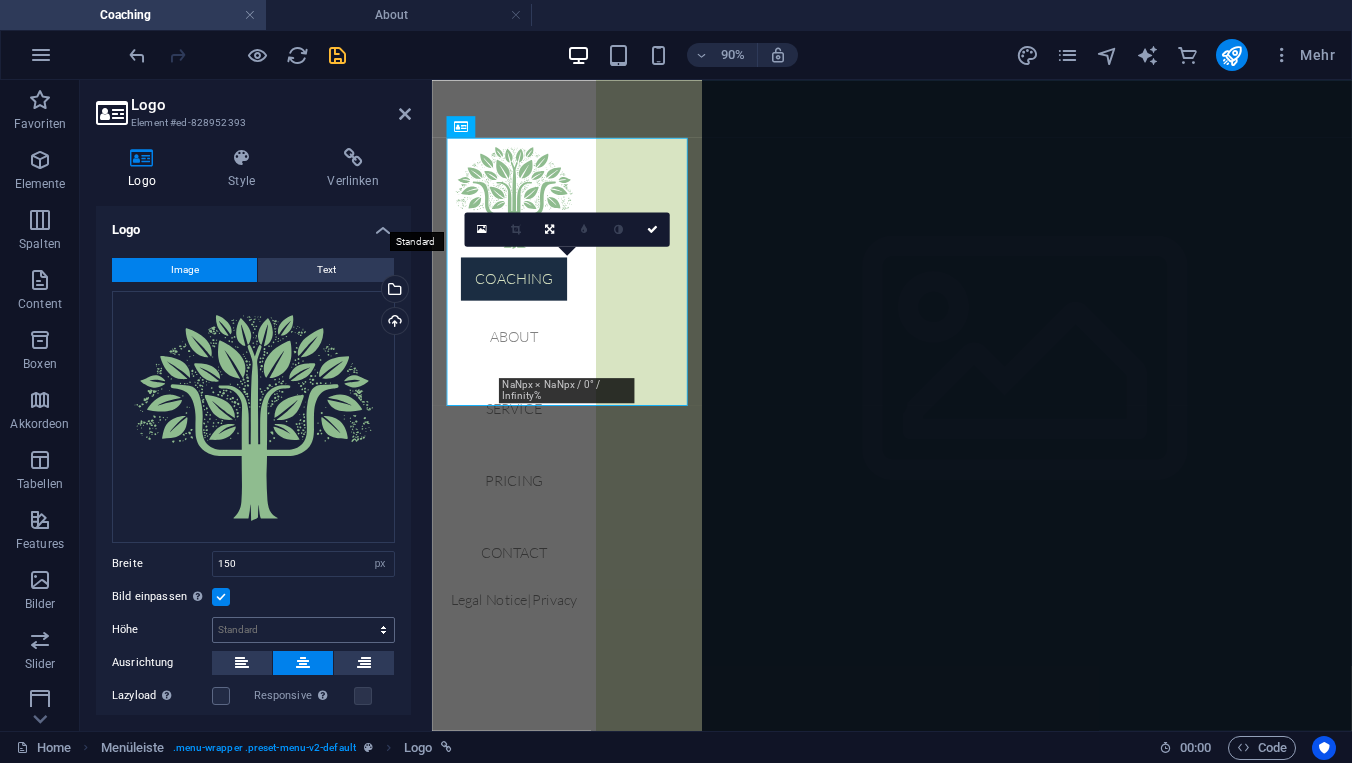 scroll, scrollTop: 0, scrollLeft: 0, axis: both 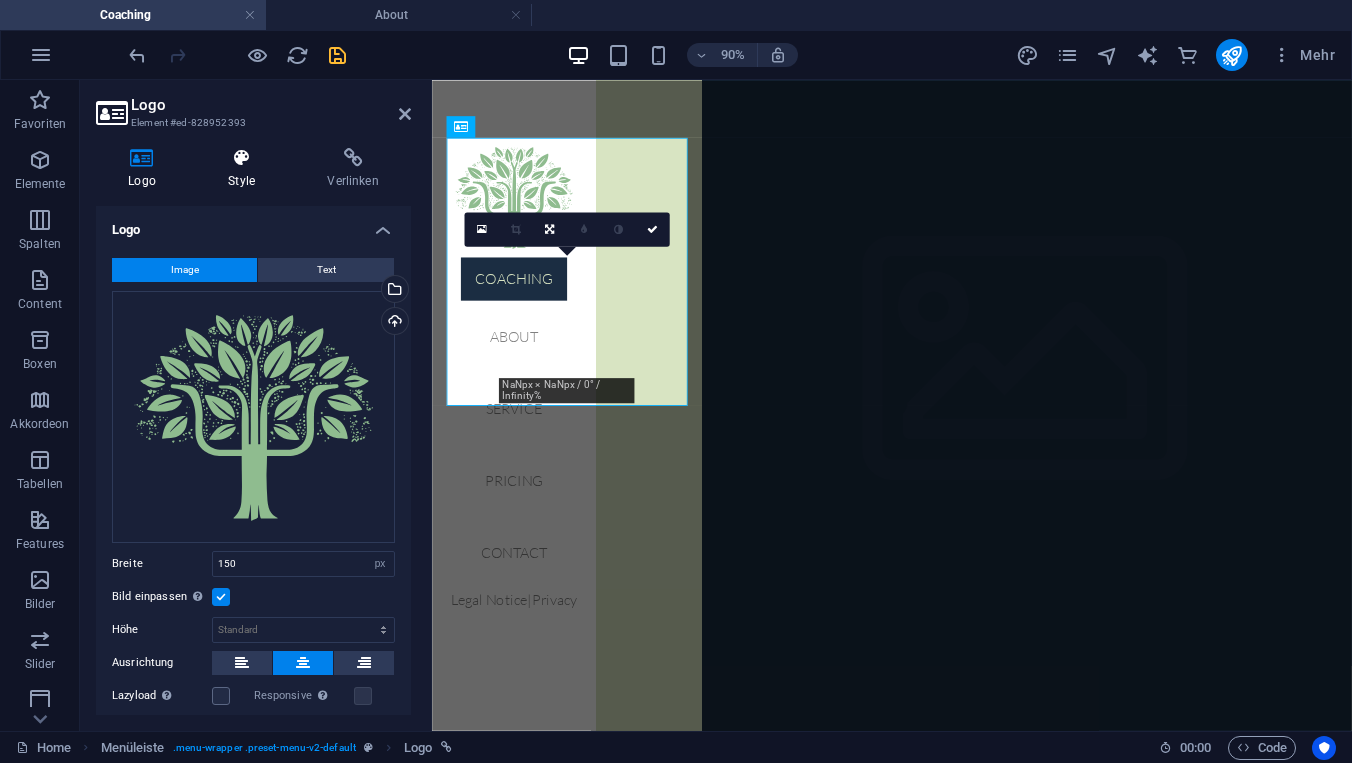 click at bounding box center [241, 158] 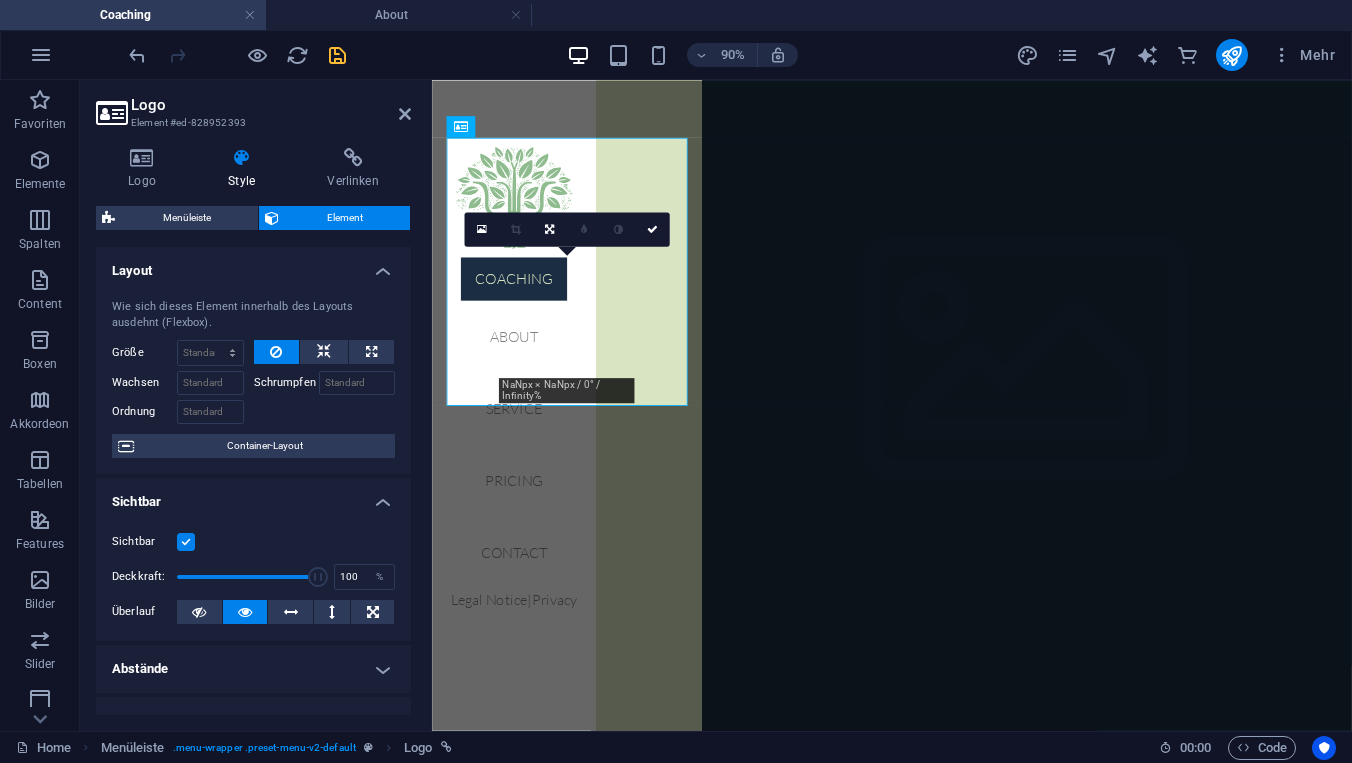 click at bounding box center [186, 542] 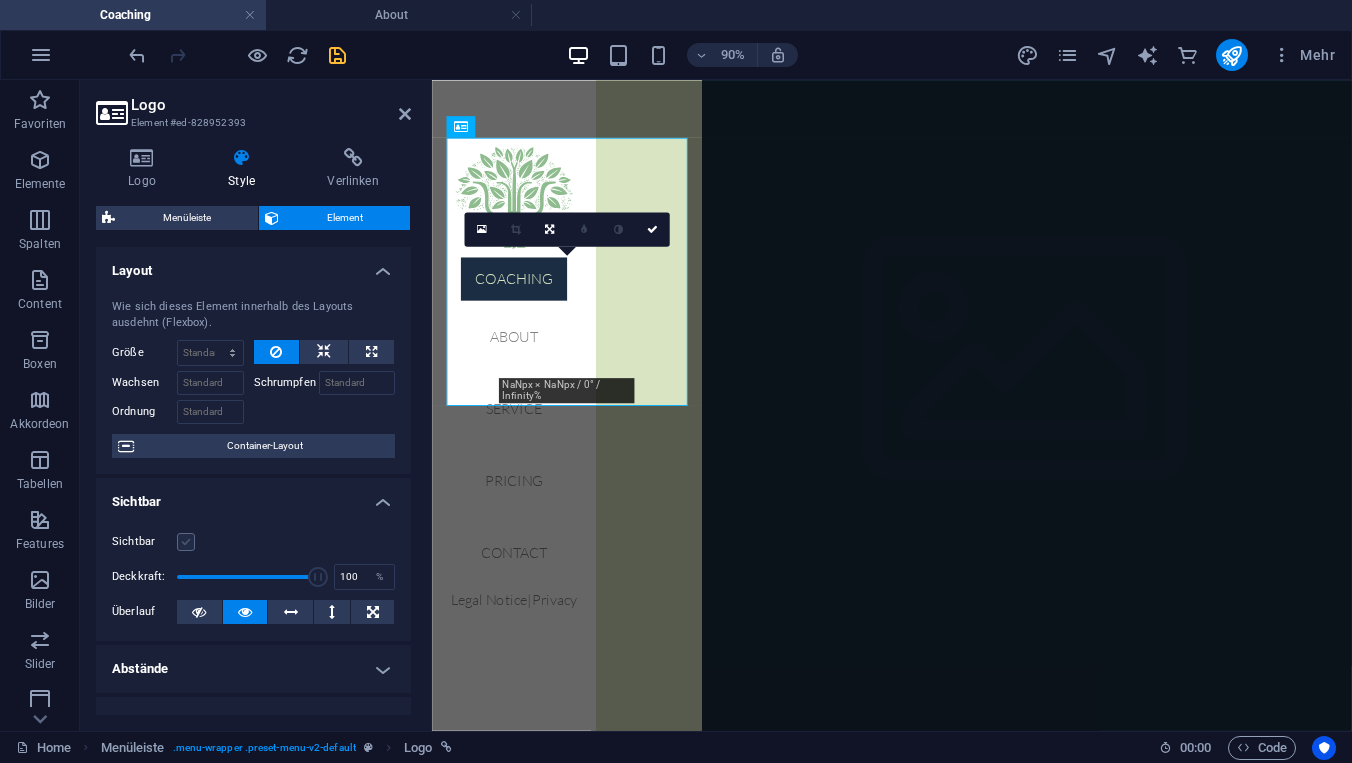 click at bounding box center [186, 542] 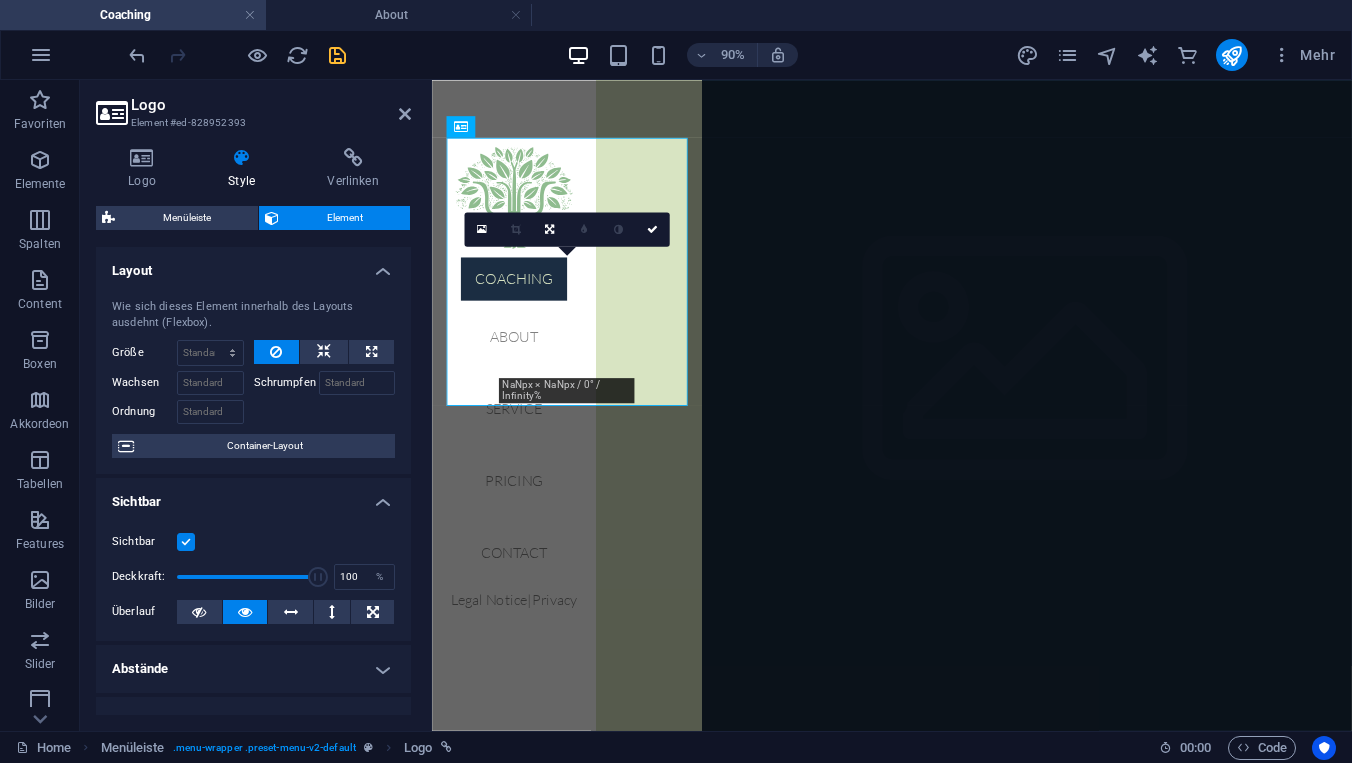 scroll, scrollTop: 0, scrollLeft: 0, axis: both 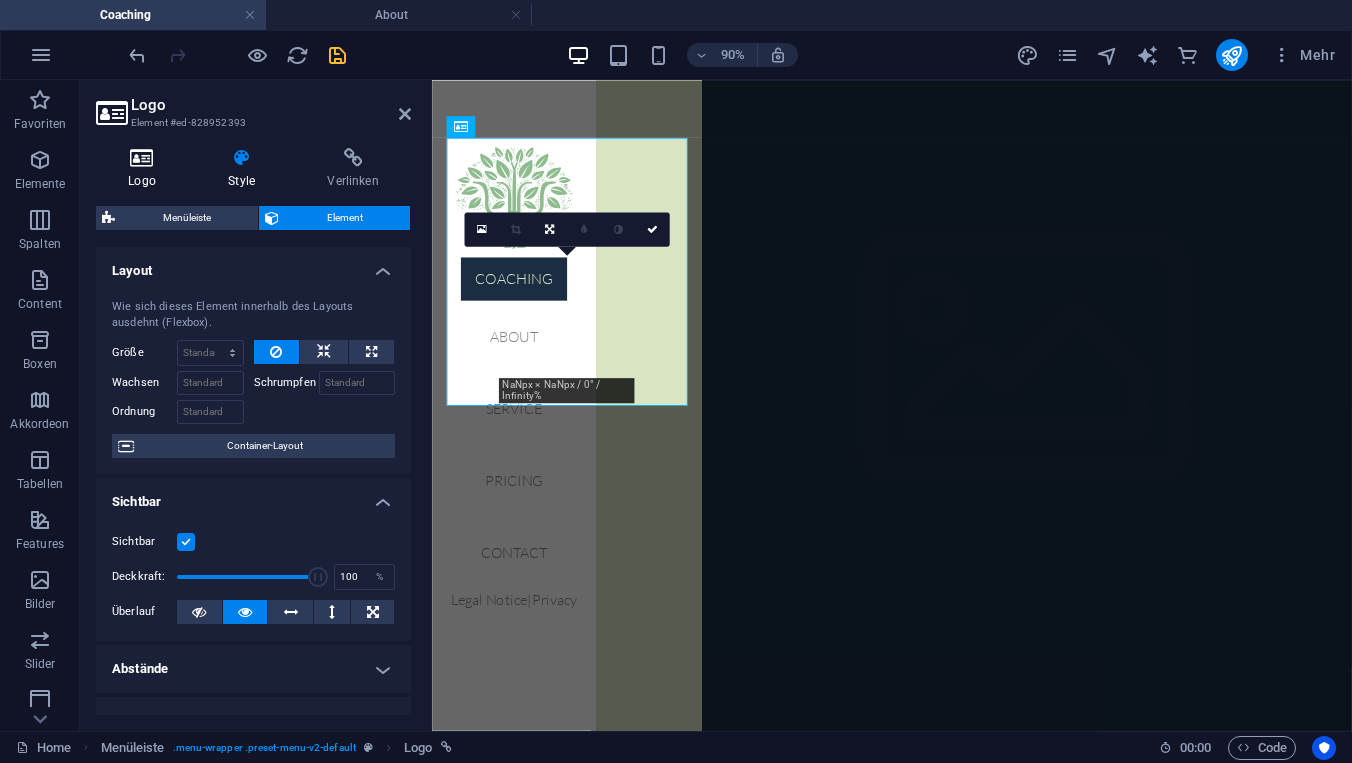 click on "Logo" at bounding box center (146, 169) 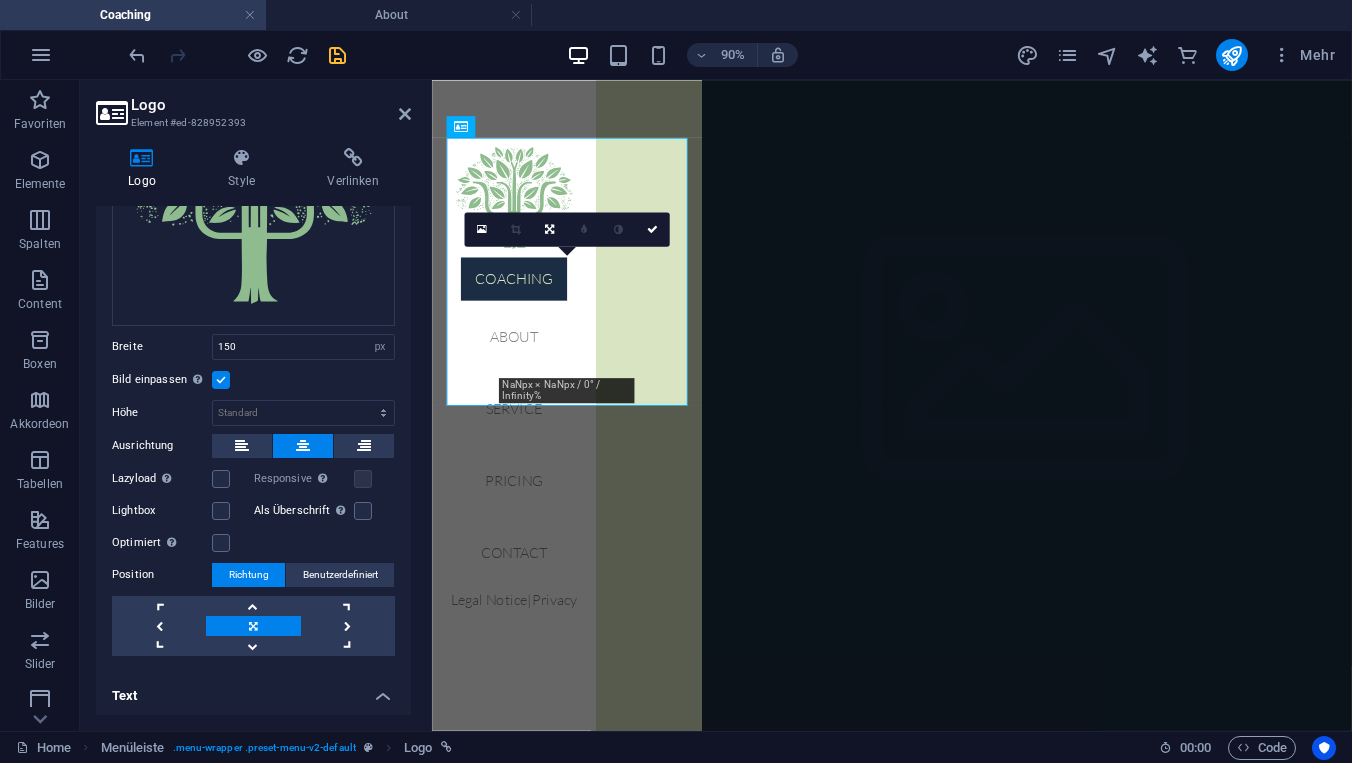 scroll, scrollTop: 167, scrollLeft: 0, axis: vertical 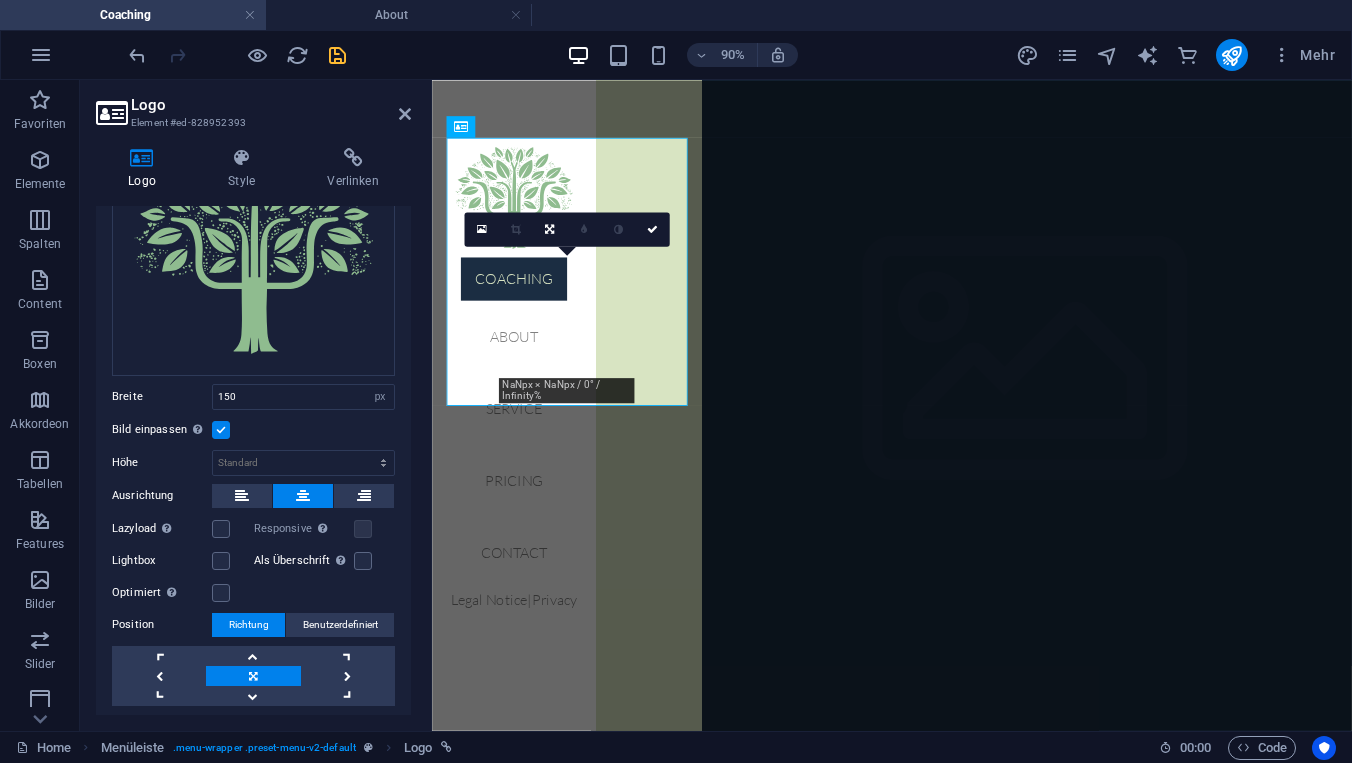 click at bounding box center (221, 430) 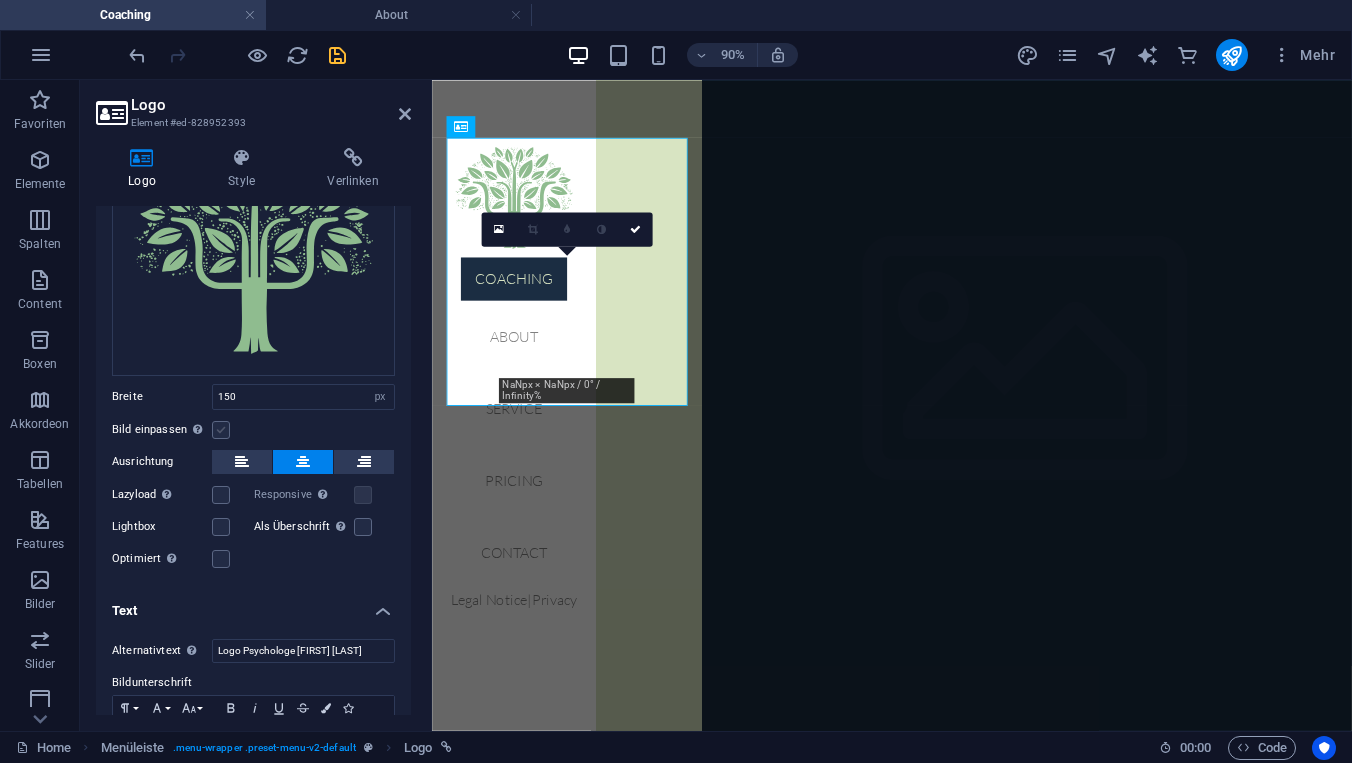 click at bounding box center (221, 430) 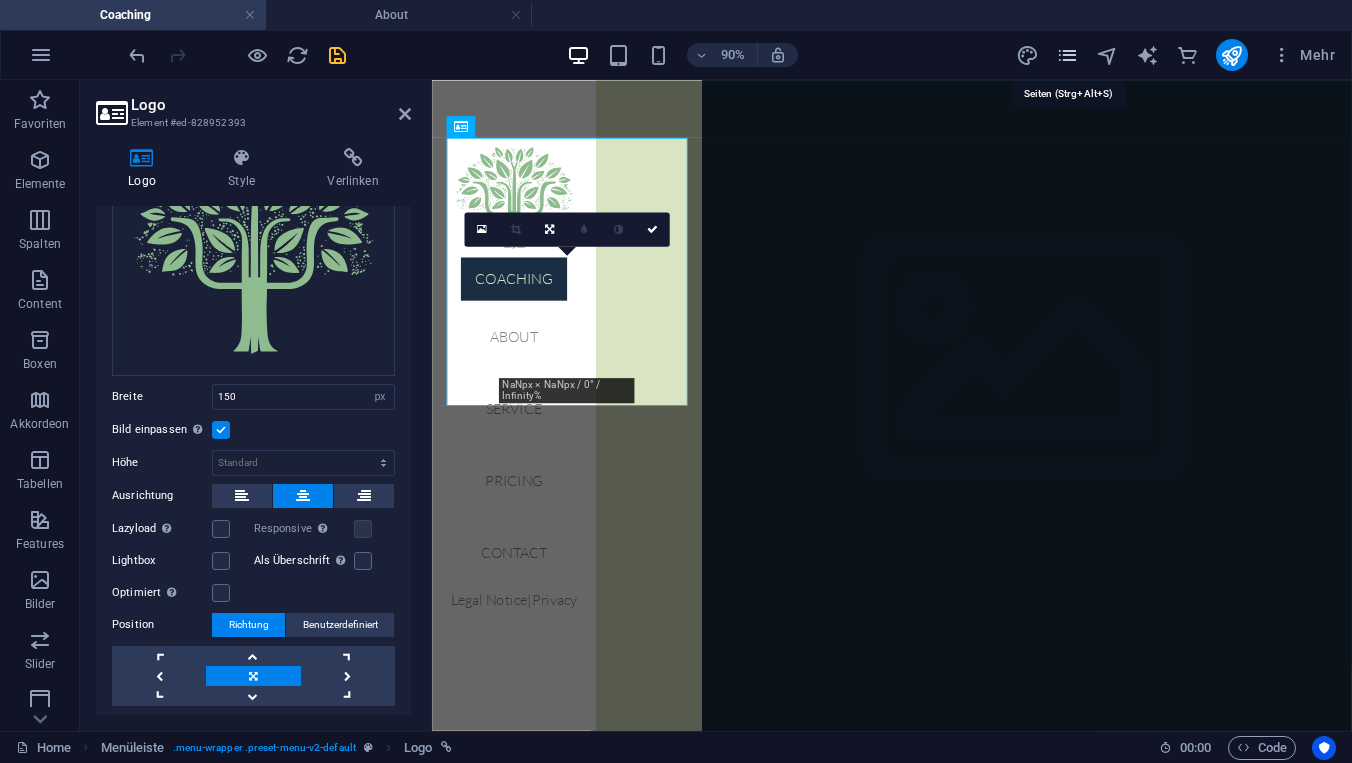 click at bounding box center [1067, 55] 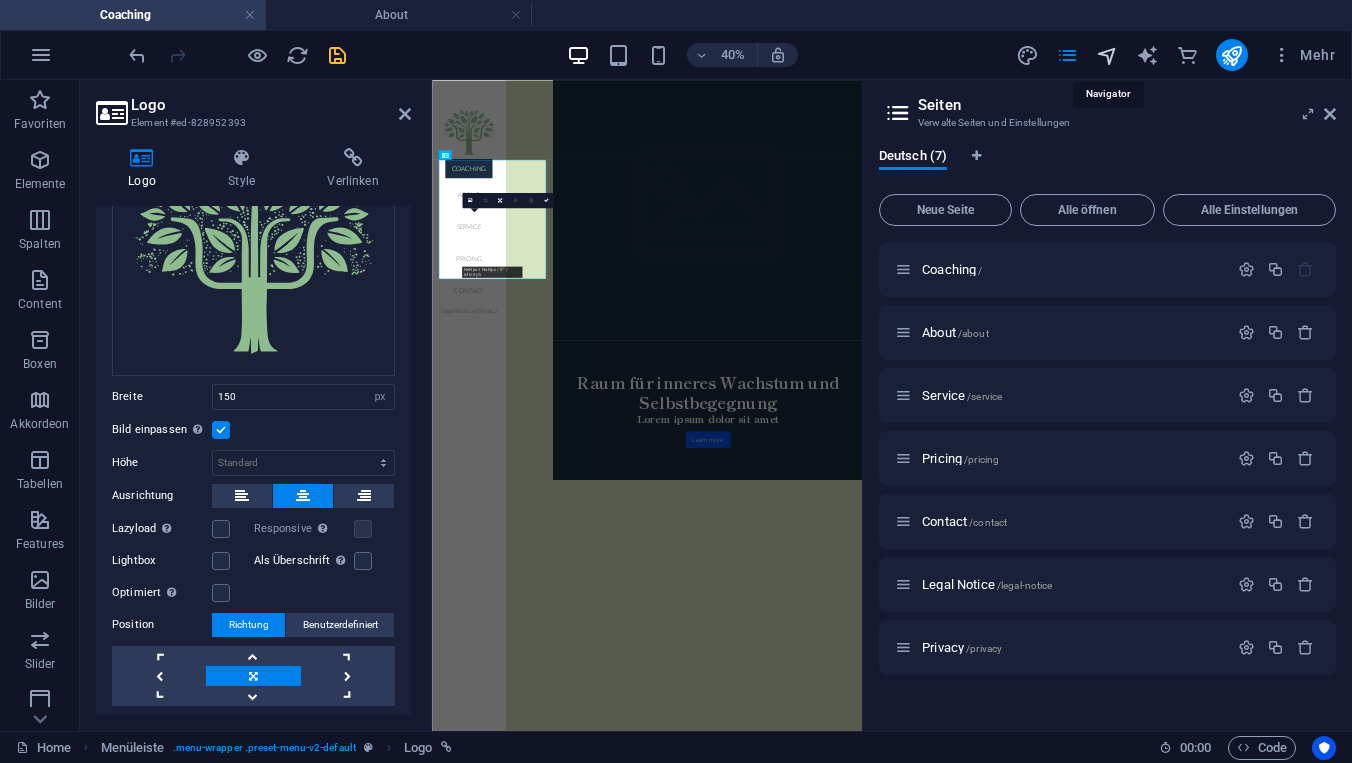 click at bounding box center (1107, 55) 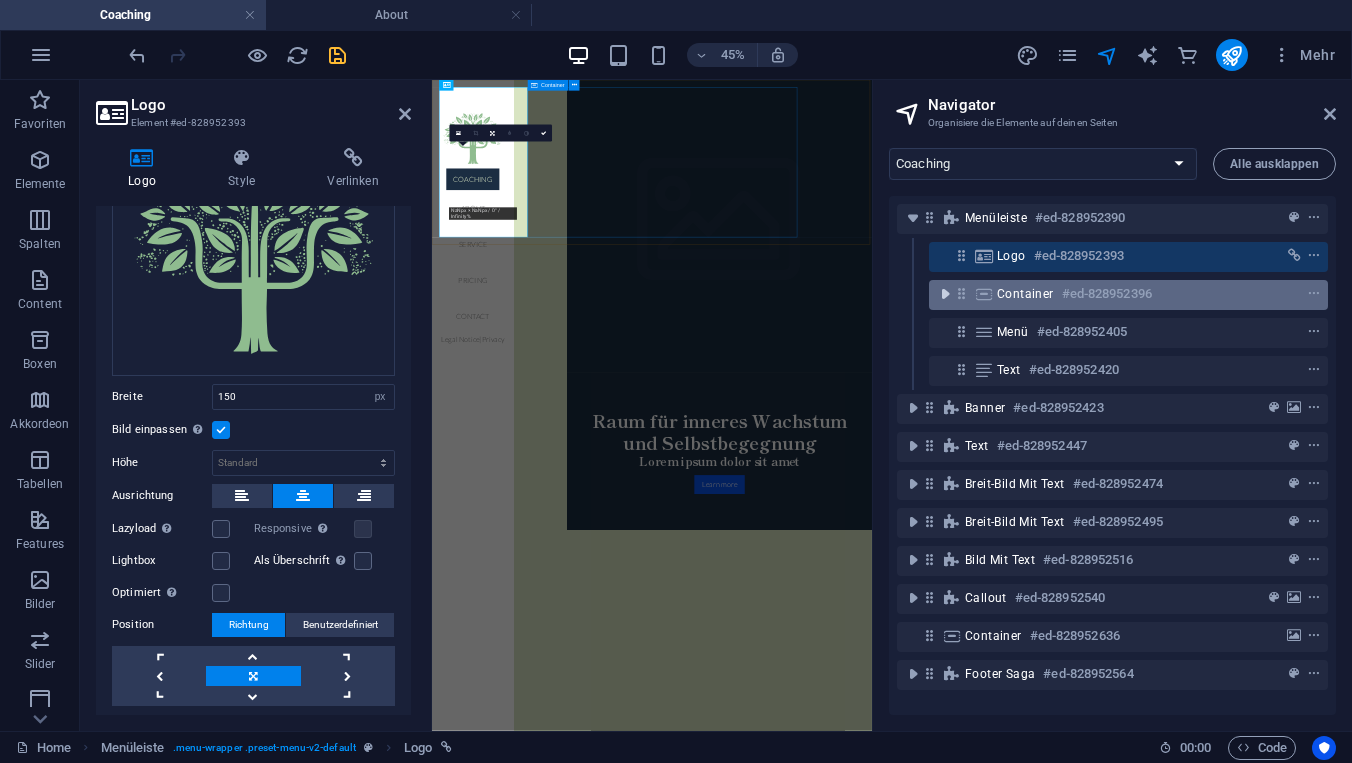 click at bounding box center [945, 294] 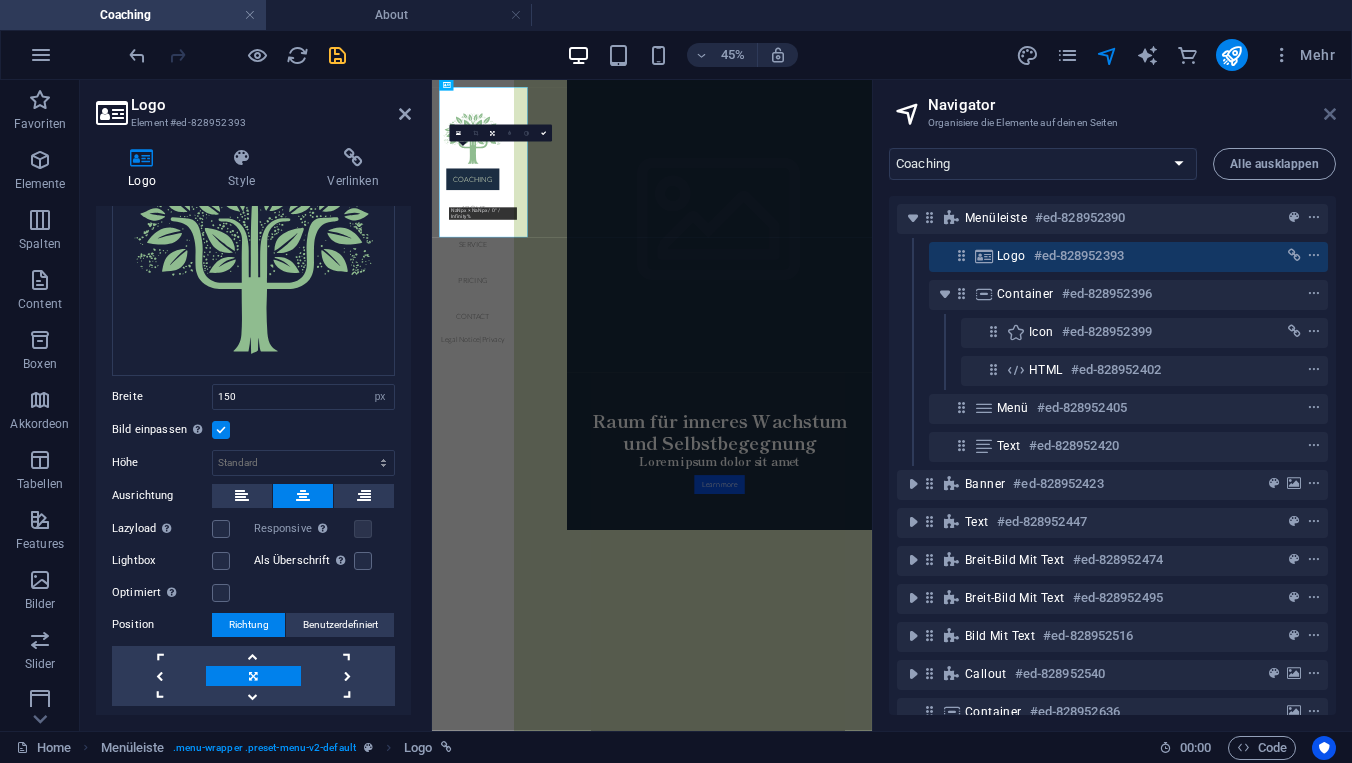 click at bounding box center [1330, 114] 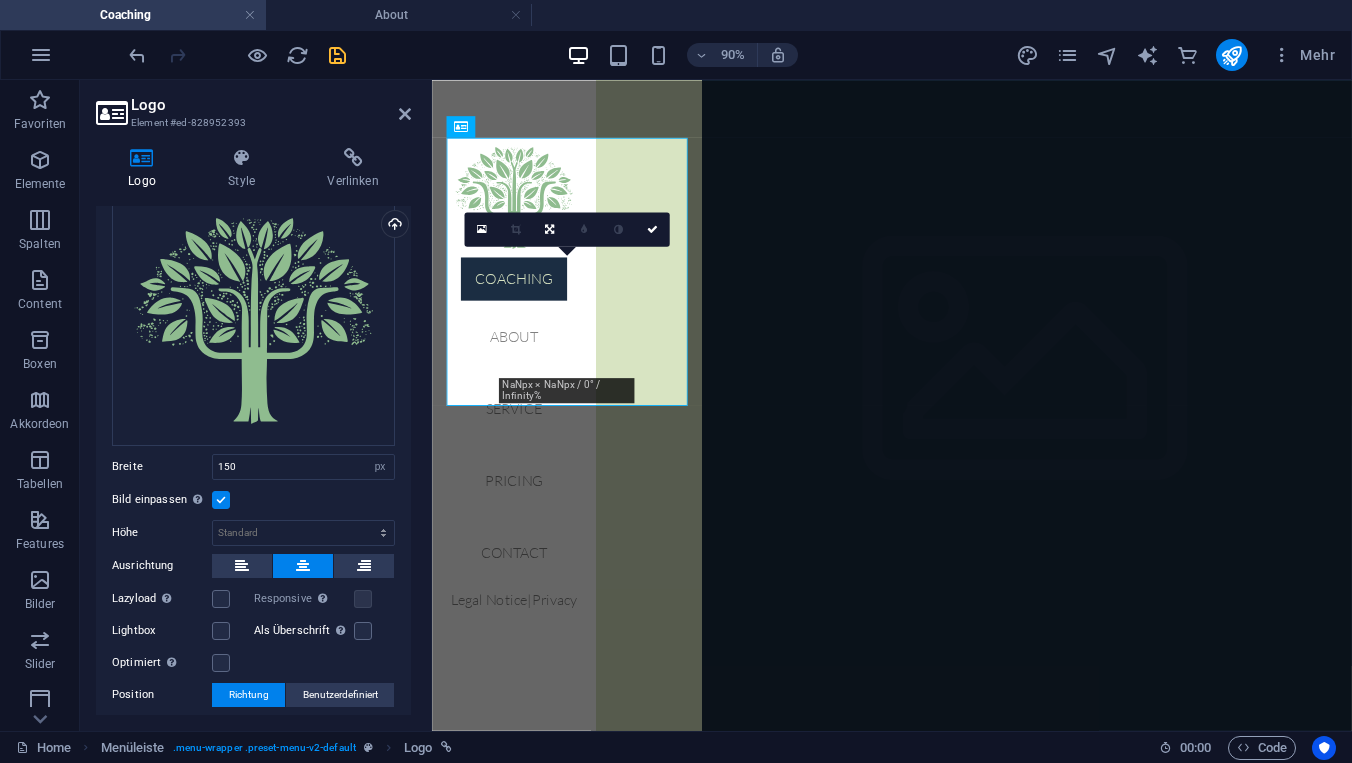 scroll, scrollTop: 77, scrollLeft: 0, axis: vertical 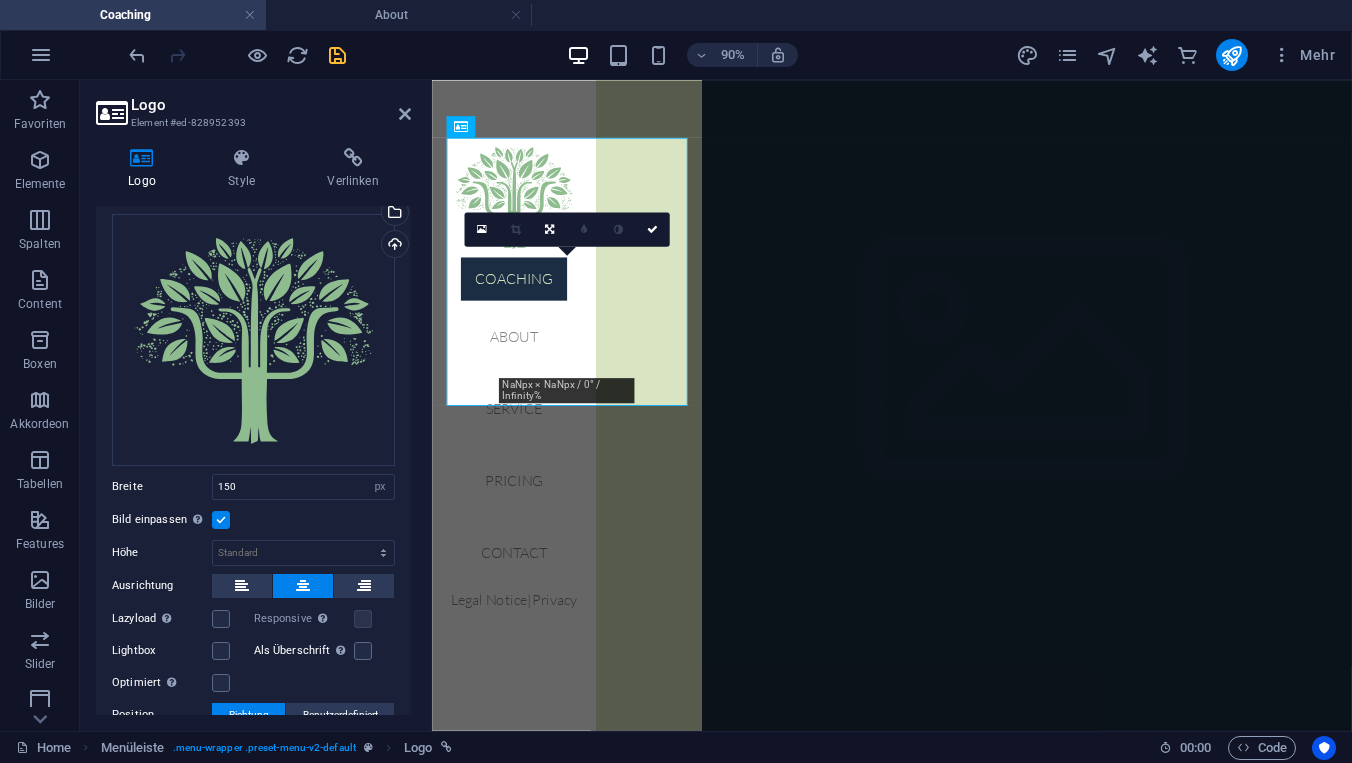 click at bounding box center [221, 520] 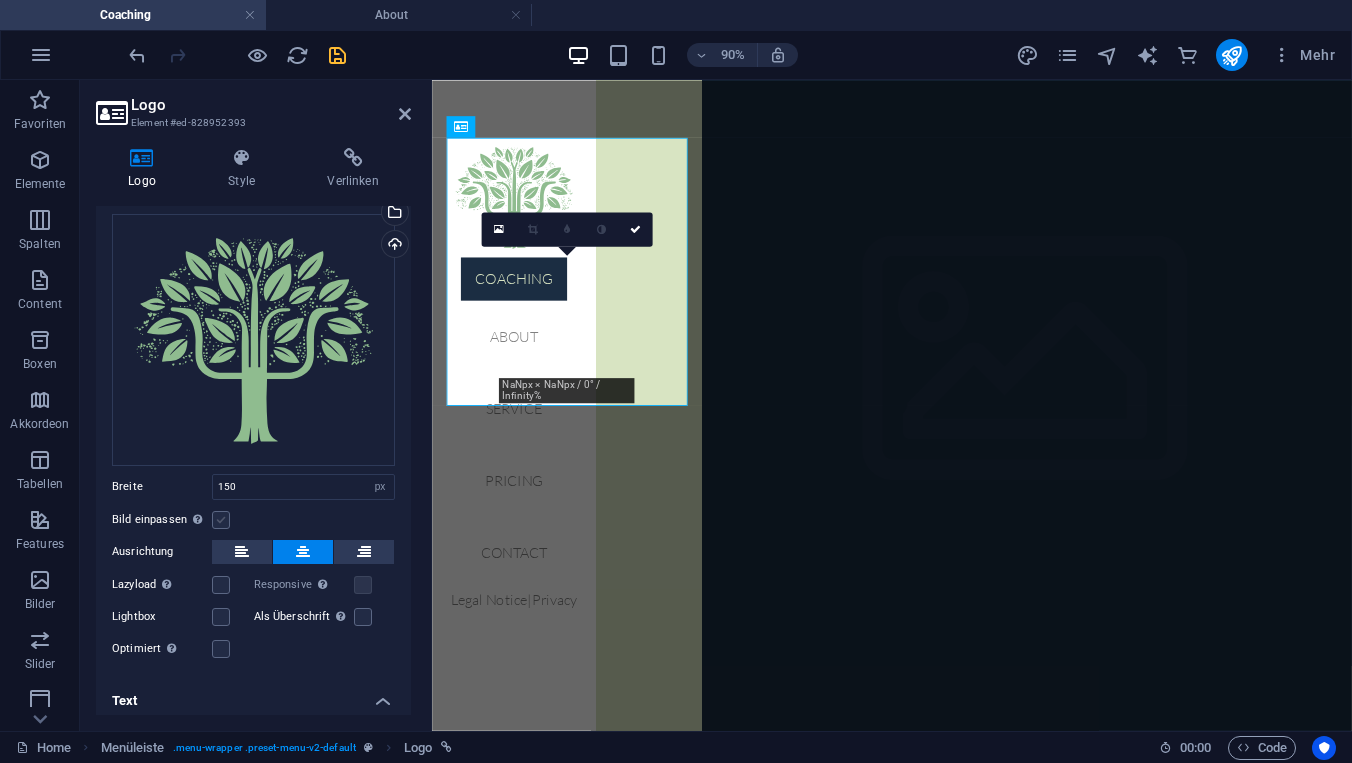 click at bounding box center (221, 520) 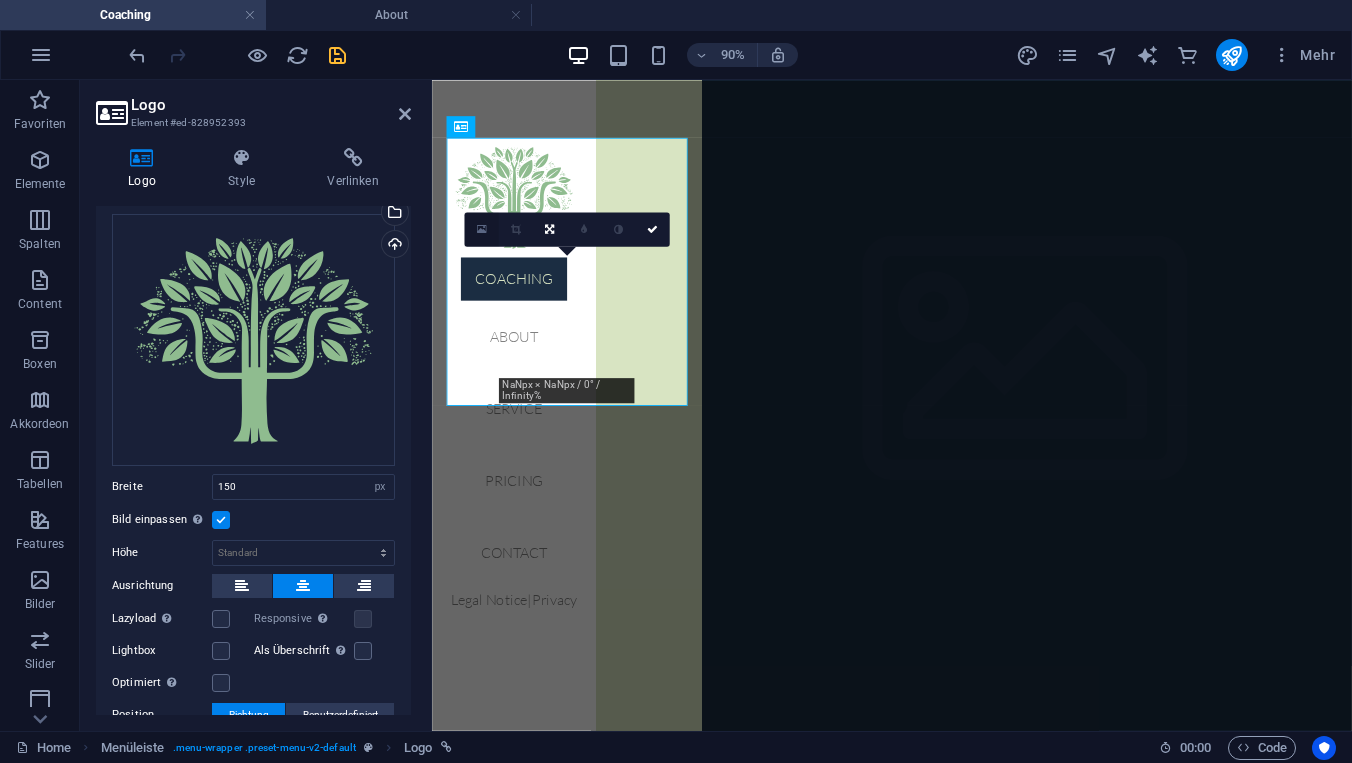click at bounding box center [481, 229] 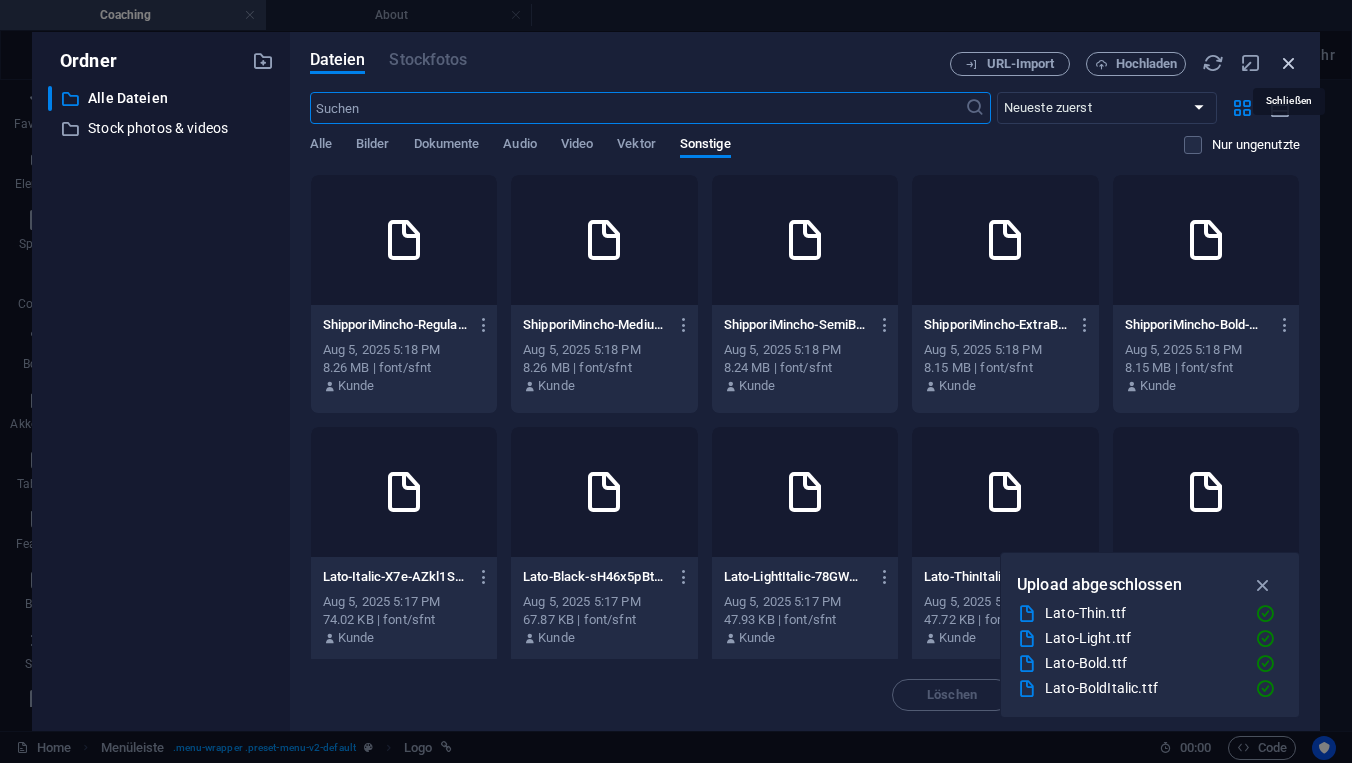 click at bounding box center (1289, 63) 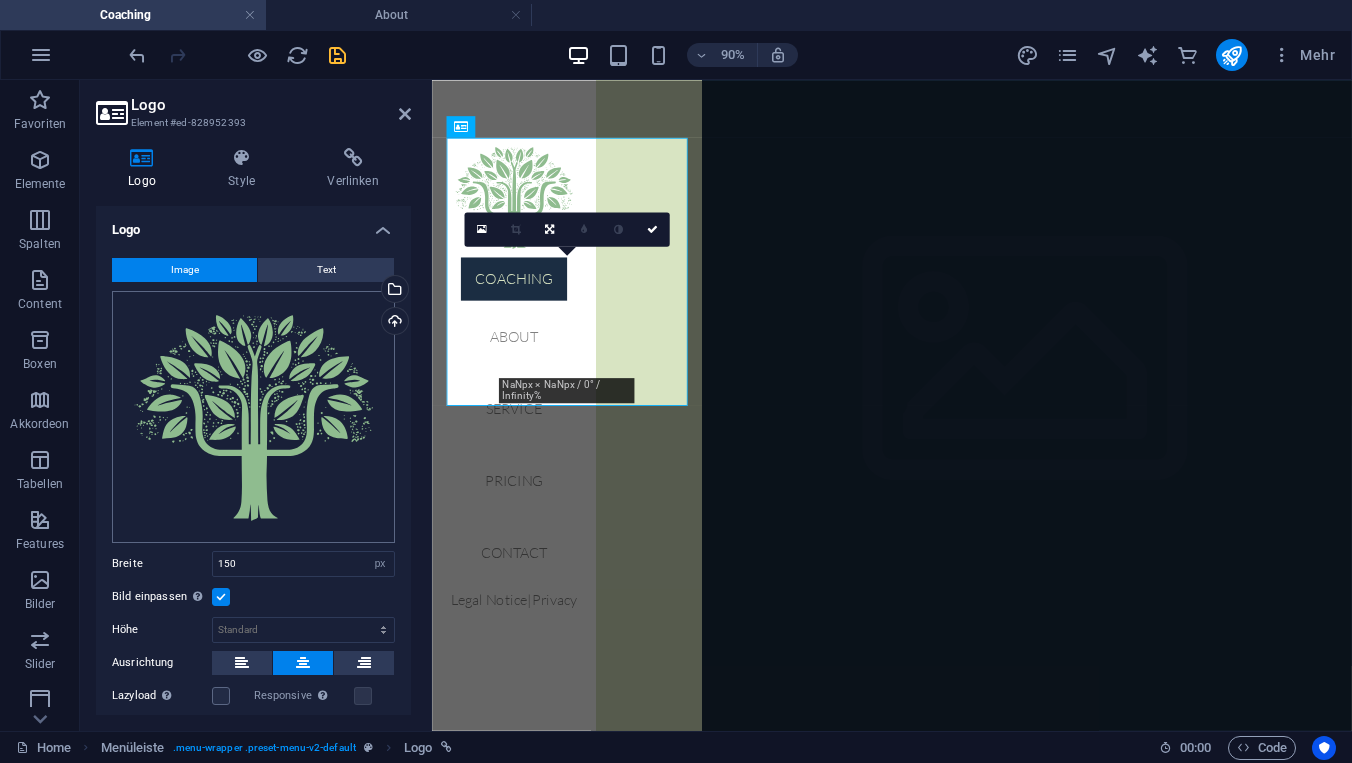 scroll, scrollTop: 0, scrollLeft: 0, axis: both 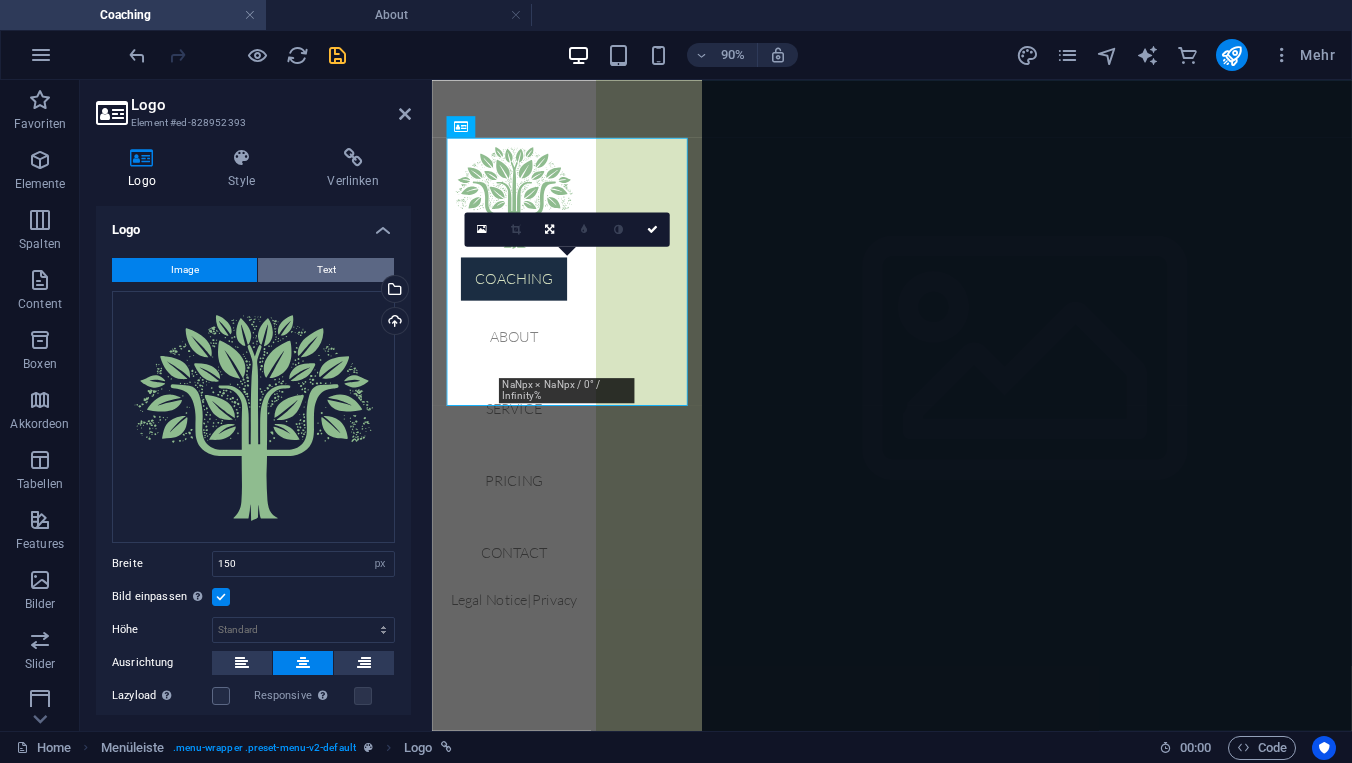 click on "Text" at bounding box center (326, 270) 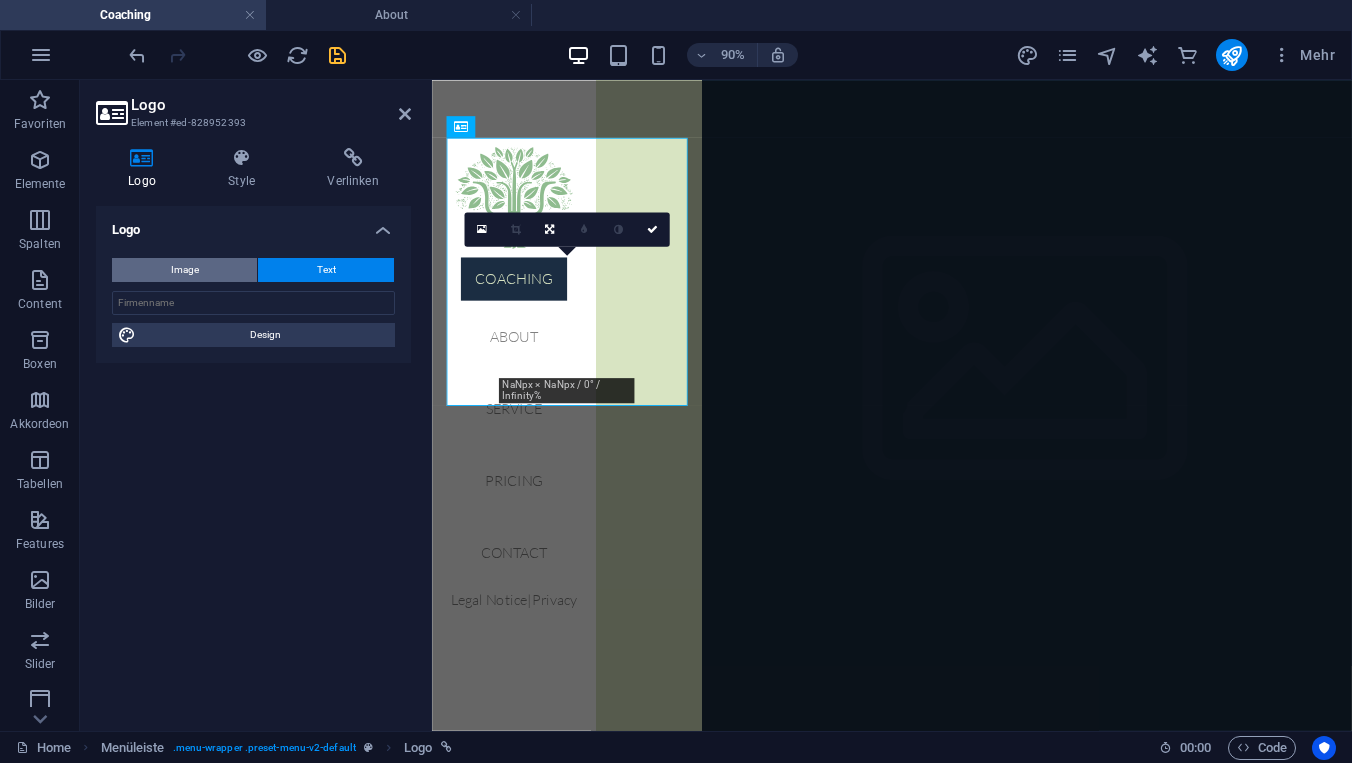 click on "Image" at bounding box center (184, 270) 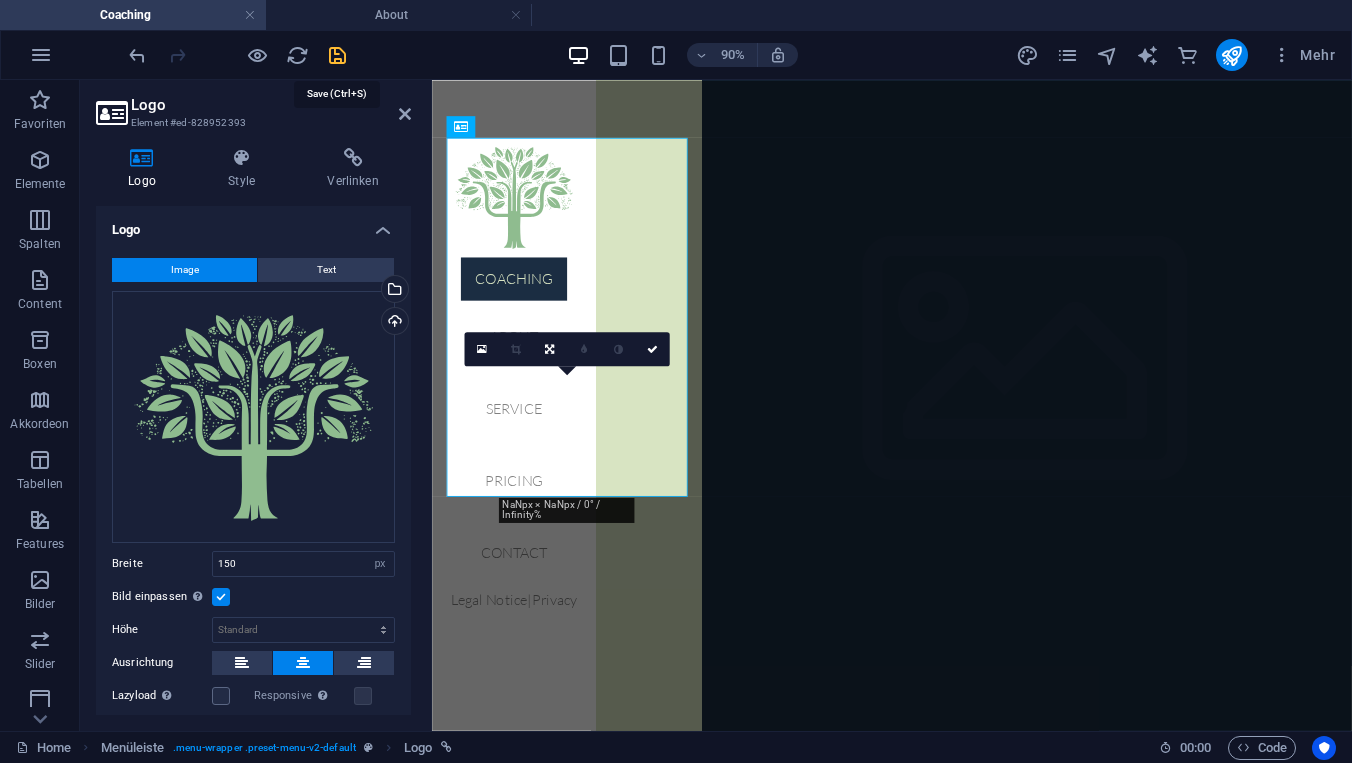 click at bounding box center (337, 55) 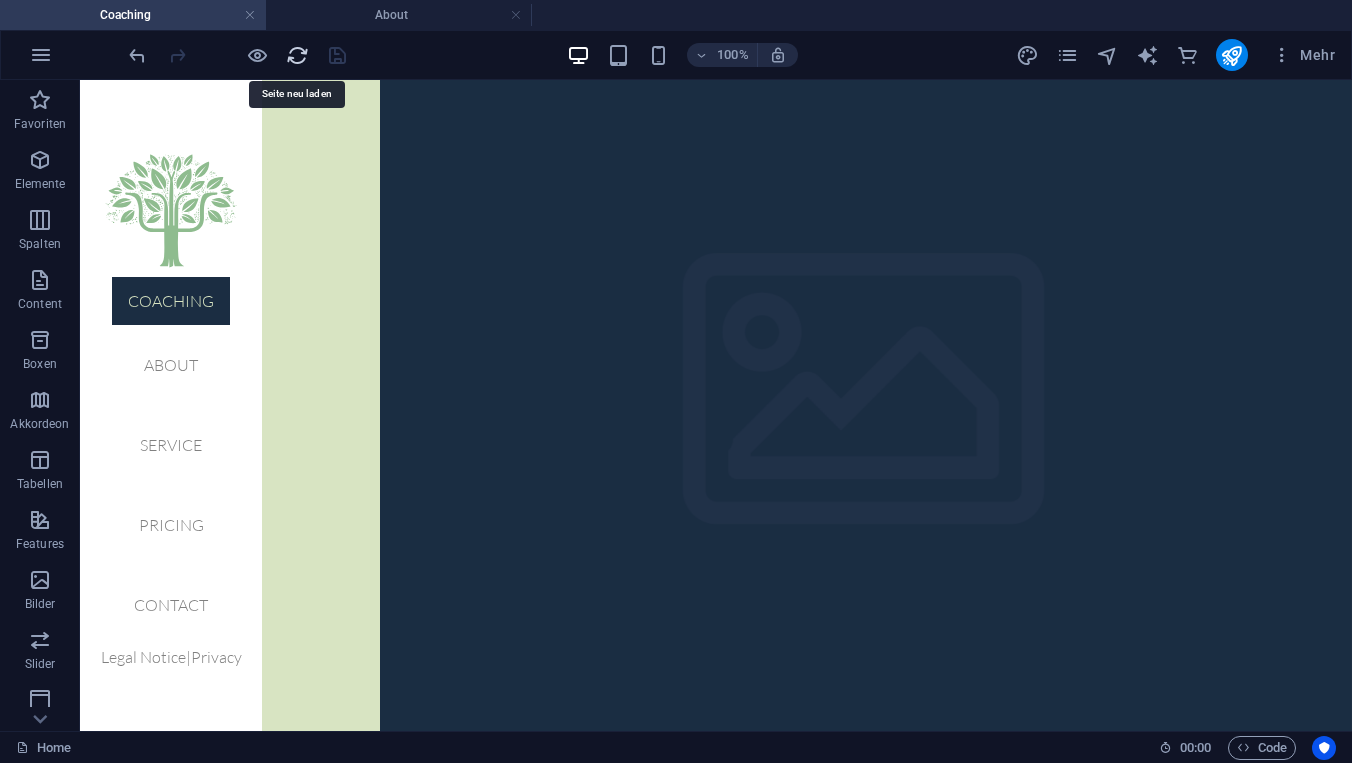 click at bounding box center [297, 55] 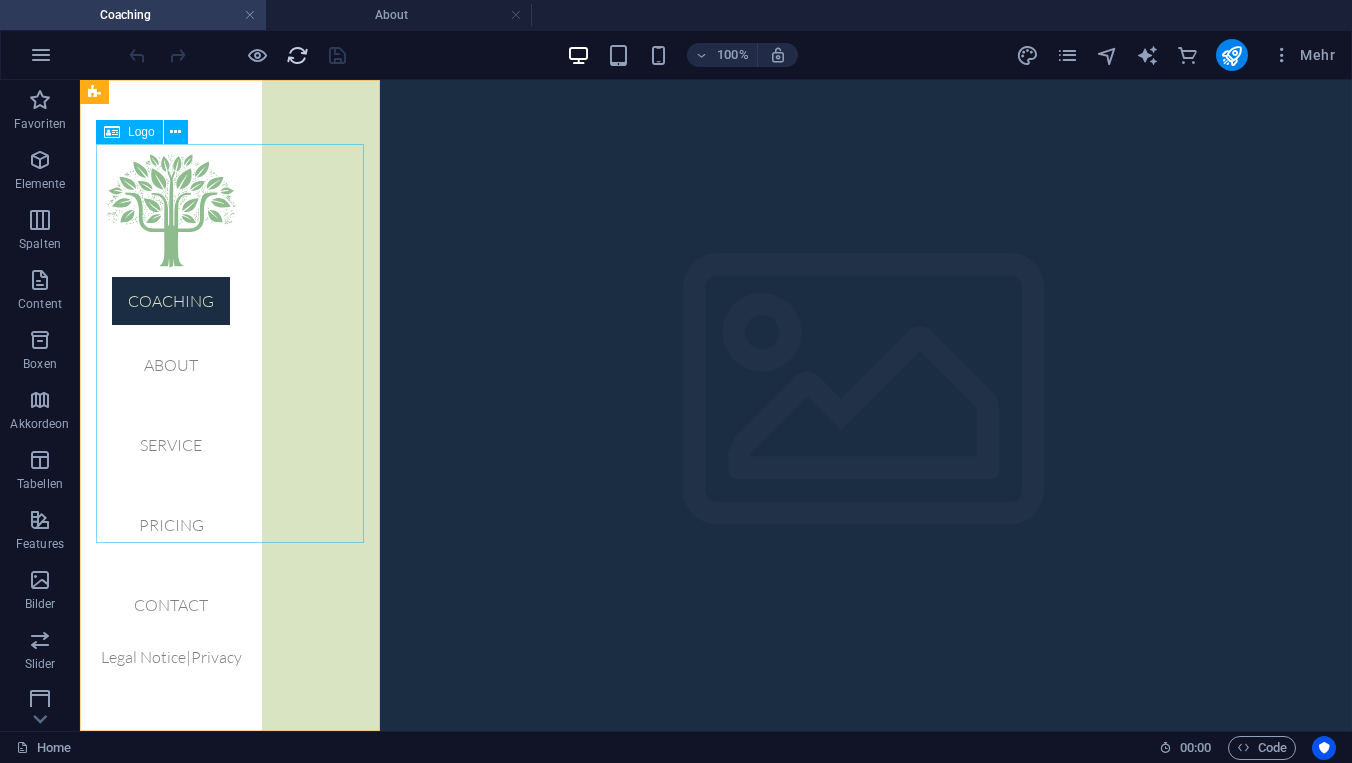 select on "px" 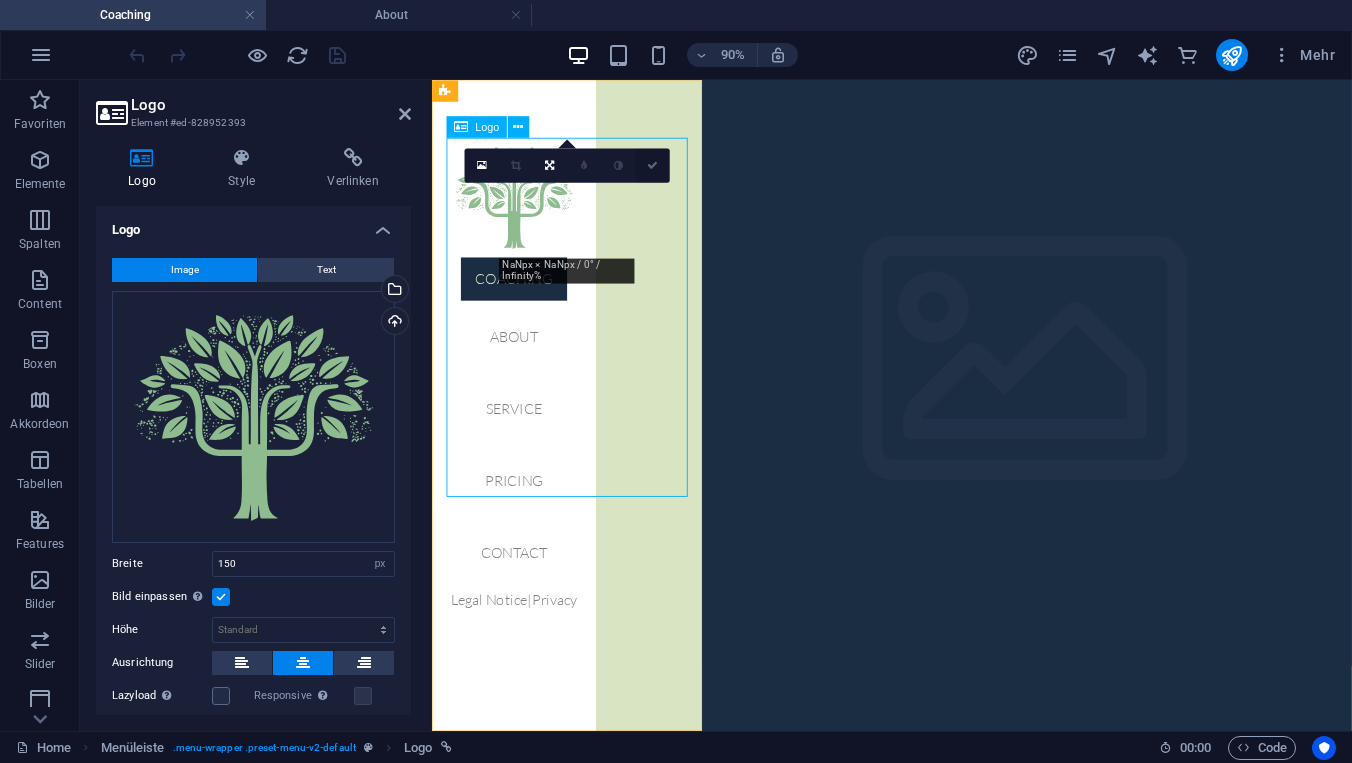click at bounding box center [652, 165] 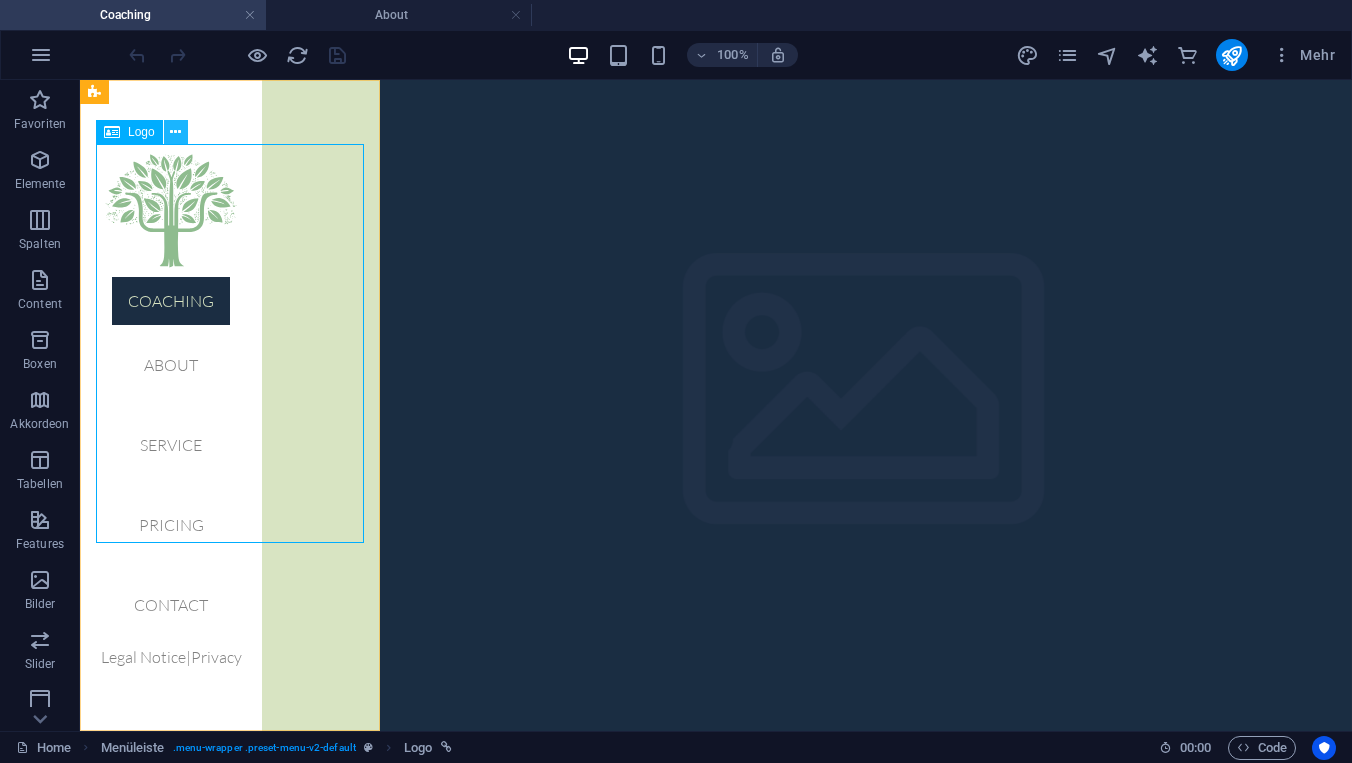 click at bounding box center (176, 132) 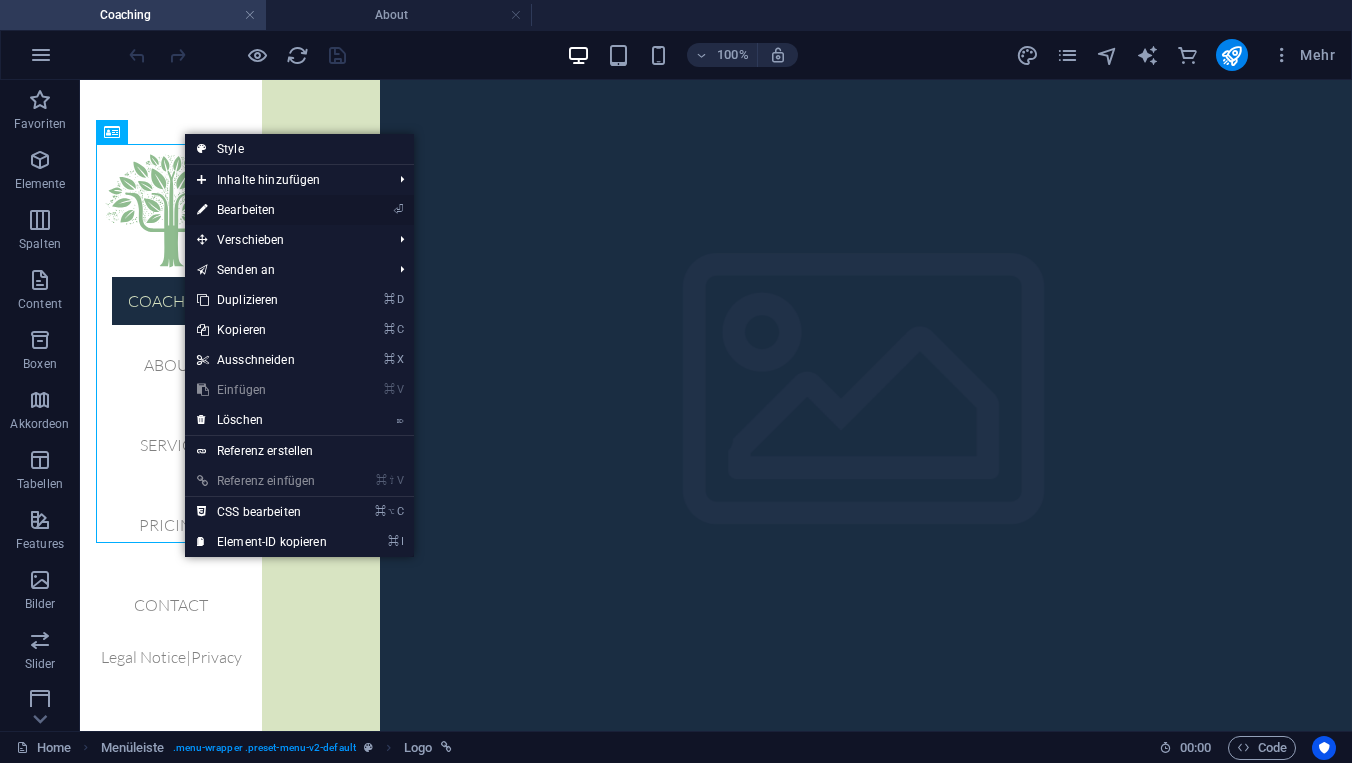 click on "⏎  Bearbeiten" at bounding box center [262, 210] 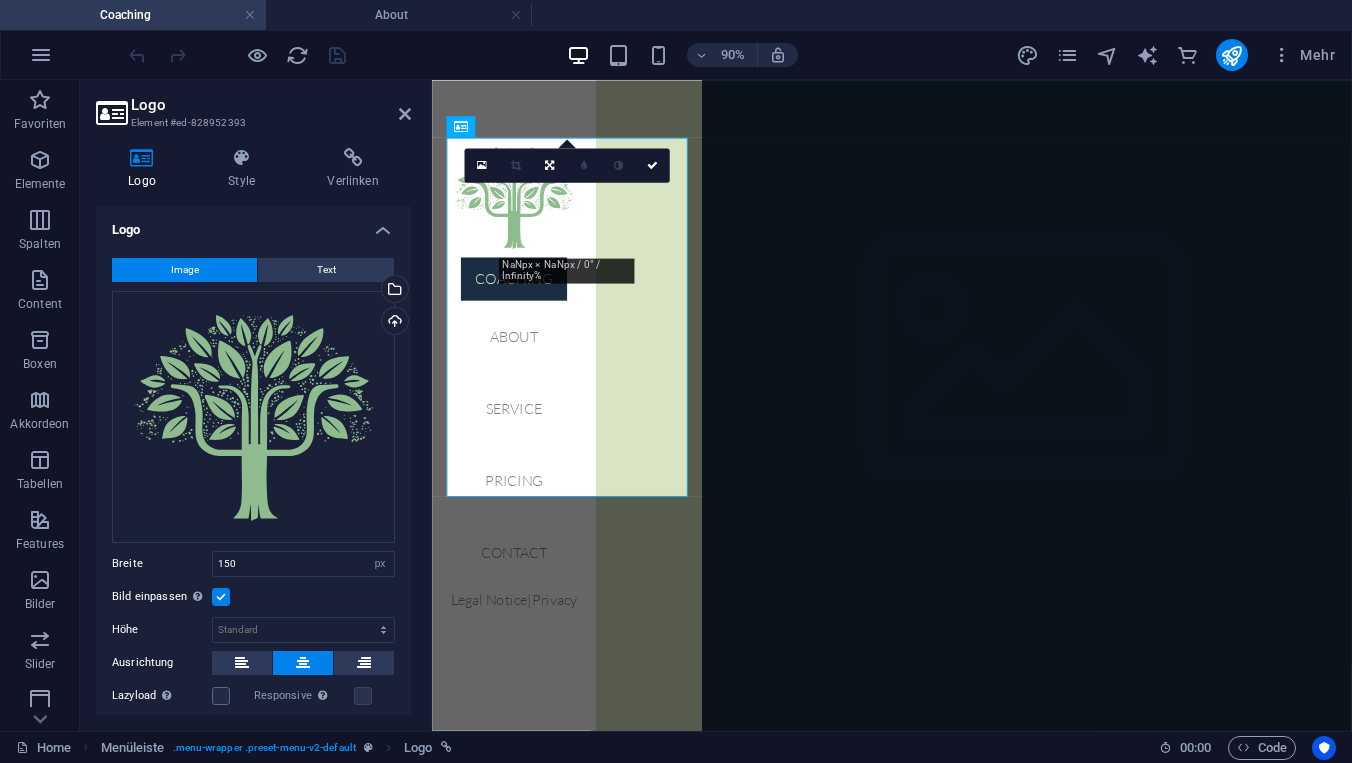 scroll, scrollTop: 0, scrollLeft: 0, axis: both 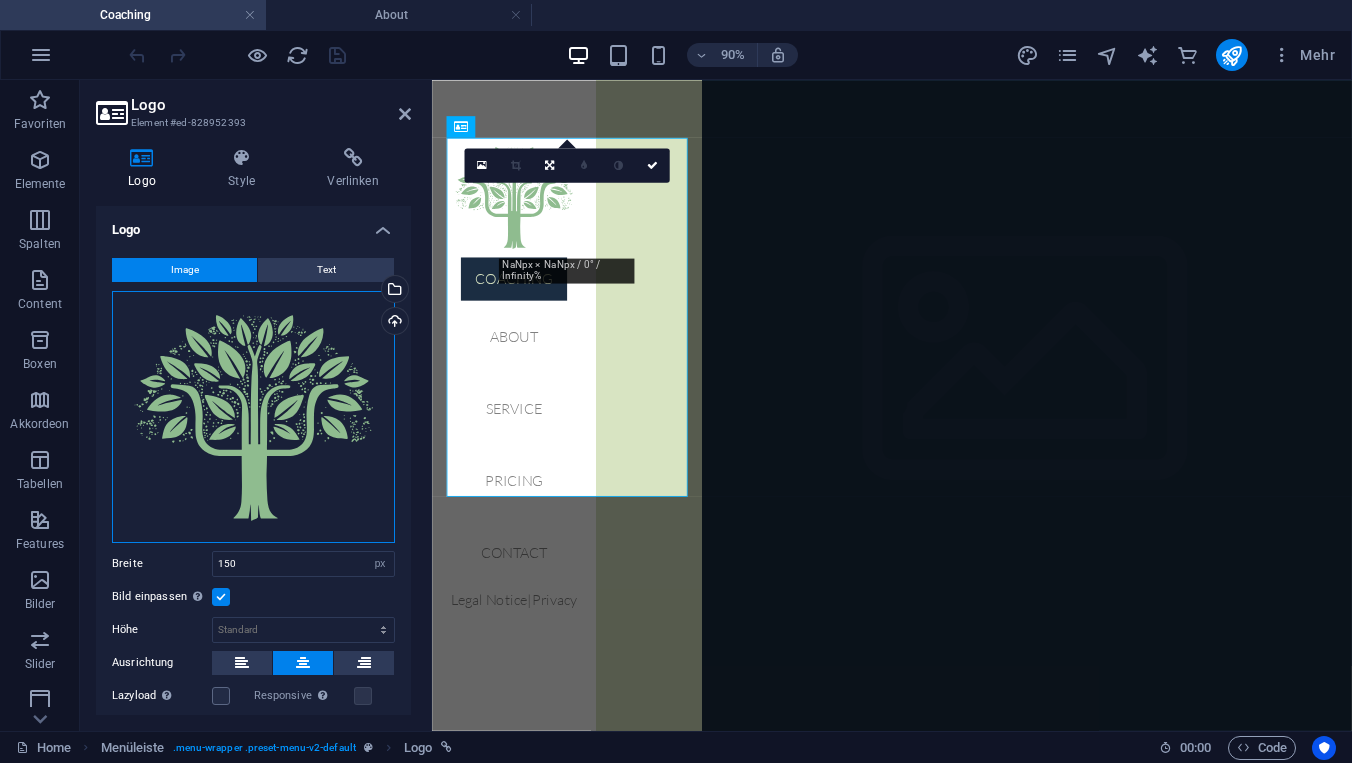 click on "Ziehe Dateien zum Hochladen hierher oder  klicke hier, um aus Dateien oder kostenlosen Stockfotos & -videos zu wählen" at bounding box center (253, 417) 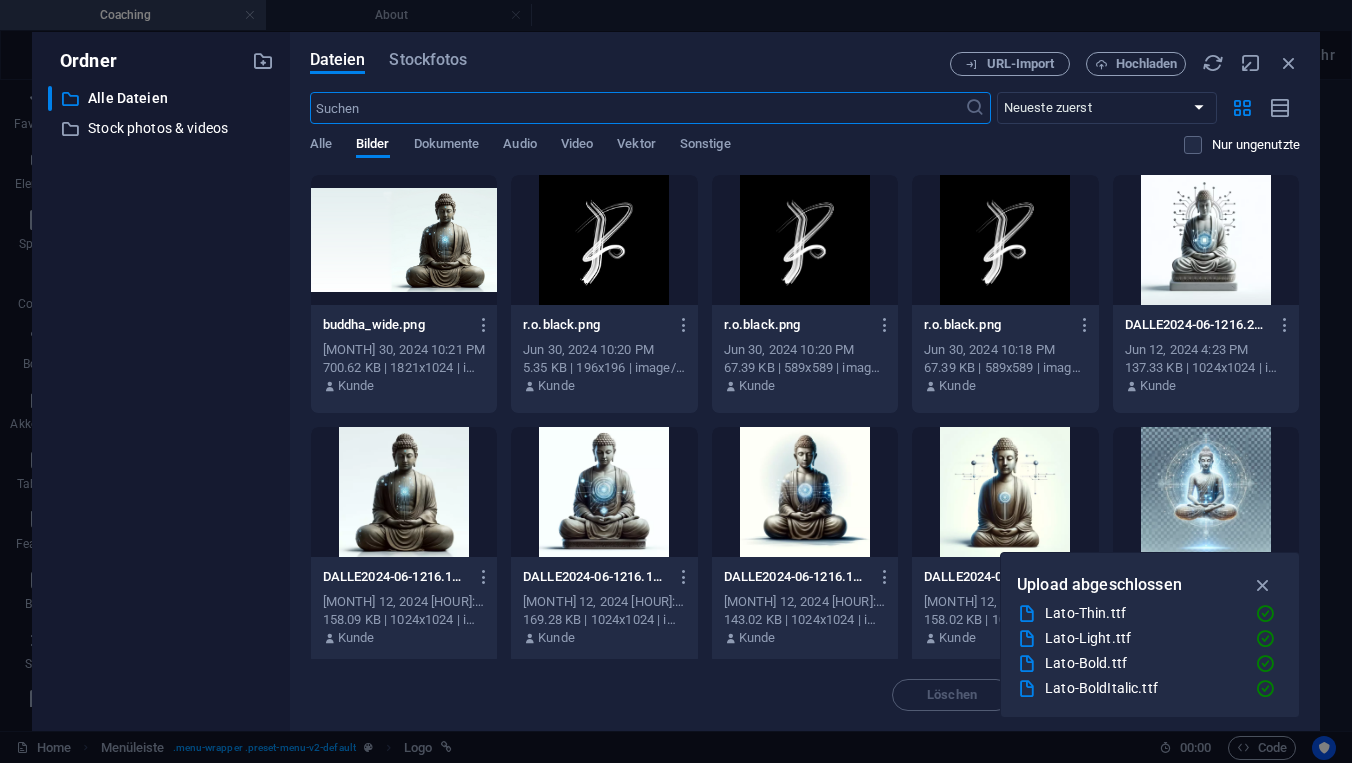 click at bounding box center (404, 492) 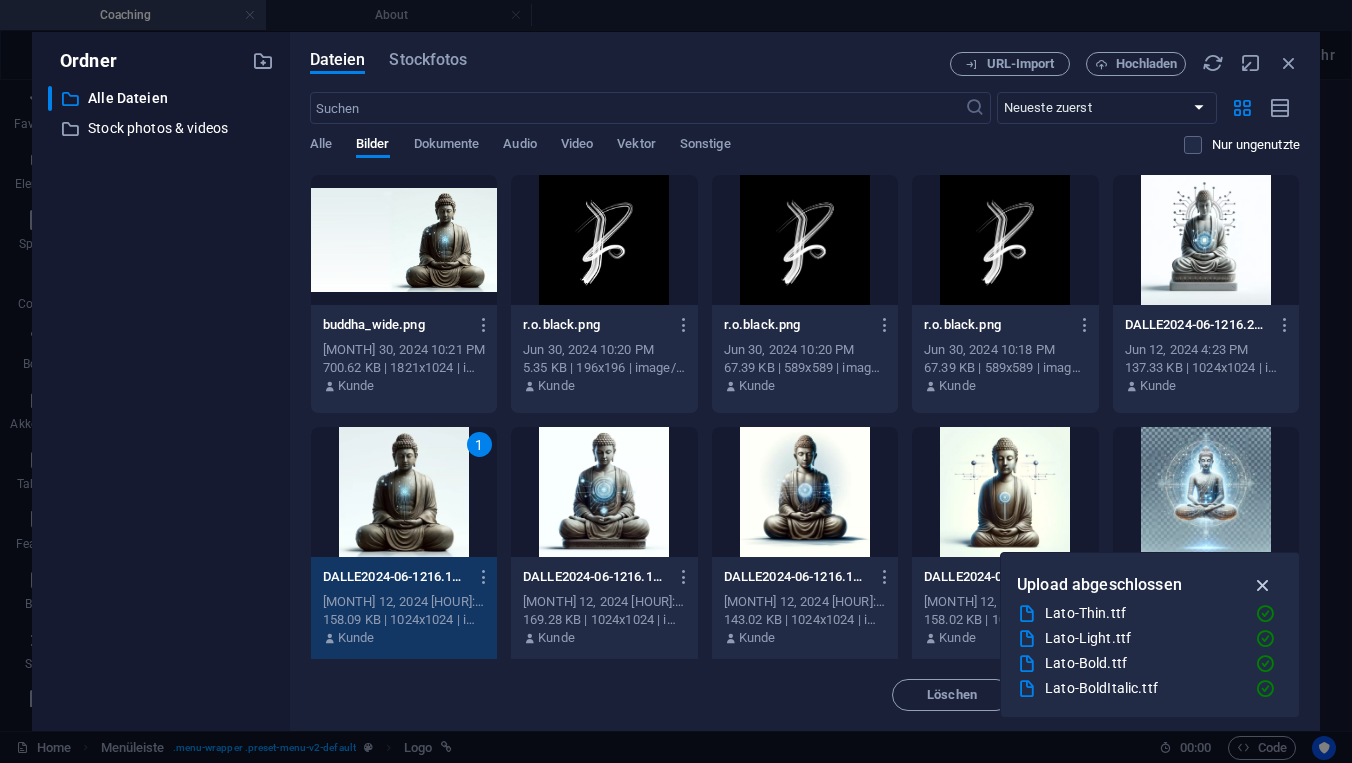 click at bounding box center (1263, 585) 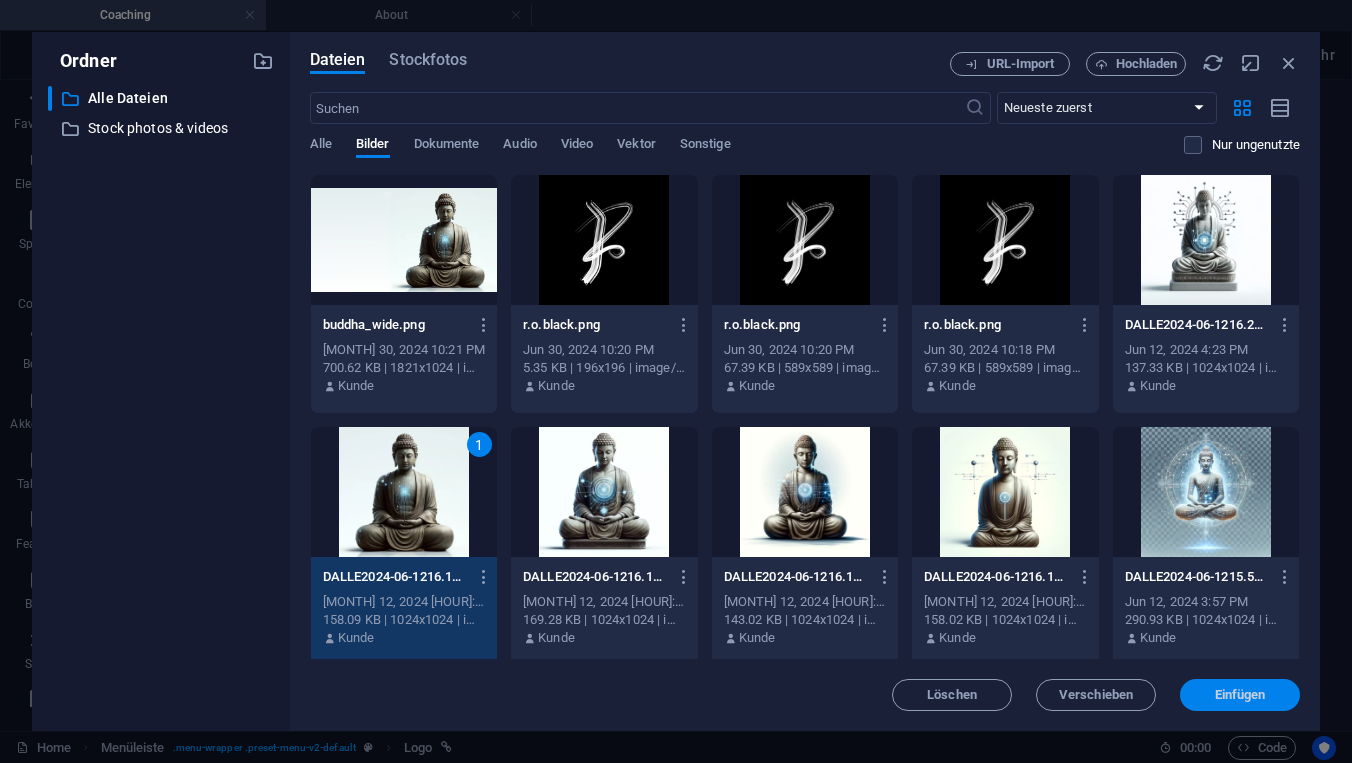 click on "Einfügen" at bounding box center (1240, 695) 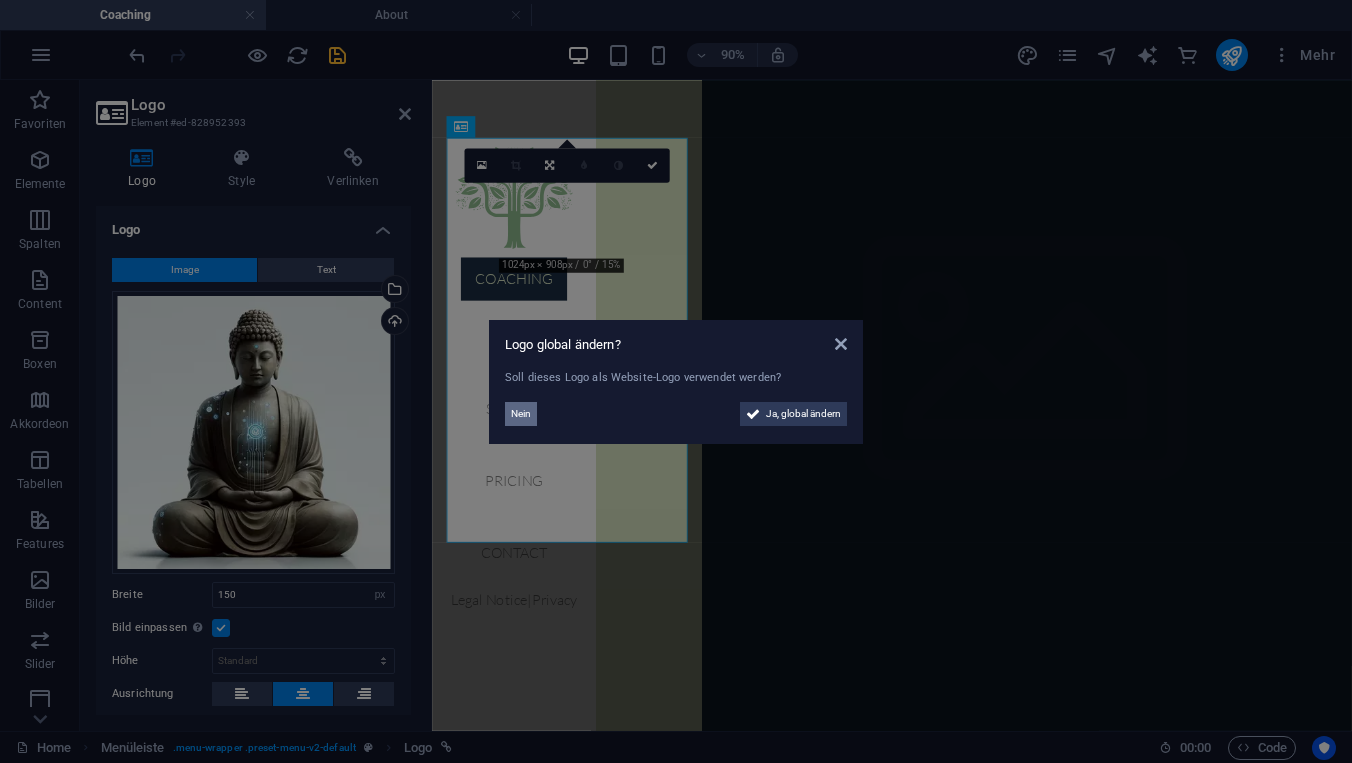 click on "Nein" at bounding box center (521, 414) 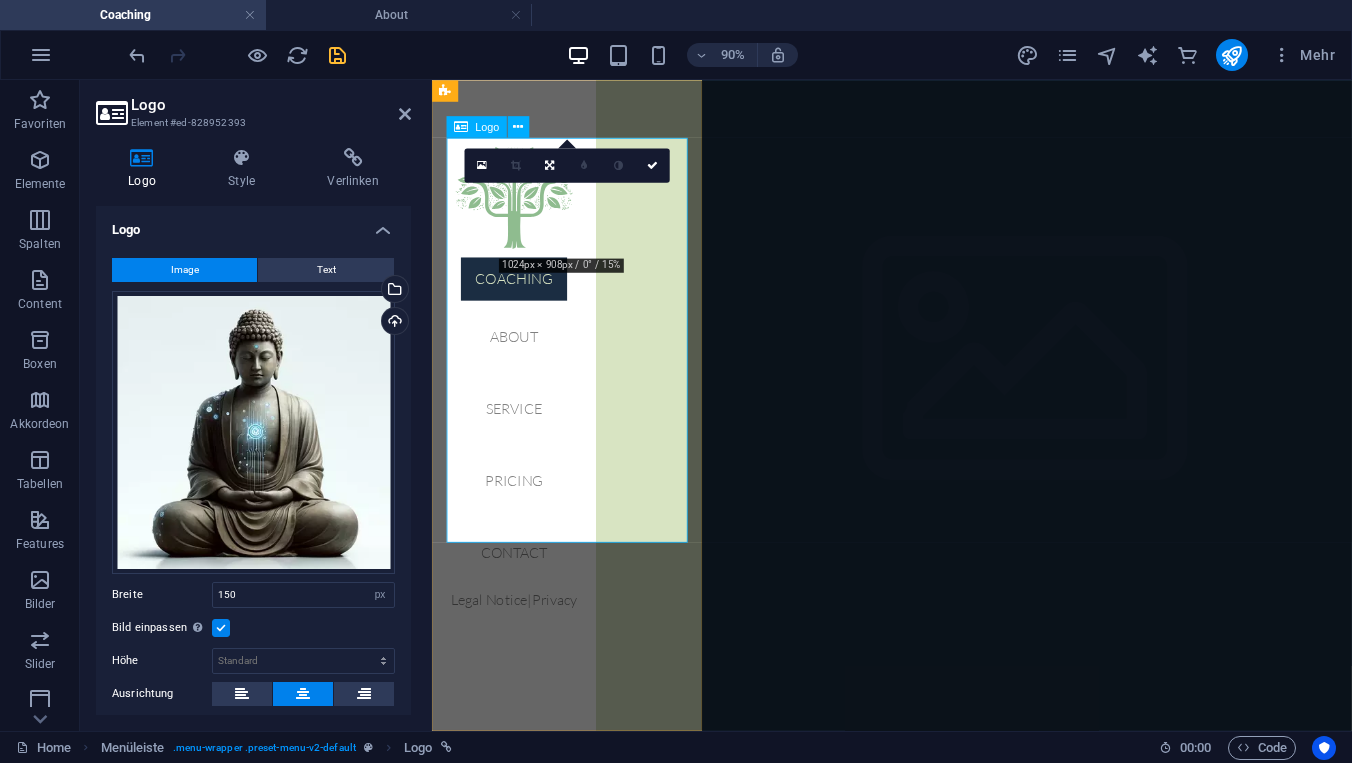 click on "Logo" at bounding box center (487, 126) 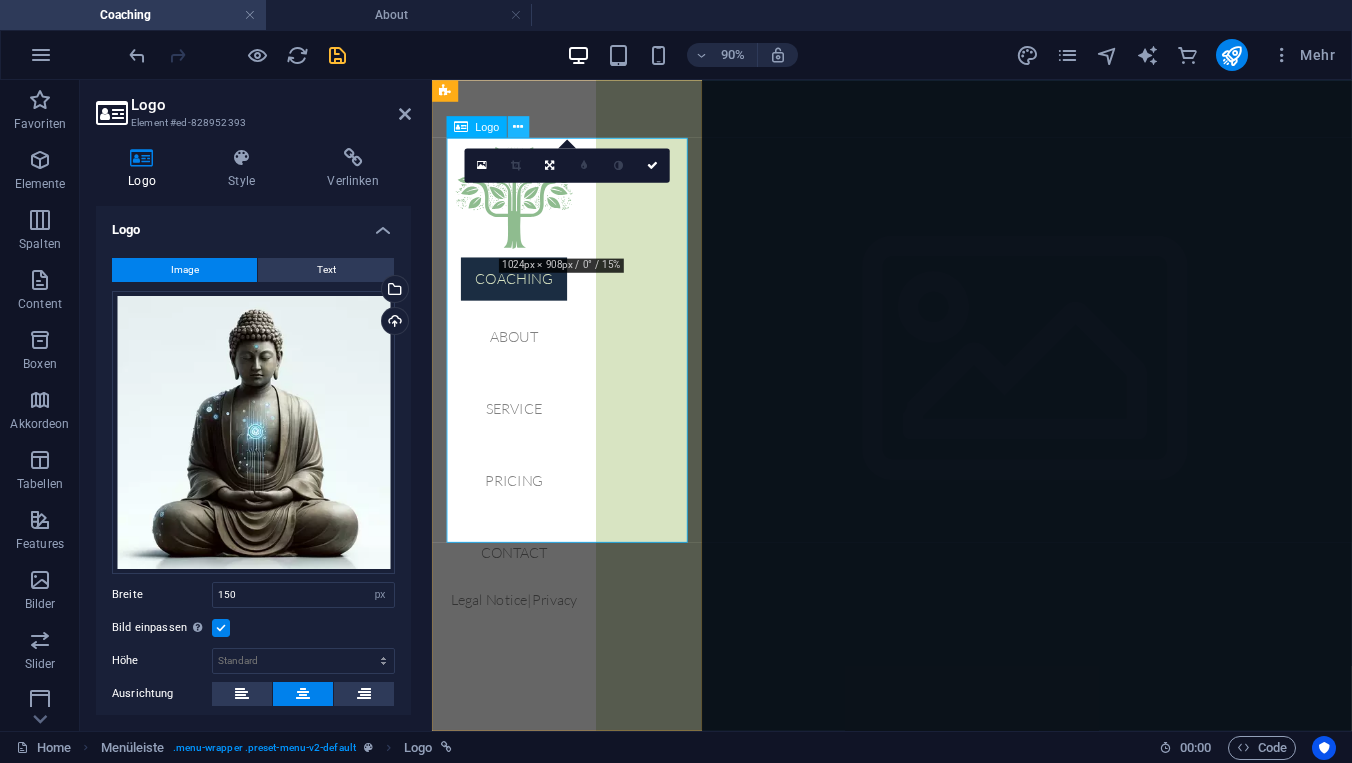 click at bounding box center [518, 126] 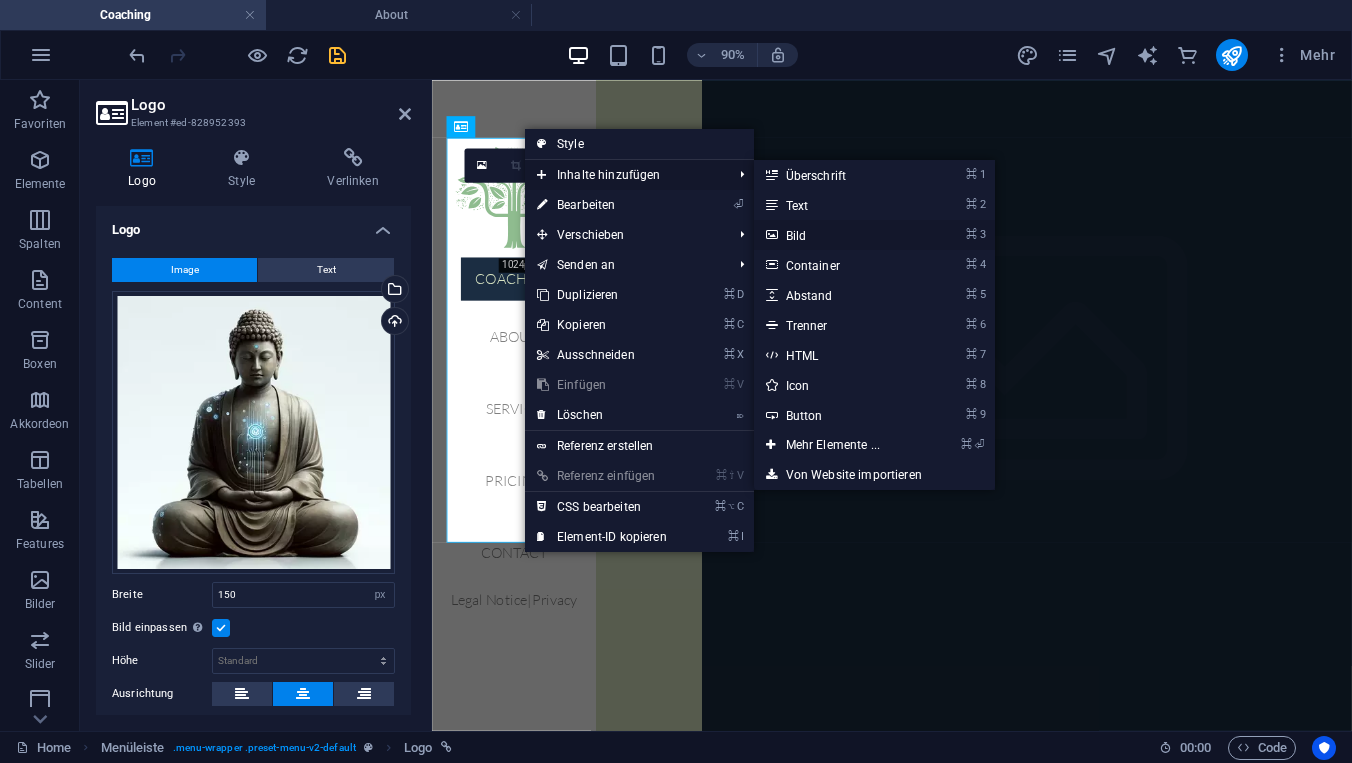 click on "⌘ 3  Bild" at bounding box center [837, 235] 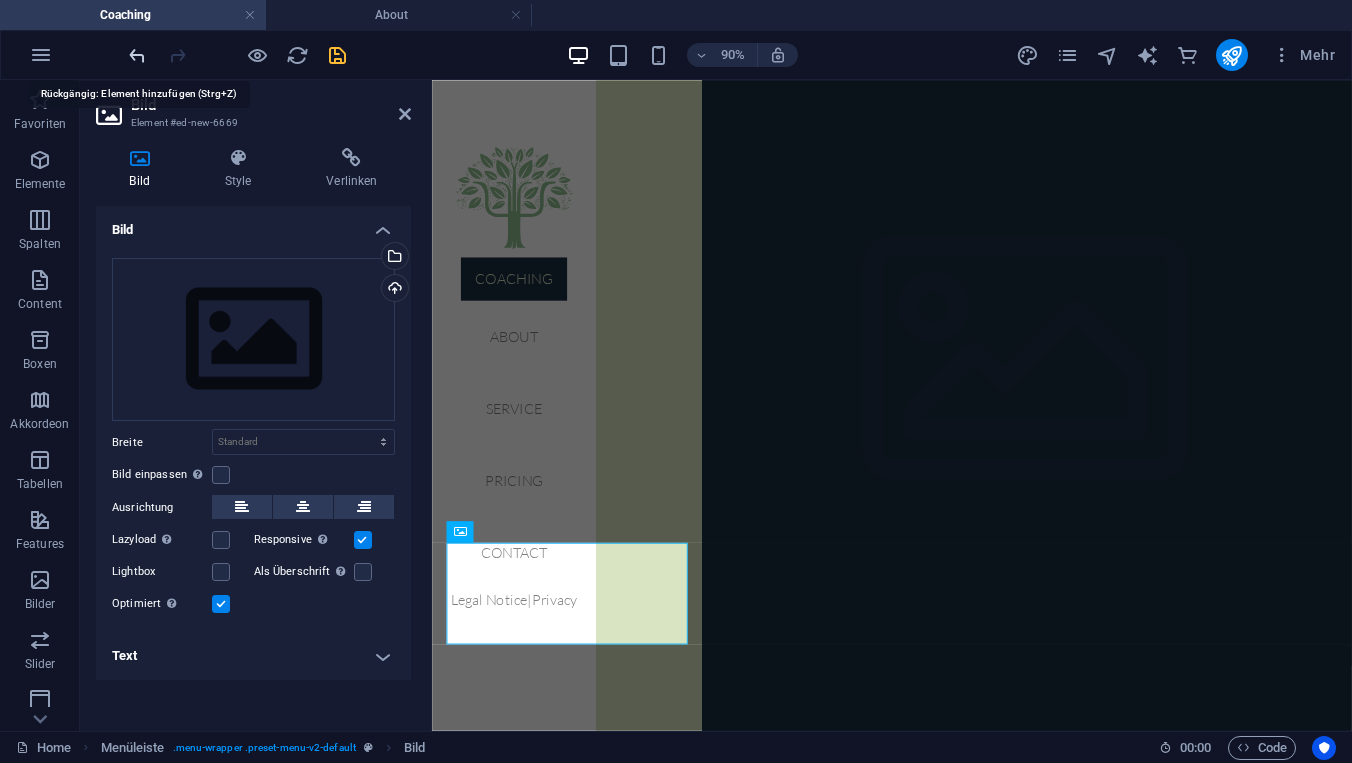 click at bounding box center (137, 55) 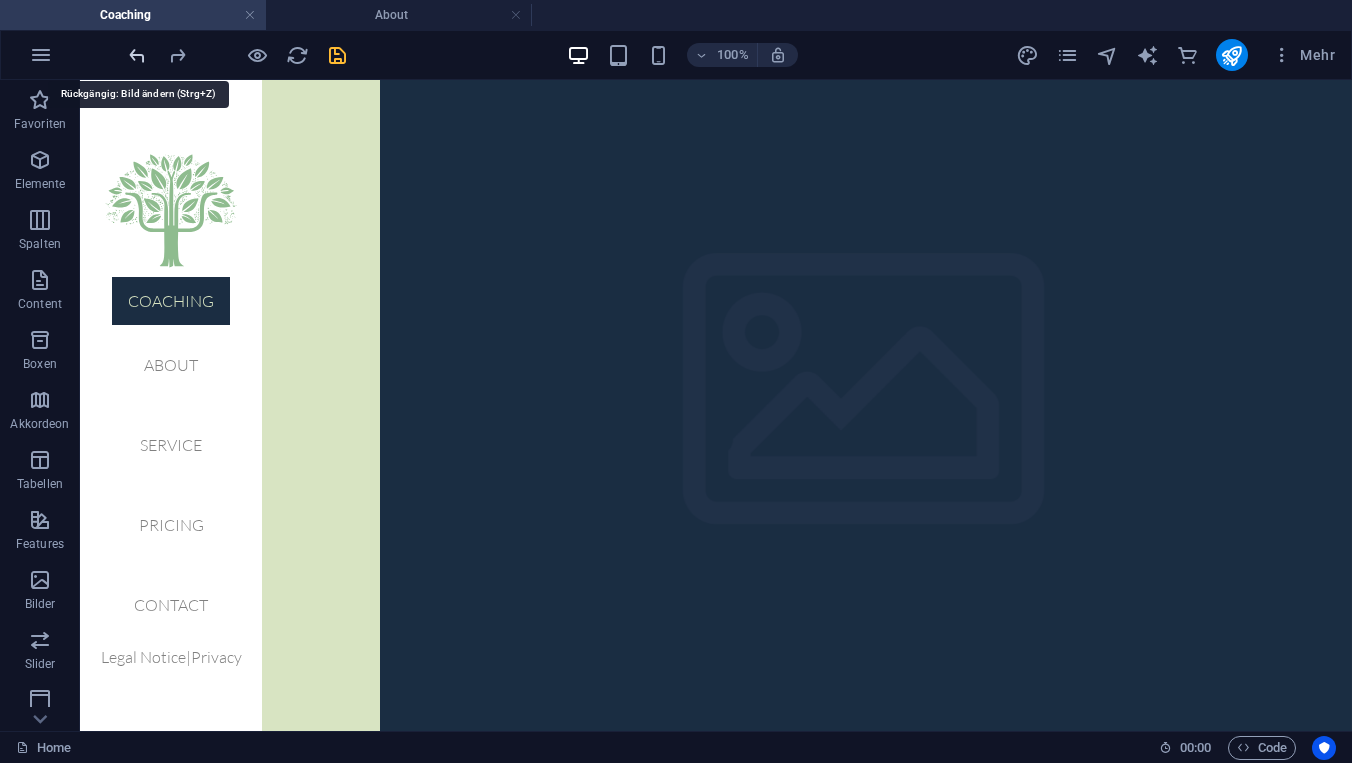 click at bounding box center [137, 55] 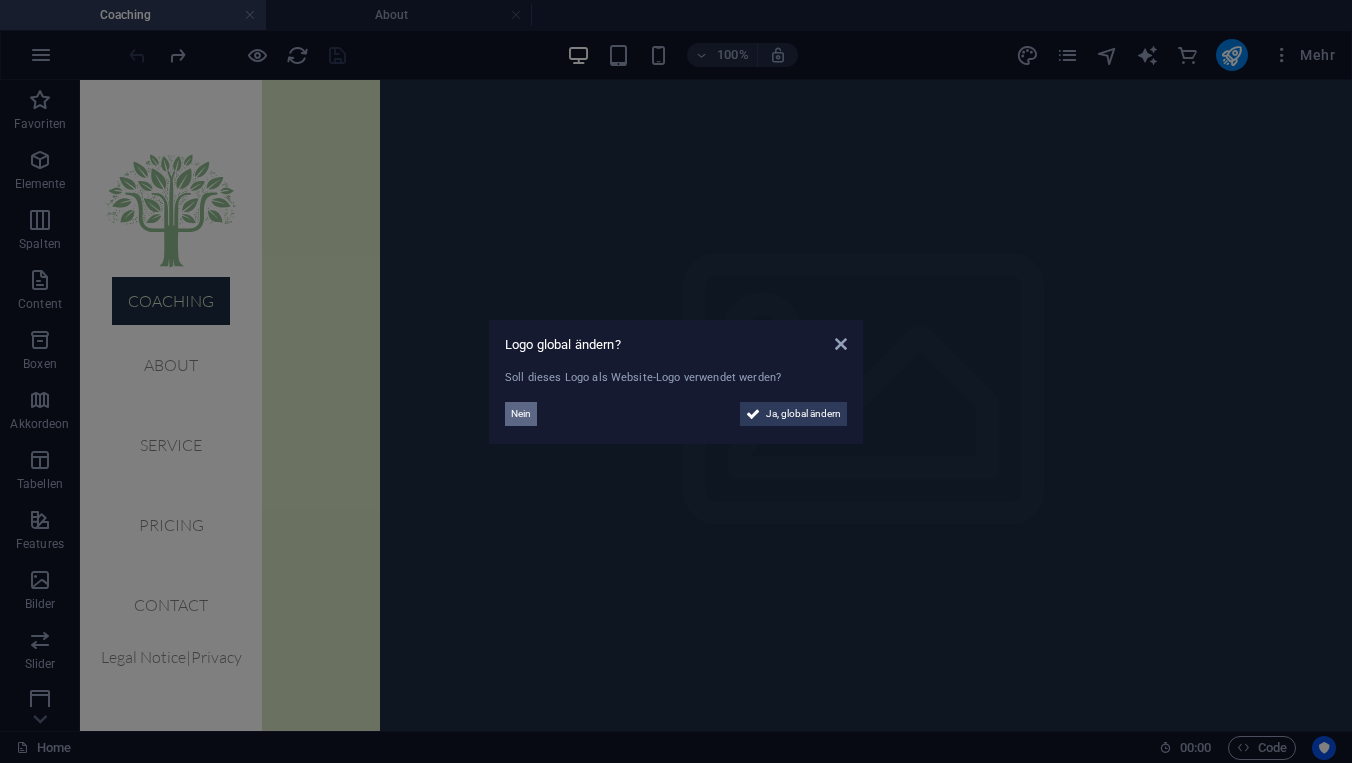 click on "Nein" at bounding box center [521, 414] 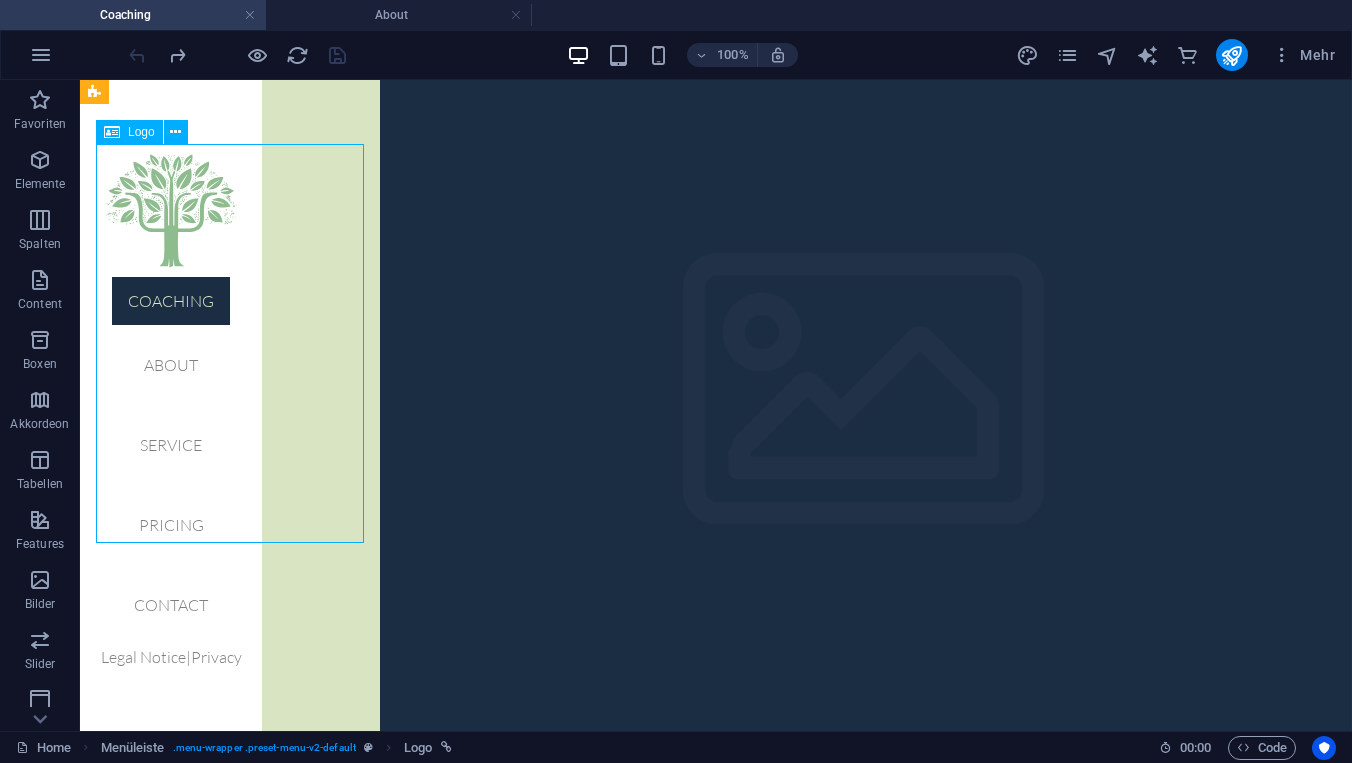 select on "px" 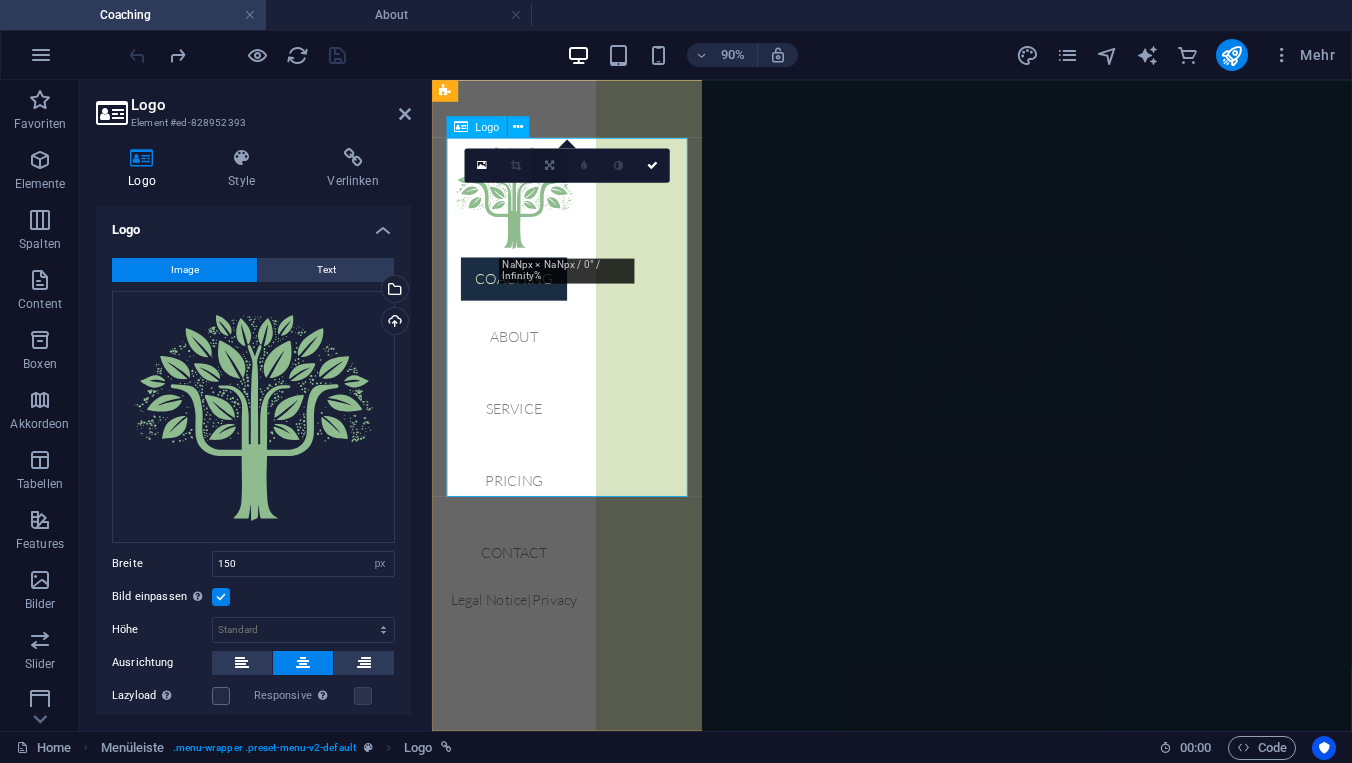 click at bounding box center [549, 165] 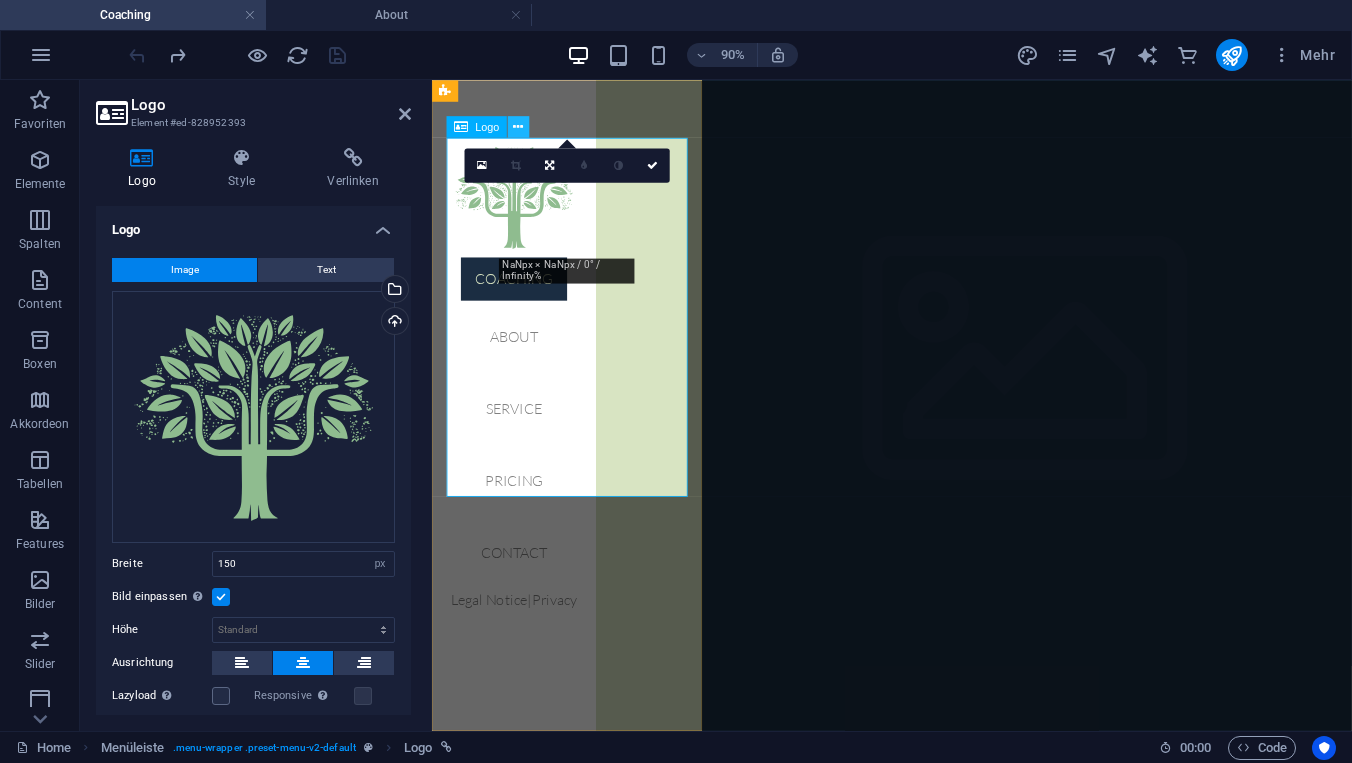click at bounding box center [518, 126] 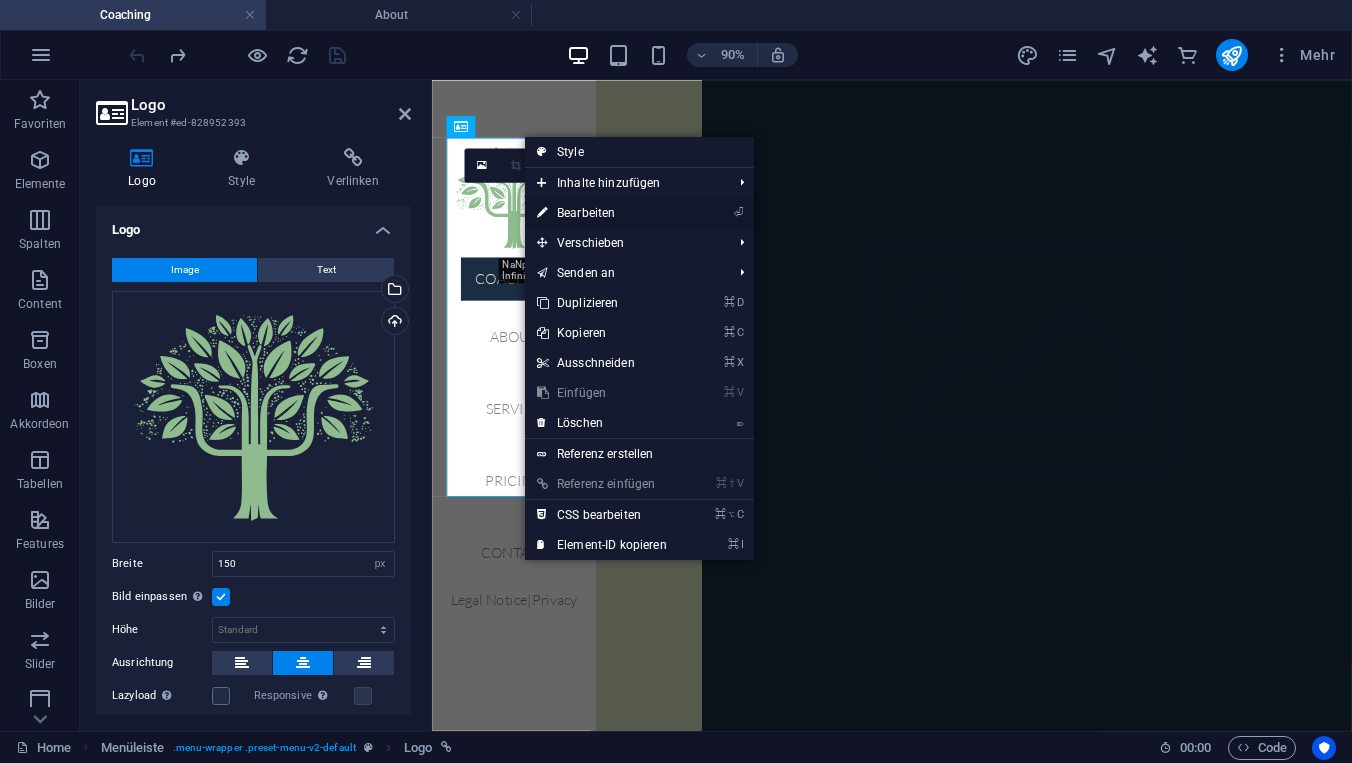 click on "⏎  Bearbeiten" at bounding box center [602, 213] 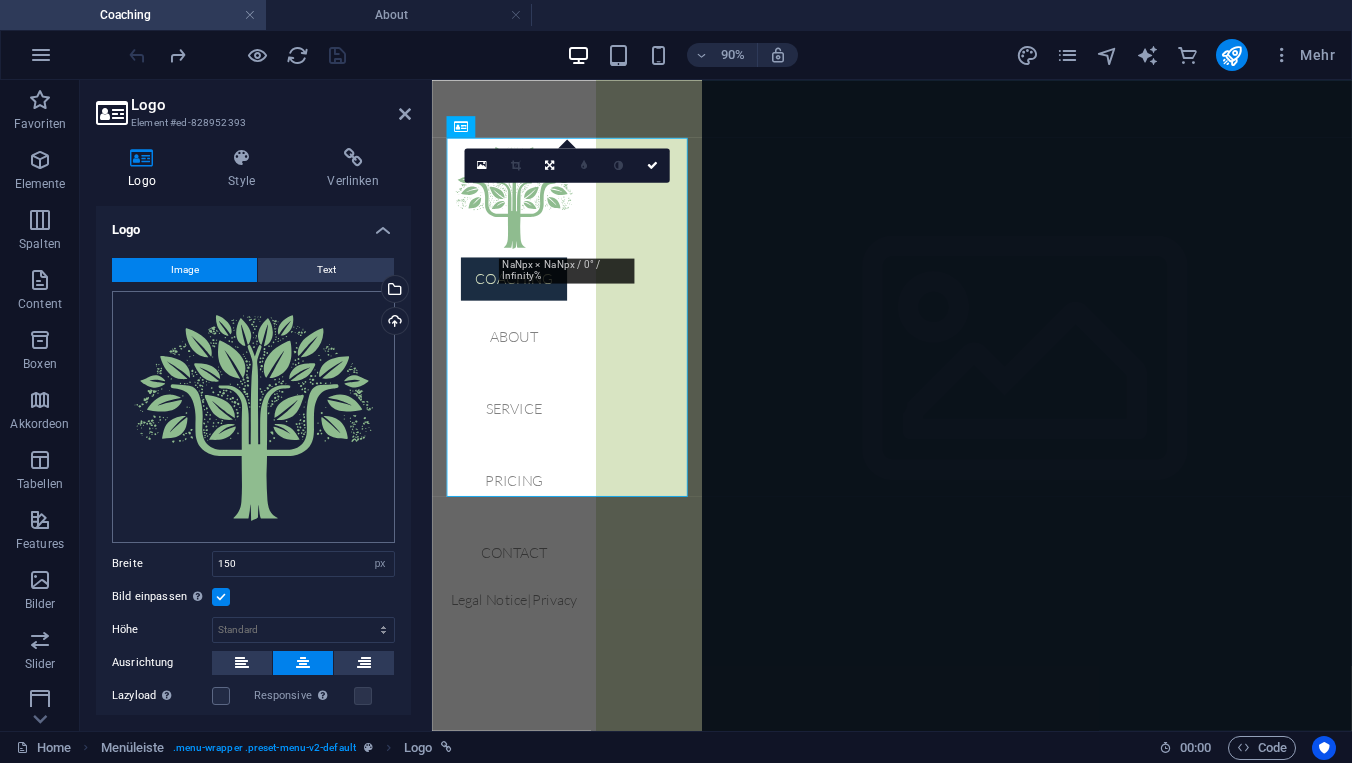 scroll, scrollTop: 0, scrollLeft: 0, axis: both 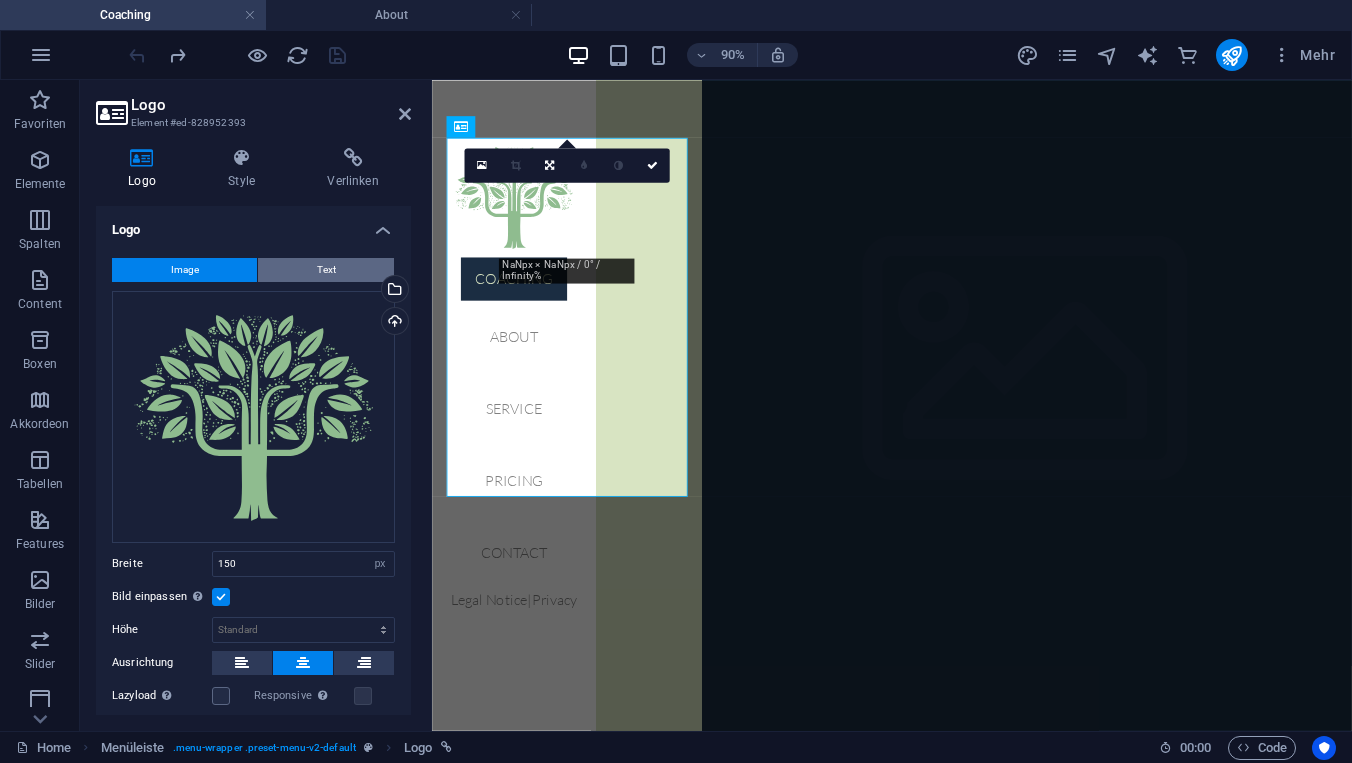 click on "Text" at bounding box center [326, 270] 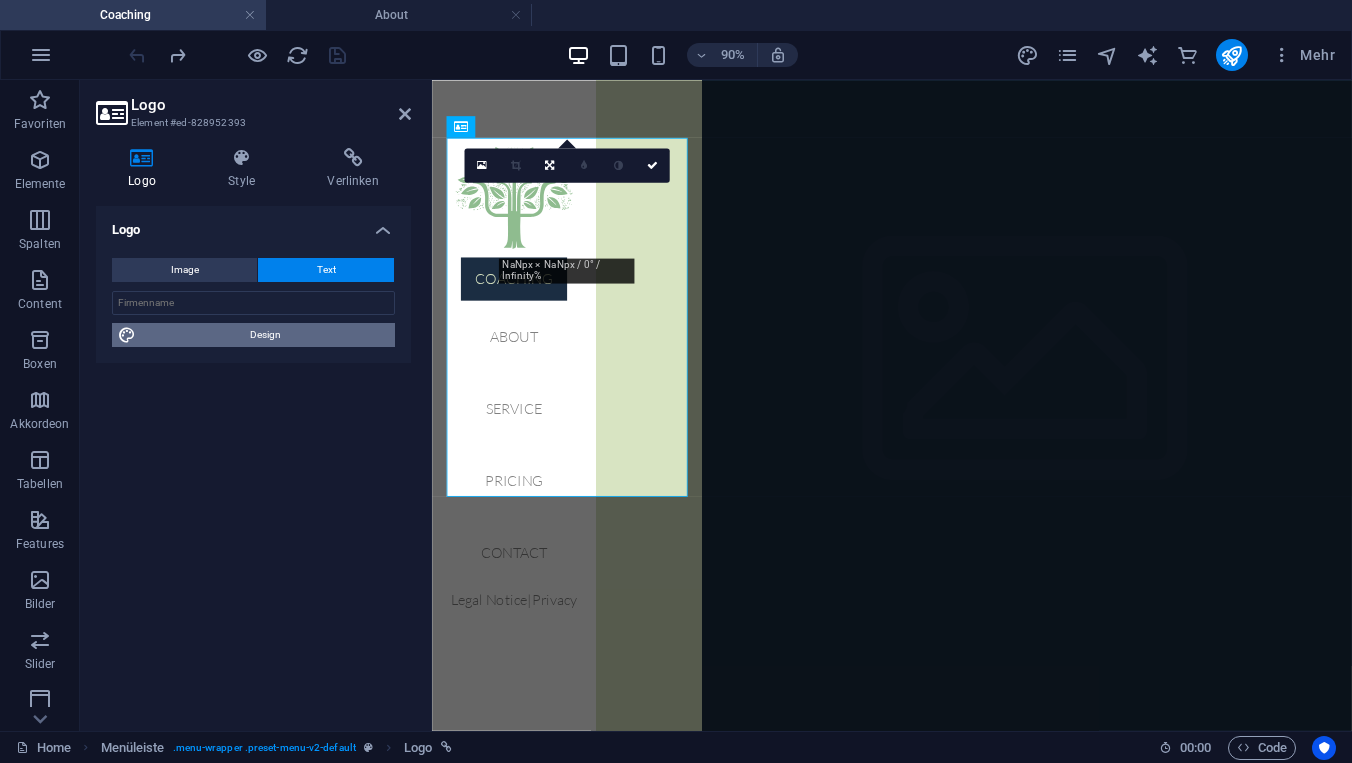 click on "Design" at bounding box center (265, 335) 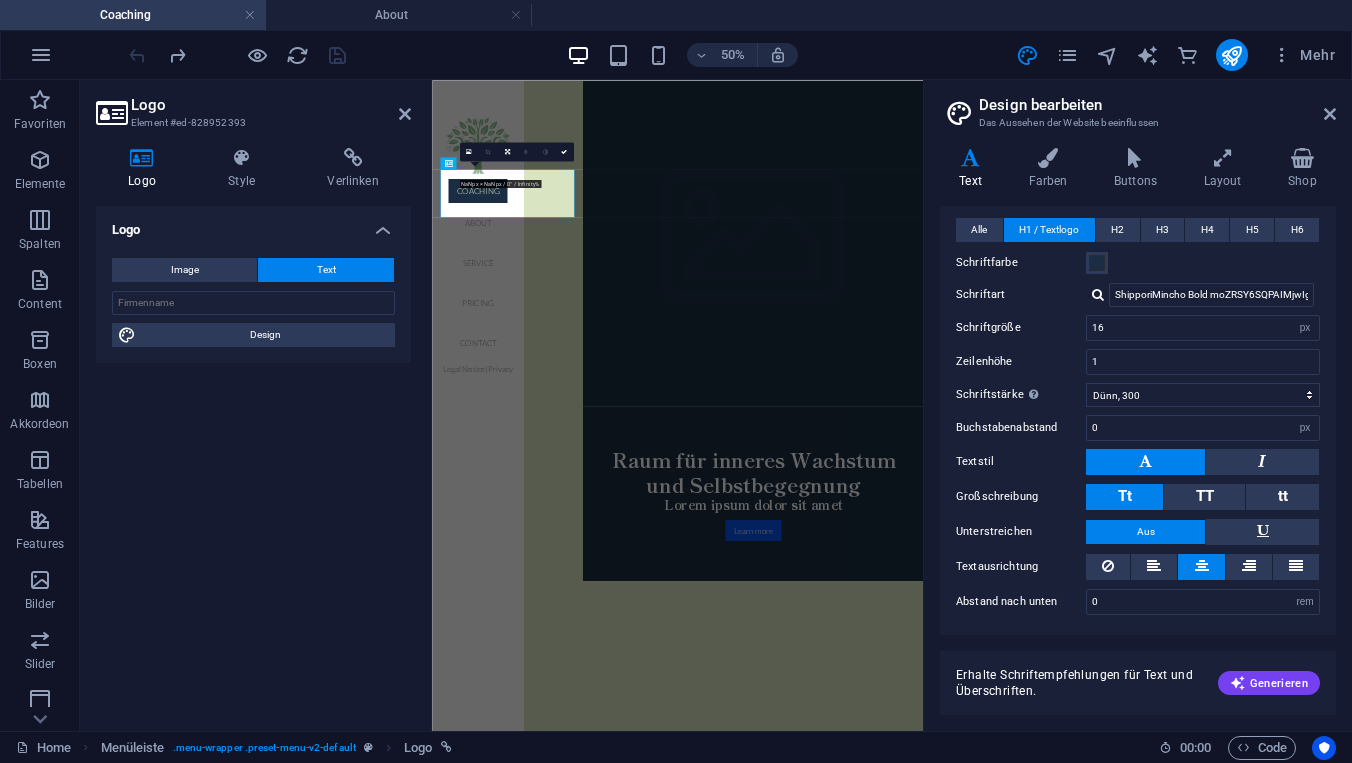 scroll, scrollTop: 451, scrollLeft: 0, axis: vertical 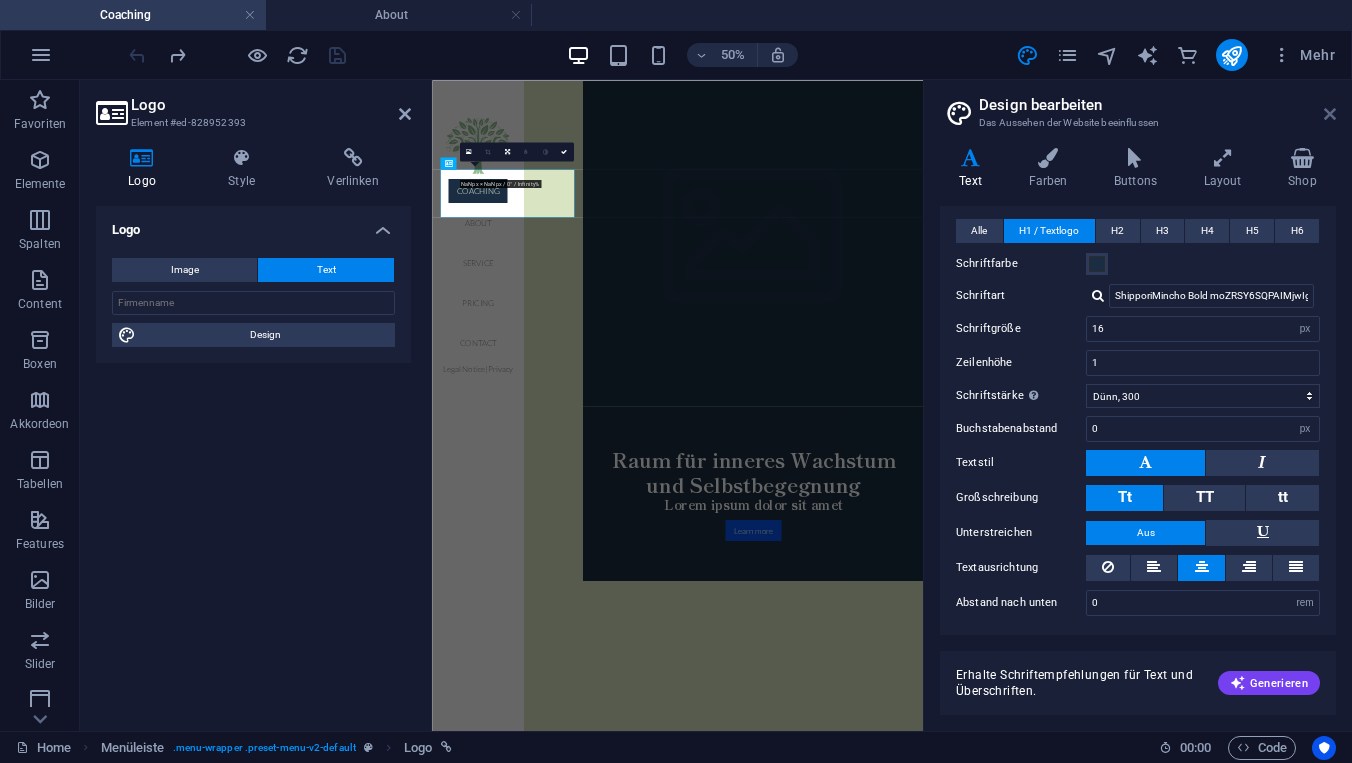 click at bounding box center [1330, 114] 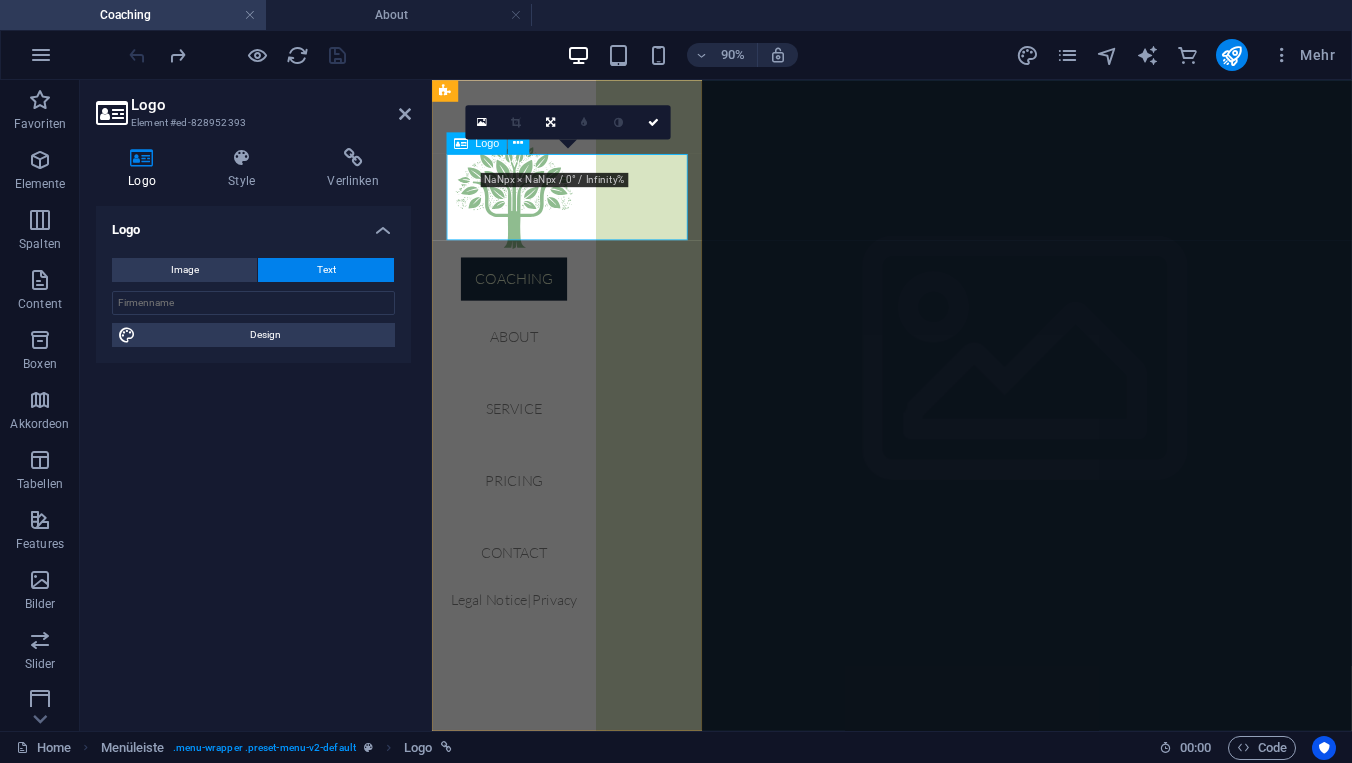 click at bounding box center [461, 143] 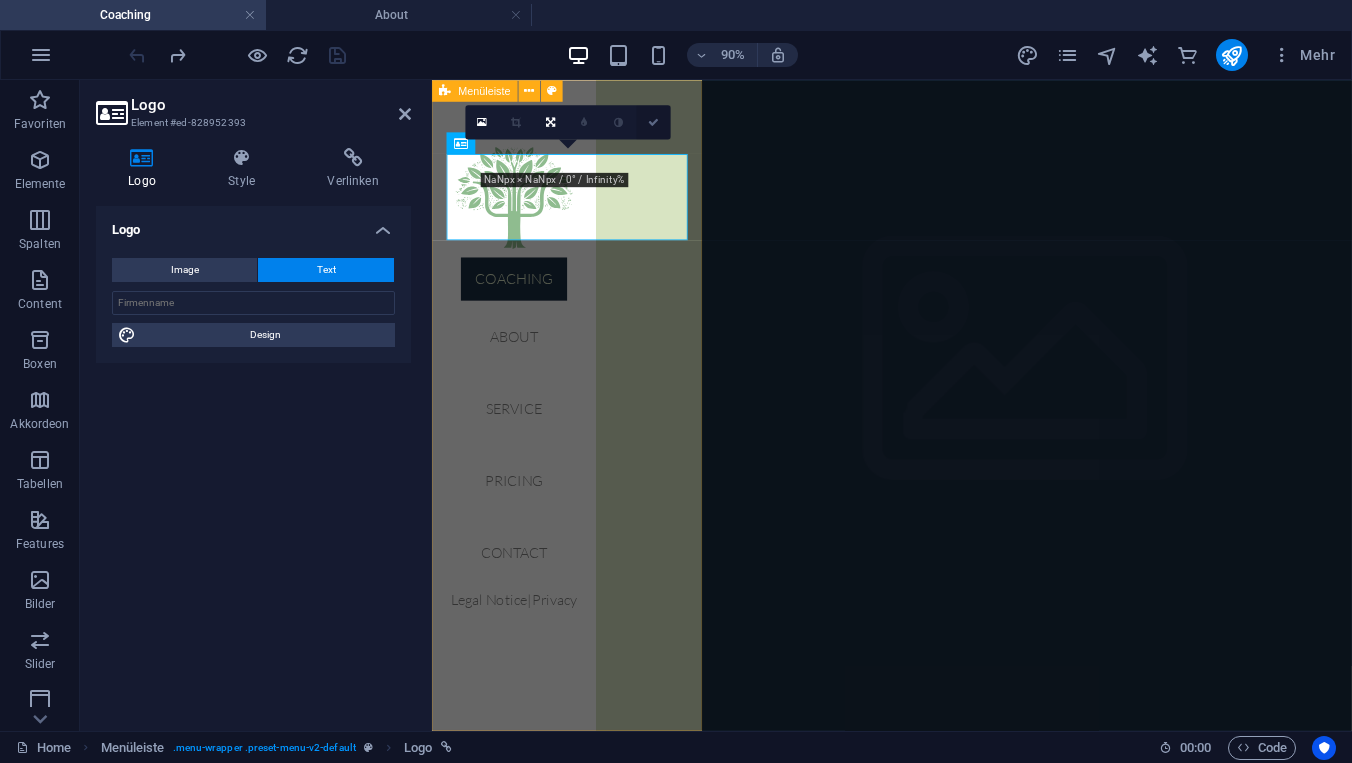 click at bounding box center [653, 122] 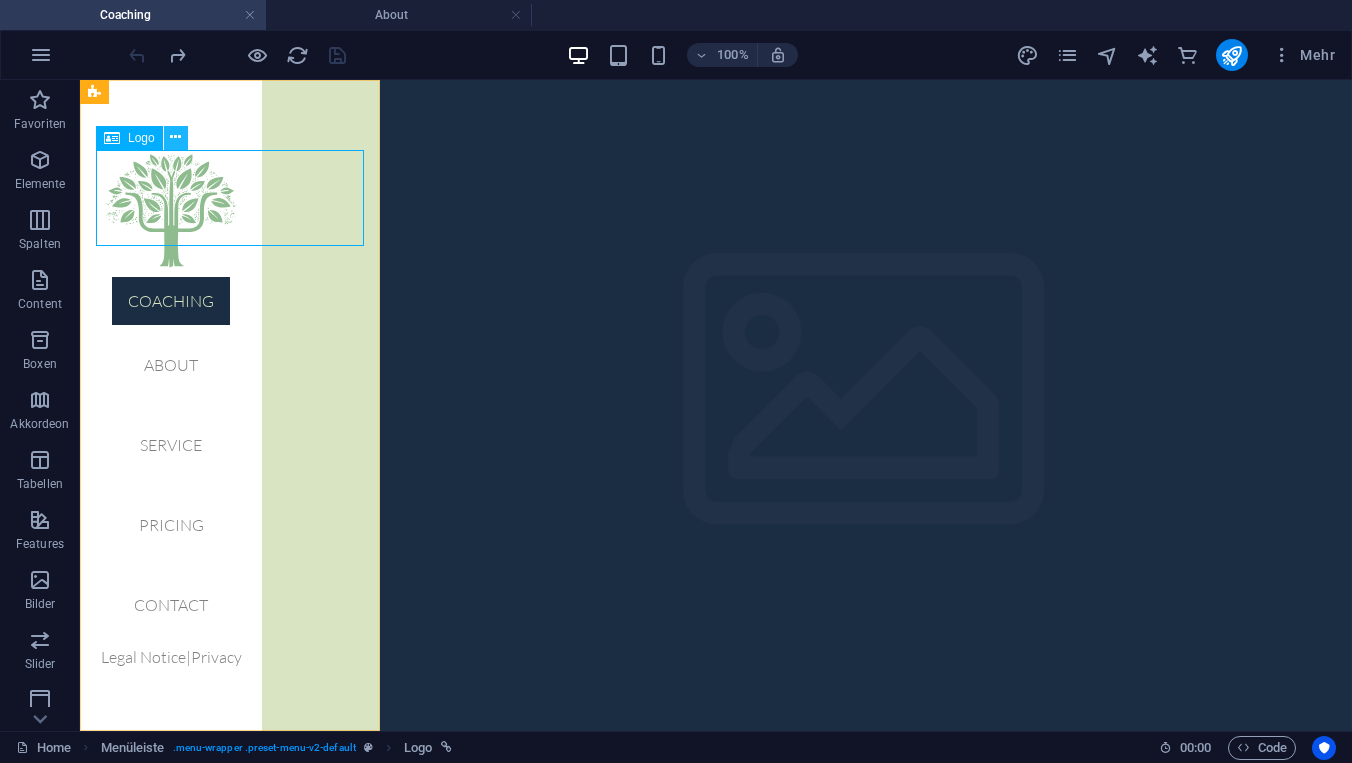 click at bounding box center (175, 137) 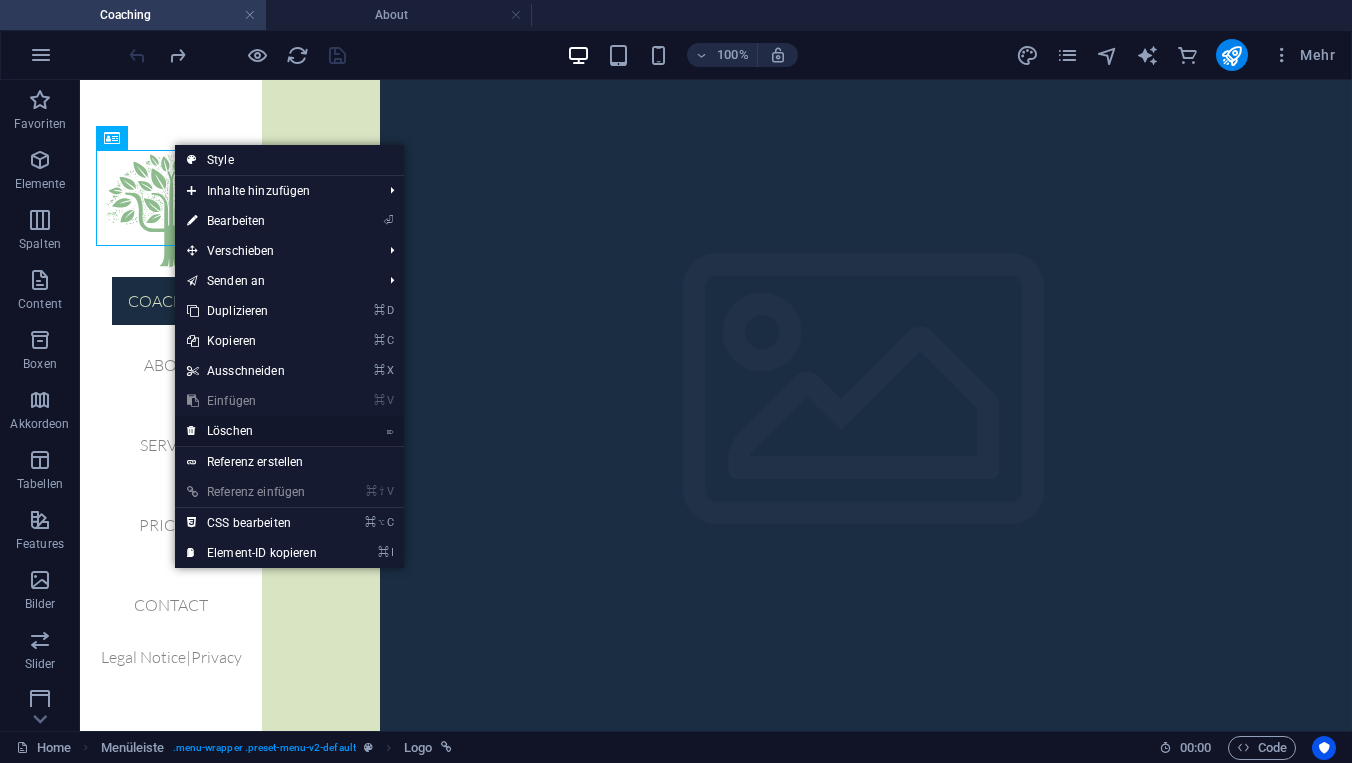 click on "⌦  Löschen" at bounding box center (252, 431) 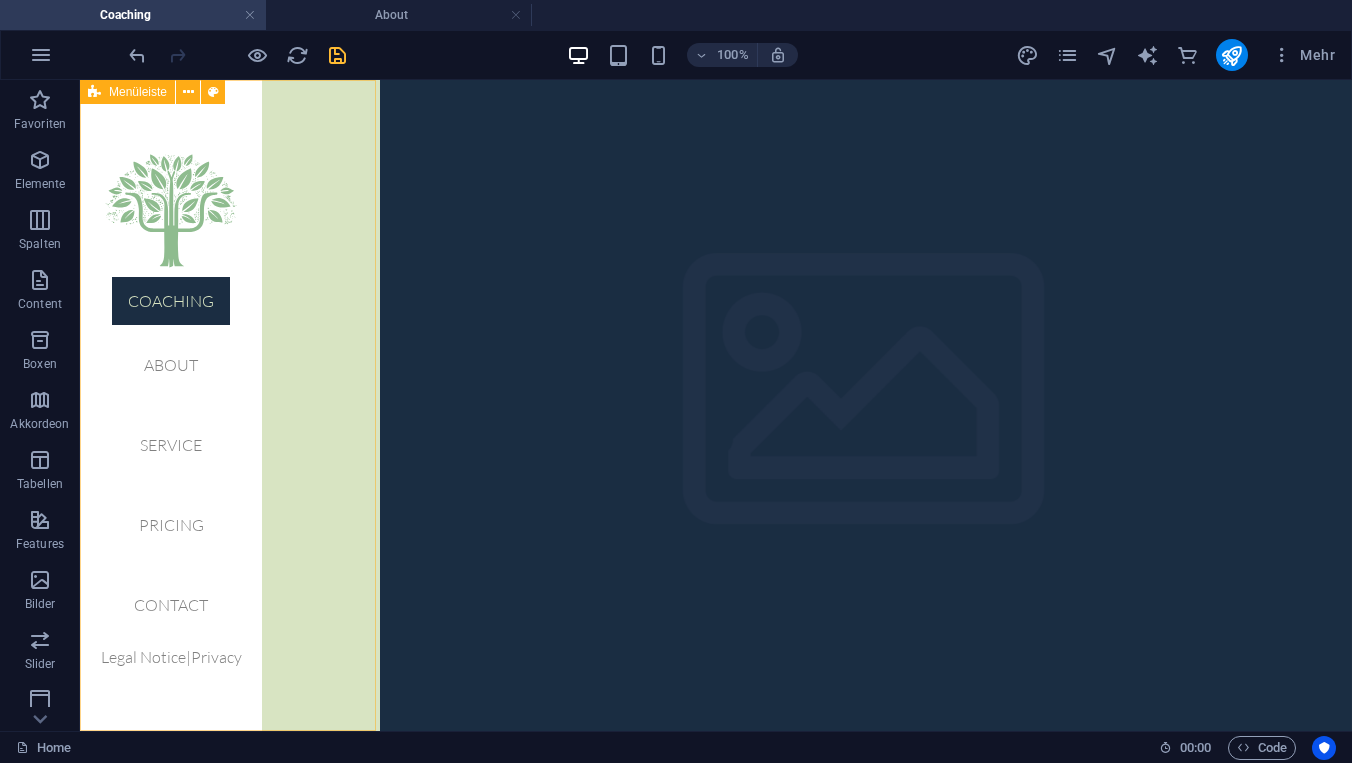click on "Menüleiste" at bounding box center [138, 92] 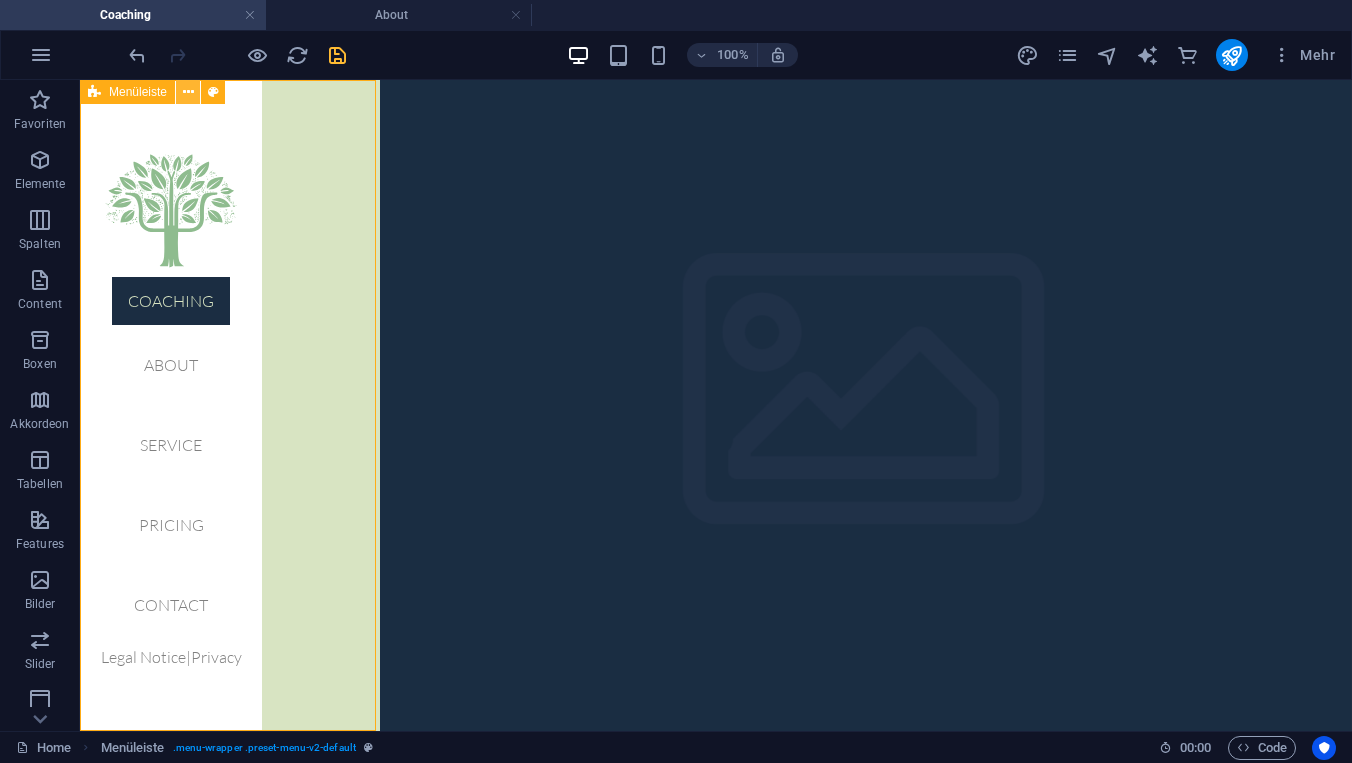 click at bounding box center (188, 92) 